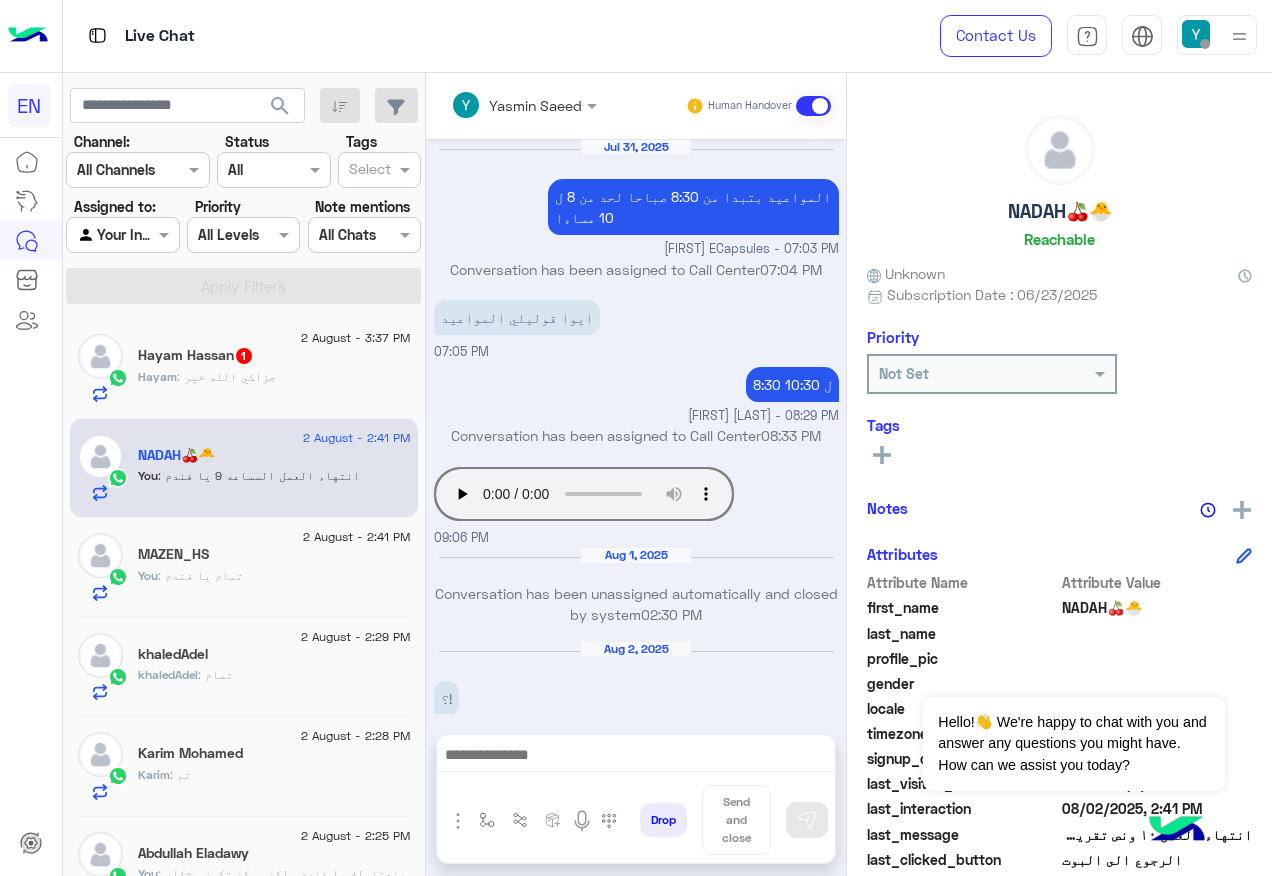 scroll, scrollTop: 0, scrollLeft: 0, axis: both 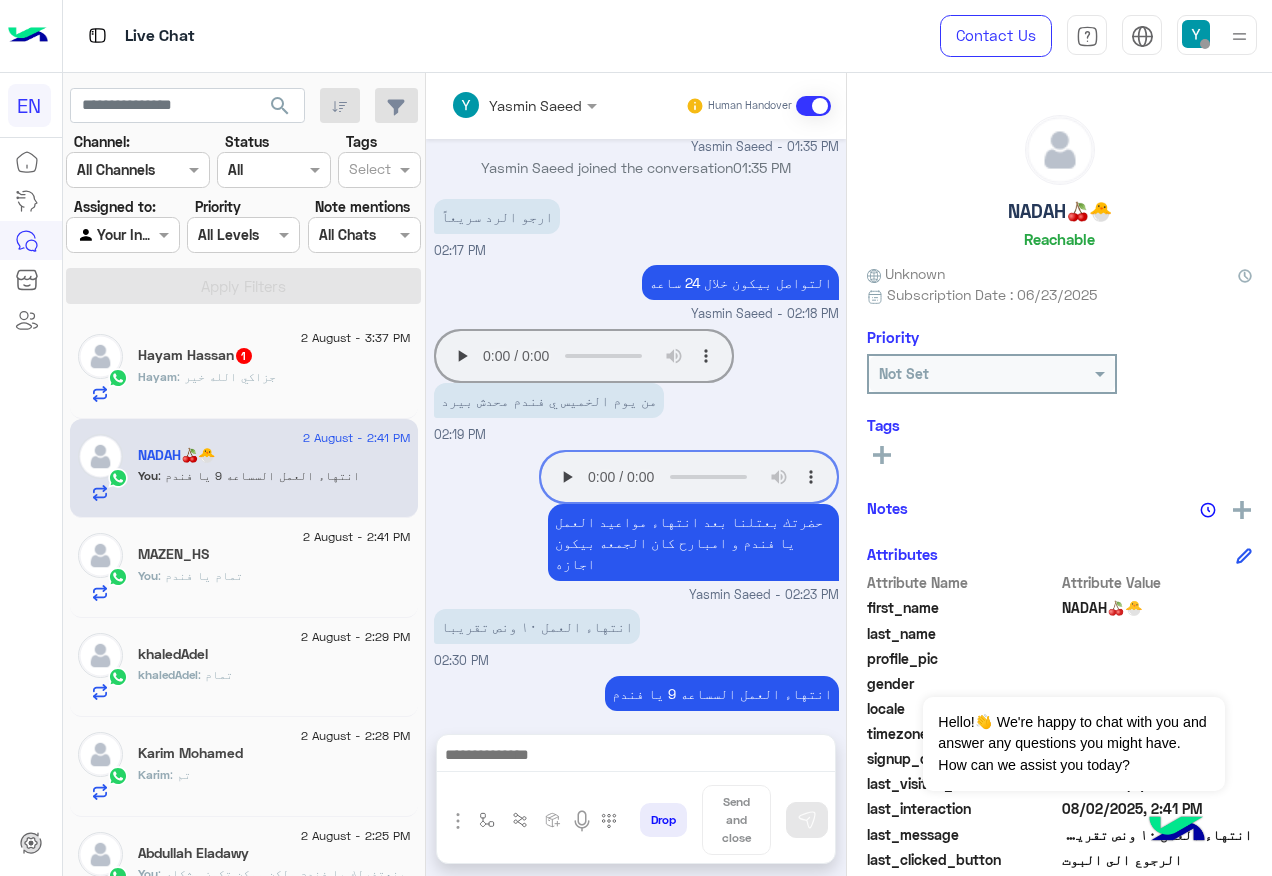 click on "[FIRST] : جزاكي الله خير" 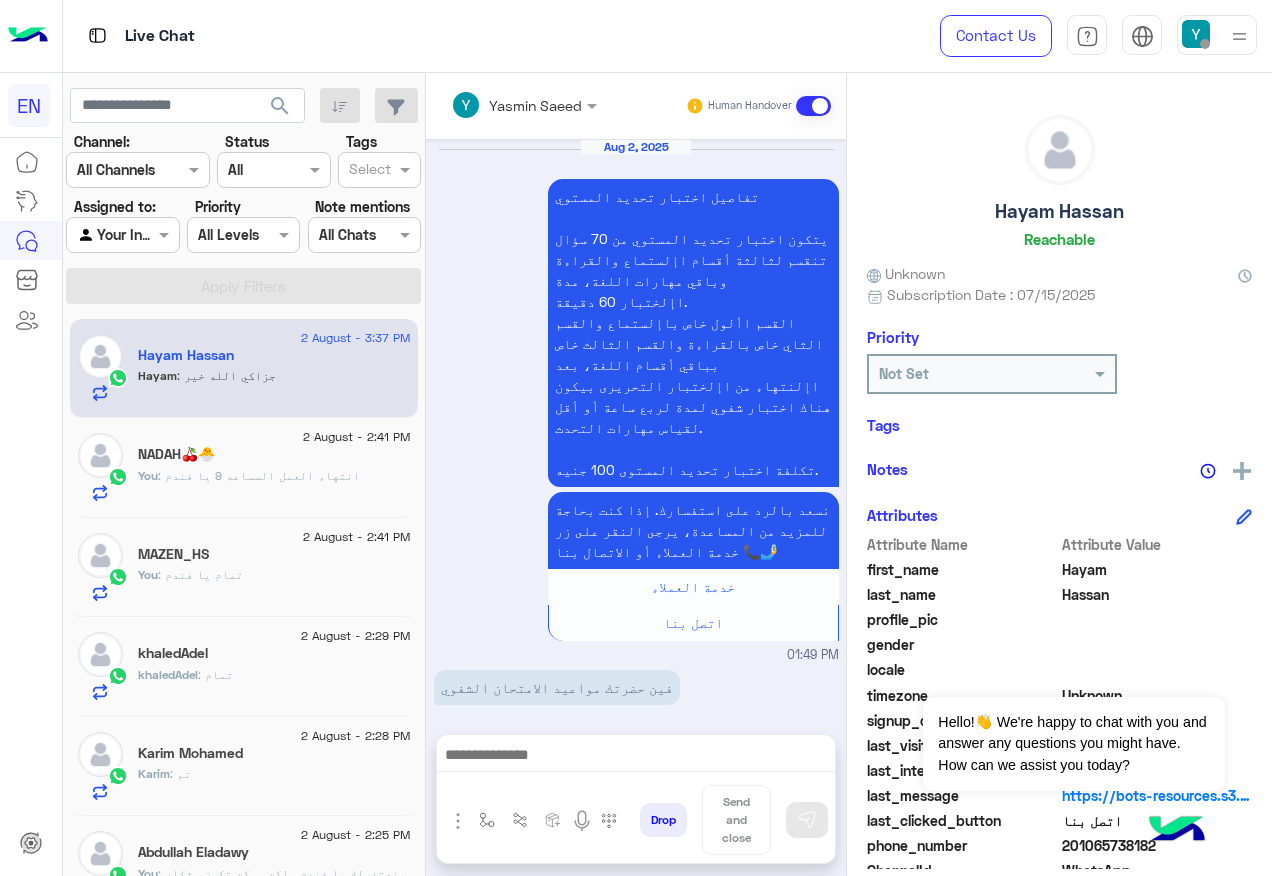 scroll, scrollTop: 1770, scrollLeft: 0, axis: vertical 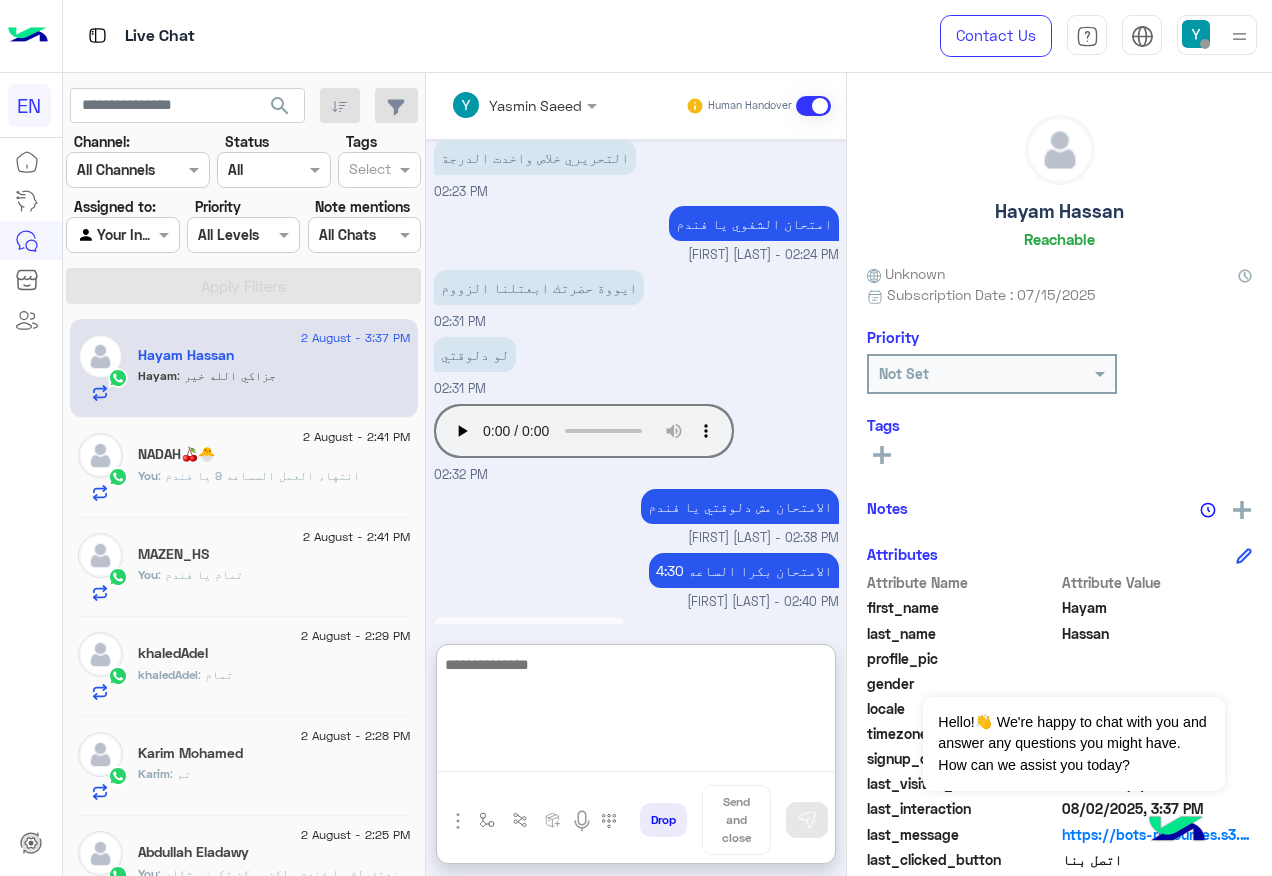 click at bounding box center (636, 712) 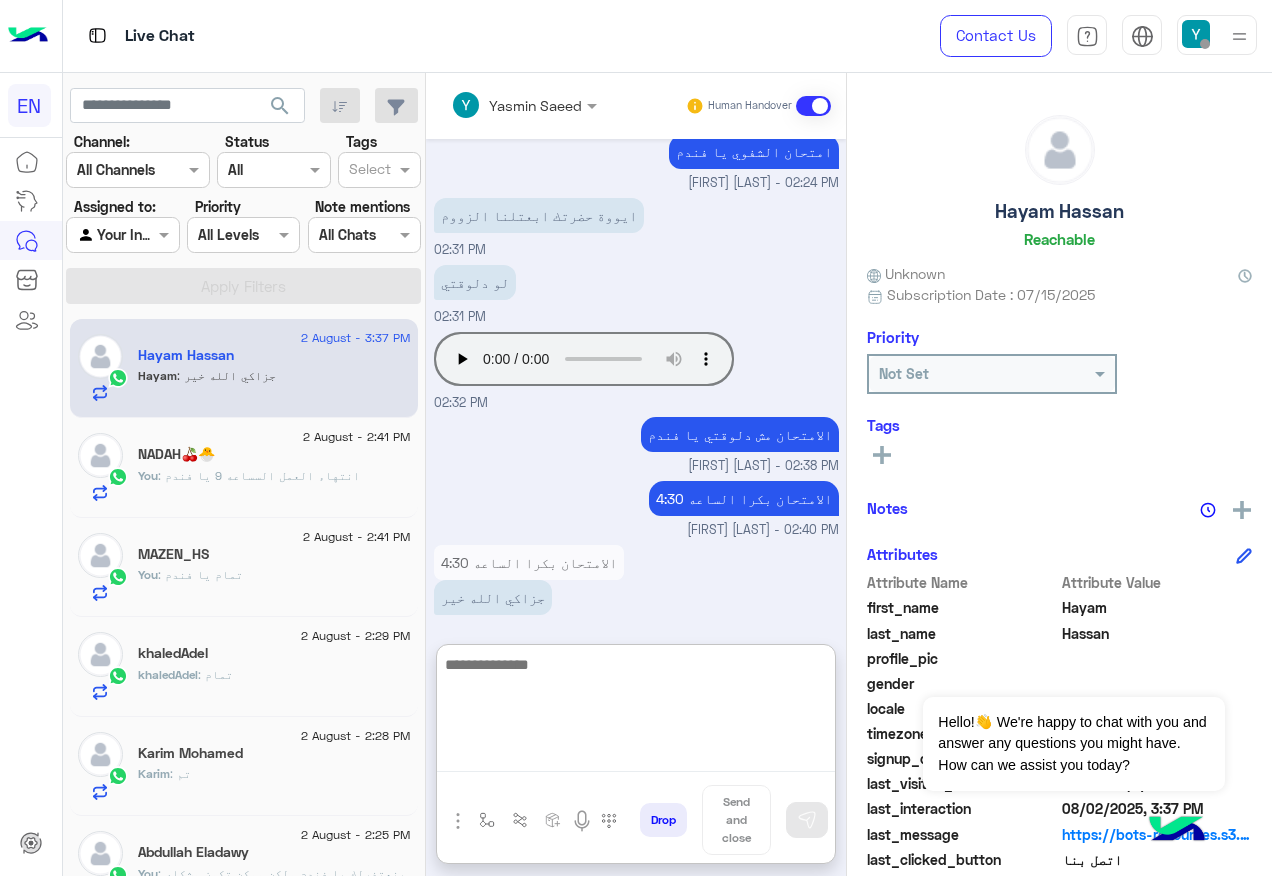 scroll, scrollTop: 1859, scrollLeft: 0, axis: vertical 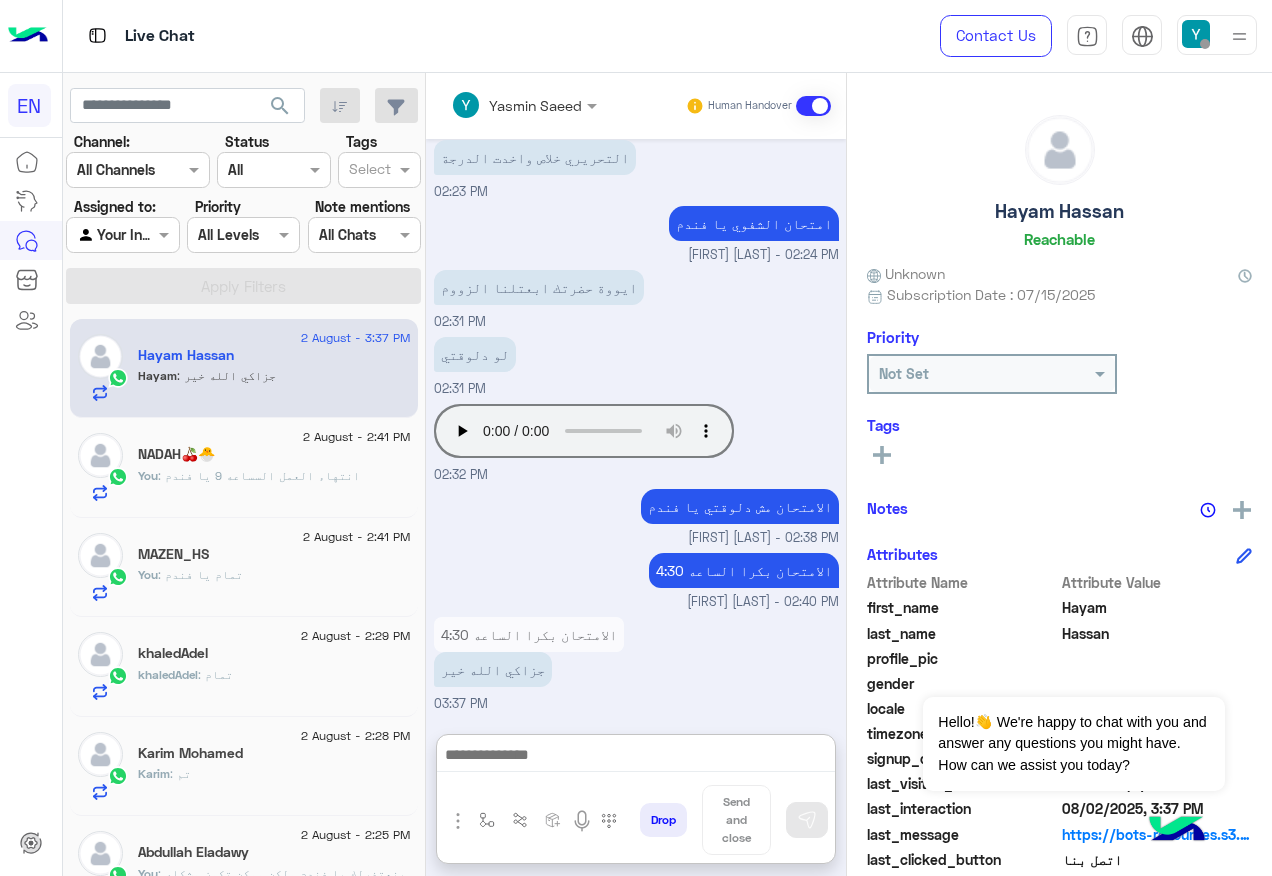 click at bounding box center [122, 234] 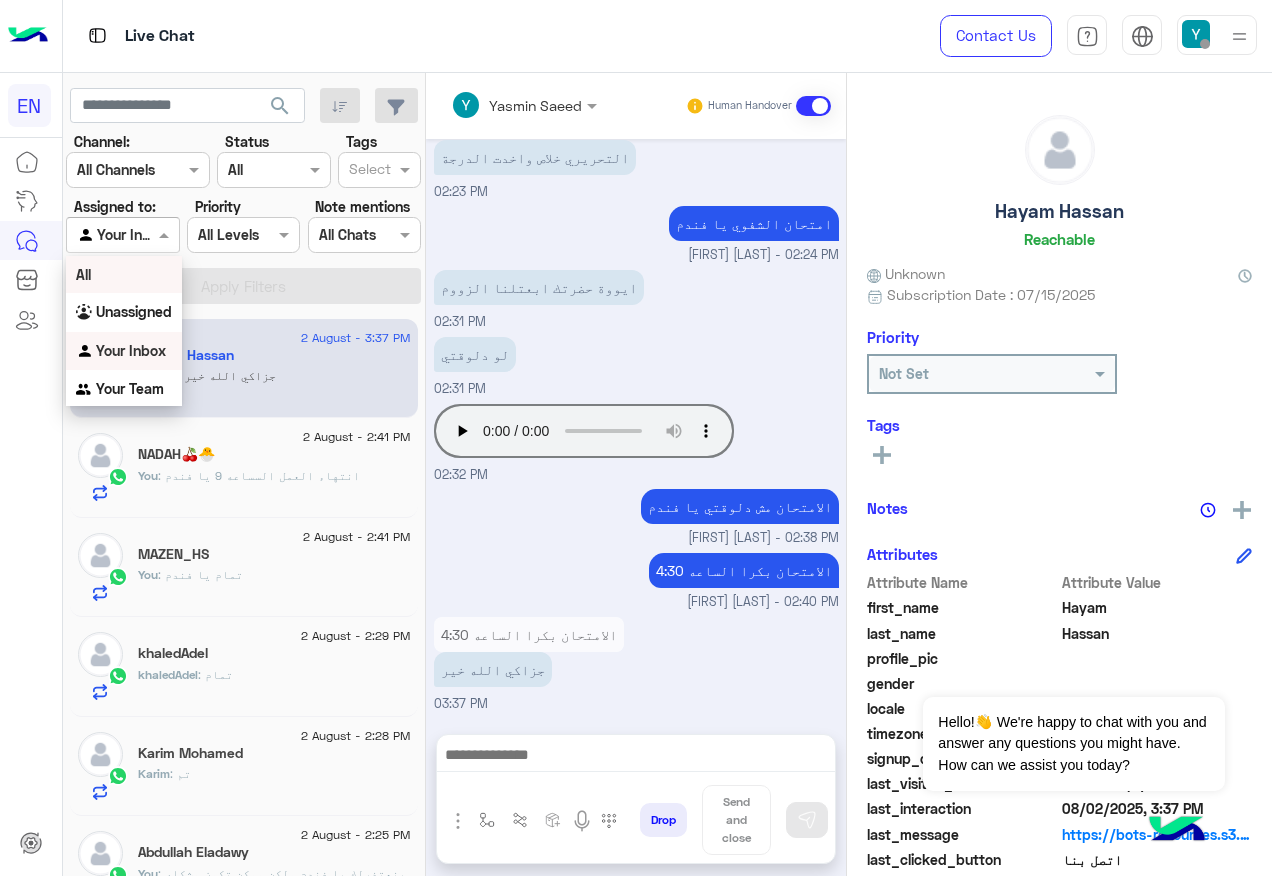 scroll, scrollTop: 1770, scrollLeft: 0, axis: vertical 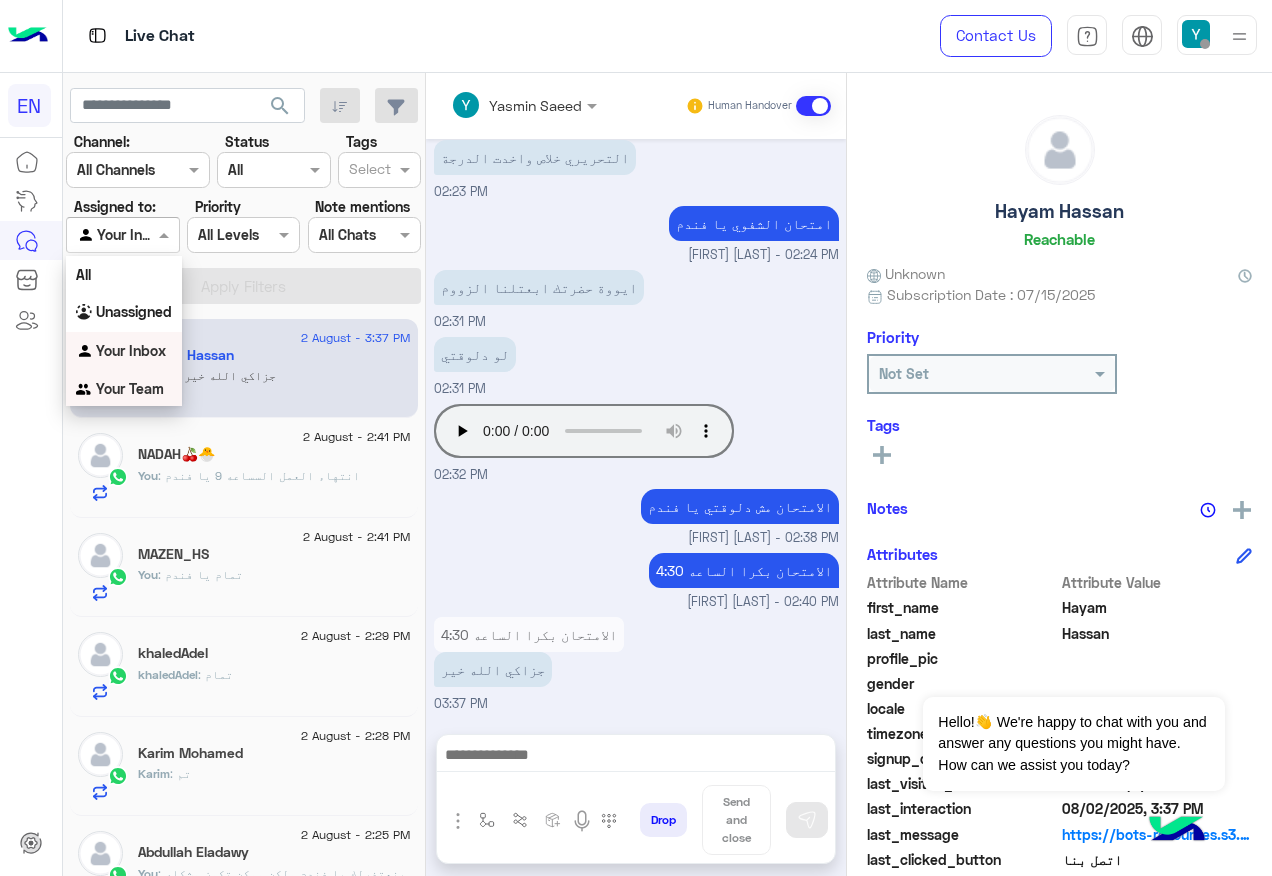 click on "Your Team" at bounding box center [124, 389] 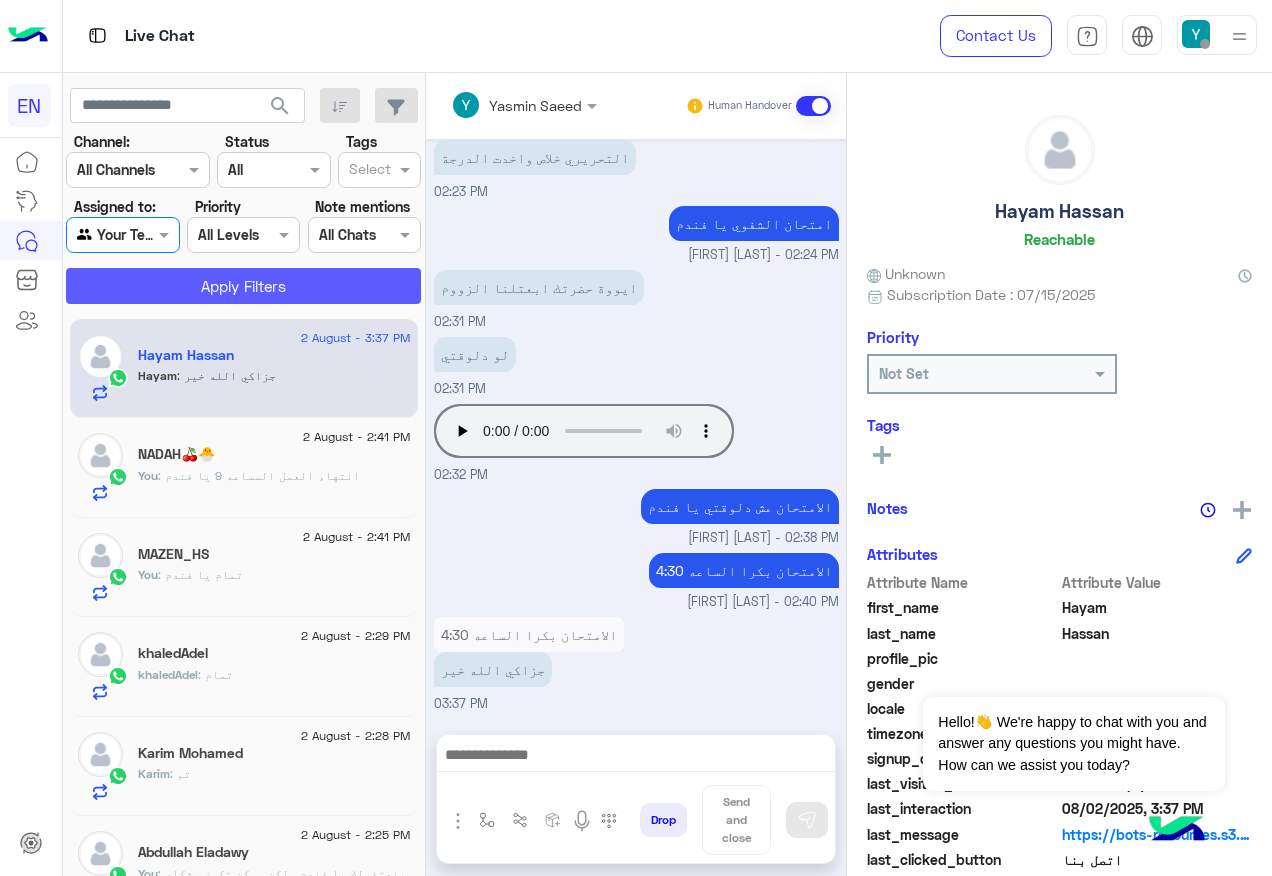 click on "Apply Filters" 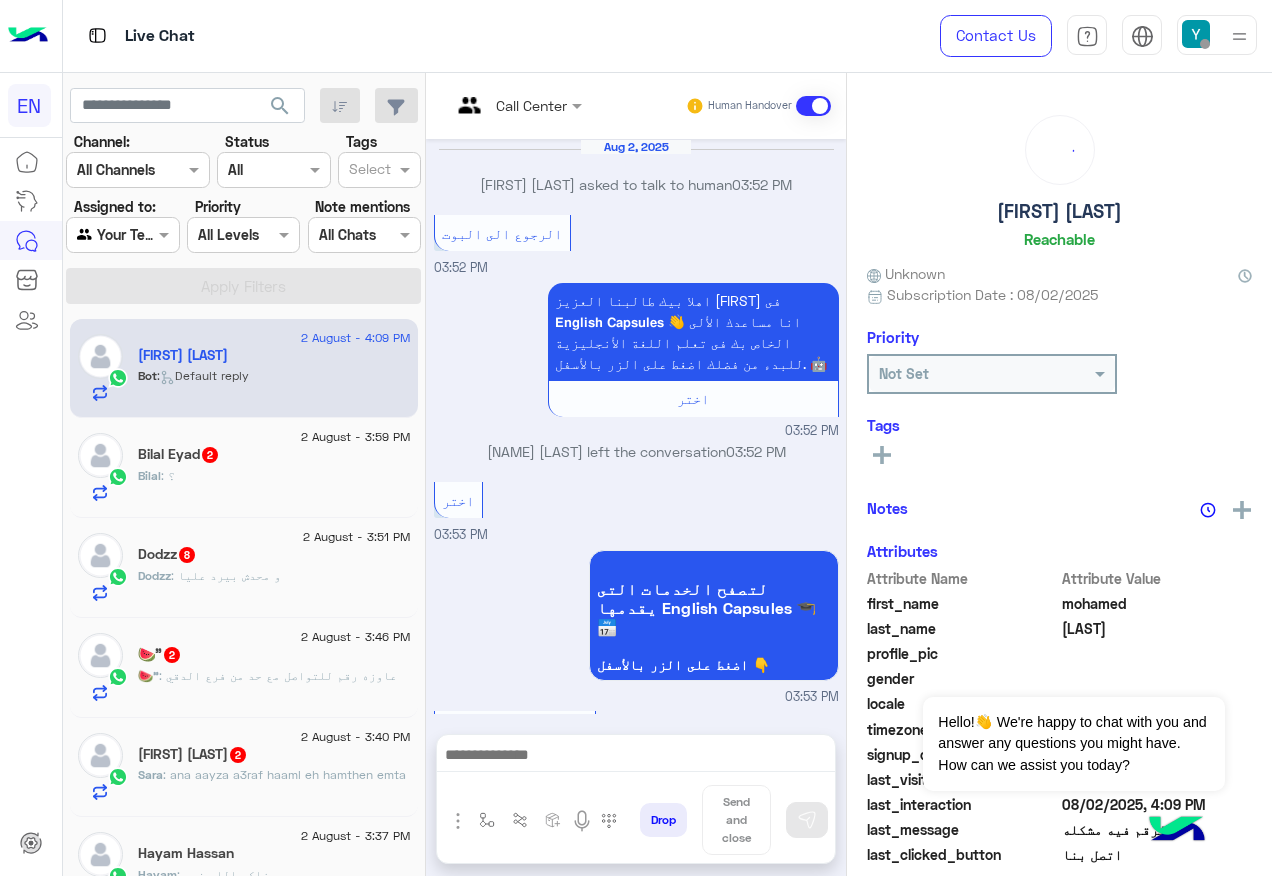 scroll, scrollTop: 1198, scrollLeft: 0, axis: vertical 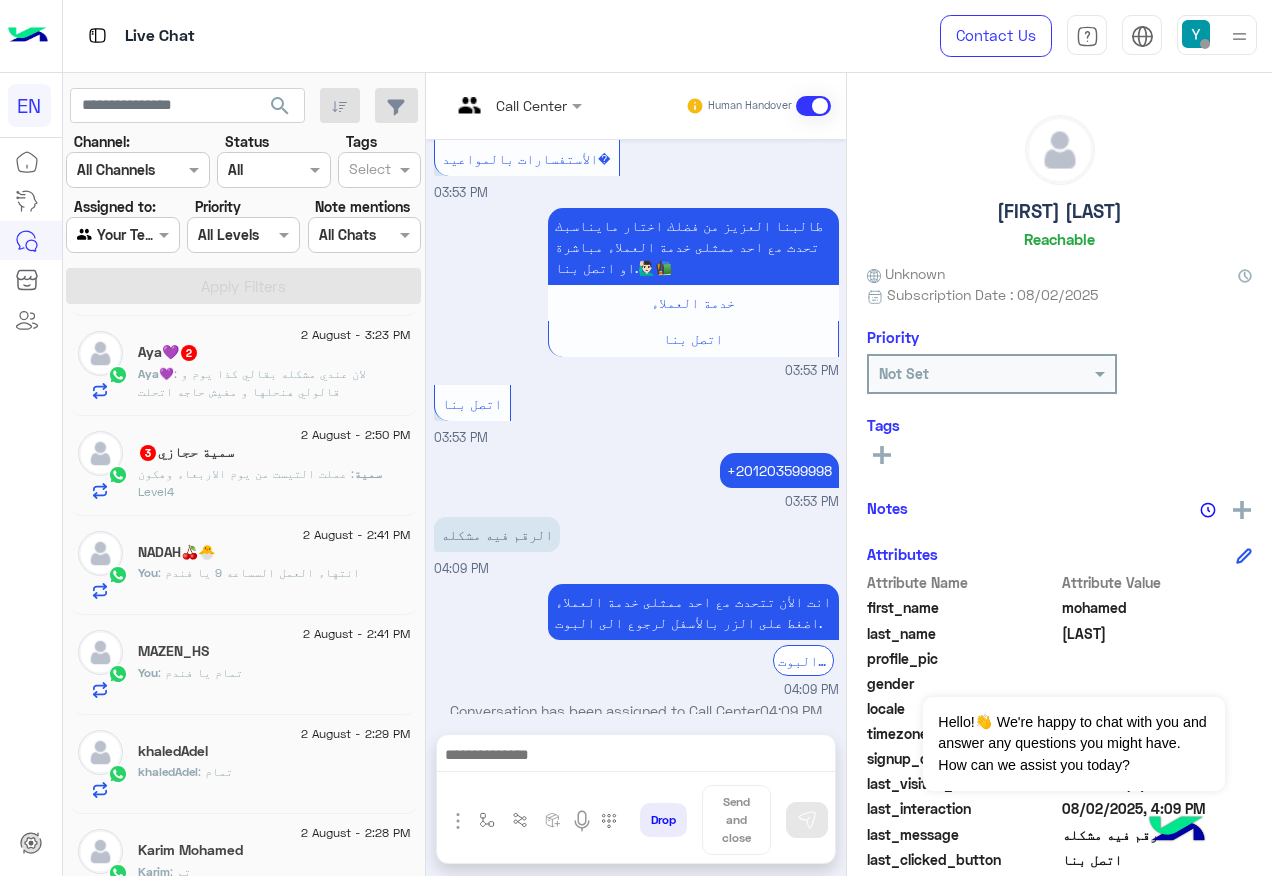 click on "[FIRST] [LAST]  3" 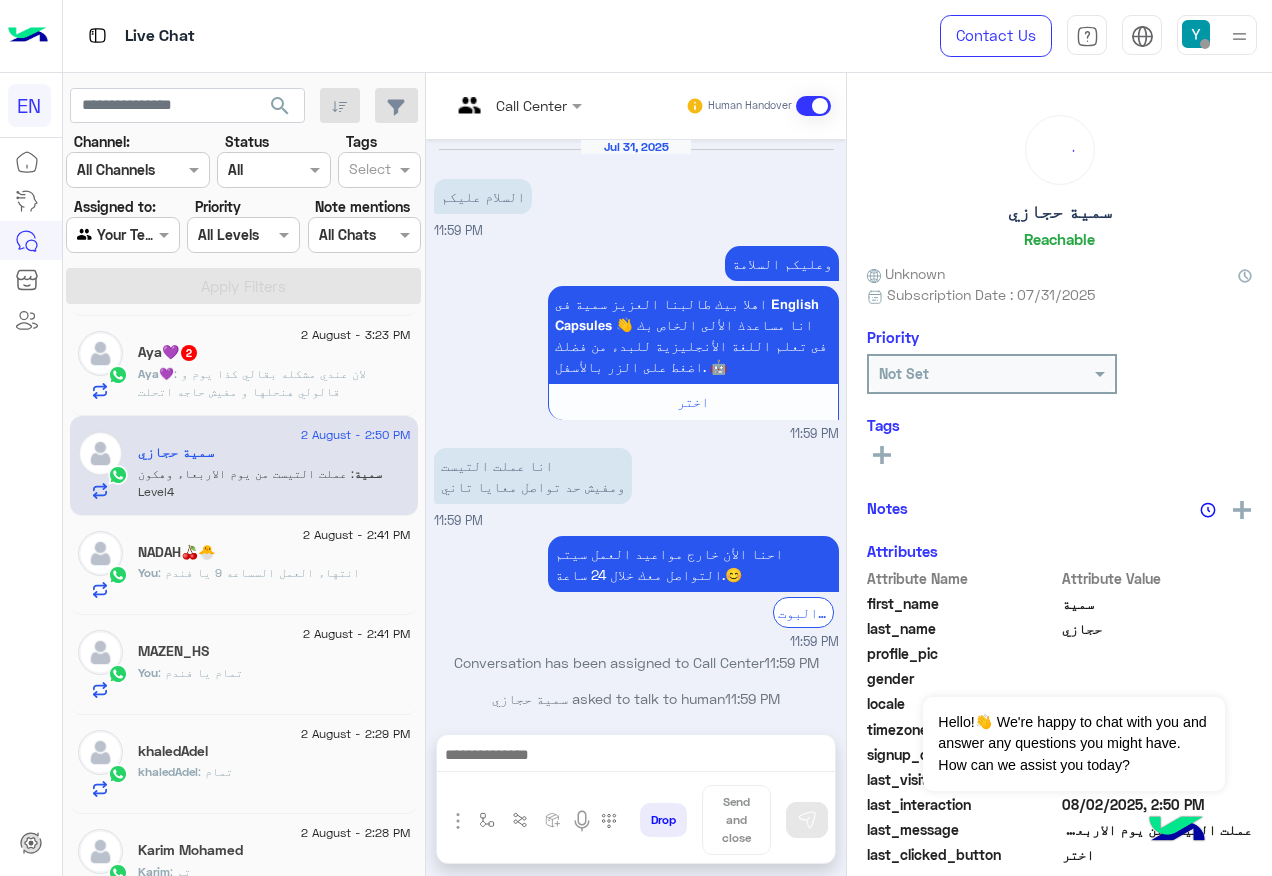 scroll, scrollTop: 887, scrollLeft: 0, axis: vertical 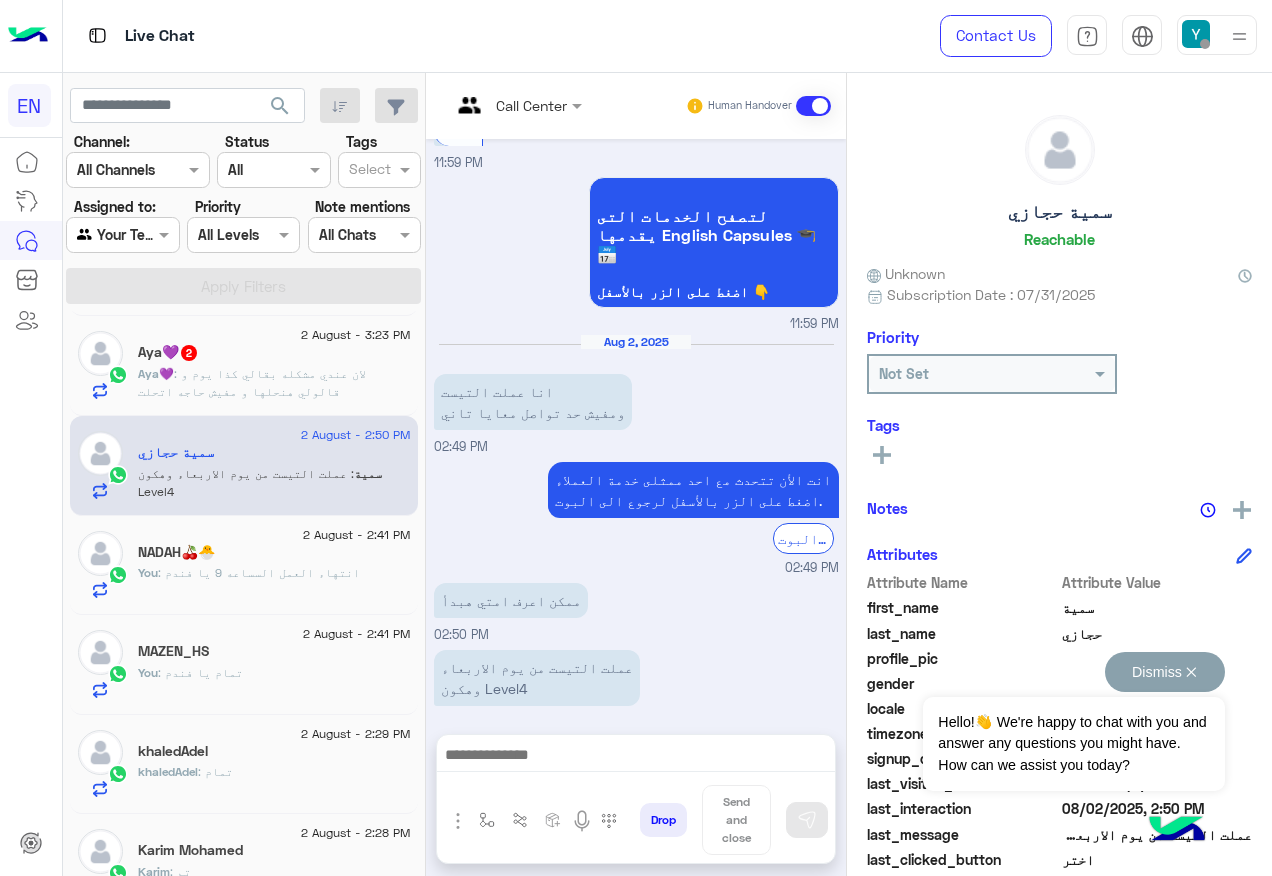 click on "Dismiss ✕" at bounding box center [1165, 672] 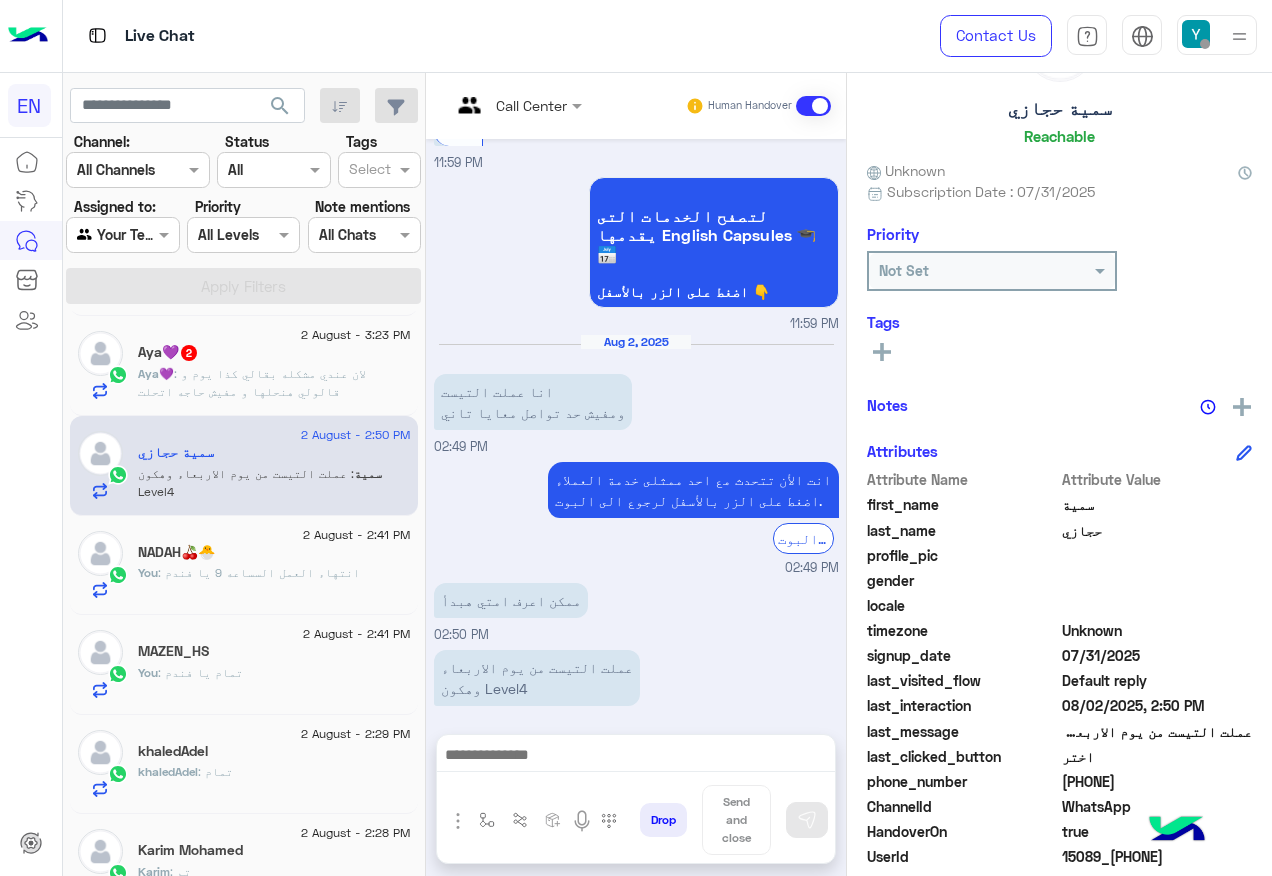 scroll, scrollTop: 200, scrollLeft: 0, axis: vertical 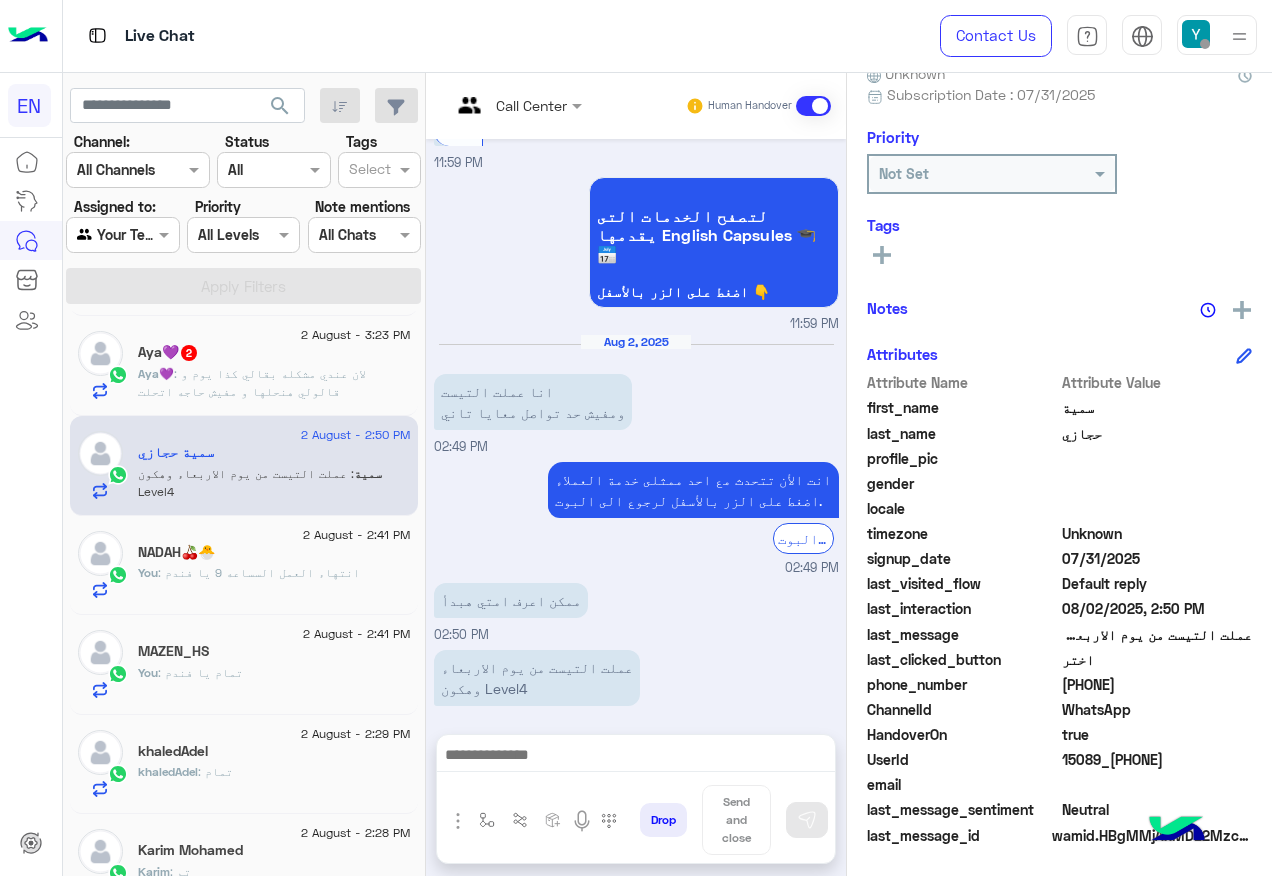 drag, startPoint x: 1068, startPoint y: 680, endPoint x: 1153, endPoint y: 683, distance: 85.052925 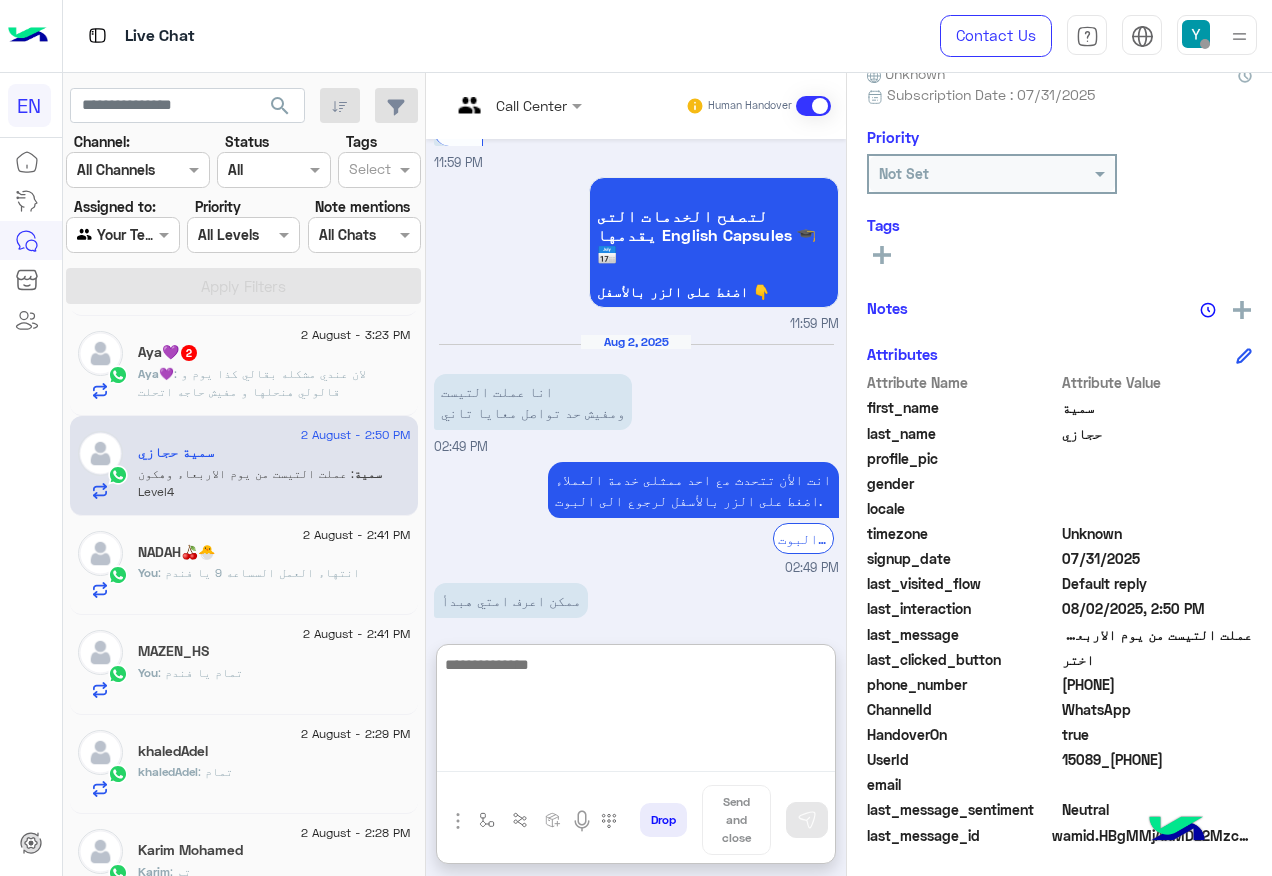 click at bounding box center (636, 712) 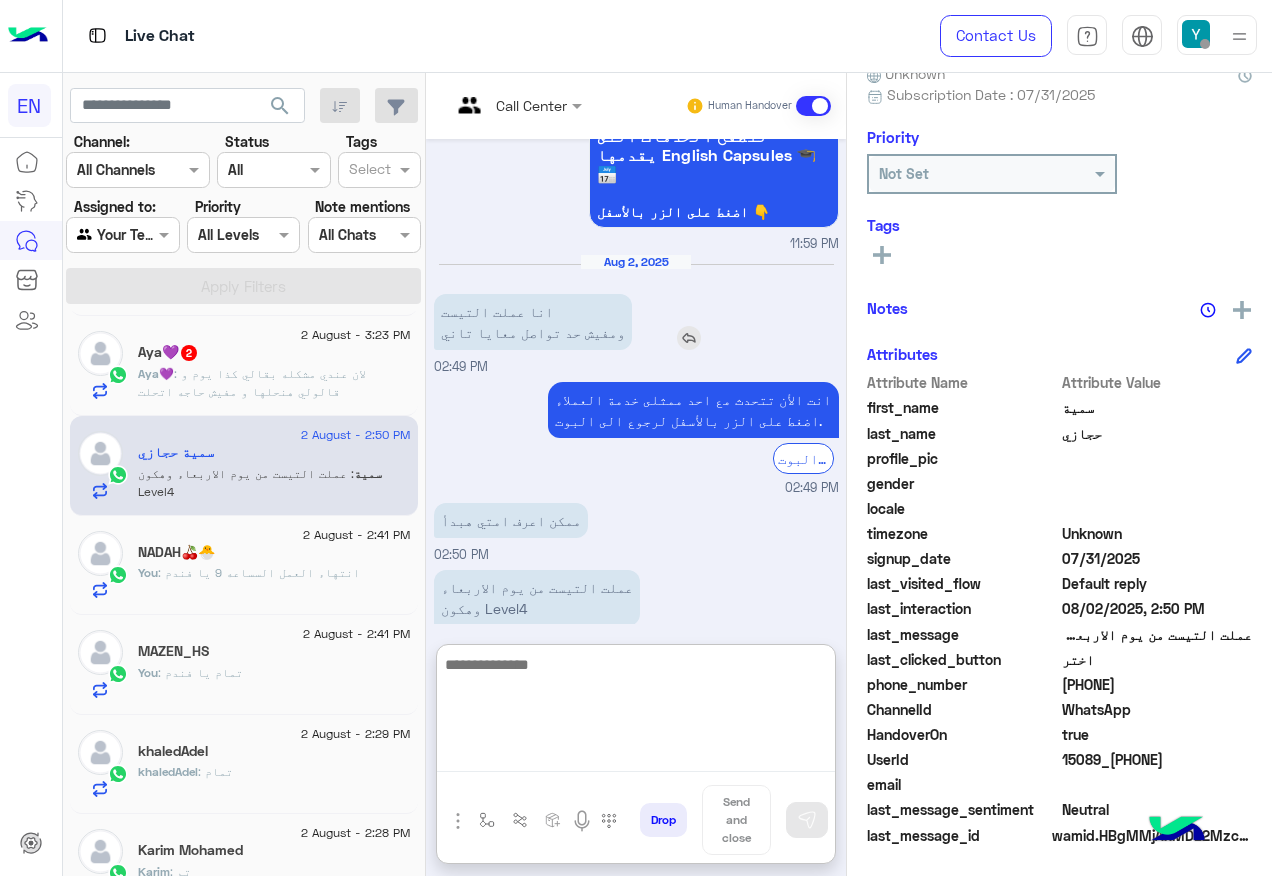 scroll, scrollTop: 977, scrollLeft: 0, axis: vertical 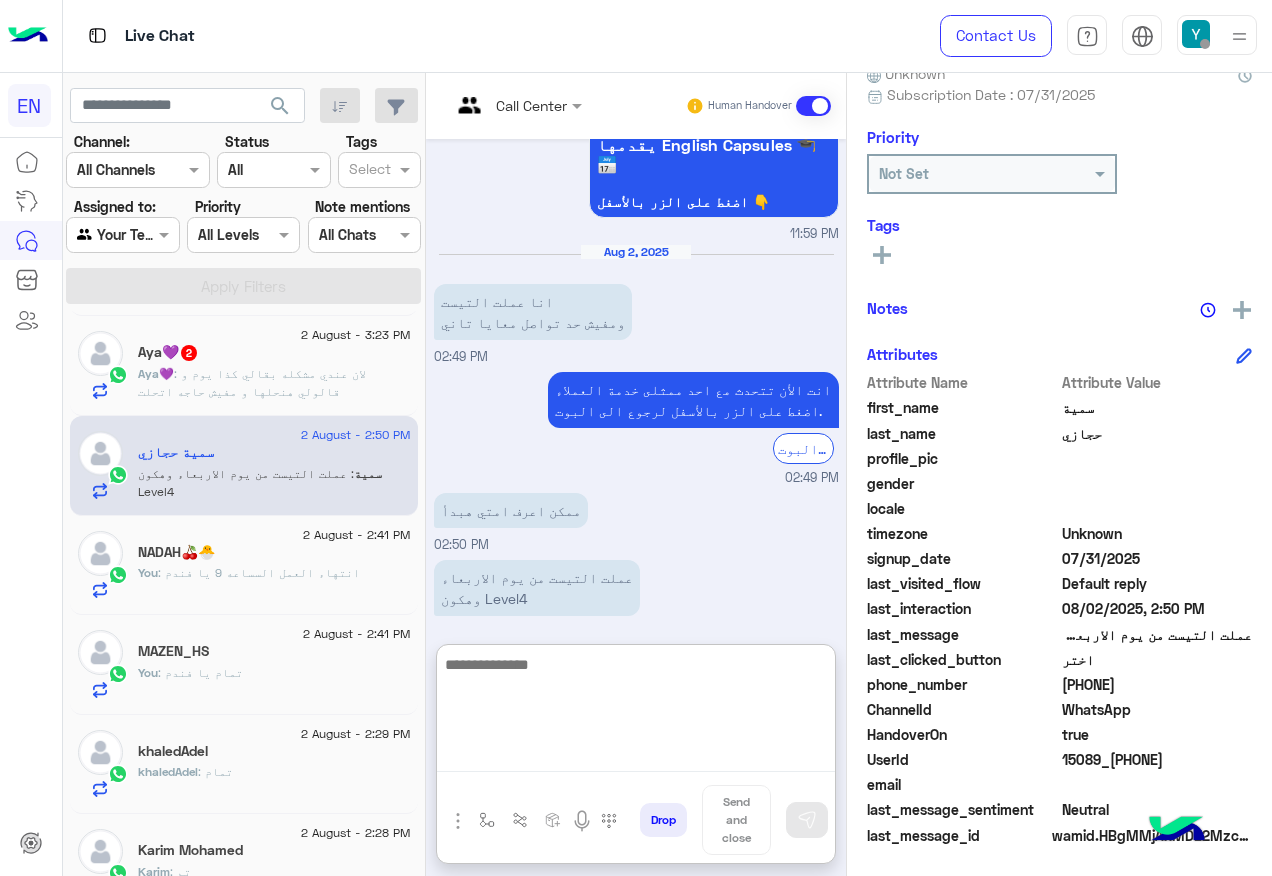 click at bounding box center [636, 712] 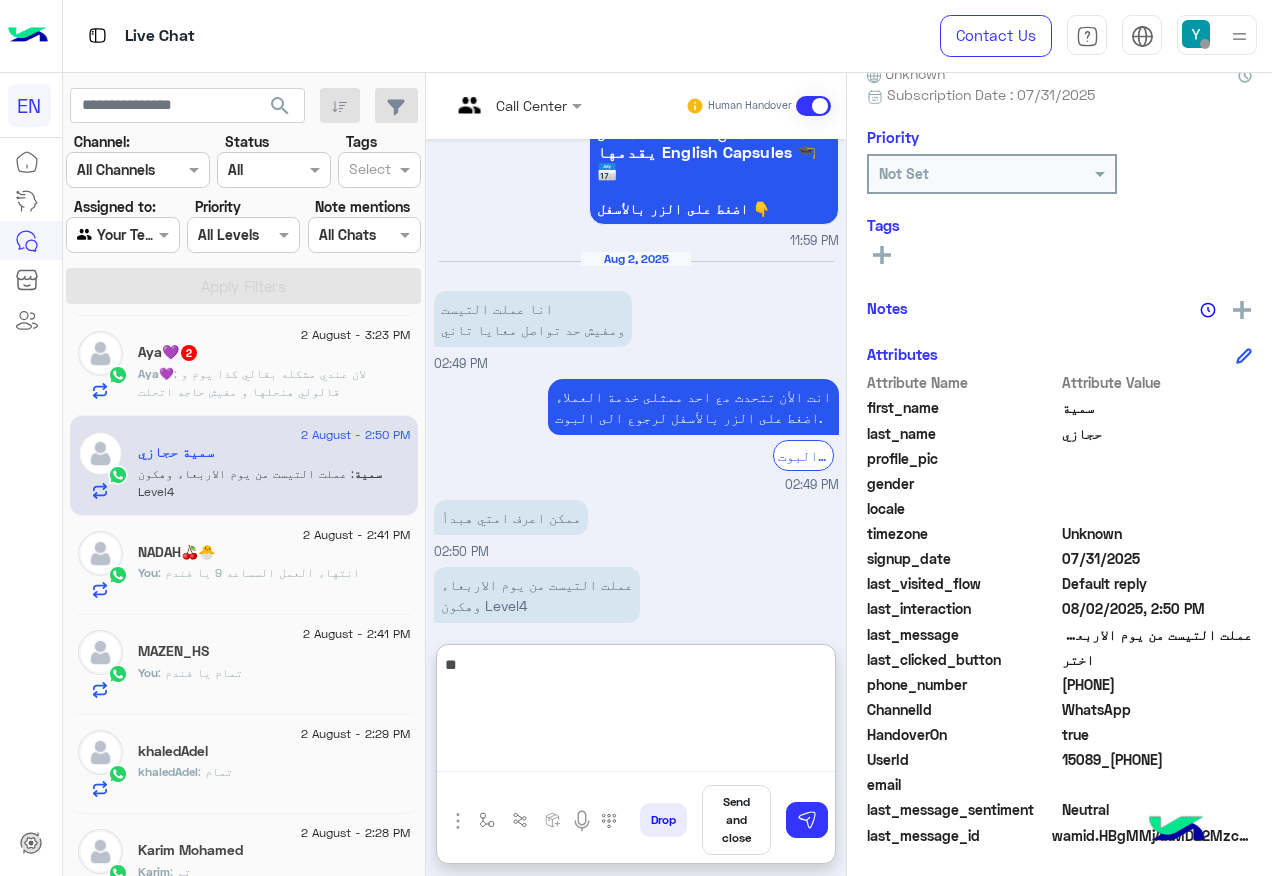 scroll, scrollTop: 977, scrollLeft: 0, axis: vertical 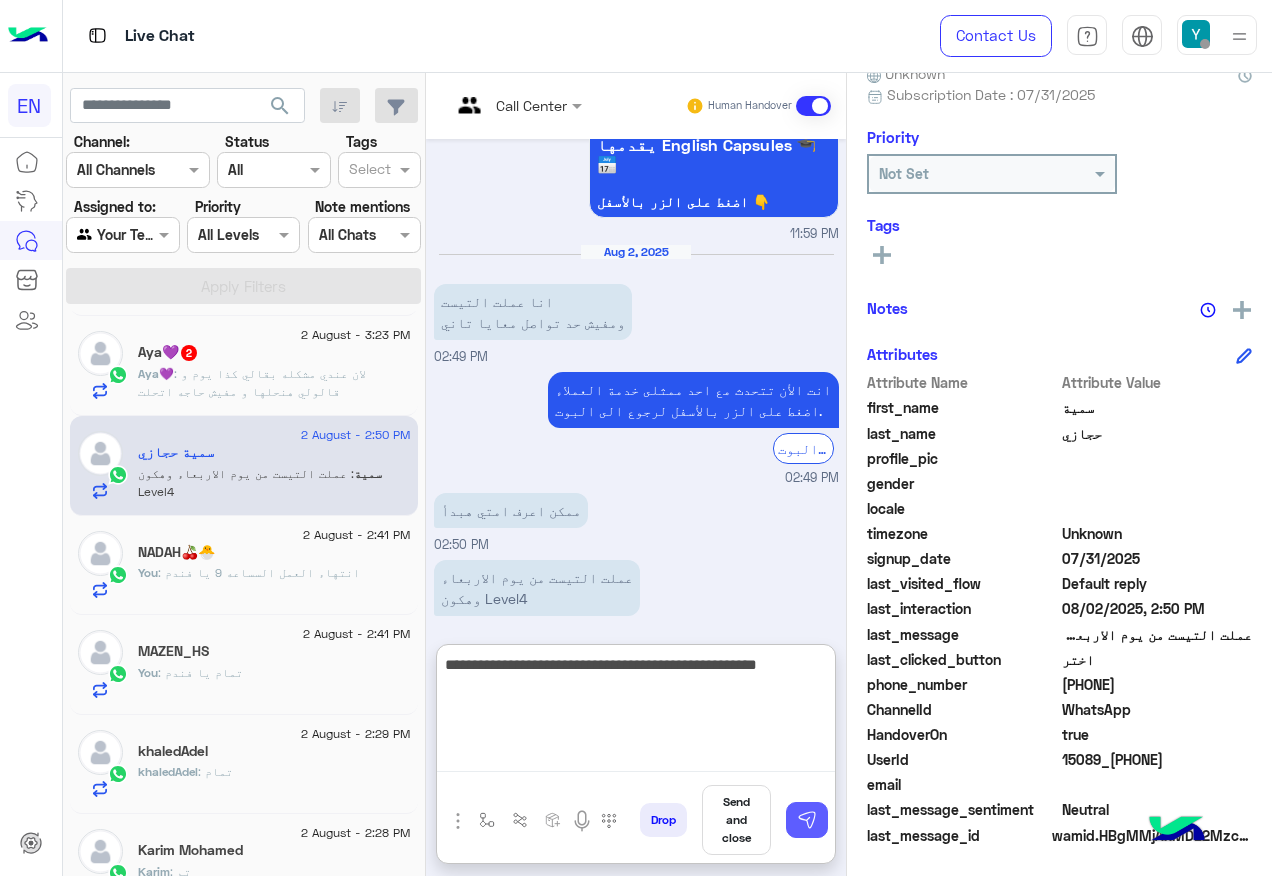 type on "**********" 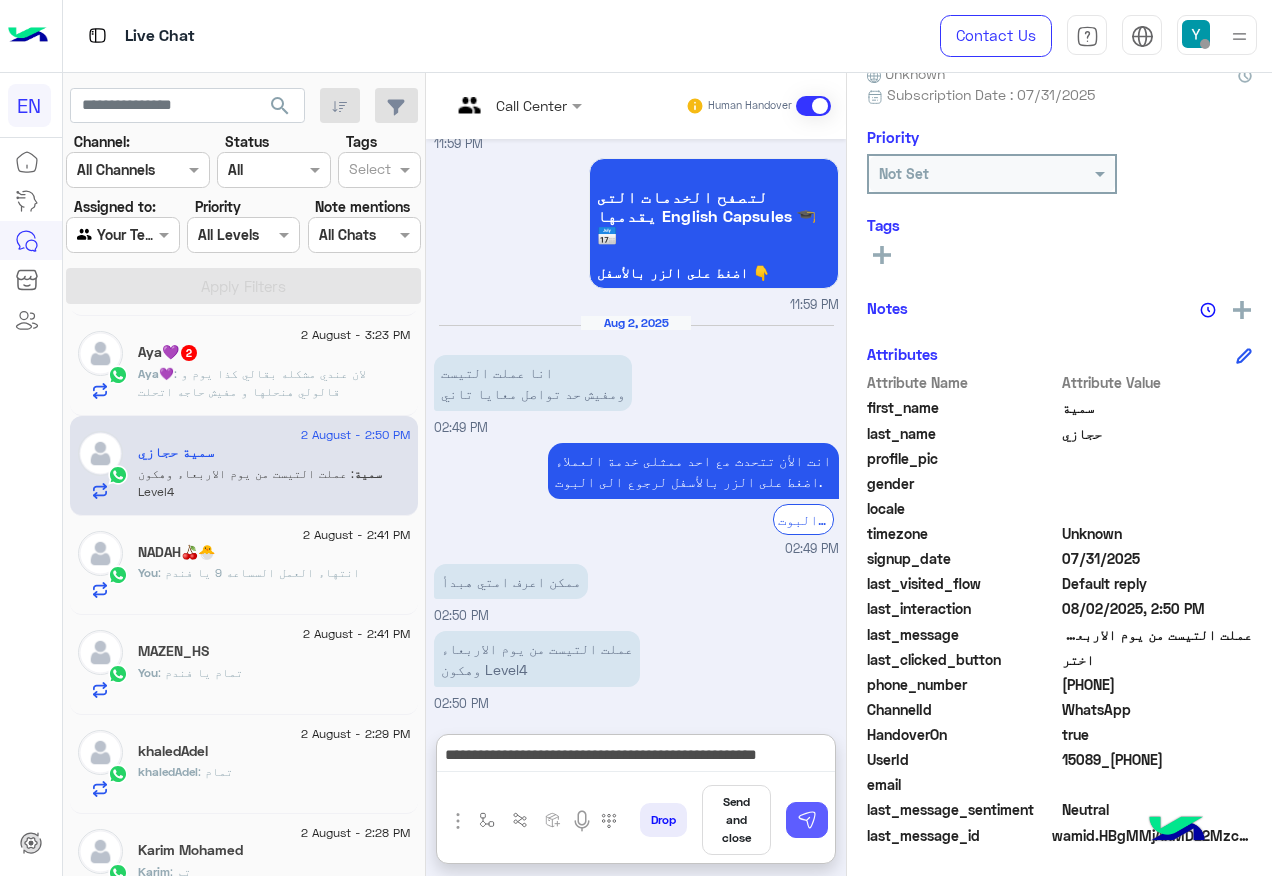 click at bounding box center [807, 820] 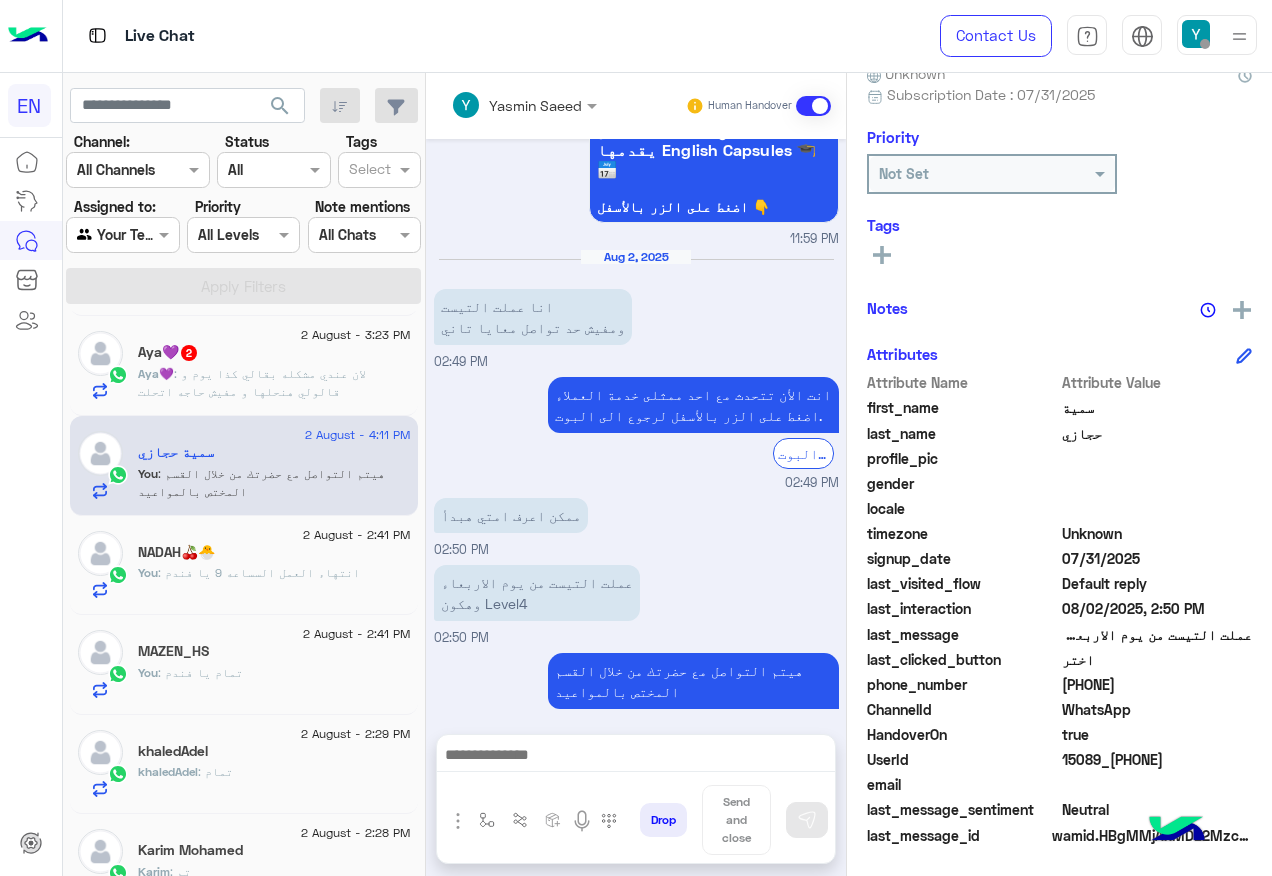 scroll, scrollTop: 1008, scrollLeft: 0, axis: vertical 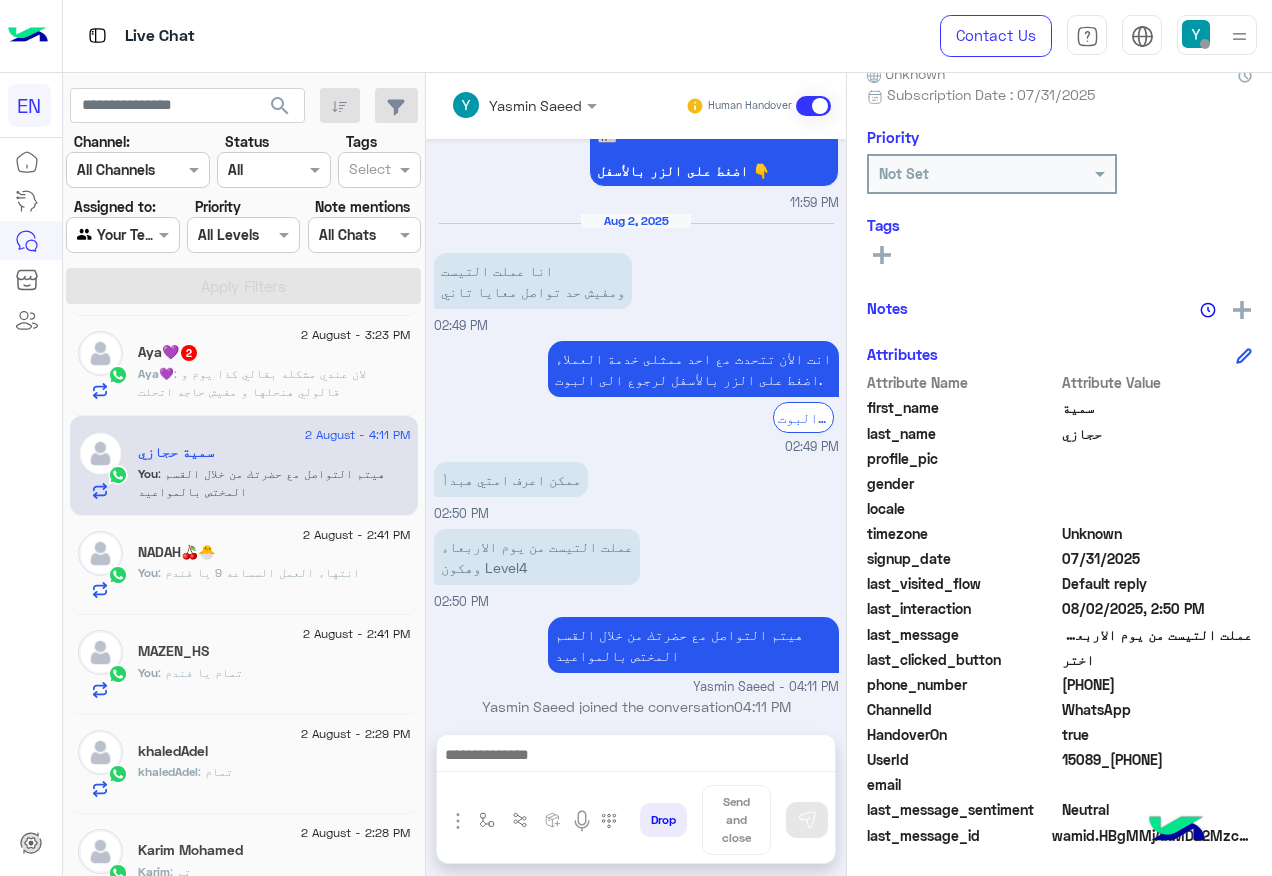 click on ": لان عندي مشكله بقالي كذا يوم و قالولي هنحلها و مفيش حاجه اتحلت" 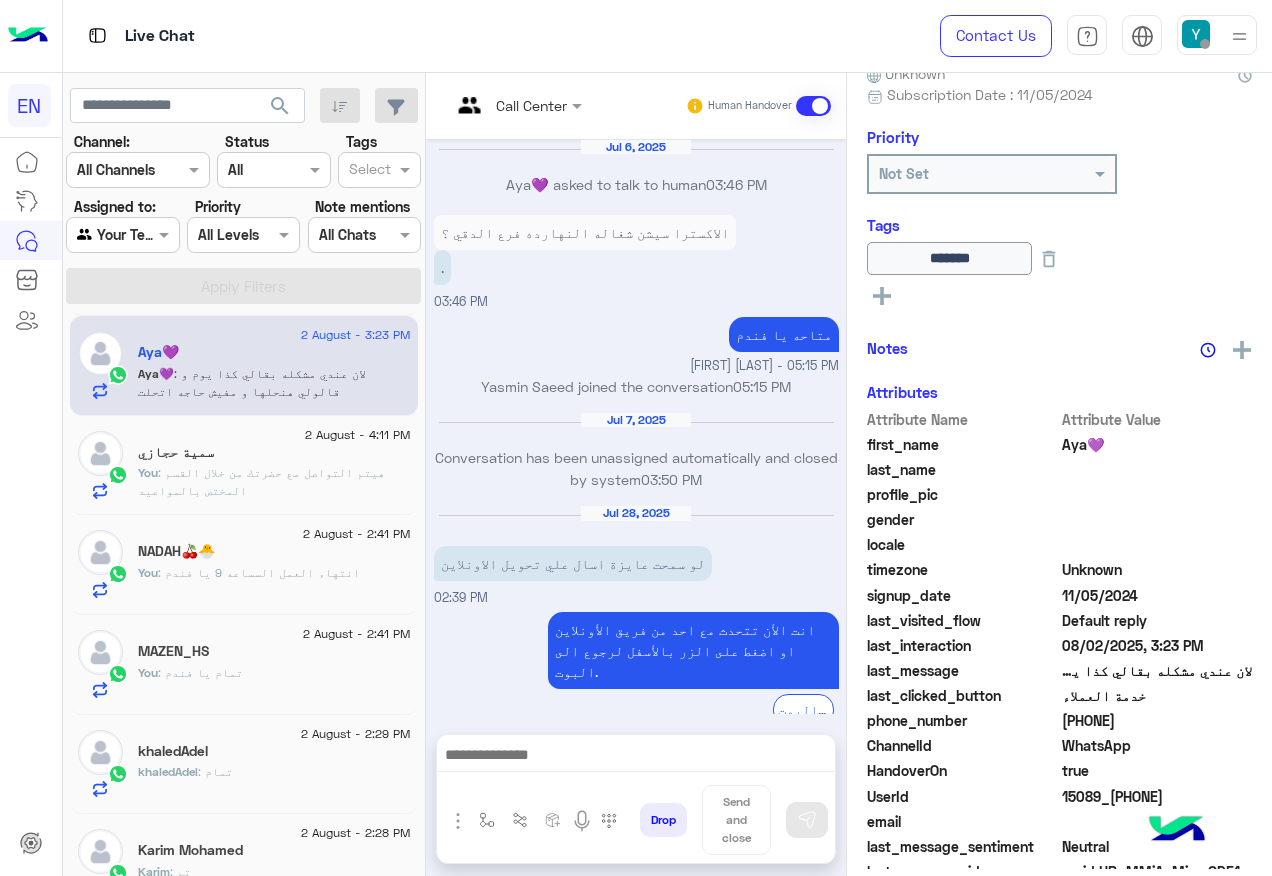 scroll, scrollTop: 998, scrollLeft: 0, axis: vertical 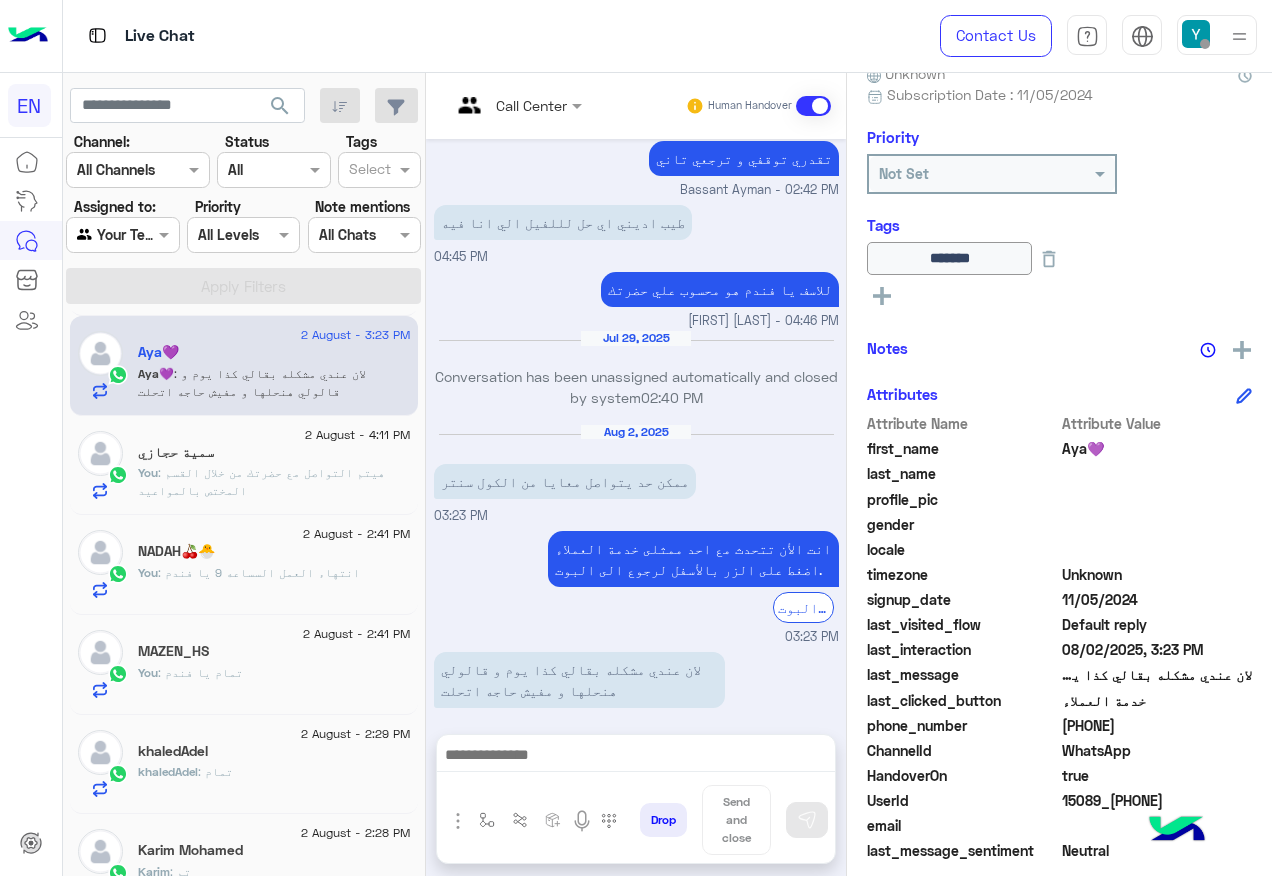 drag, startPoint x: 1061, startPoint y: 725, endPoint x: 1152, endPoint y: 730, distance: 91.13726 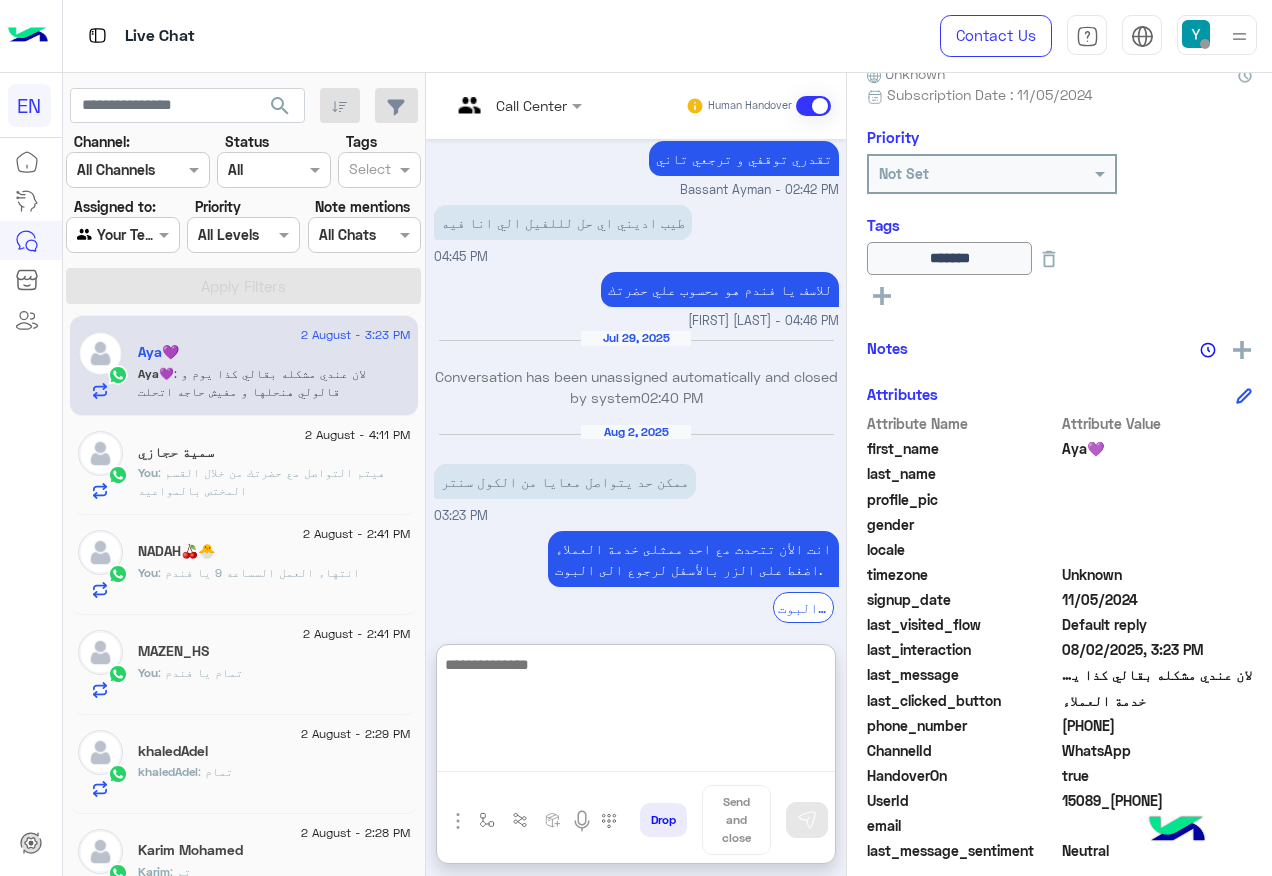 click at bounding box center (636, 712) 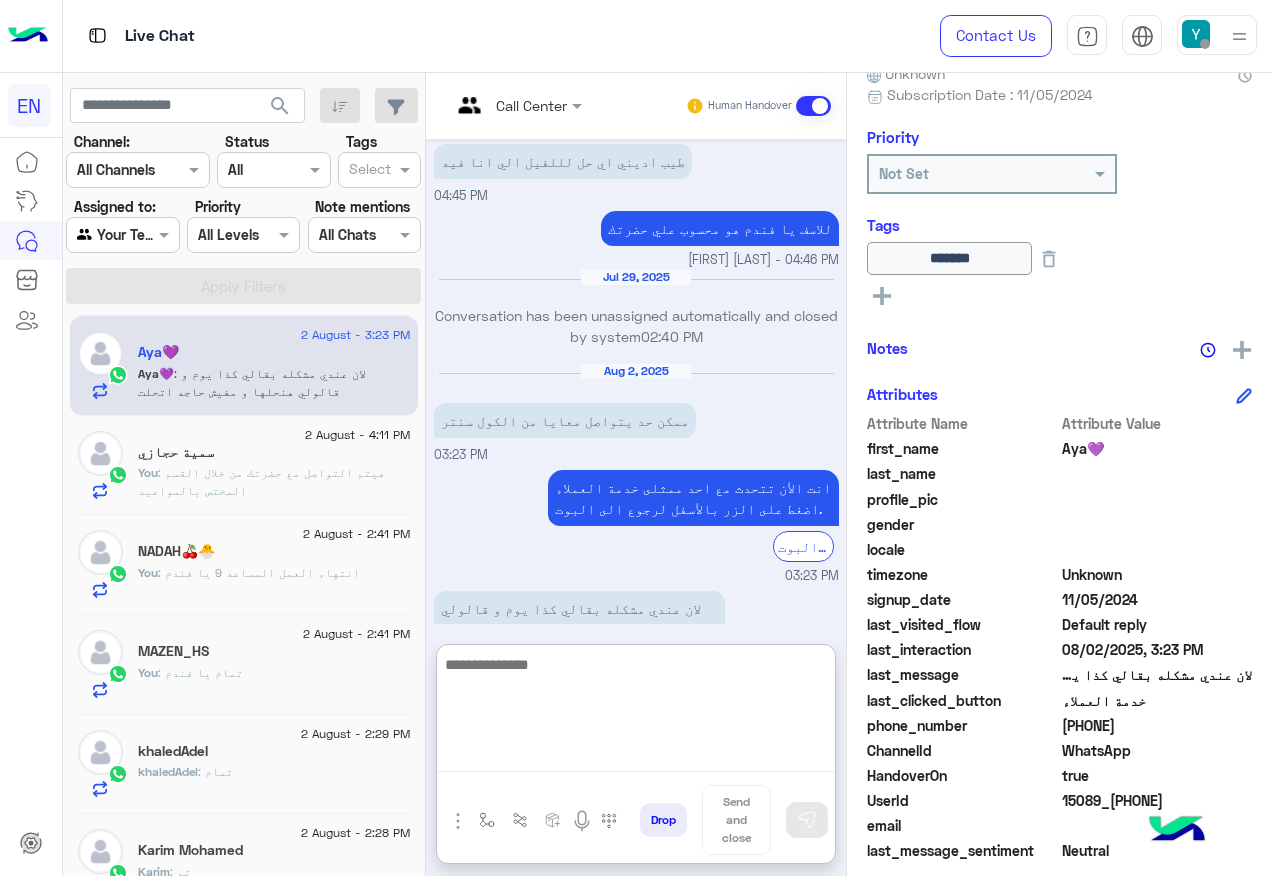 scroll, scrollTop: 1087, scrollLeft: 0, axis: vertical 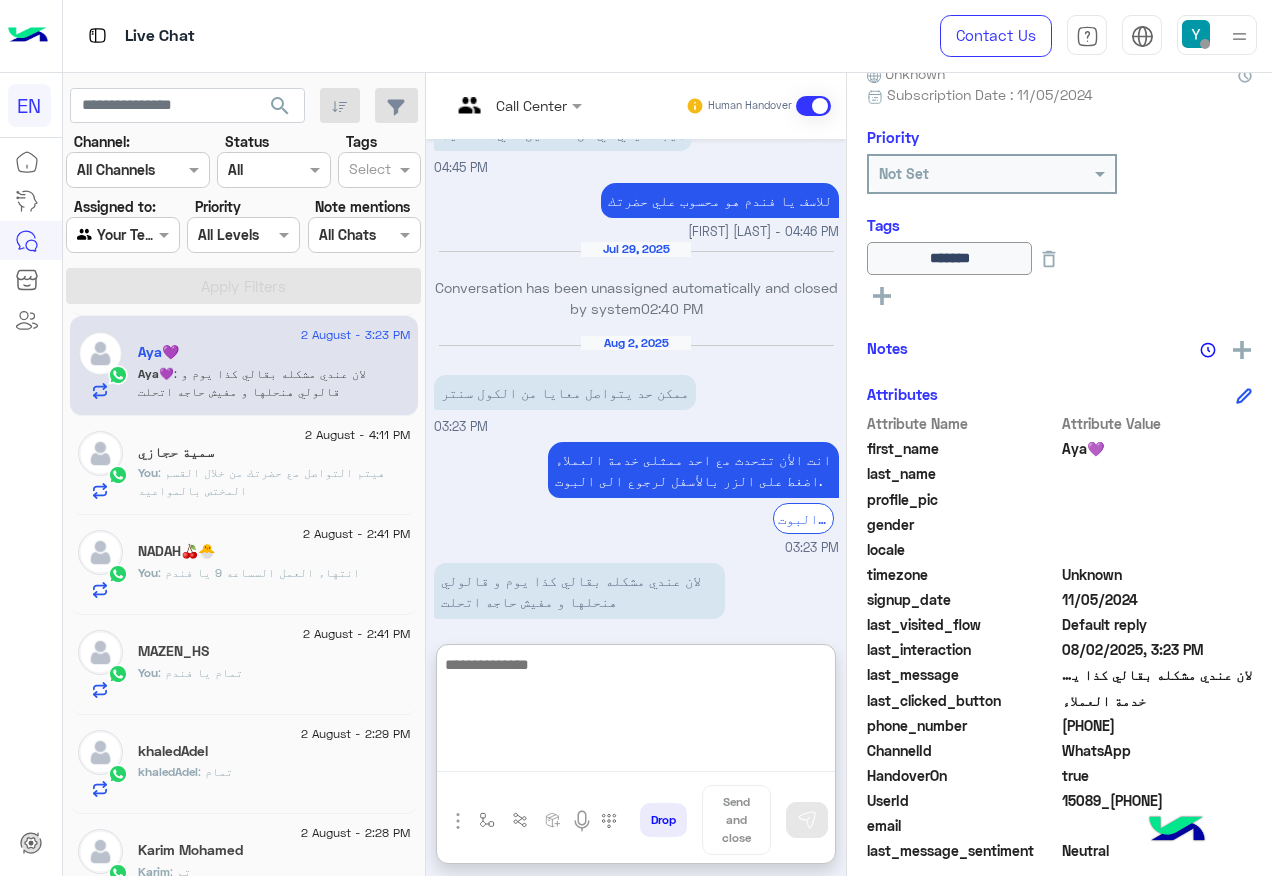 click at bounding box center [636, 712] 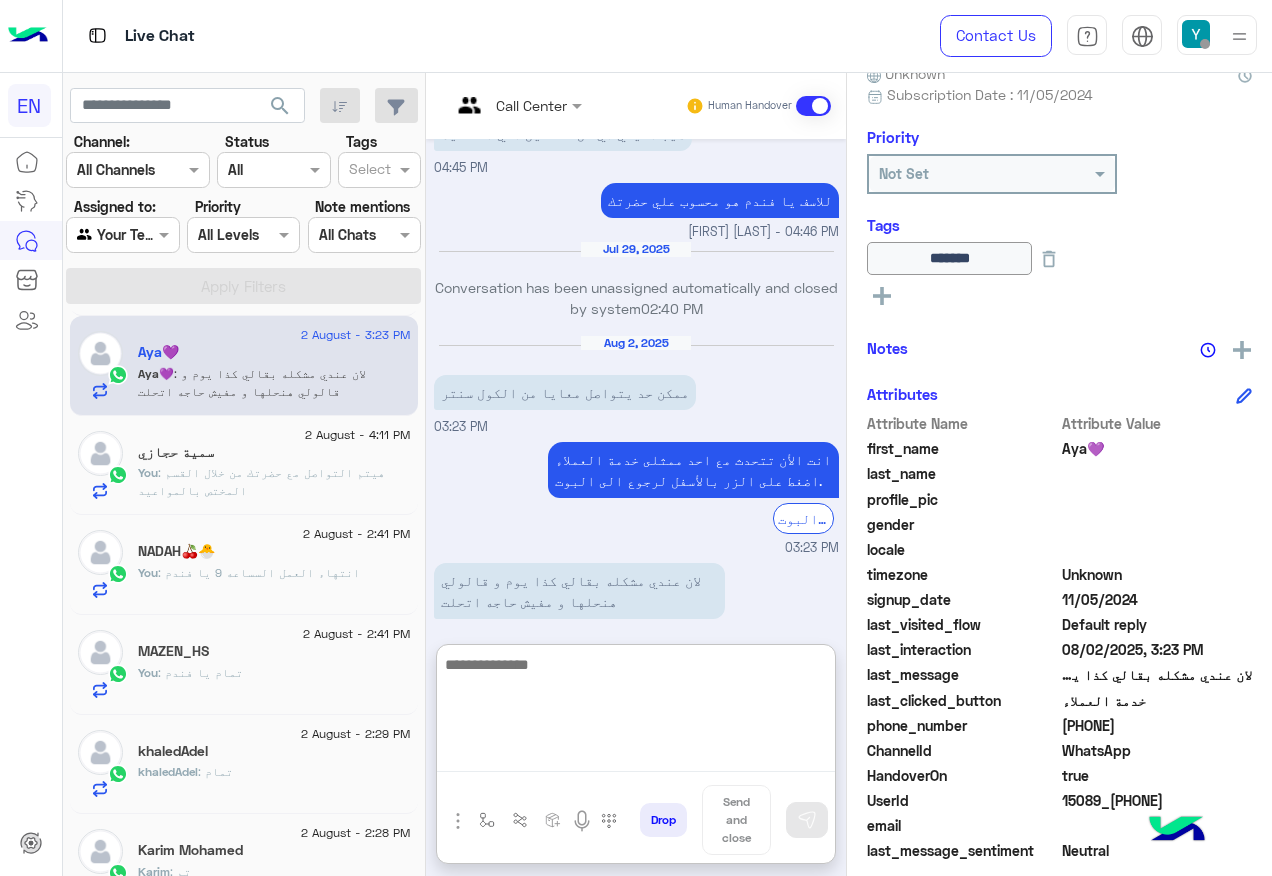 click at bounding box center (636, 712) 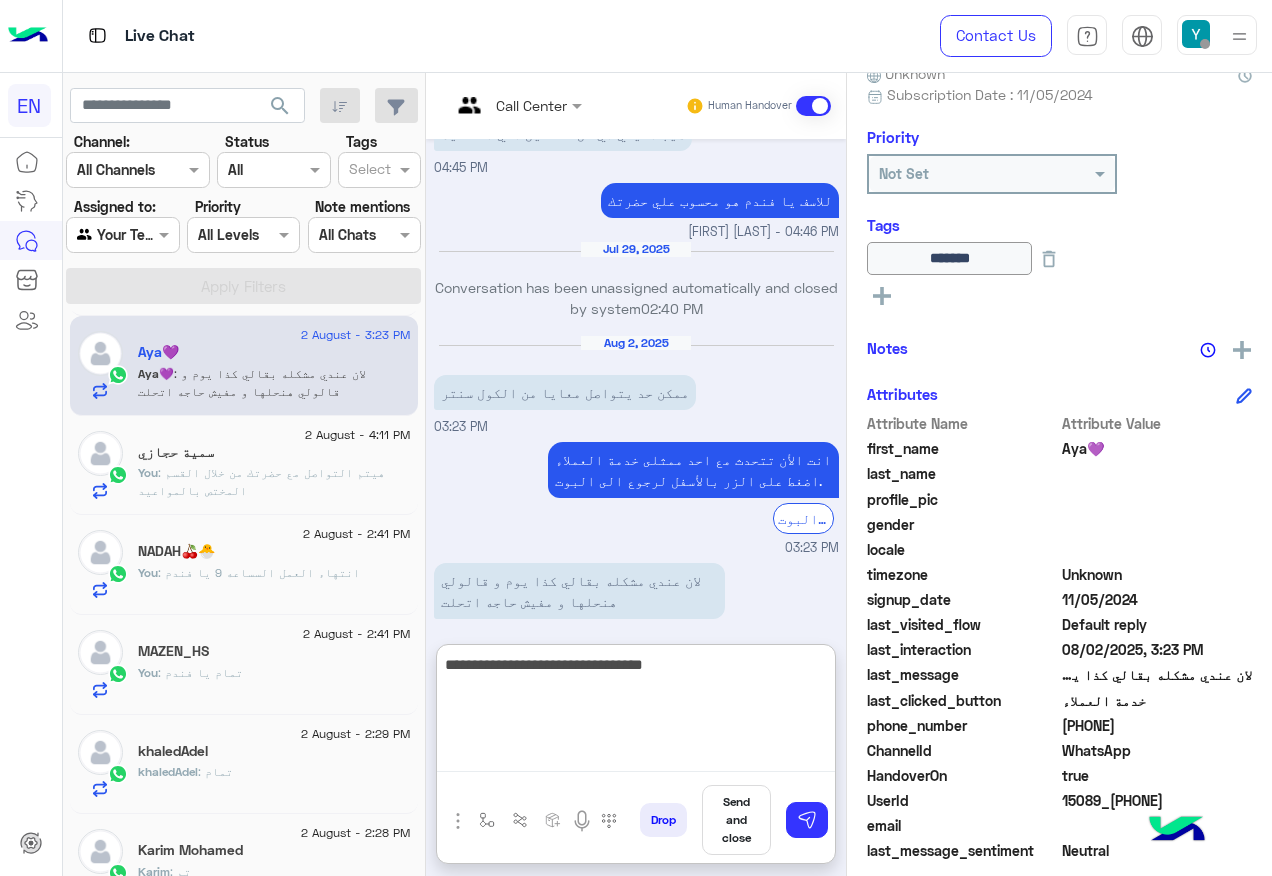 type on "**********" 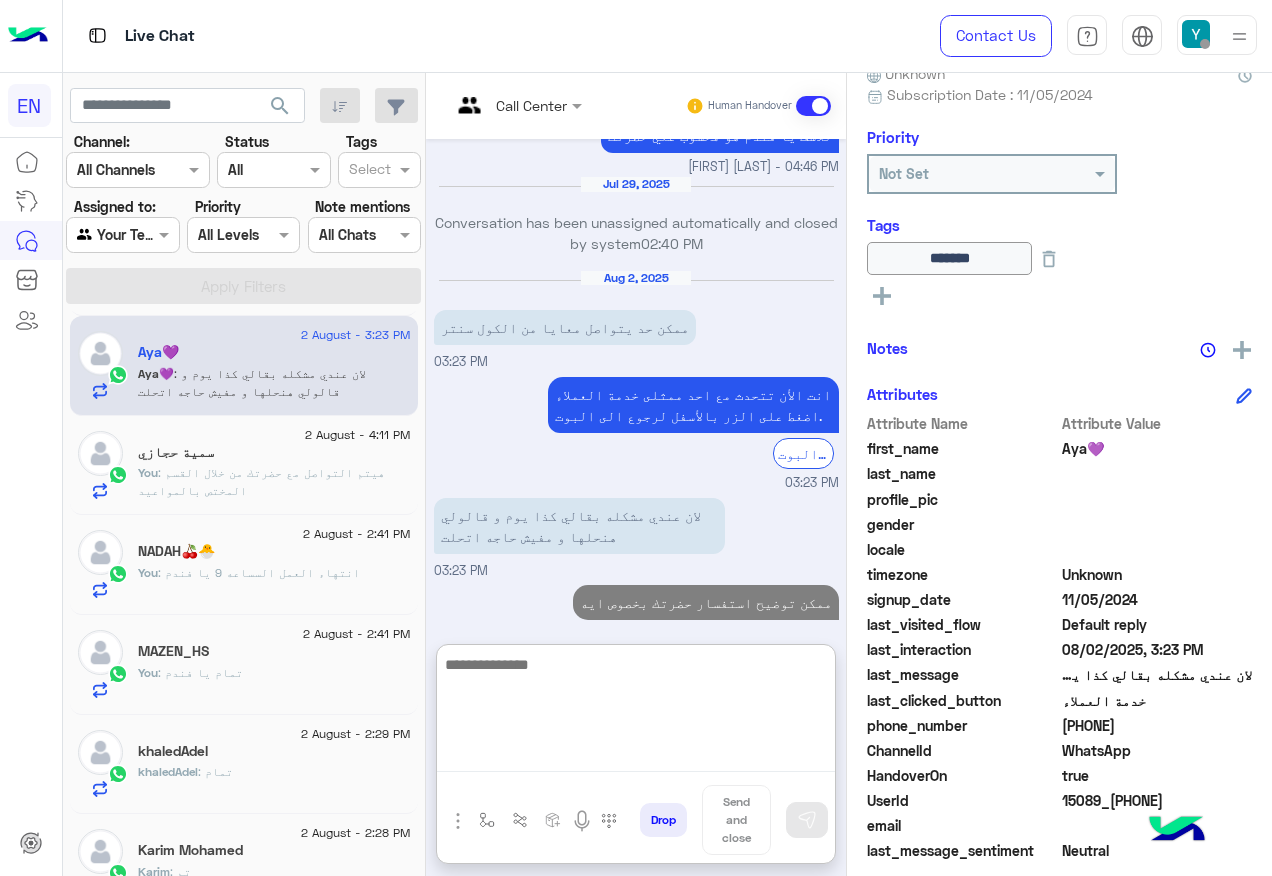 scroll, scrollTop: 1188, scrollLeft: 0, axis: vertical 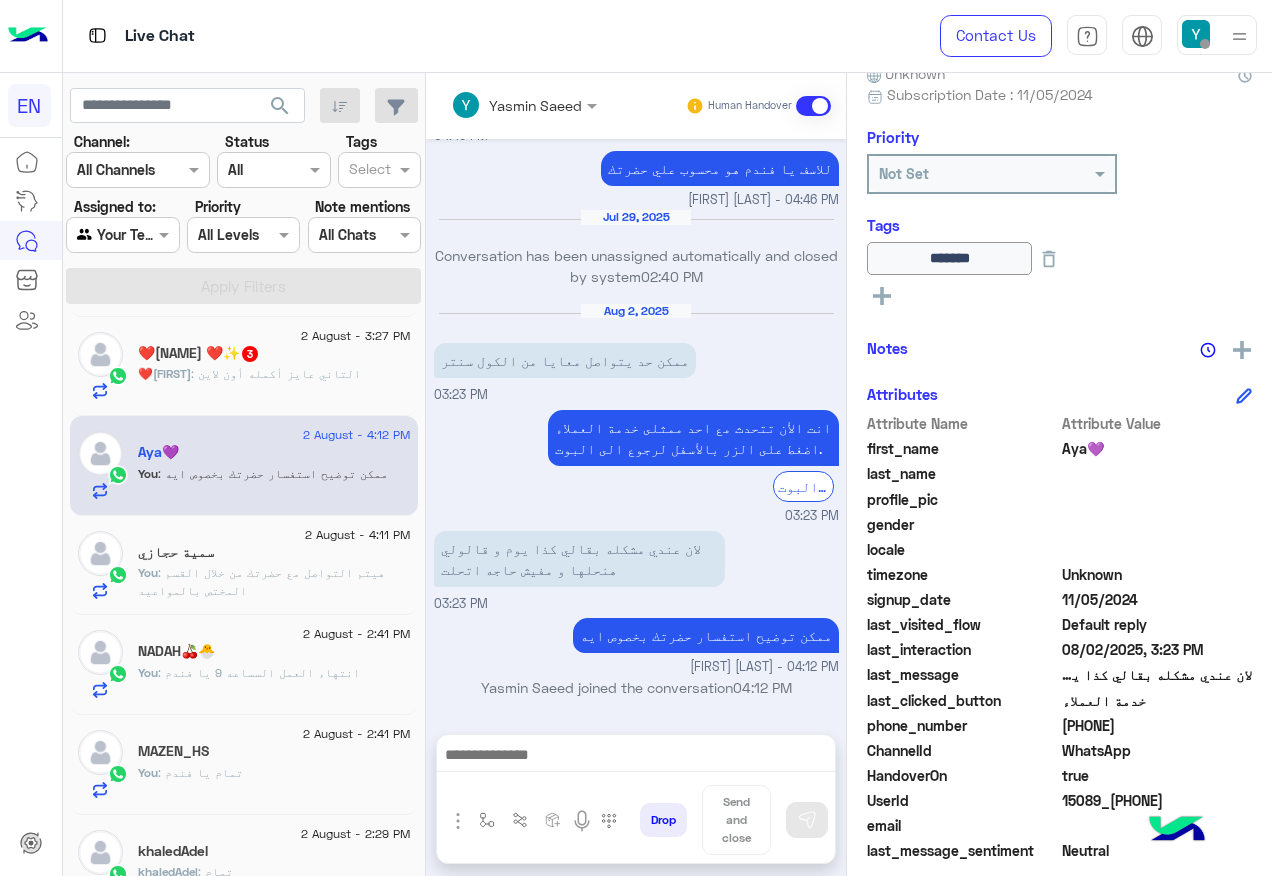 click on "❤️Omar : التاني عايز أكمله أون لاين" 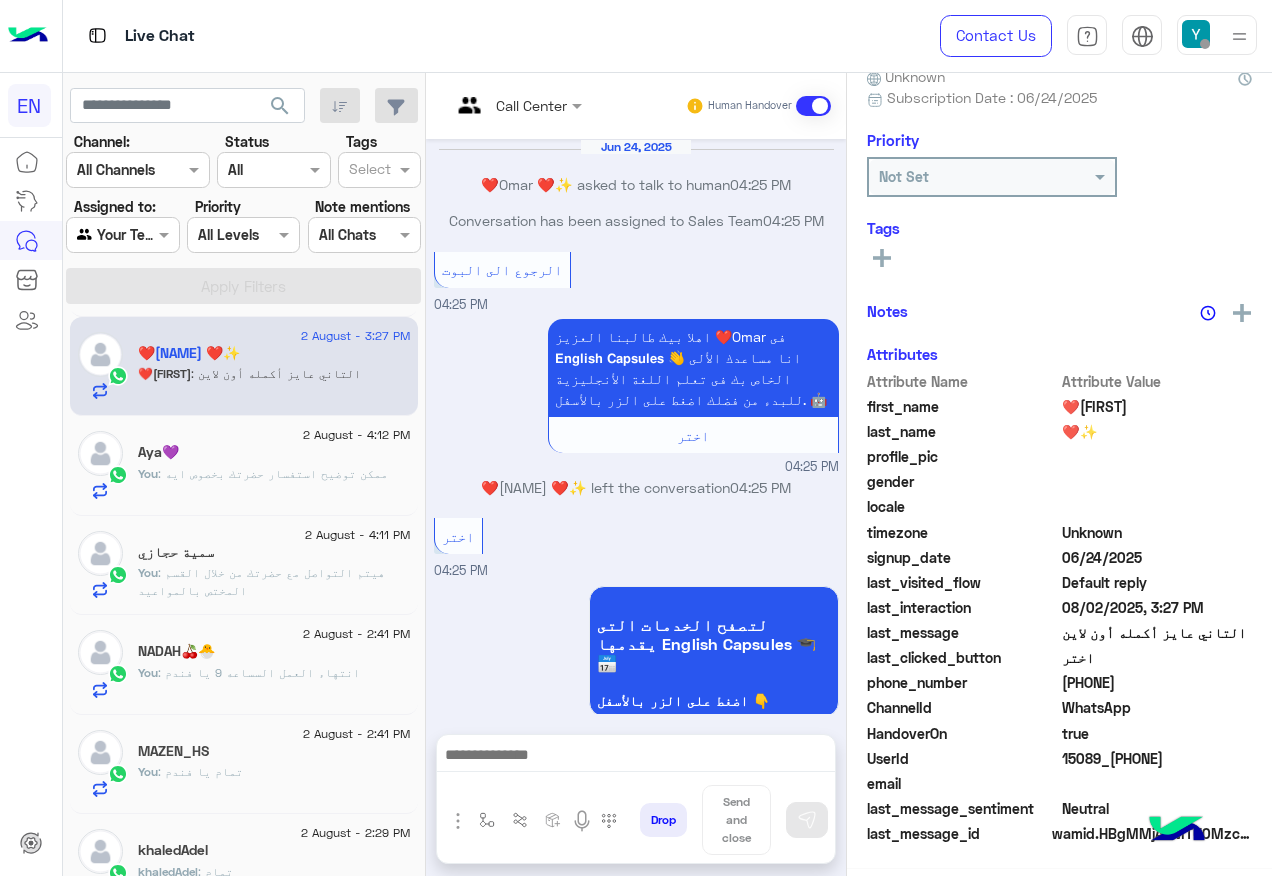 scroll, scrollTop: 1032, scrollLeft: 0, axis: vertical 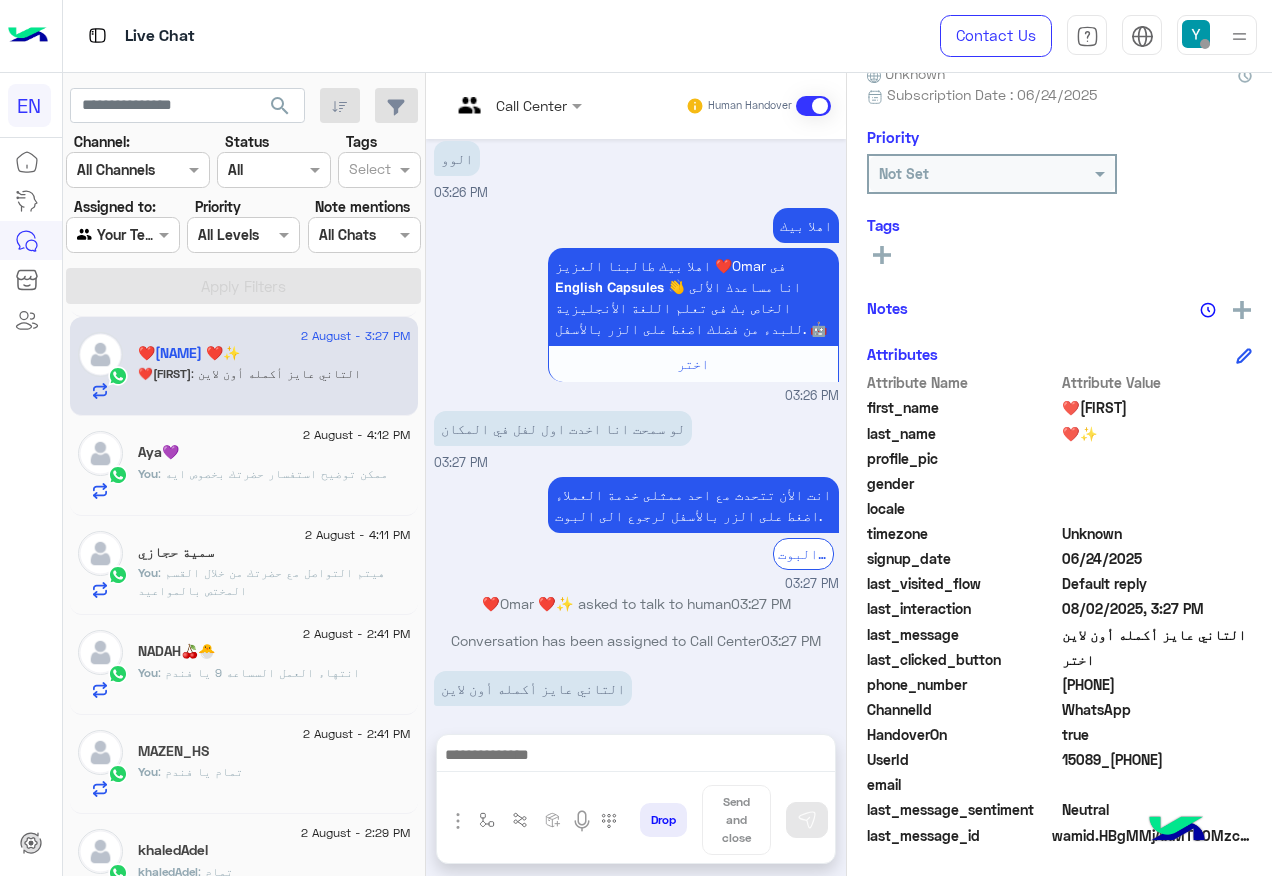 click on "201154378578" 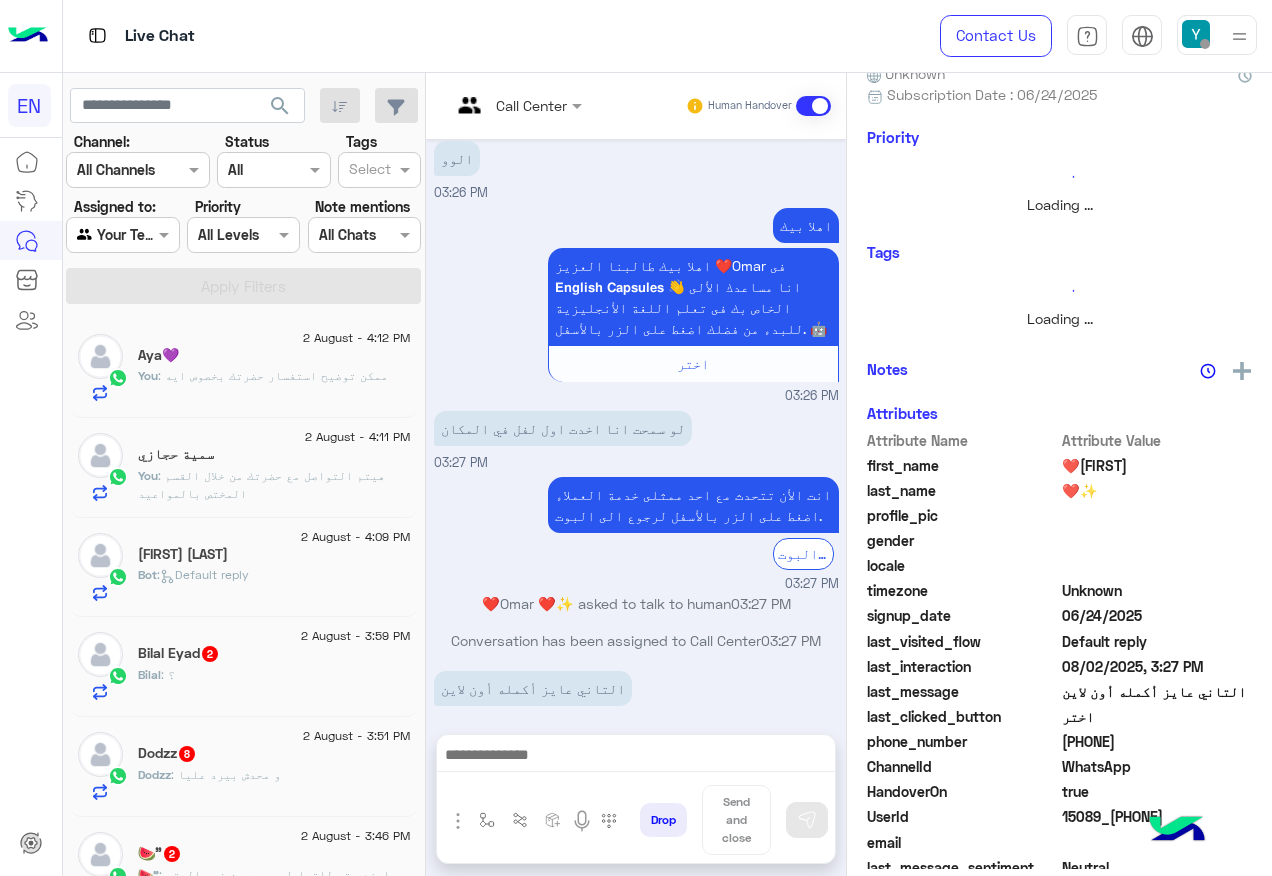 scroll, scrollTop: 10, scrollLeft: 0, axis: vertical 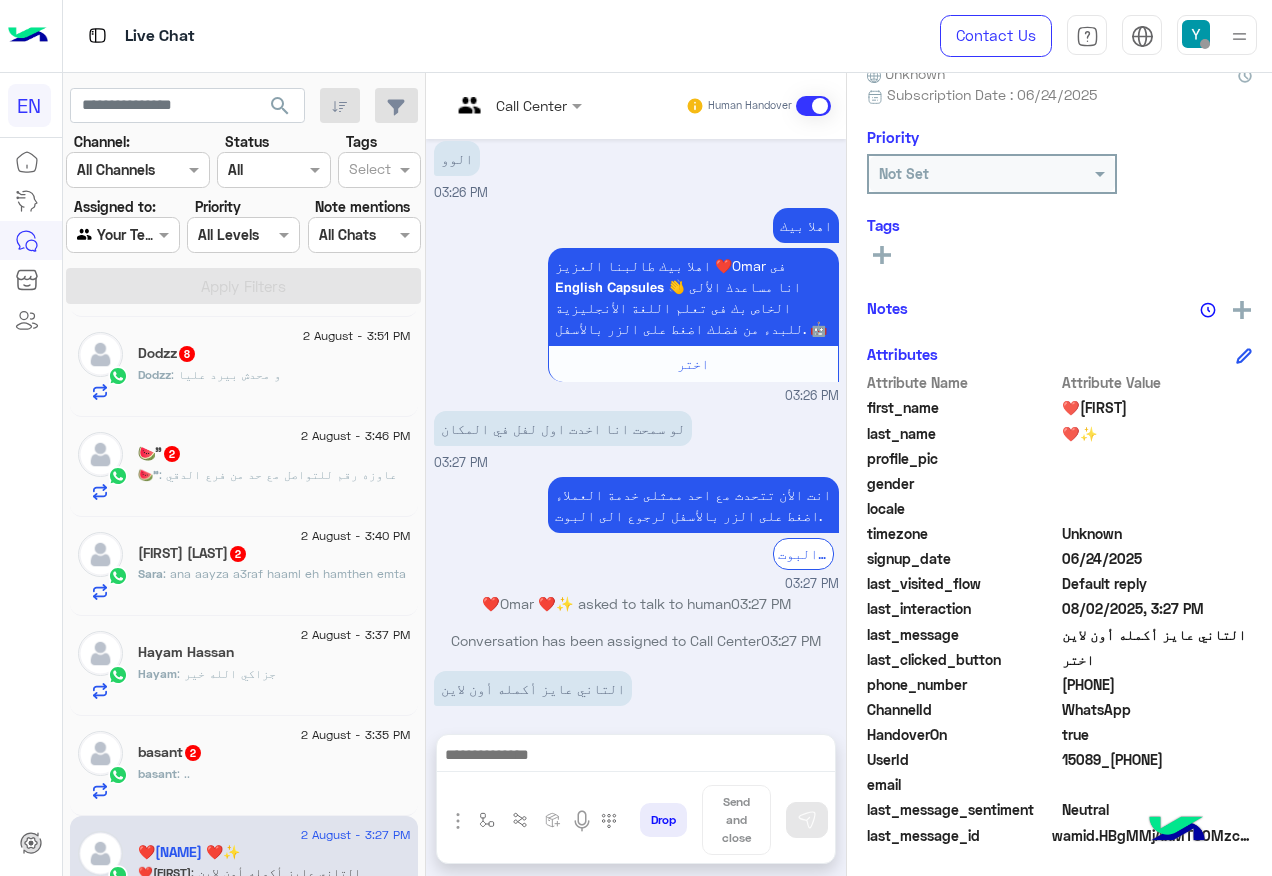 click at bounding box center [636, 760] 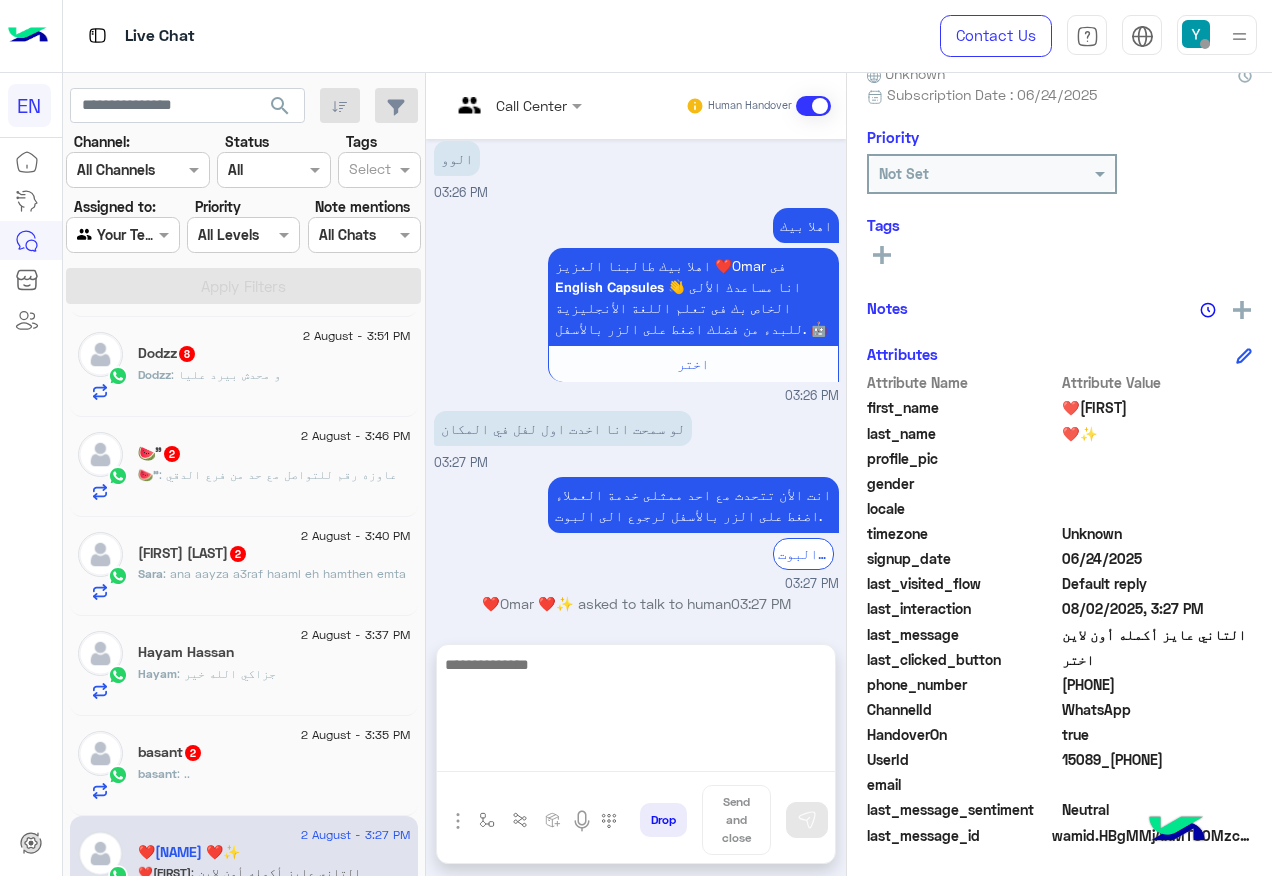 click at bounding box center (636, 712) 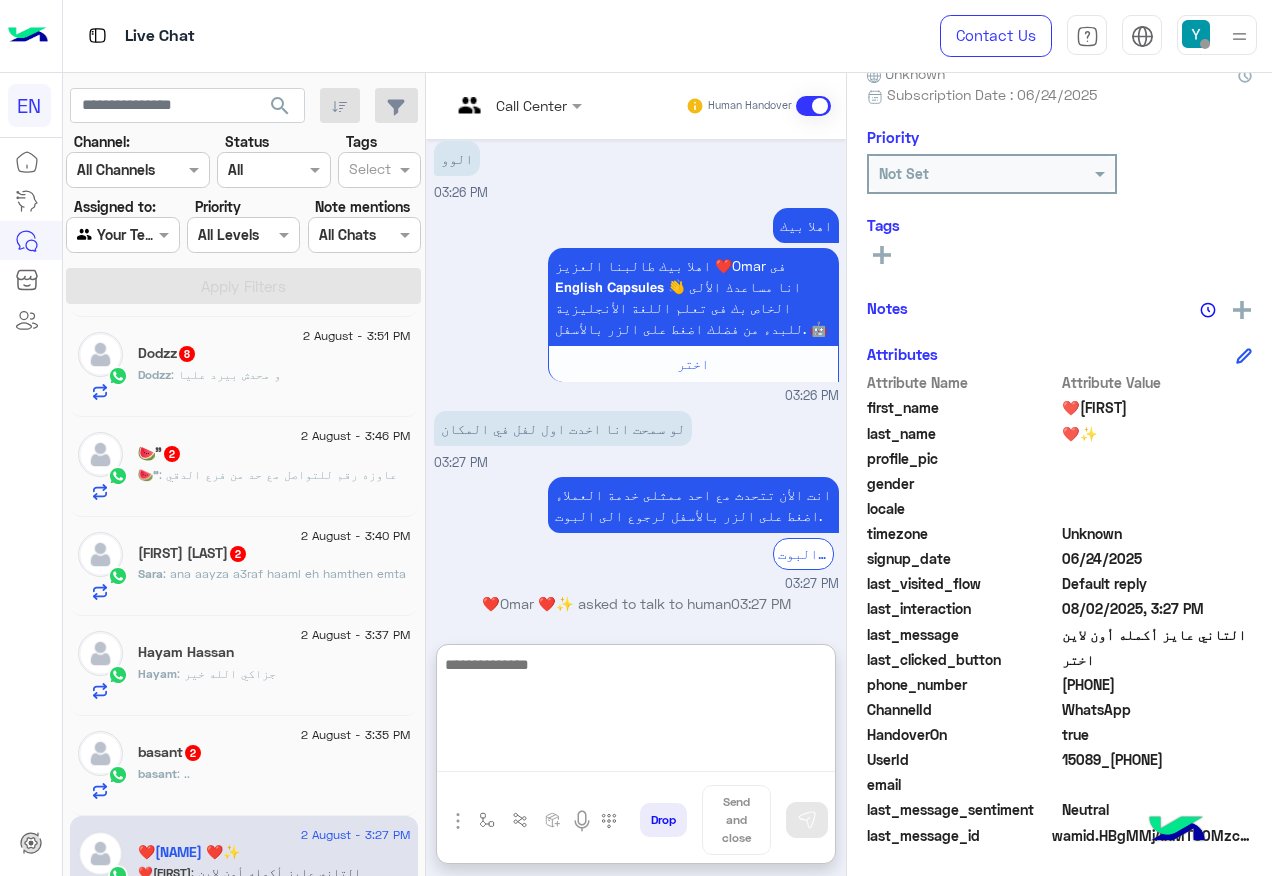 scroll, scrollTop: 1122, scrollLeft: 0, axis: vertical 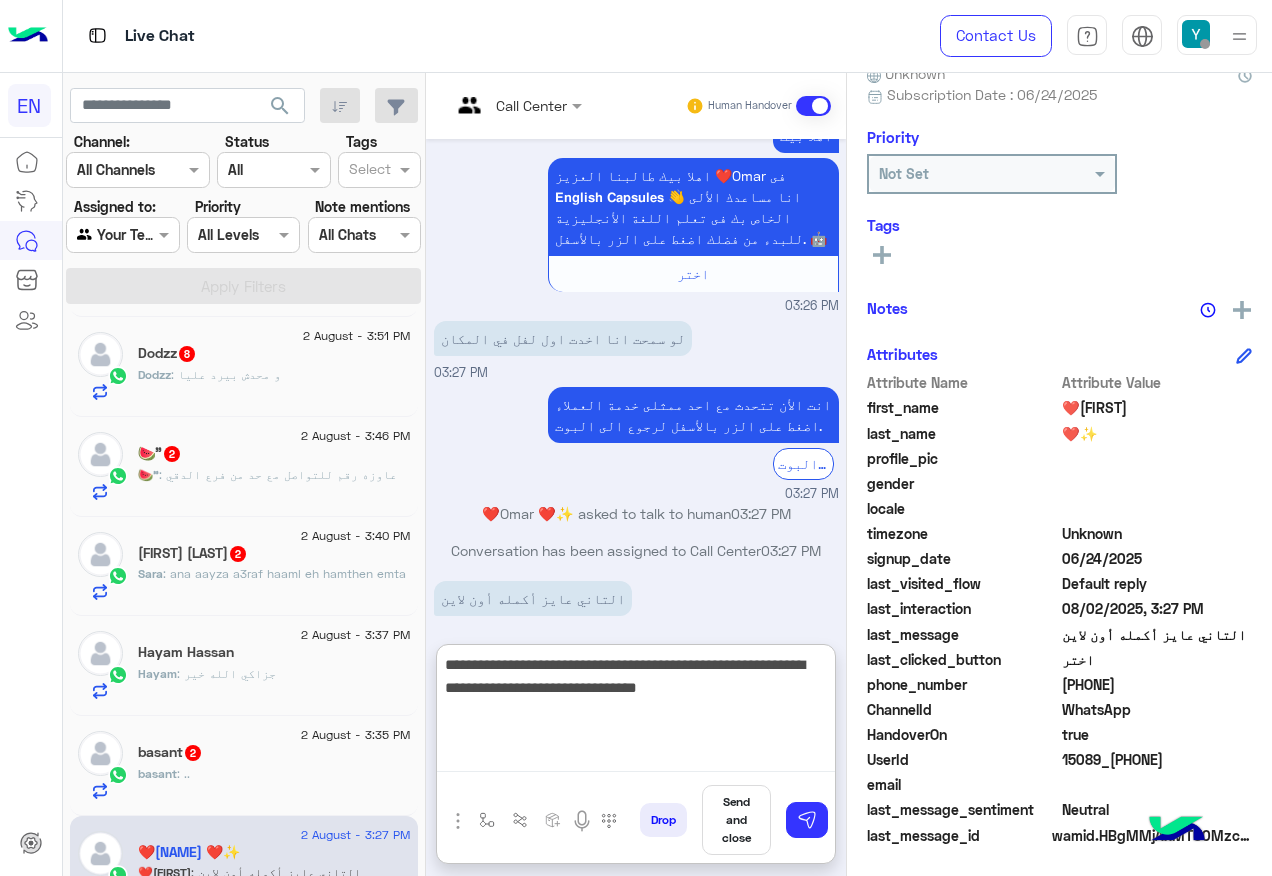 type on "**********" 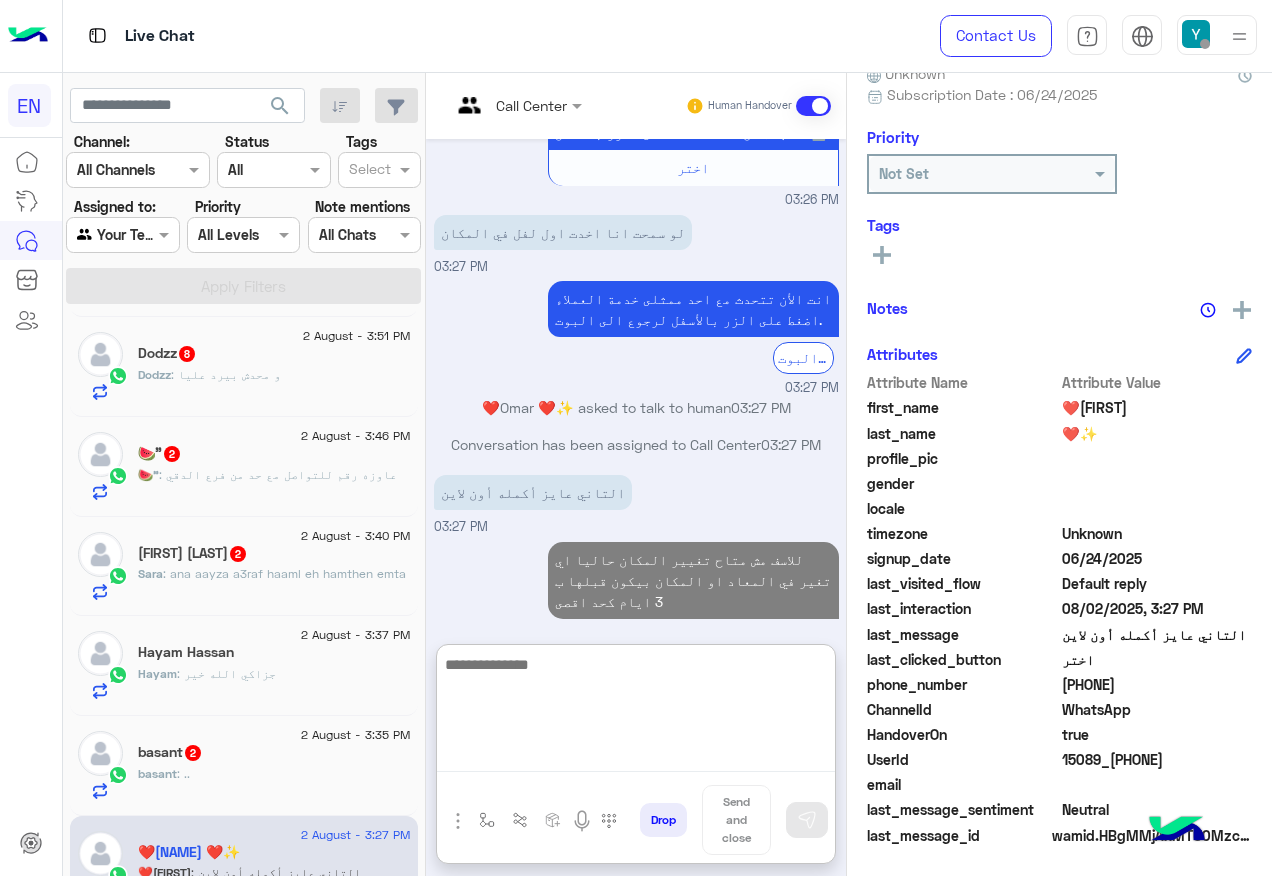 scroll, scrollTop: 1264, scrollLeft: 0, axis: vertical 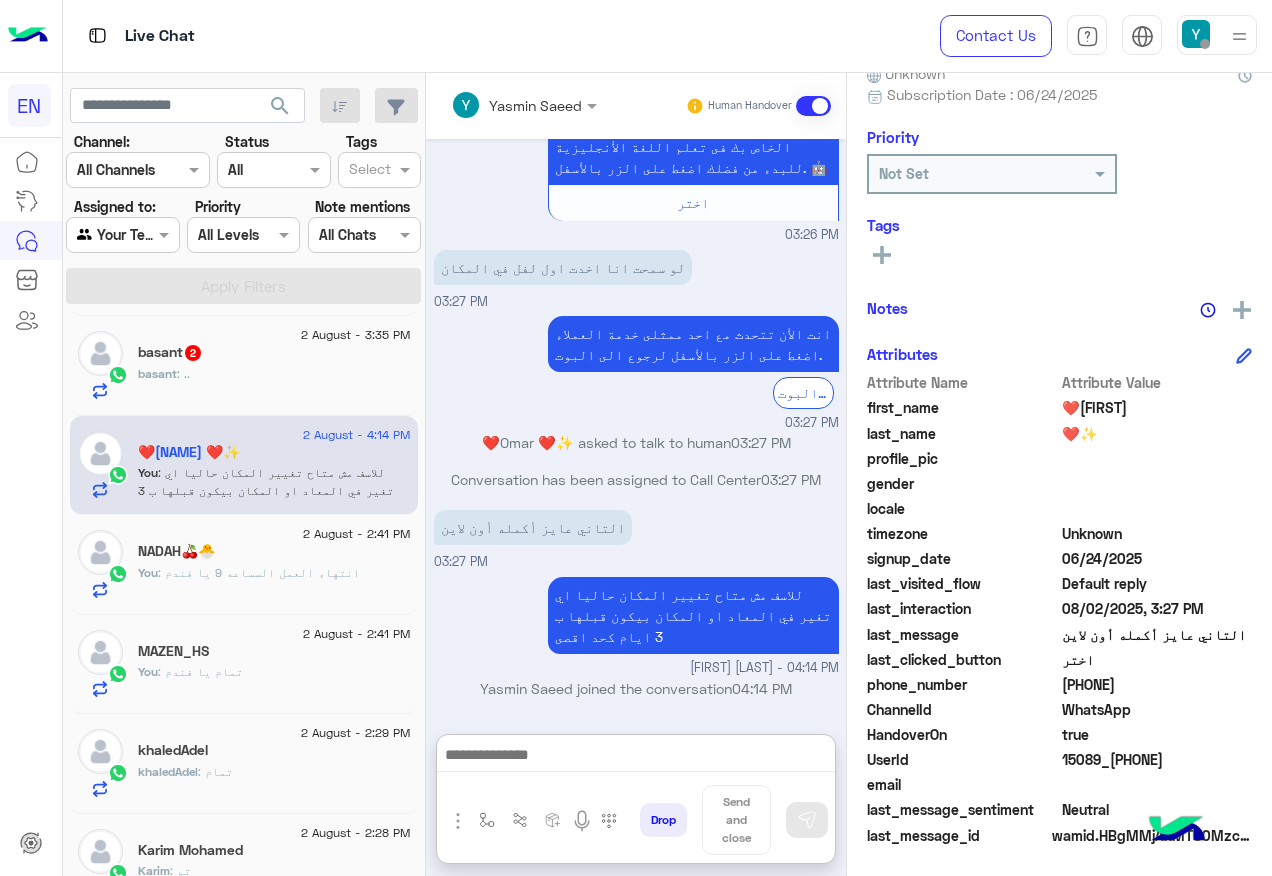 click on "basant : .." 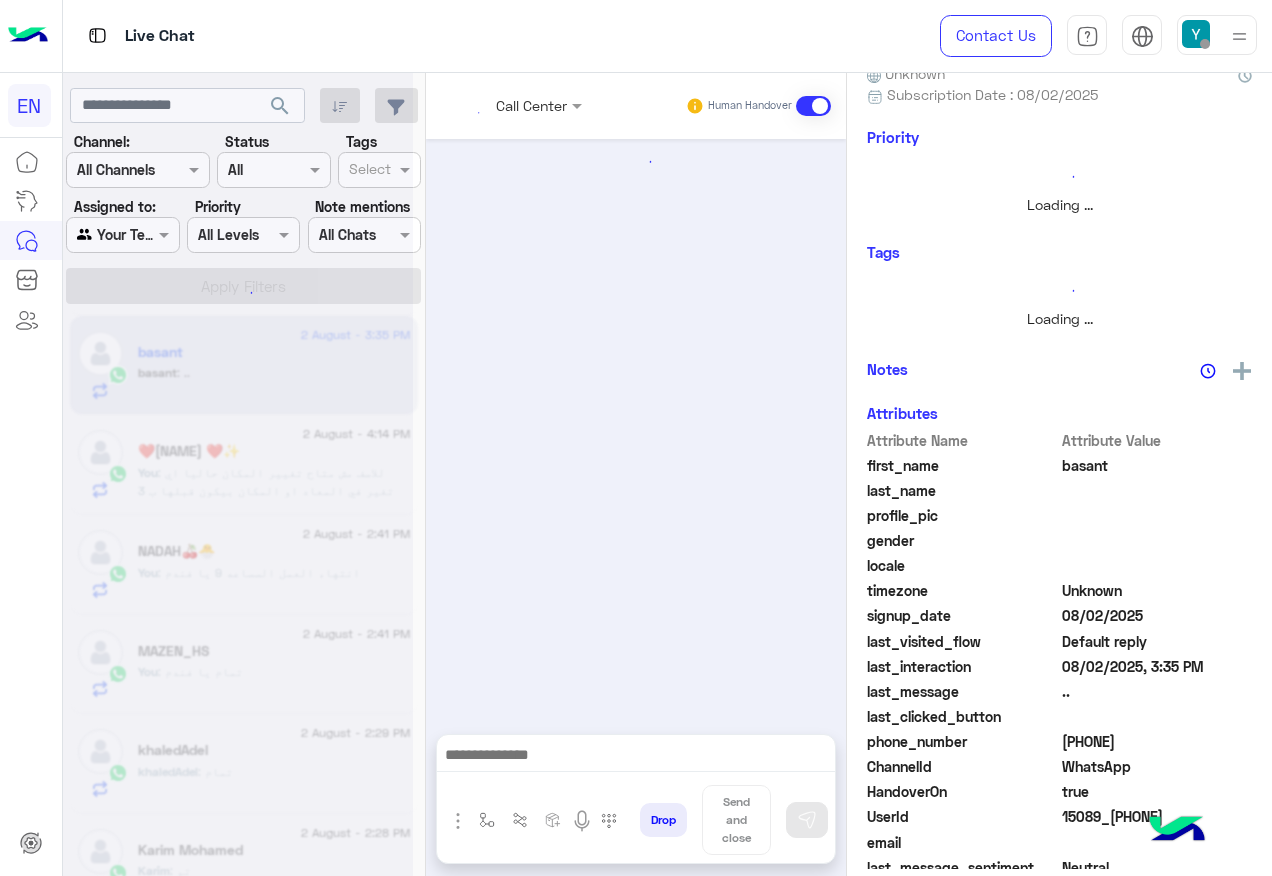 scroll, scrollTop: 0, scrollLeft: 0, axis: both 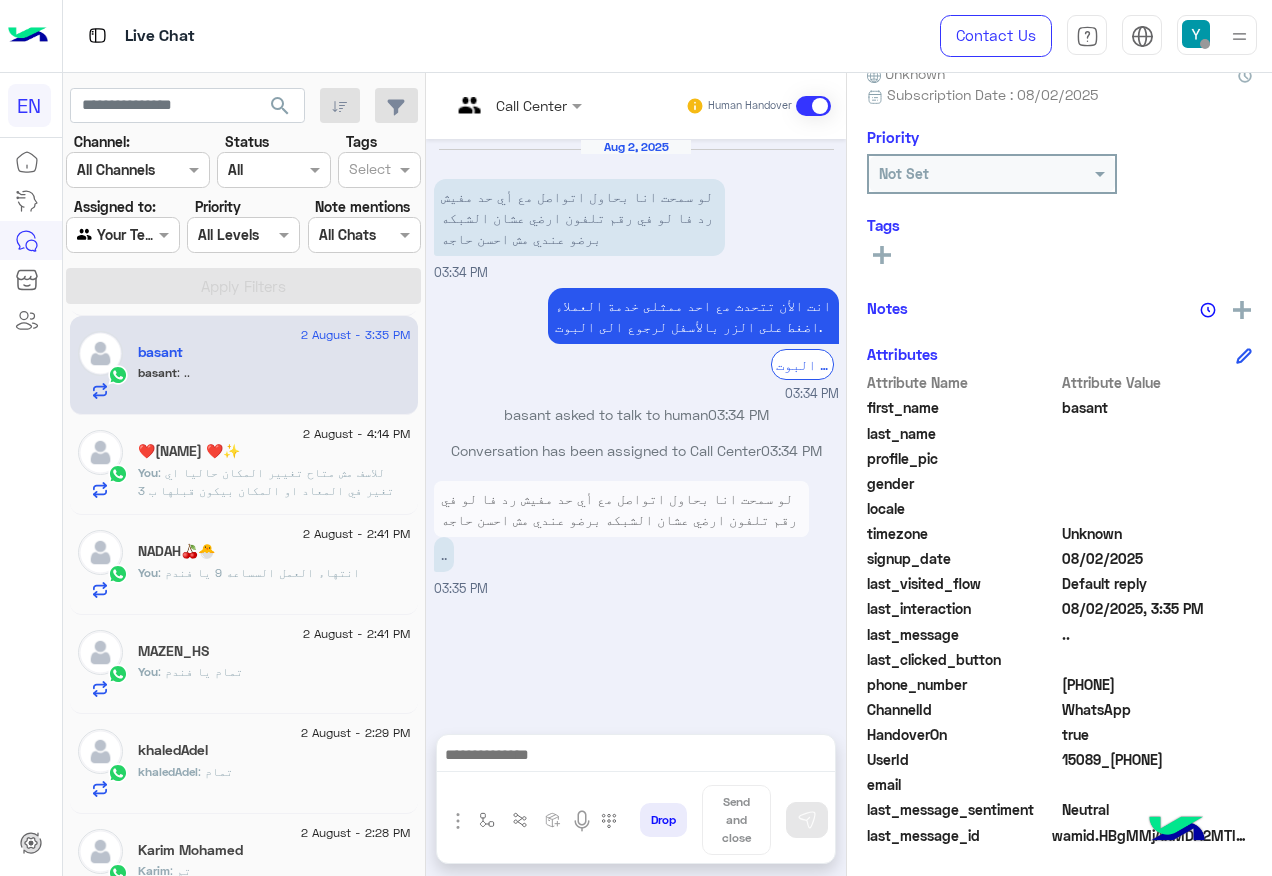 drag, startPoint x: 1064, startPoint y: 684, endPoint x: 1167, endPoint y: 684, distance: 103 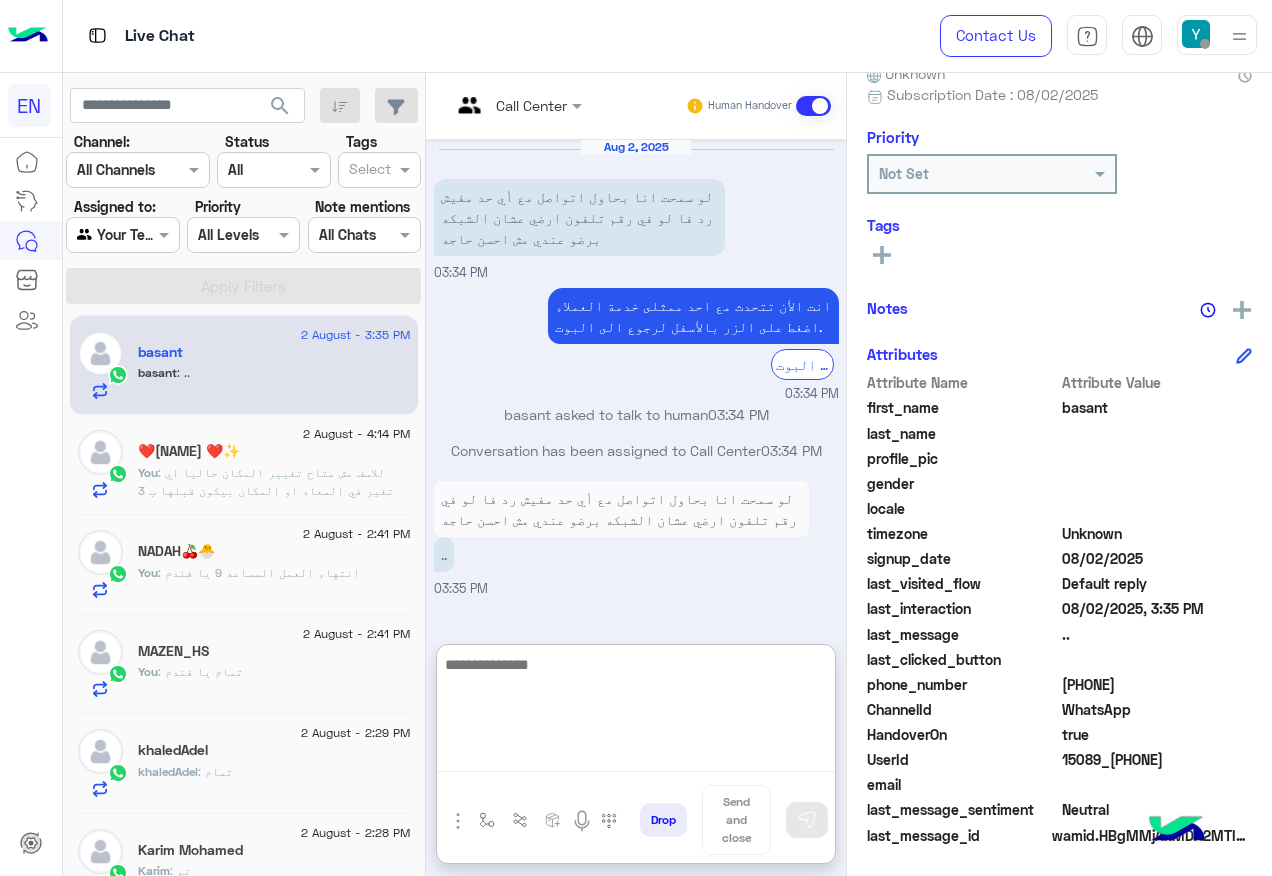 click at bounding box center (636, 712) 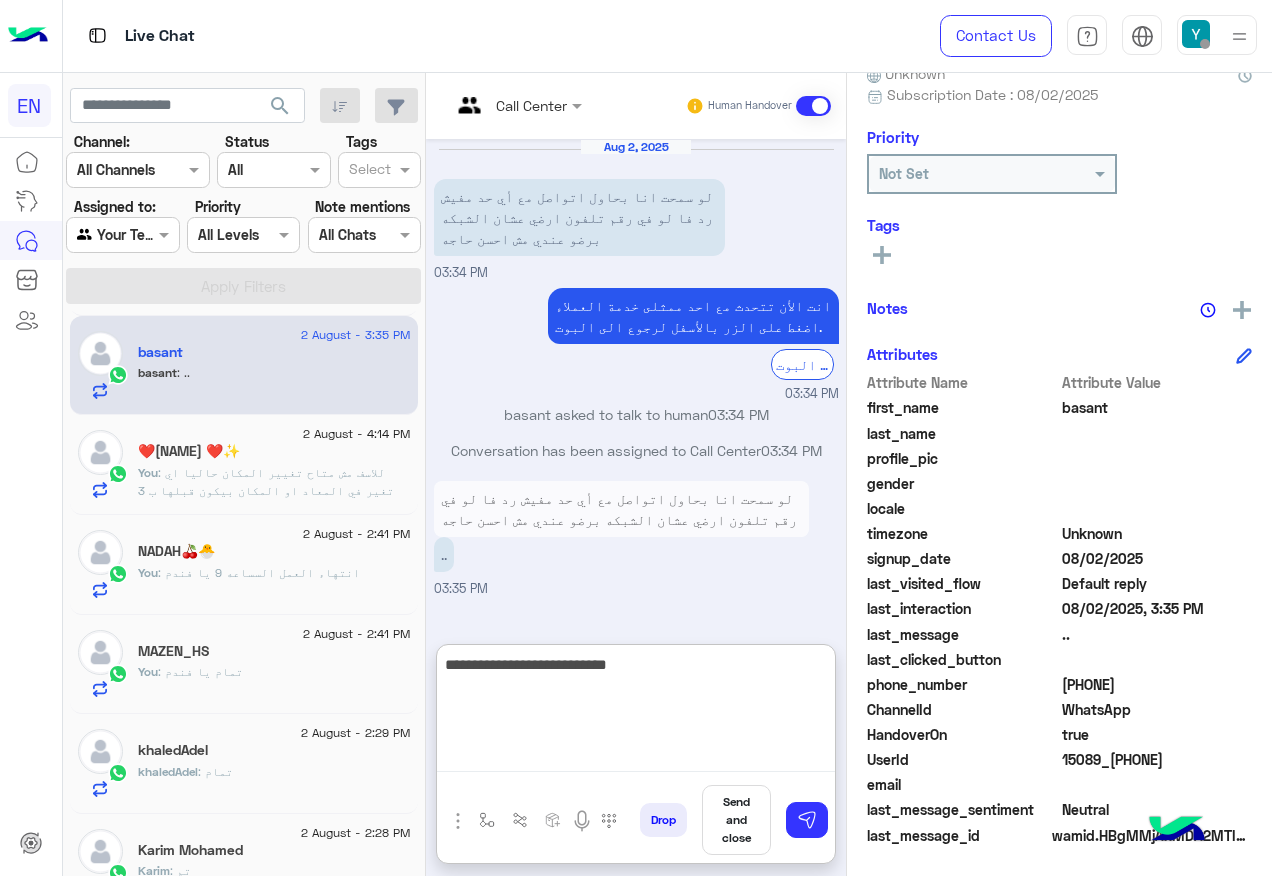 type on "**********" 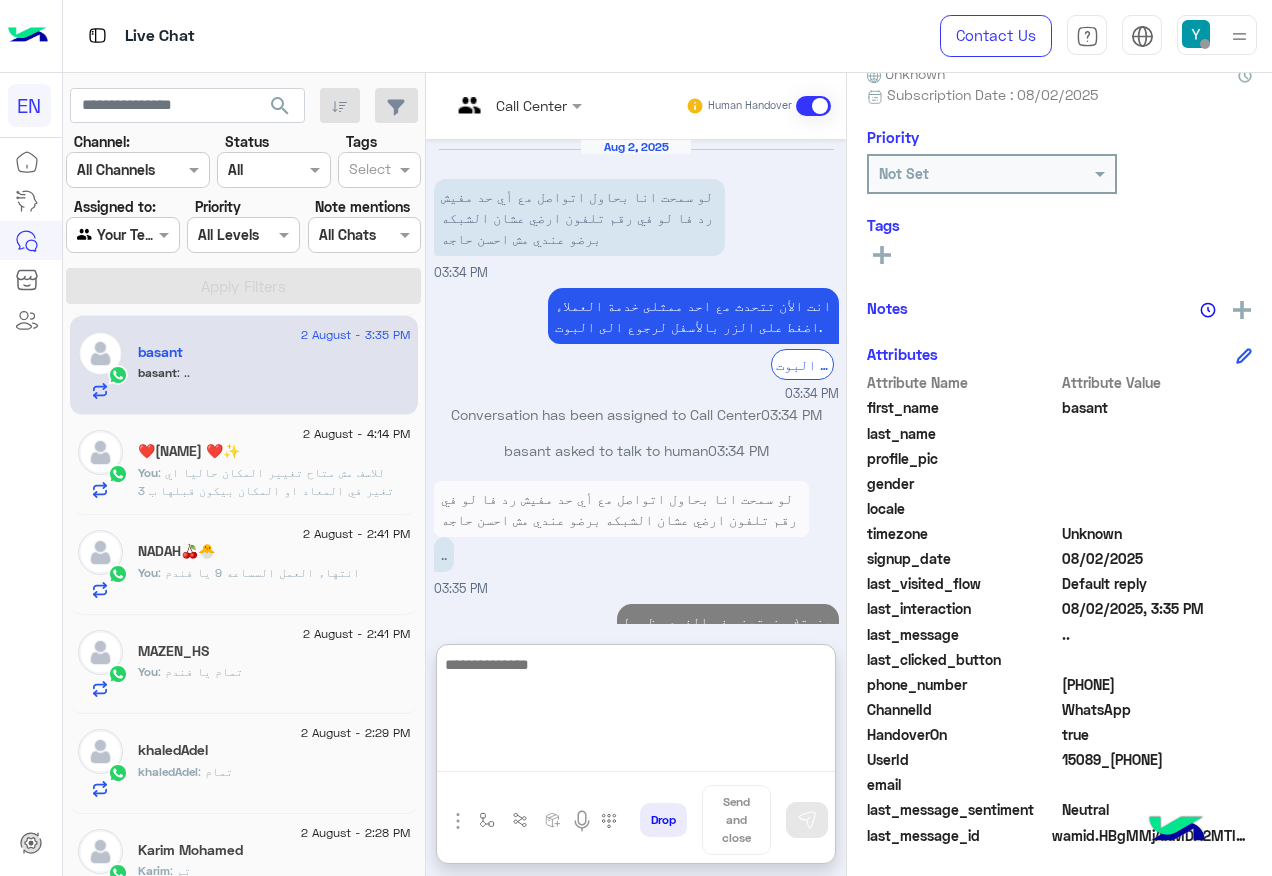 scroll, scrollTop: 39, scrollLeft: 0, axis: vertical 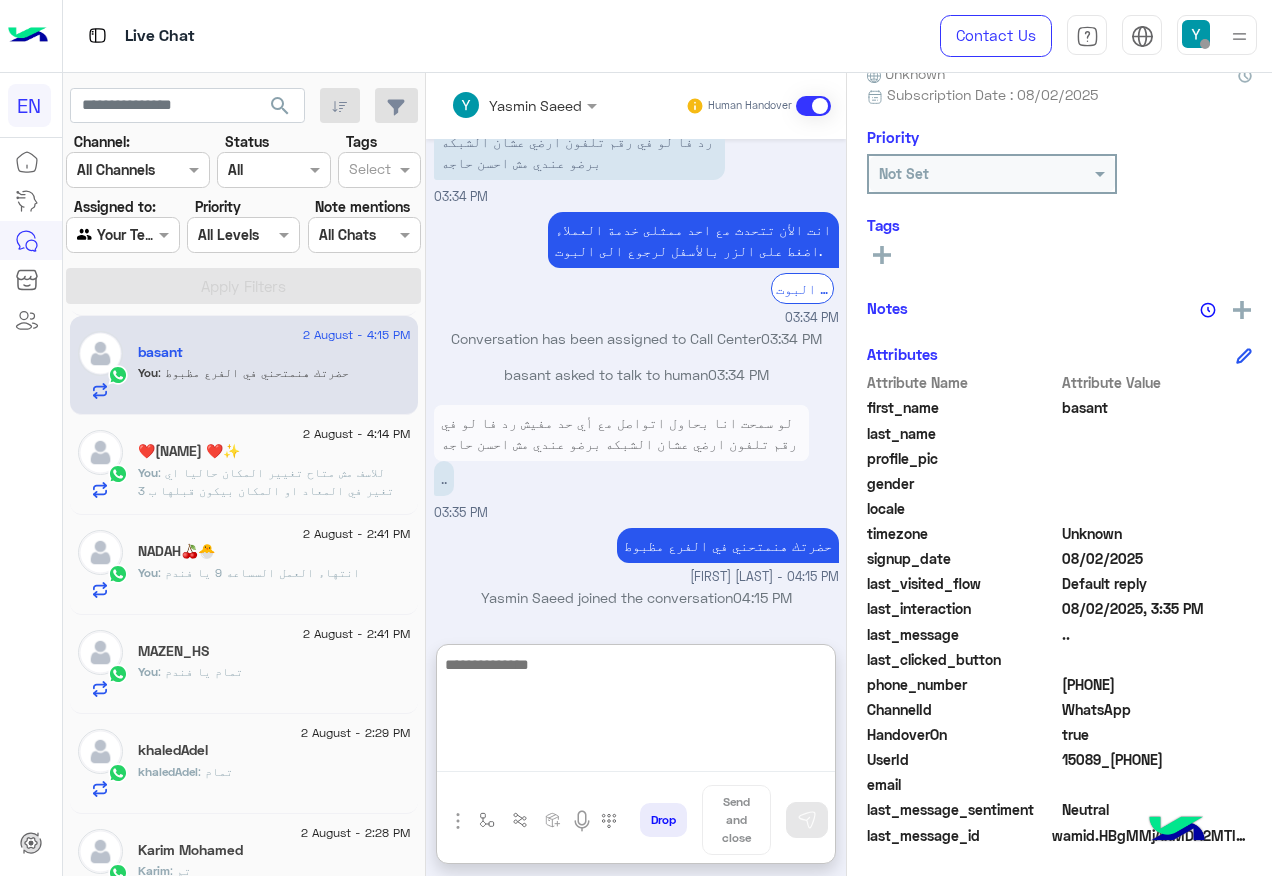 click at bounding box center [636, 712] 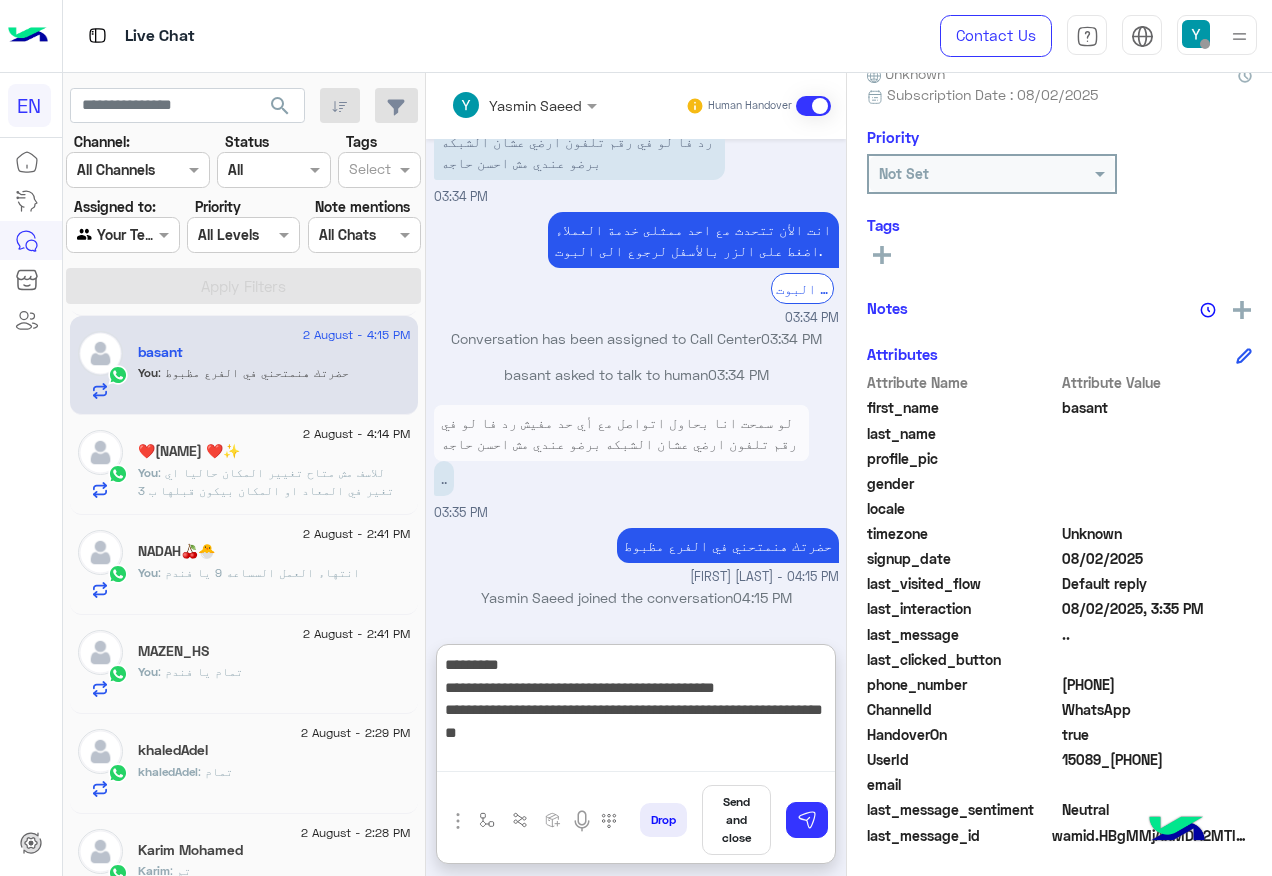 click on "**********" at bounding box center [636, 712] 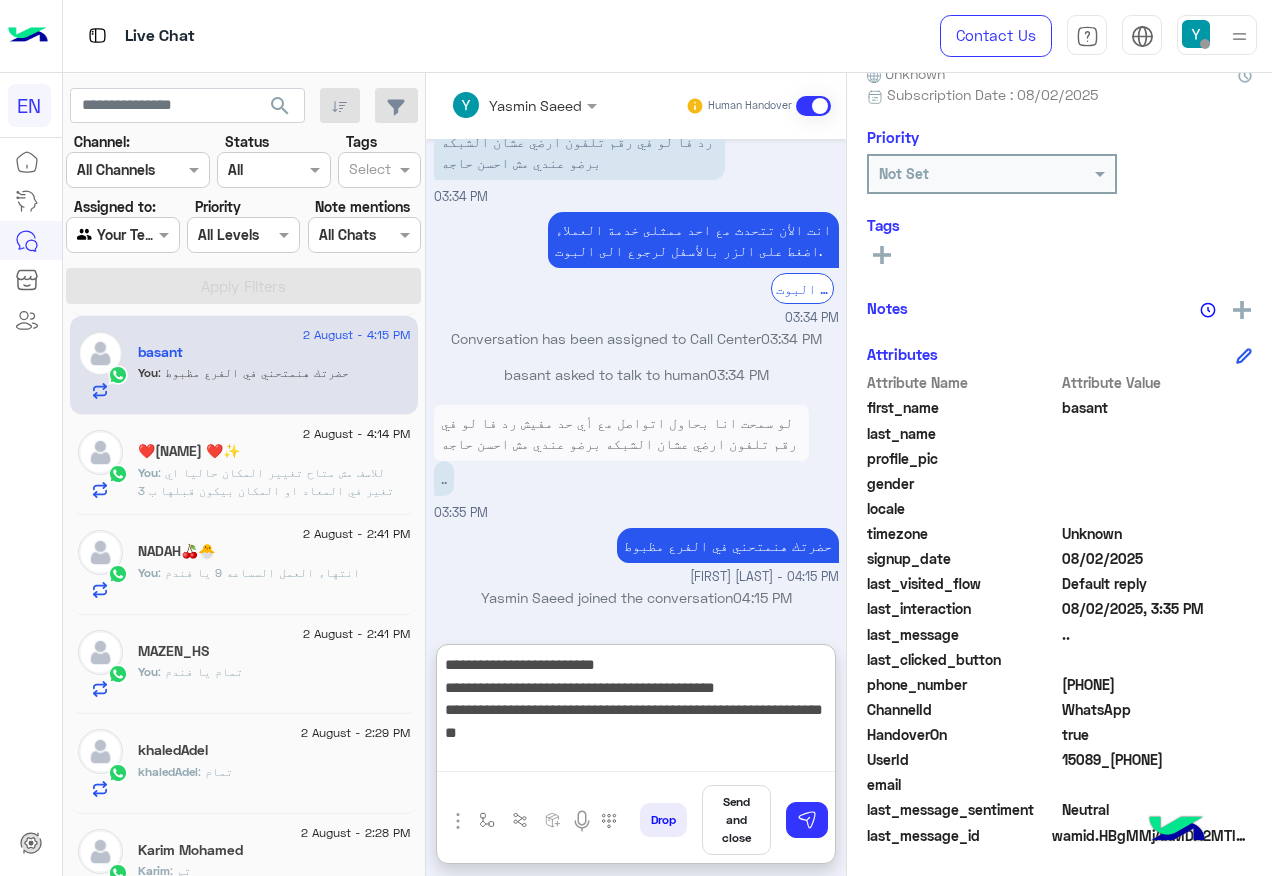 type on "**********" 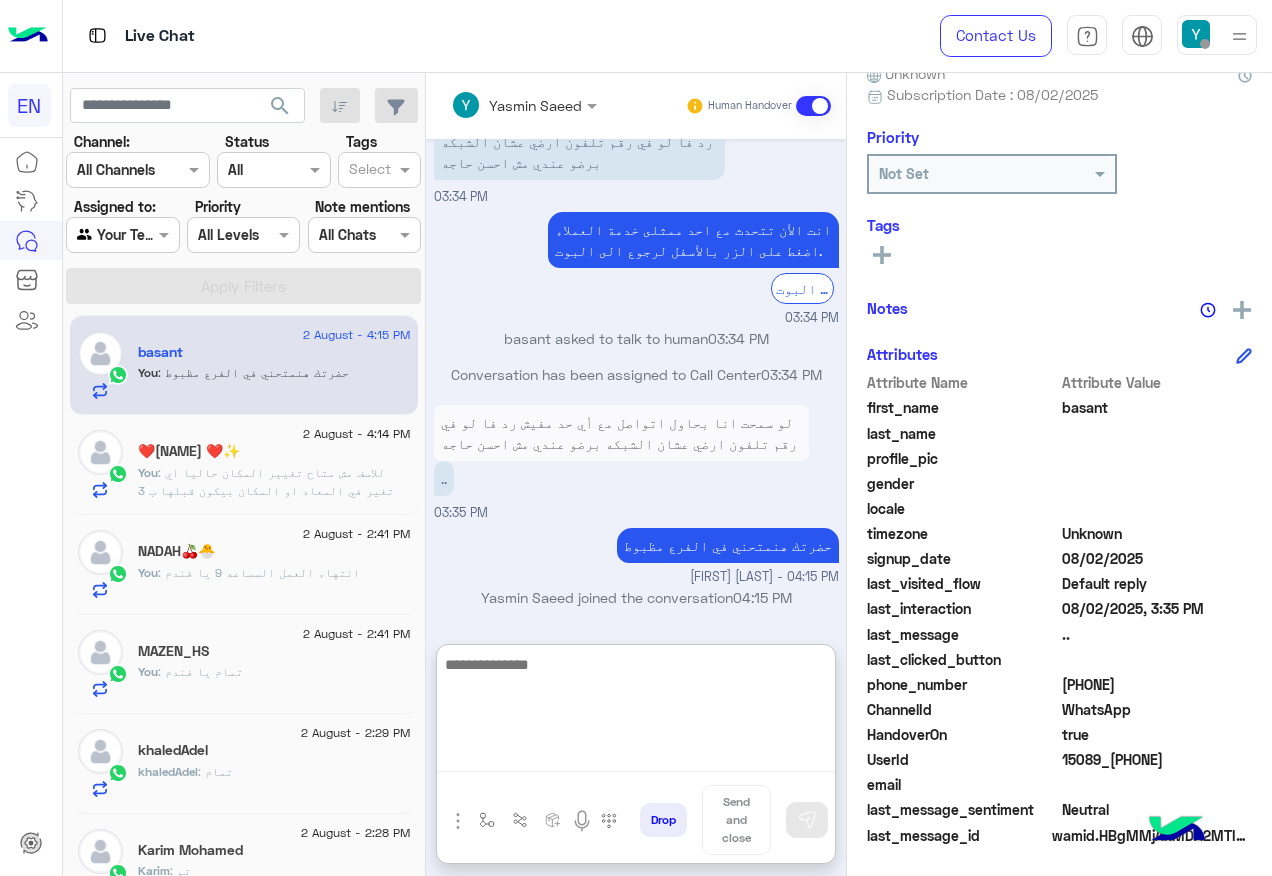 scroll, scrollTop: 223, scrollLeft: 0, axis: vertical 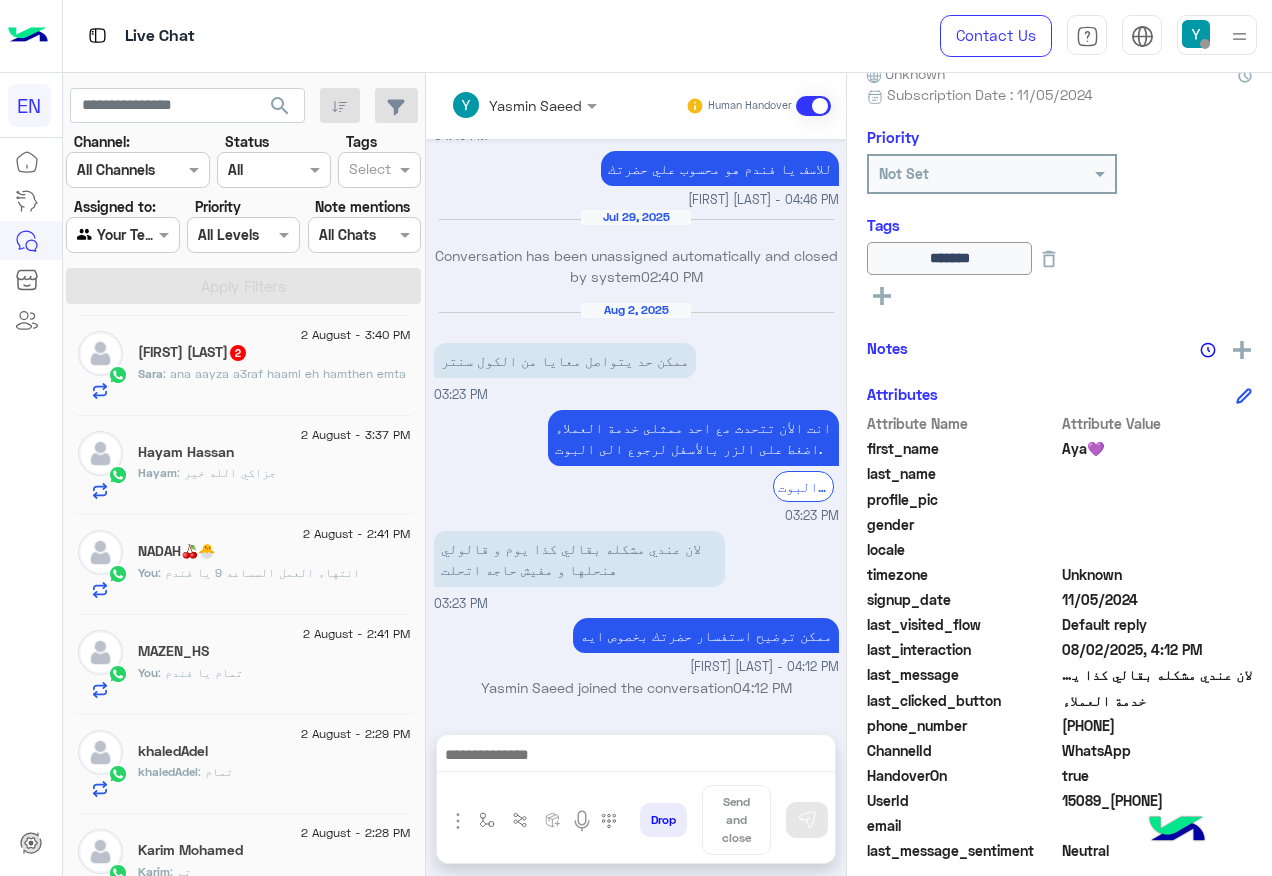 click on "Sara : ana aayza a3raf haaml eh hamthen emta" 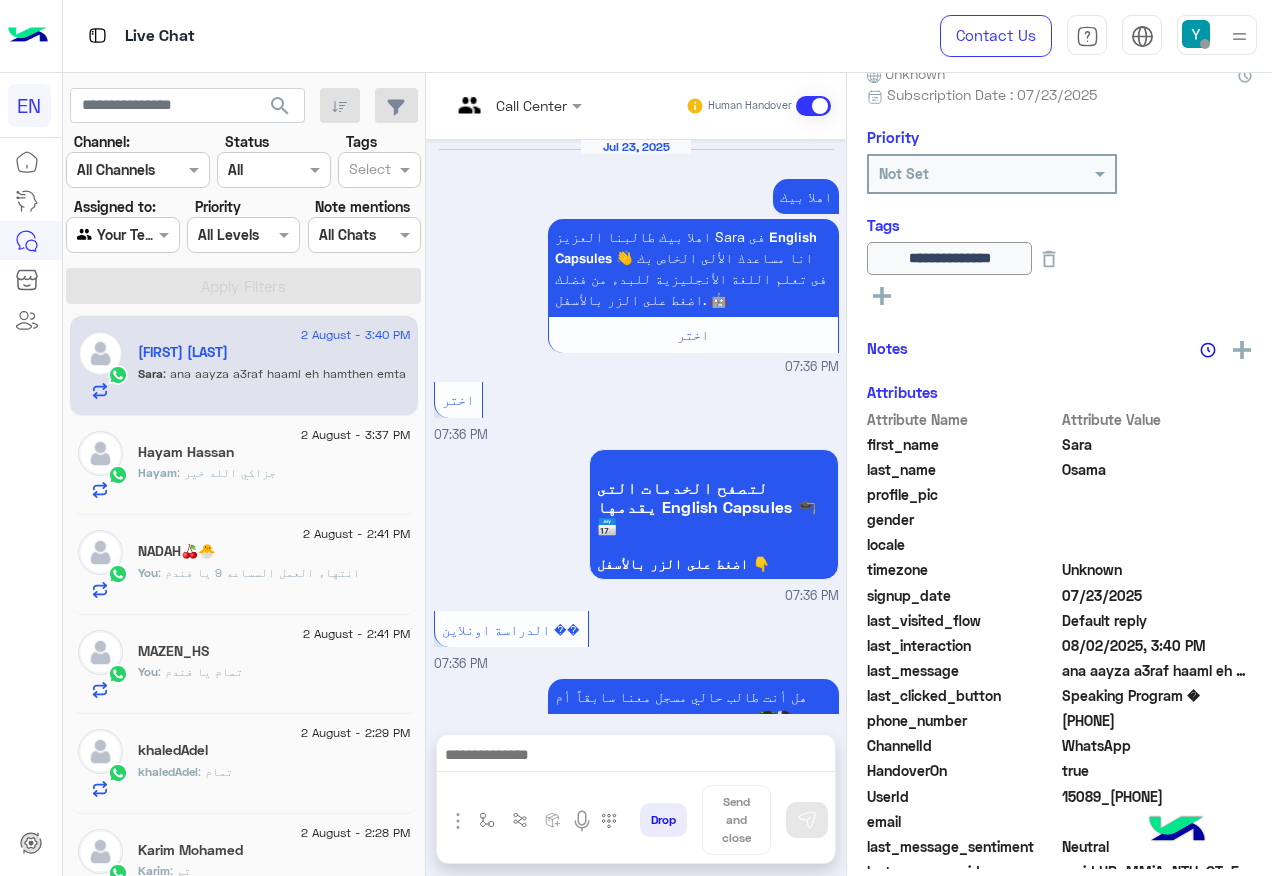 scroll, scrollTop: 200, scrollLeft: 0, axis: vertical 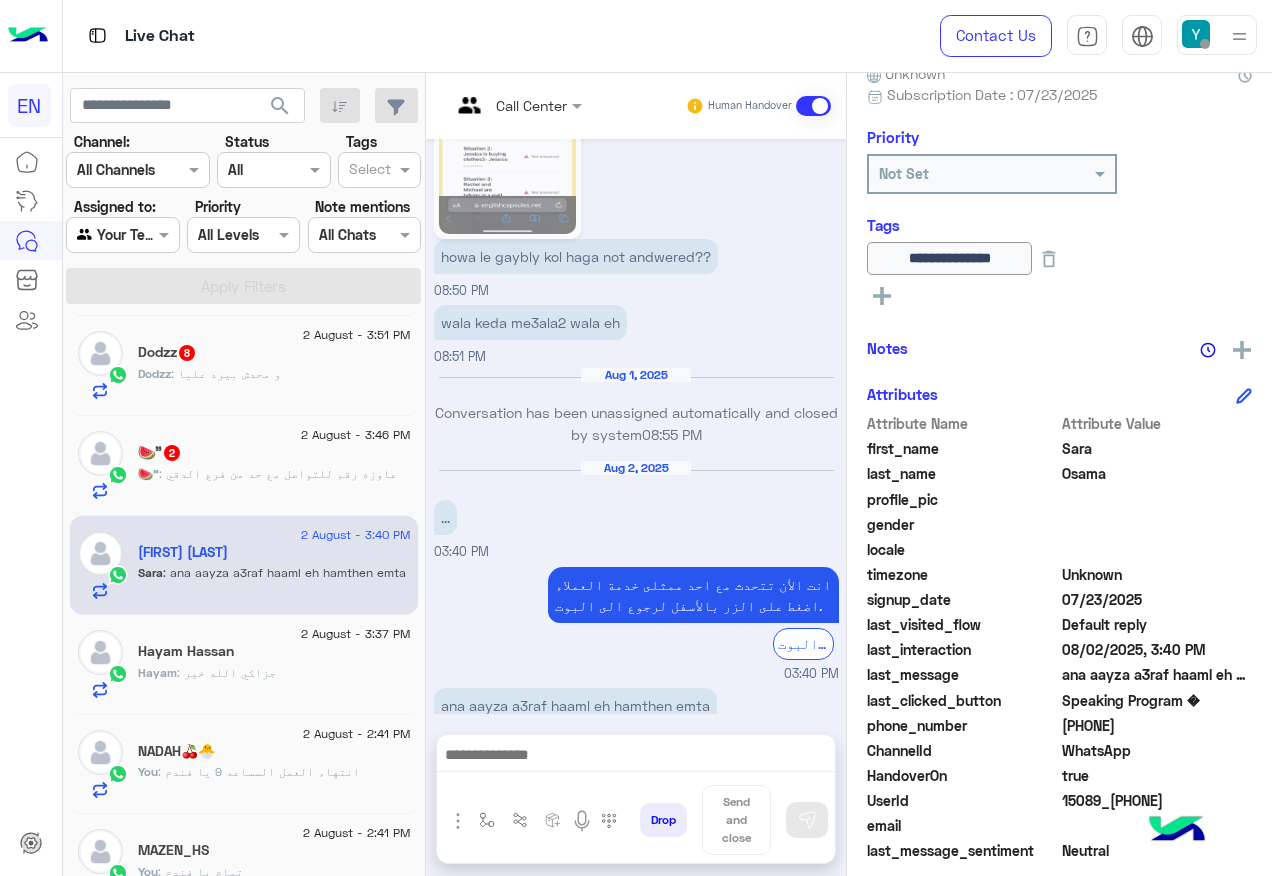 click on "🍉” : عاوزه رقم للتواصل مع حد من فرع الدقي" 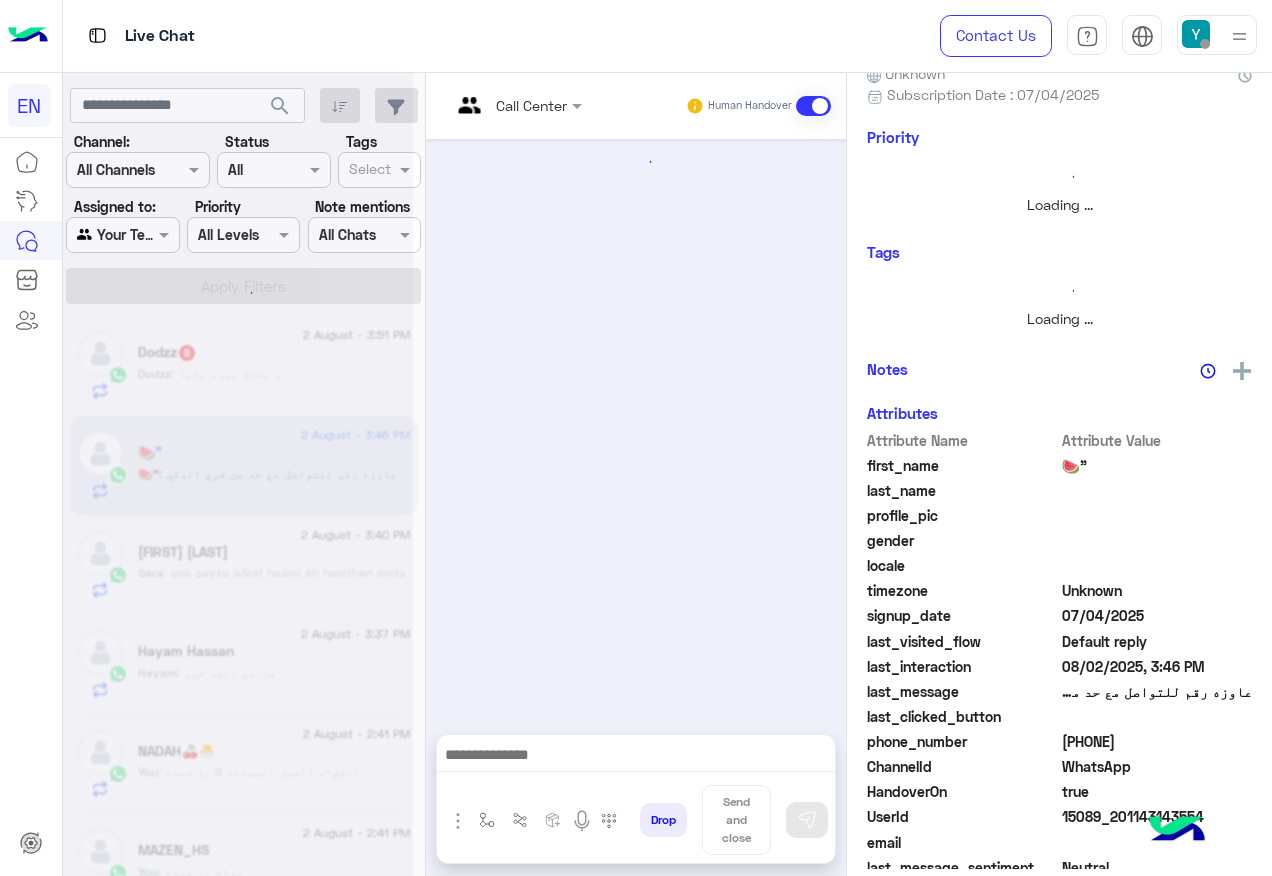 scroll, scrollTop: 200, scrollLeft: 0, axis: vertical 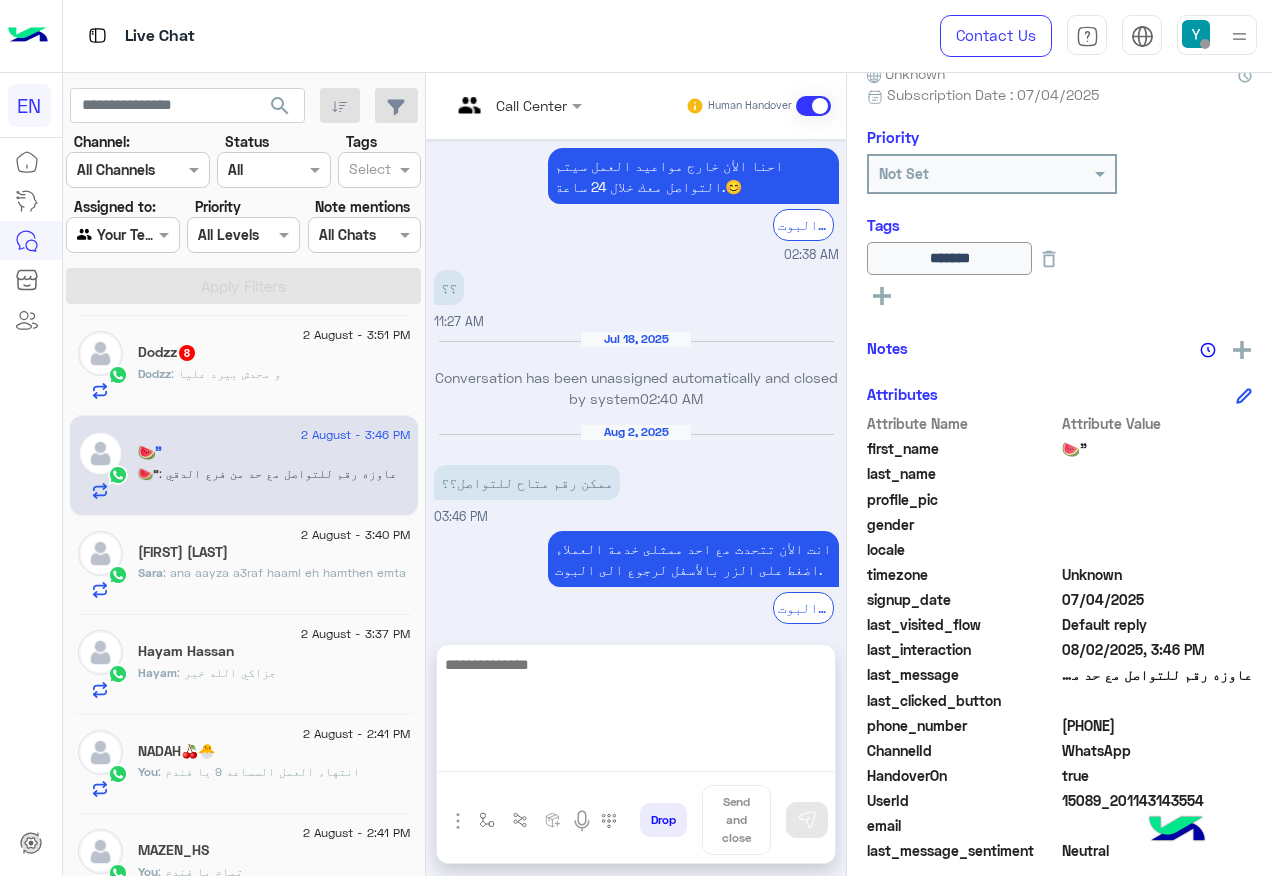 click at bounding box center (636, 712) 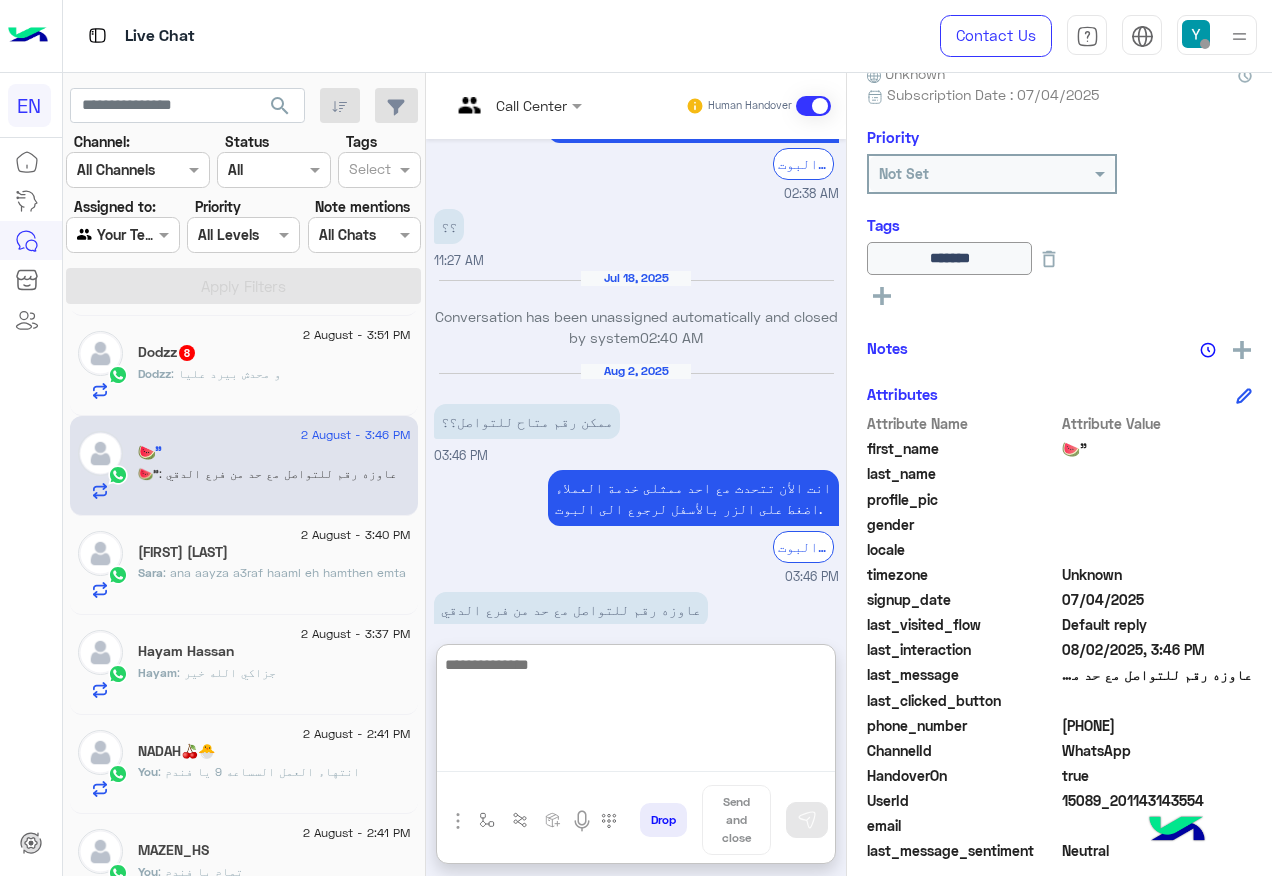 scroll, scrollTop: 971, scrollLeft: 0, axis: vertical 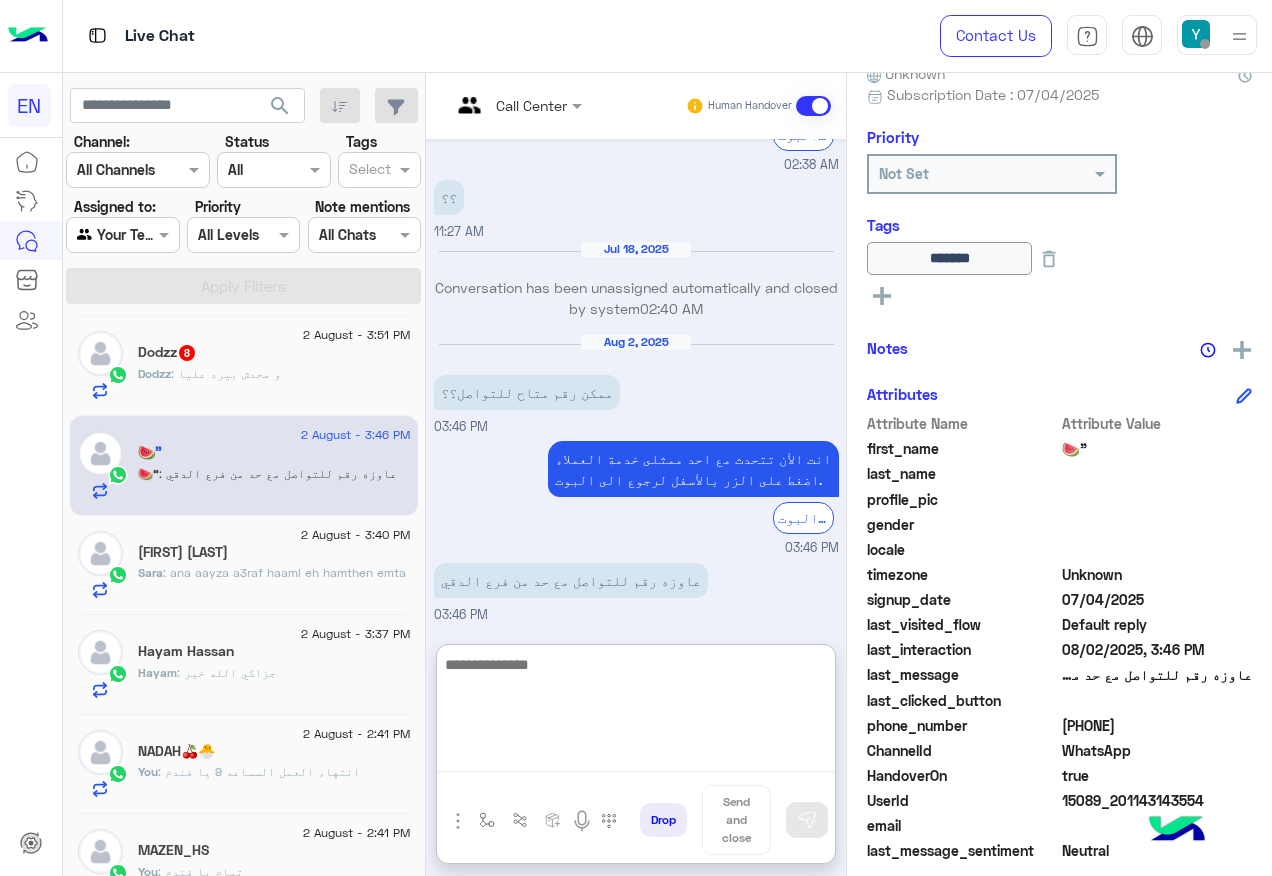 click at bounding box center [636, 712] 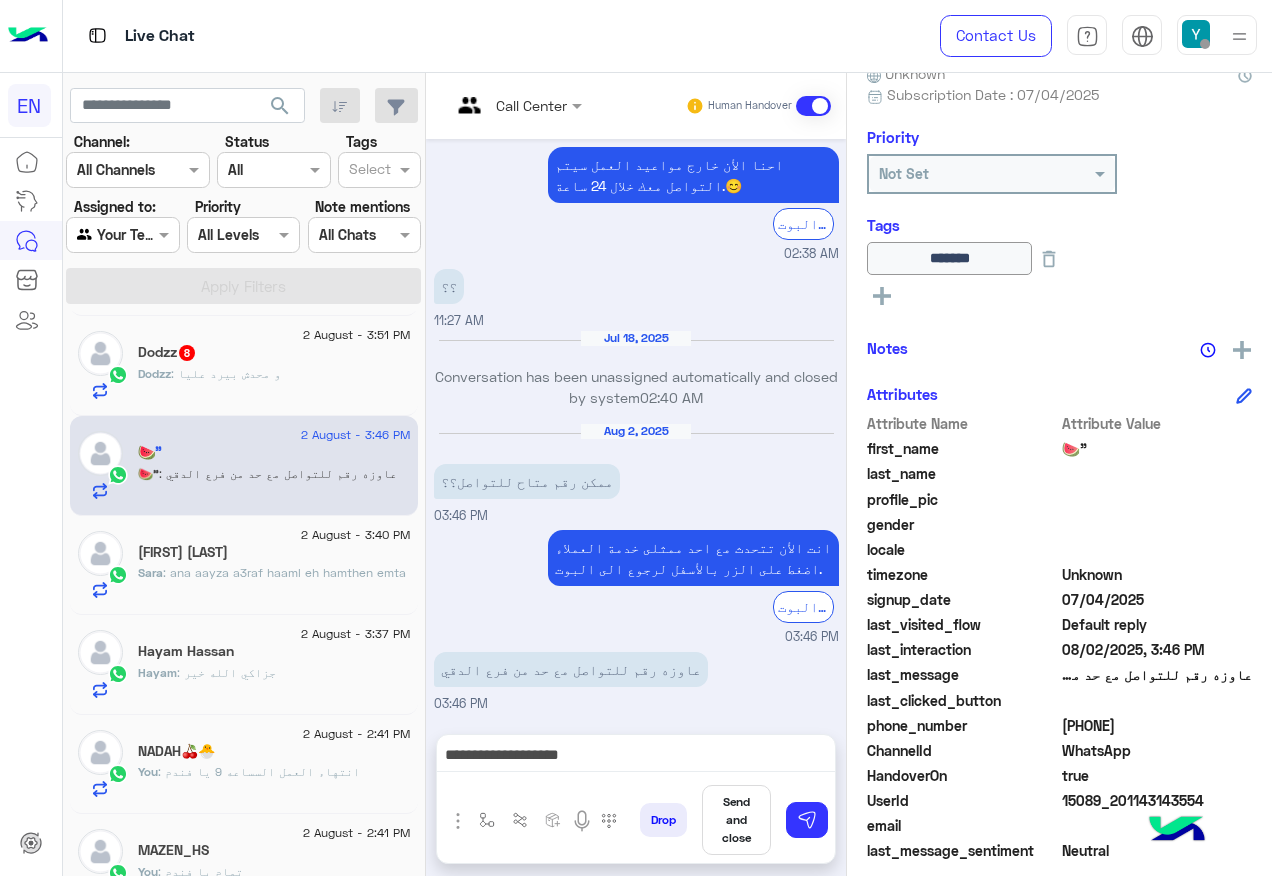 scroll, scrollTop: 882, scrollLeft: 0, axis: vertical 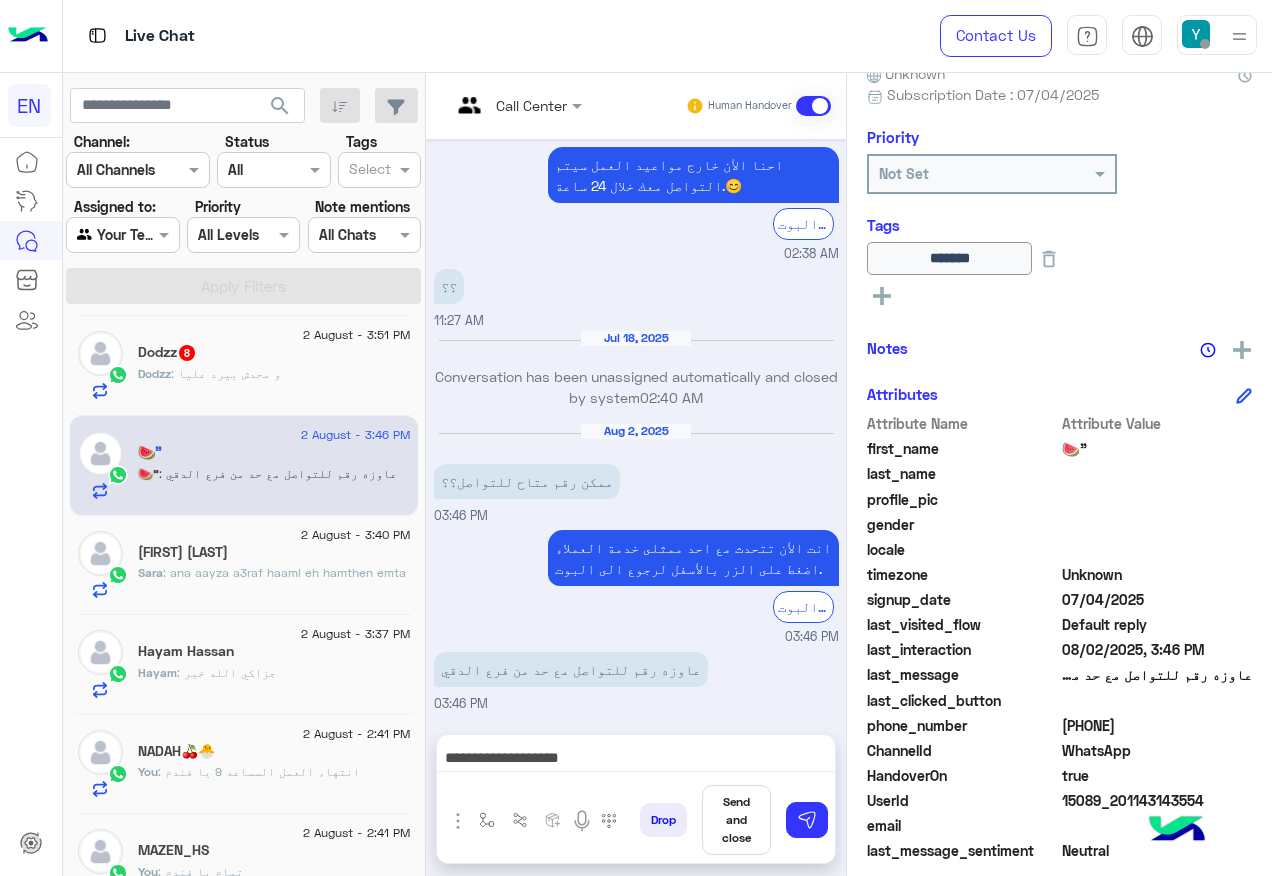 click on "**********" at bounding box center [636, 760] 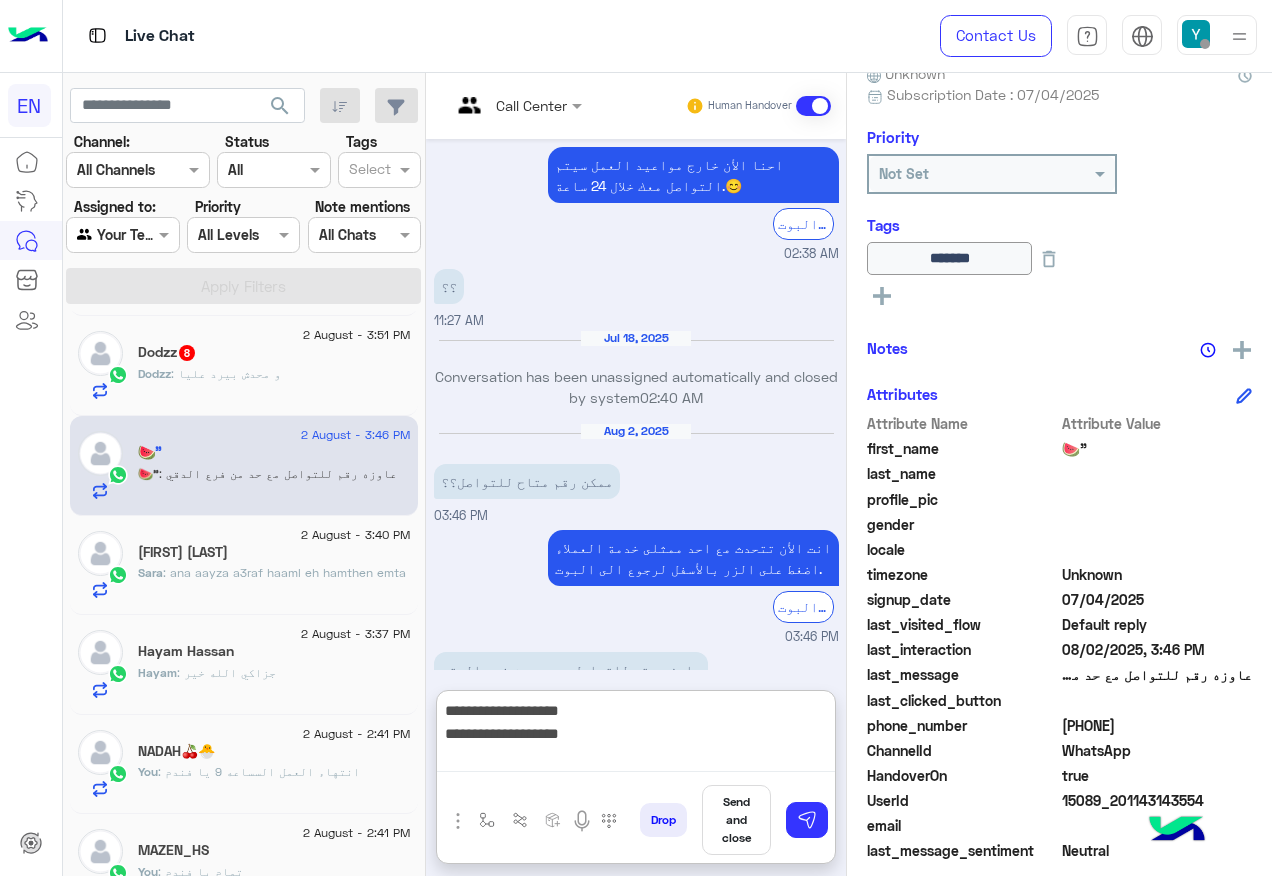 click on "**********" at bounding box center (636, 735) 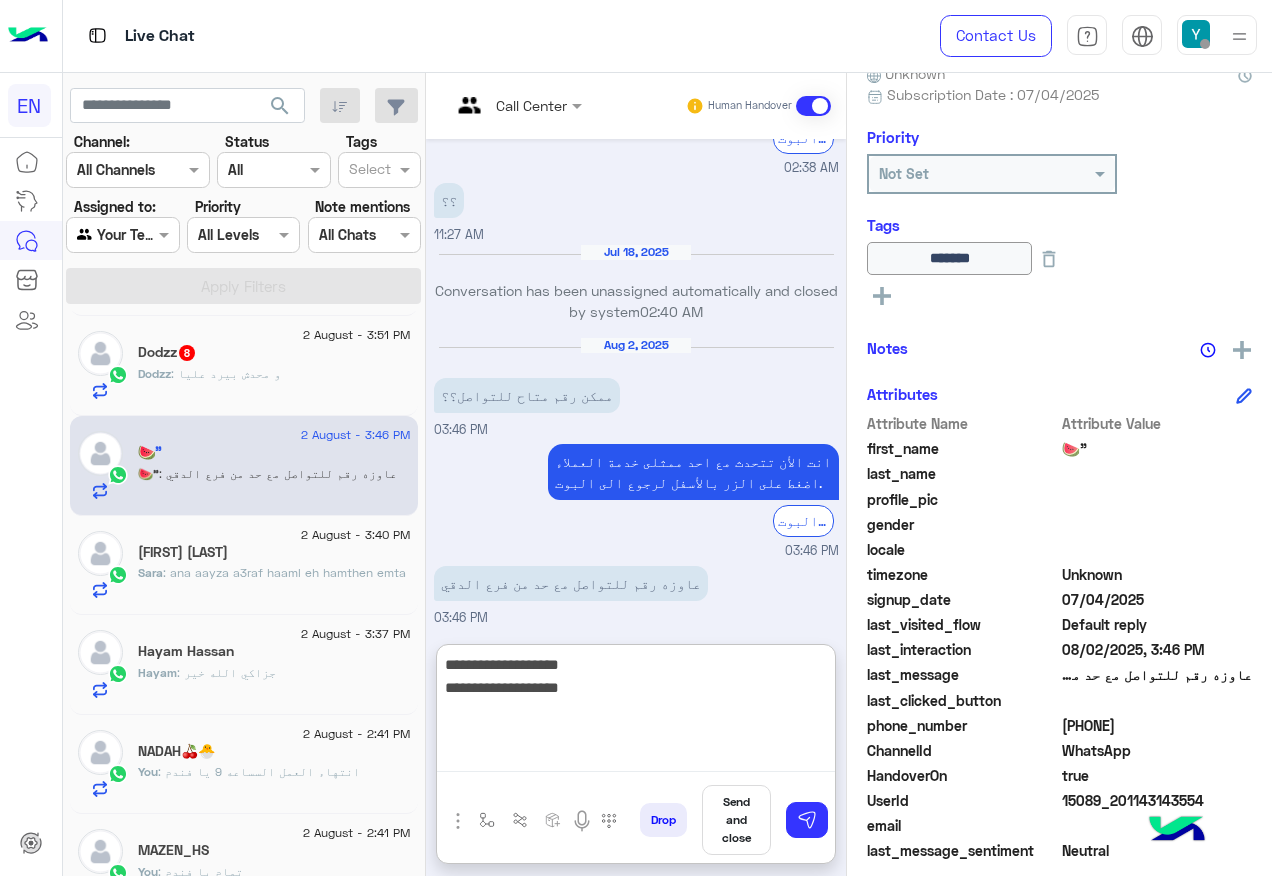 scroll, scrollTop: 971, scrollLeft: 0, axis: vertical 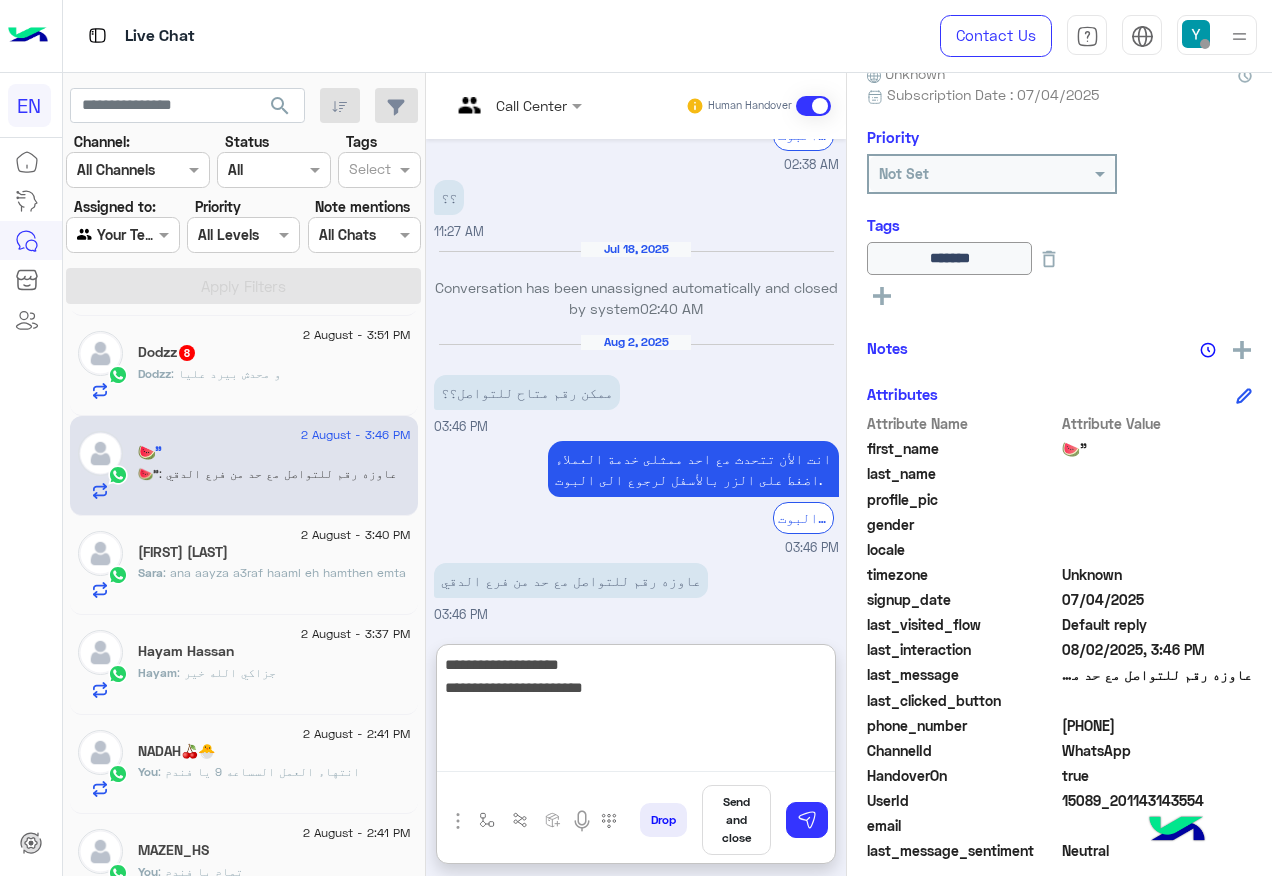 type on "**********" 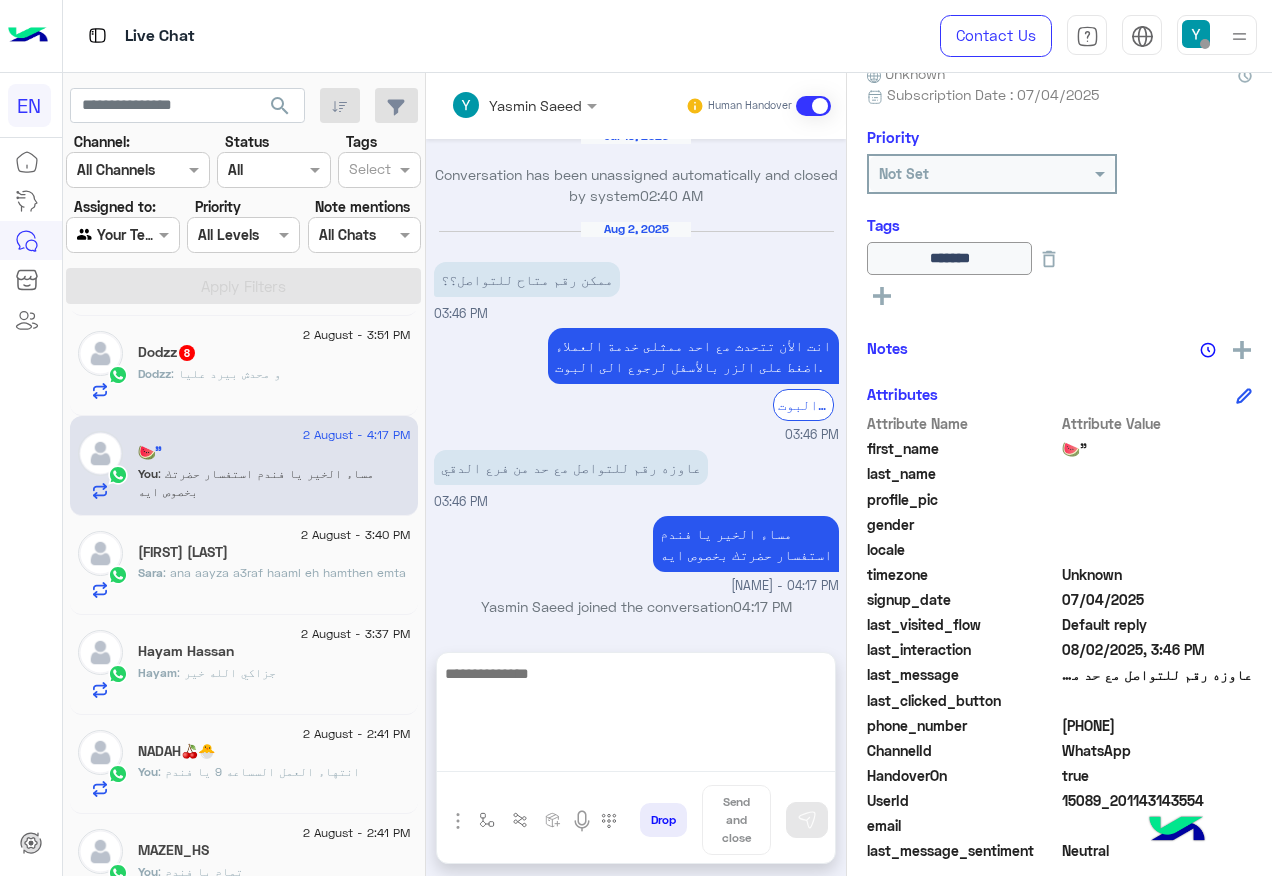 scroll, scrollTop: 1003, scrollLeft: 0, axis: vertical 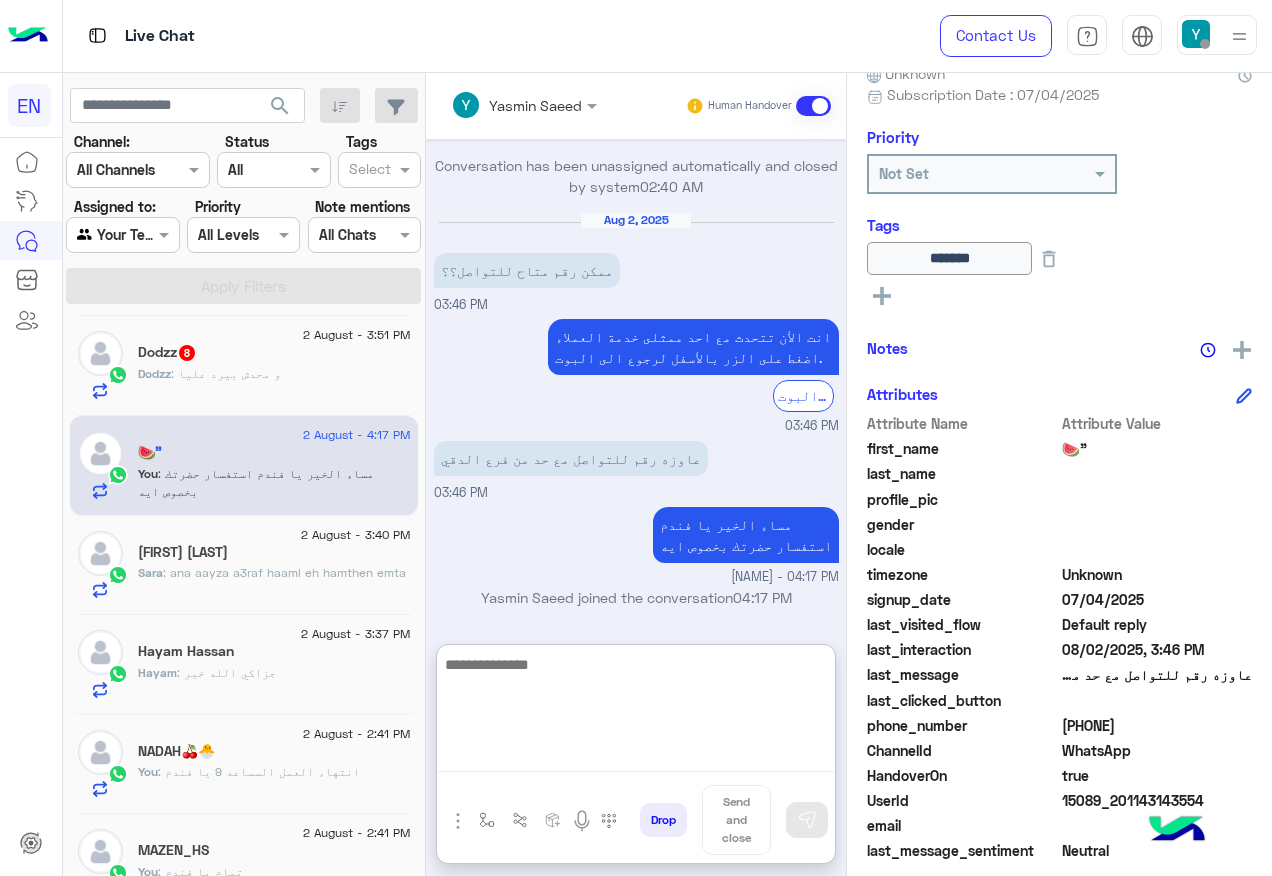 click on "Dodzz : و محدش بيرد عليا" 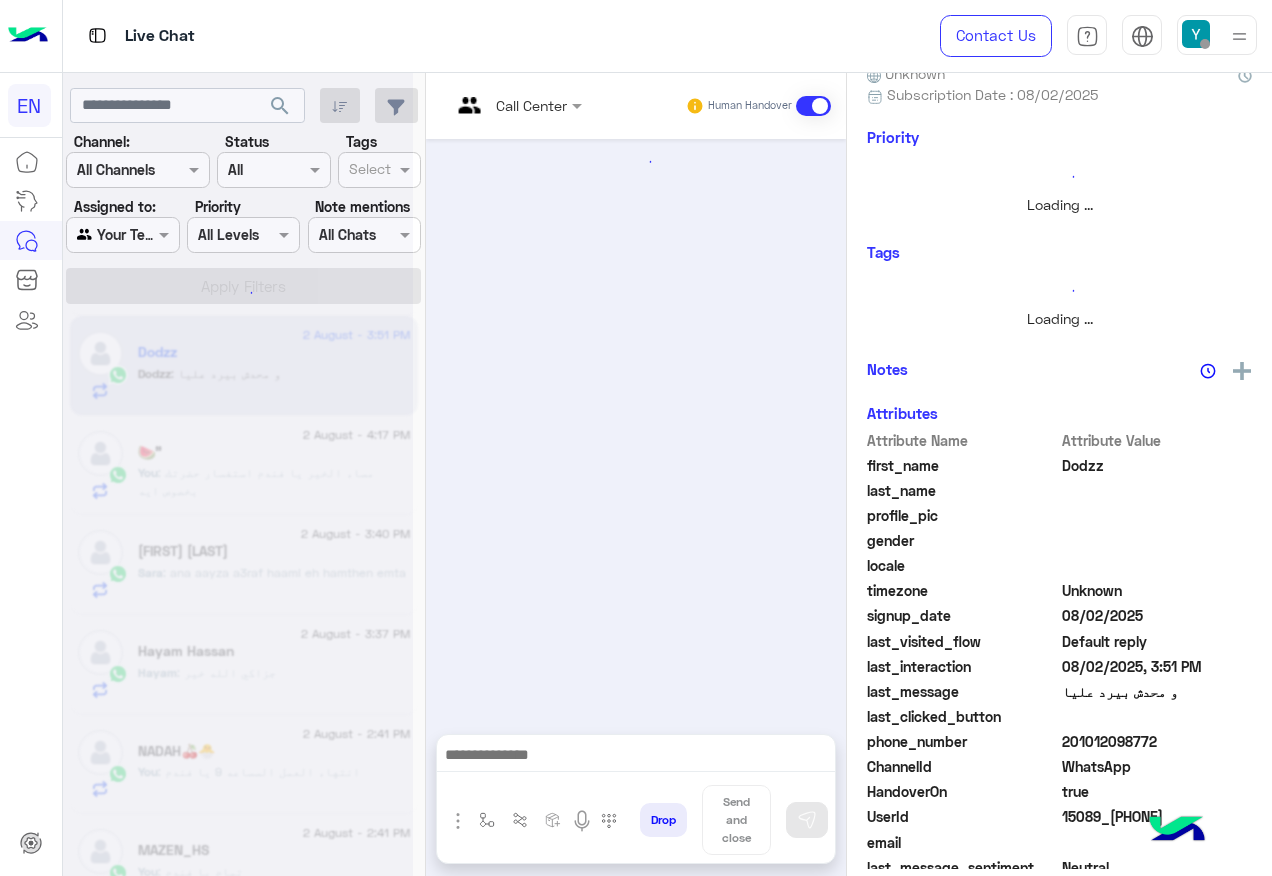 scroll, scrollTop: 197, scrollLeft: 0, axis: vertical 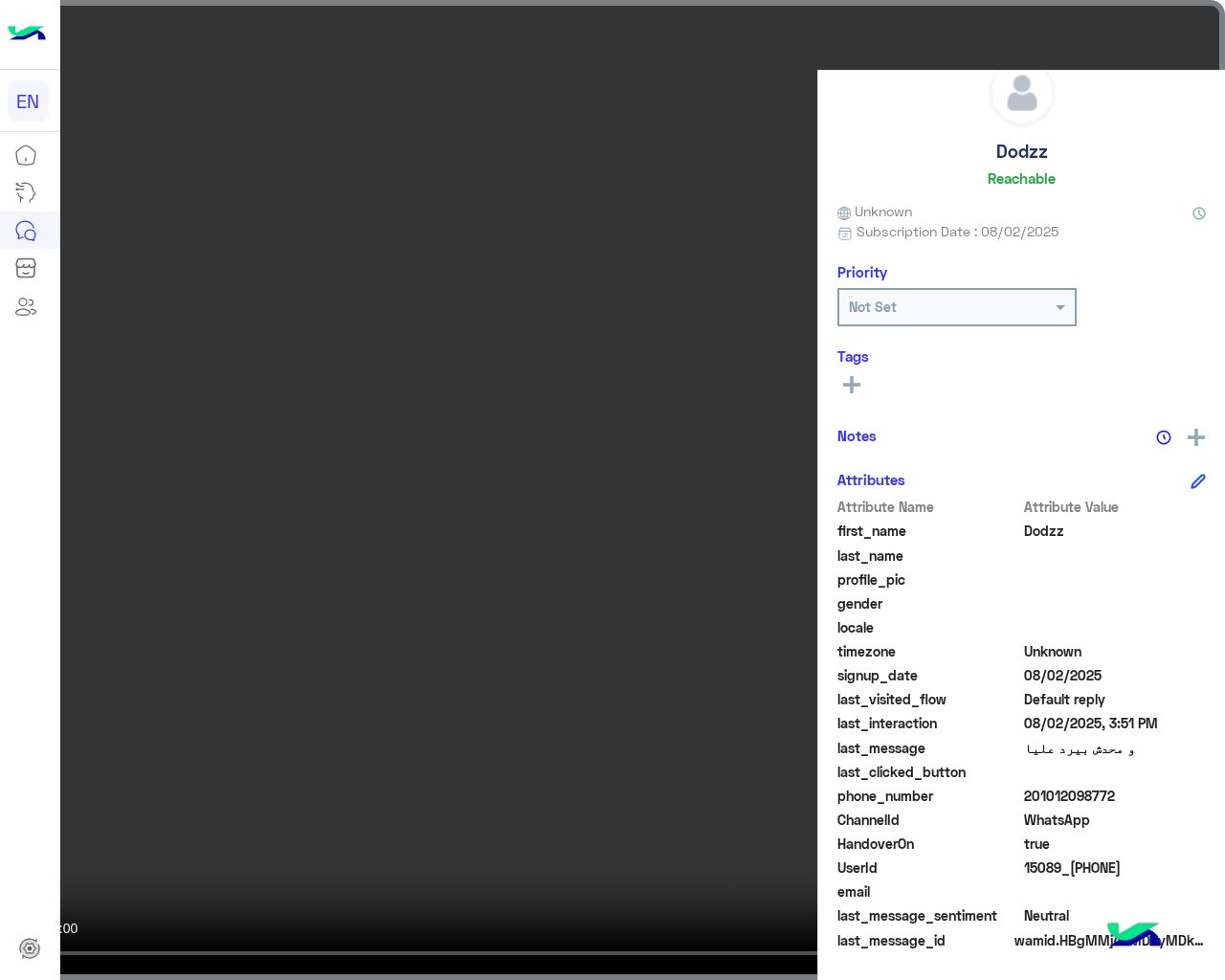 drag, startPoint x: 700, startPoint y: 696, endPoint x: 628, endPoint y: 639, distance: 91.83137 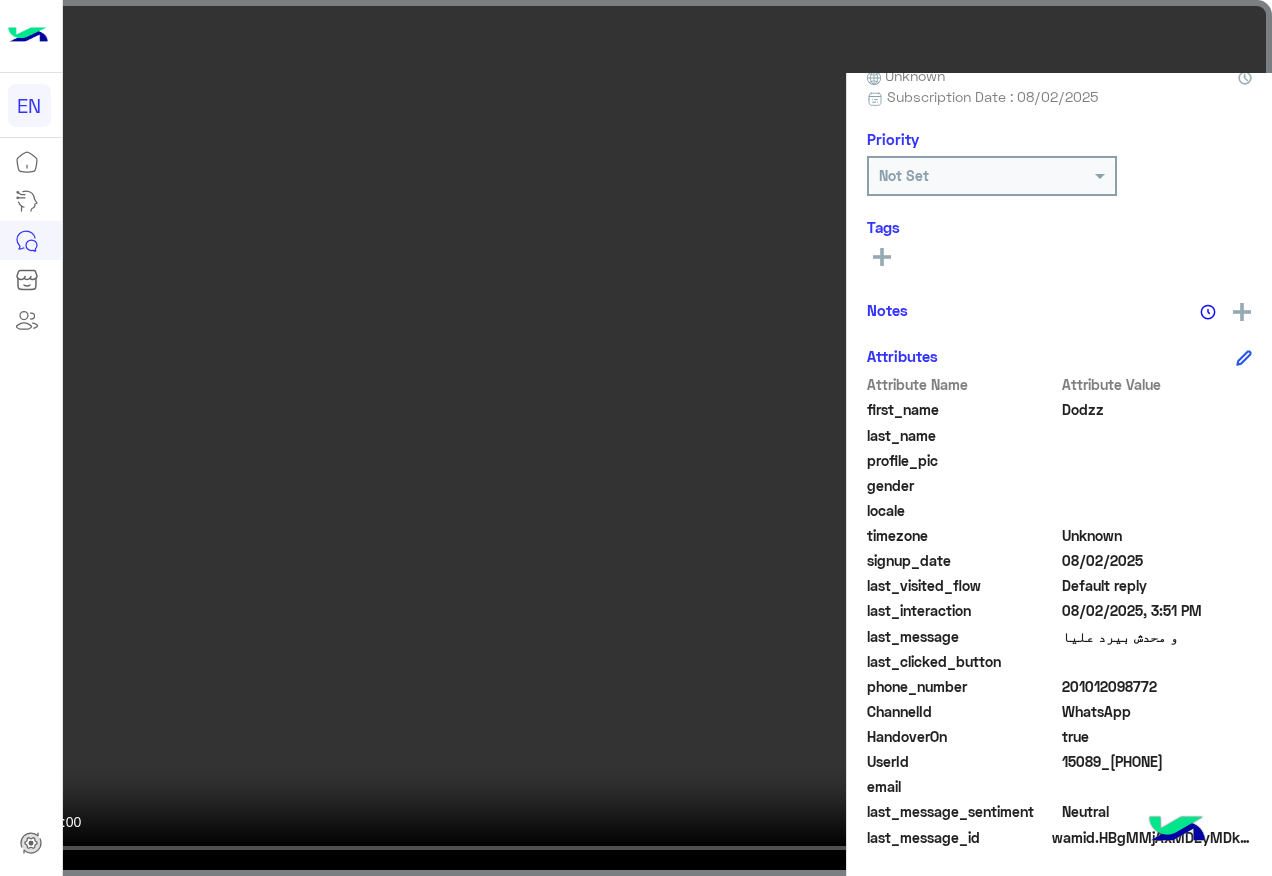 scroll, scrollTop: 201, scrollLeft: 0, axis: vertical 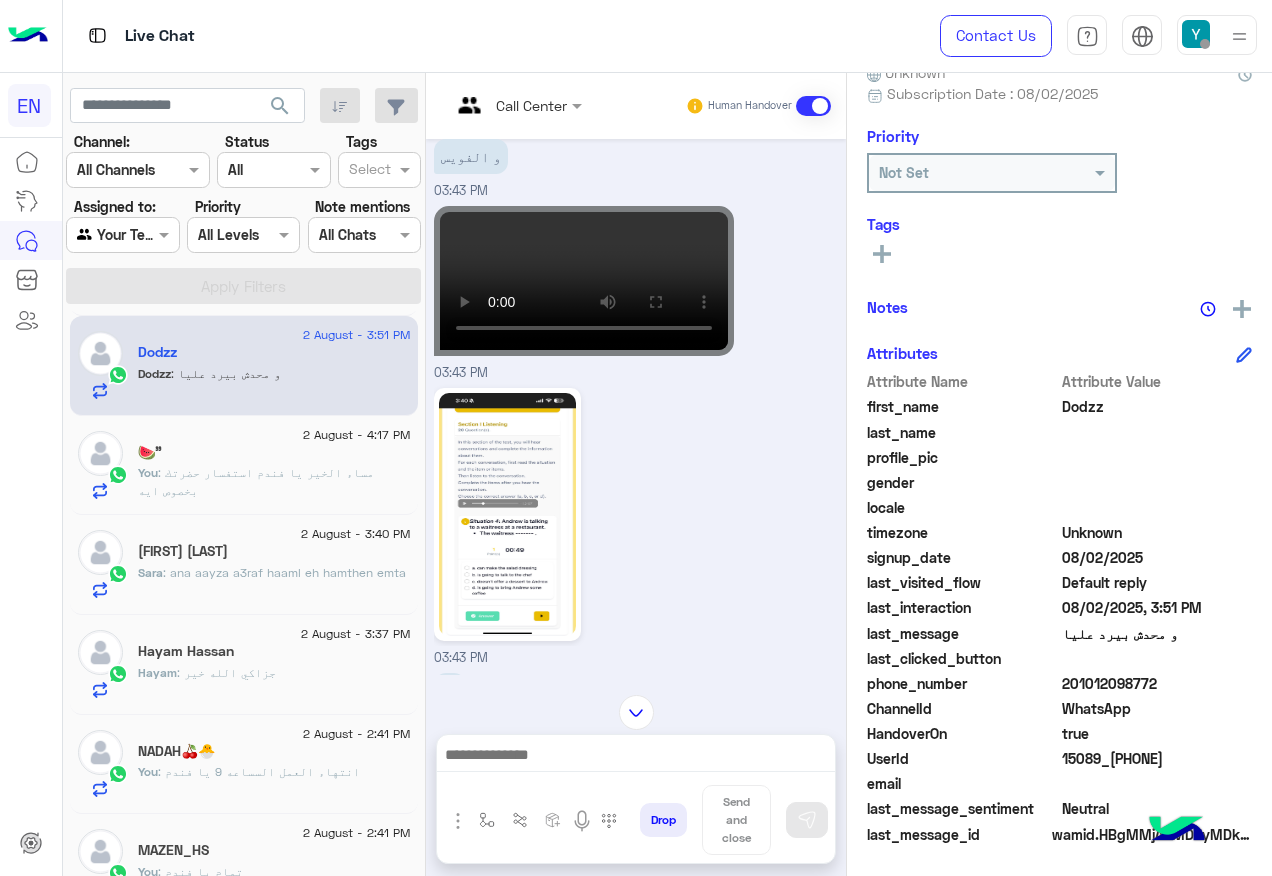 drag, startPoint x: 1063, startPoint y: 680, endPoint x: 1168, endPoint y: 673, distance: 105.23308 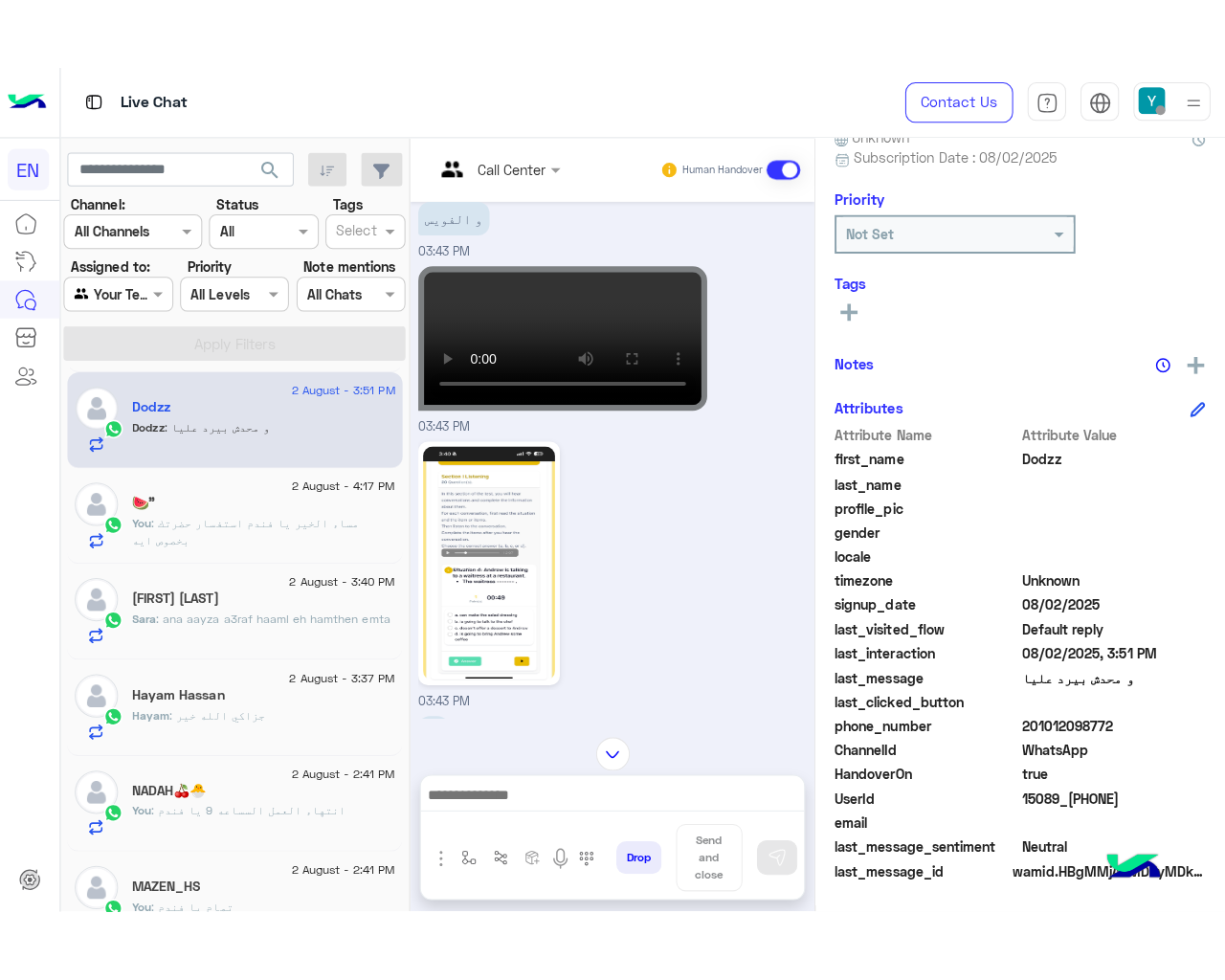 scroll, scrollTop: 545, scrollLeft: 0, axis: vertical 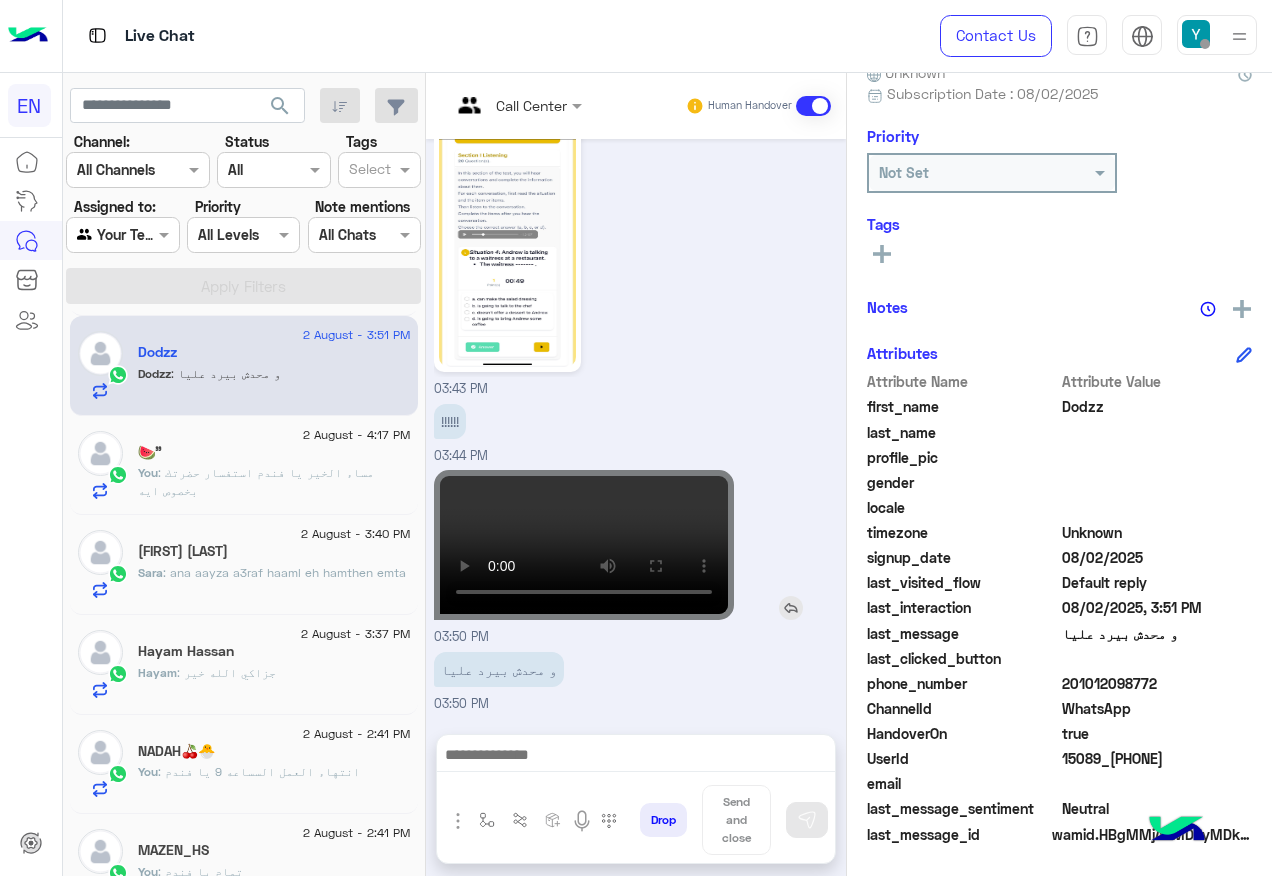 click 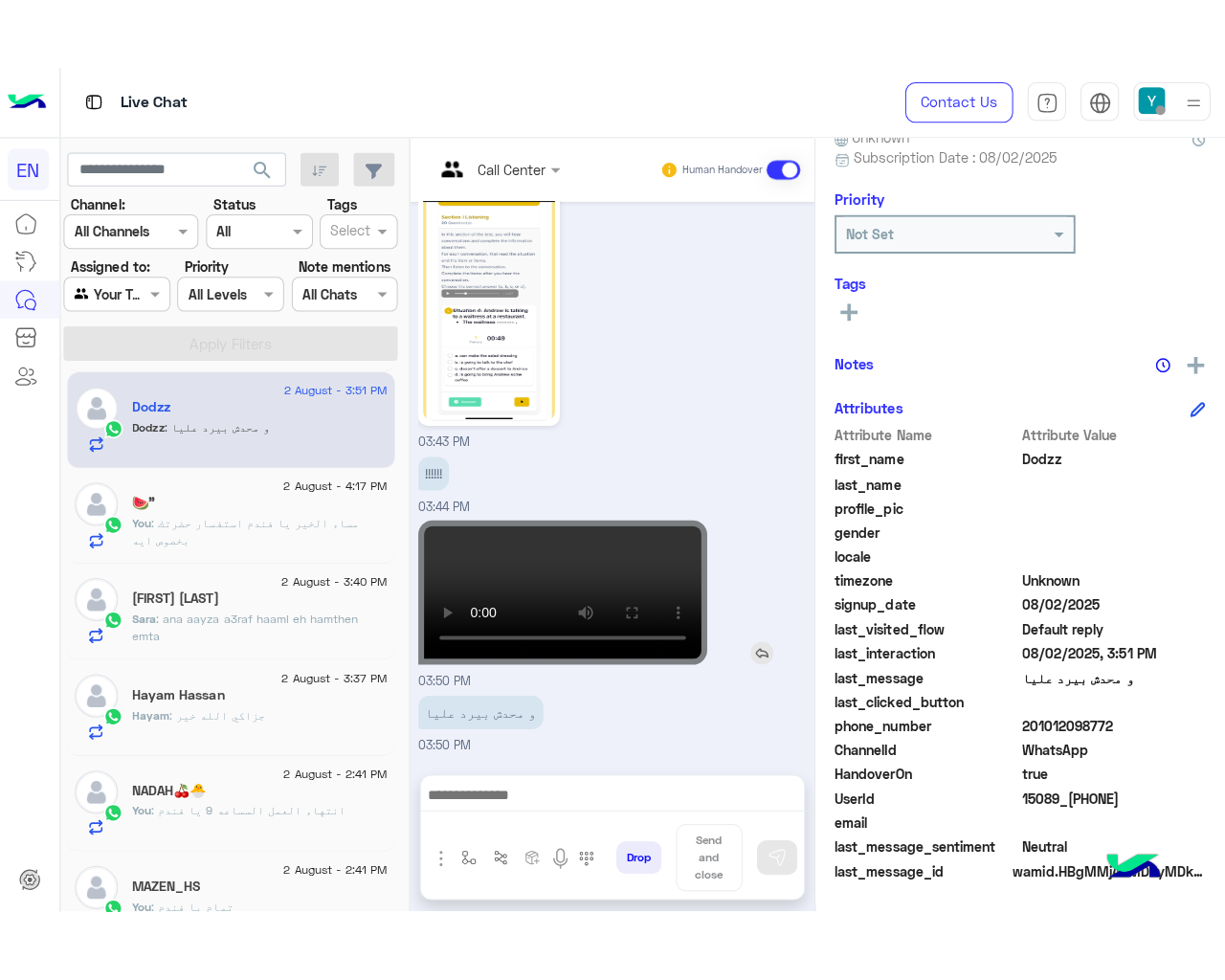scroll, scrollTop: 265, scrollLeft: 0, axis: vertical 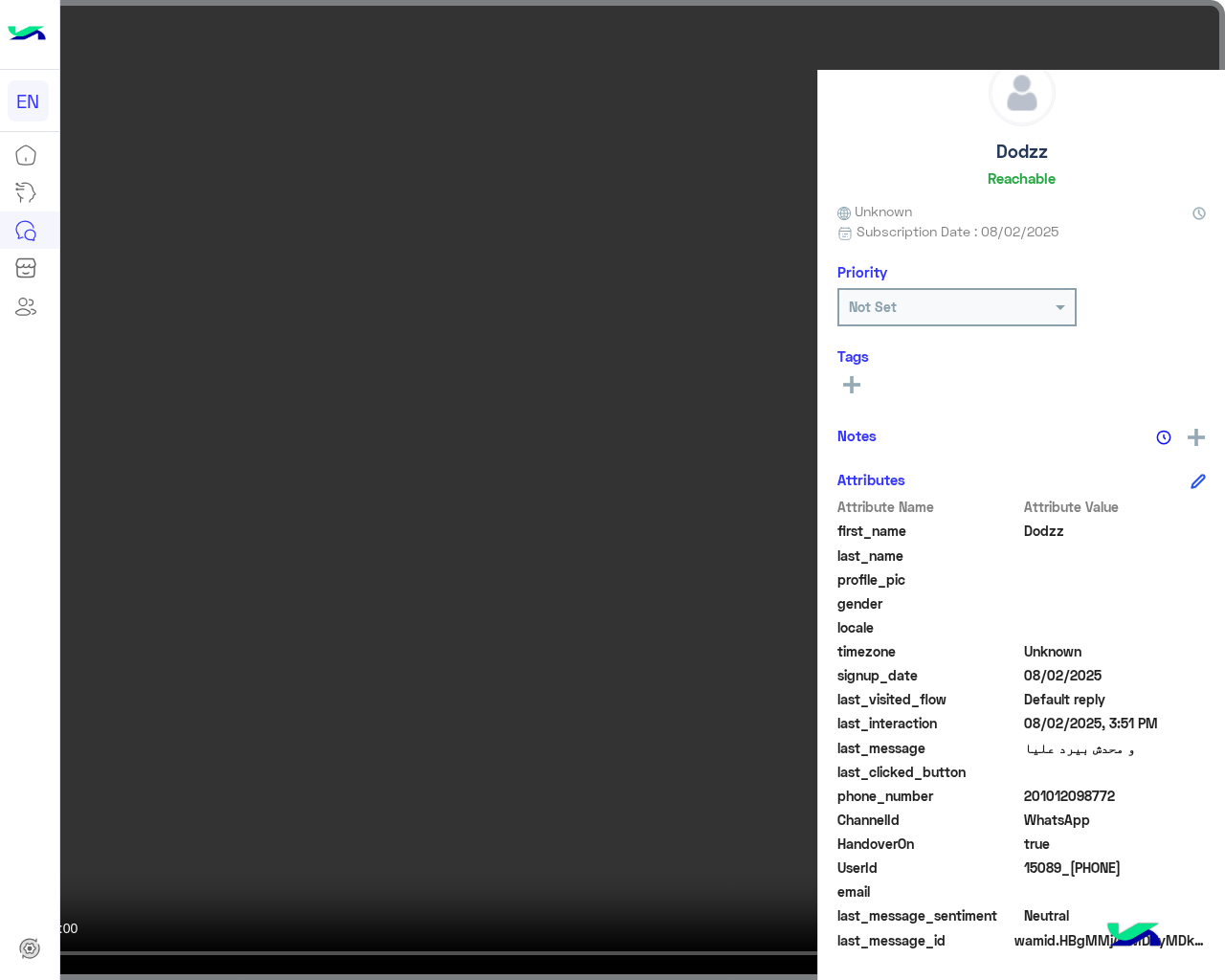 click 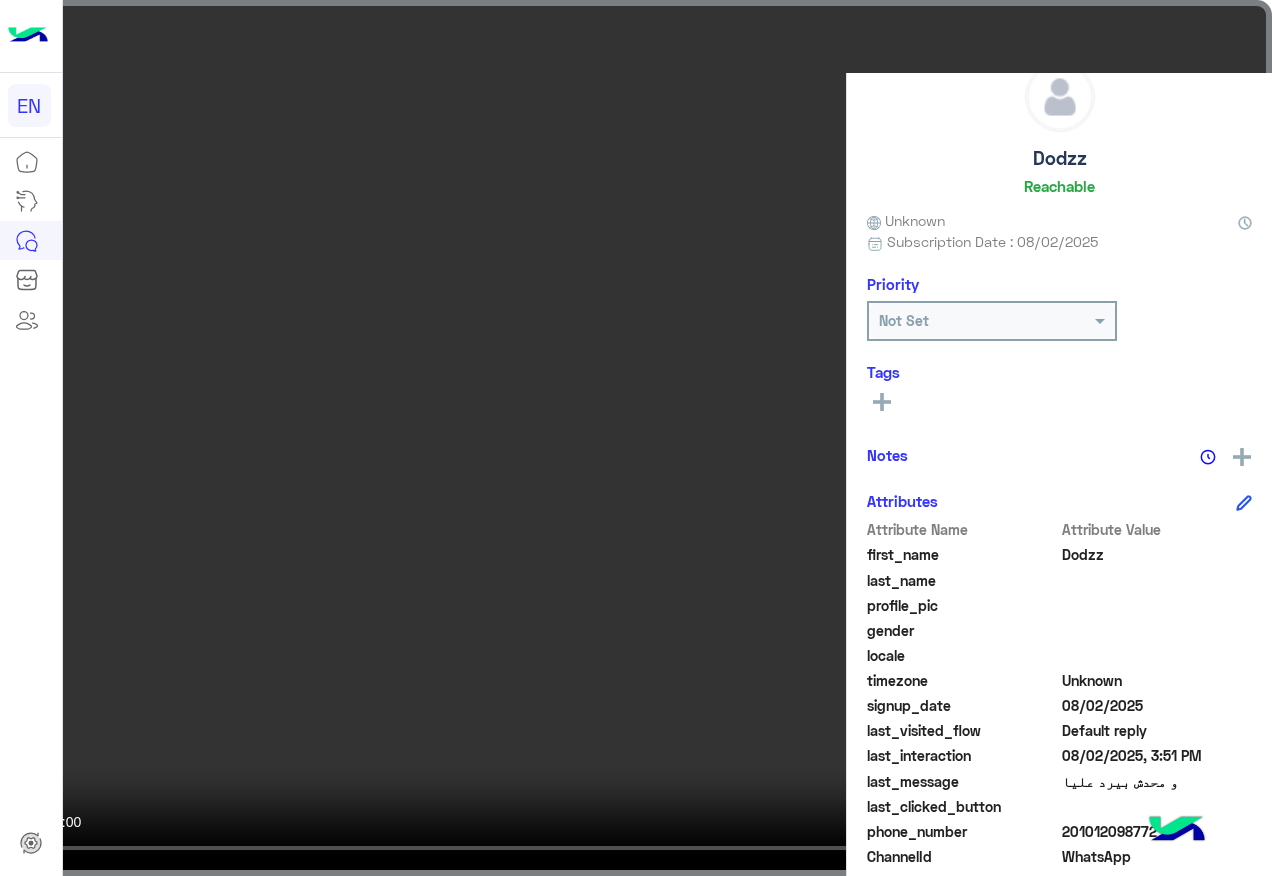 scroll, scrollTop: 469, scrollLeft: 0, axis: vertical 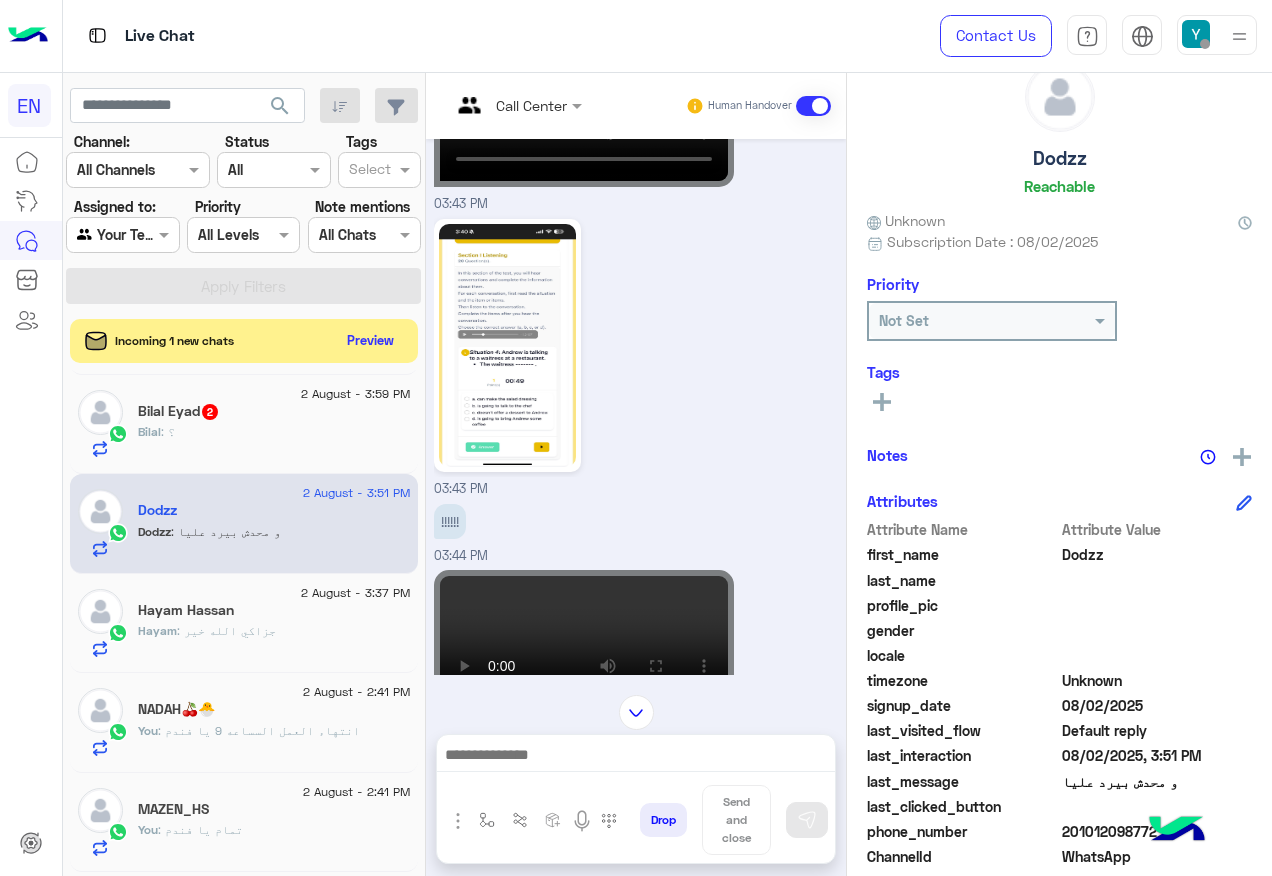 click at bounding box center [636, 760] 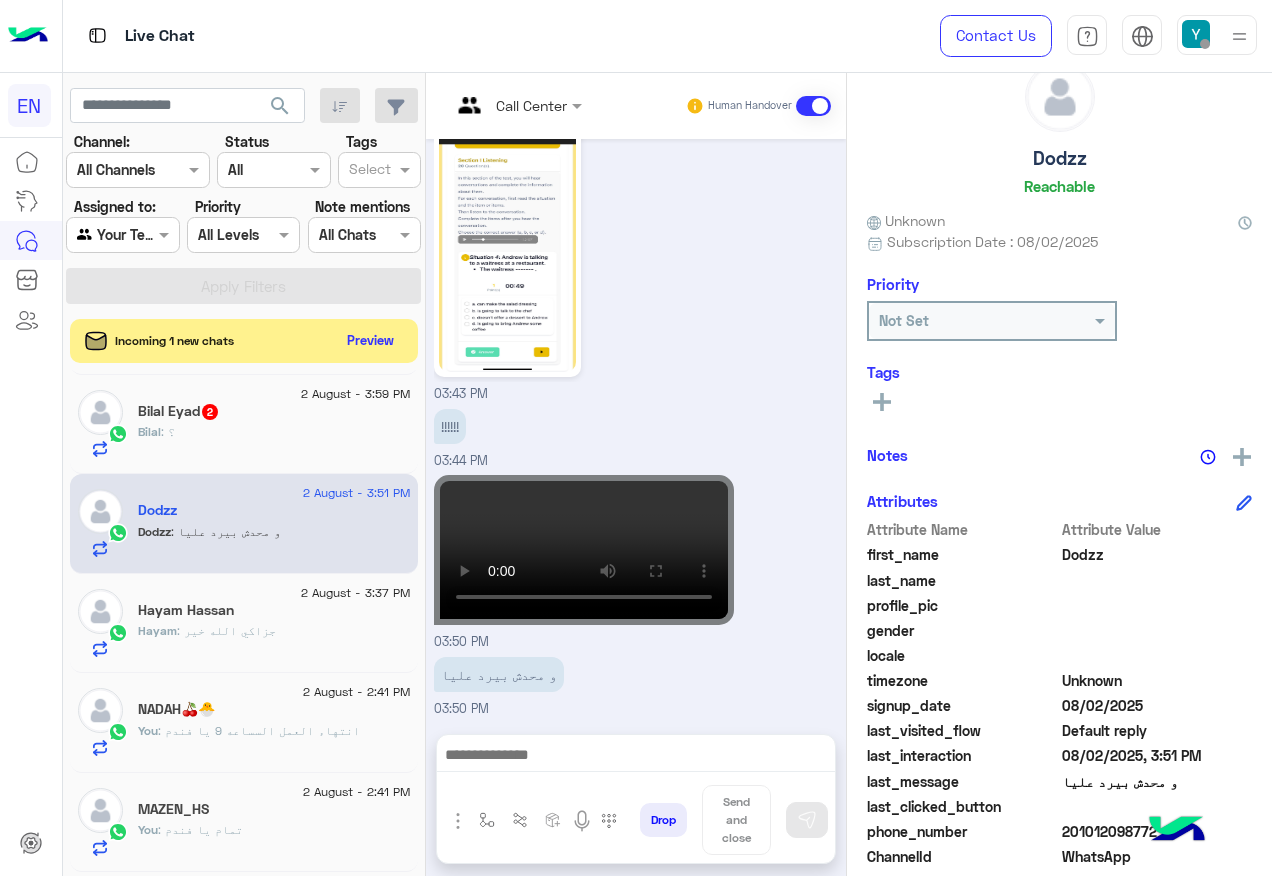 scroll, scrollTop: 569, scrollLeft: 0, axis: vertical 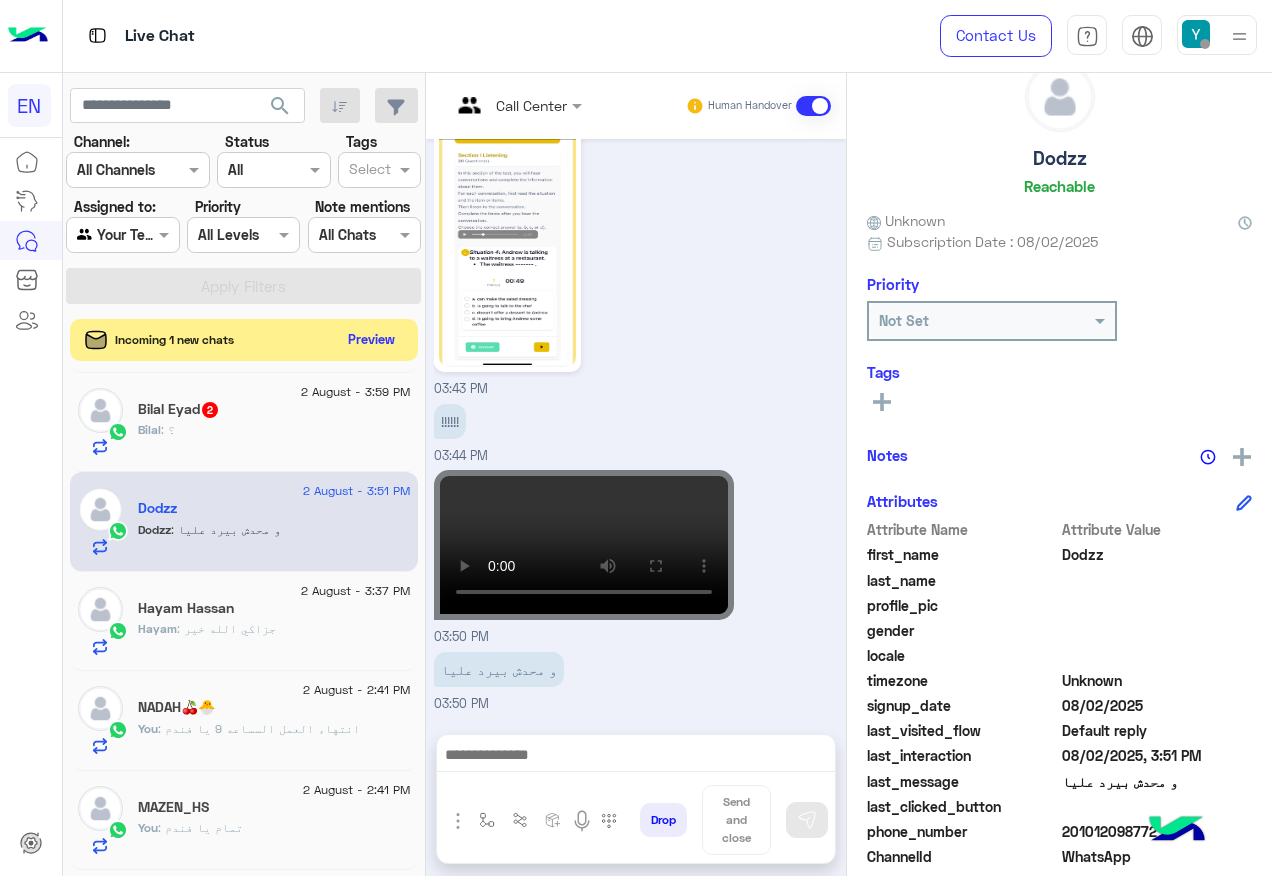 click on "Preview" 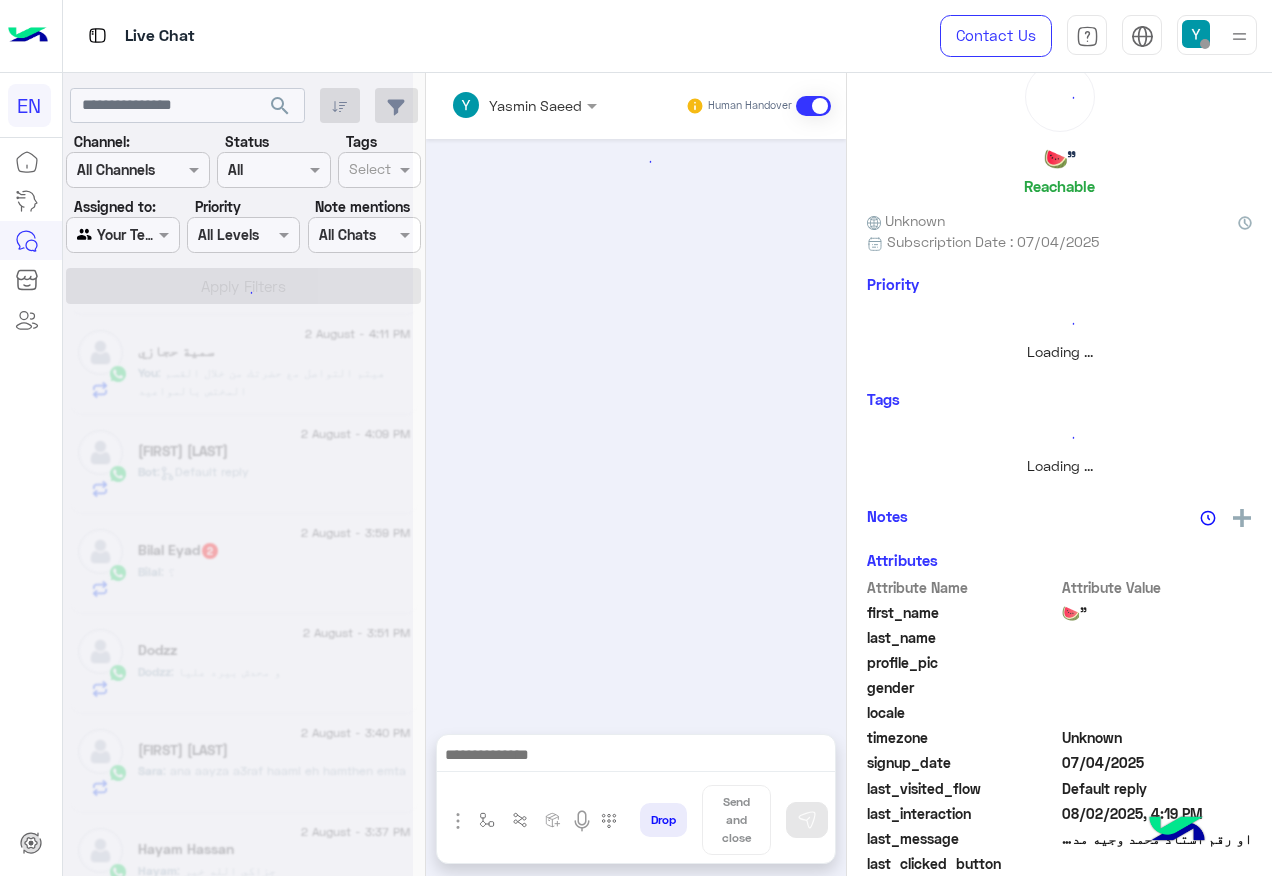 scroll, scrollTop: 0, scrollLeft: 0, axis: both 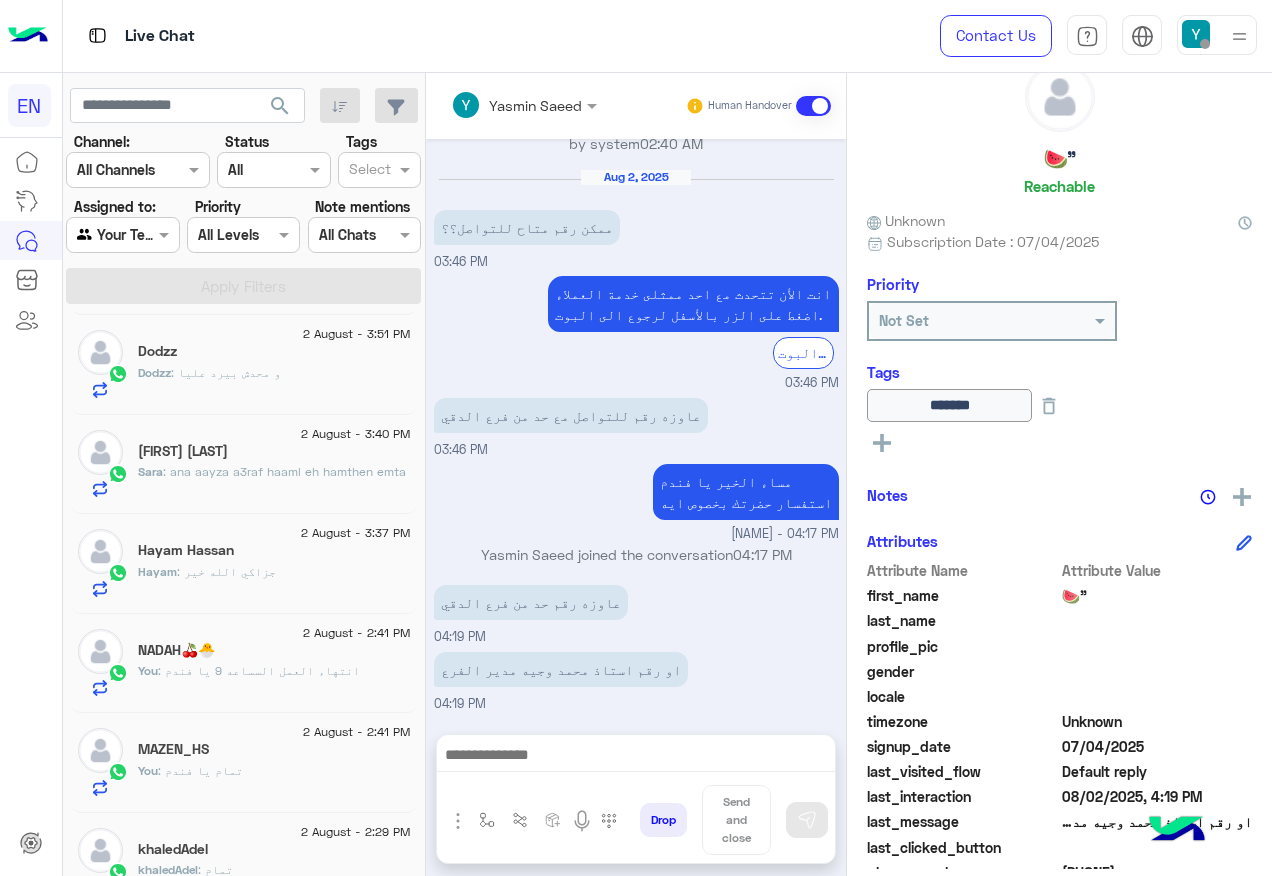 click at bounding box center (636, 757) 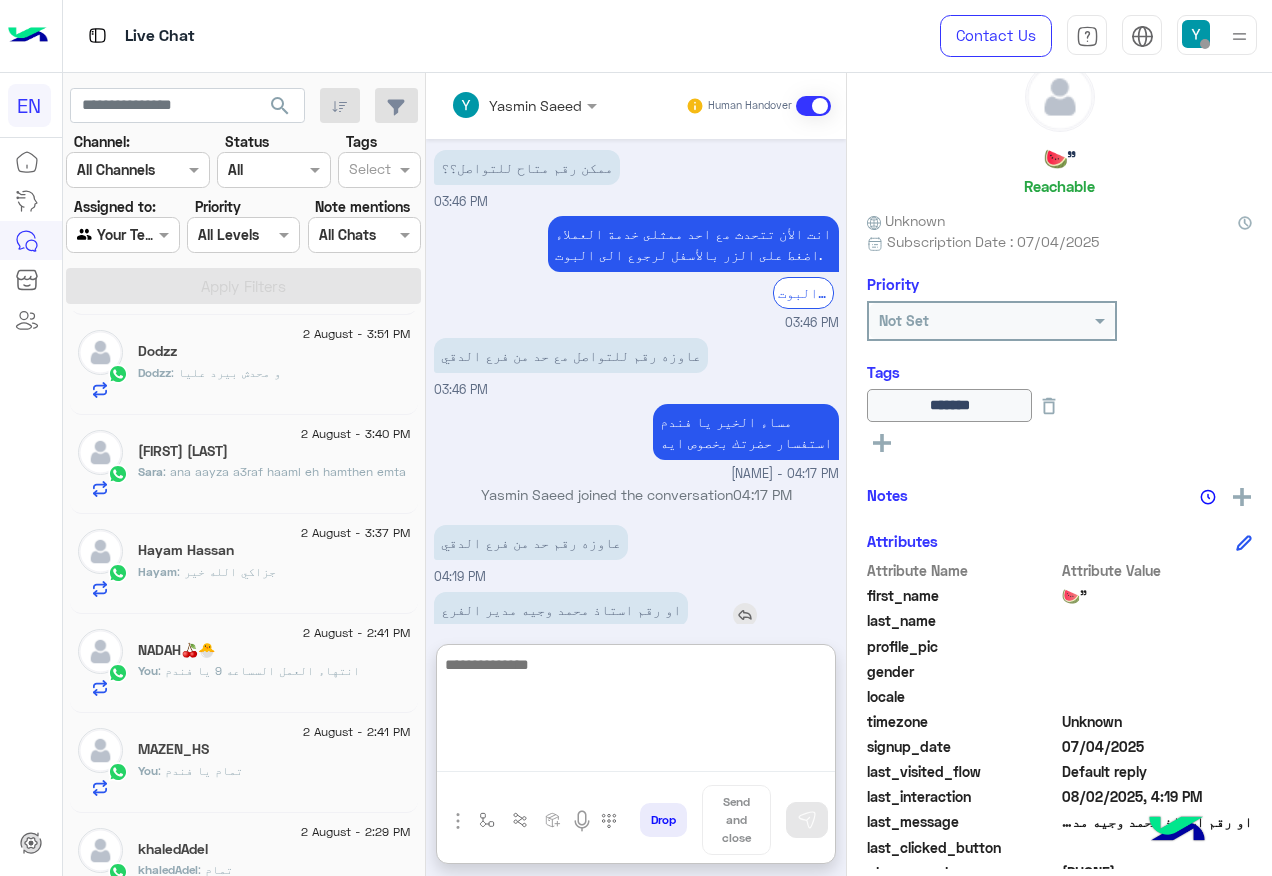 scroll, scrollTop: 1226, scrollLeft: 0, axis: vertical 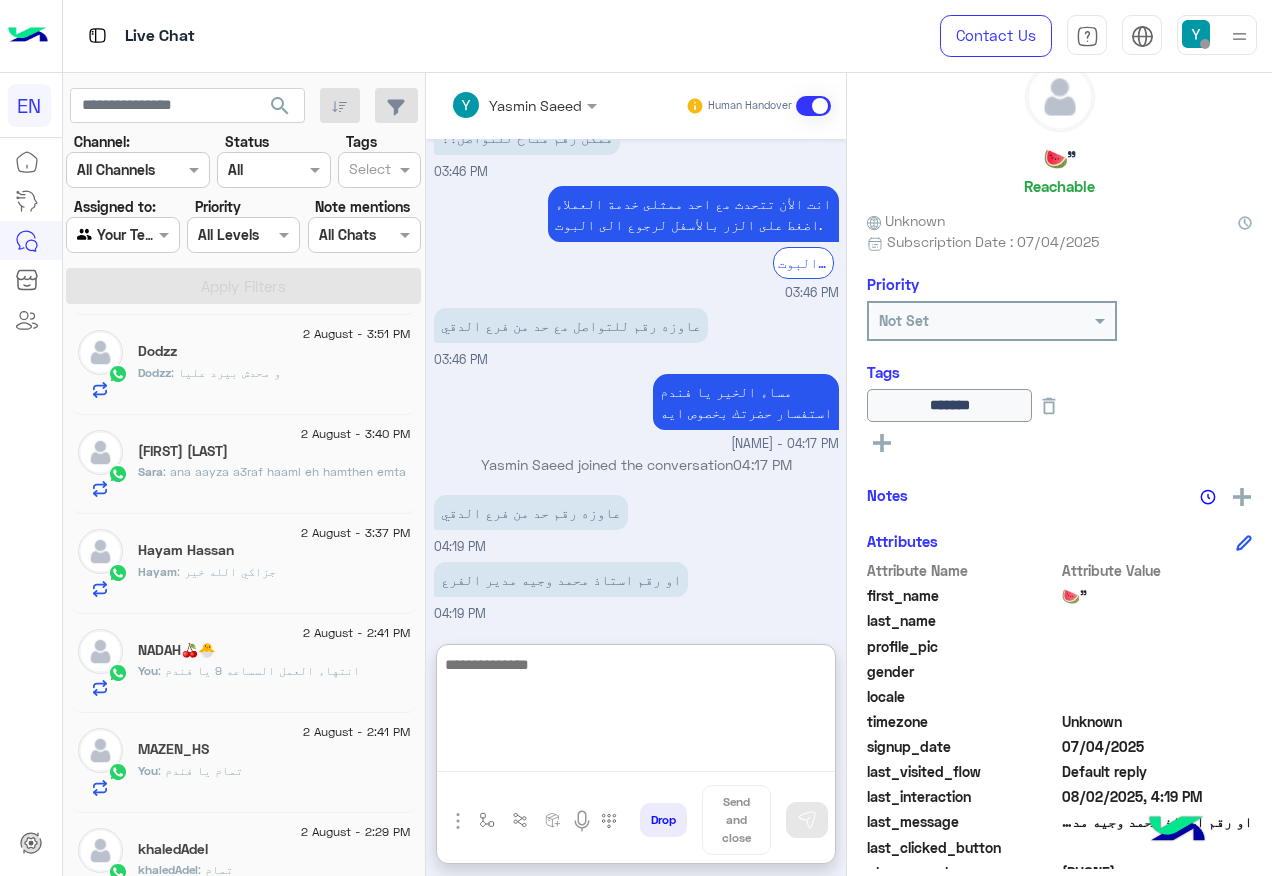 click at bounding box center (636, 712) 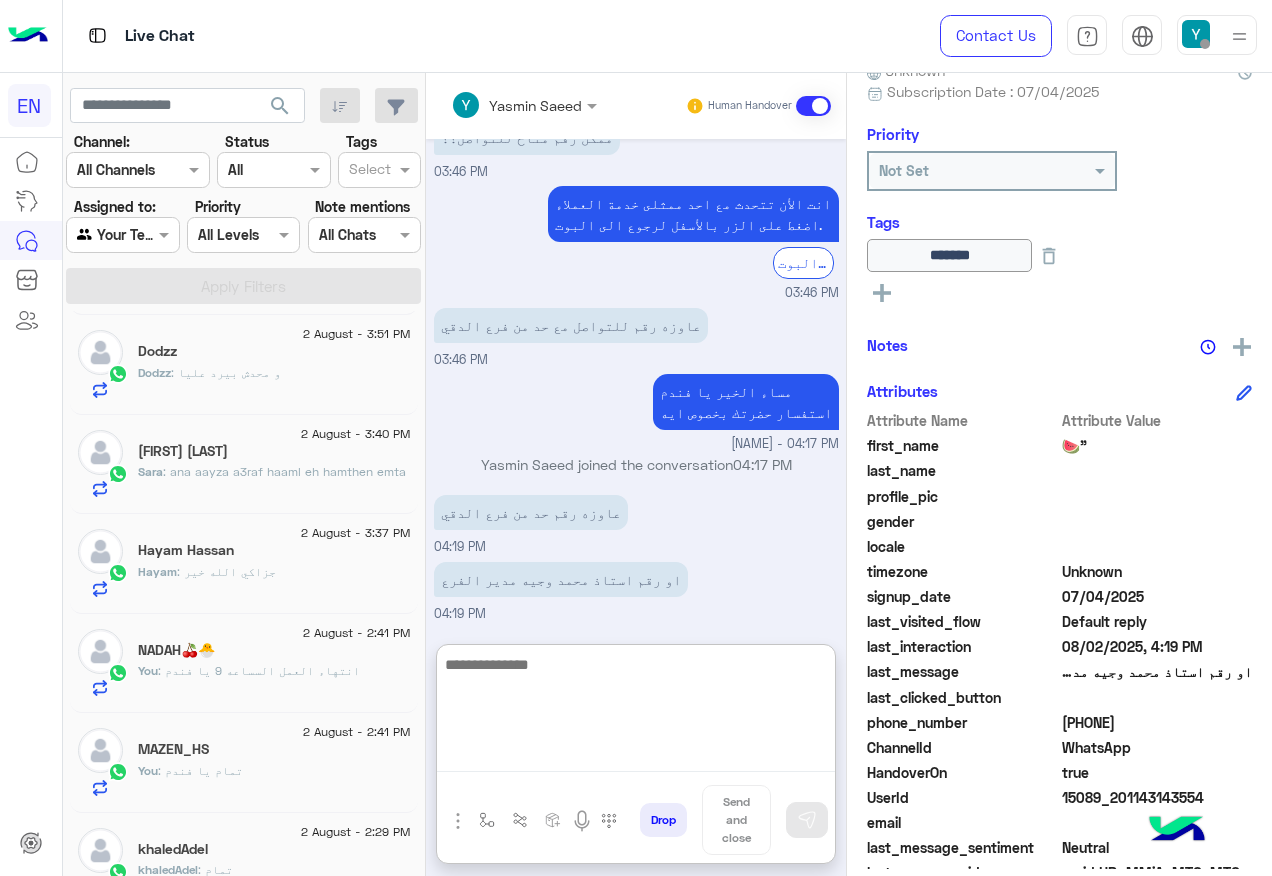 scroll, scrollTop: 242, scrollLeft: 0, axis: vertical 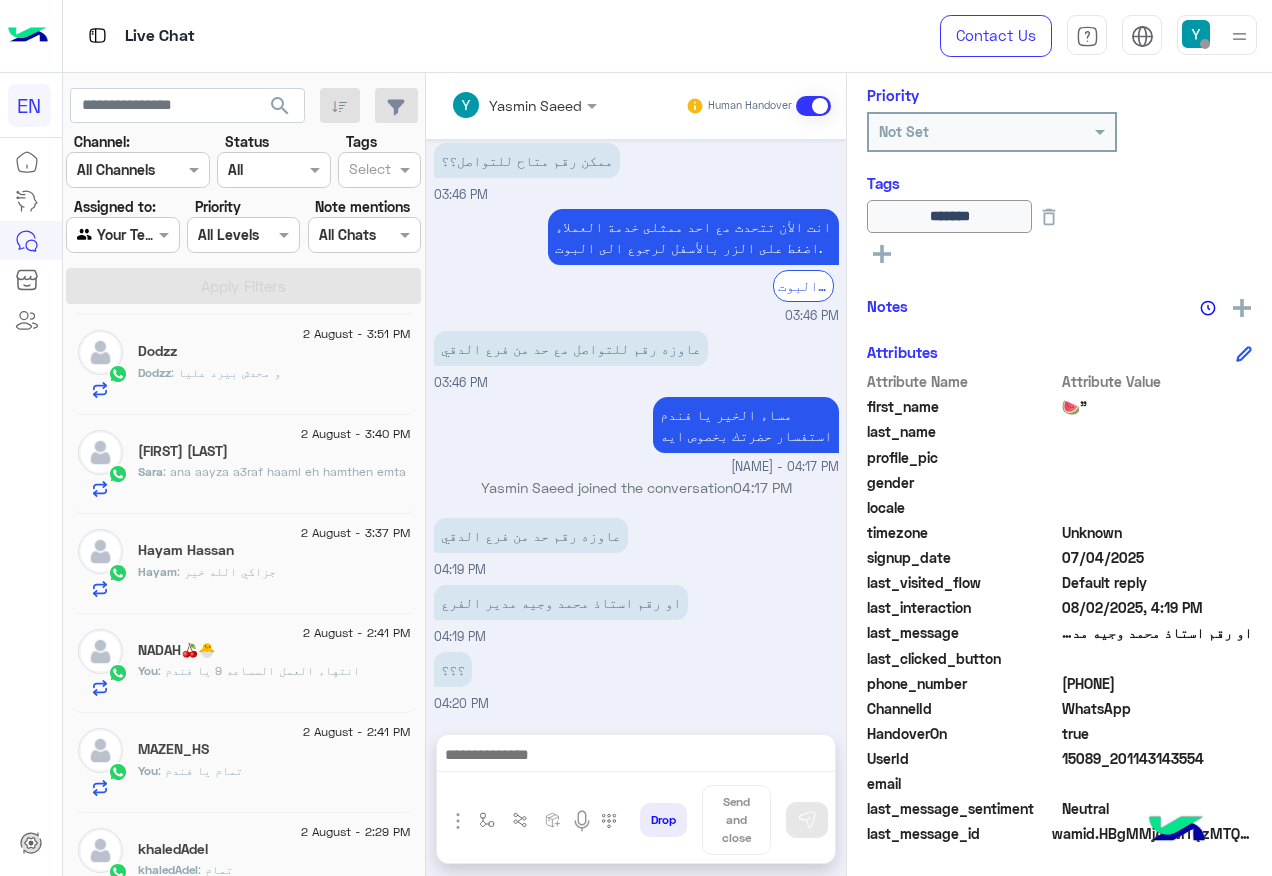 drag, startPoint x: 1065, startPoint y: 682, endPoint x: 1185, endPoint y: 683, distance: 120.004166 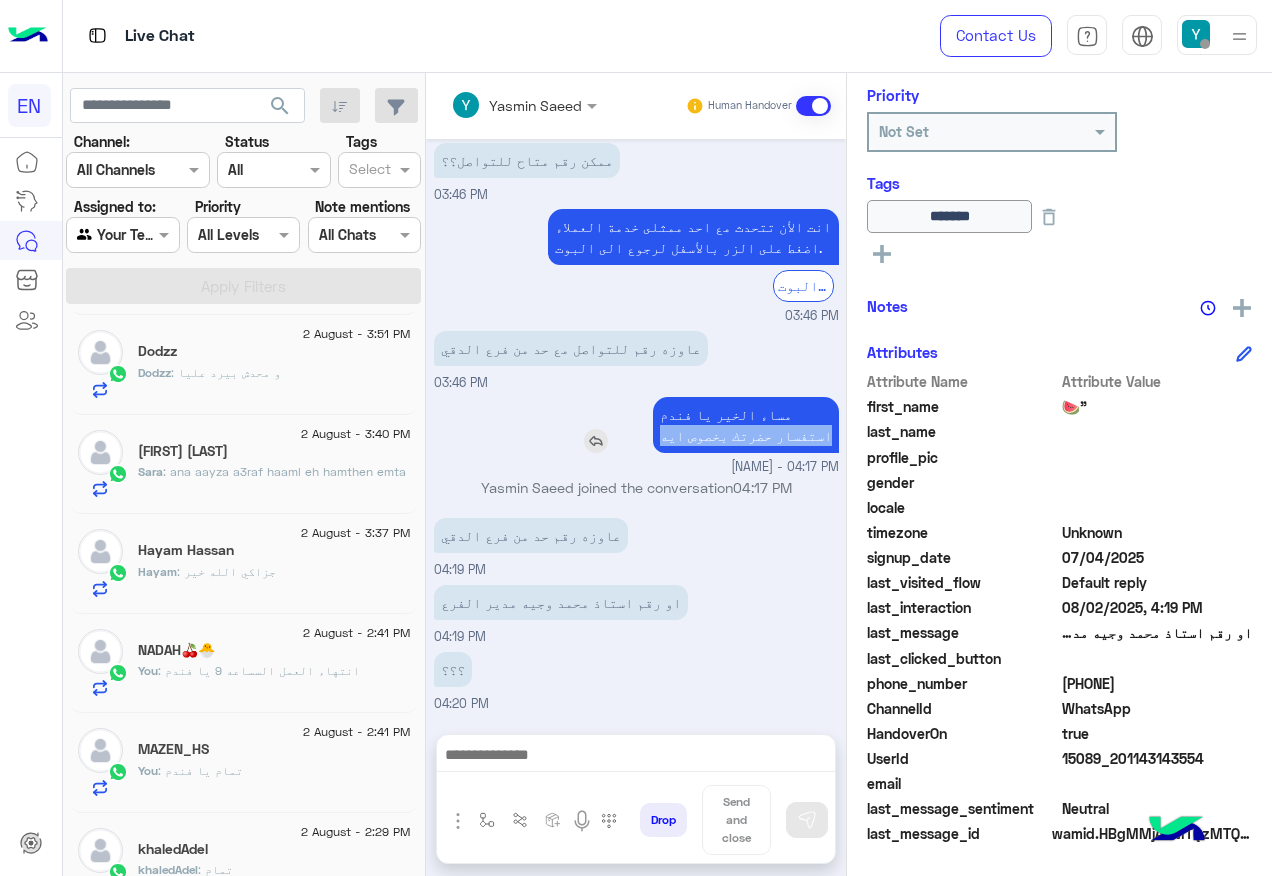 drag, startPoint x: 828, startPoint y: 433, endPoint x: 650, endPoint y: 442, distance: 178.22739 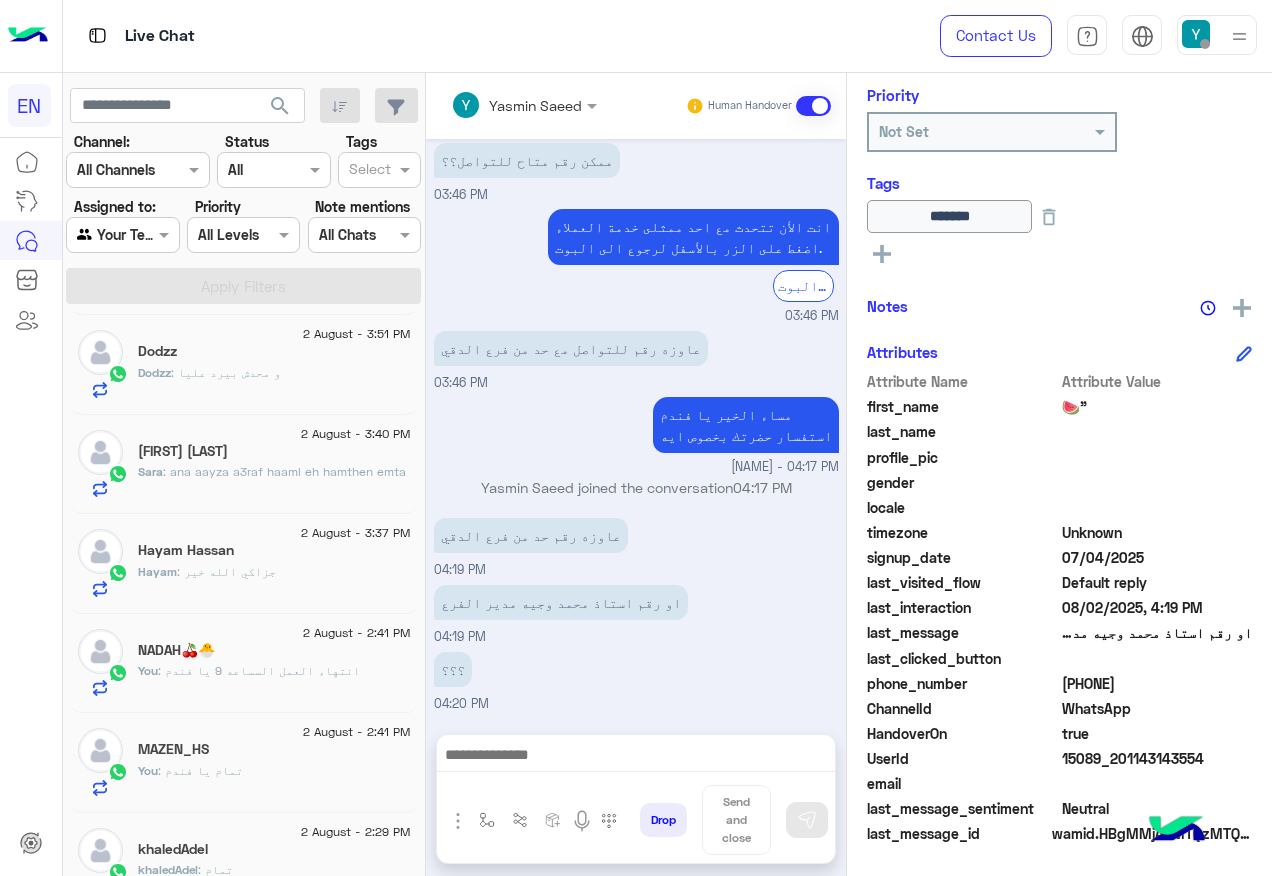 click at bounding box center [636, 757] 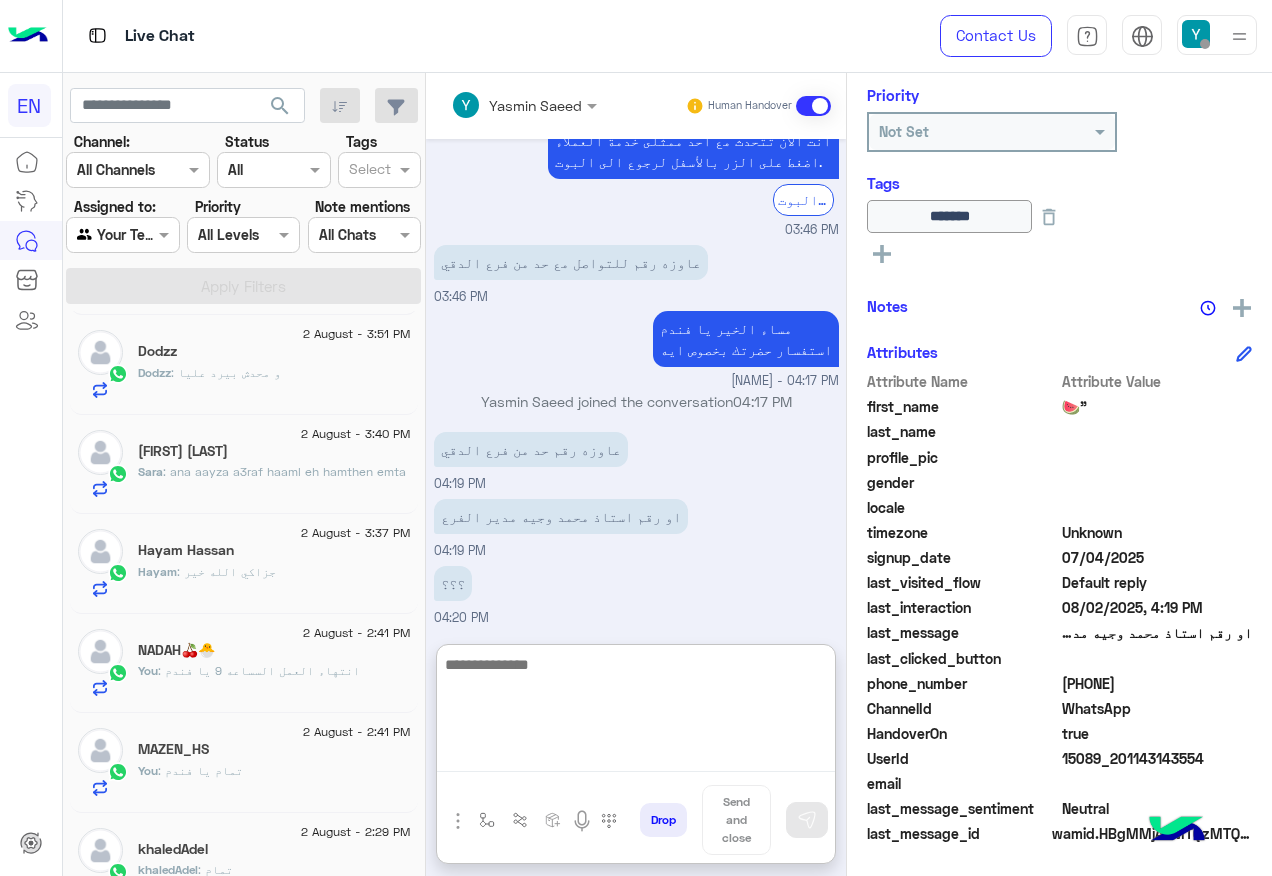 scroll, scrollTop: 1293, scrollLeft: 0, axis: vertical 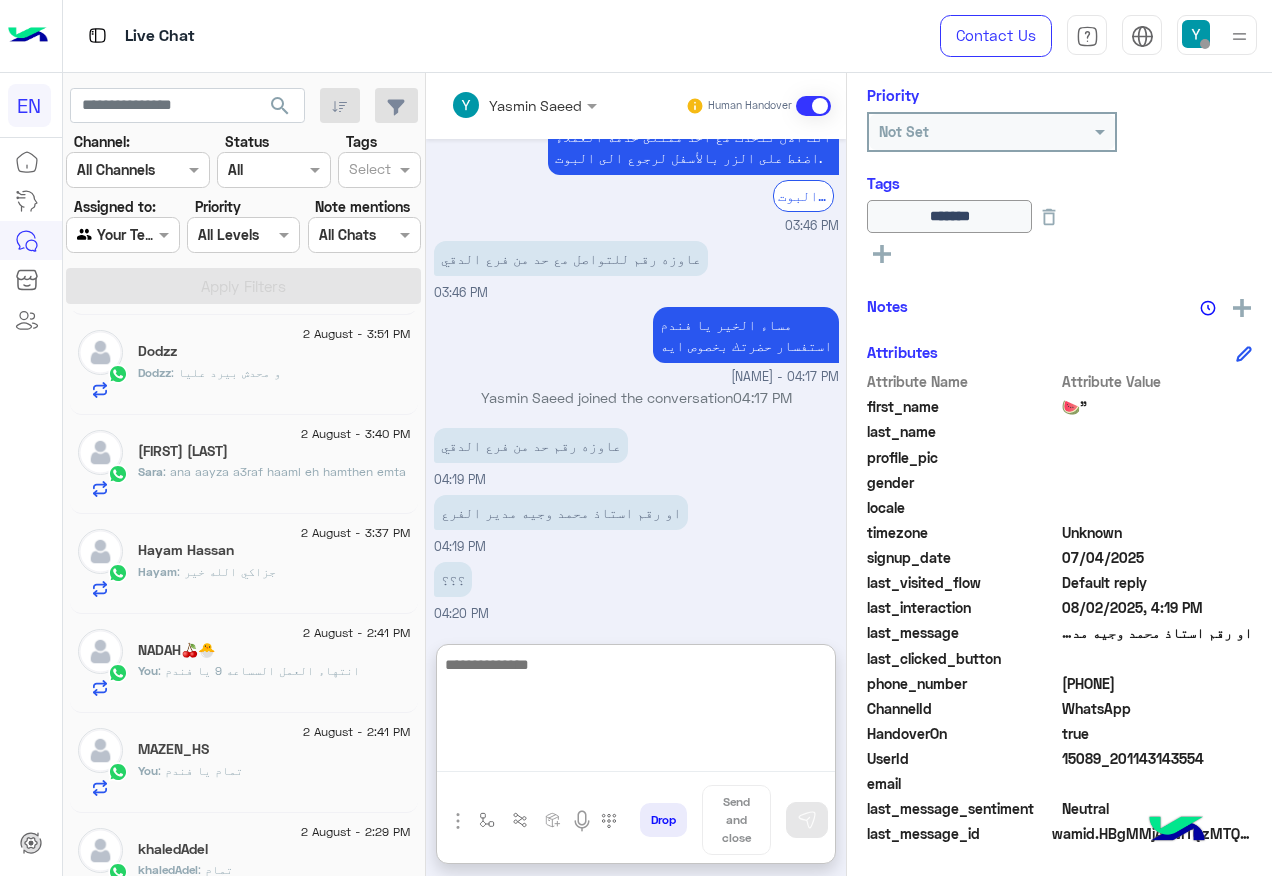 paste on "**********" 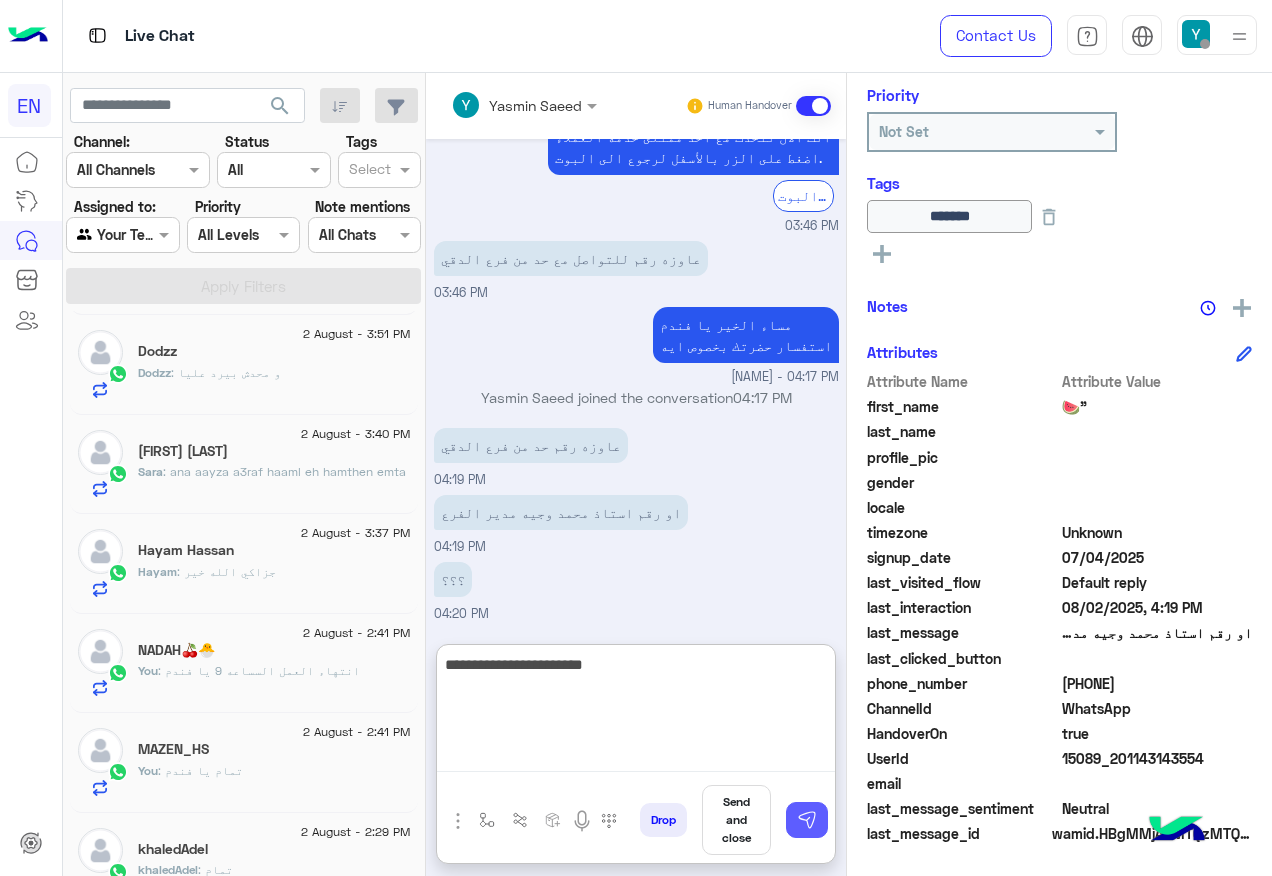 type on "**********" 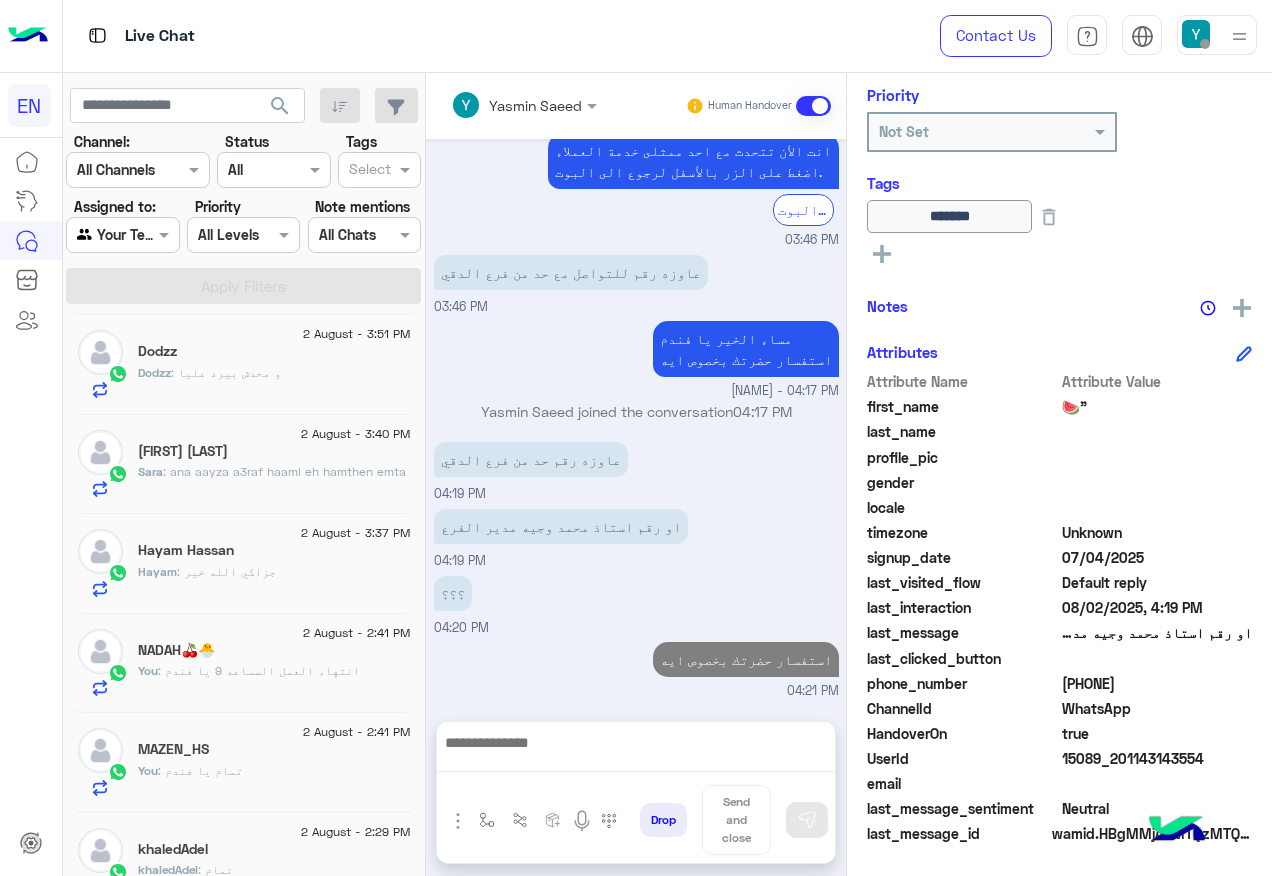 scroll, scrollTop: 1267, scrollLeft: 0, axis: vertical 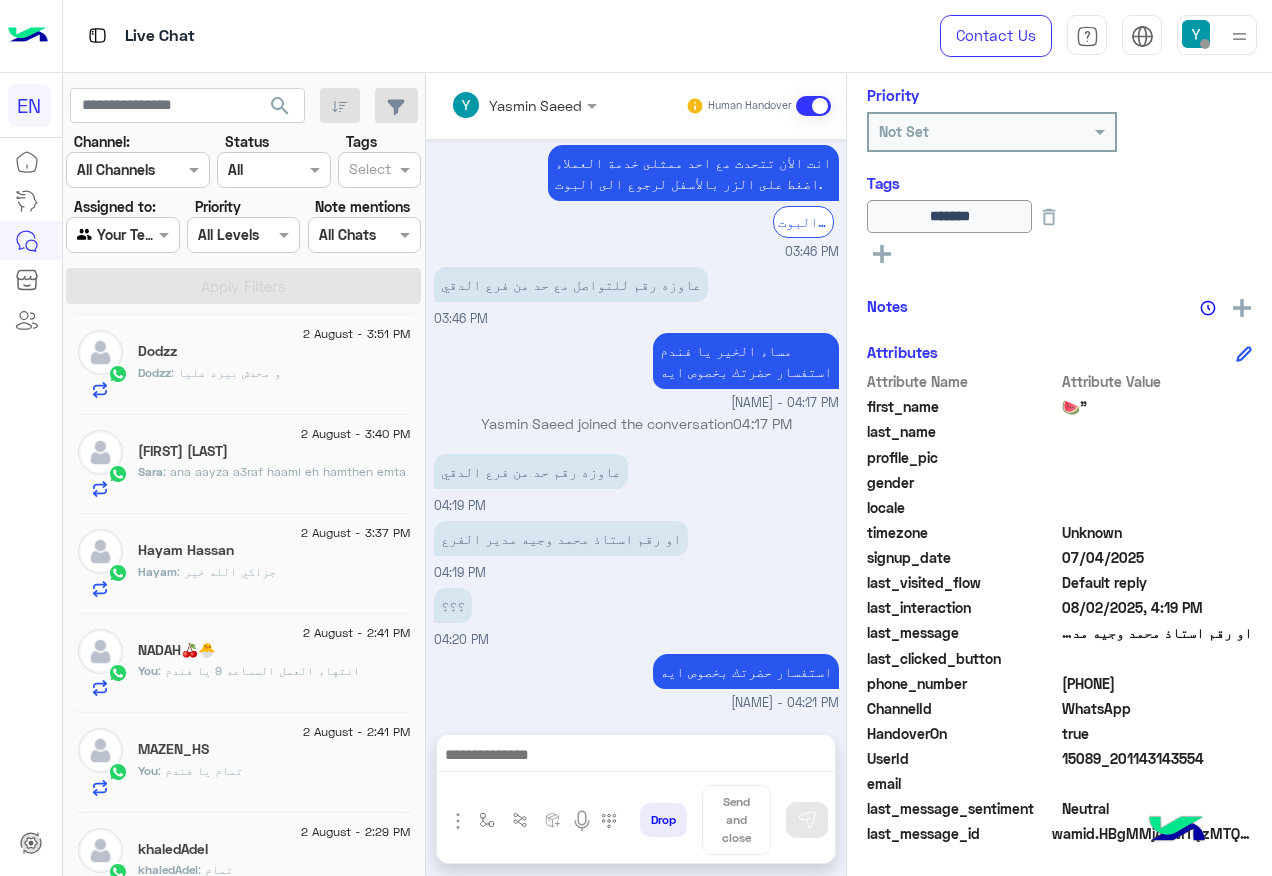 click on "Dodzz : و محدش بيرد عليا" 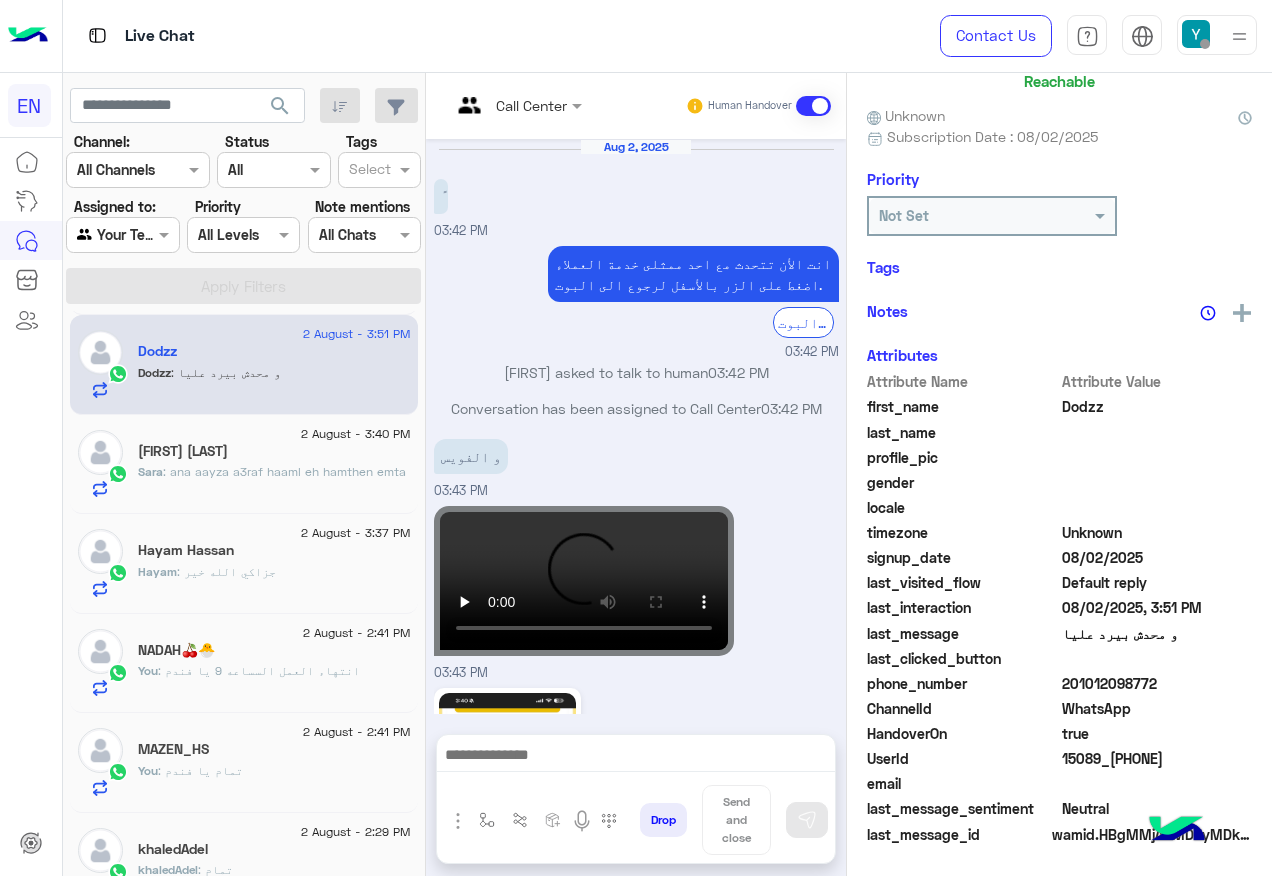 scroll, scrollTop: 158, scrollLeft: 0, axis: vertical 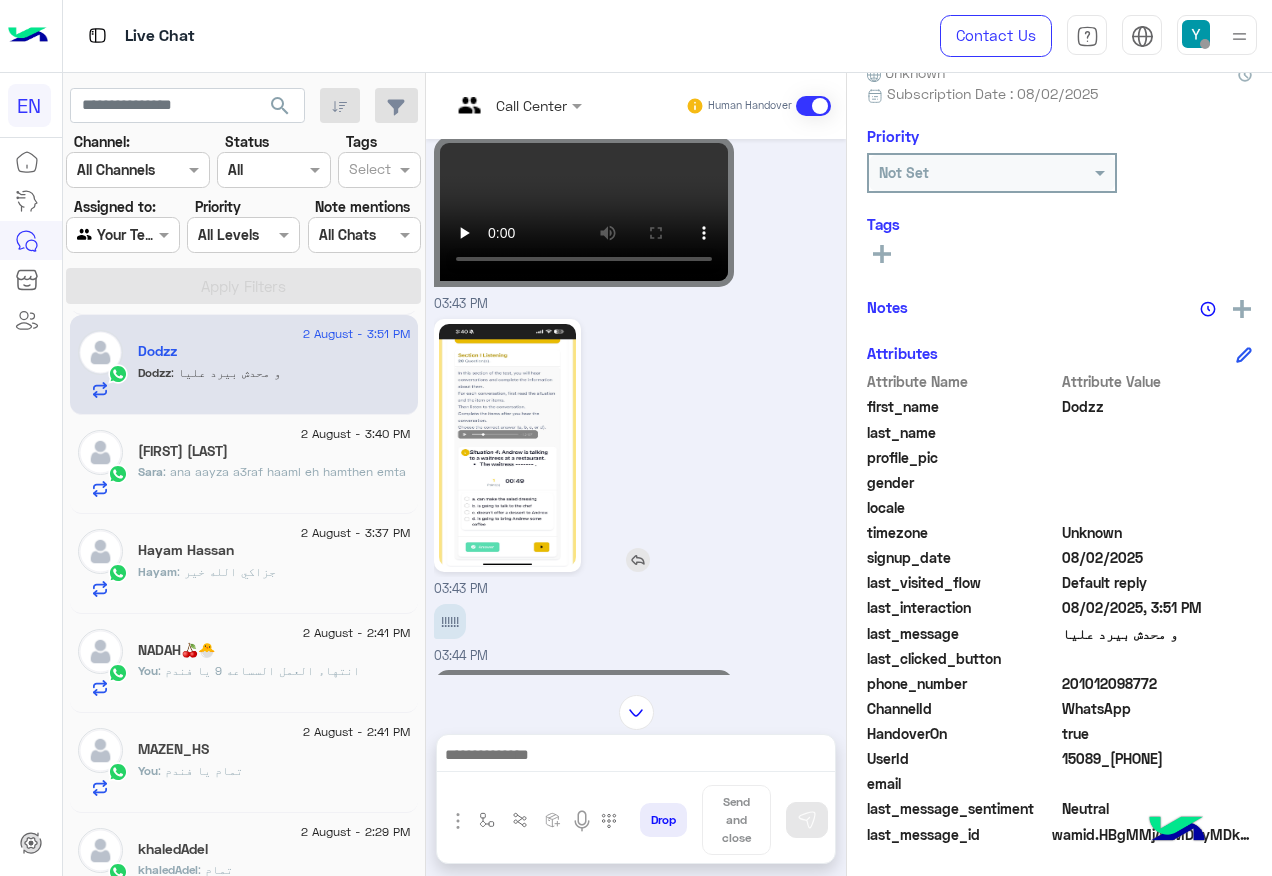click 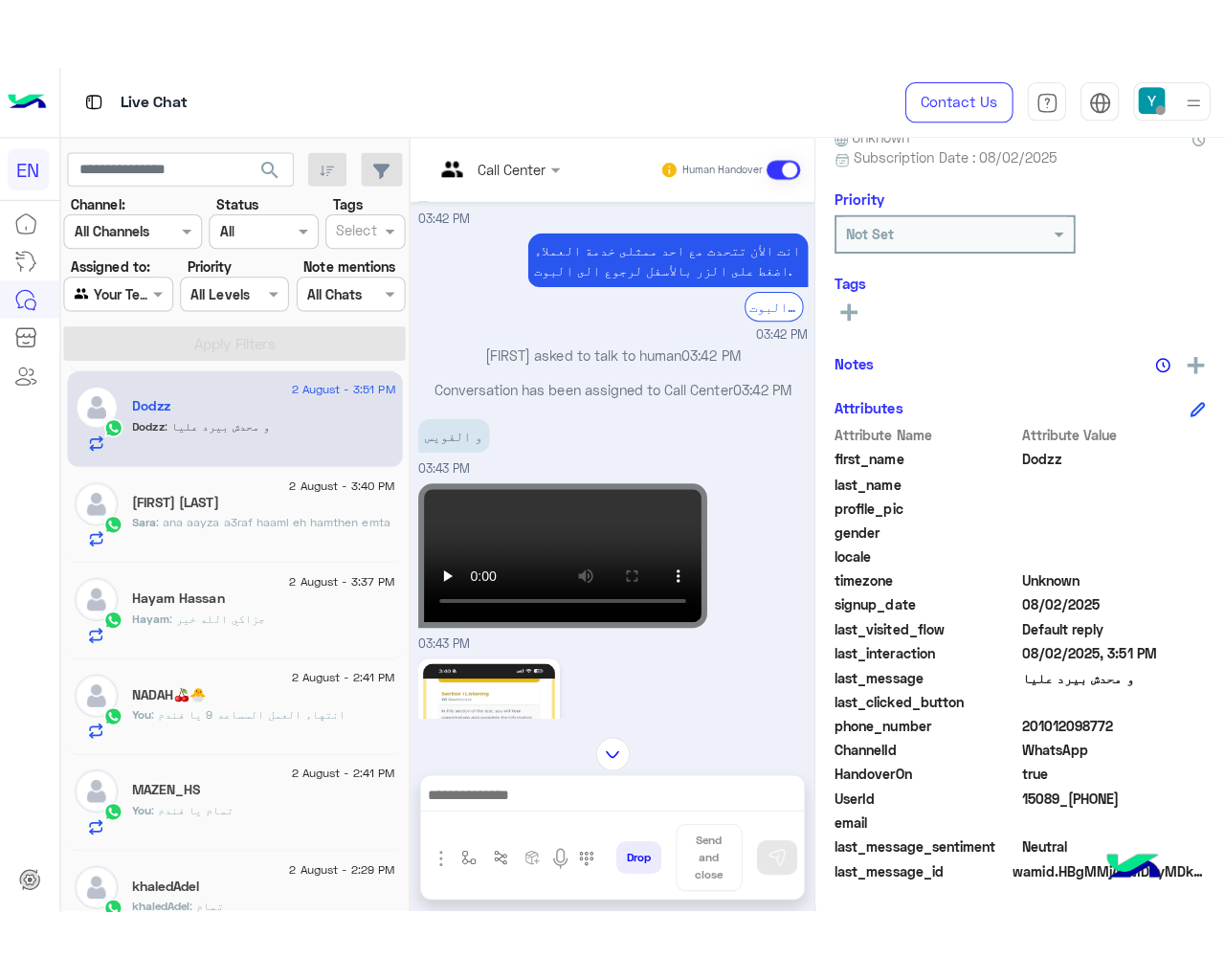scroll, scrollTop: 66, scrollLeft: 0, axis: vertical 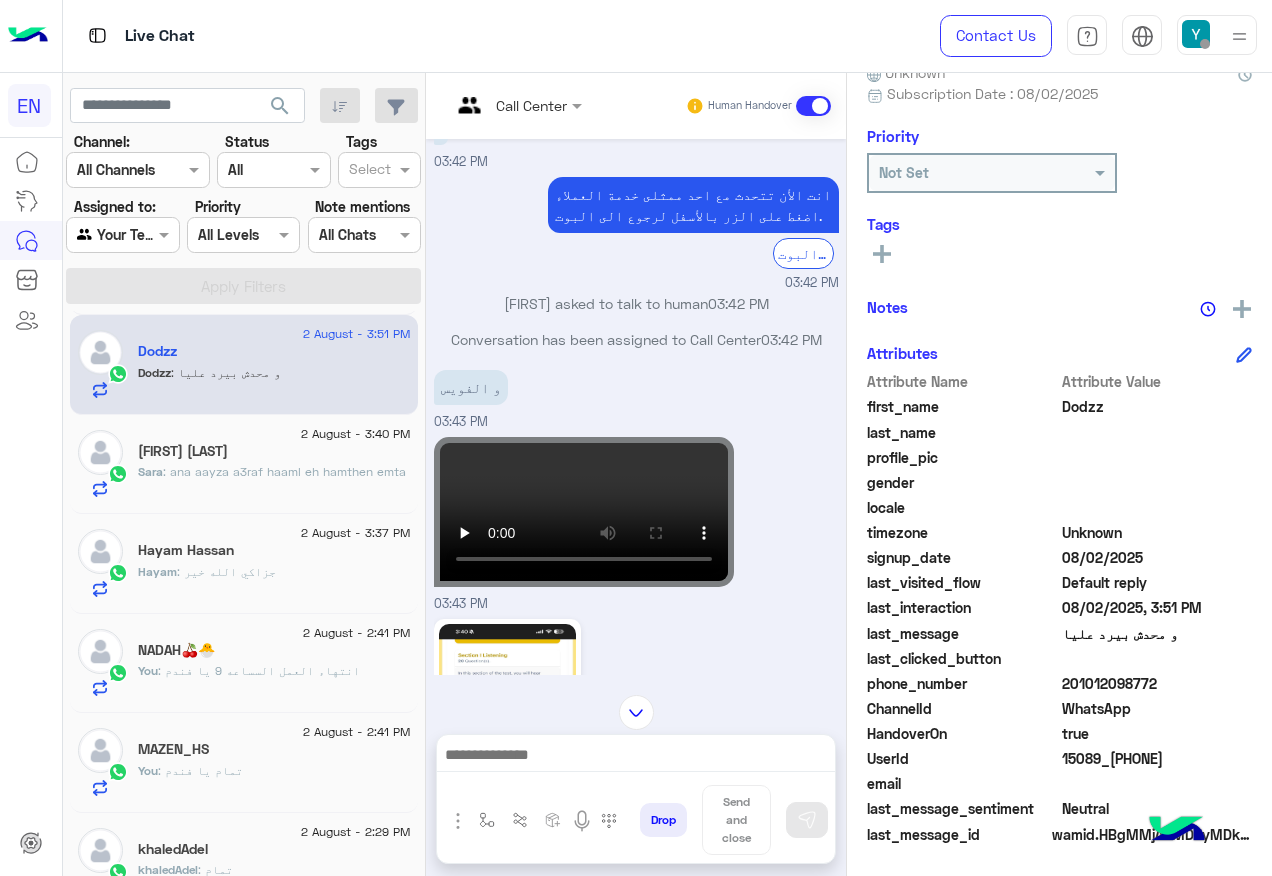 click on "201012098772" 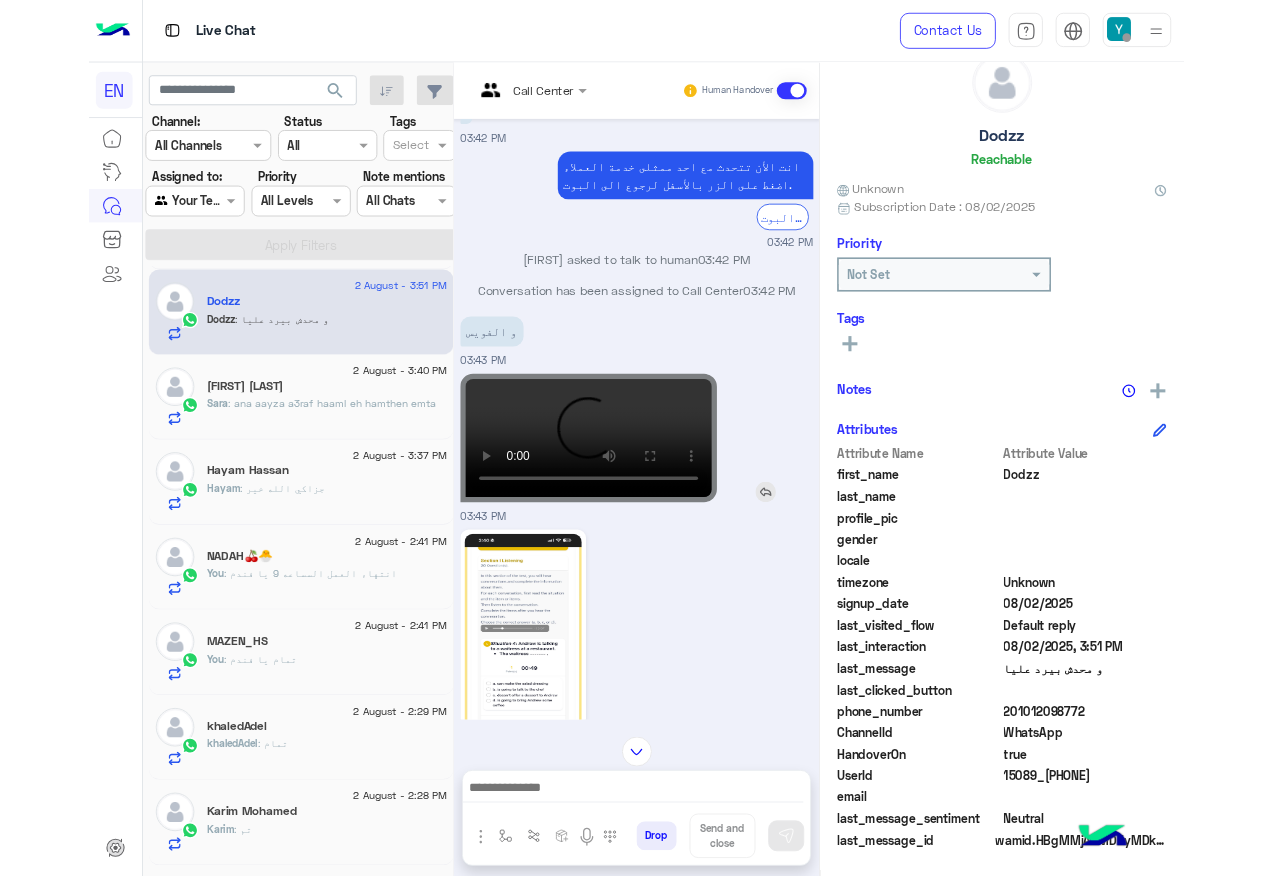 scroll, scrollTop: 53, scrollLeft: 0, axis: vertical 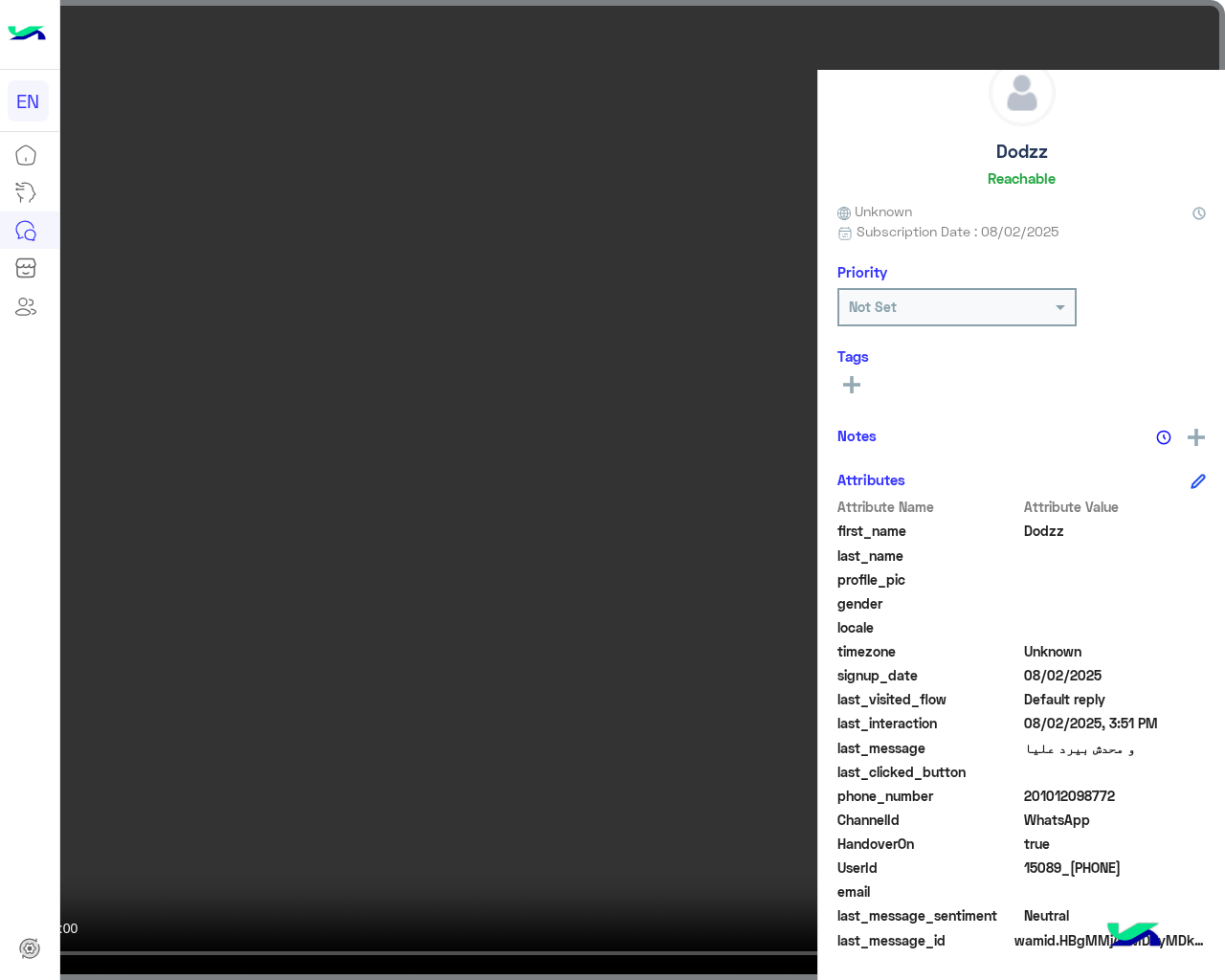 type 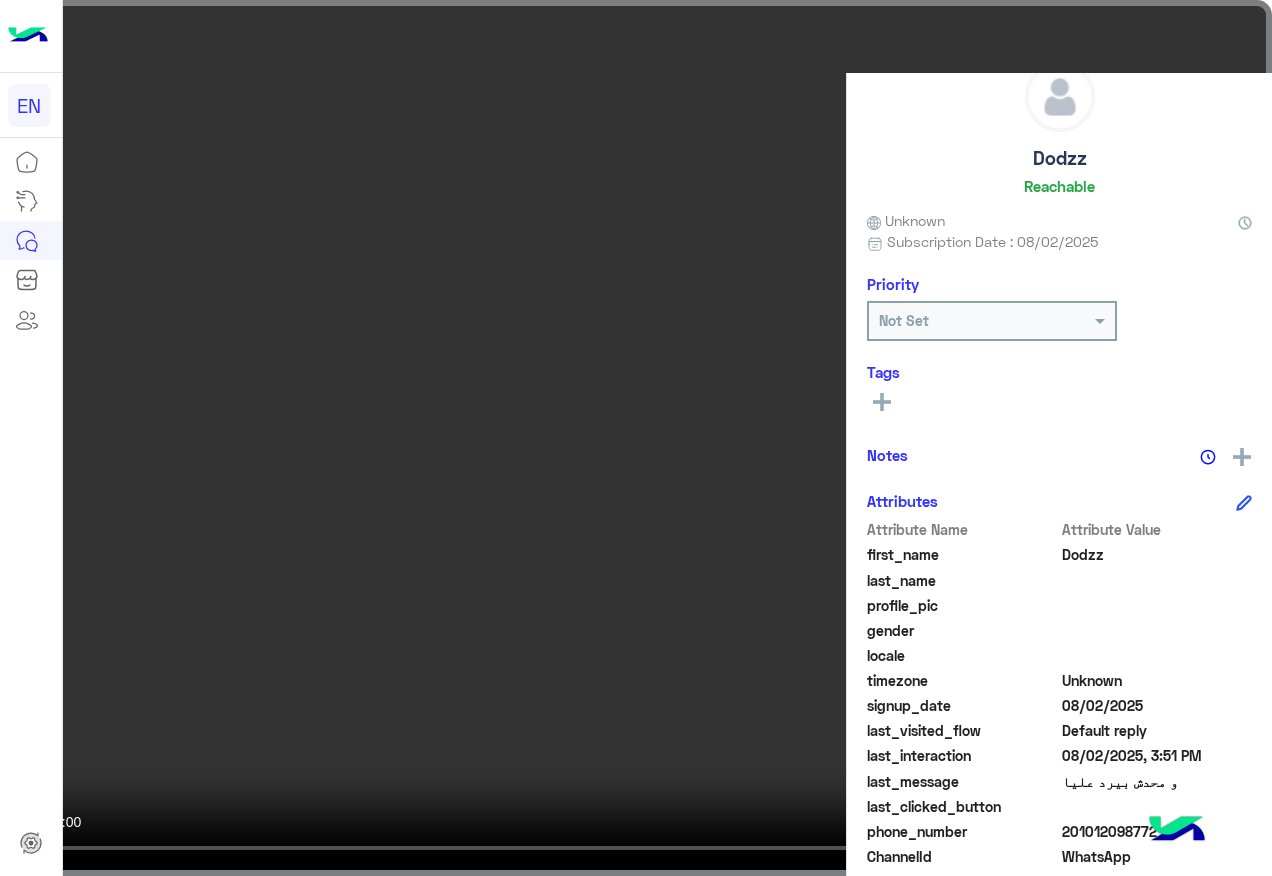 scroll, scrollTop: 569, scrollLeft: 0, axis: vertical 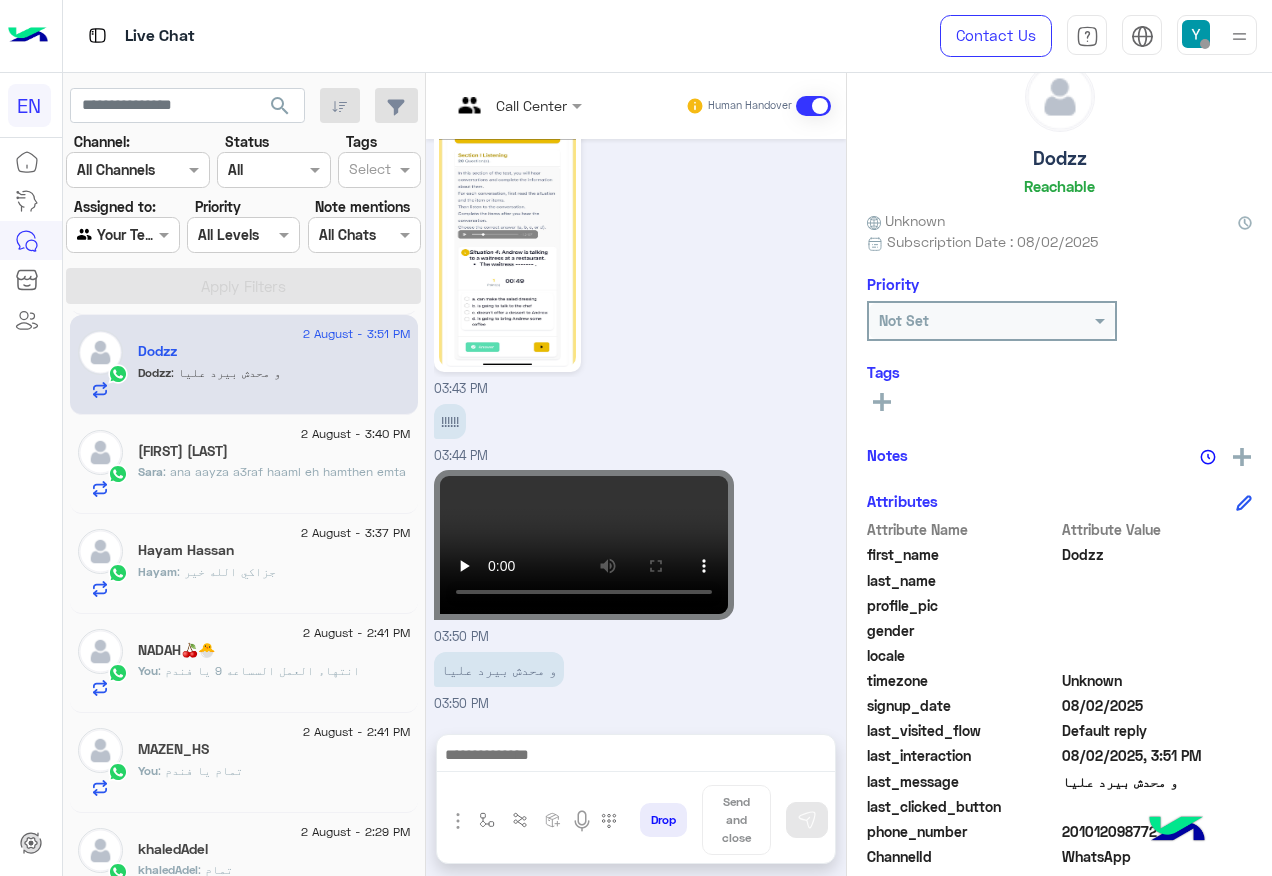click at bounding box center [636, 757] 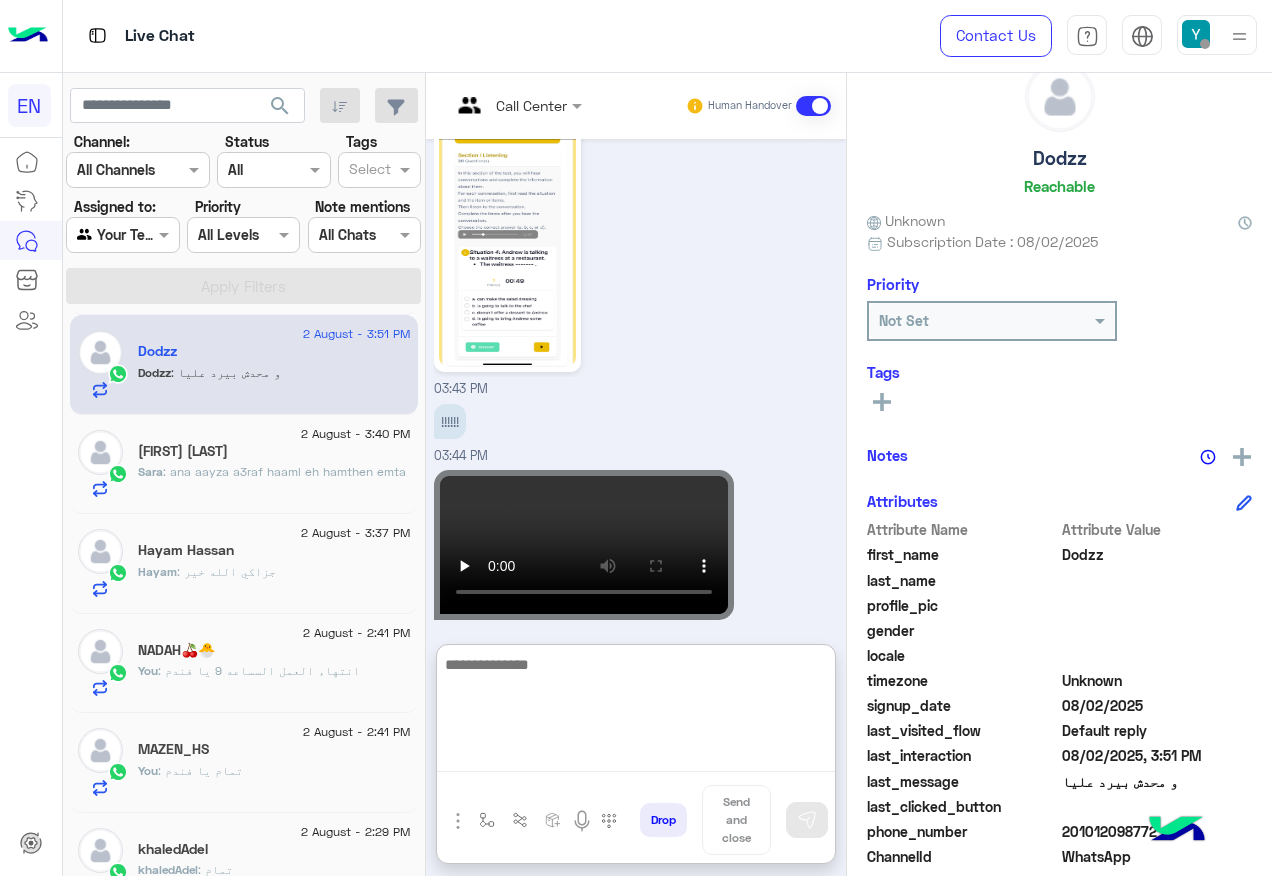 scroll, scrollTop: 659, scrollLeft: 0, axis: vertical 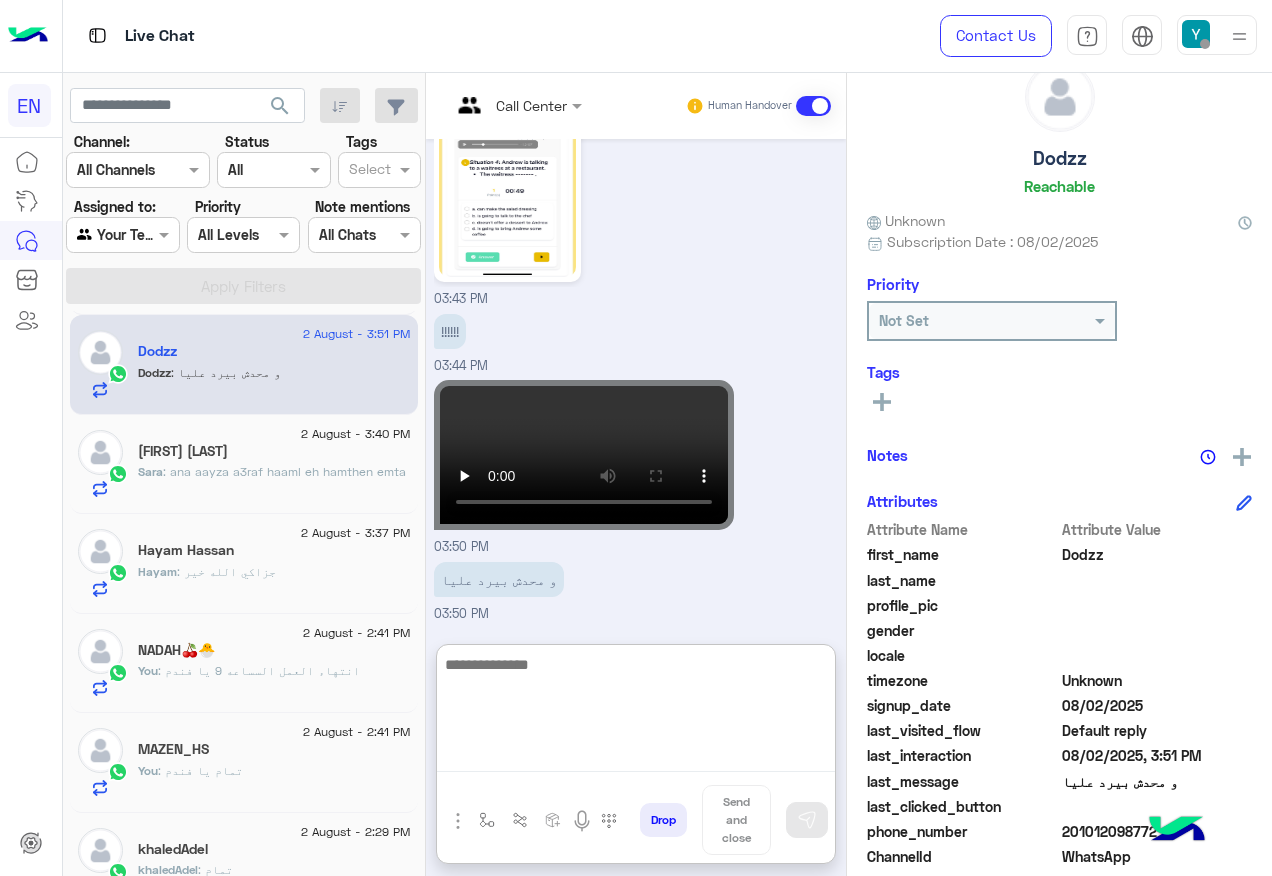 click at bounding box center [636, 712] 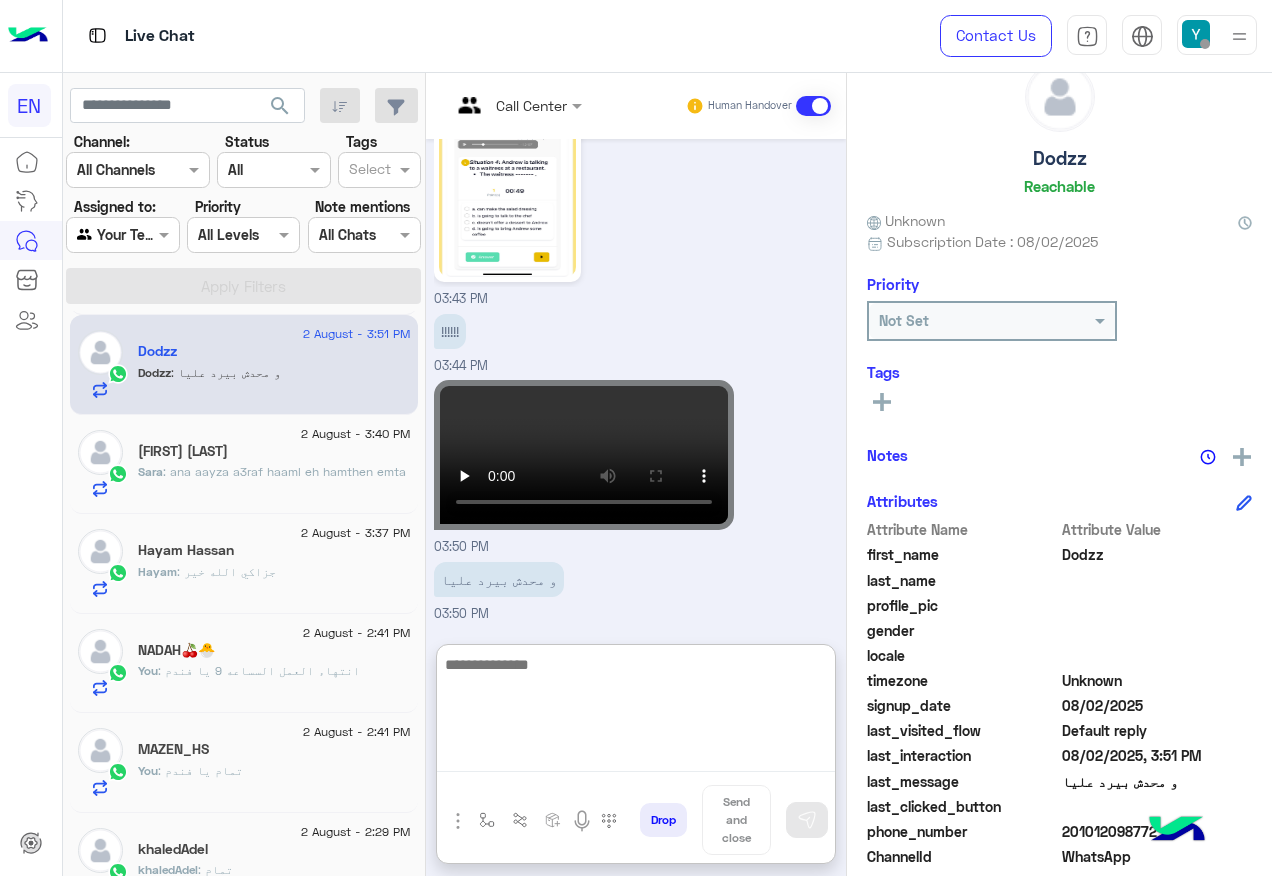 click at bounding box center (636, 712) 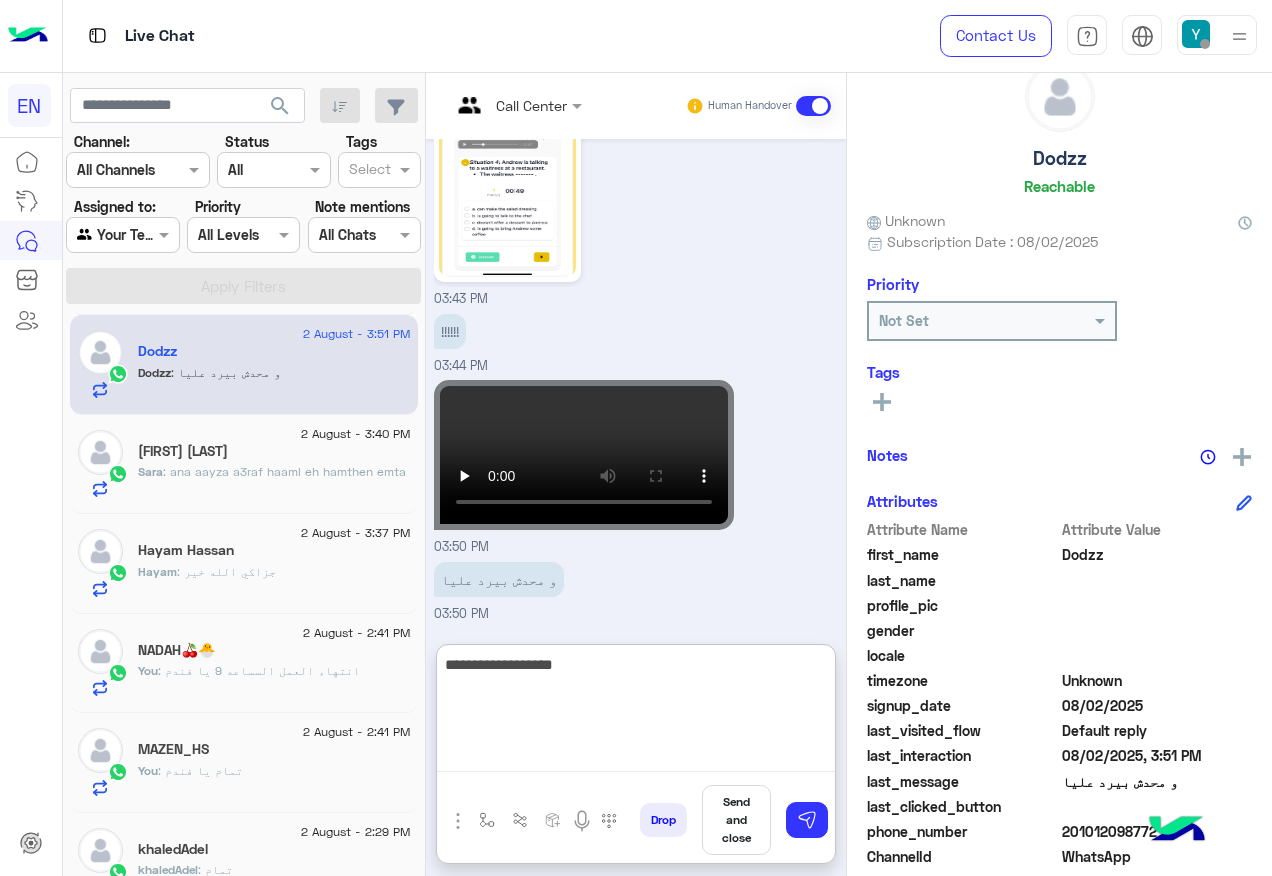 type on "**********" 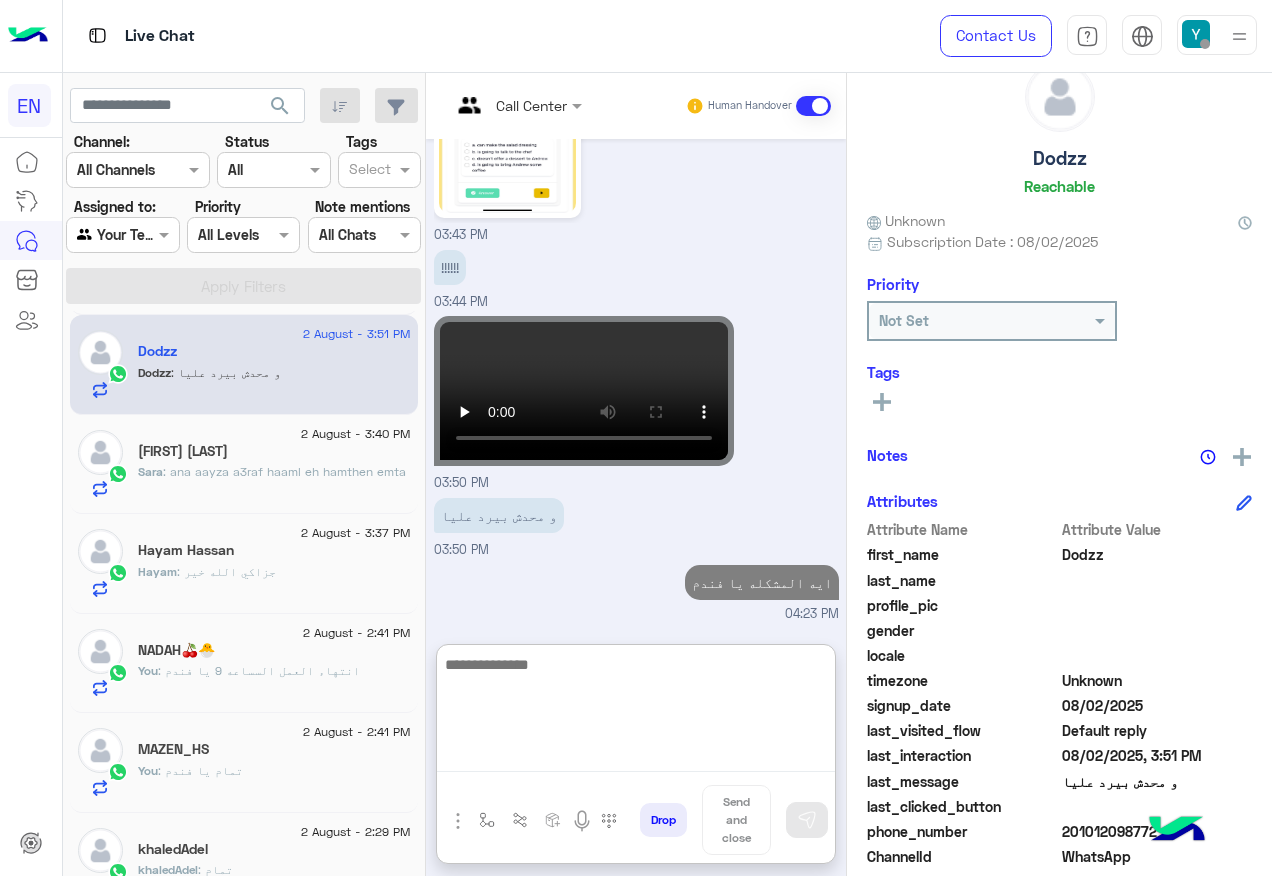 scroll, scrollTop: 759, scrollLeft: 0, axis: vertical 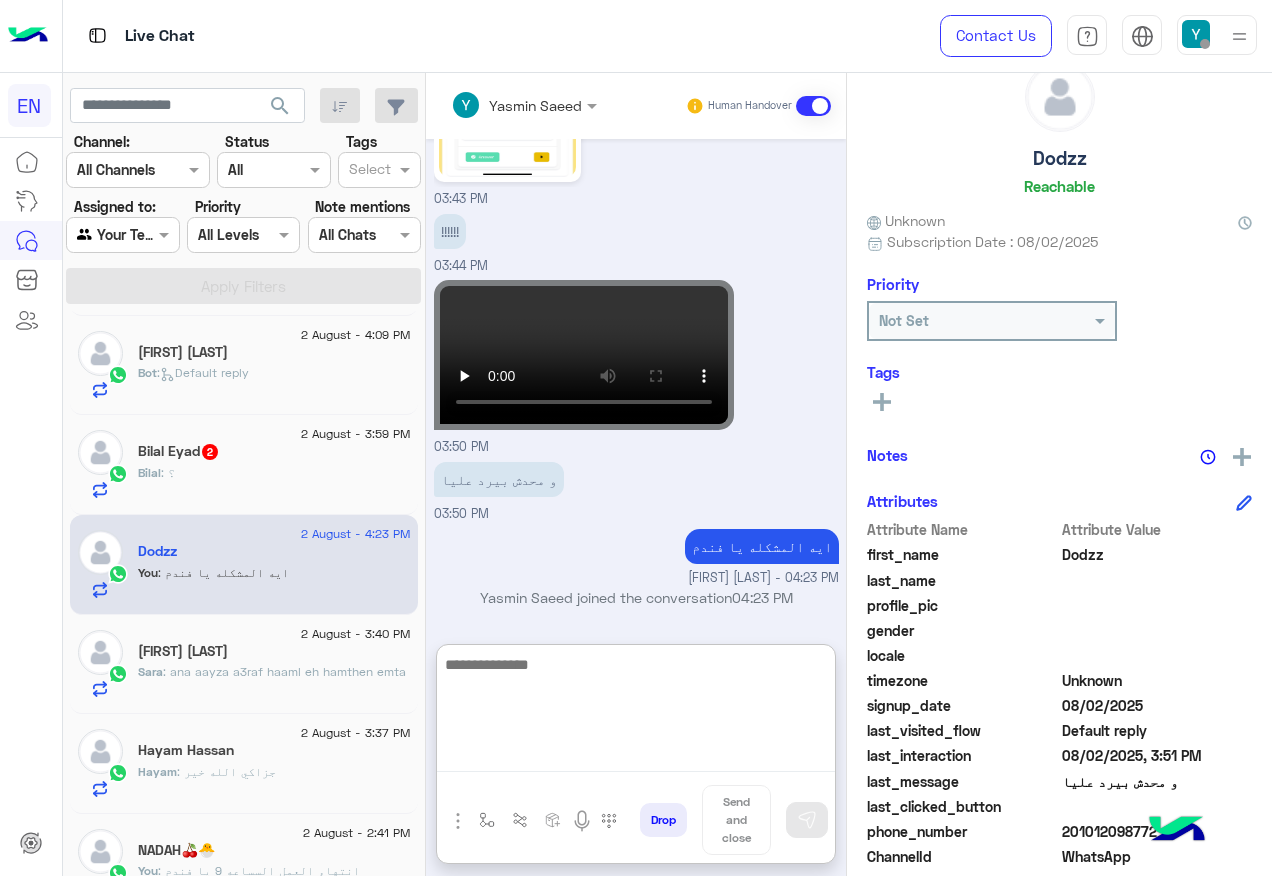 click on "2 August - 3:59 PM  Bilal Eyad  2 Bilal : ؟" 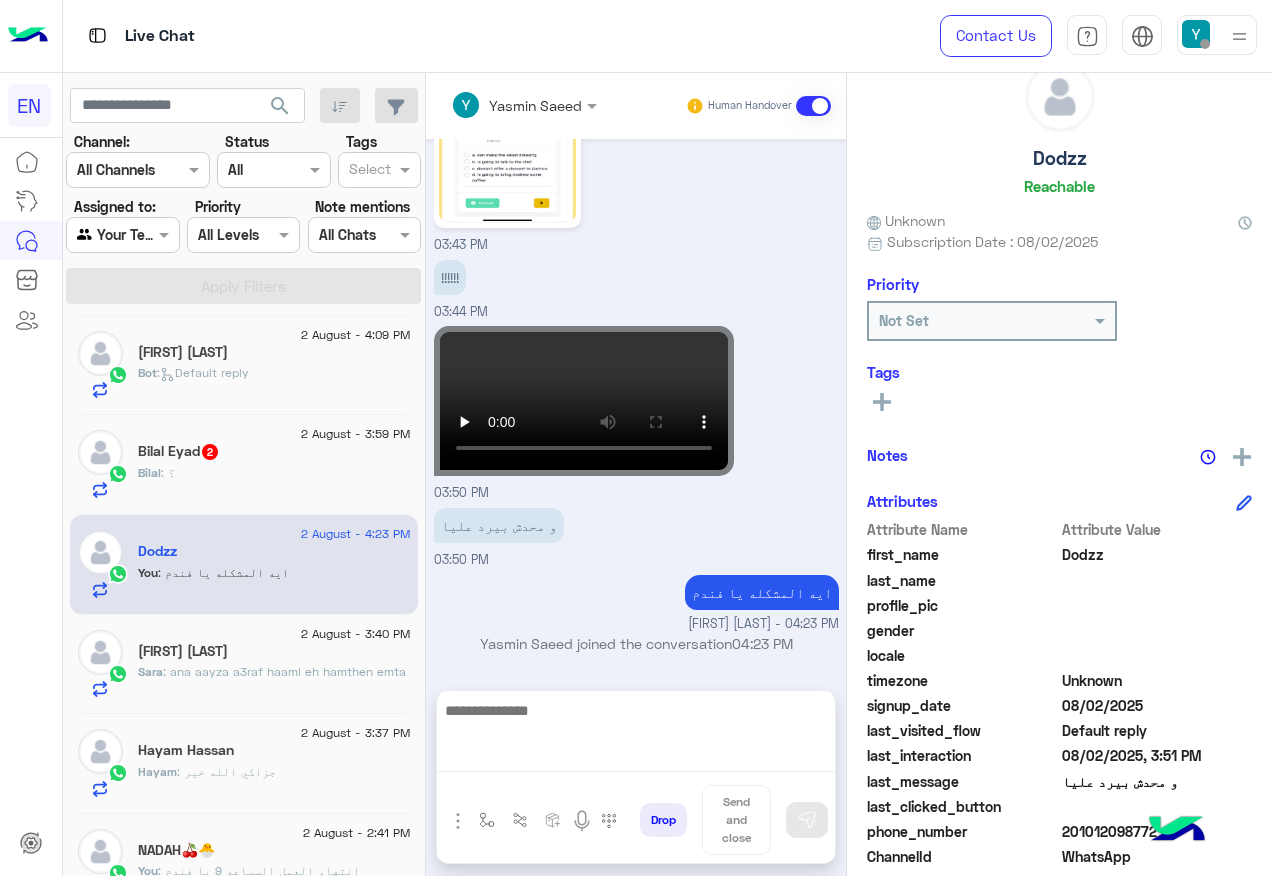 scroll, scrollTop: 669, scrollLeft: 0, axis: vertical 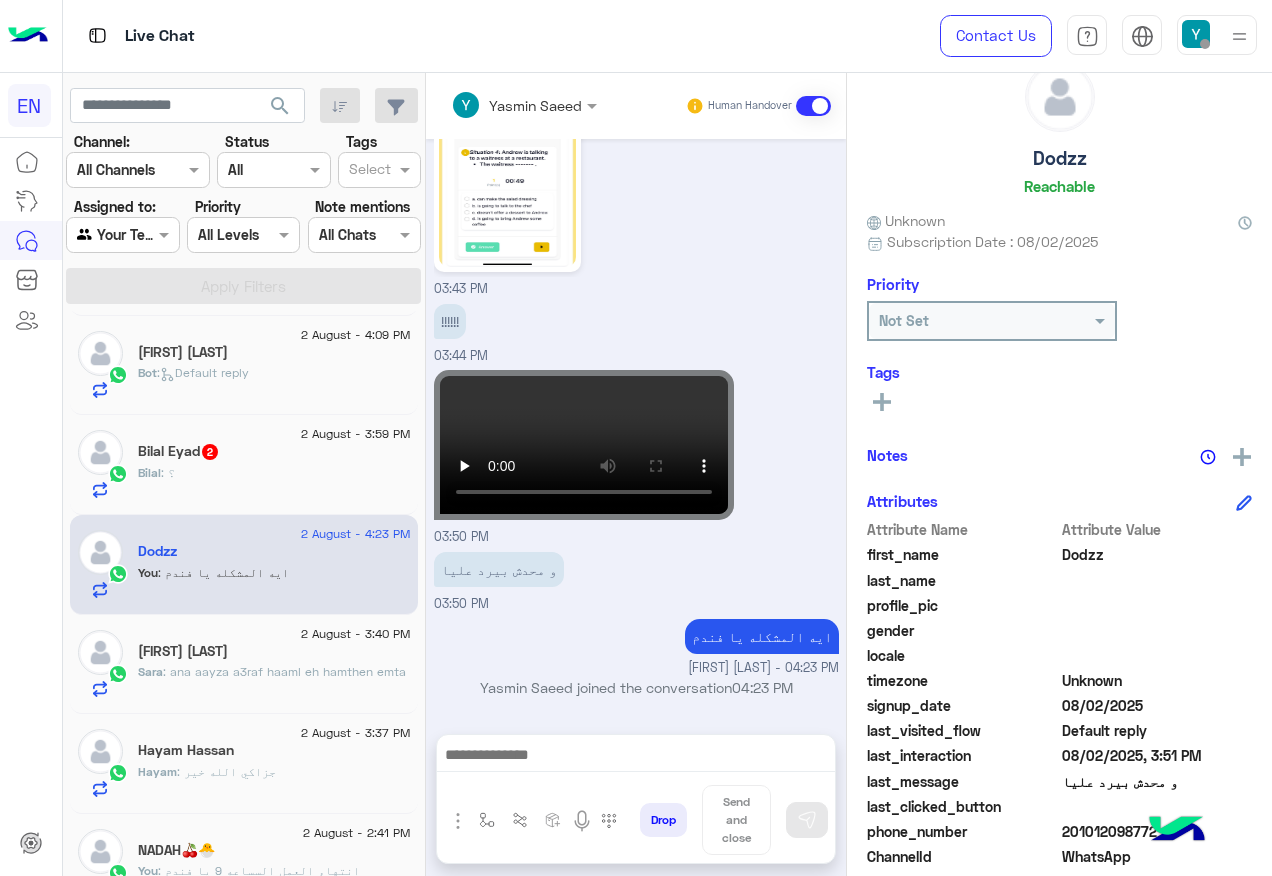 click on "Bilal : ؟" 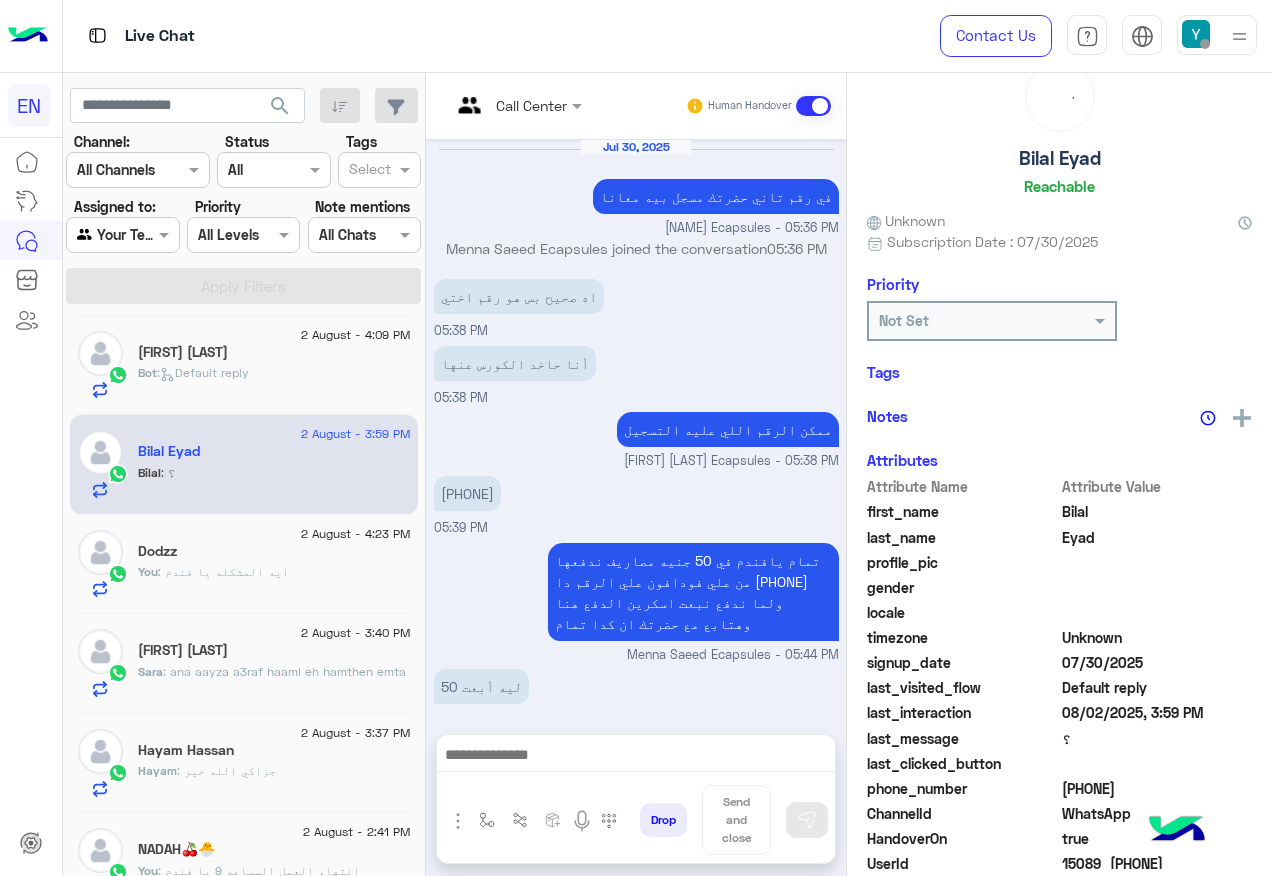scroll, scrollTop: 952, scrollLeft: 0, axis: vertical 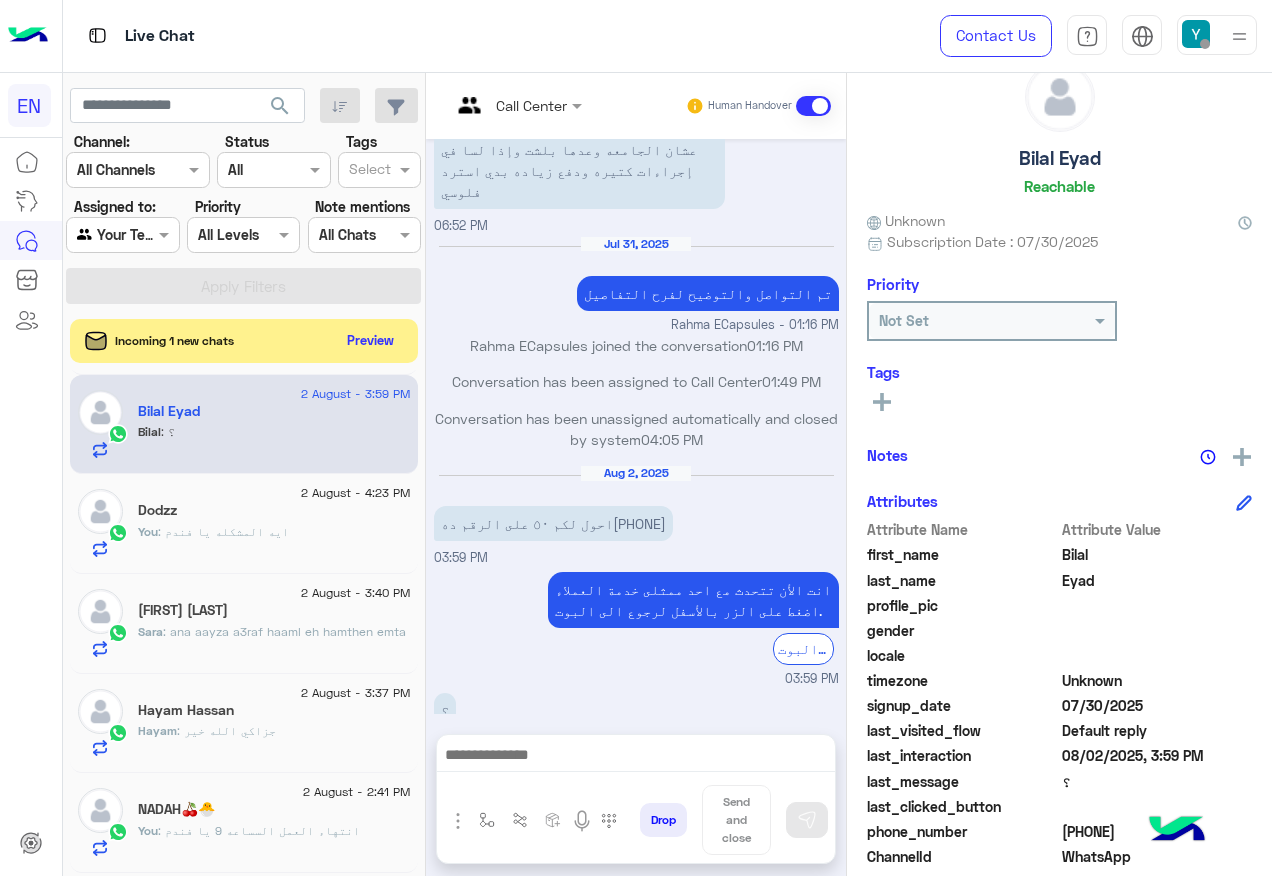 click at bounding box center (636, 757) 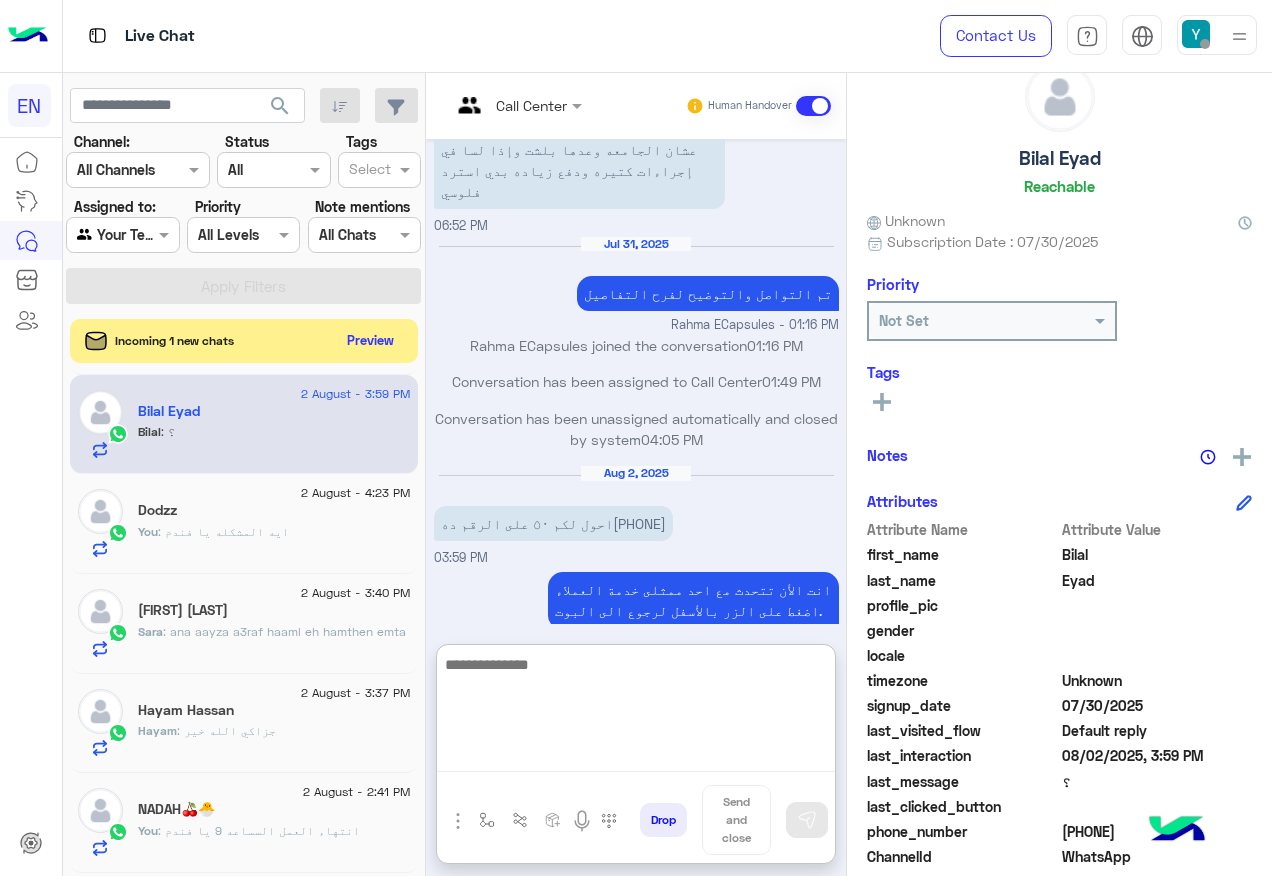 paste on "**********" 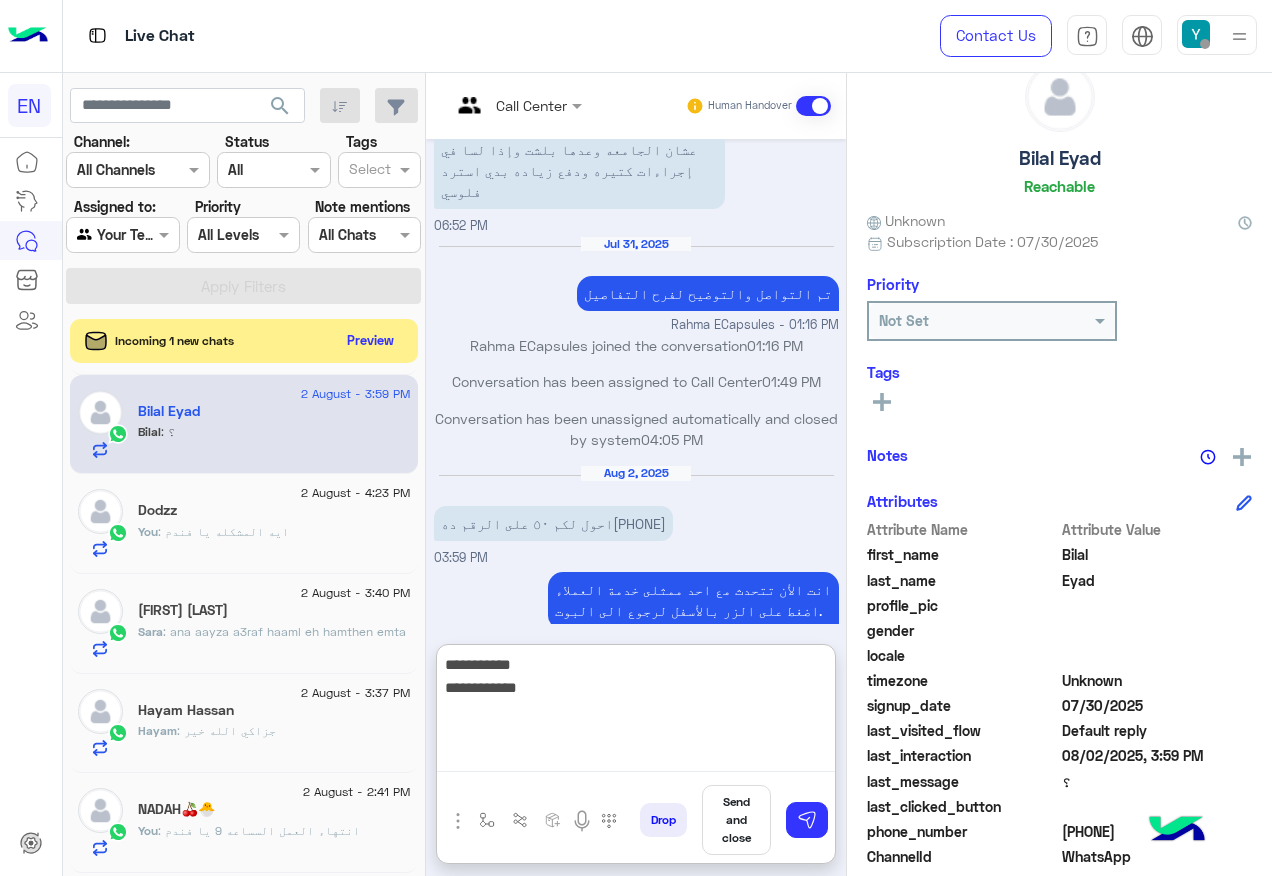 type on "**********" 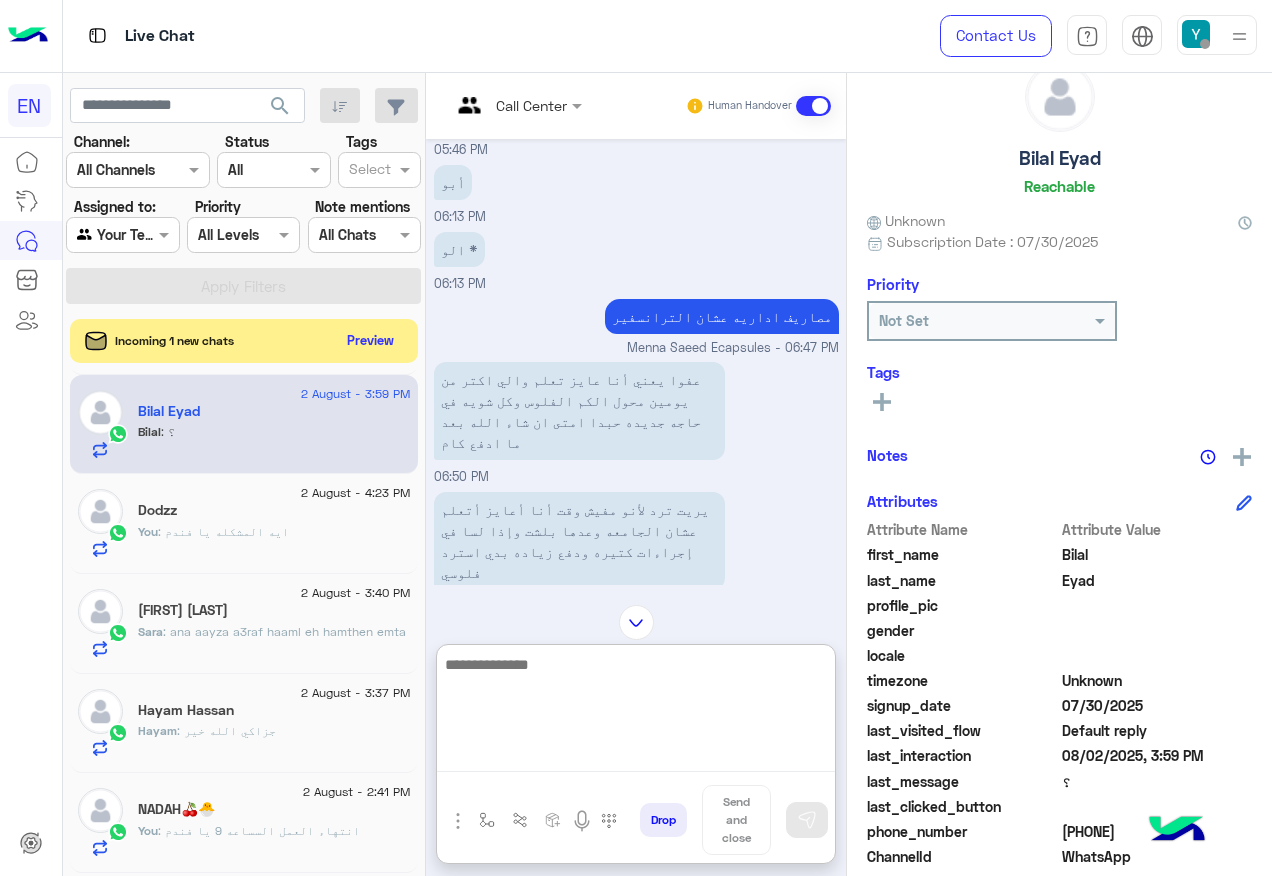 scroll, scrollTop: 1163, scrollLeft: 0, axis: vertical 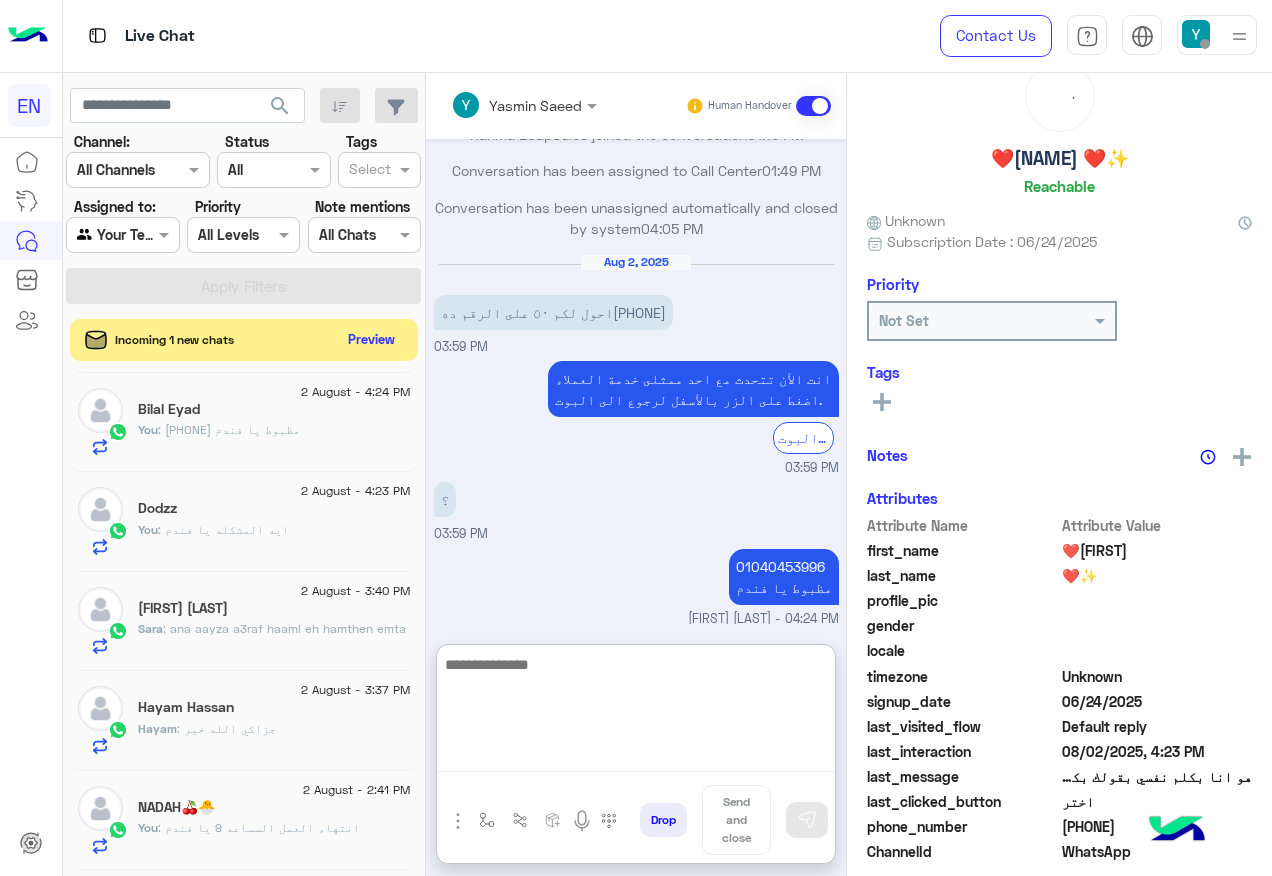 click on "Preview" 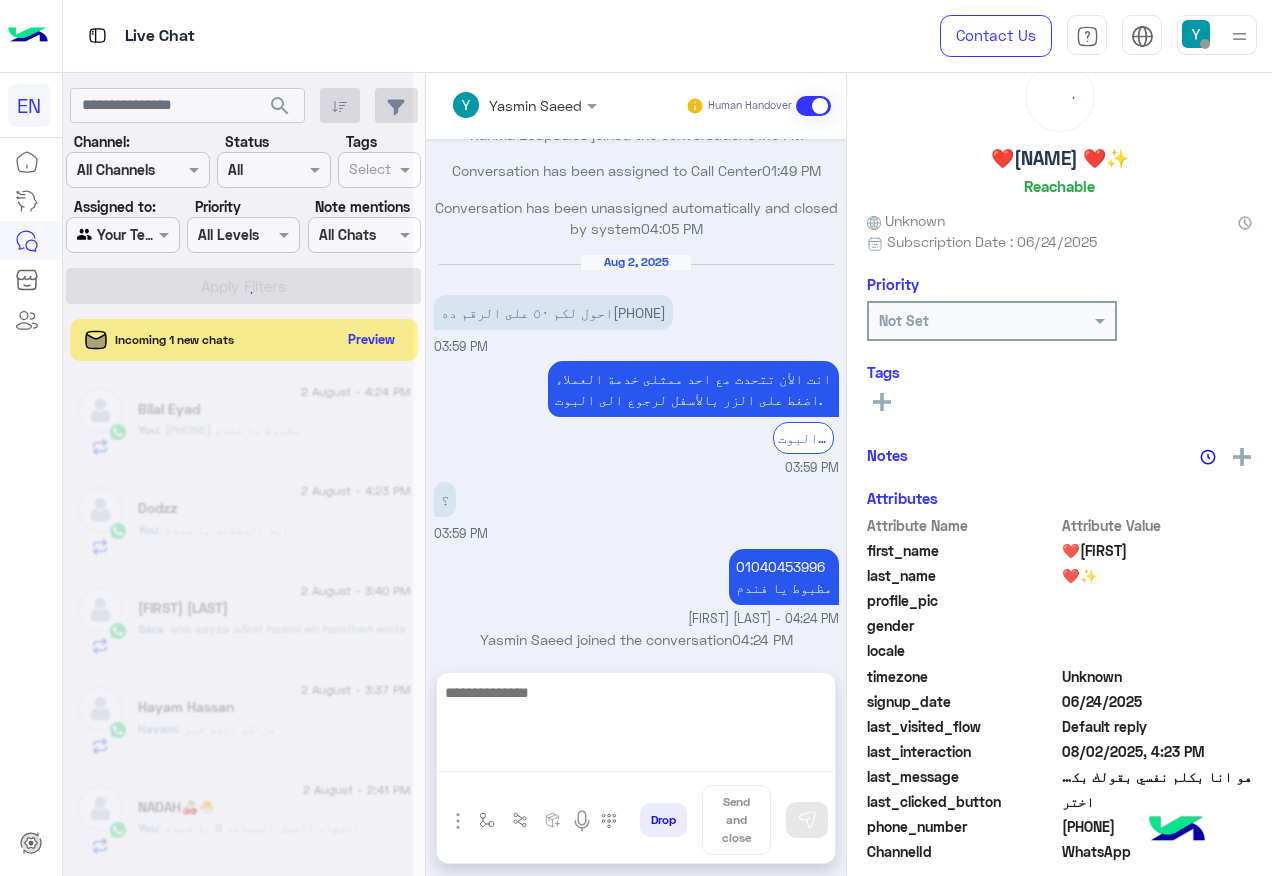 scroll, scrollTop: 1073, scrollLeft: 0, axis: vertical 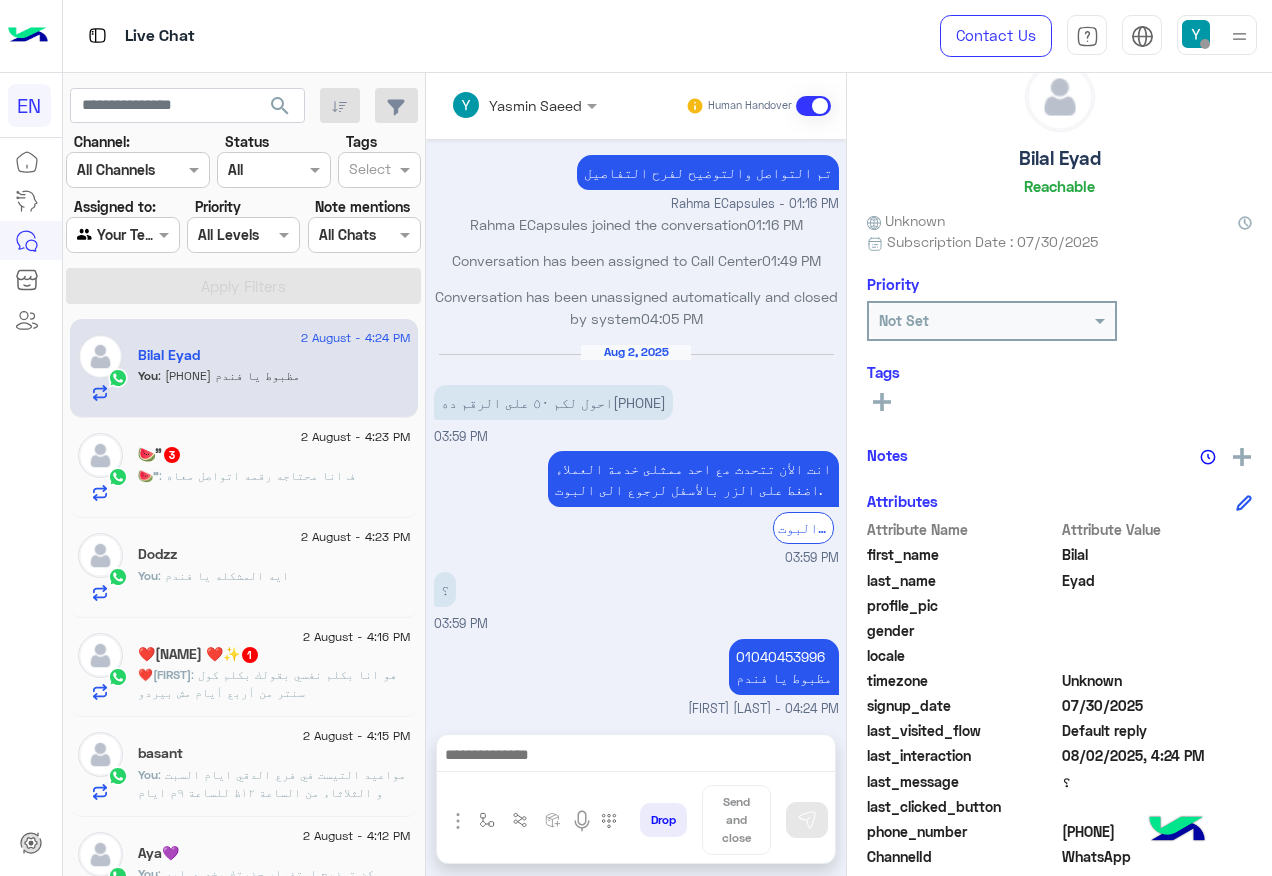 click on "❤️Omar ❤️✨  1" 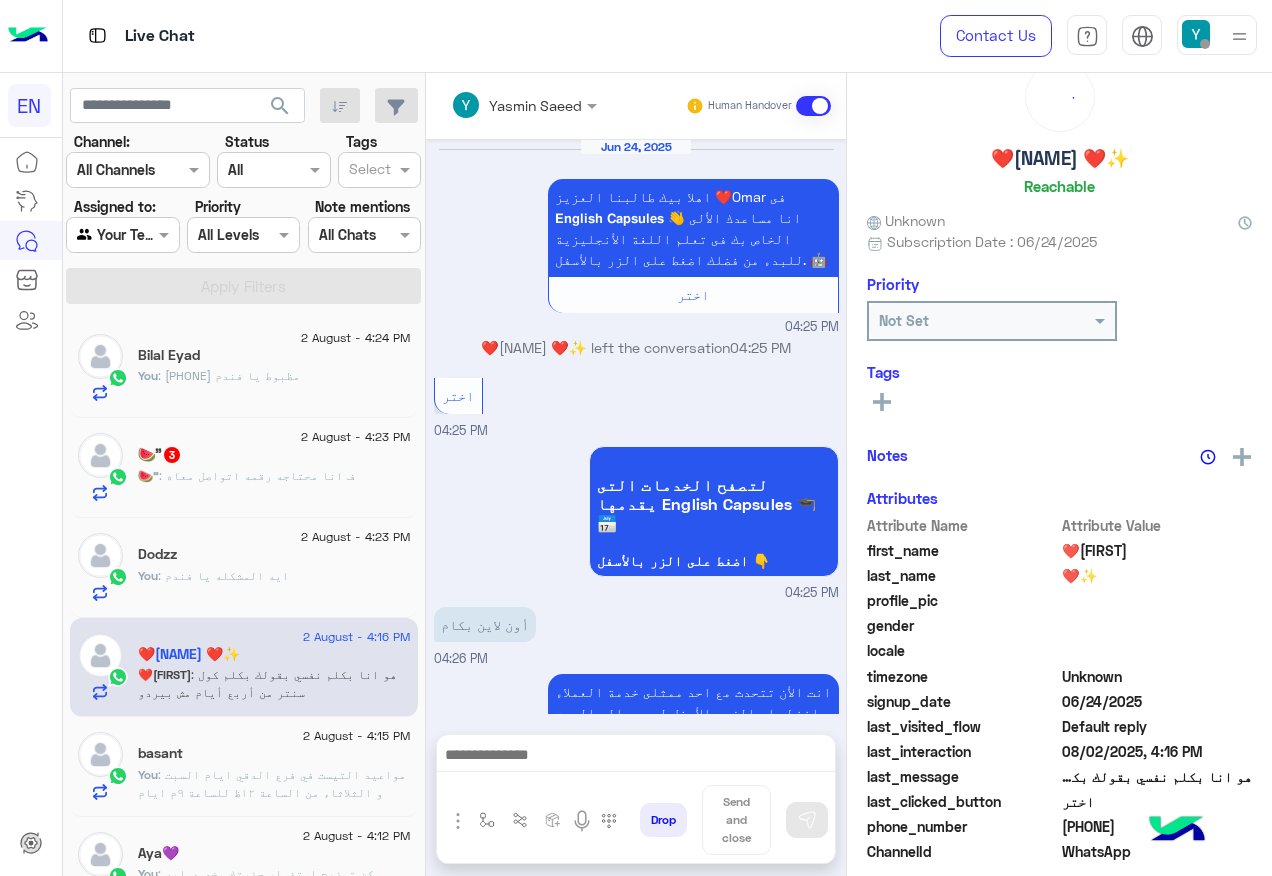 scroll, scrollTop: 1122, scrollLeft: 0, axis: vertical 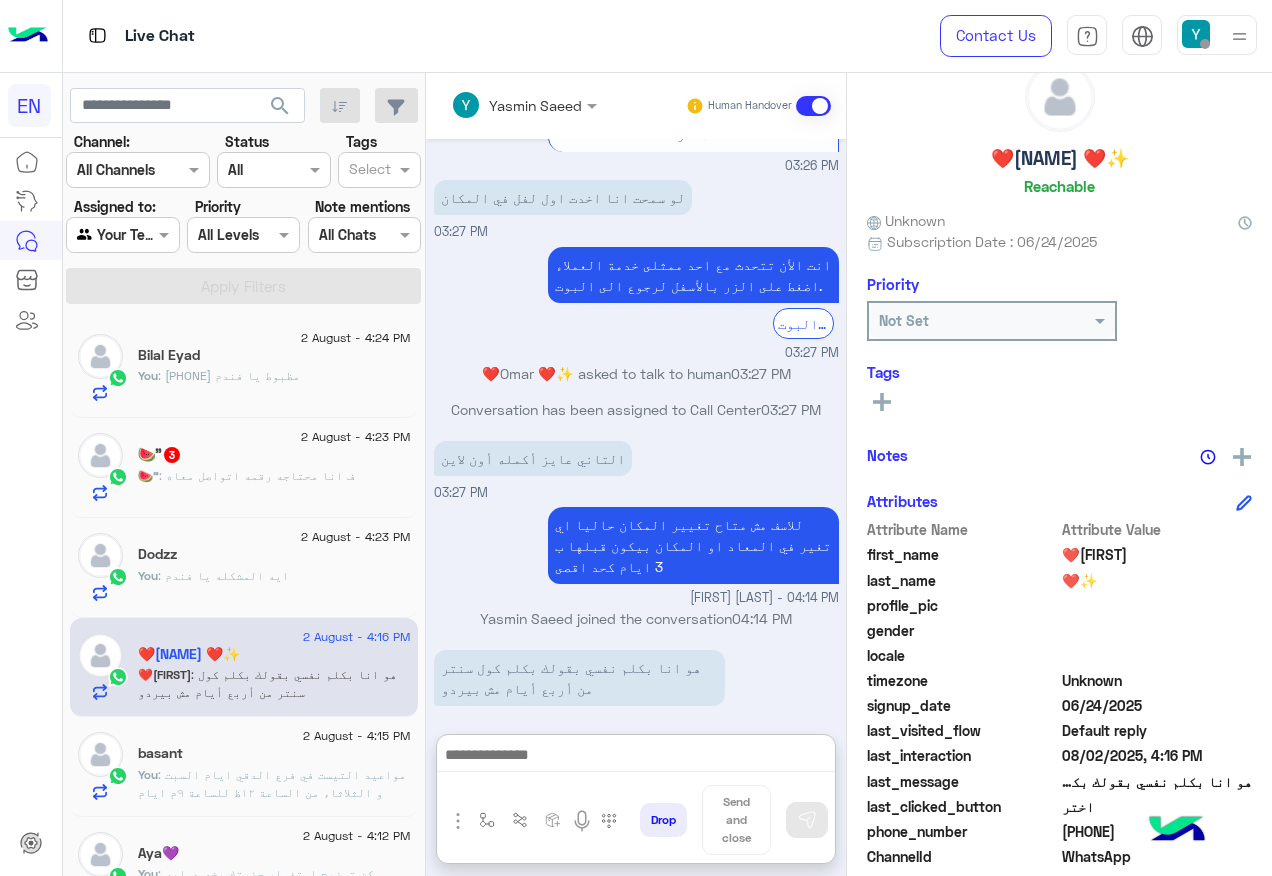 click at bounding box center (636, 757) 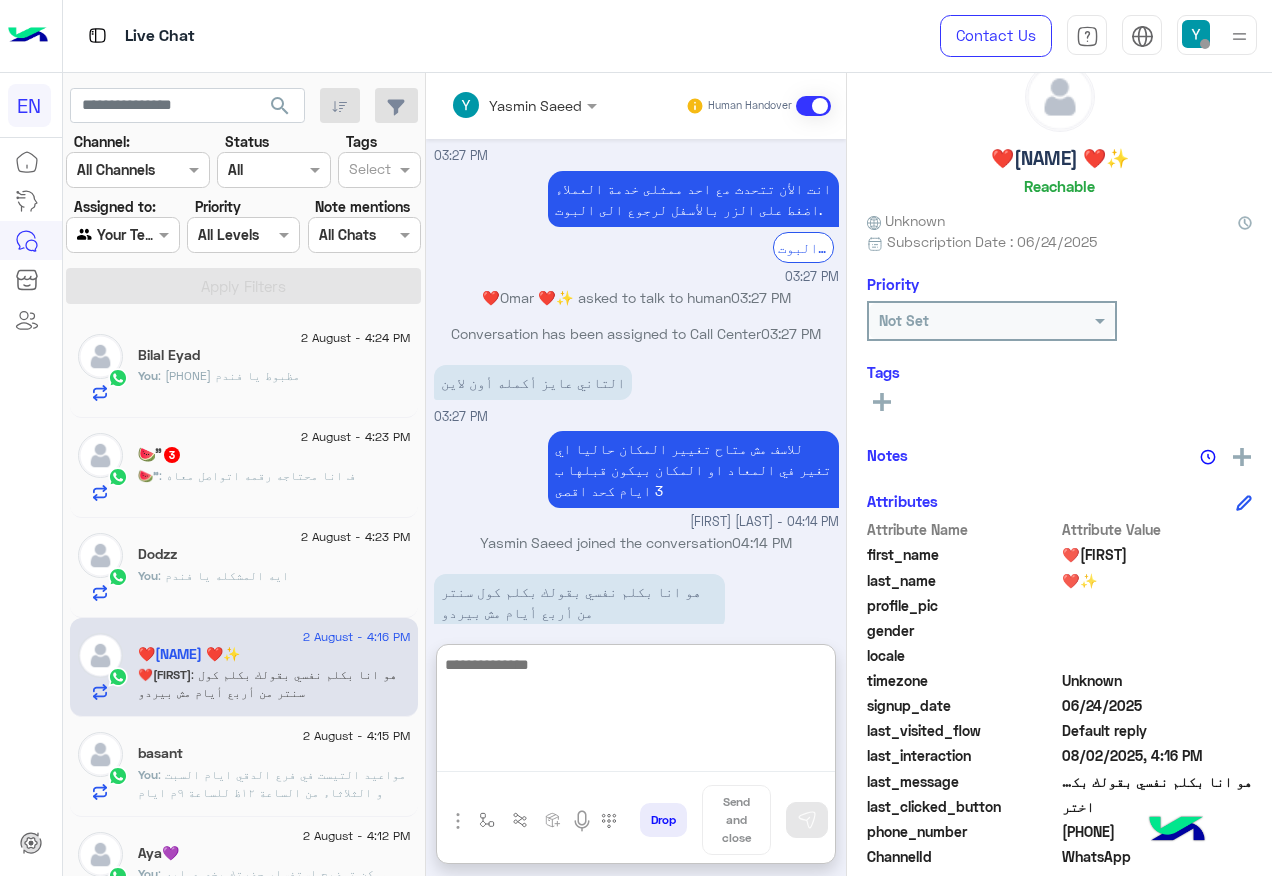 scroll, scrollTop: 1211, scrollLeft: 0, axis: vertical 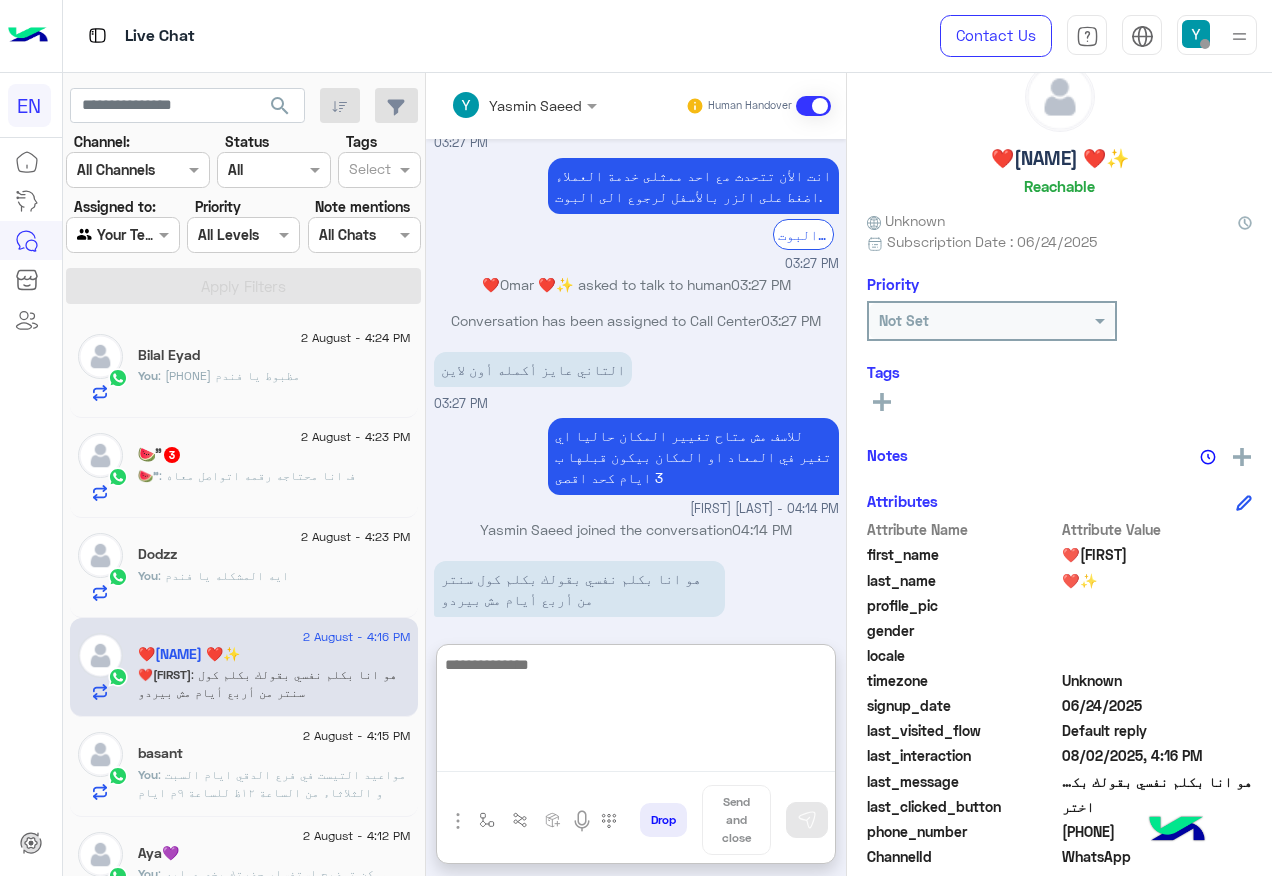 click at bounding box center [636, 712] 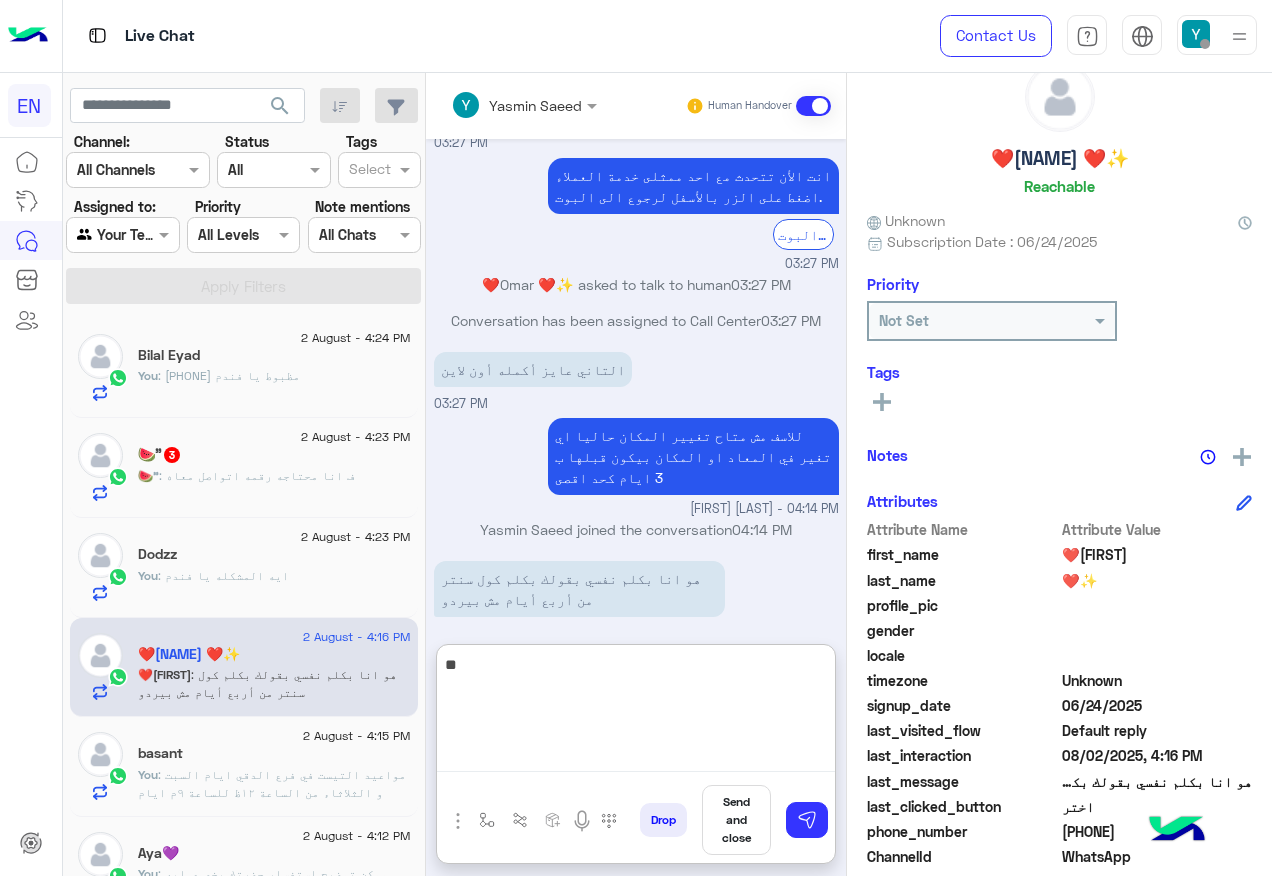 type on "*" 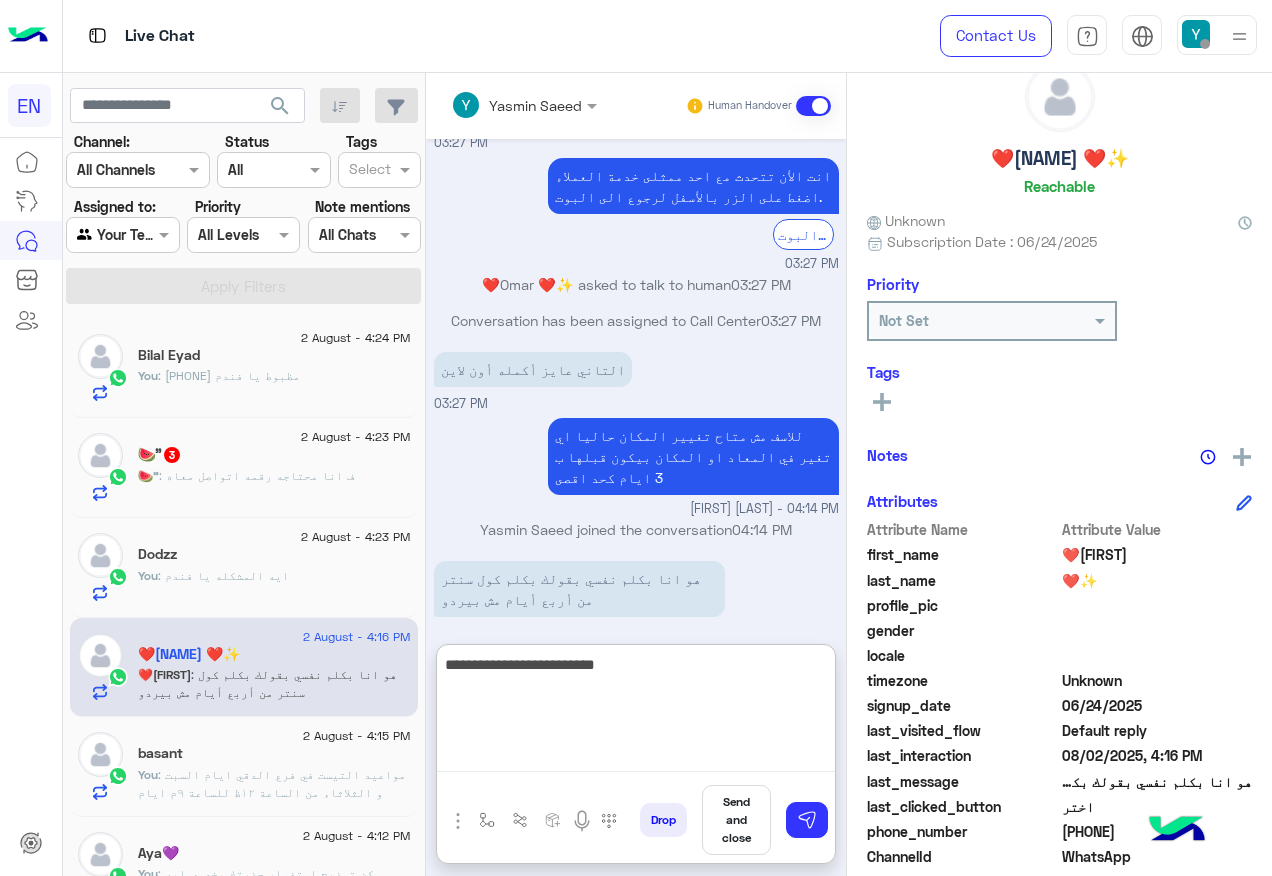 type on "**********" 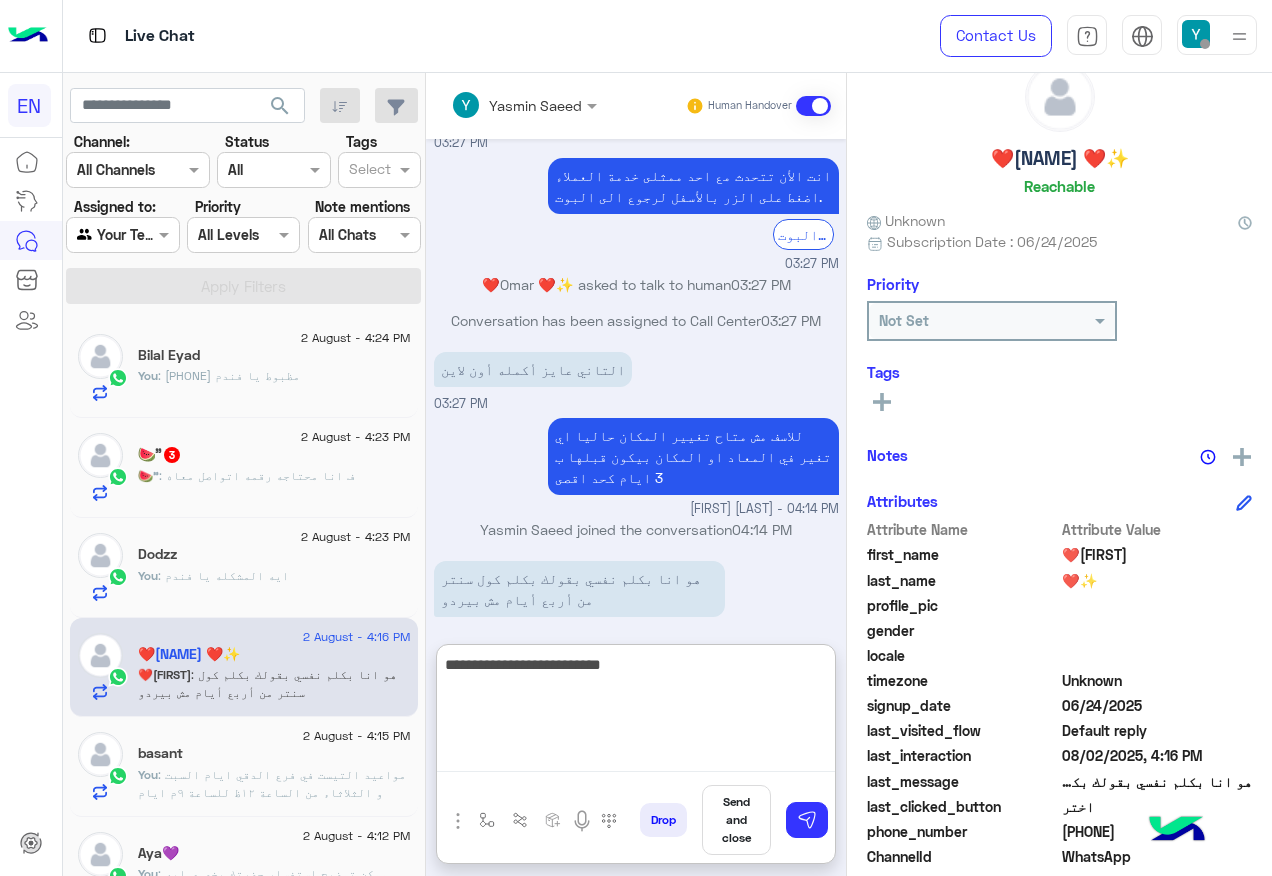 type 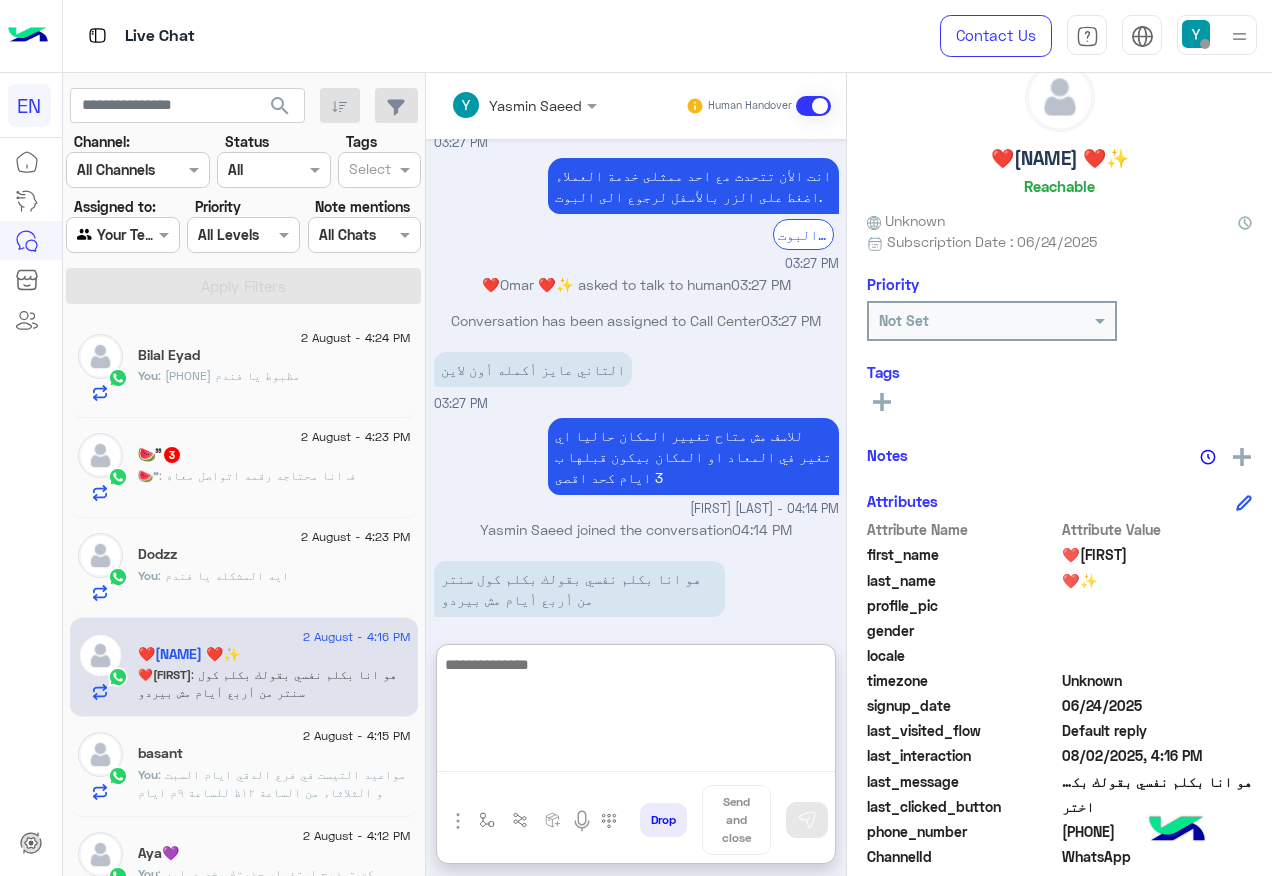 scroll, scrollTop: 1275, scrollLeft: 0, axis: vertical 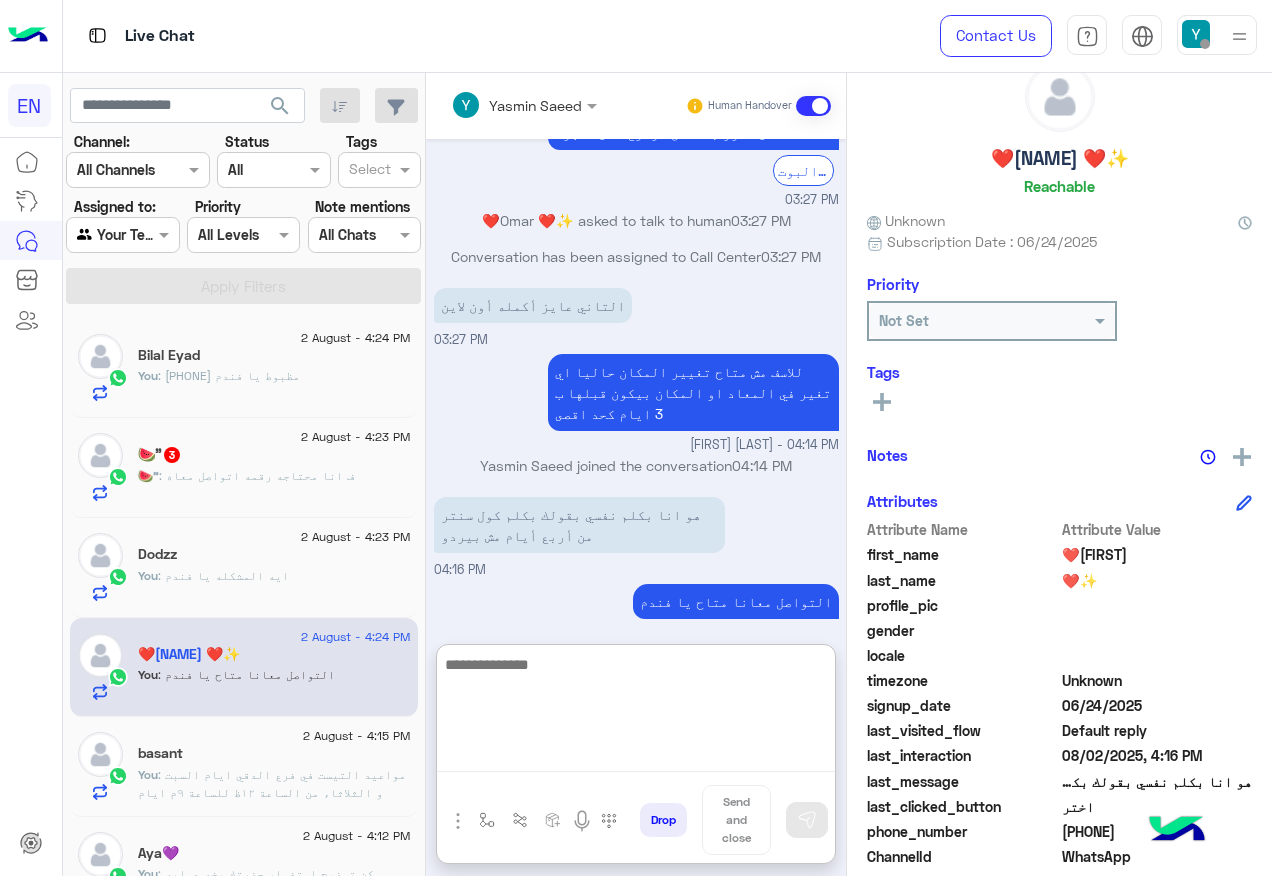 click on "🍉” : ف انا محتاجه رقمه اتواصل معاه" 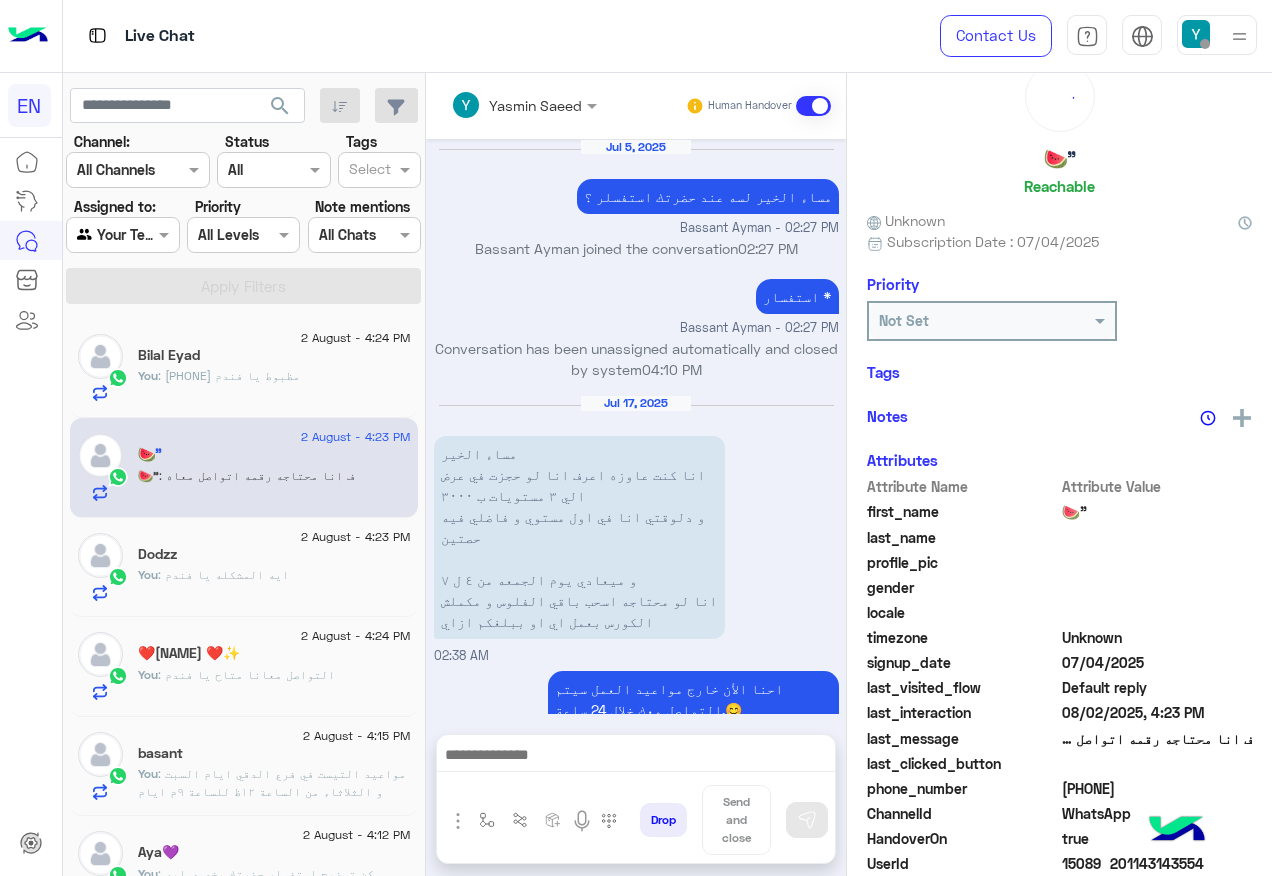 scroll, scrollTop: 1171, scrollLeft: 0, axis: vertical 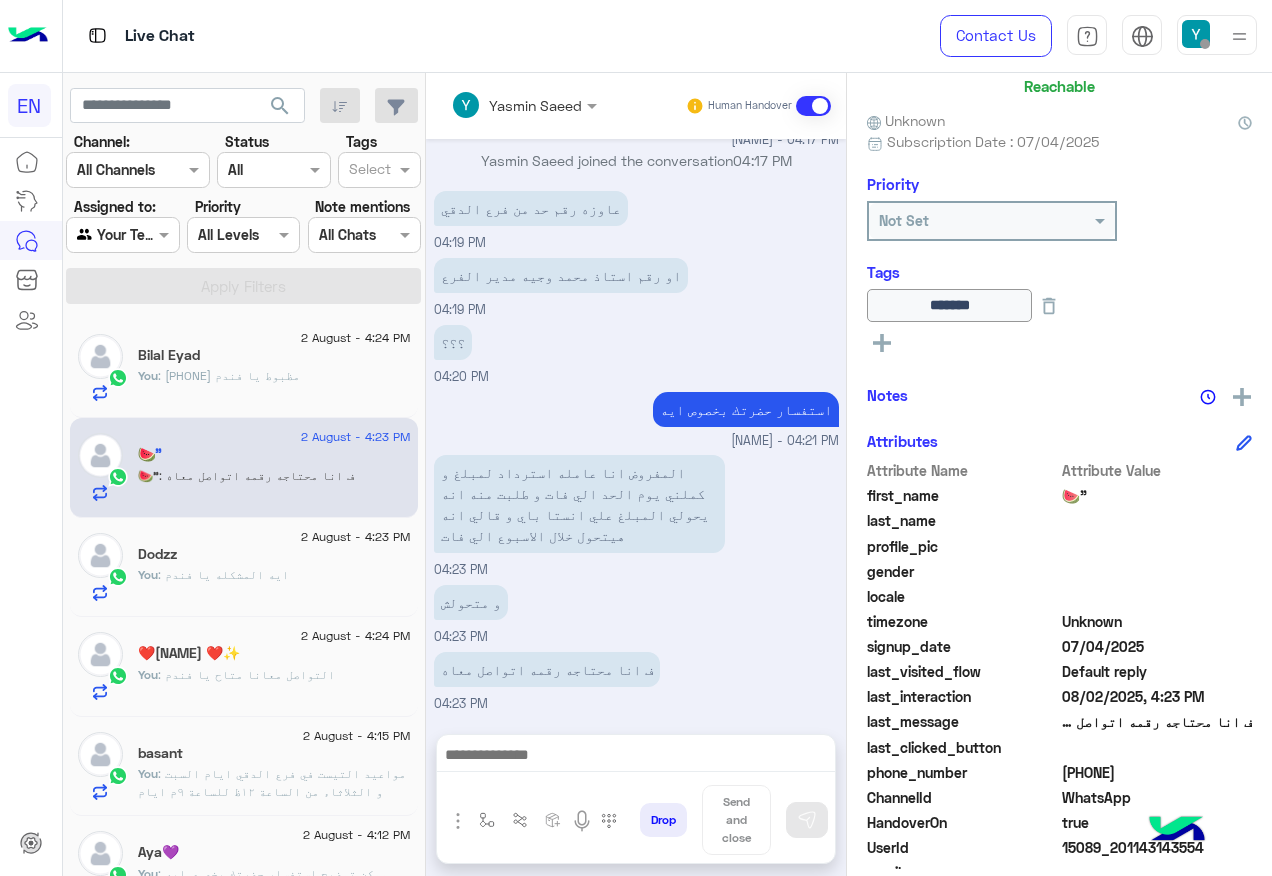 click on "201143143554" 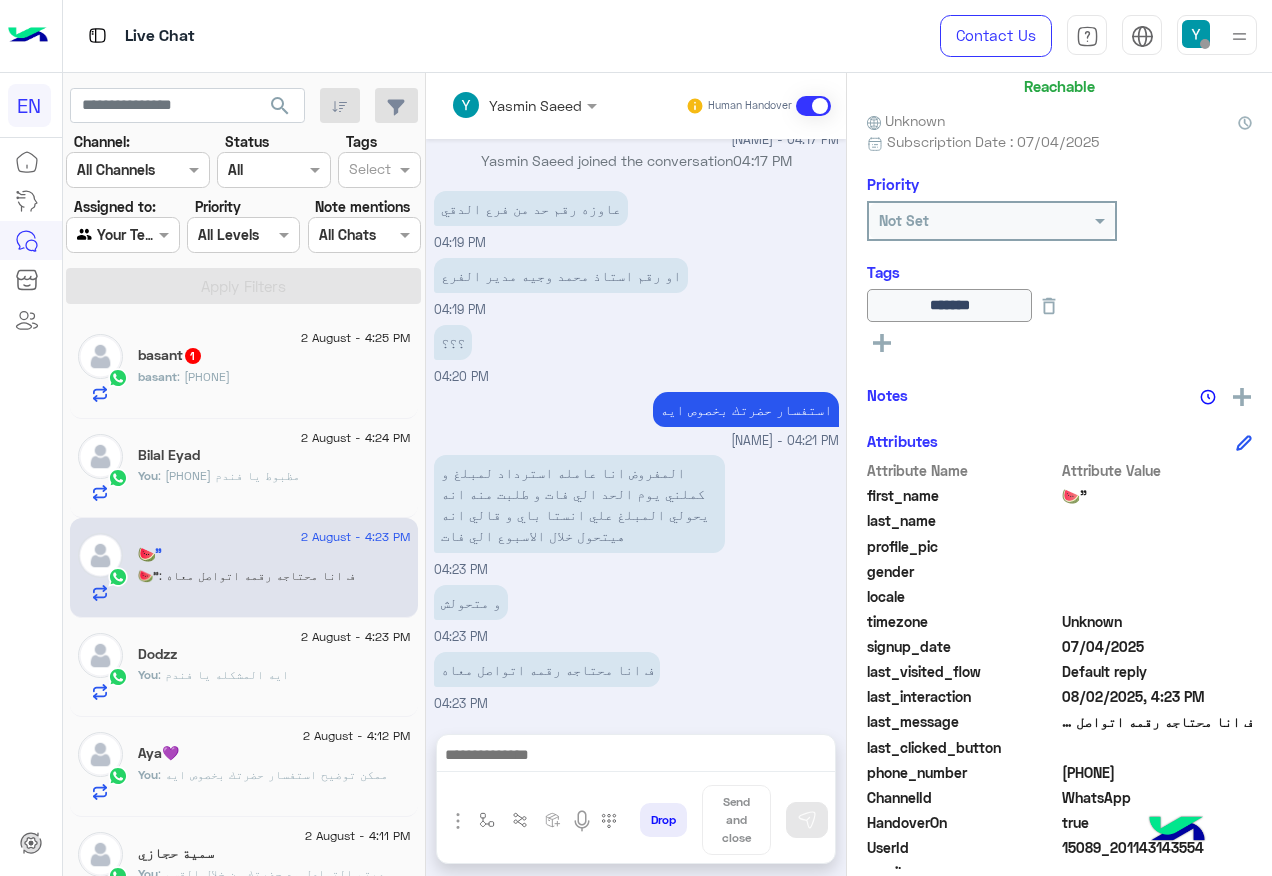 click at bounding box center [813, 106] 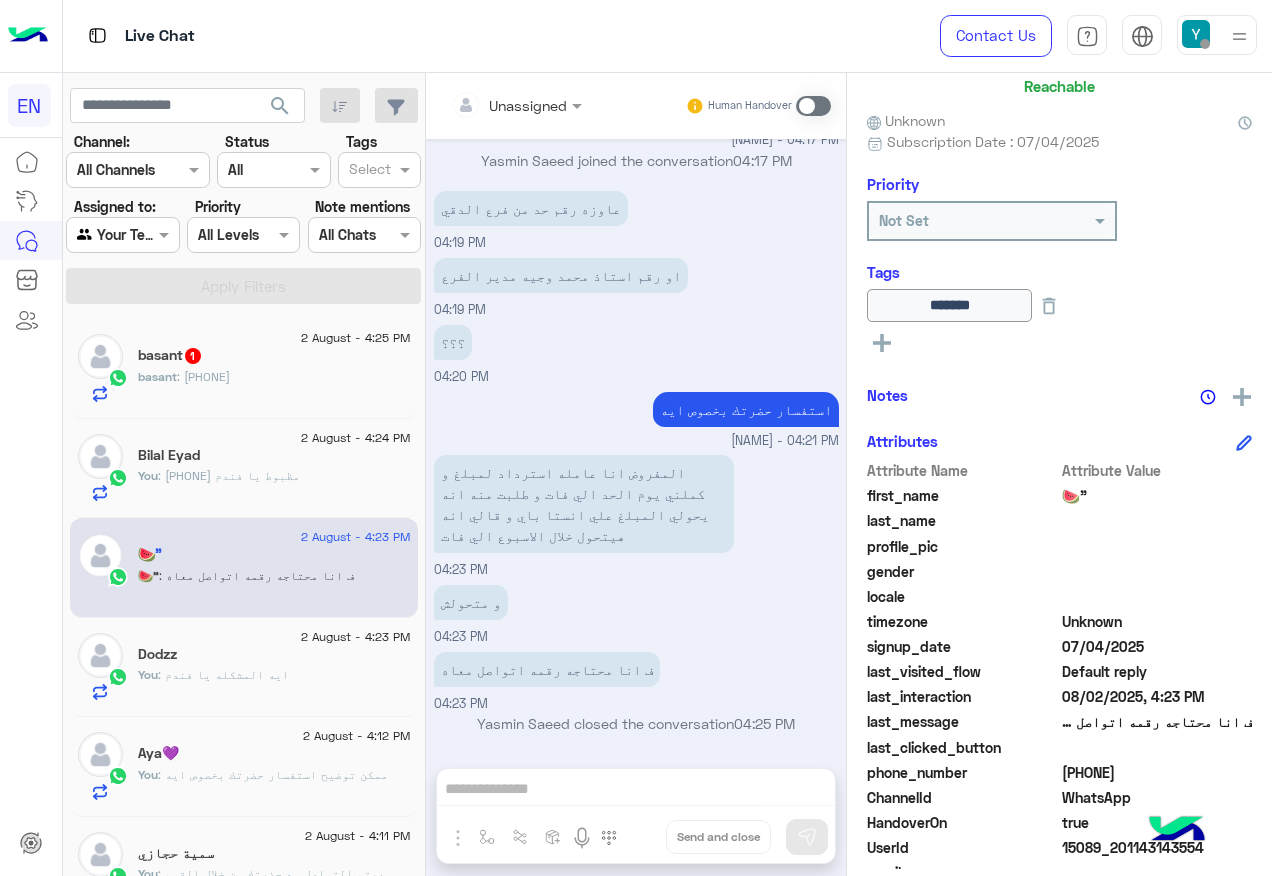 scroll, scrollTop: 1173, scrollLeft: 0, axis: vertical 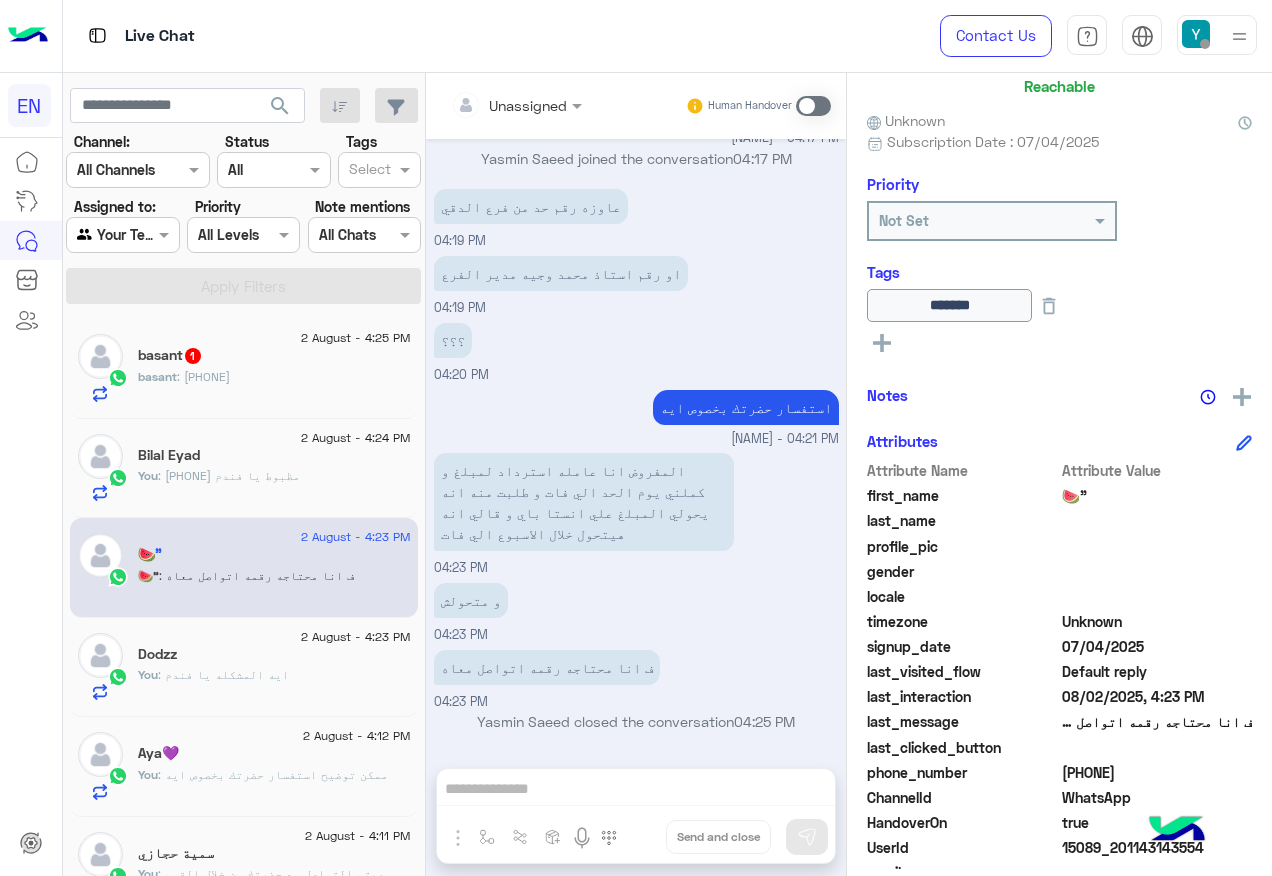 click on "basant : 01154378578" 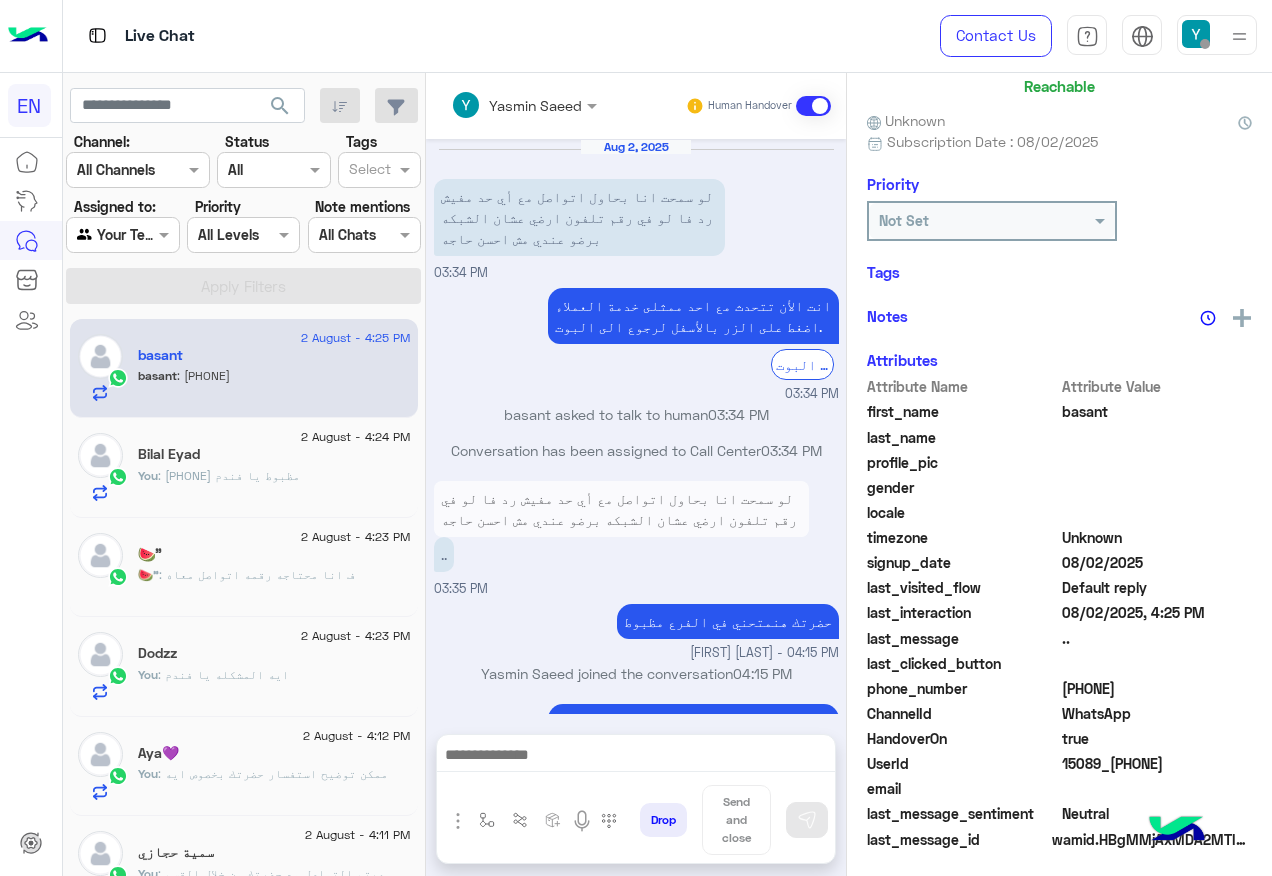 scroll, scrollTop: 133, scrollLeft: 0, axis: vertical 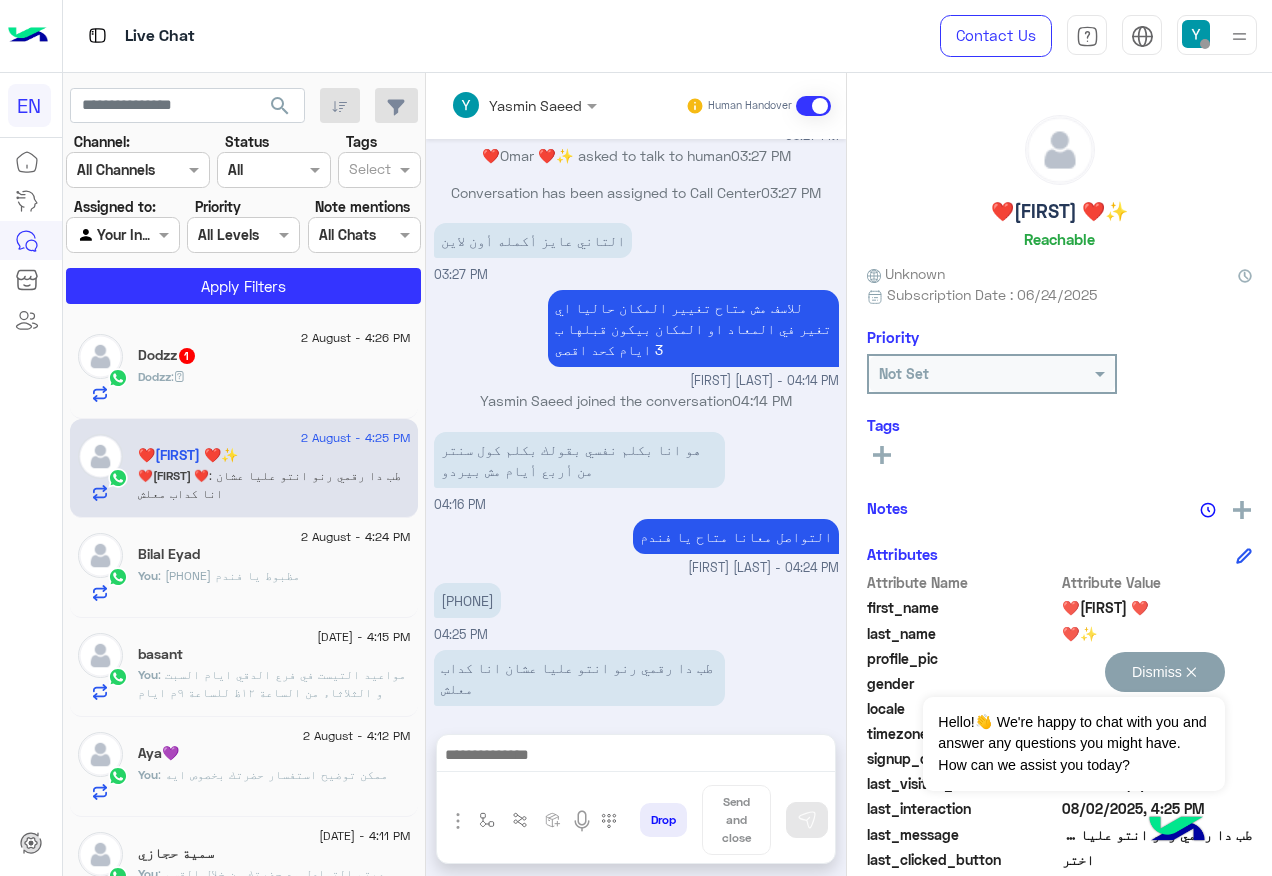 click on "Dismiss ✕" at bounding box center [1165, 672] 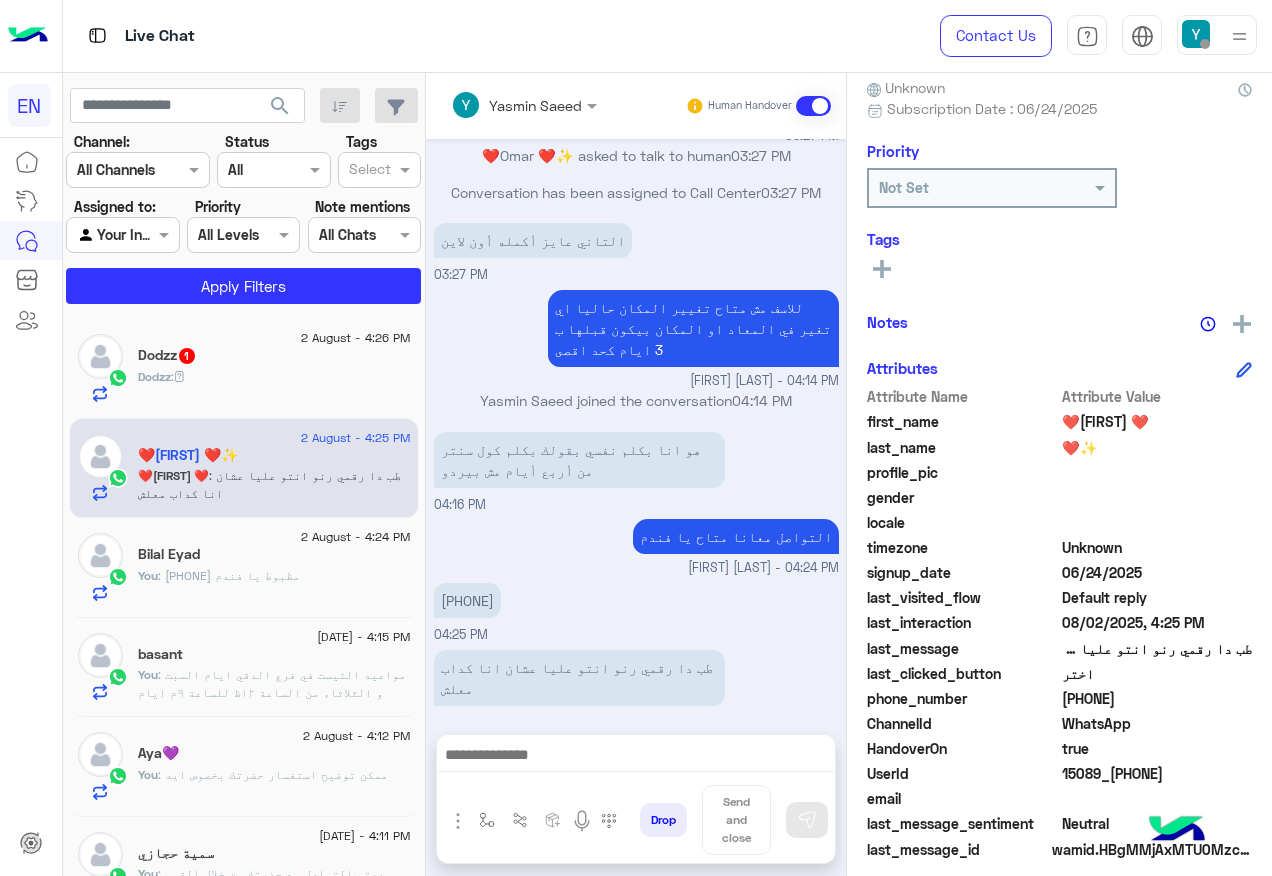scroll, scrollTop: 200, scrollLeft: 0, axis: vertical 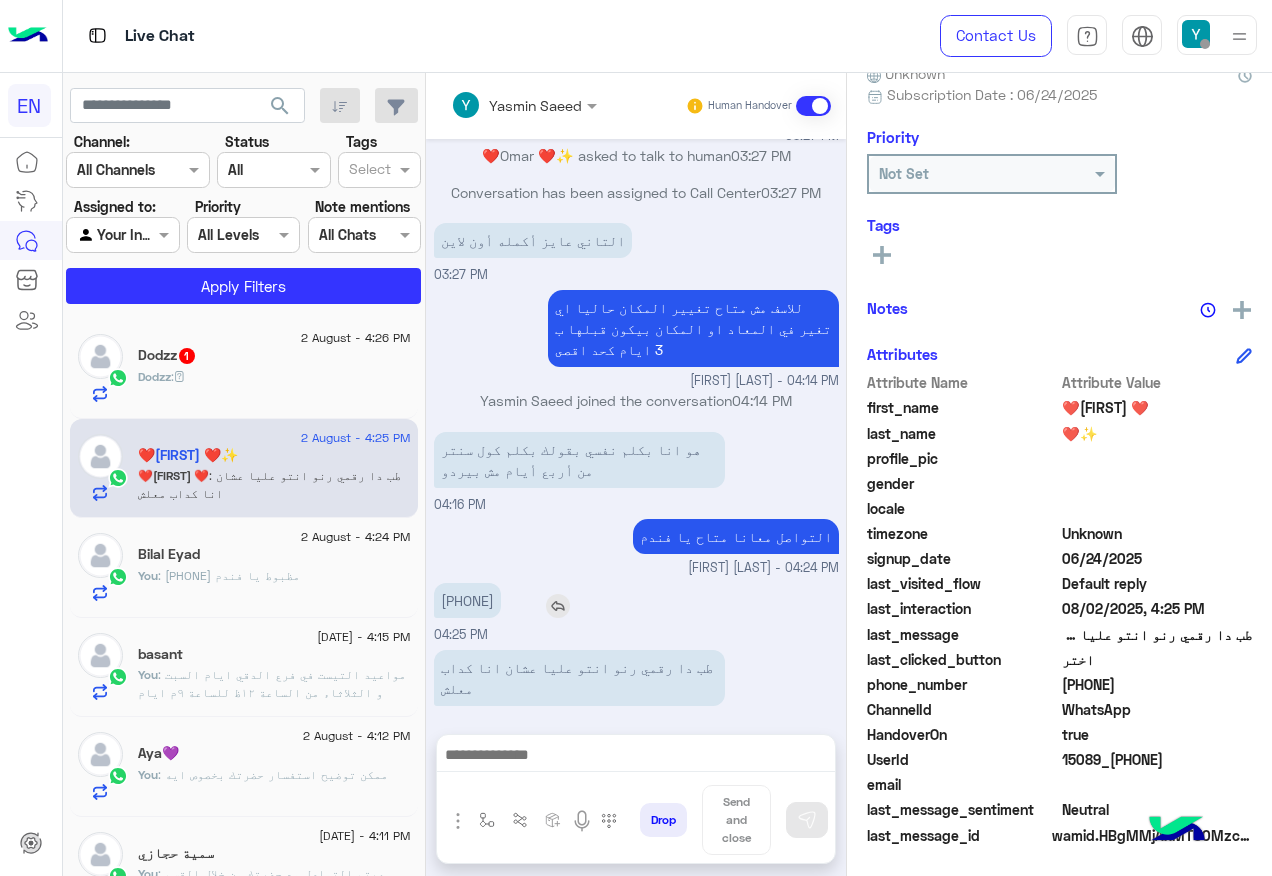 click on "[PHONE]" at bounding box center (467, 600) 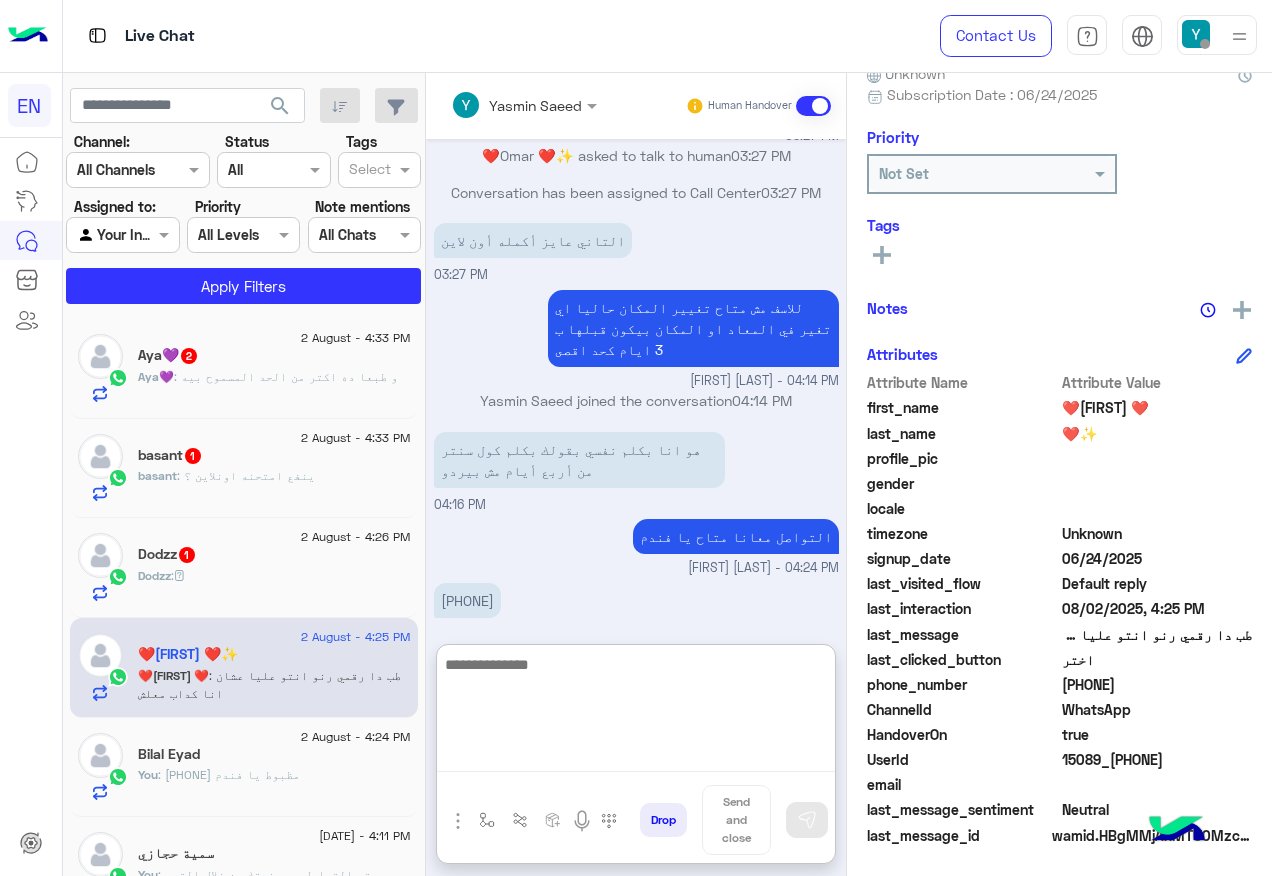 click at bounding box center [636, 712] 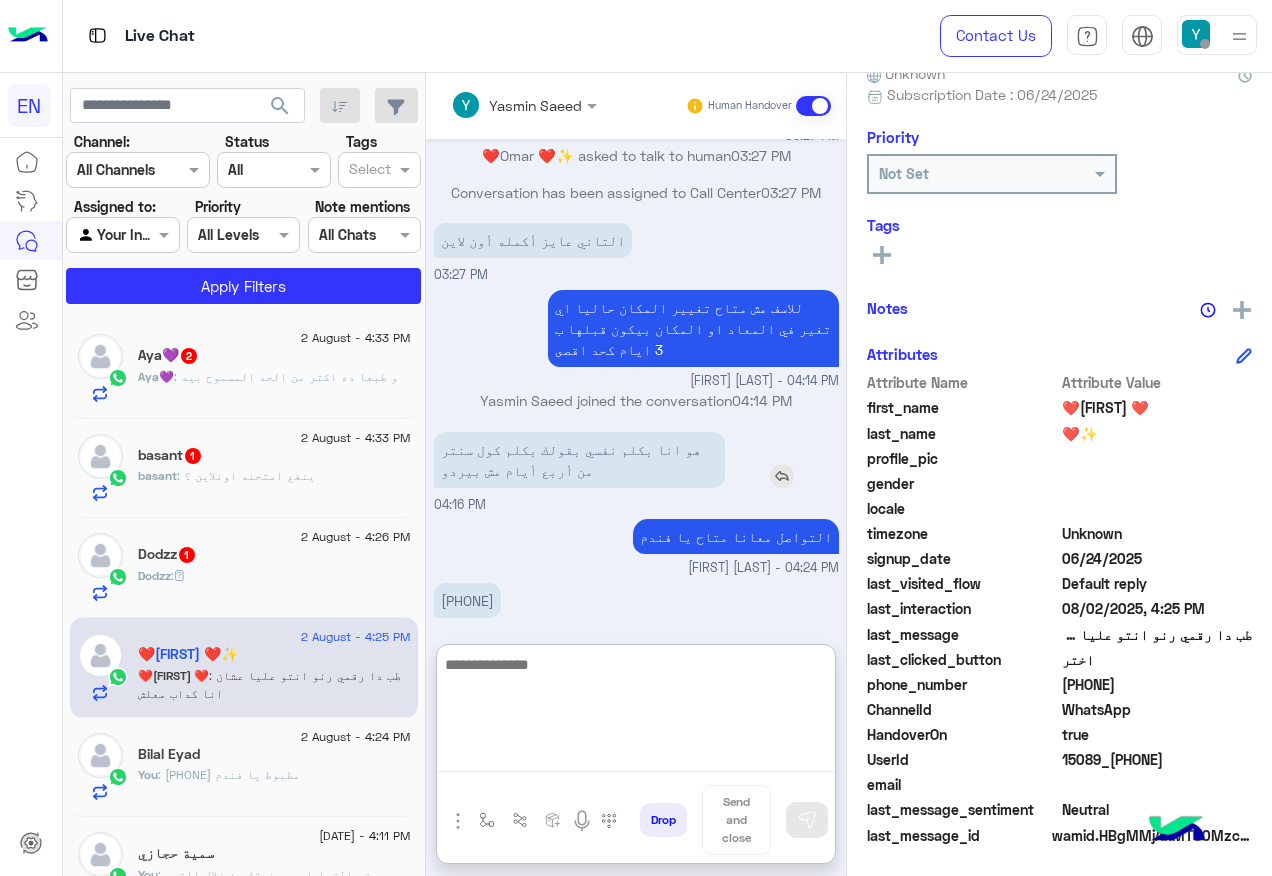 scroll, scrollTop: 1163, scrollLeft: 0, axis: vertical 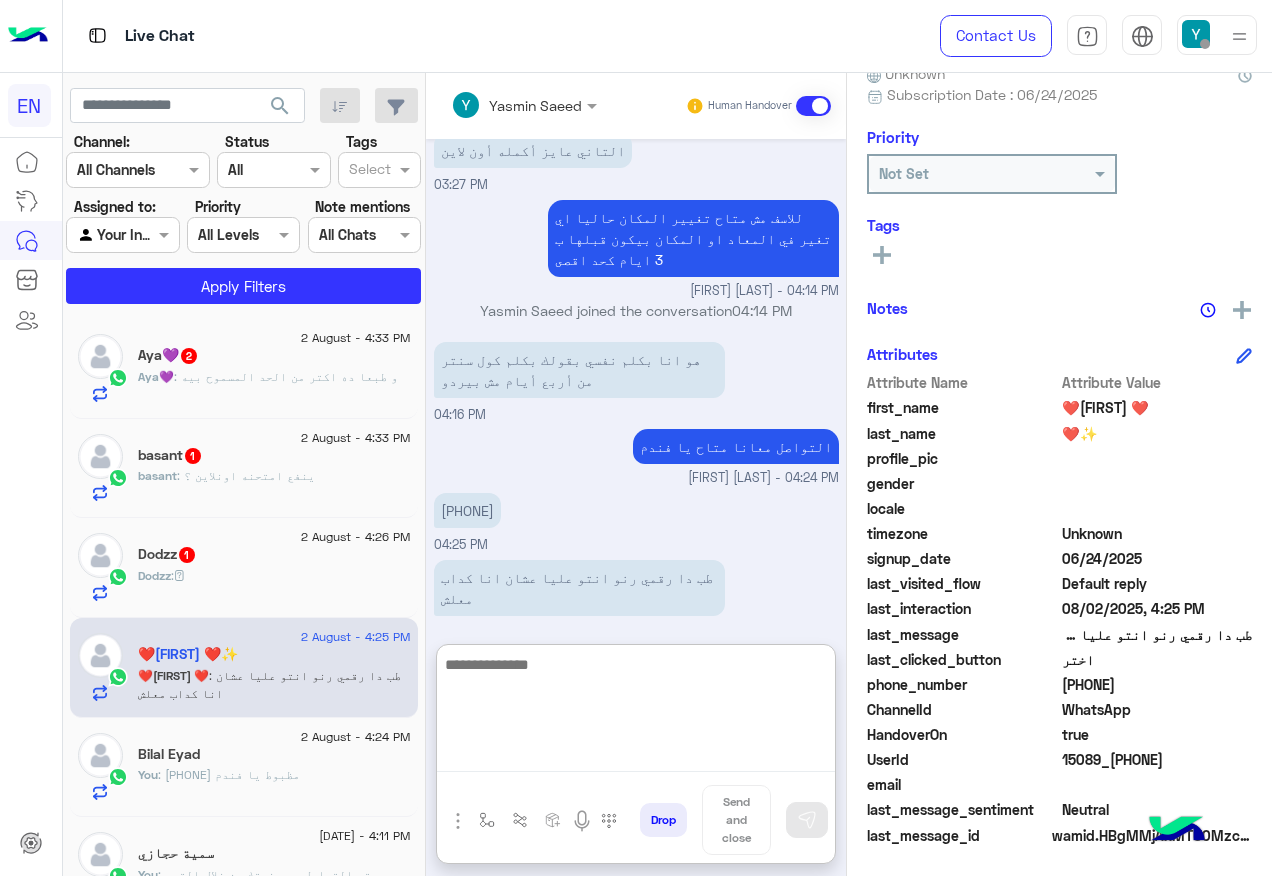 click at bounding box center [636, 712] 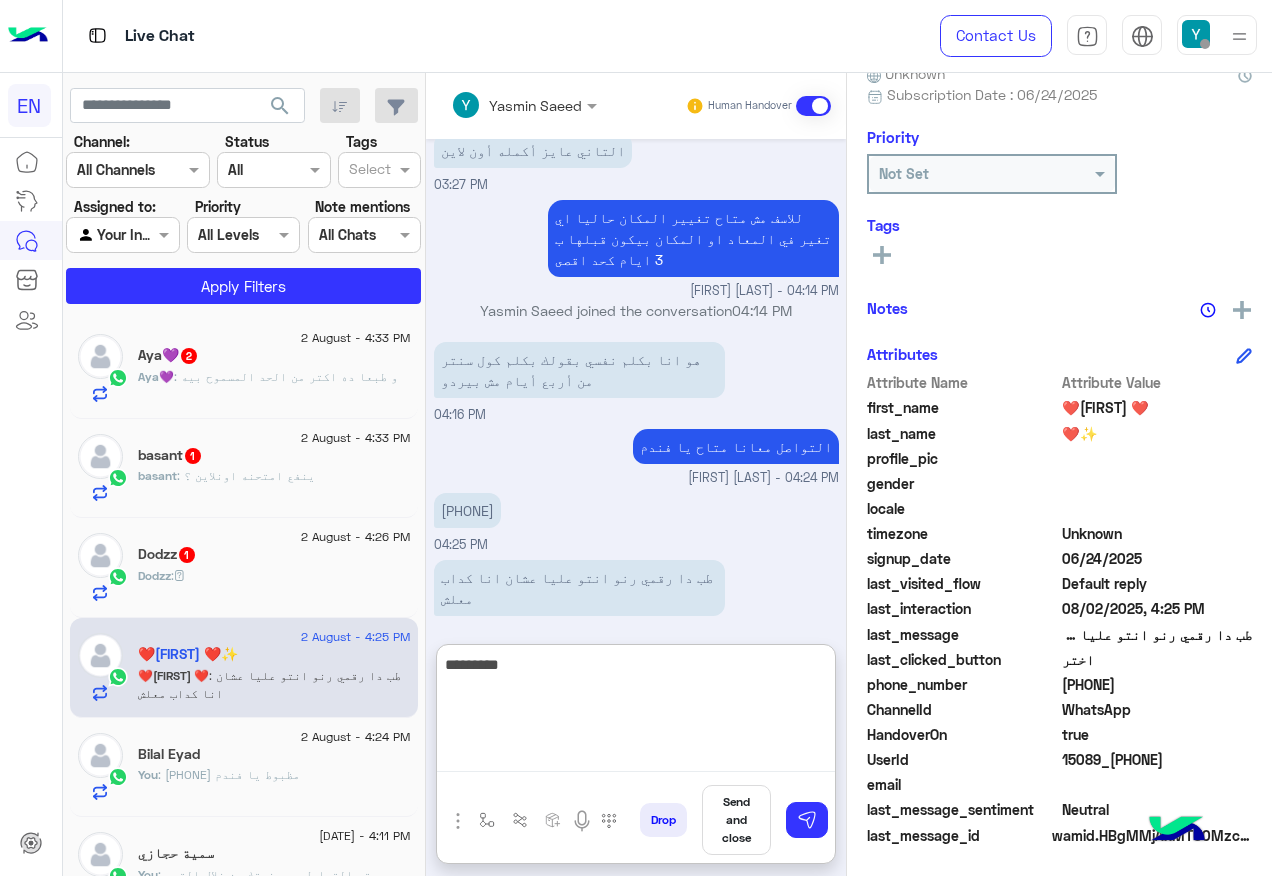 type on "**********" 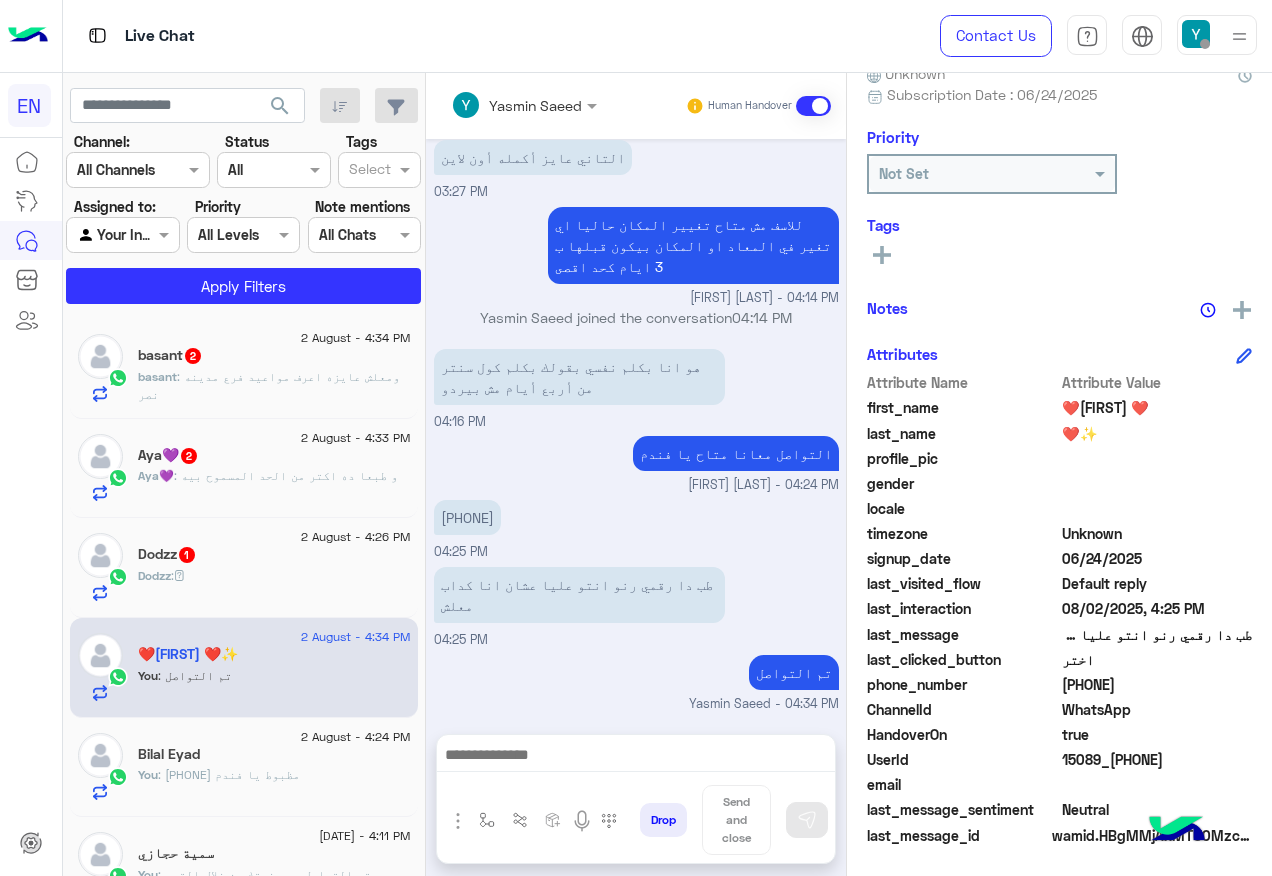 scroll, scrollTop: 1137, scrollLeft: 0, axis: vertical 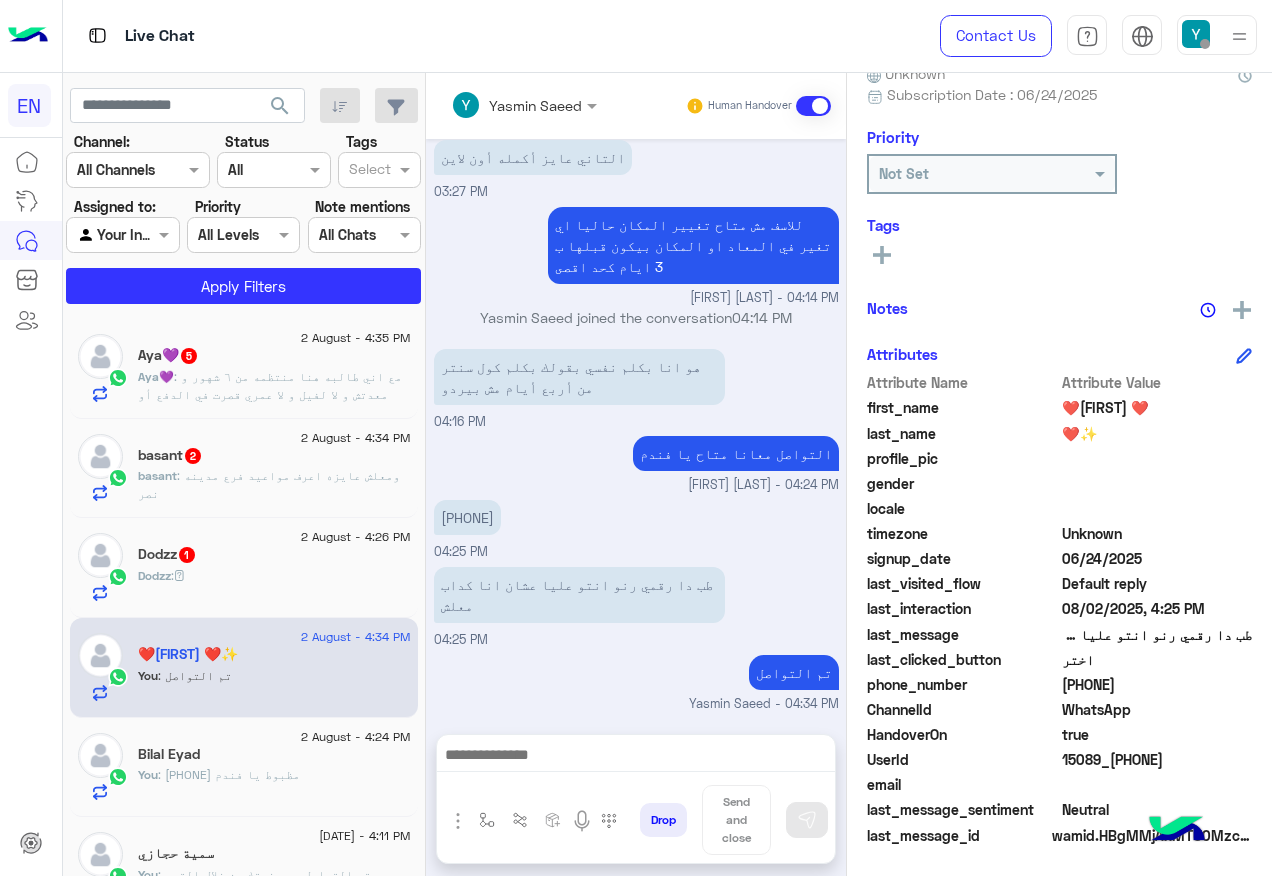 click on "Dodzz : ً" 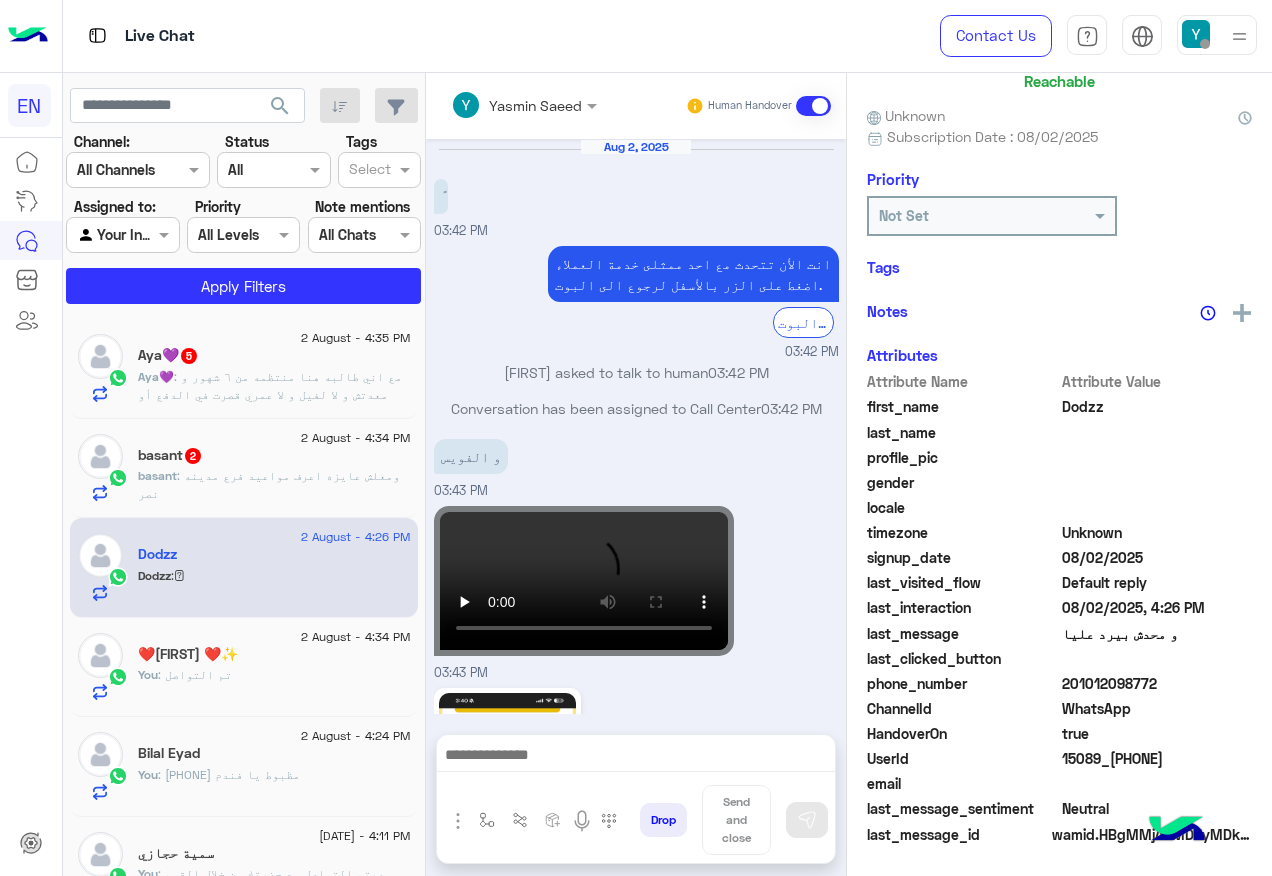 scroll, scrollTop: 771, scrollLeft: 0, axis: vertical 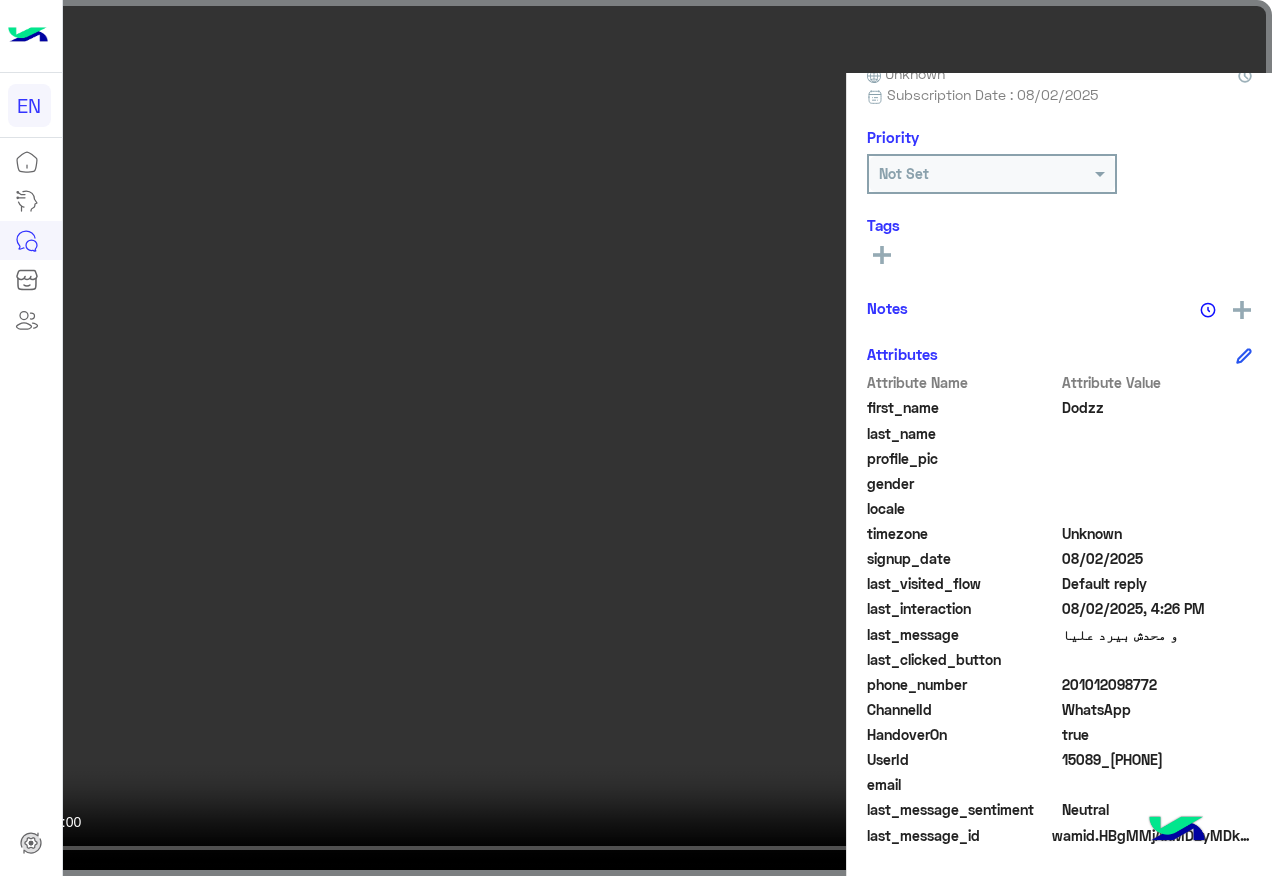 click 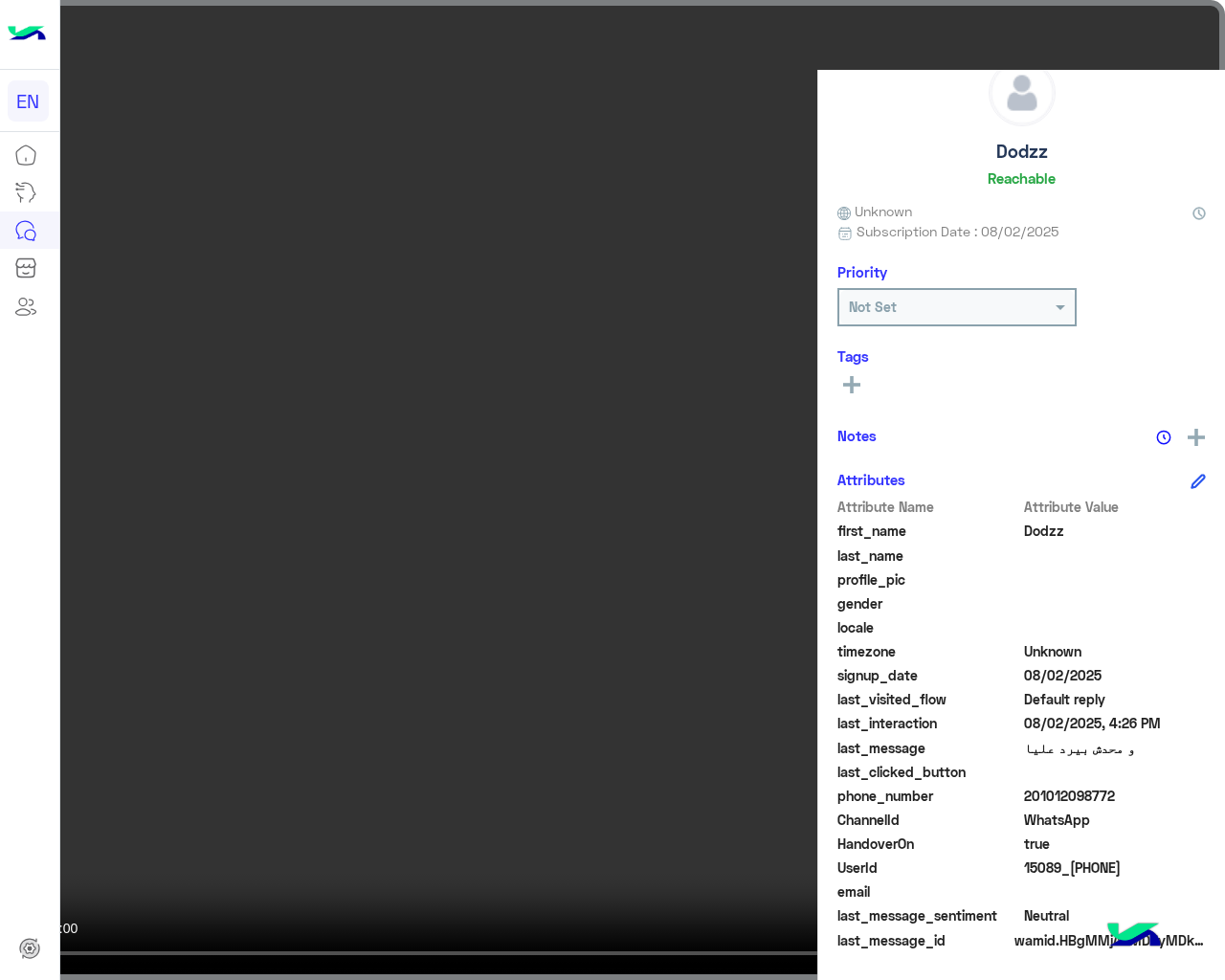 scroll, scrollTop: 543, scrollLeft: 0, axis: vertical 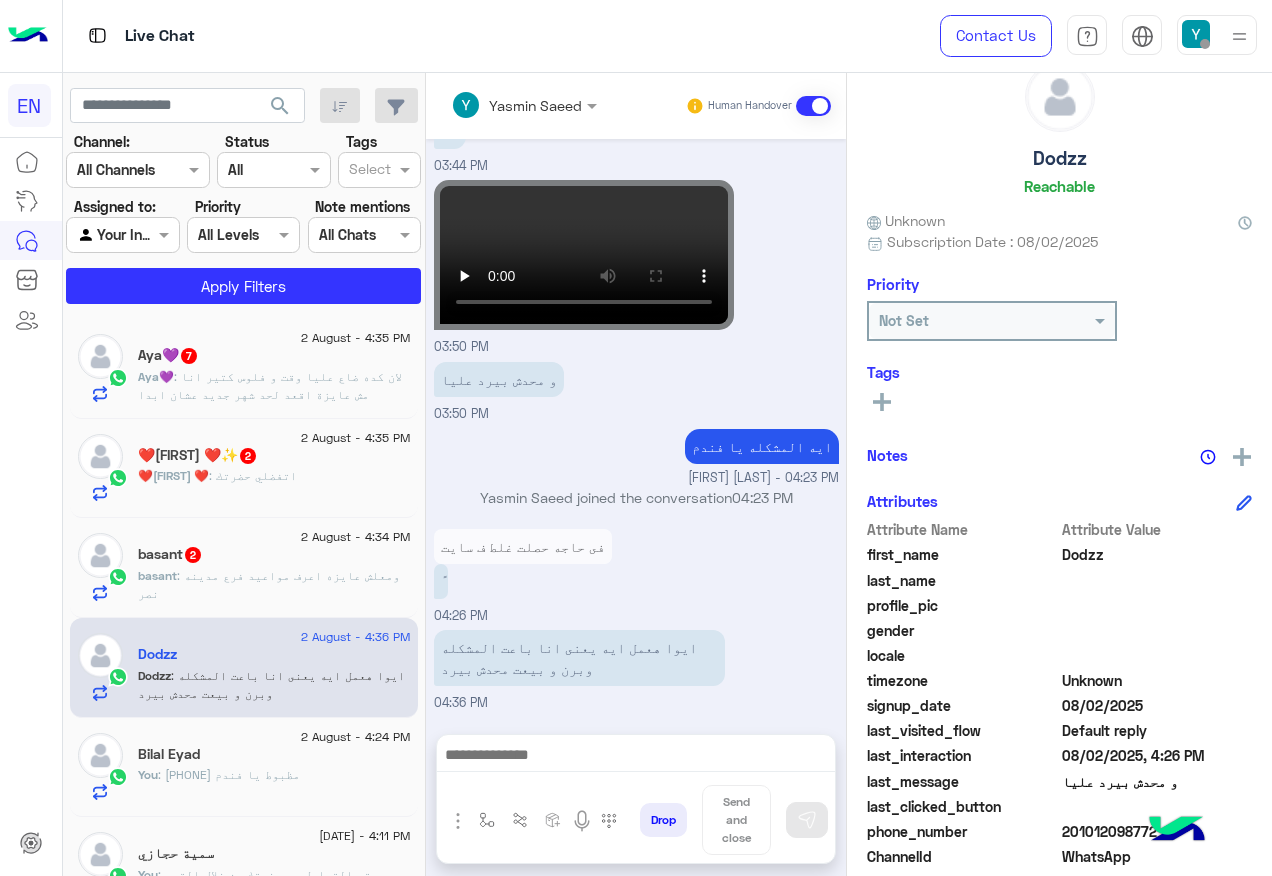 click on "basant   2" 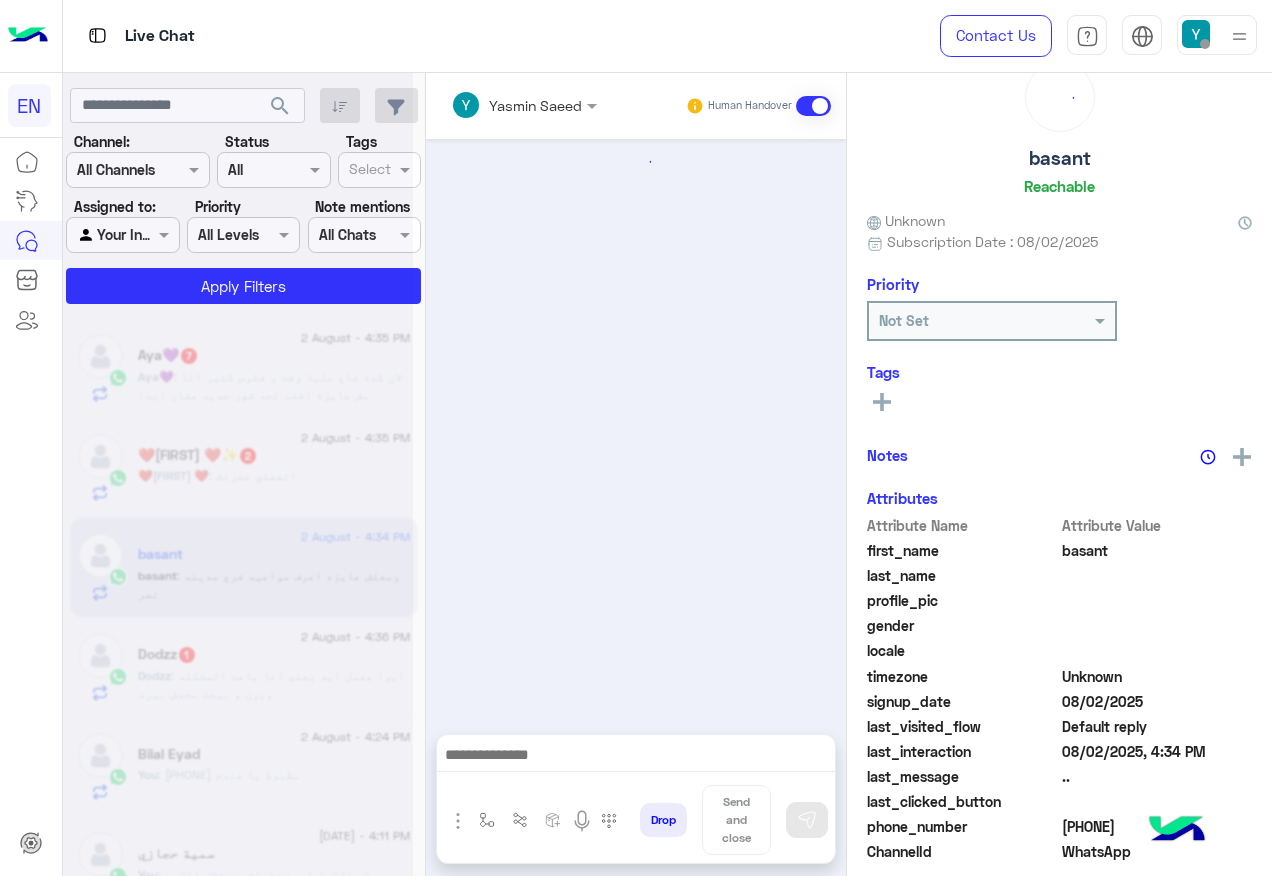 scroll, scrollTop: 267, scrollLeft: 0, axis: vertical 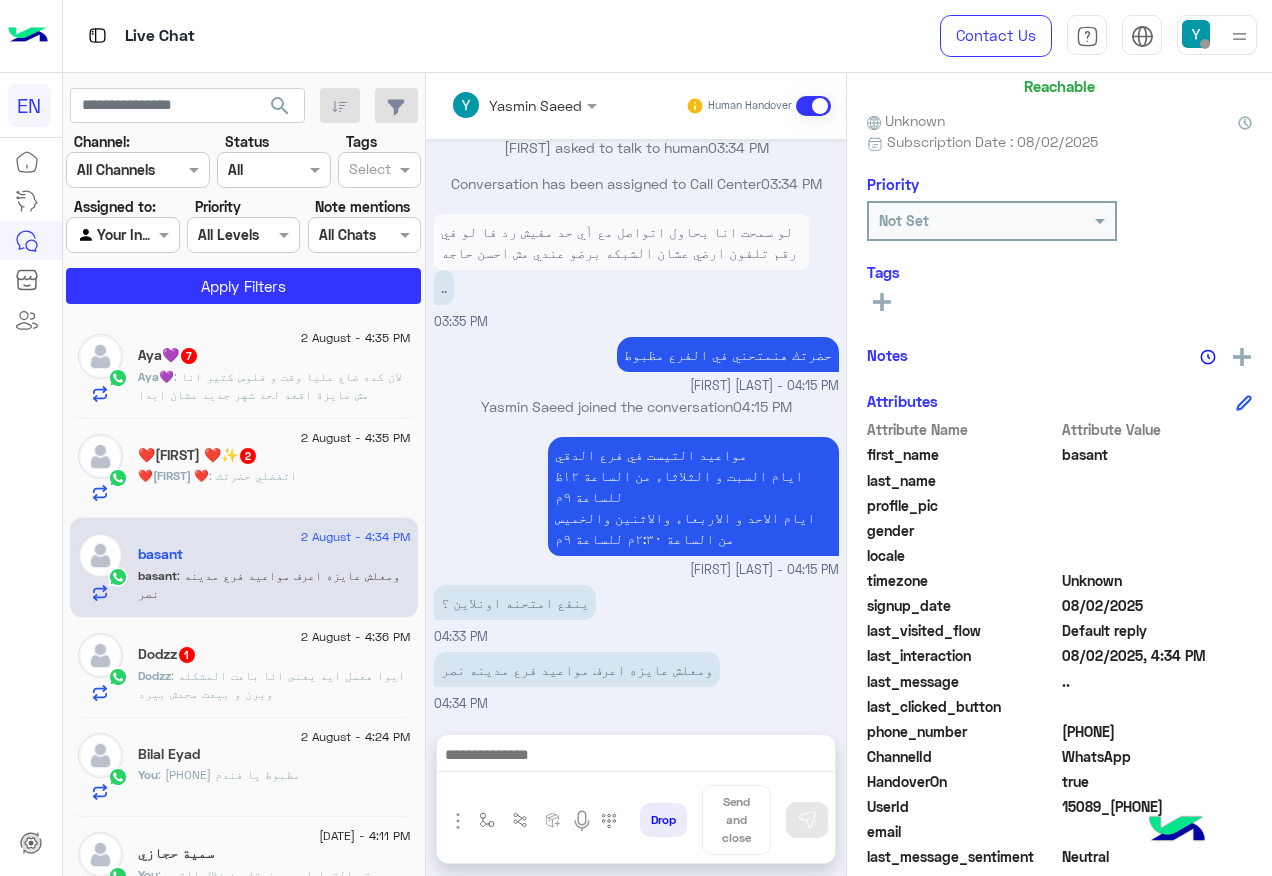 click on "[PHONE]" 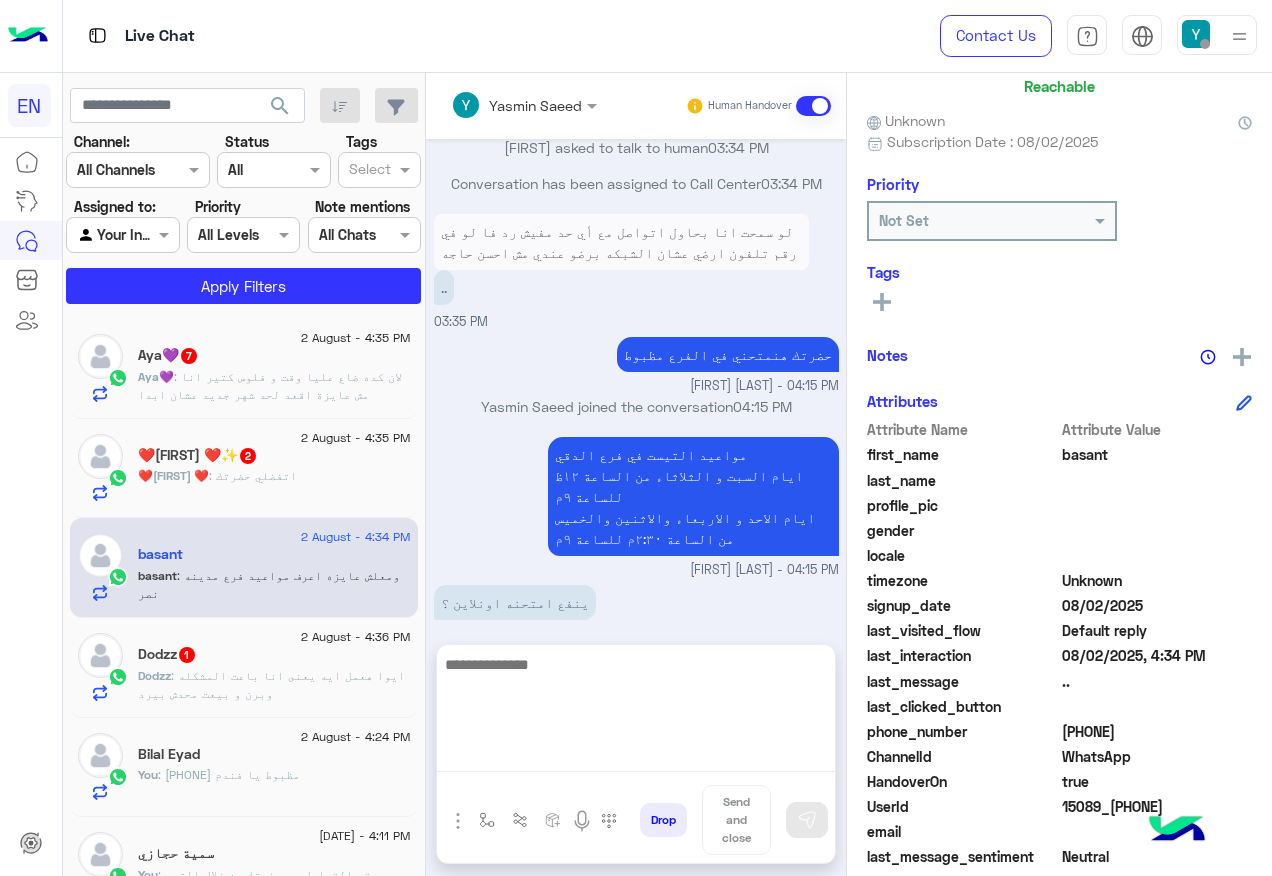 click at bounding box center [636, 712] 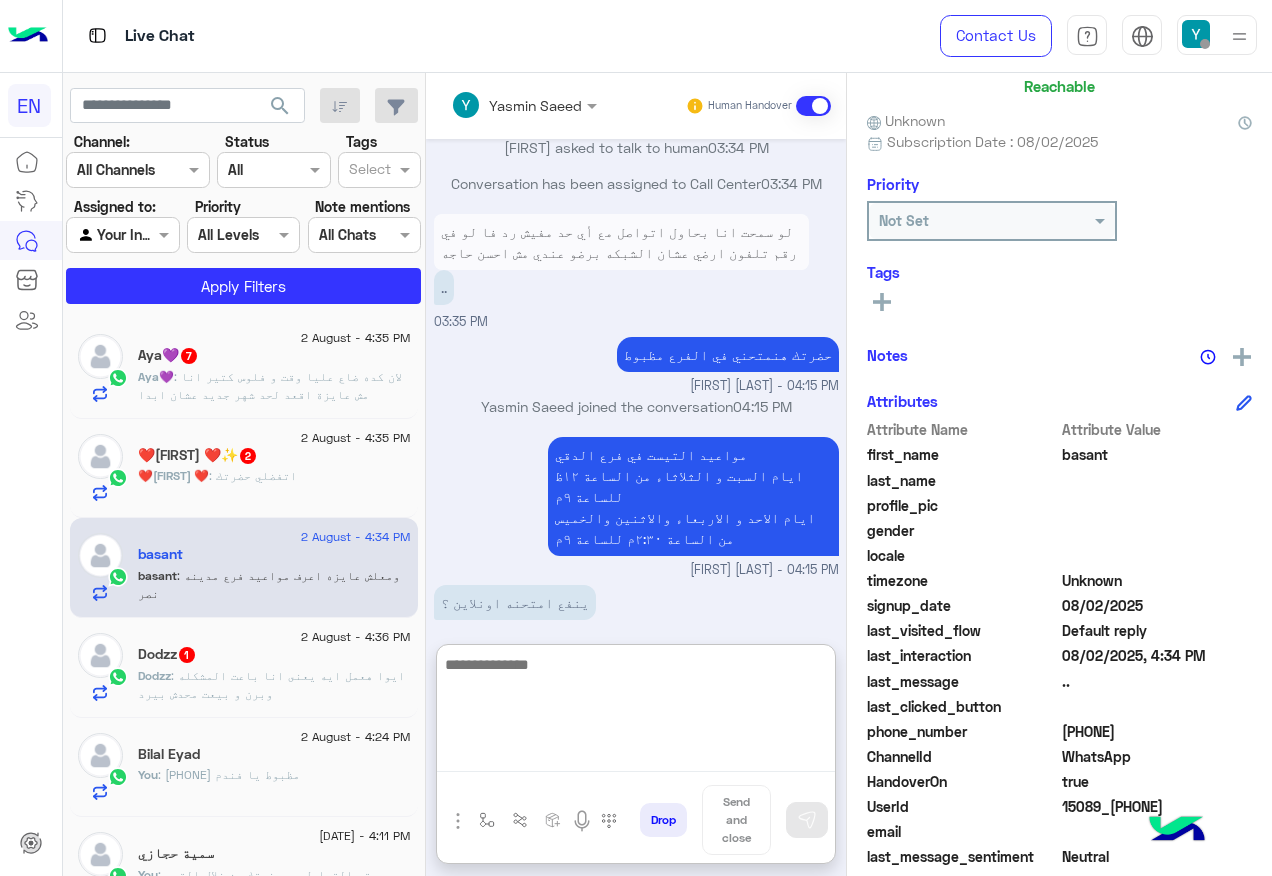 paste on "**********" 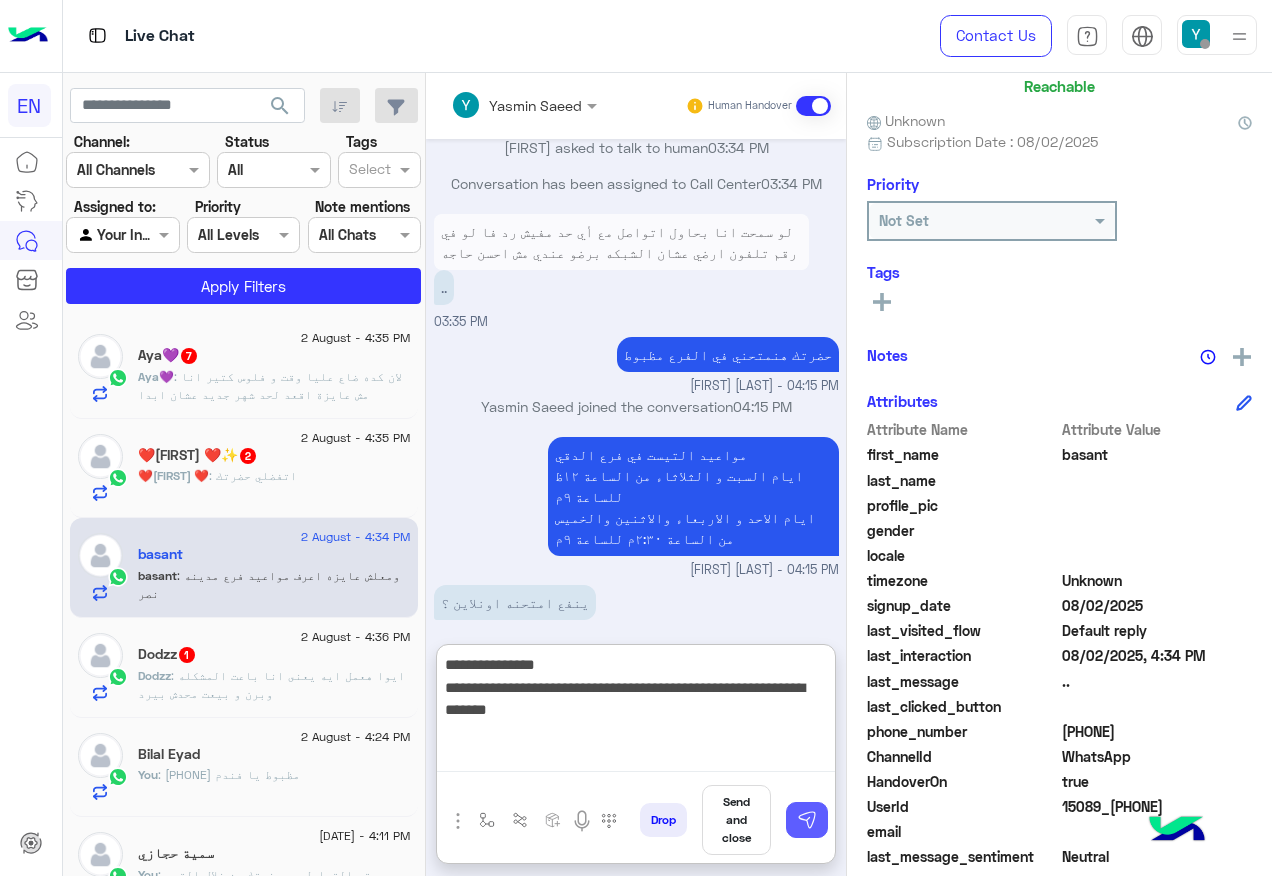 type on "**********" 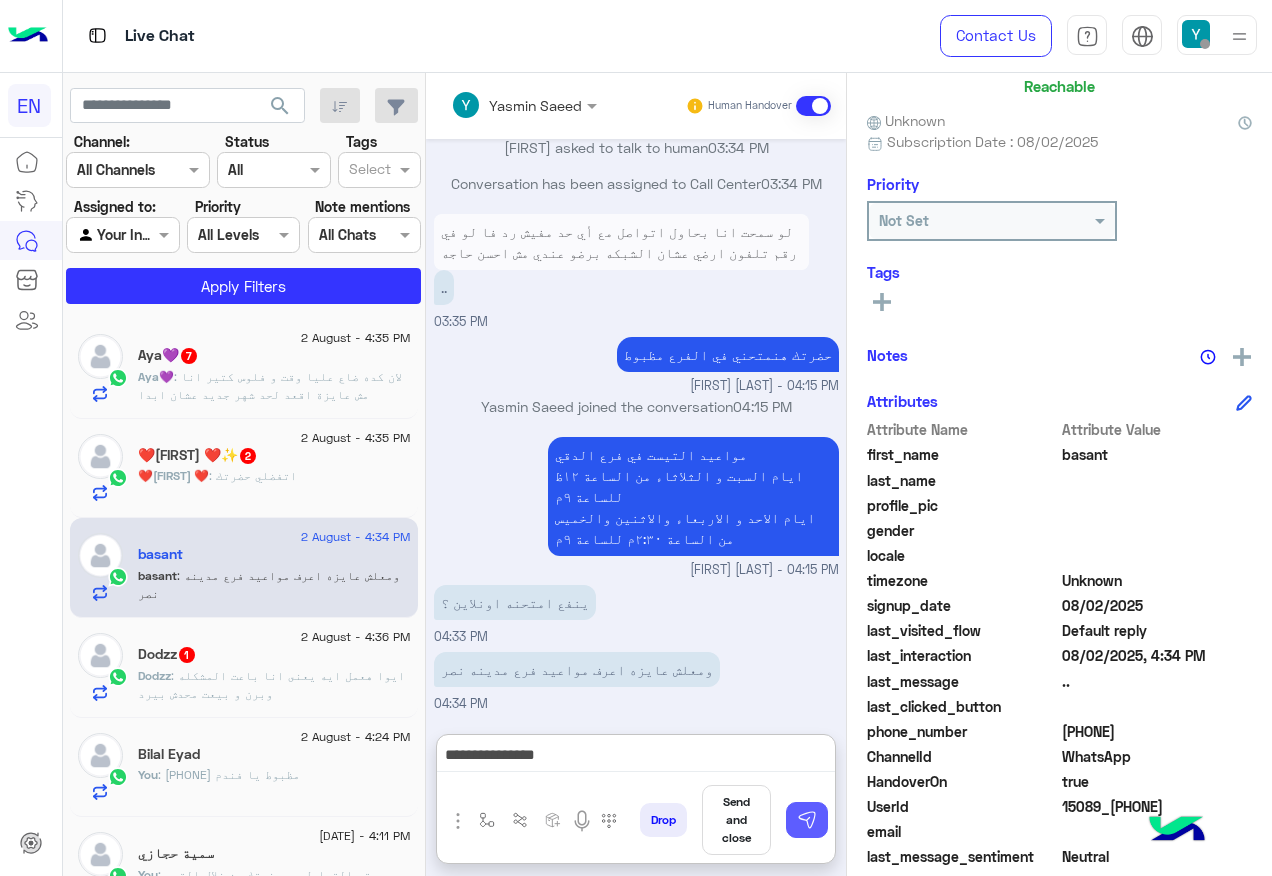 drag, startPoint x: 793, startPoint y: 803, endPoint x: 765, endPoint y: 782, distance: 35 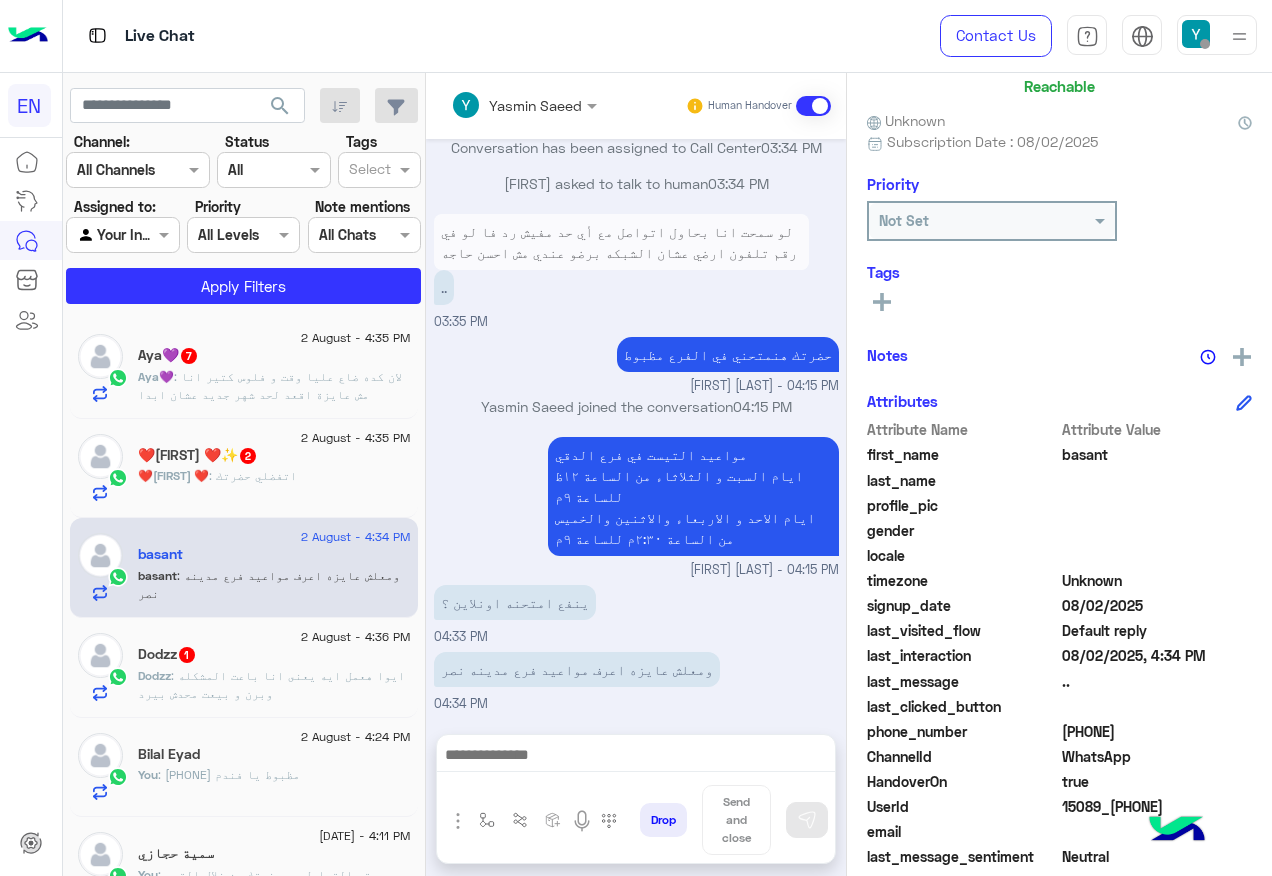 scroll, scrollTop: 373, scrollLeft: 0, axis: vertical 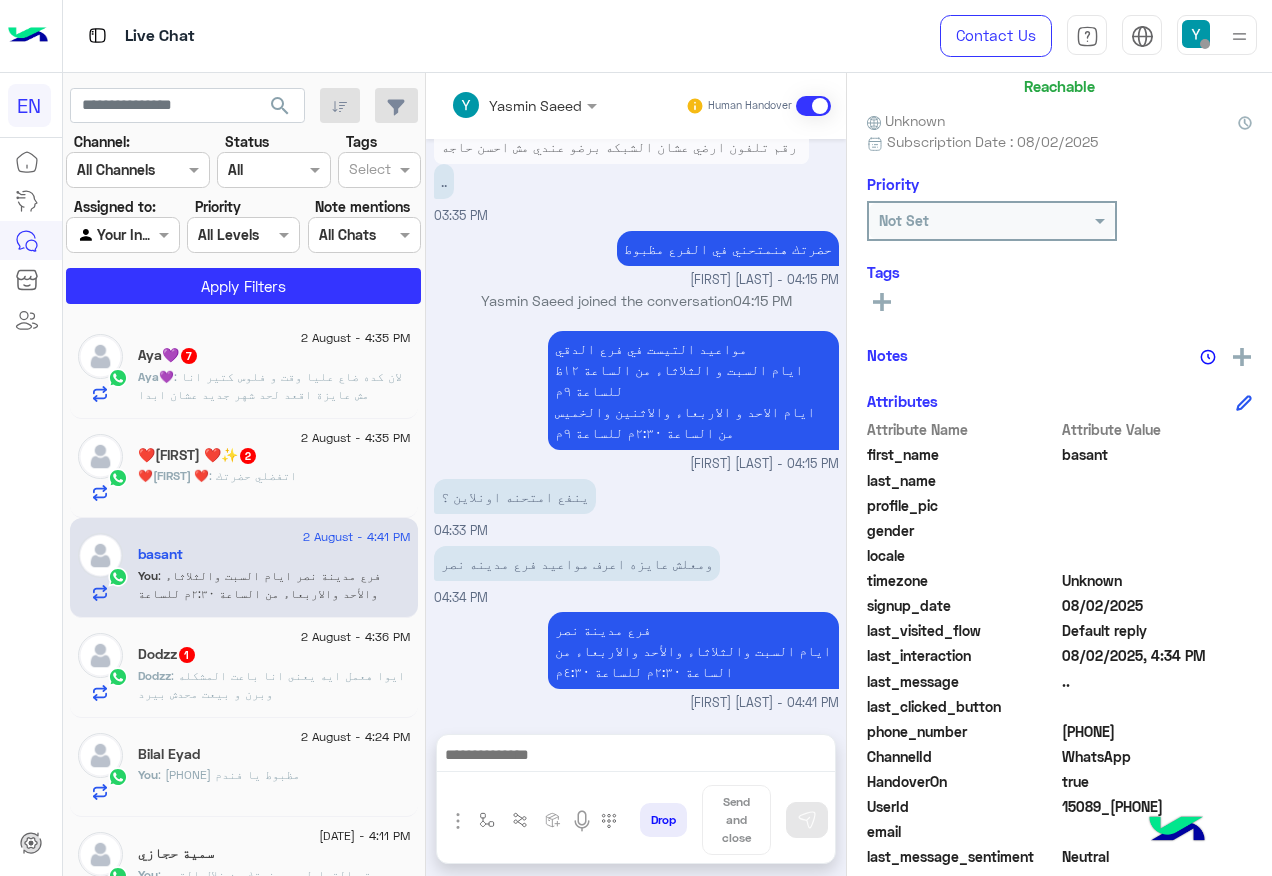 click on "❤️Omar : اتفضلي حضرتك" 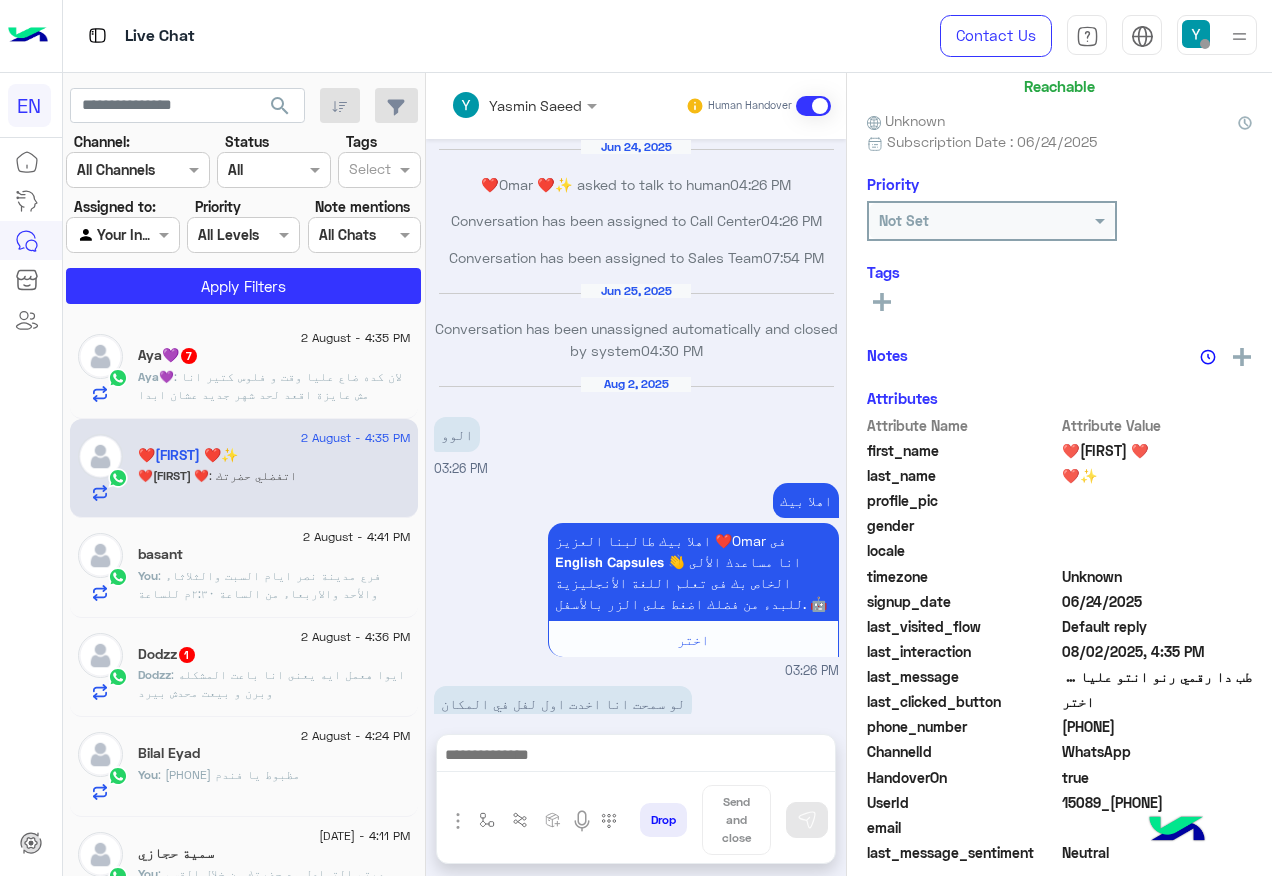 scroll, scrollTop: 1158, scrollLeft: 0, axis: vertical 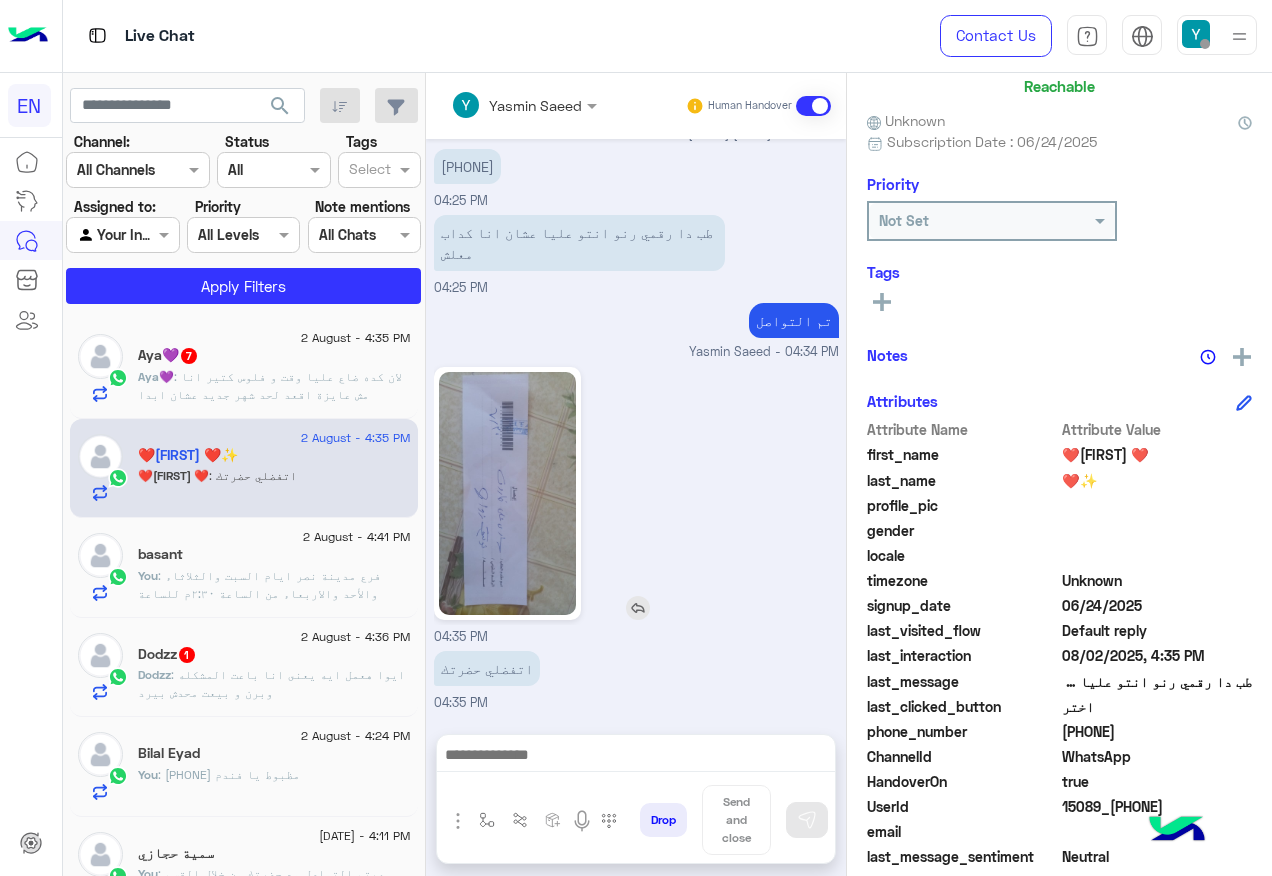 click 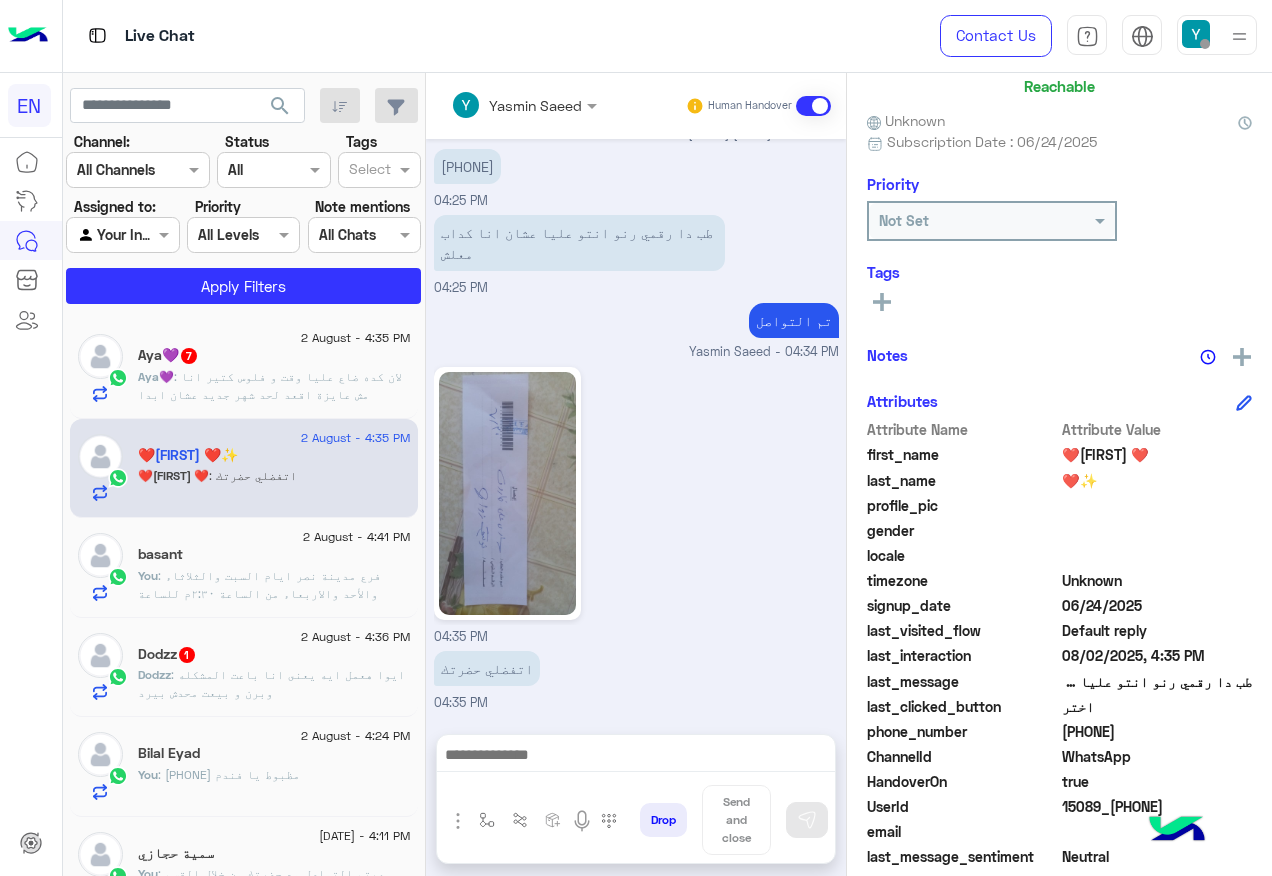 click on "[PHONE]" 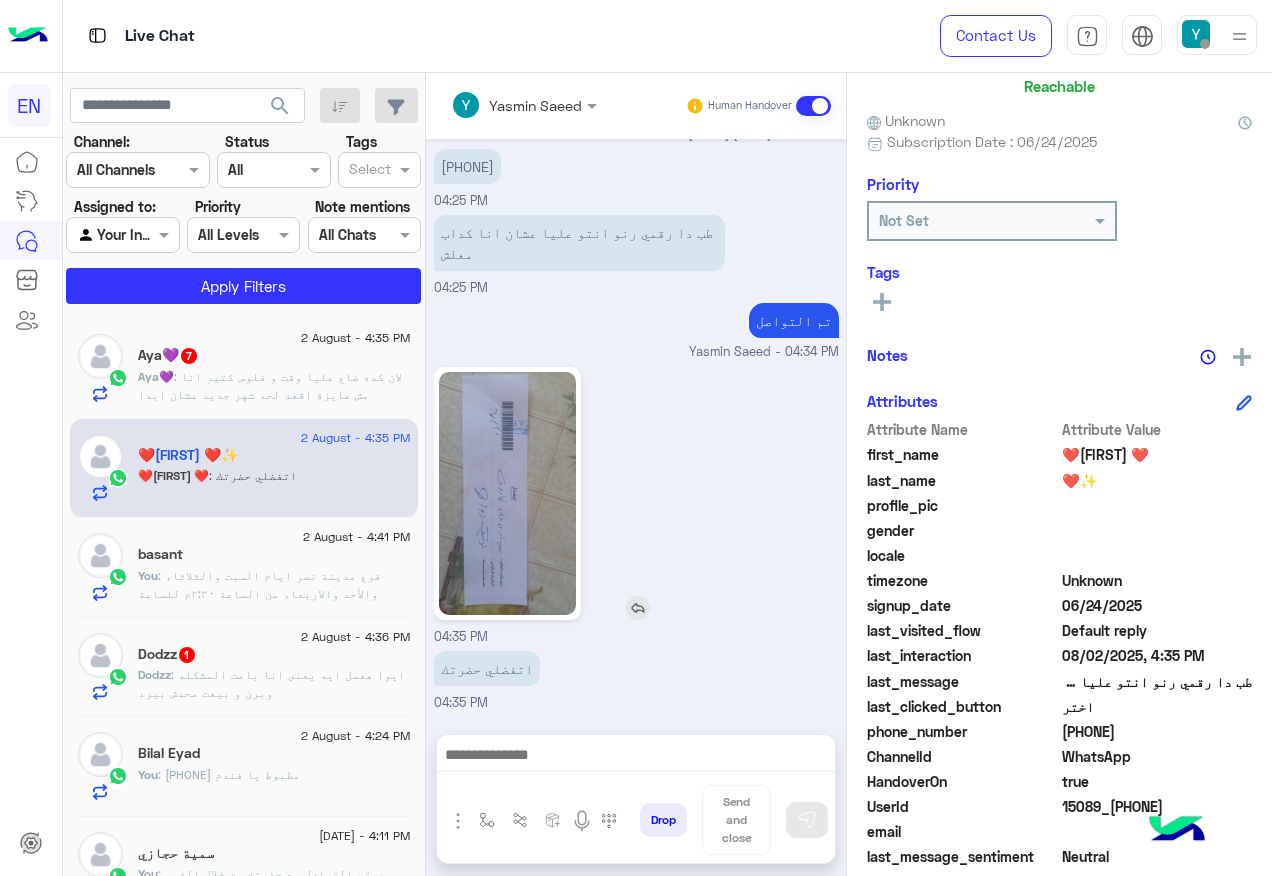 click 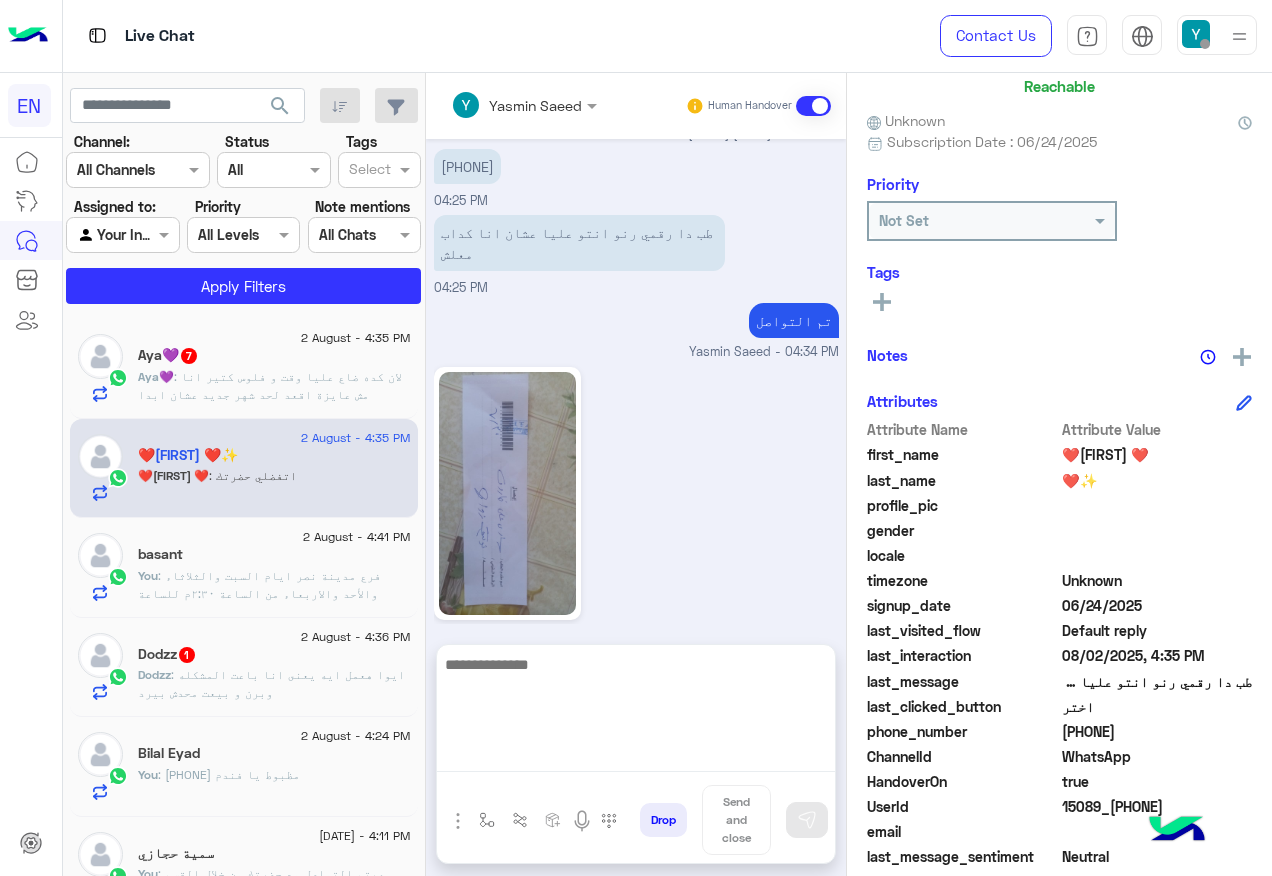click at bounding box center [636, 712] 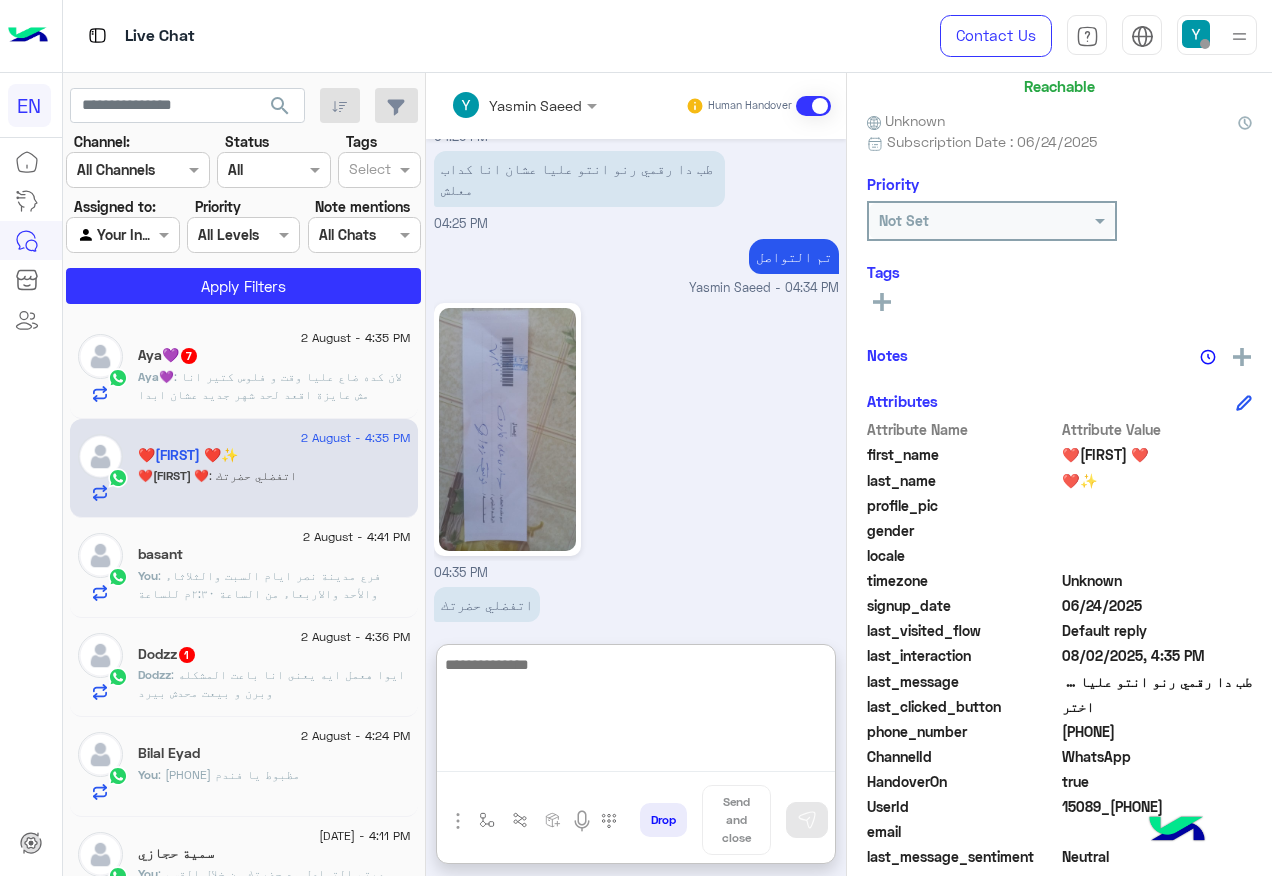 scroll, scrollTop: 1247, scrollLeft: 0, axis: vertical 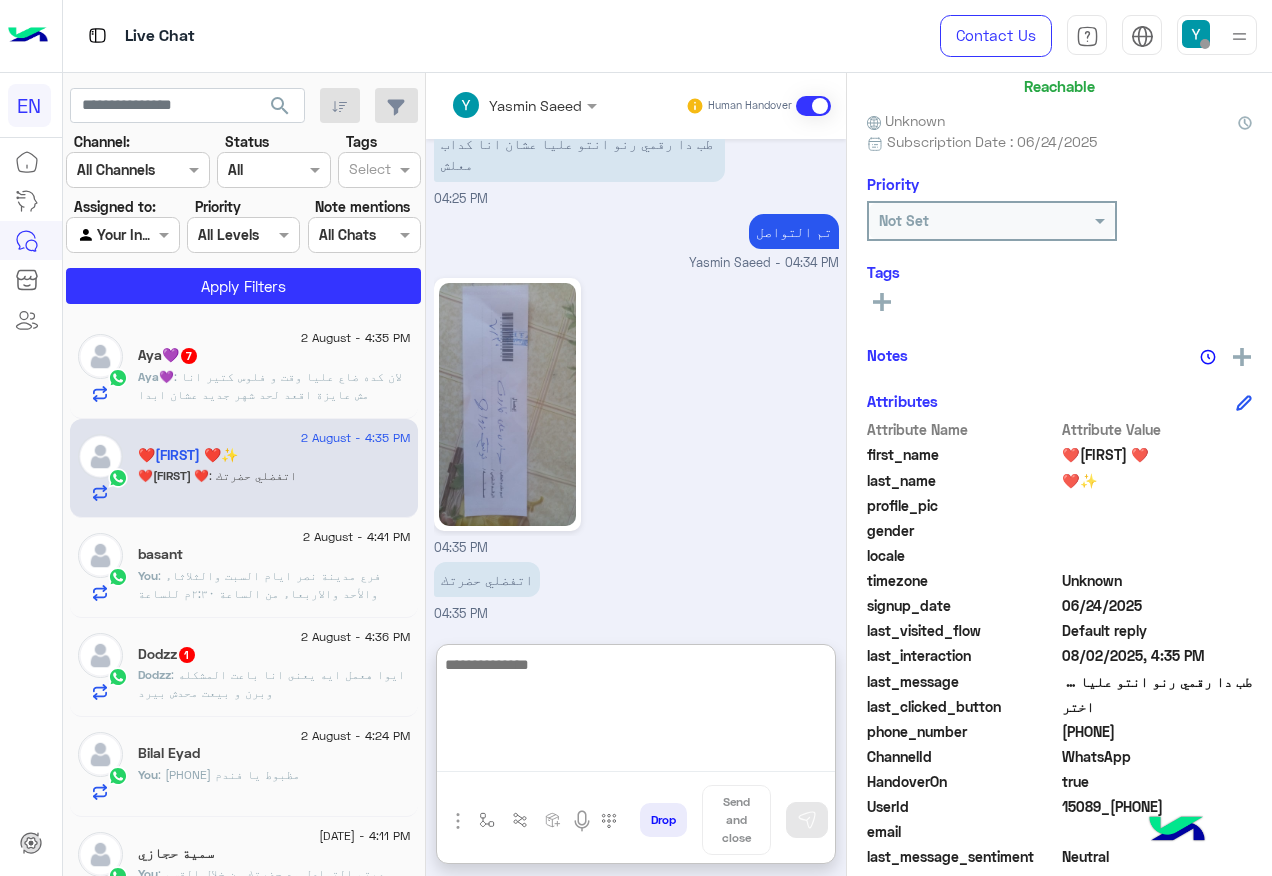 click at bounding box center (636, 712) 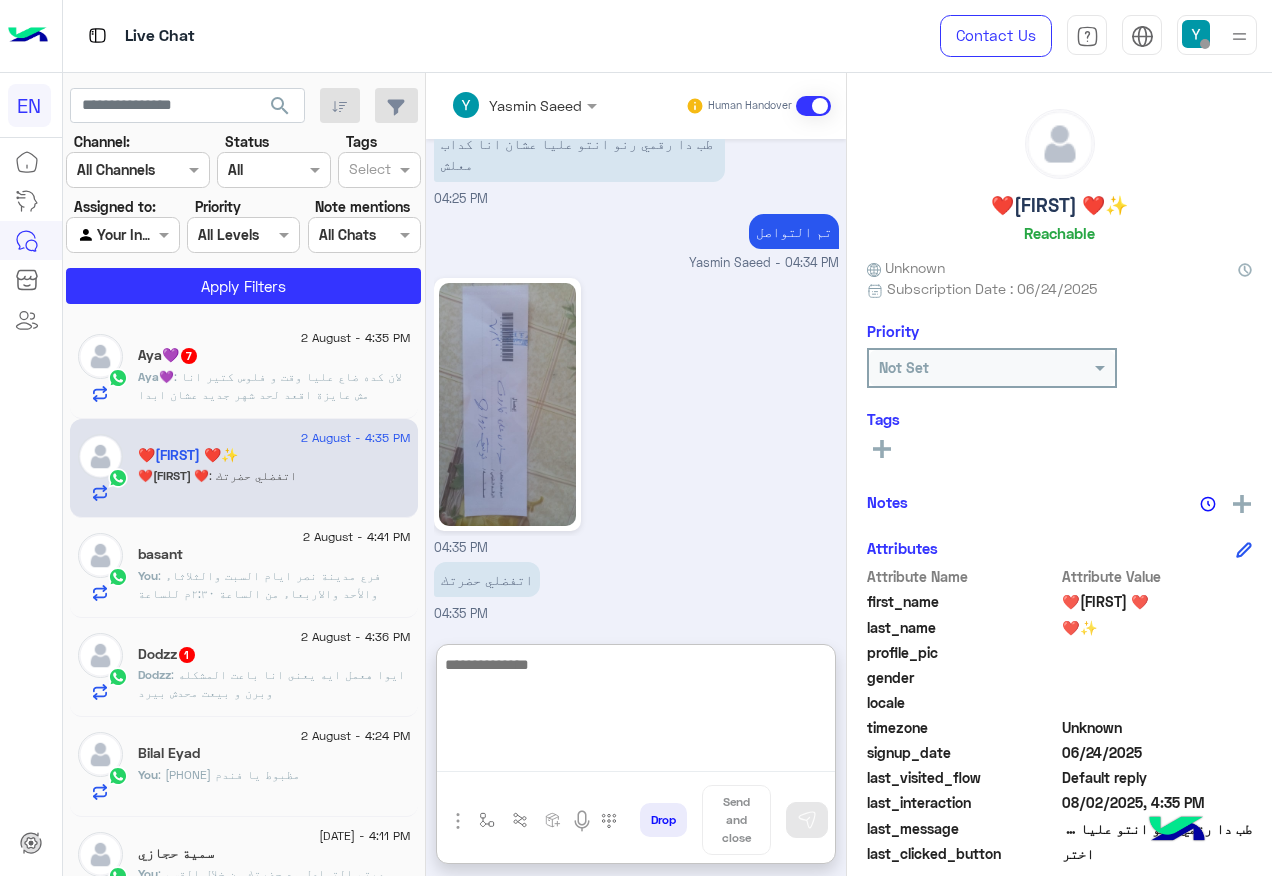 scroll, scrollTop: 0, scrollLeft: 0, axis: both 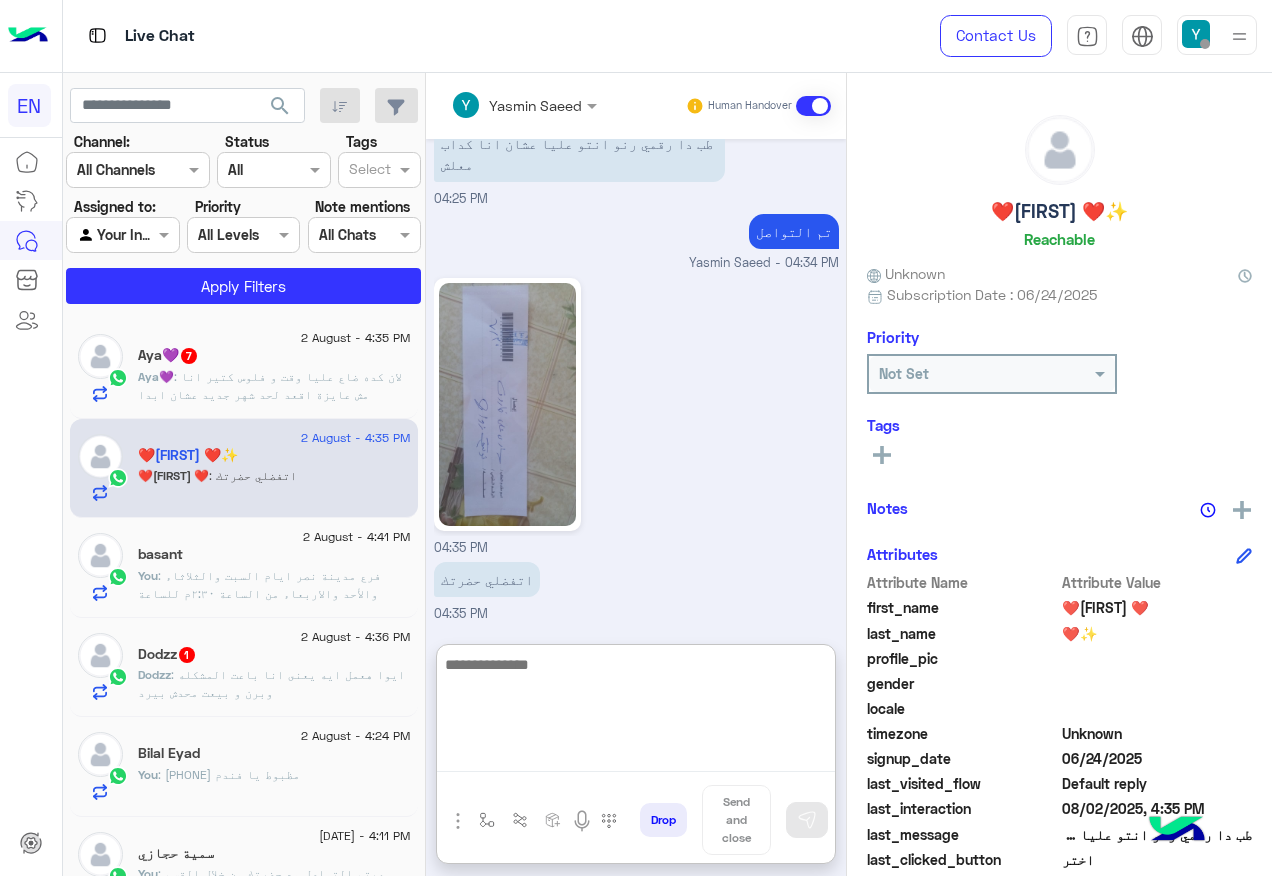 click at bounding box center [636, 712] 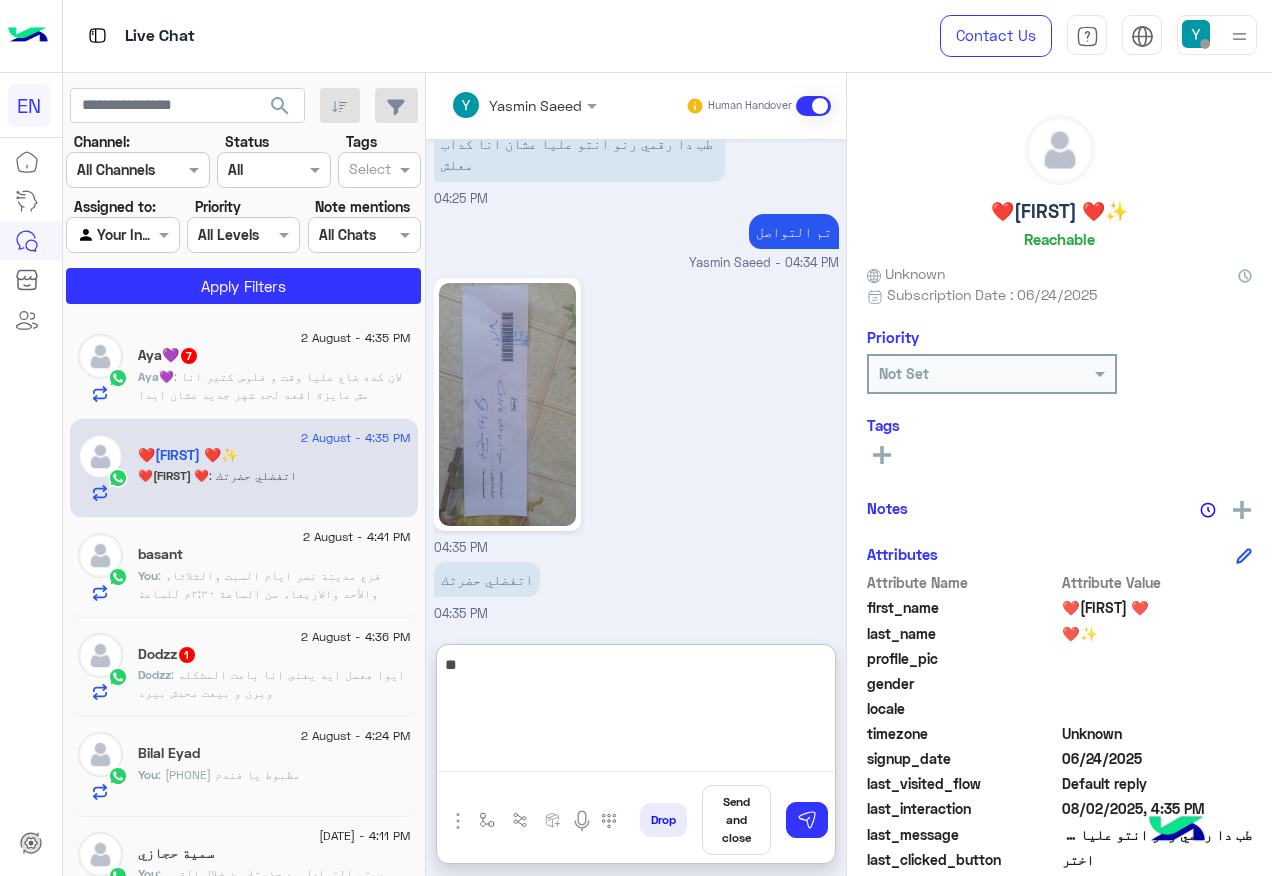 type on "*" 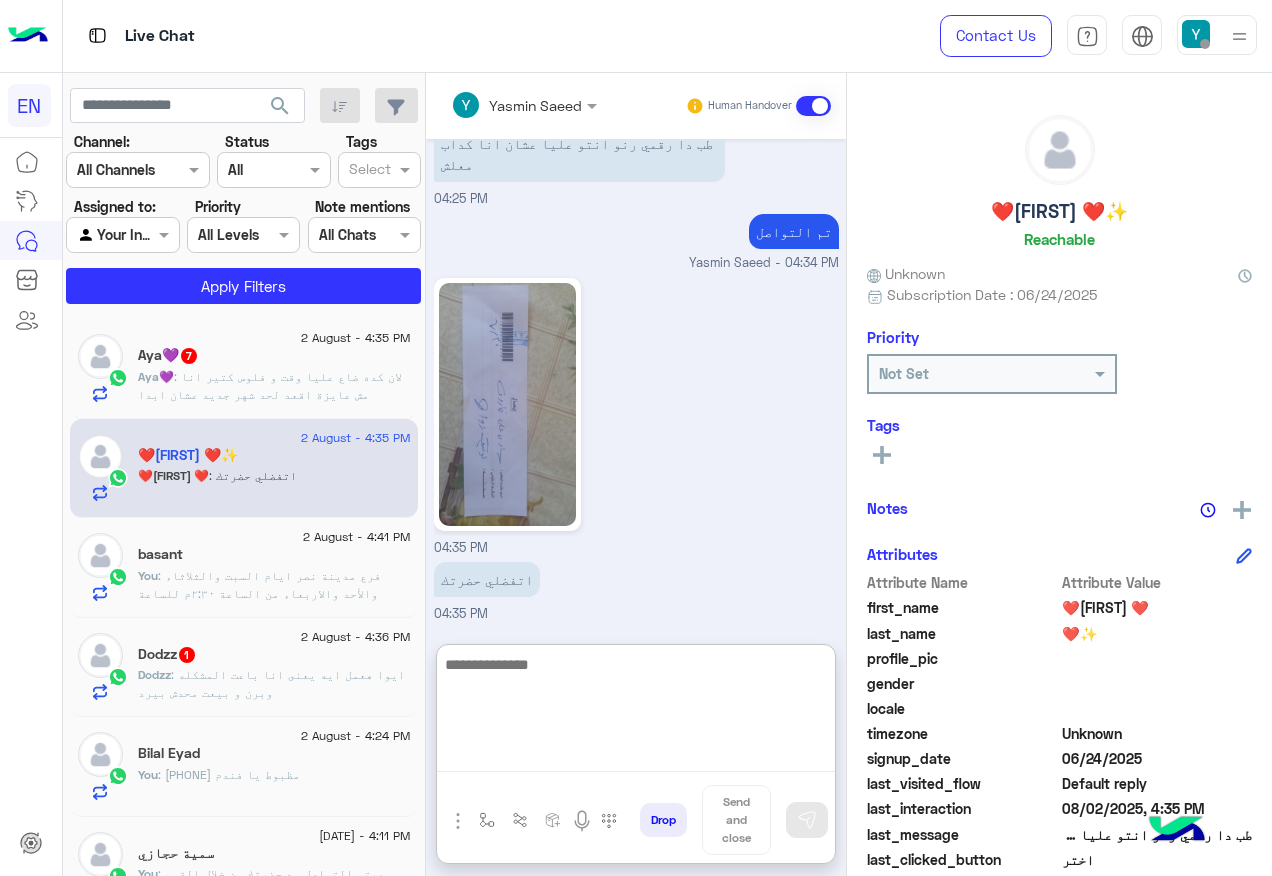 click at bounding box center (636, 712) 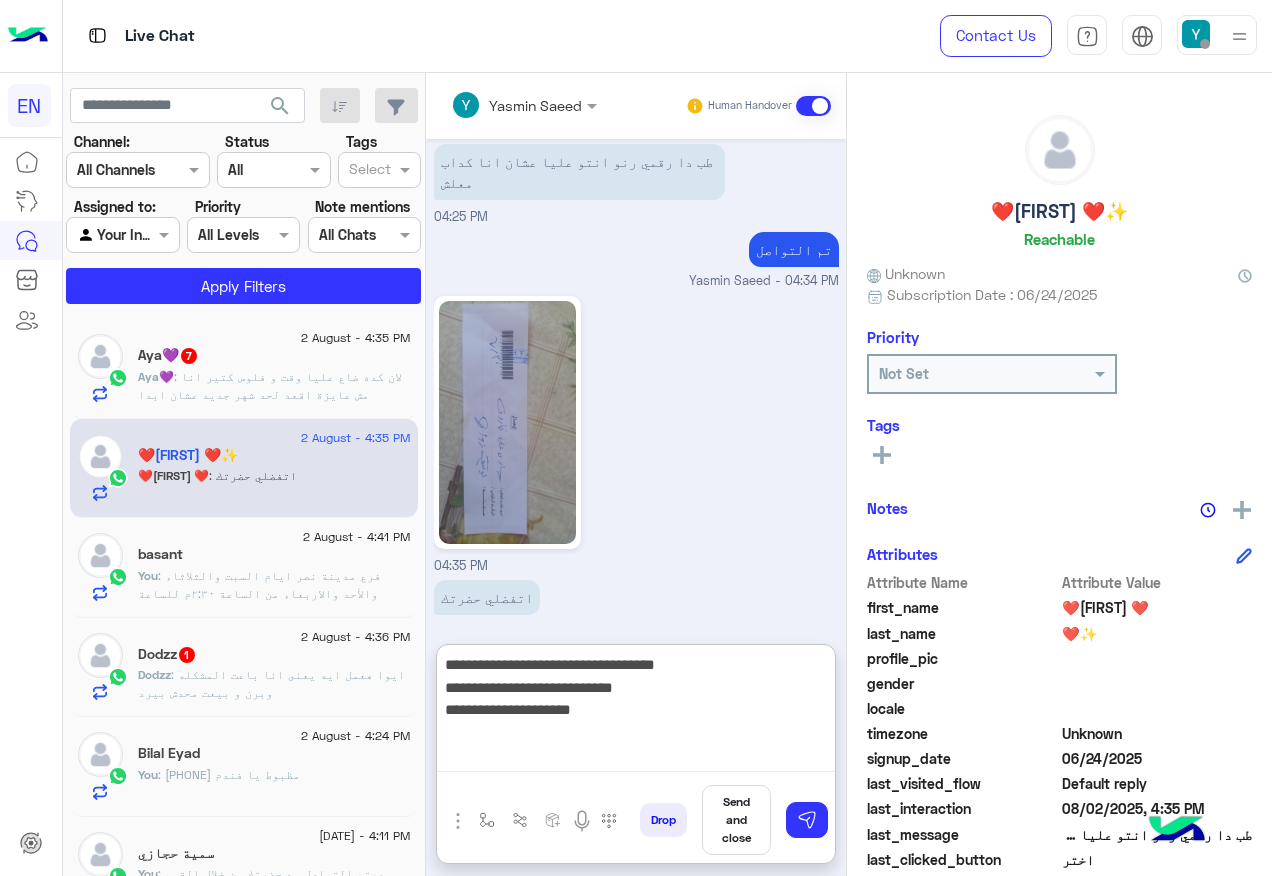 scroll, scrollTop: 1247, scrollLeft: 0, axis: vertical 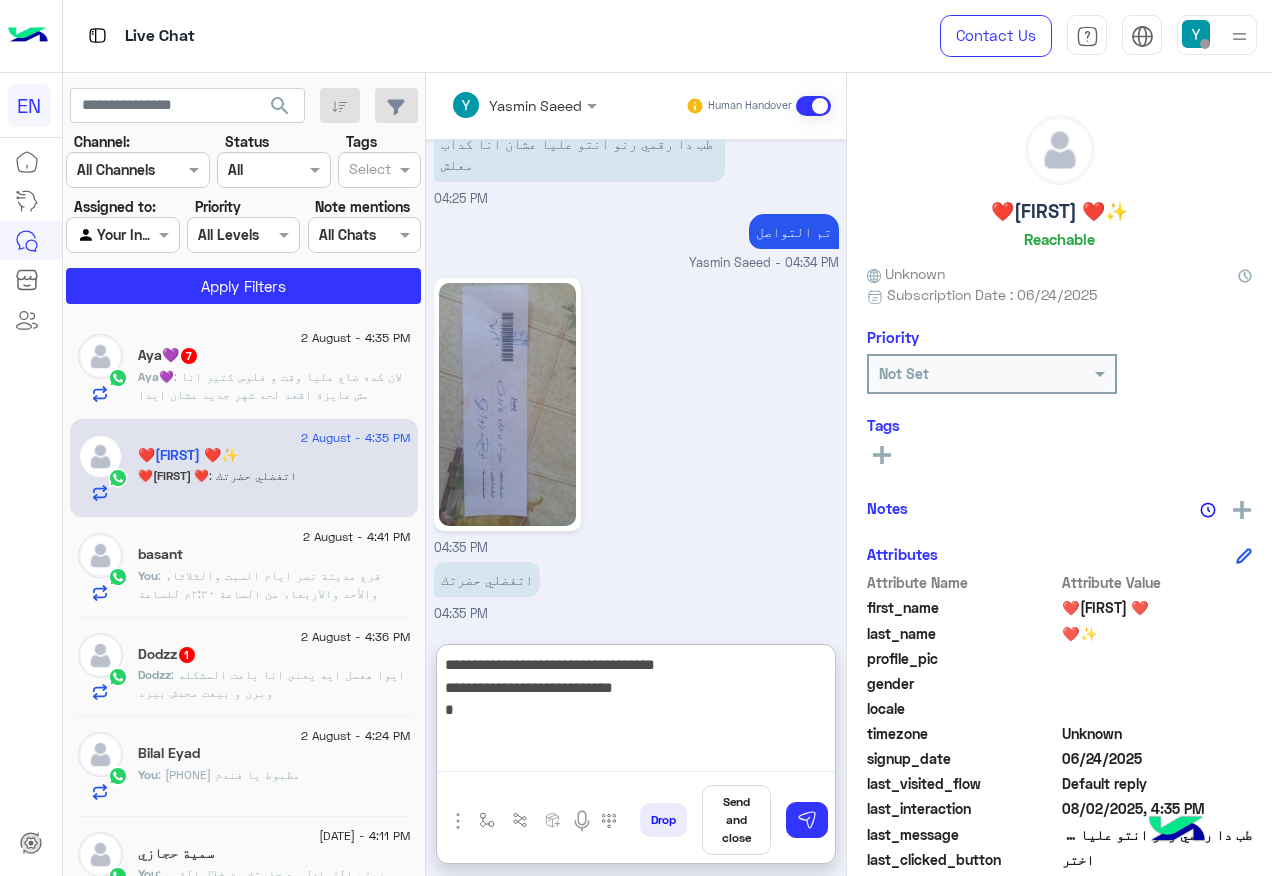 type on "**********" 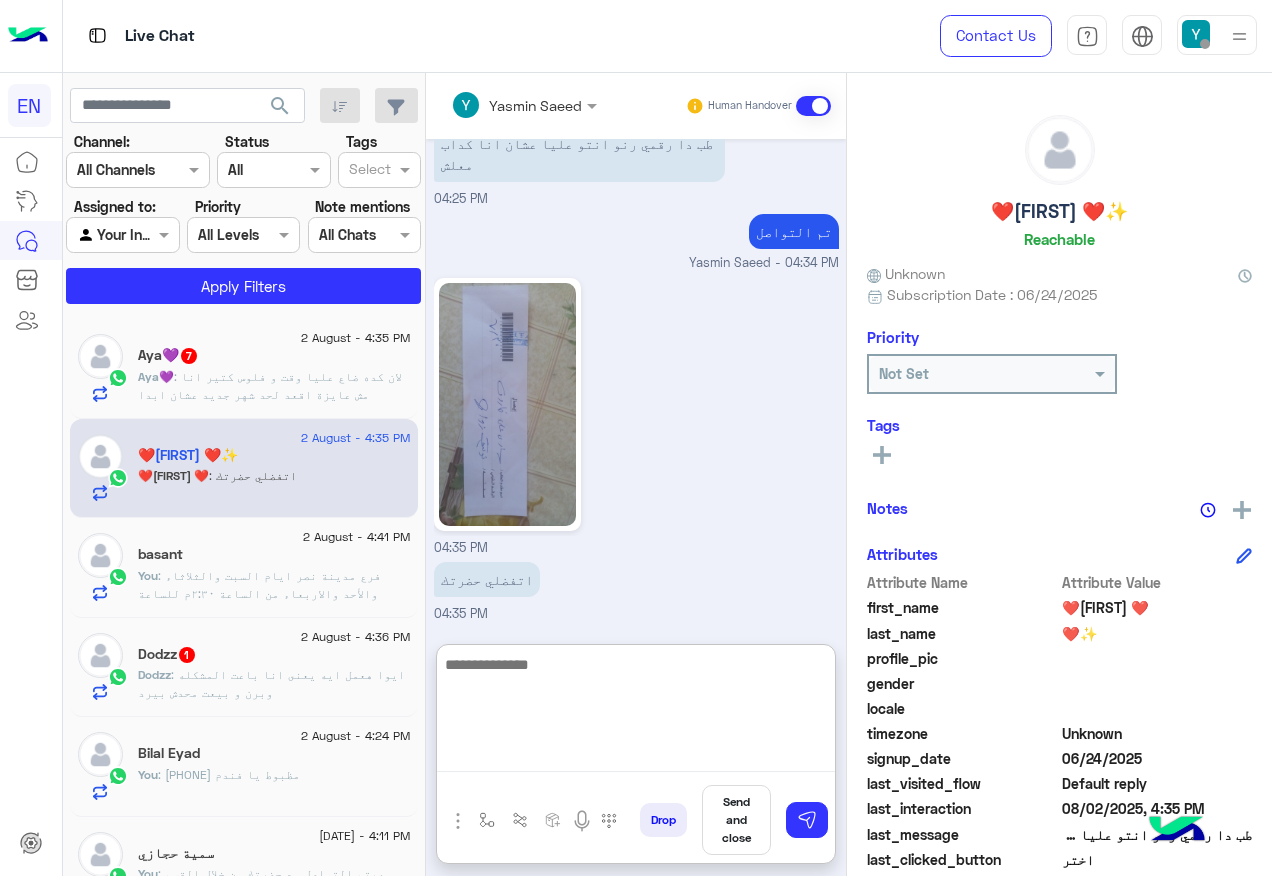 scroll, scrollTop: 1332, scrollLeft: 0, axis: vertical 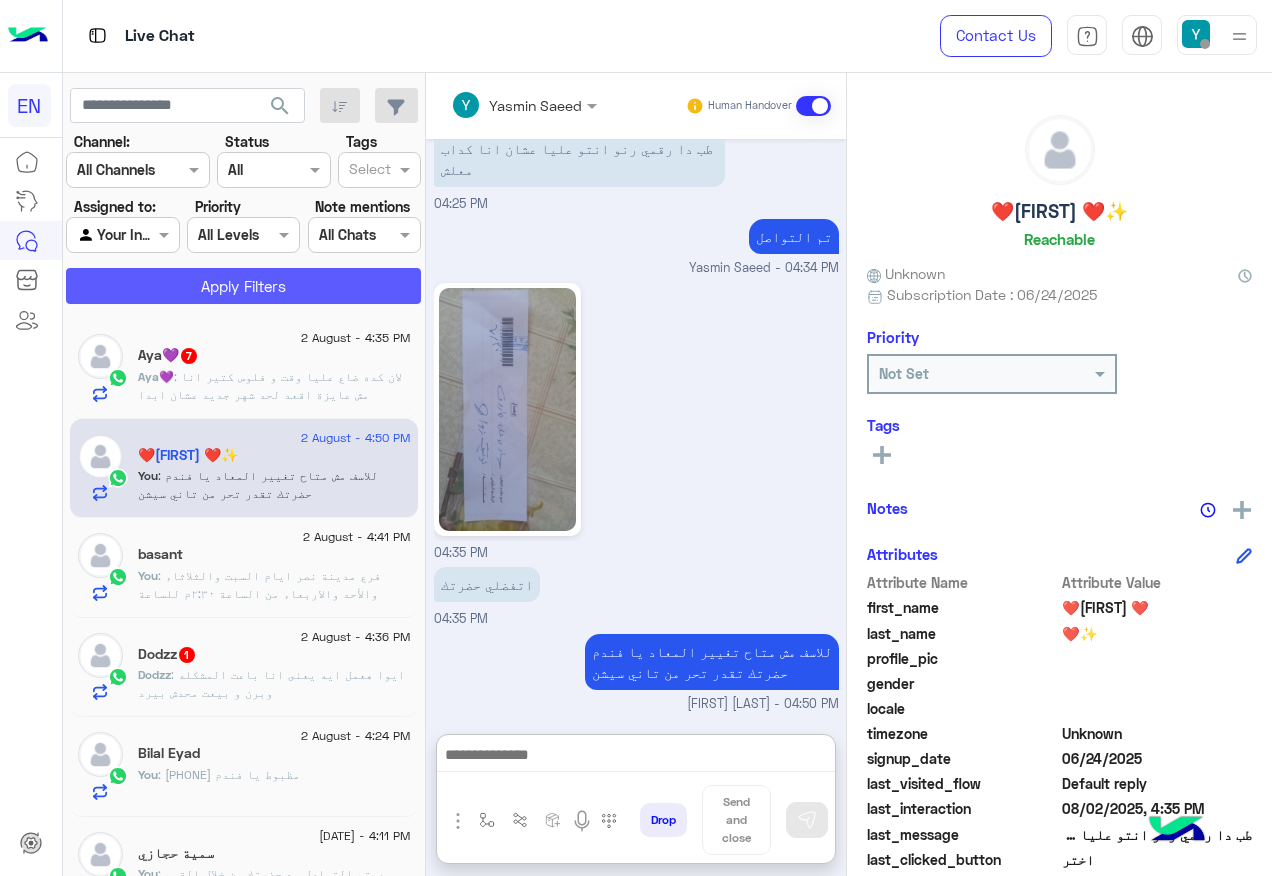 click on "Apply Filters" 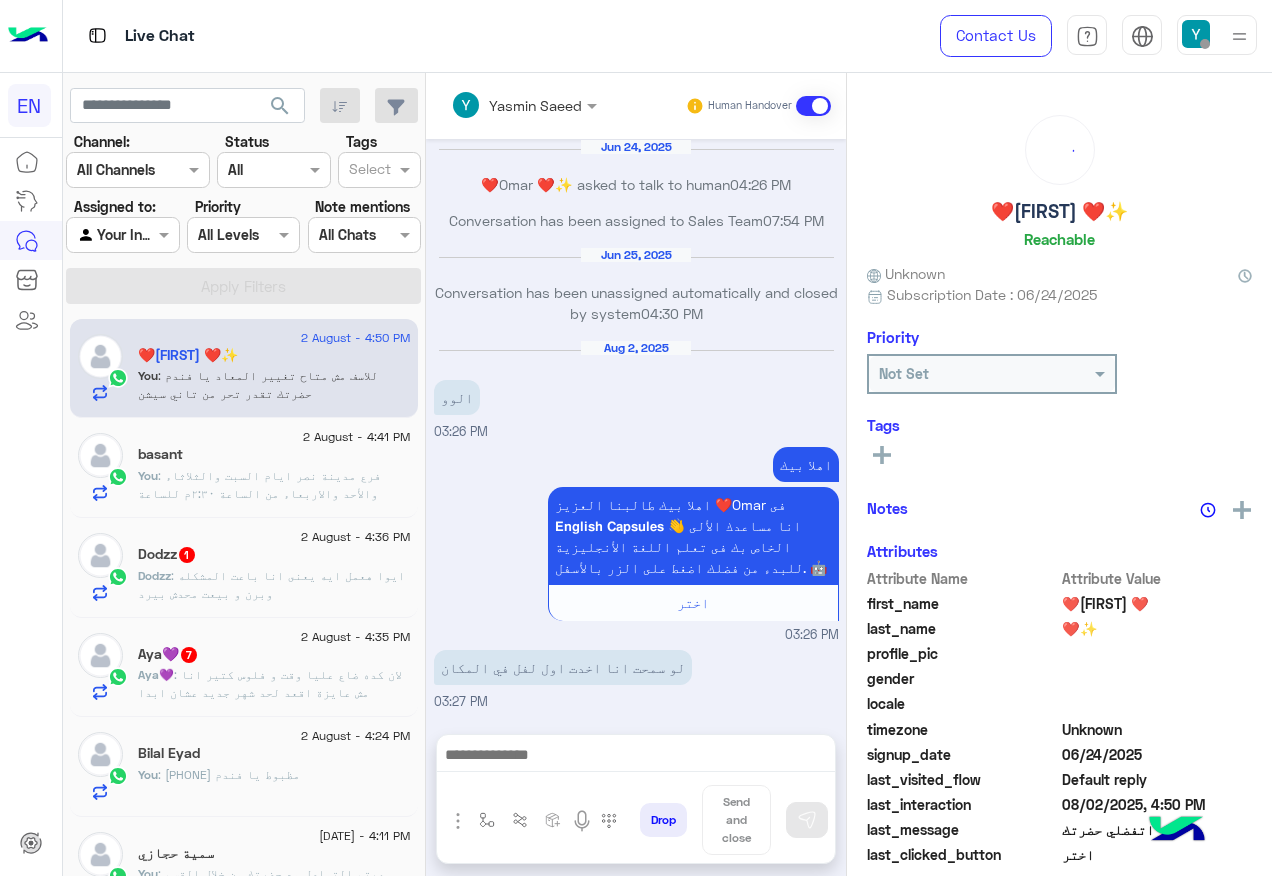 scroll, scrollTop: 1206, scrollLeft: 0, axis: vertical 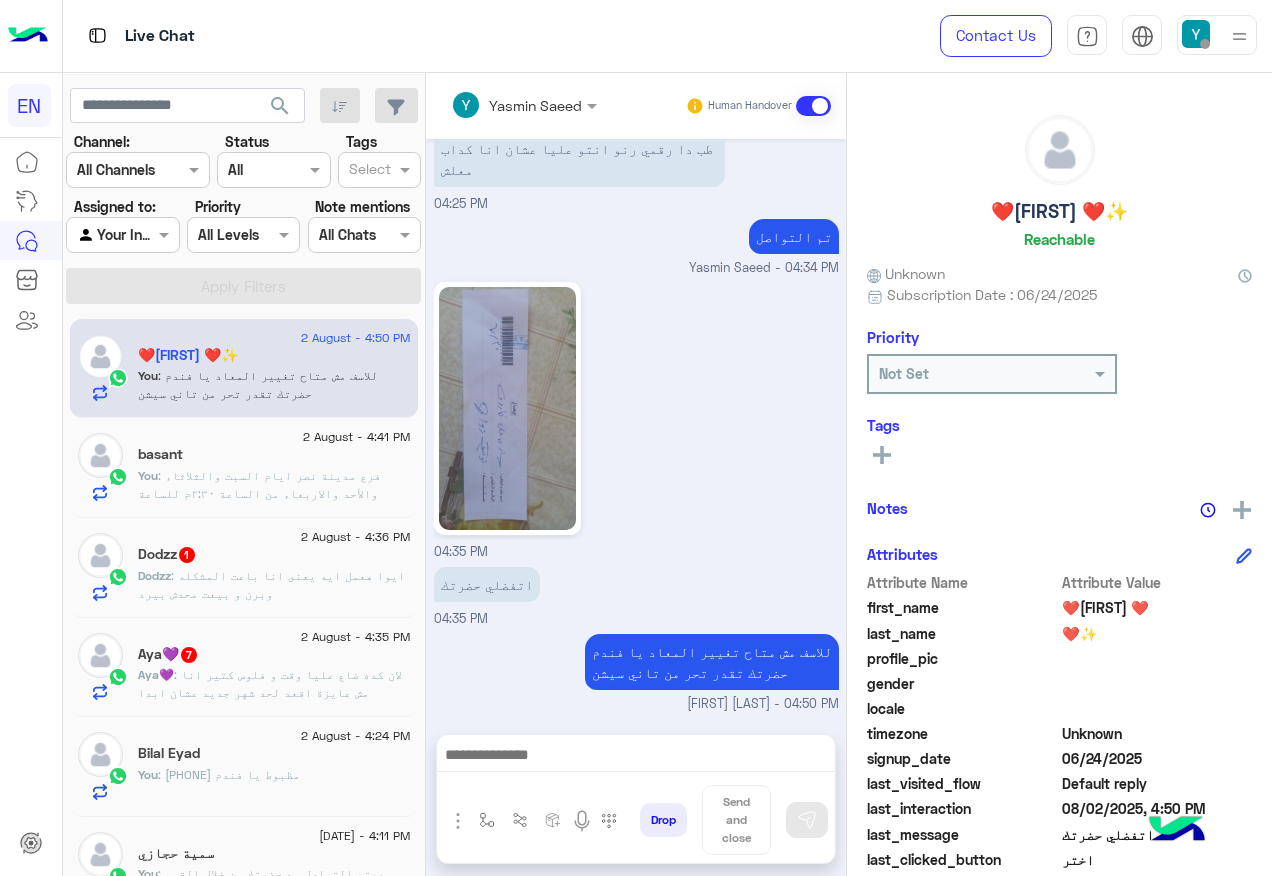 click on ": لان كده ضاع عليا وقت و فلوس كتير انا مش عايزة اقعد لحد شهر جديد عشان ابدا اللفيل تاني و لا هقدر ادفع ٨٠٠ ج" 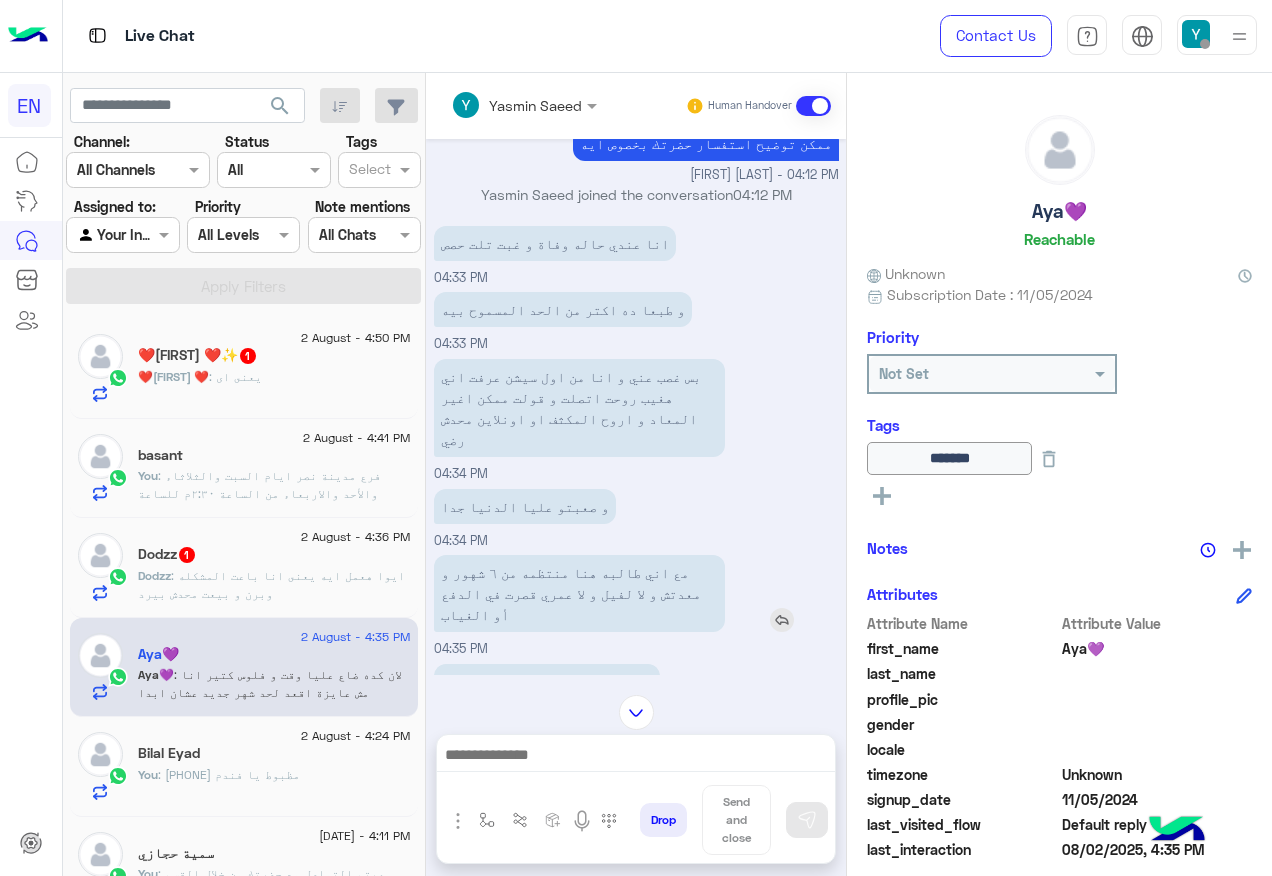 scroll, scrollTop: 982, scrollLeft: 0, axis: vertical 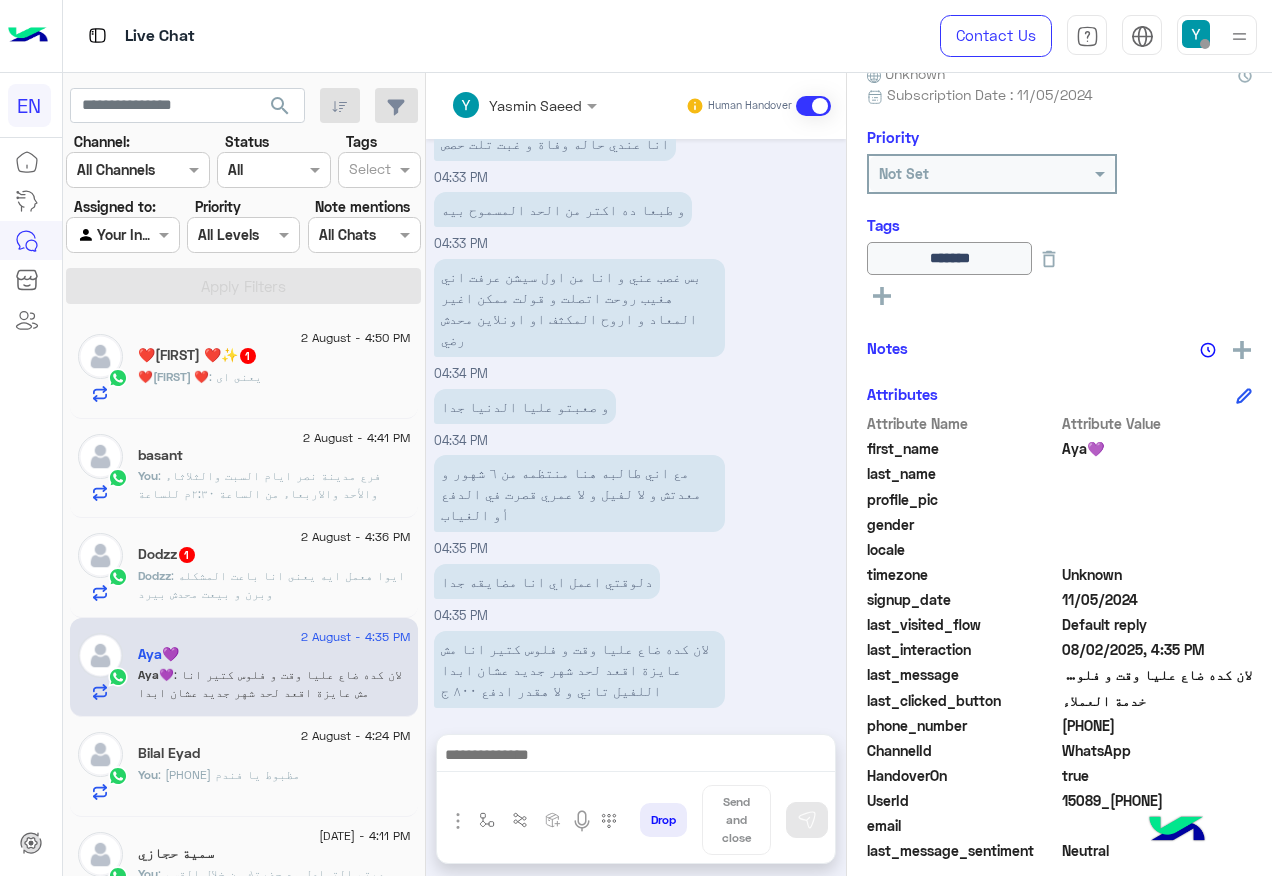 click on "[PHONE]" 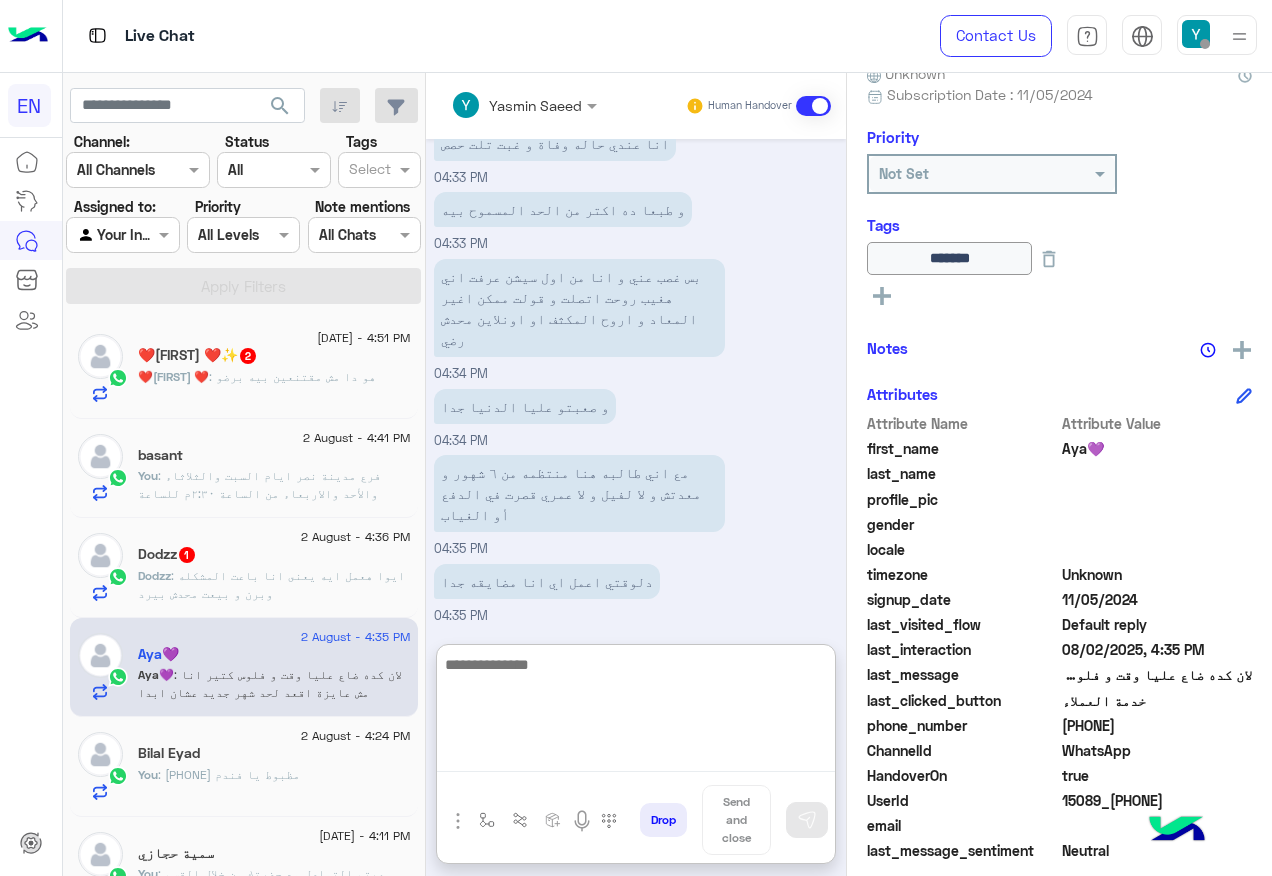 click at bounding box center (636, 712) 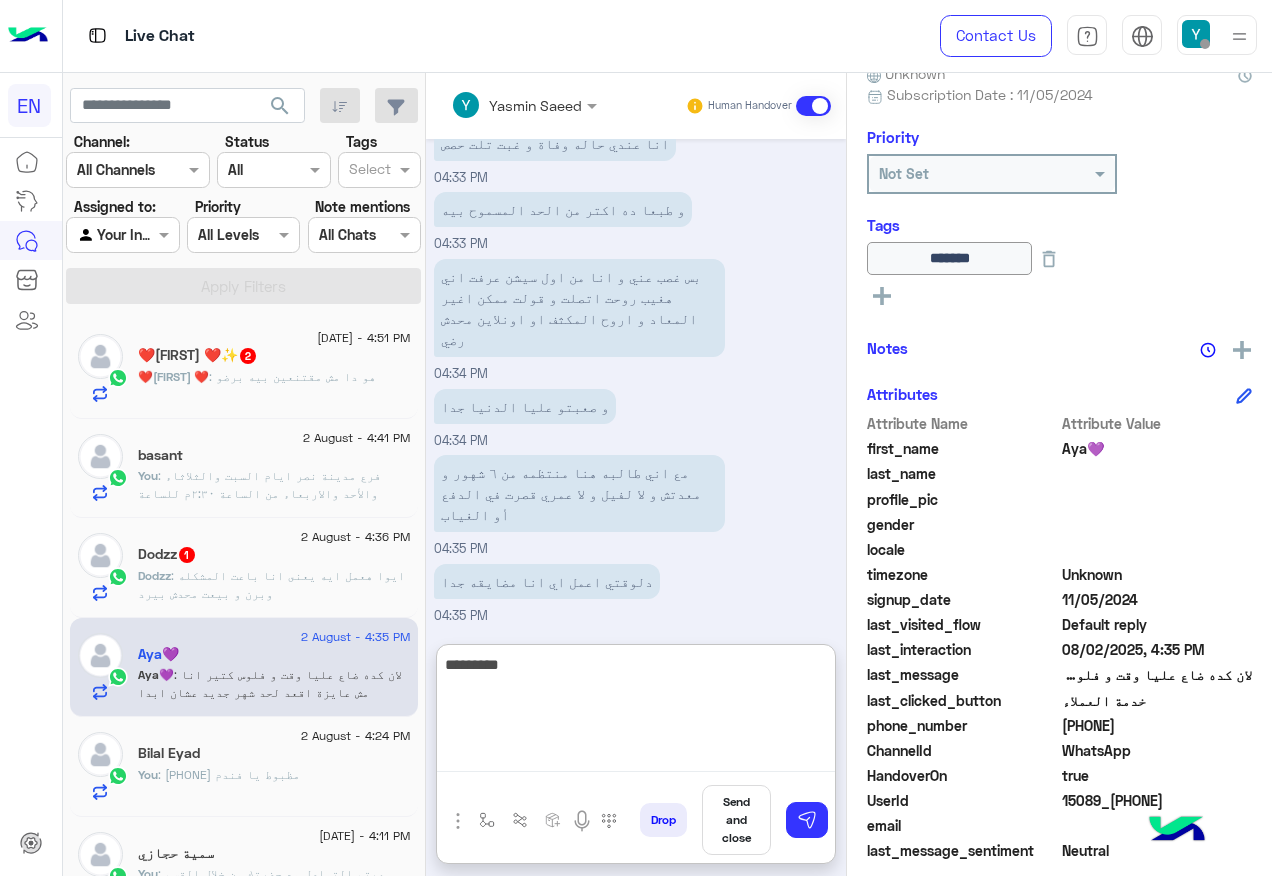 type on "**********" 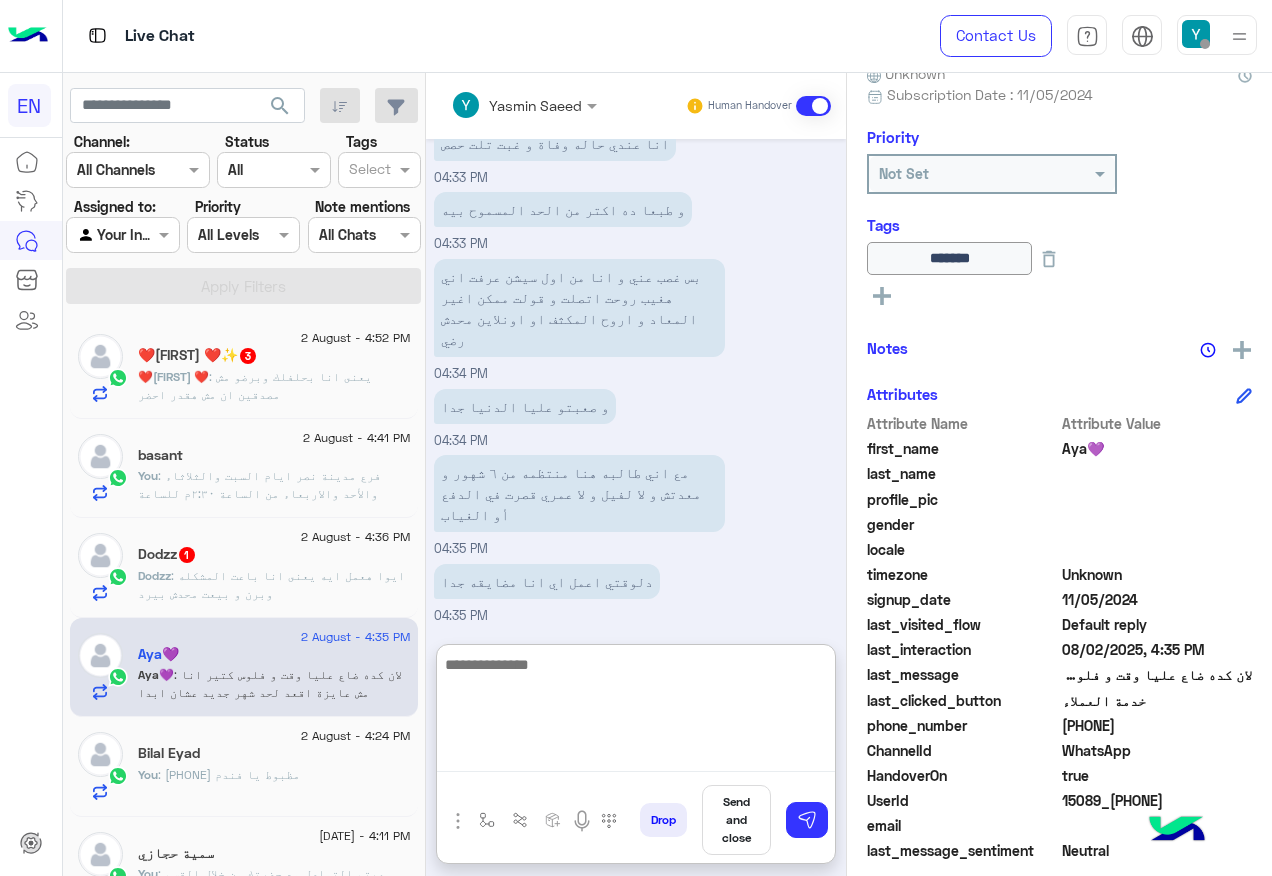 scroll, scrollTop: 1136, scrollLeft: 0, axis: vertical 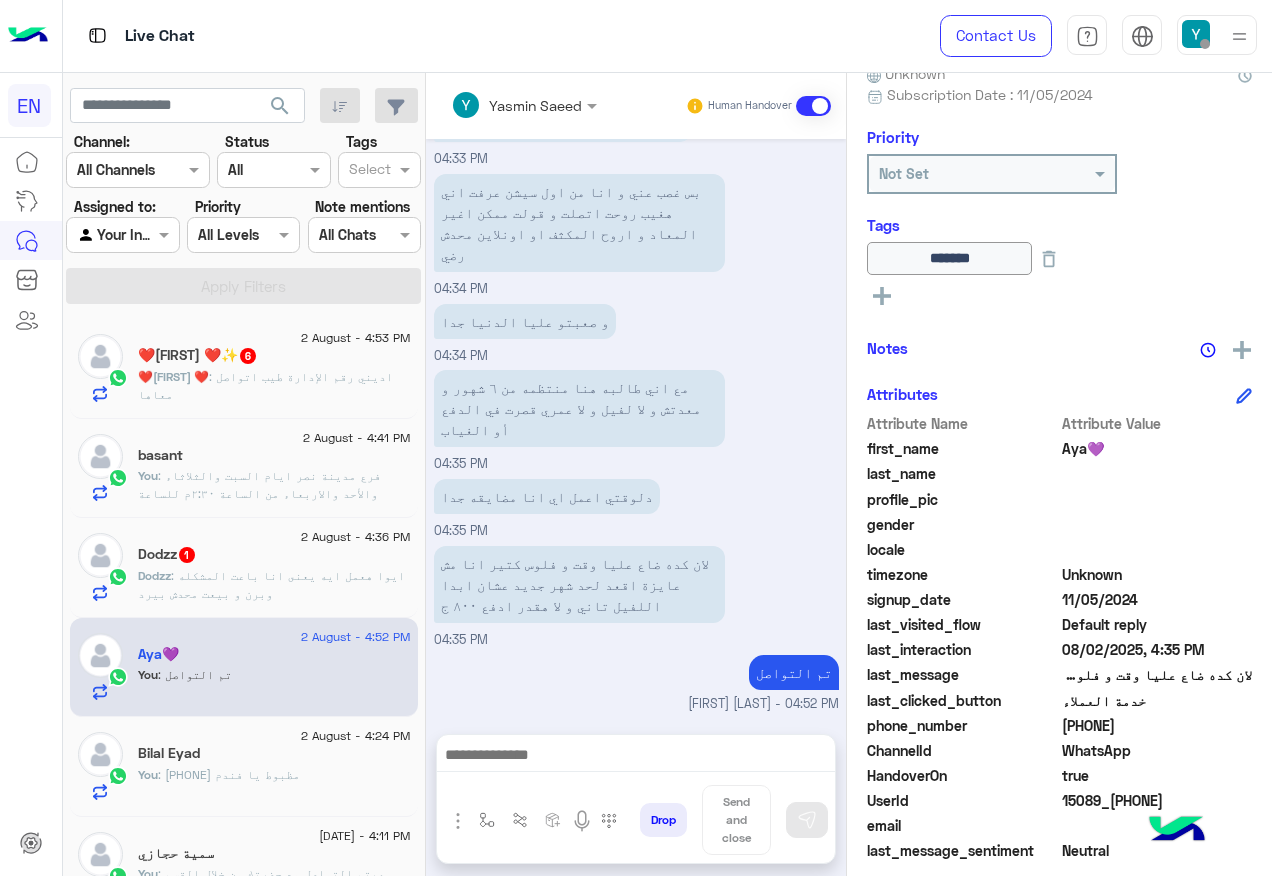 click on "Dodzz   1" 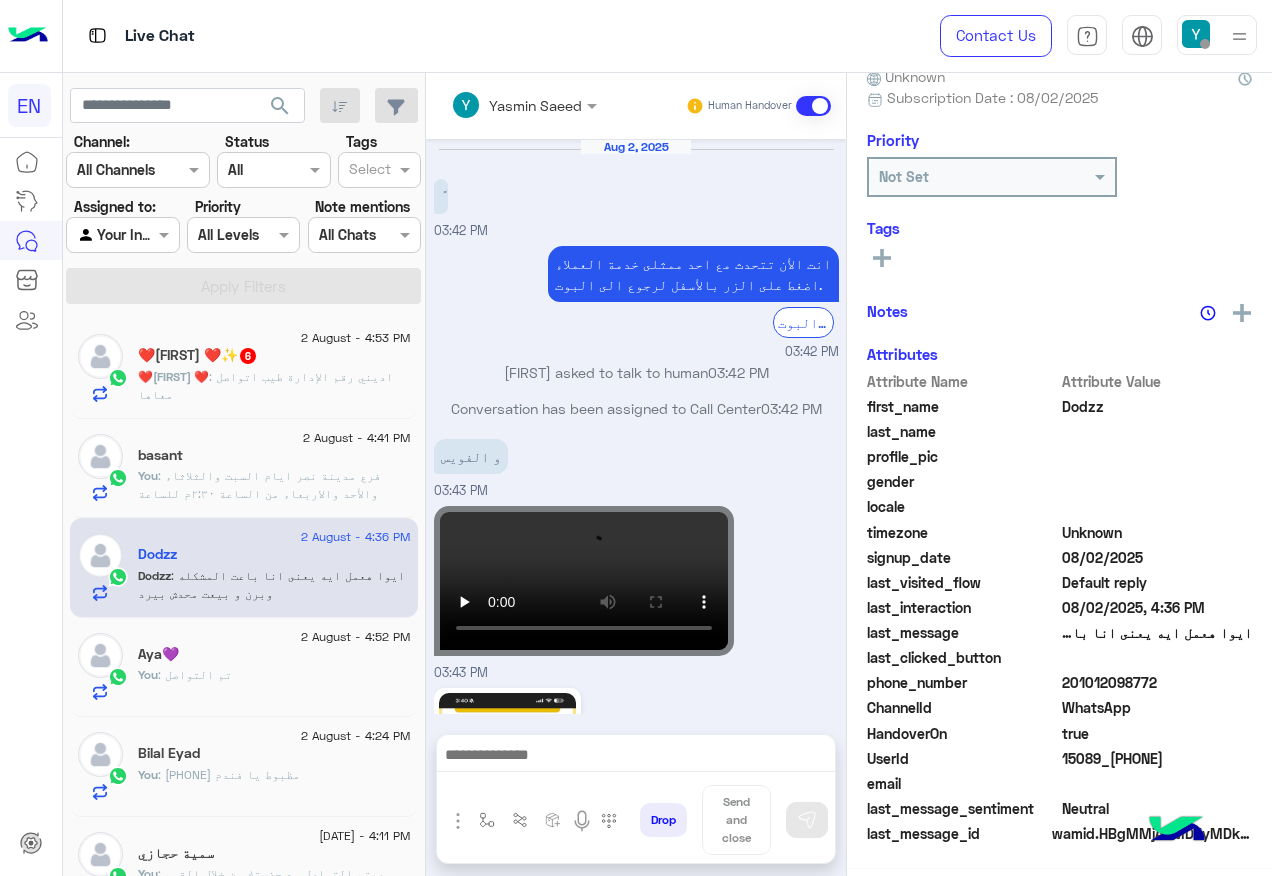 scroll, scrollTop: 197, scrollLeft: 0, axis: vertical 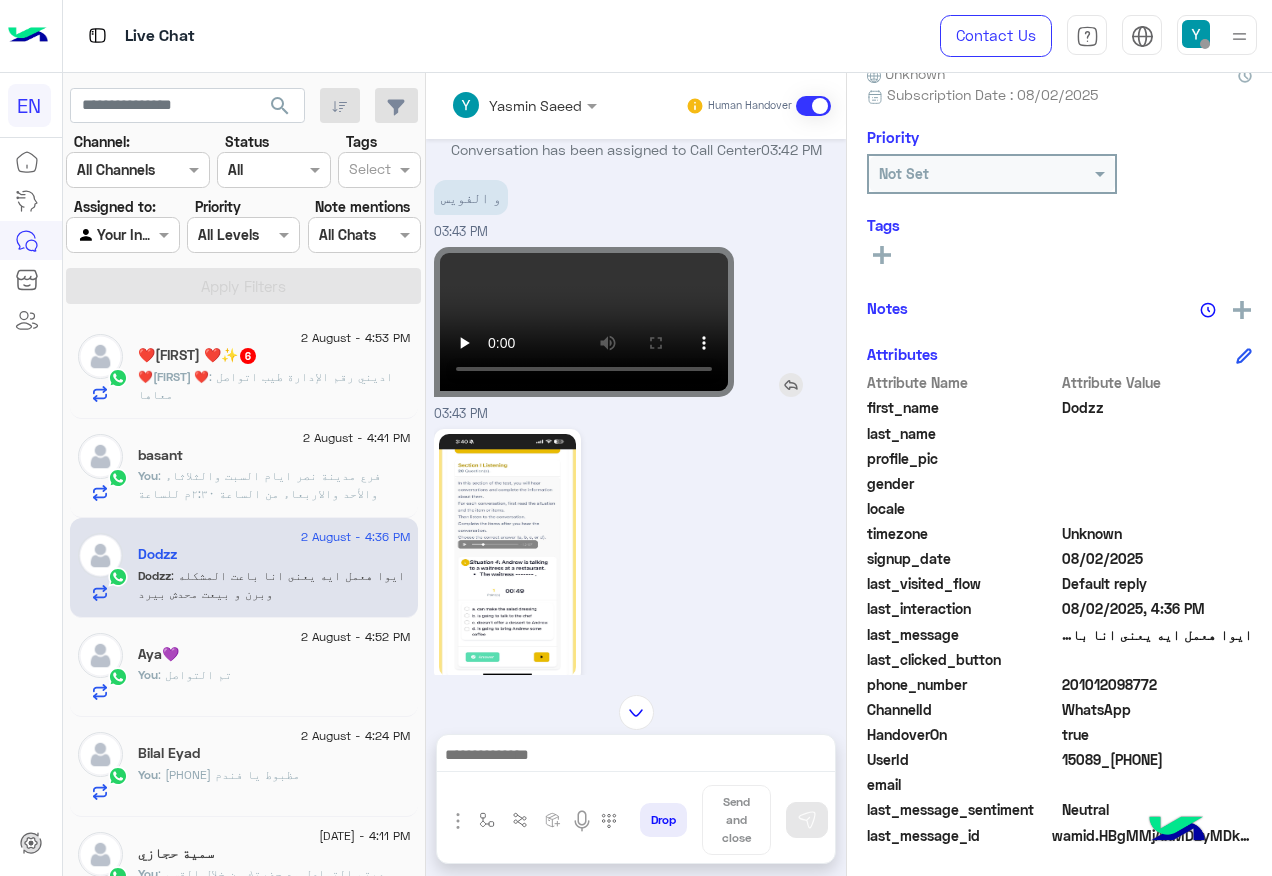 click 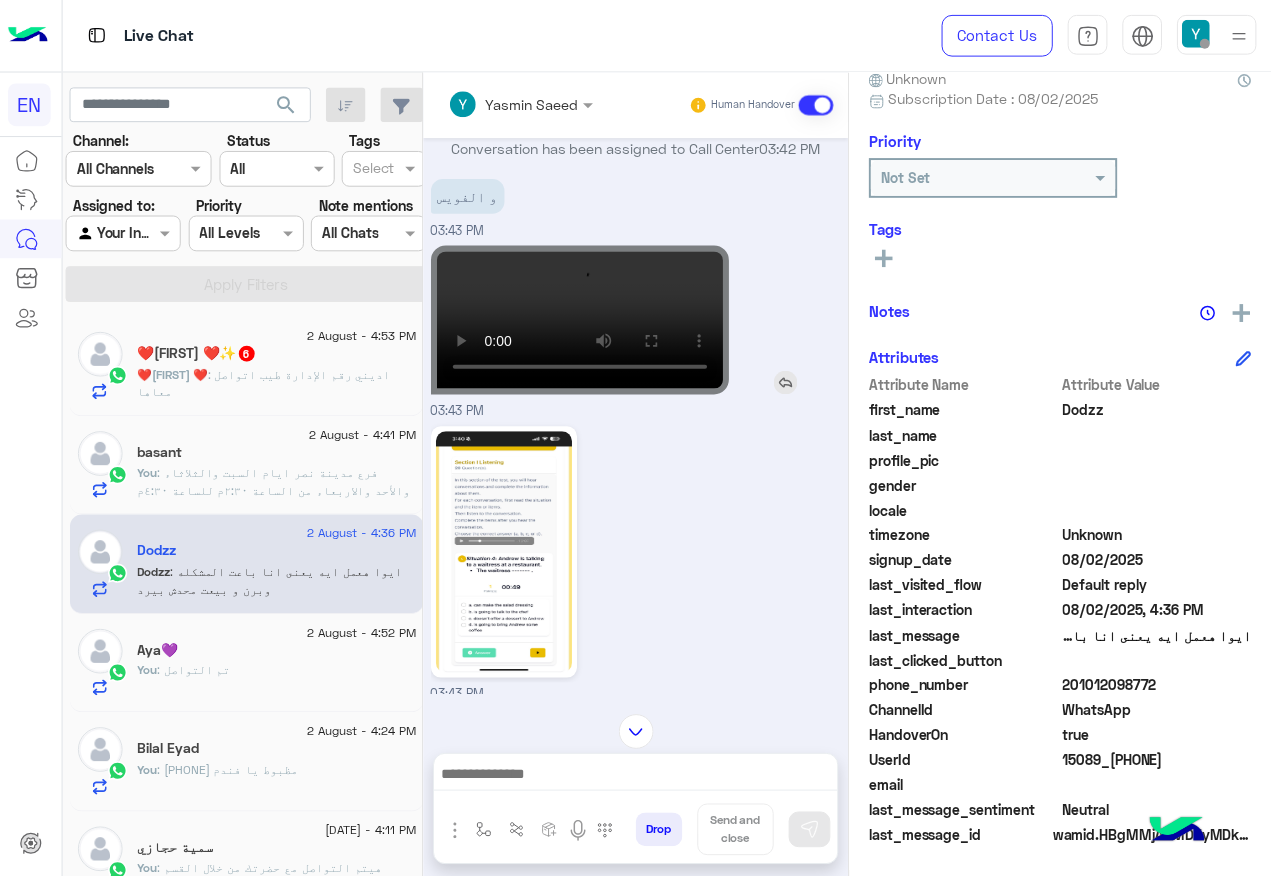 scroll, scrollTop: 53, scrollLeft: 0, axis: vertical 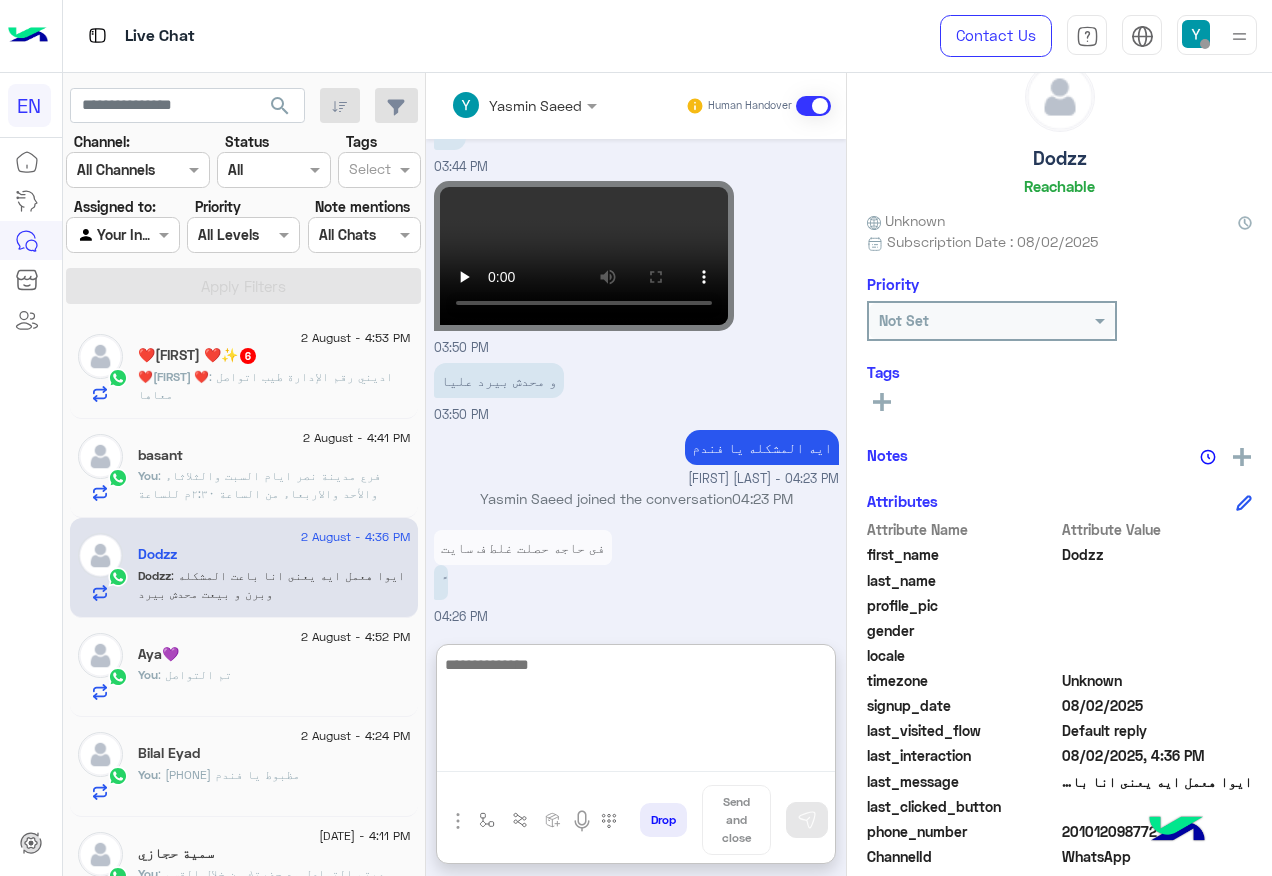 click at bounding box center (636, 712) 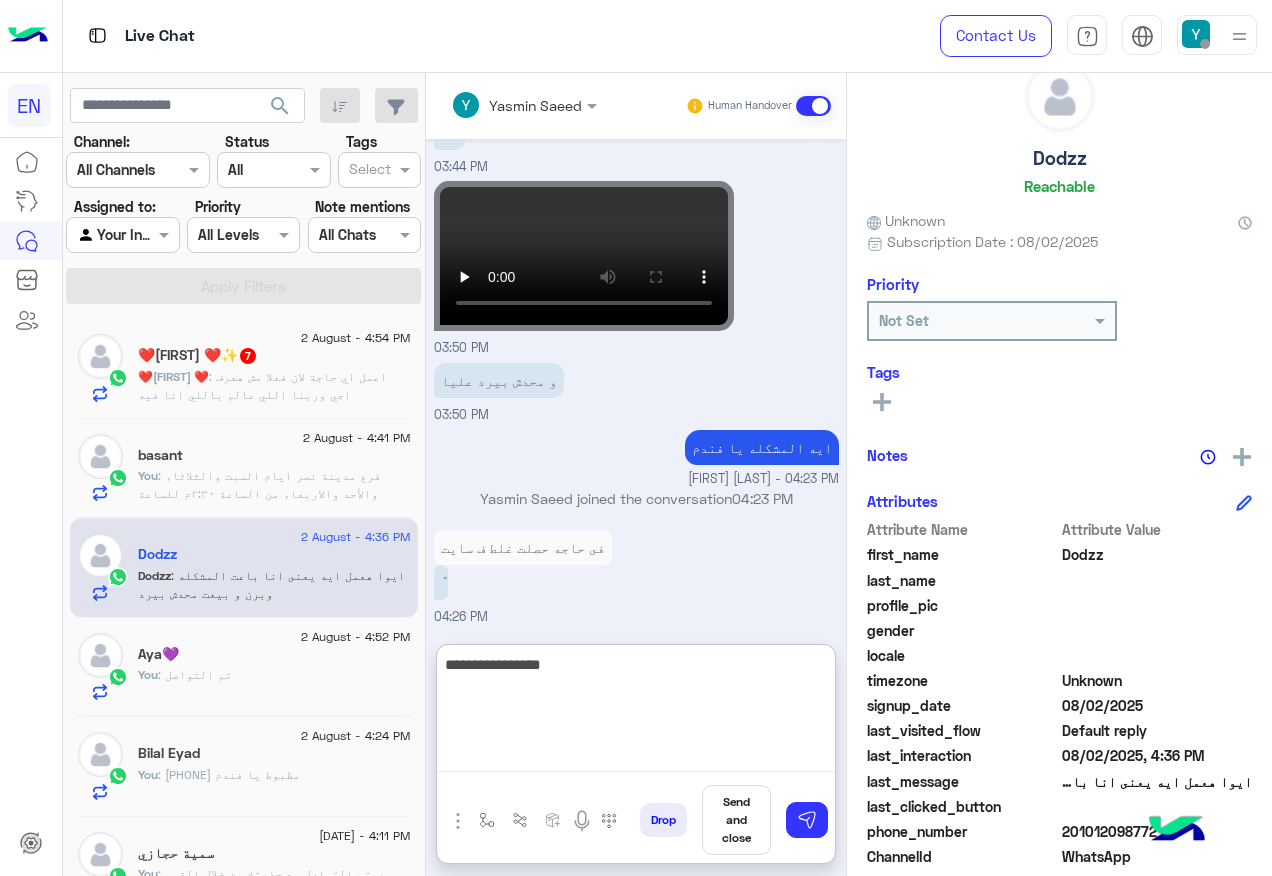 type on "**********" 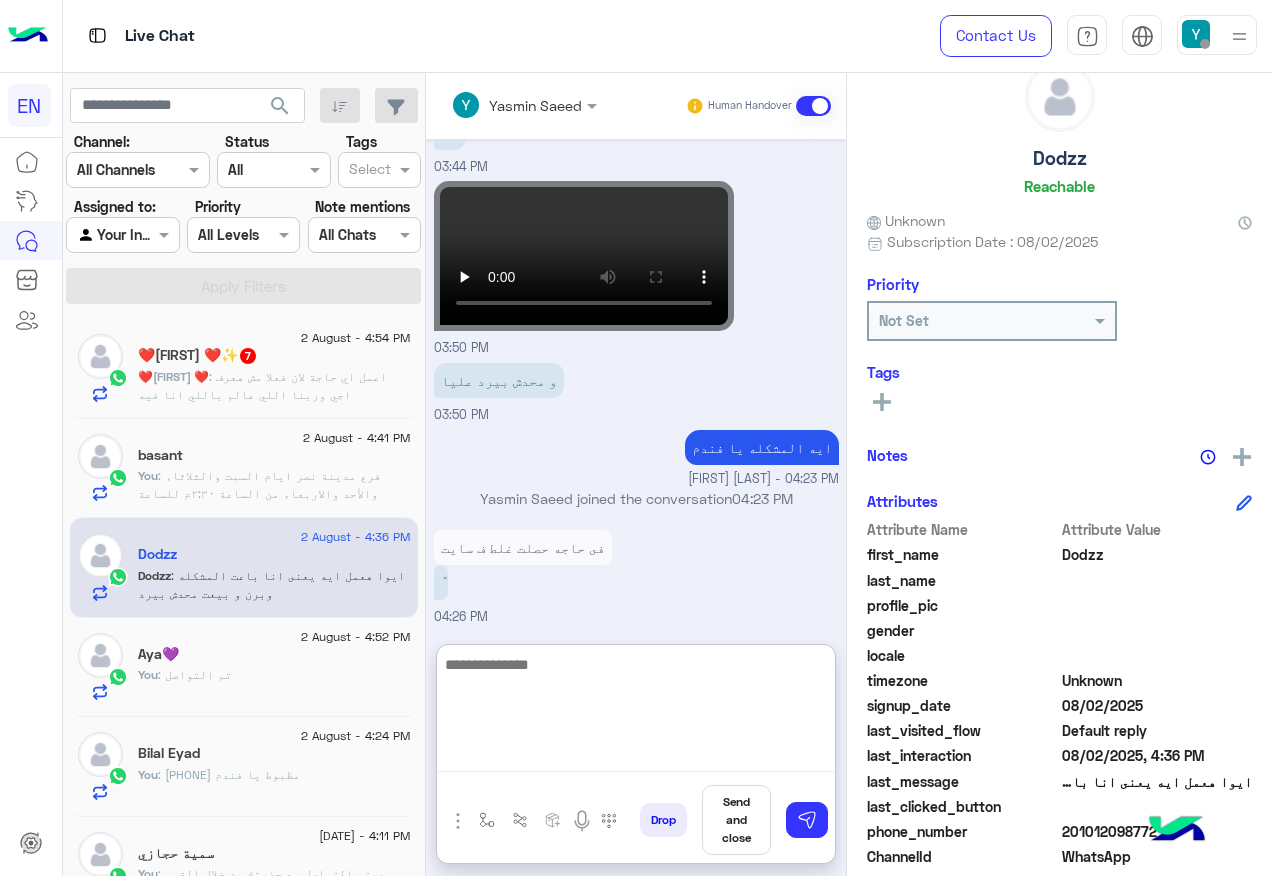 type on "*" 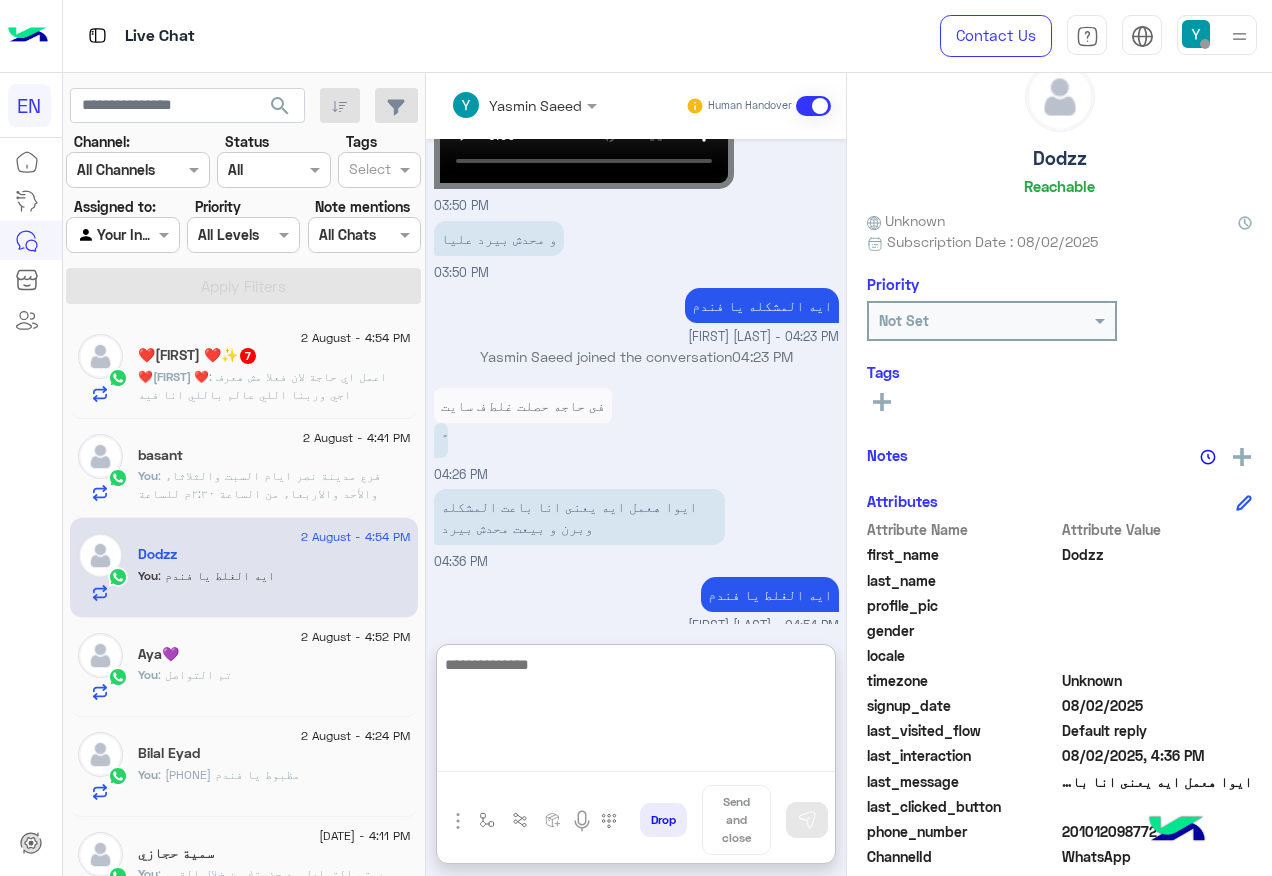 scroll, scrollTop: 1012, scrollLeft: 0, axis: vertical 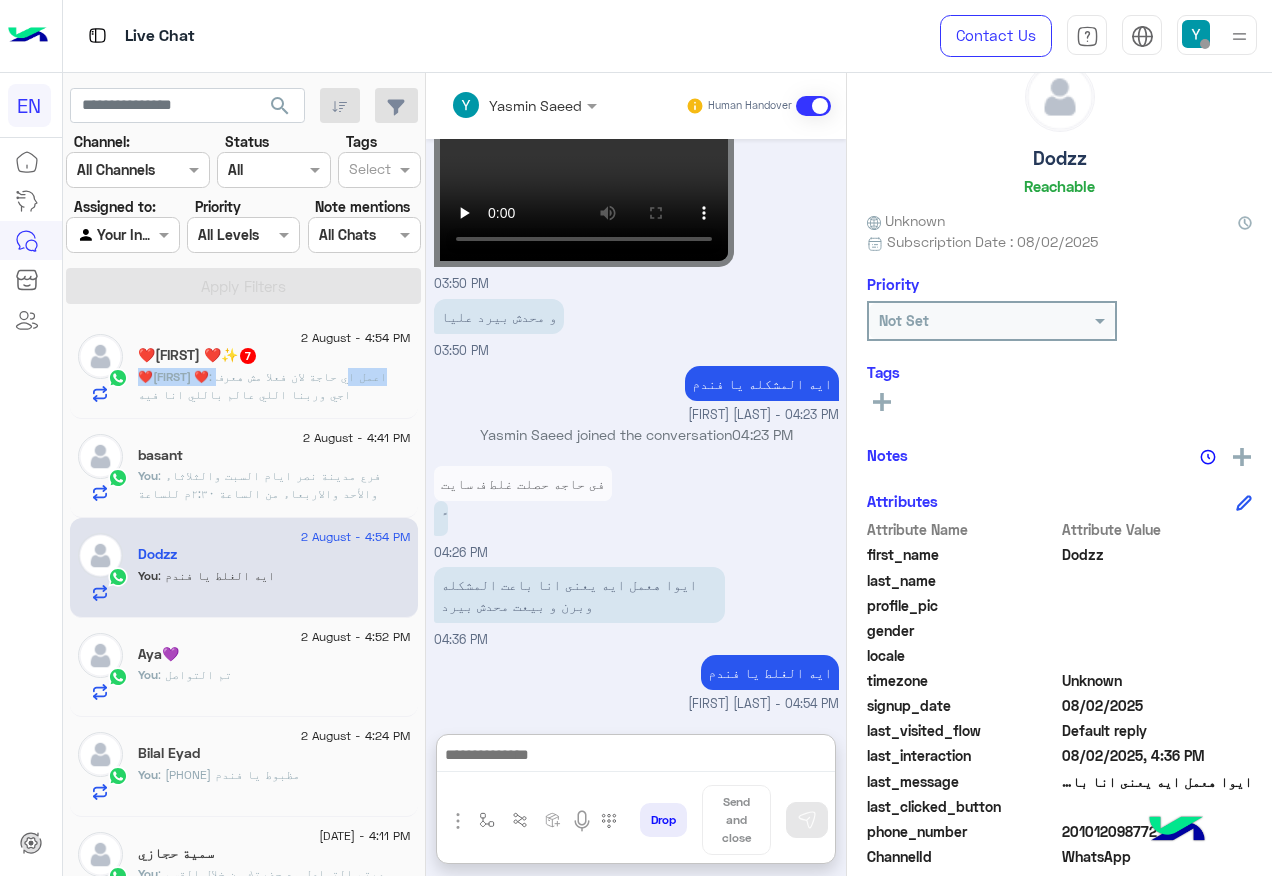 click on "2 August - 4:54 PM  ❤️Omar ❤️✨  7 ❤️Omar : اعمل اي حاجة لان فعلا مش هعرف اجي وربنا اللي عالم باللي انا فيه" 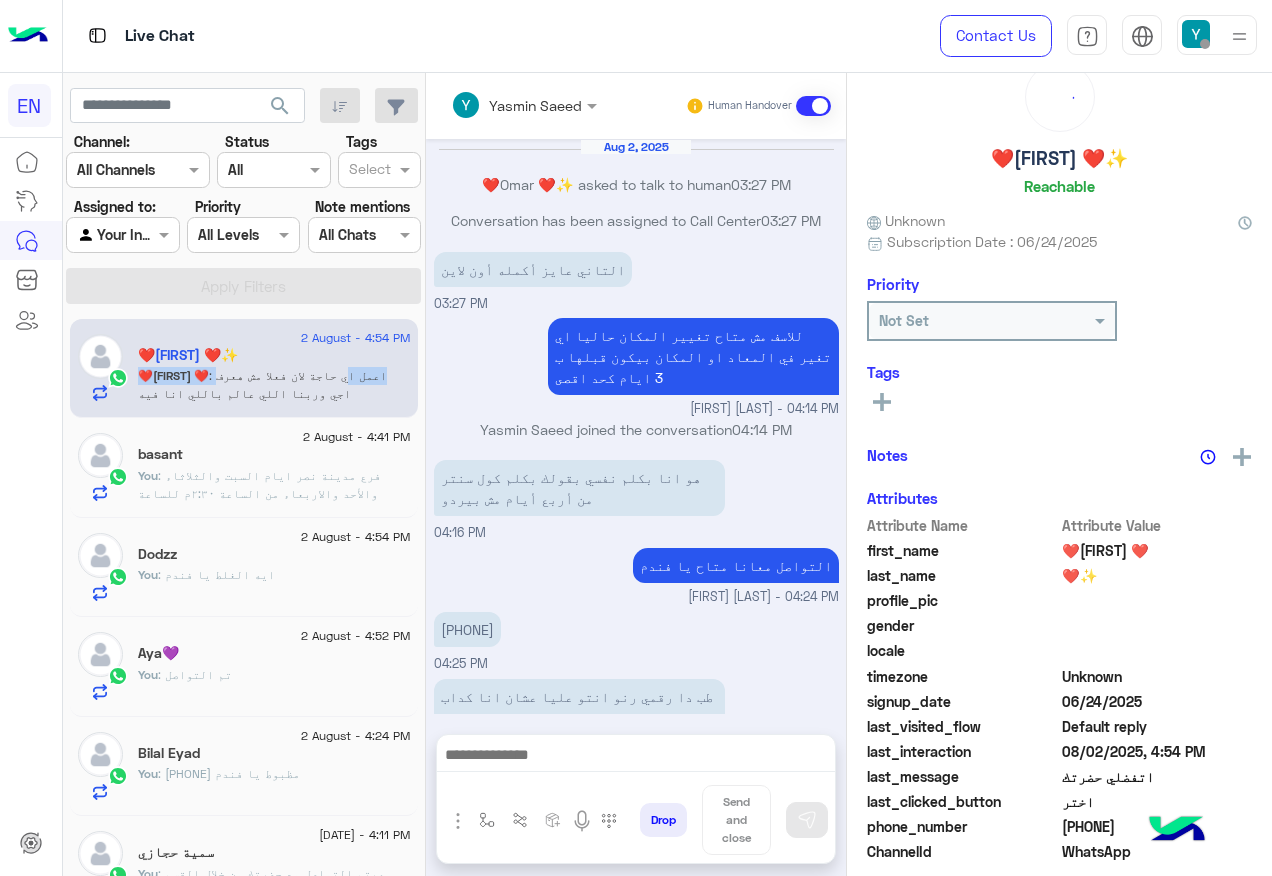 scroll, scrollTop: 1056, scrollLeft: 0, axis: vertical 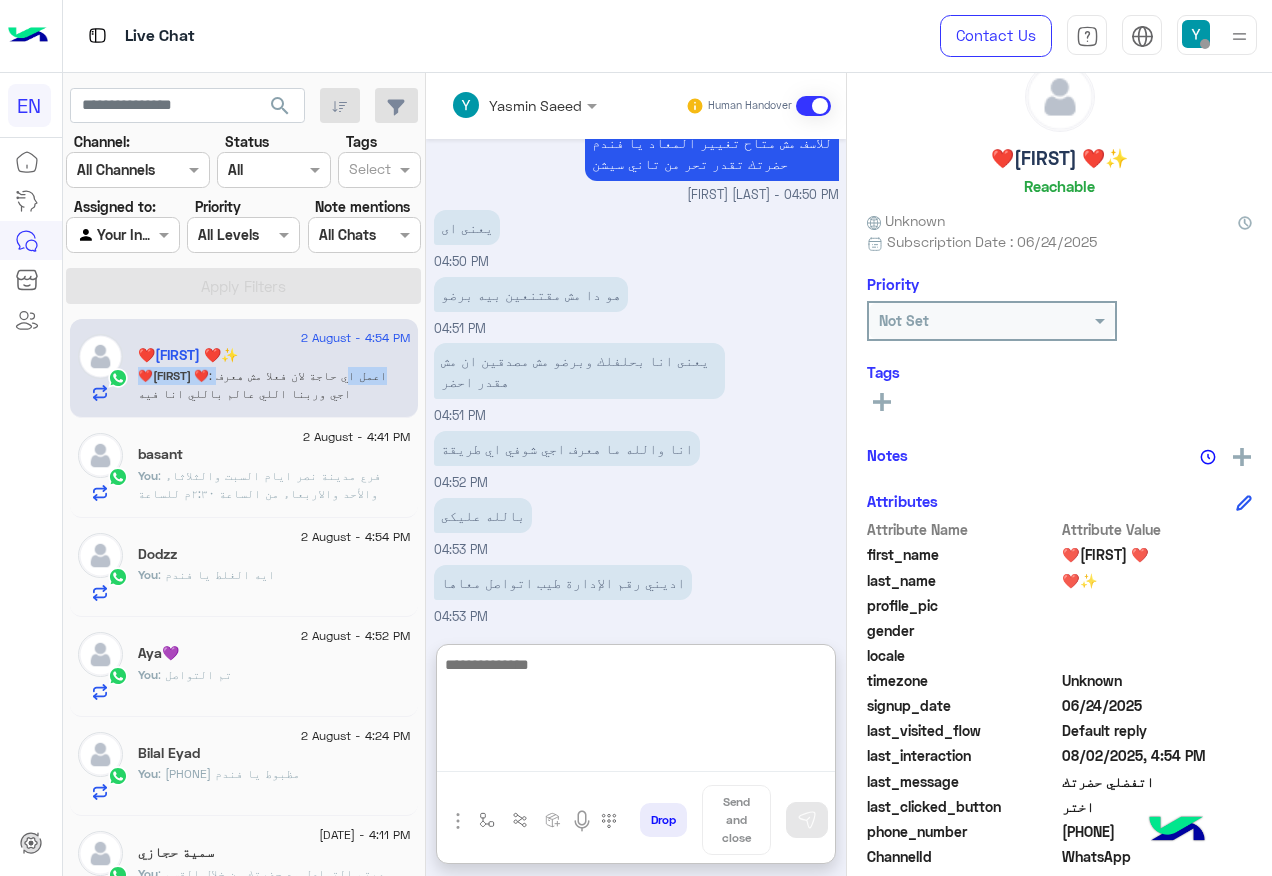 click at bounding box center (636, 712) 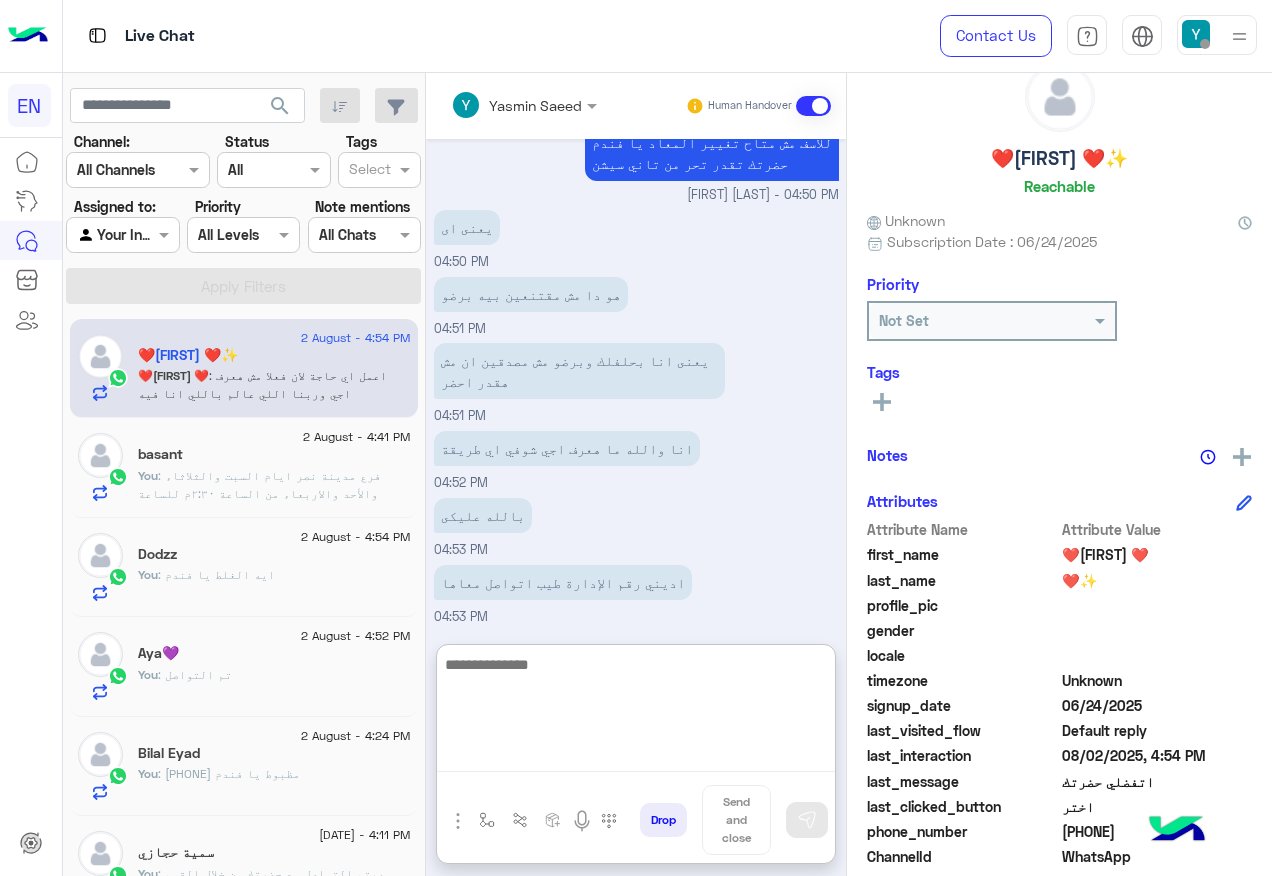 scroll, scrollTop: 1146, scrollLeft: 0, axis: vertical 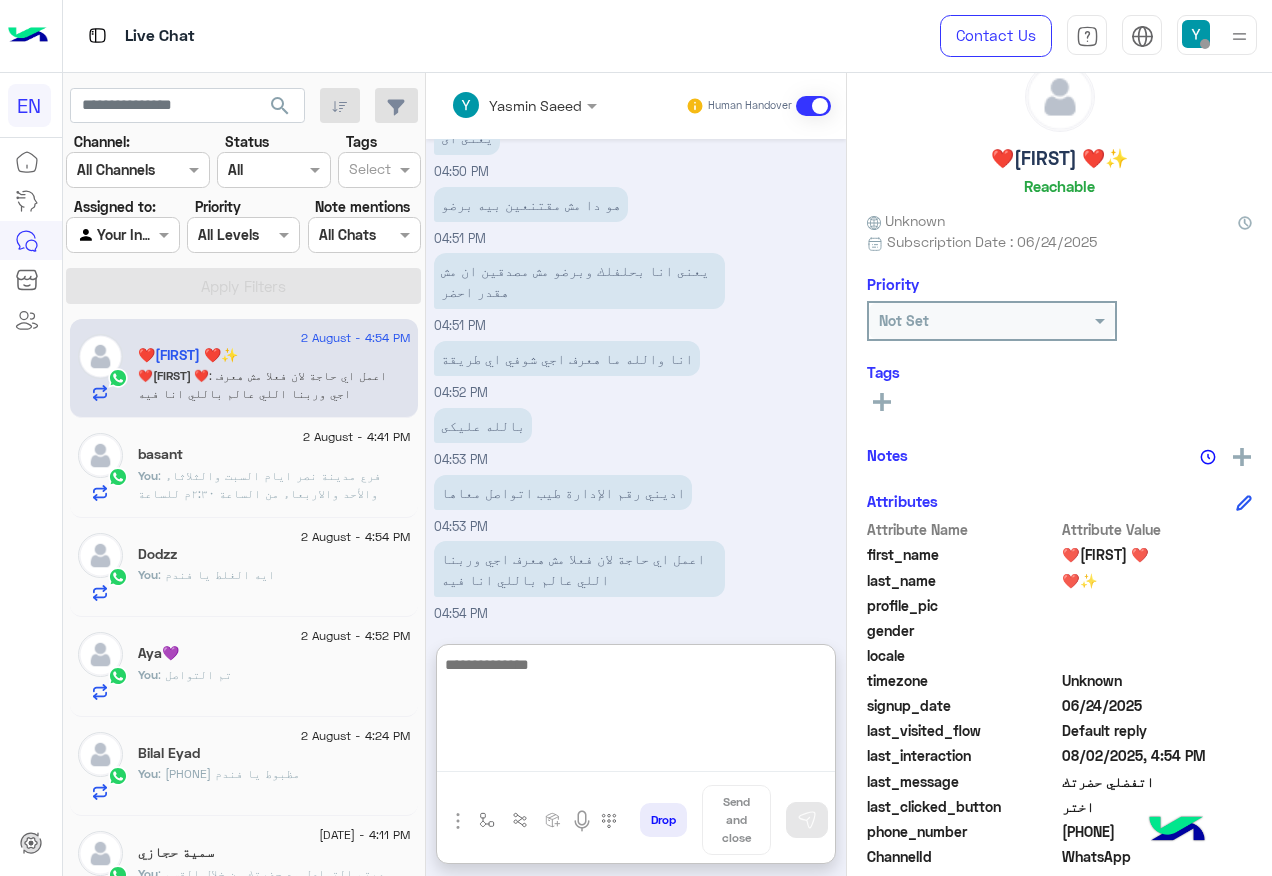 click at bounding box center [636, 712] 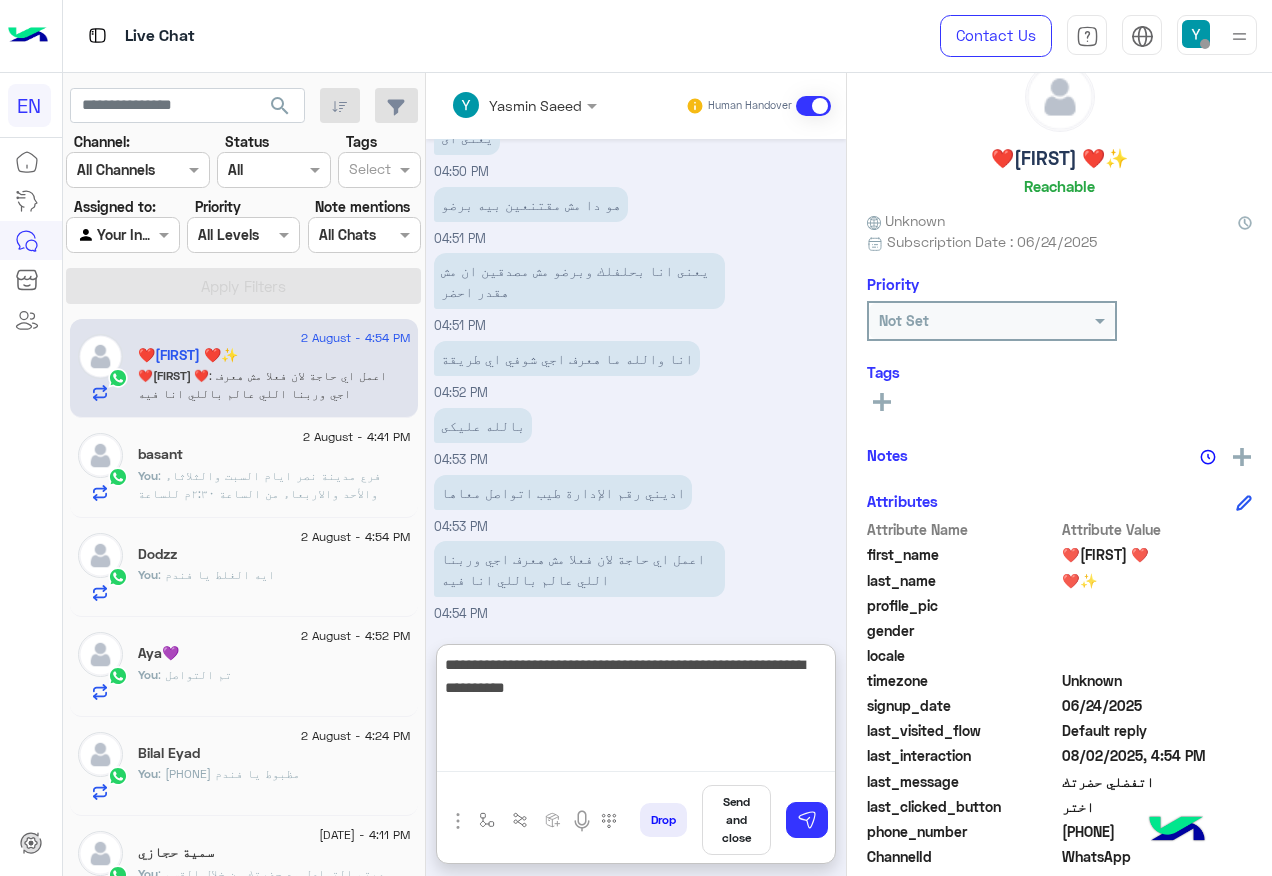type on "**********" 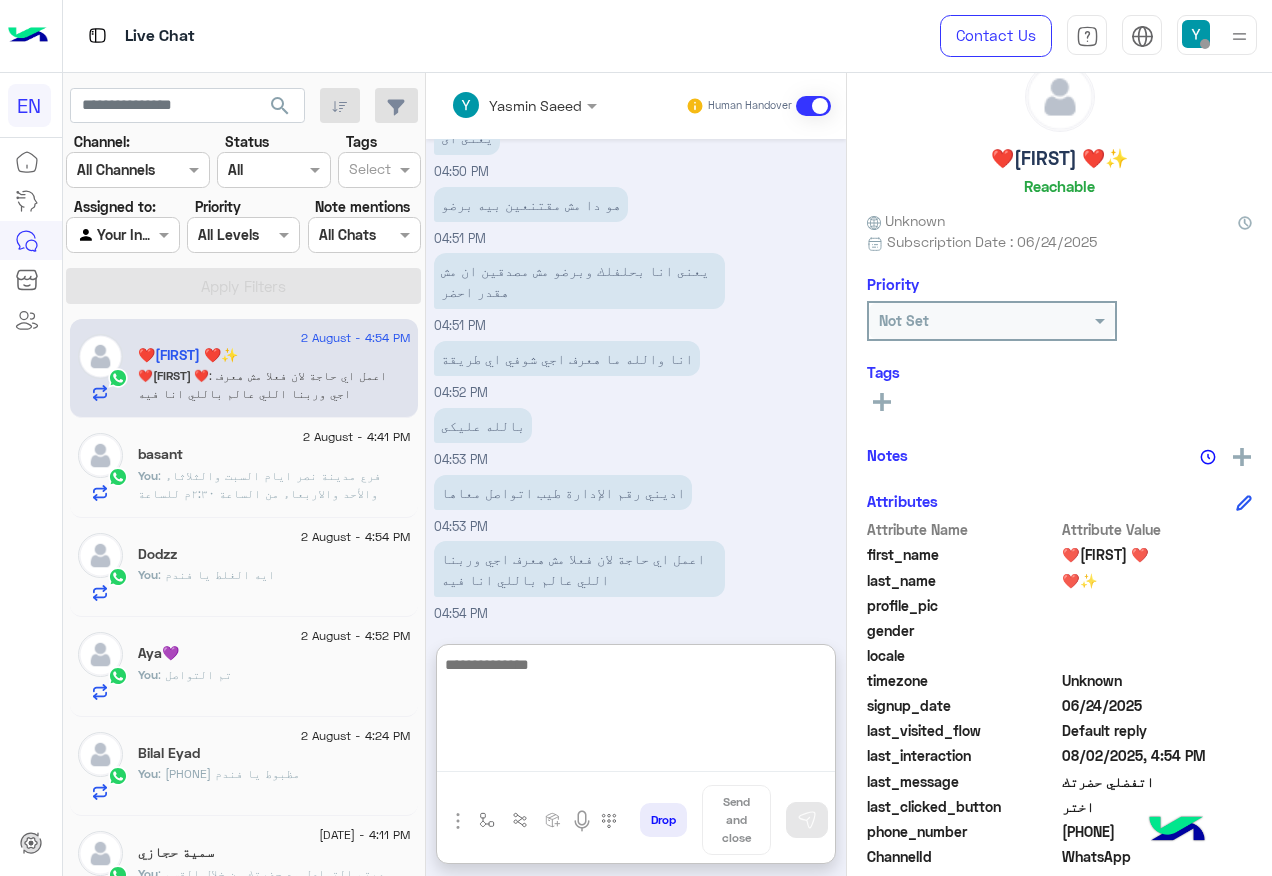 scroll, scrollTop: 1231, scrollLeft: 0, axis: vertical 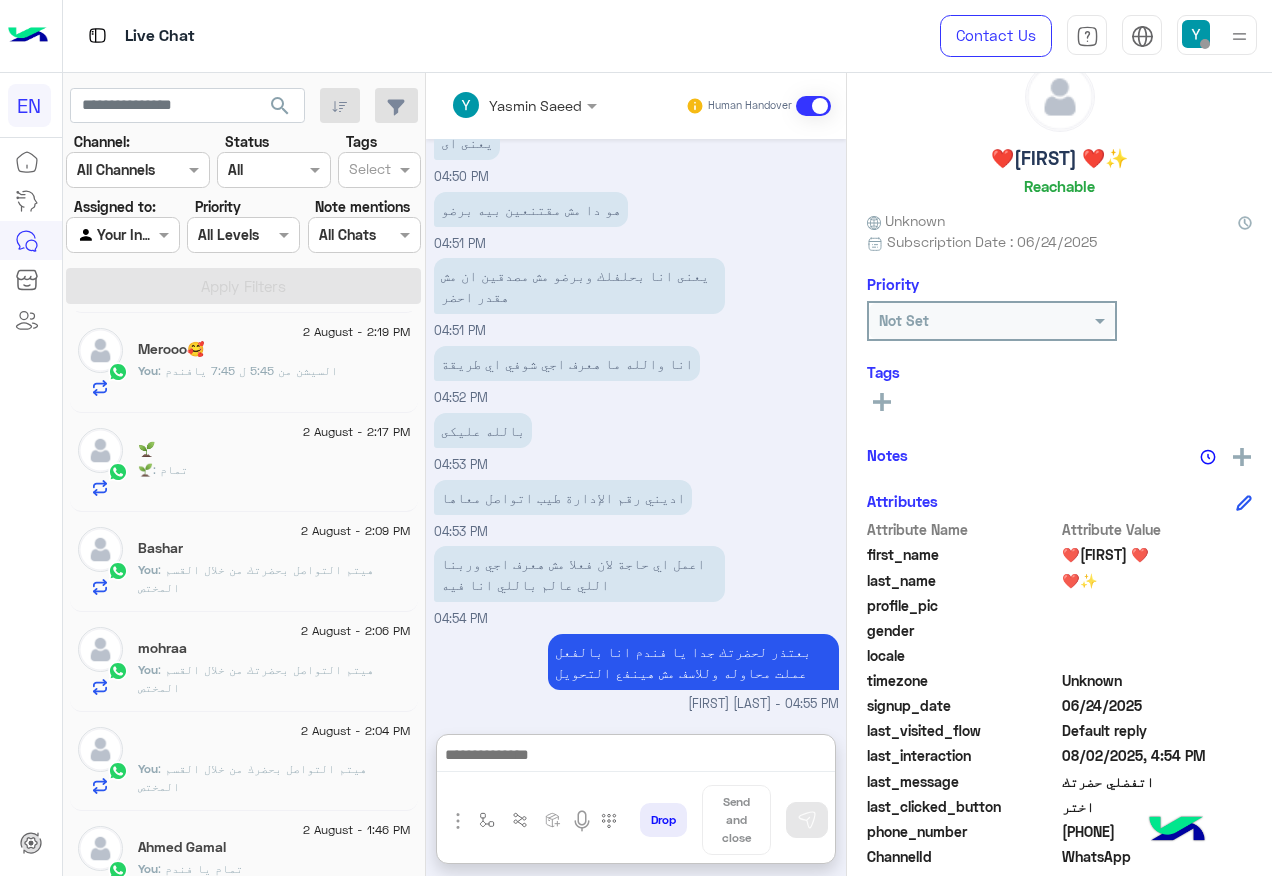 click at bounding box center (122, 234) 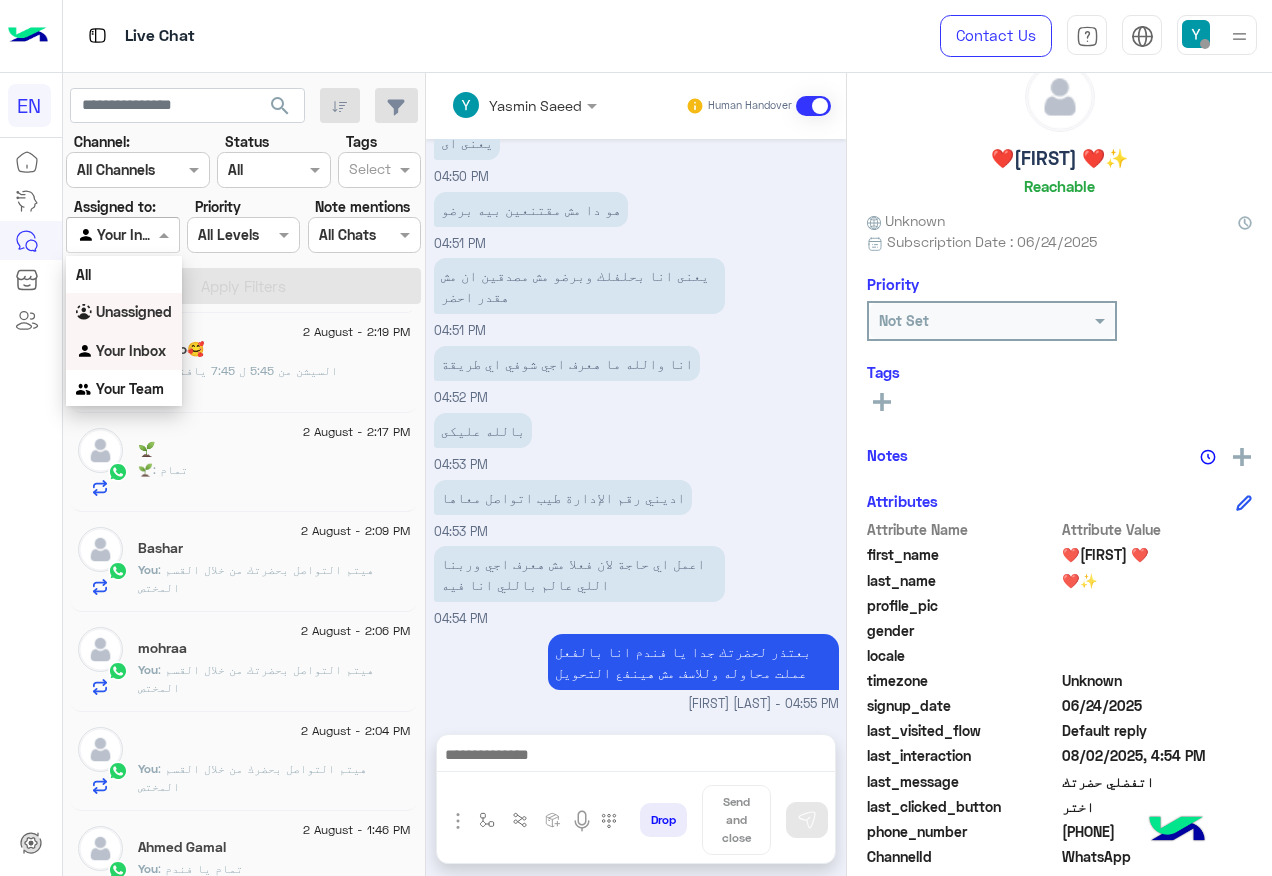 scroll, scrollTop: 1141, scrollLeft: 0, axis: vertical 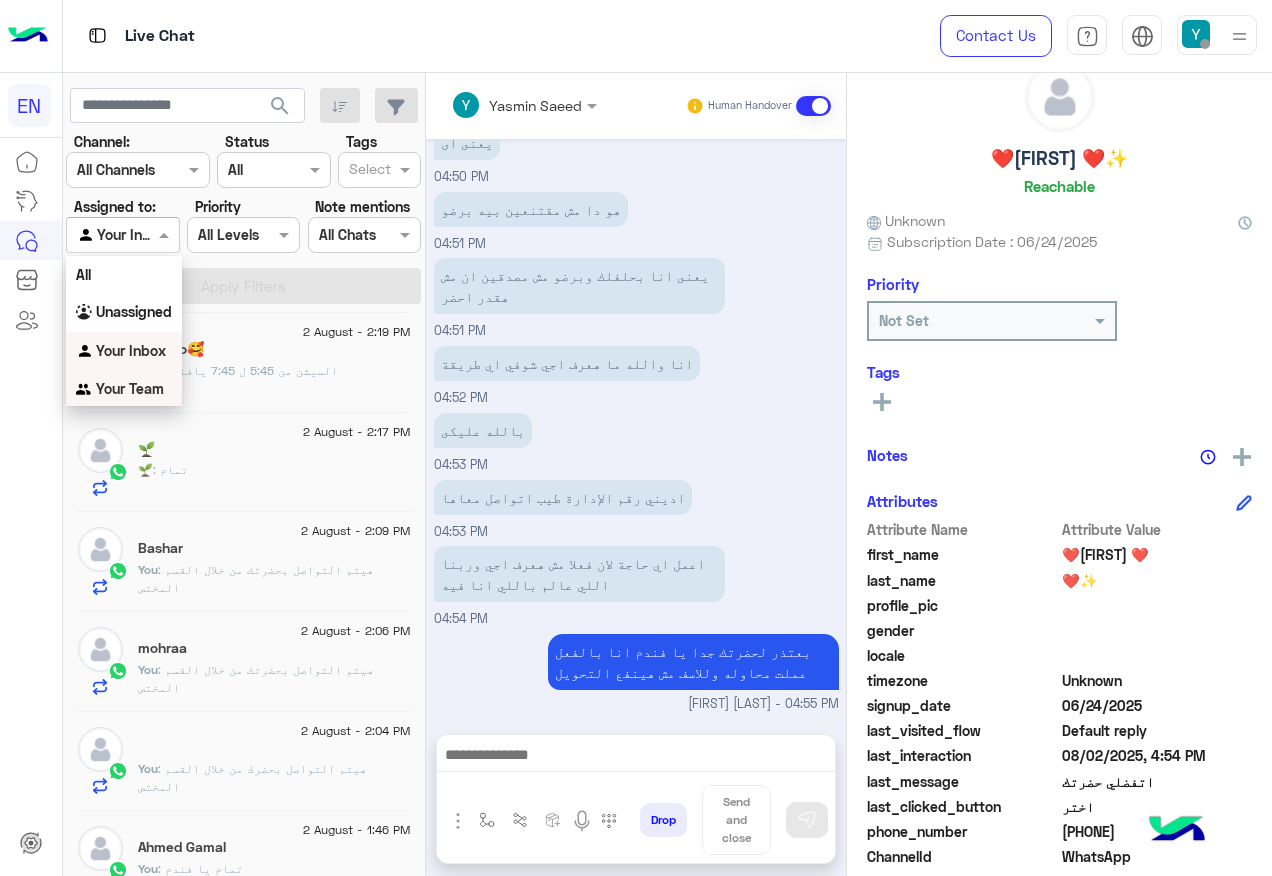 click on "Your Team" at bounding box center (130, 388) 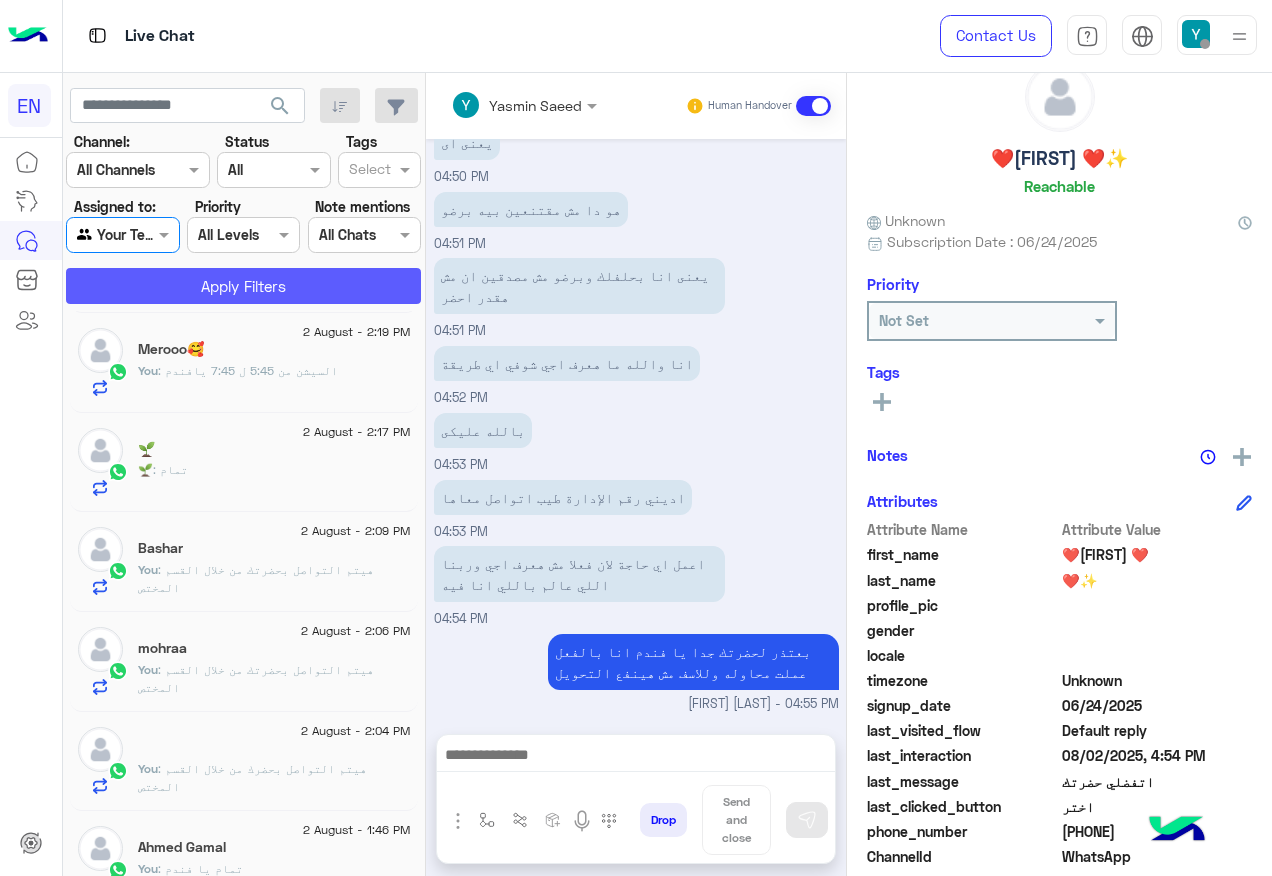 click on "Apply Filters" 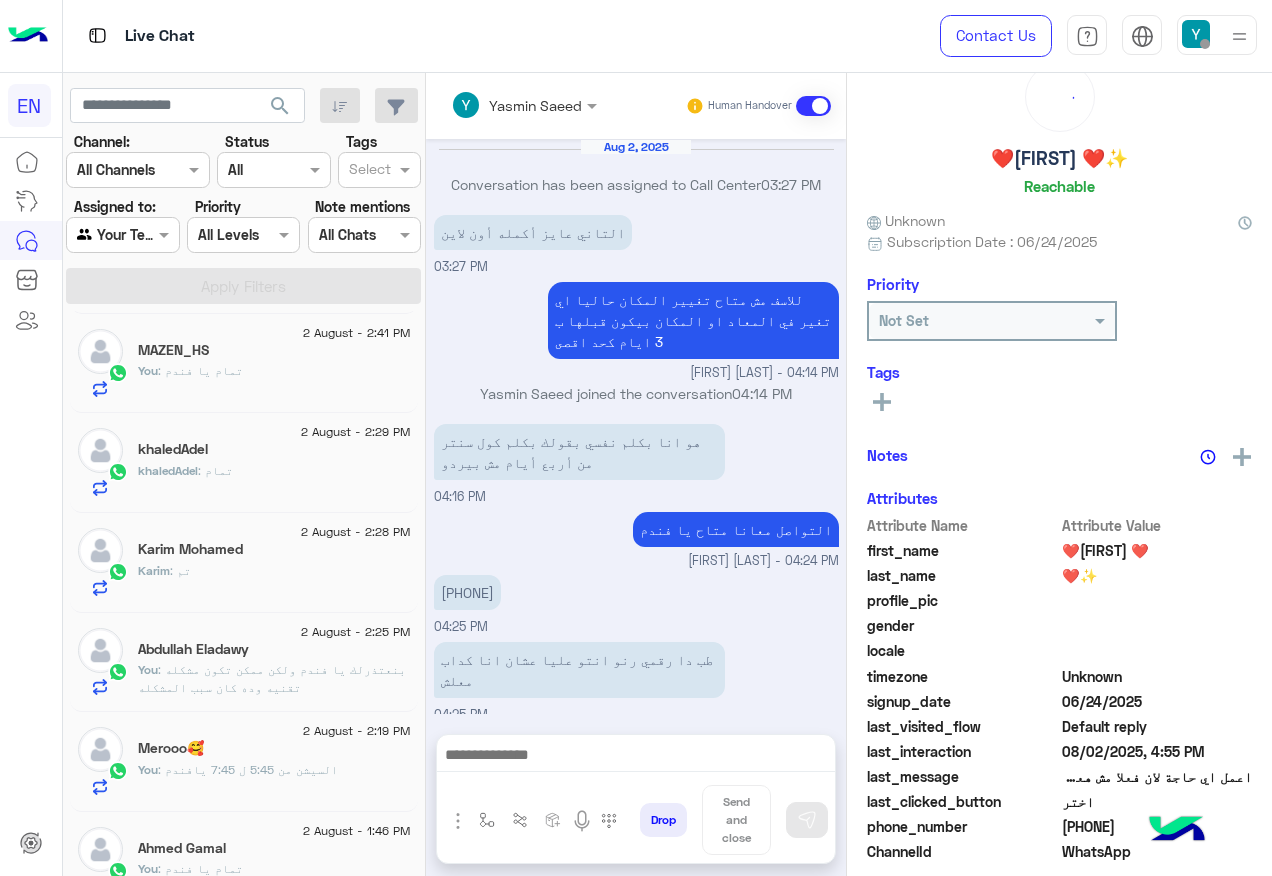scroll, scrollTop: 1105, scrollLeft: 0, axis: vertical 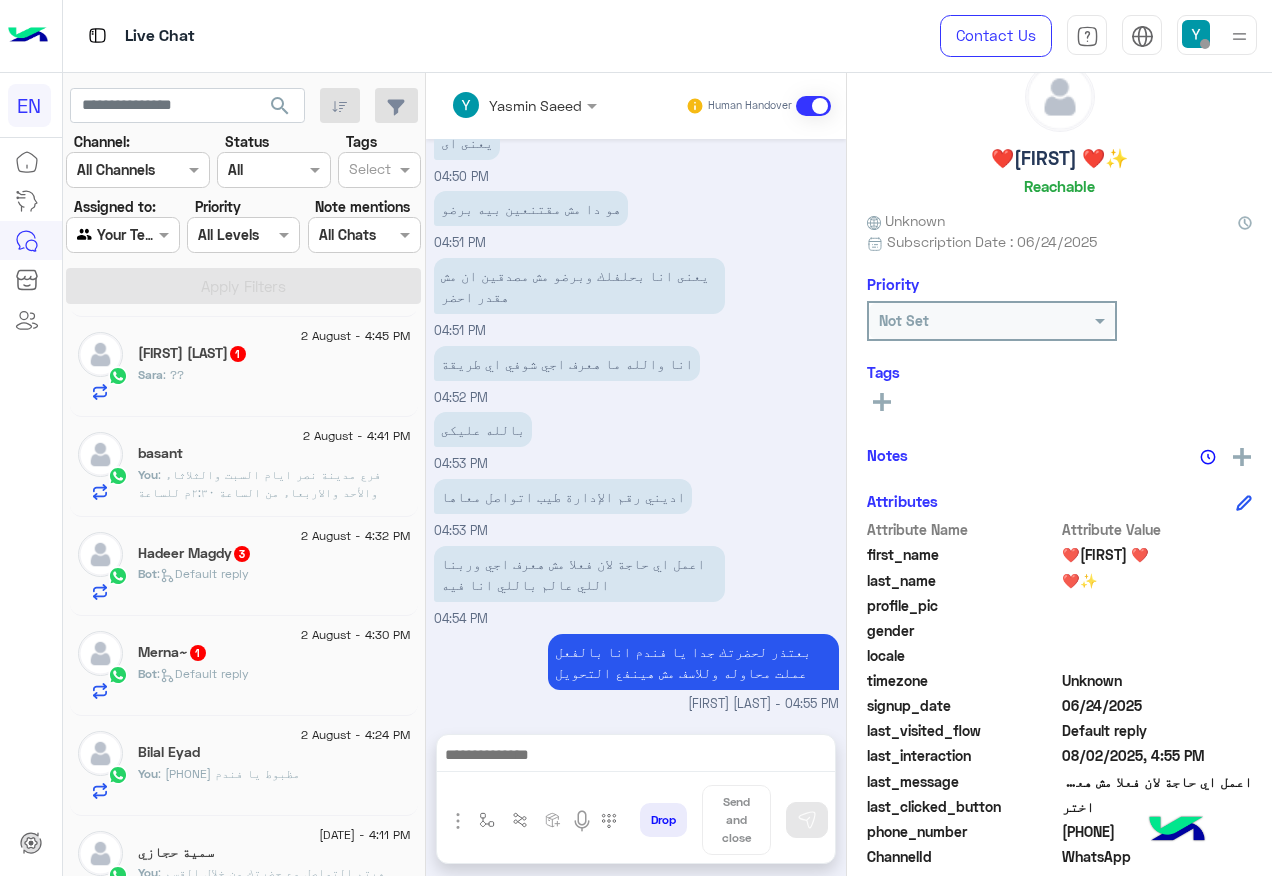 click on "Bot :   Default reply" 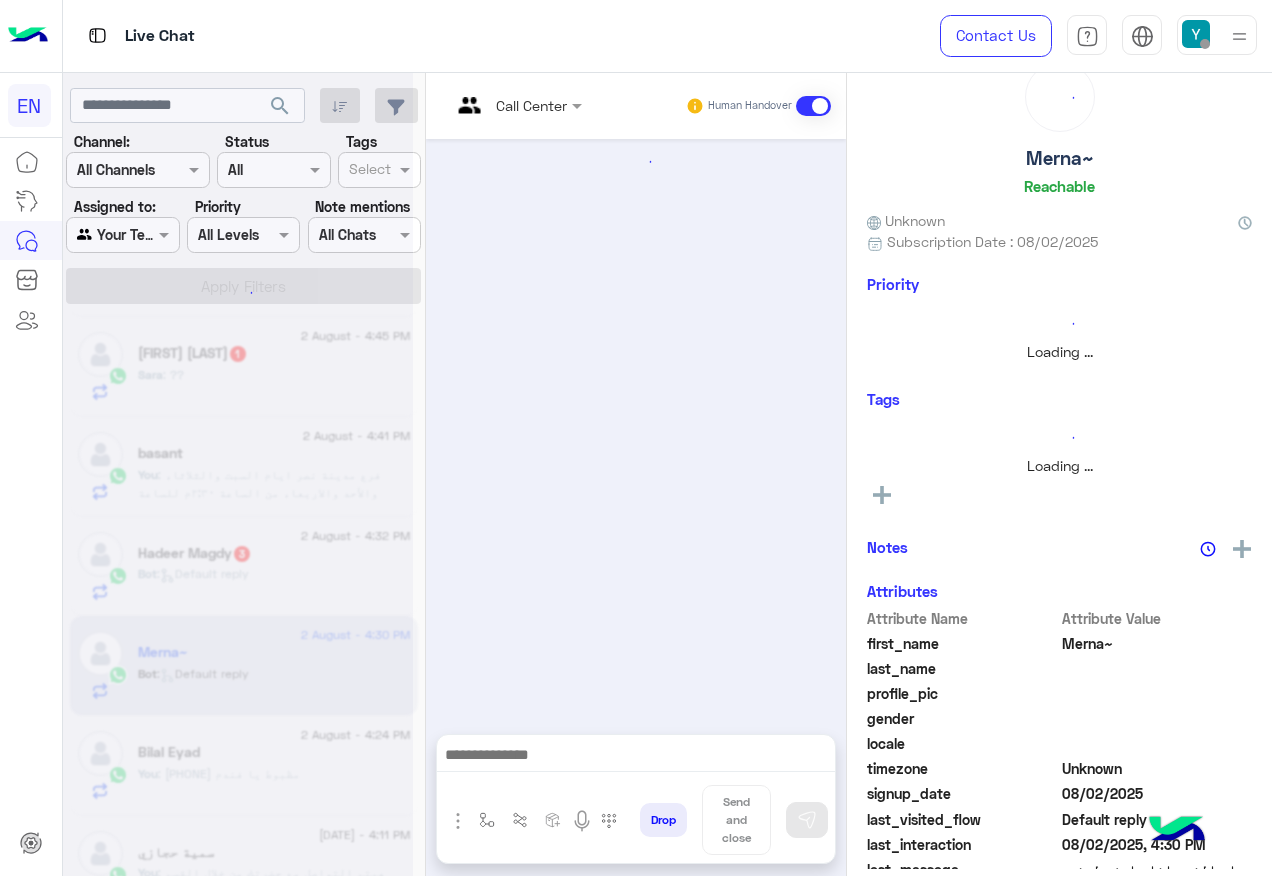 scroll, scrollTop: 585, scrollLeft: 0, axis: vertical 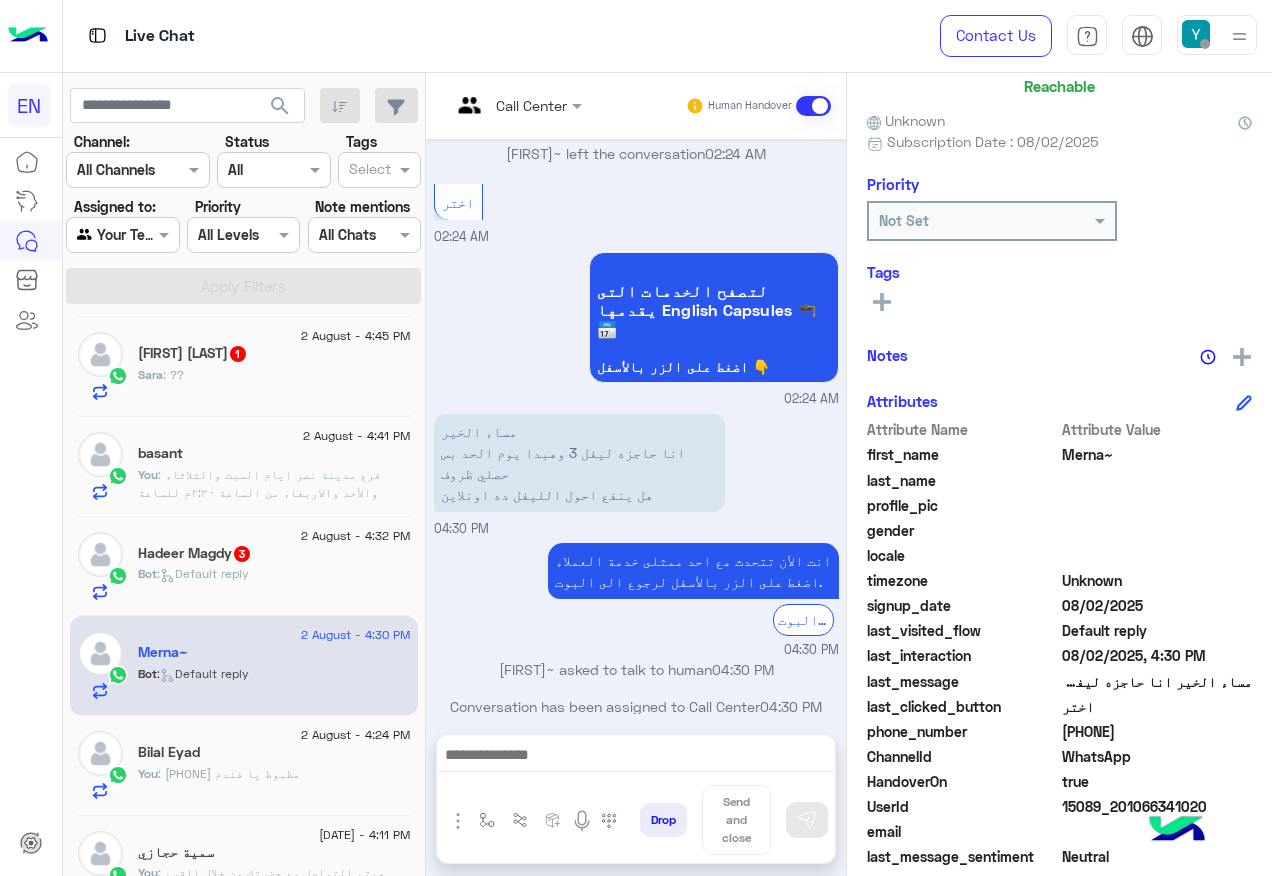 click on "201066341020" 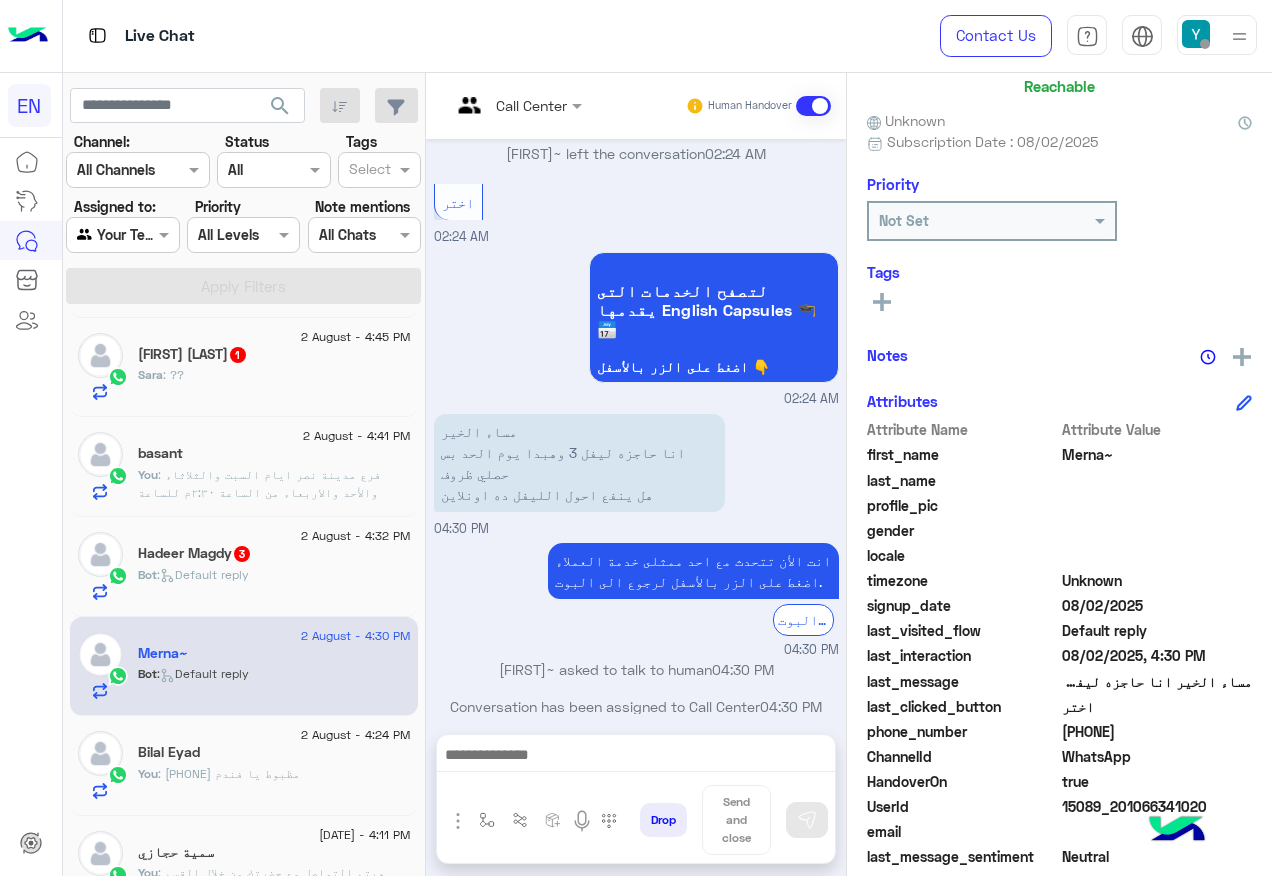 click at bounding box center (636, 760) 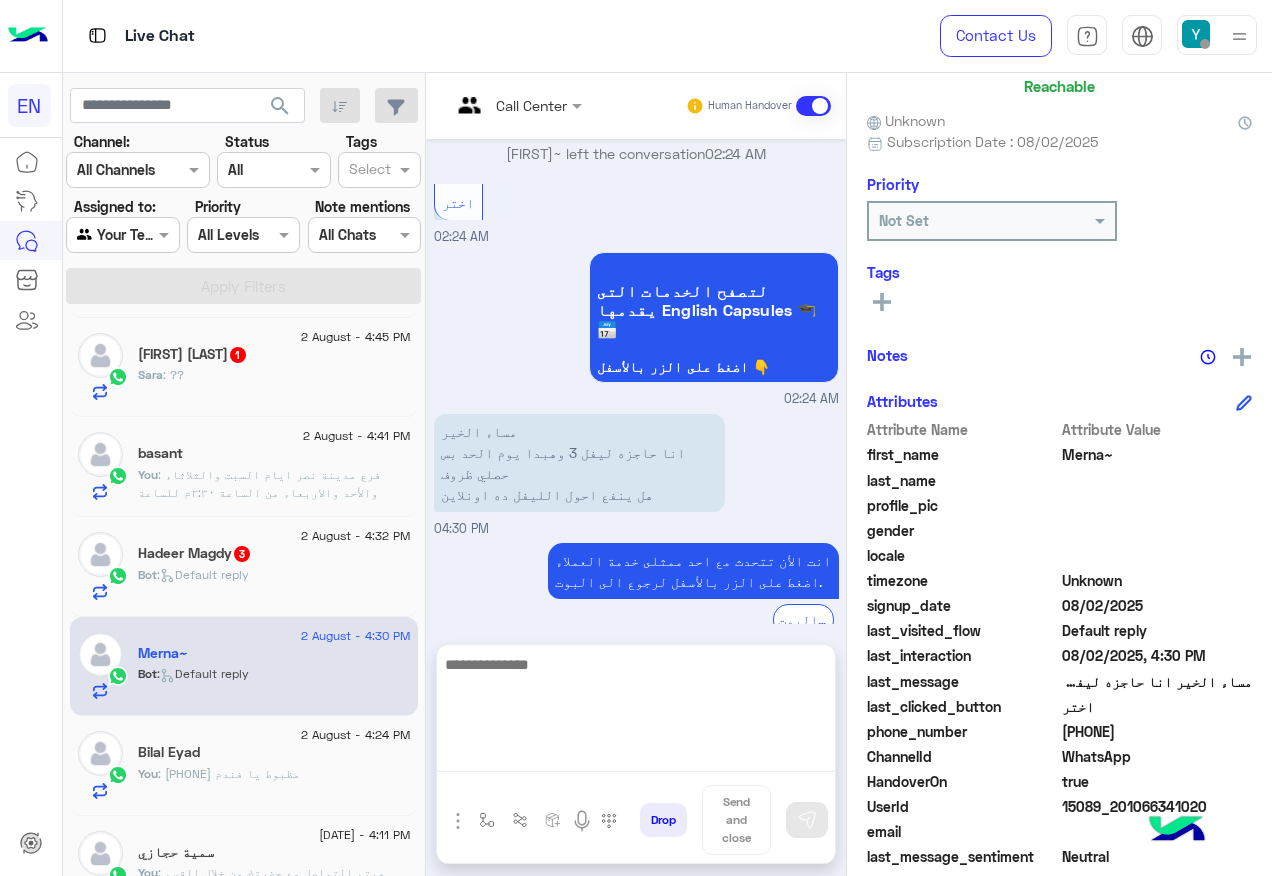 click at bounding box center [636, 712] 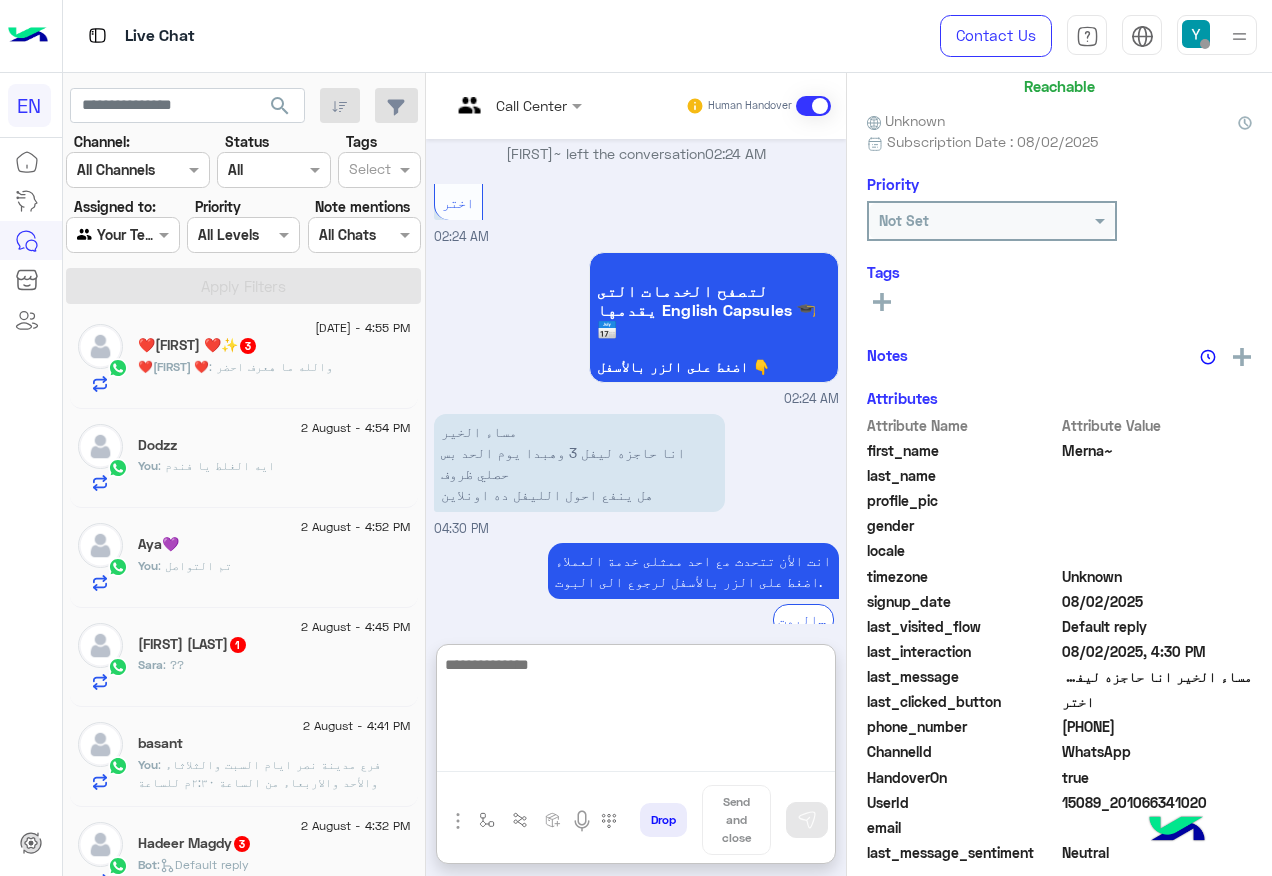 scroll, scrollTop: 0, scrollLeft: 0, axis: both 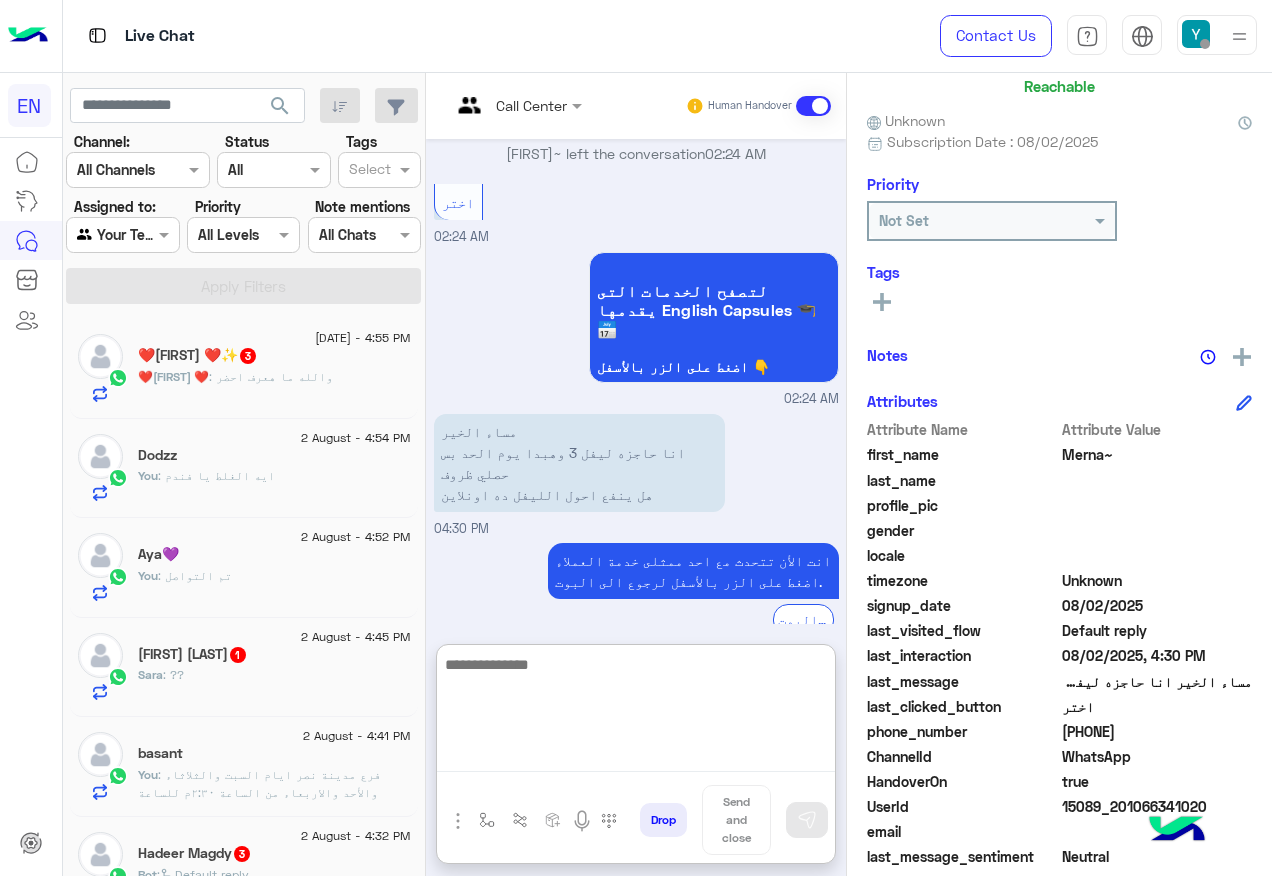 click at bounding box center (636, 712) 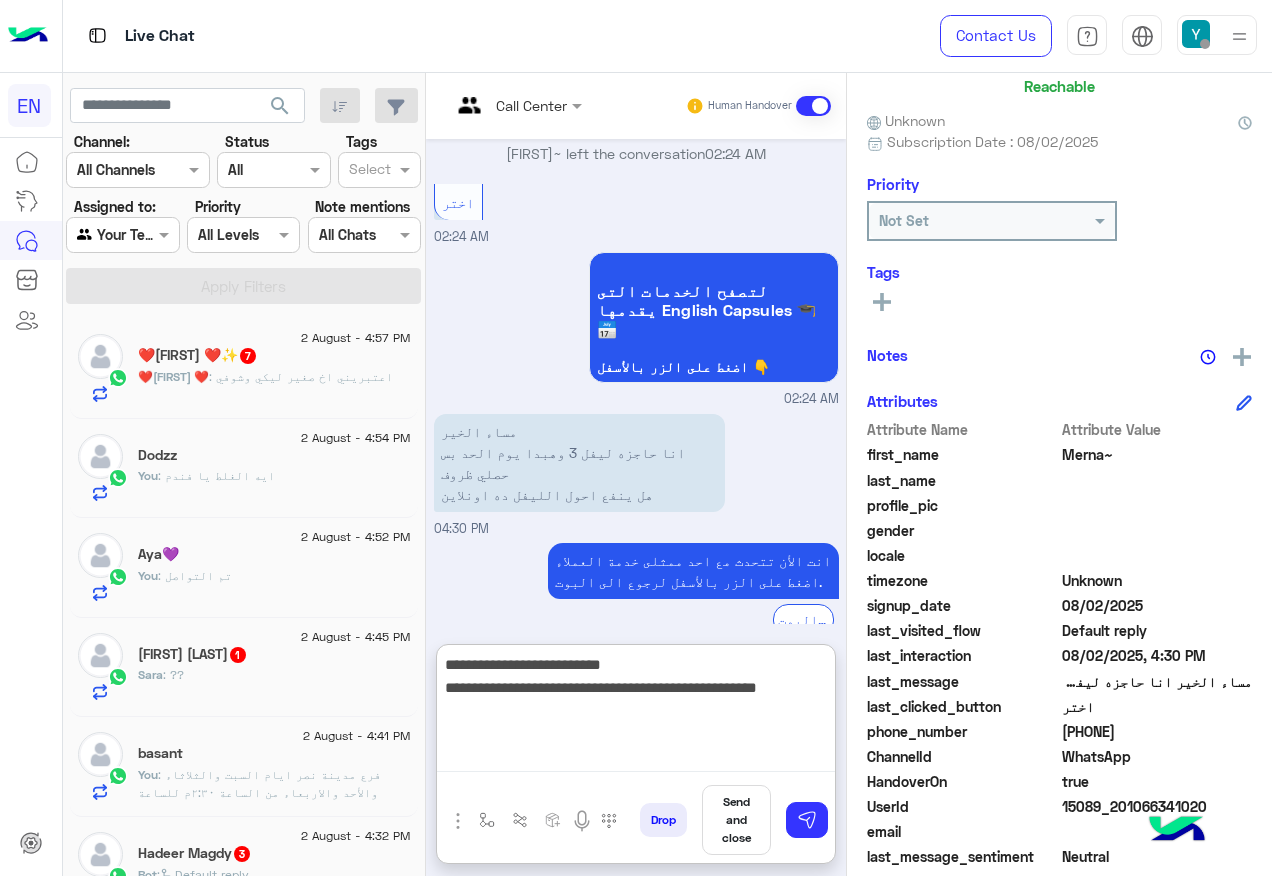 type on "**********" 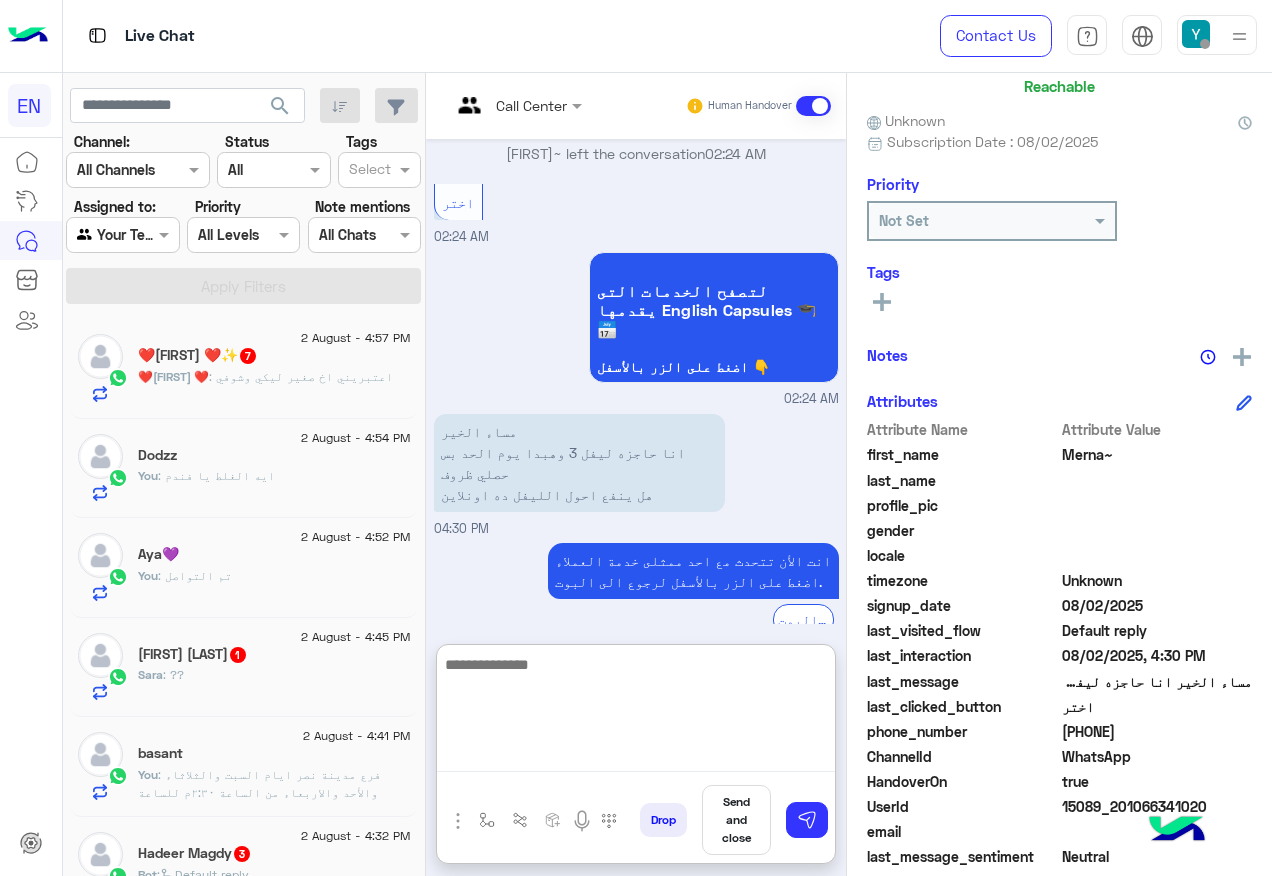 scroll, scrollTop: 780, scrollLeft: 0, axis: vertical 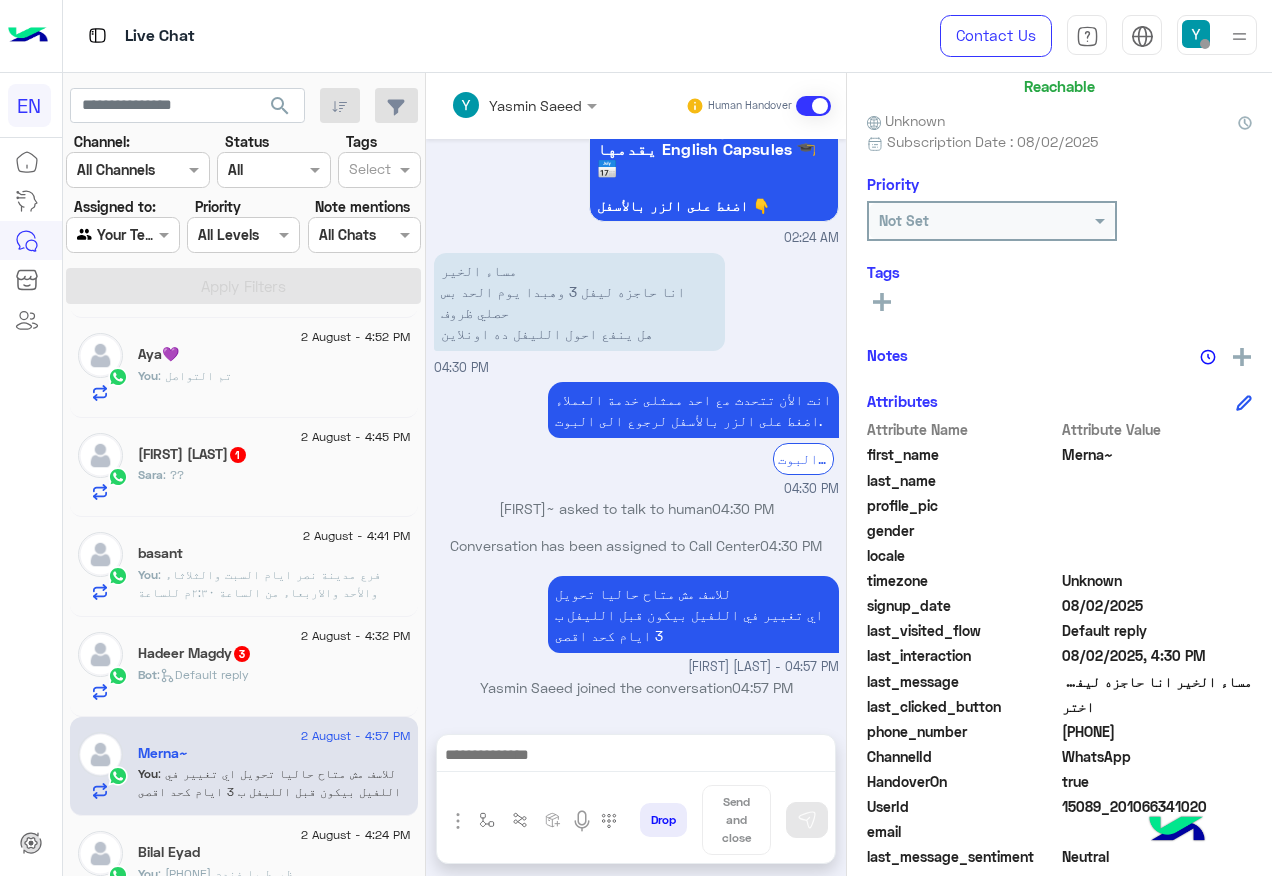 click on "Bot :   Default reply" 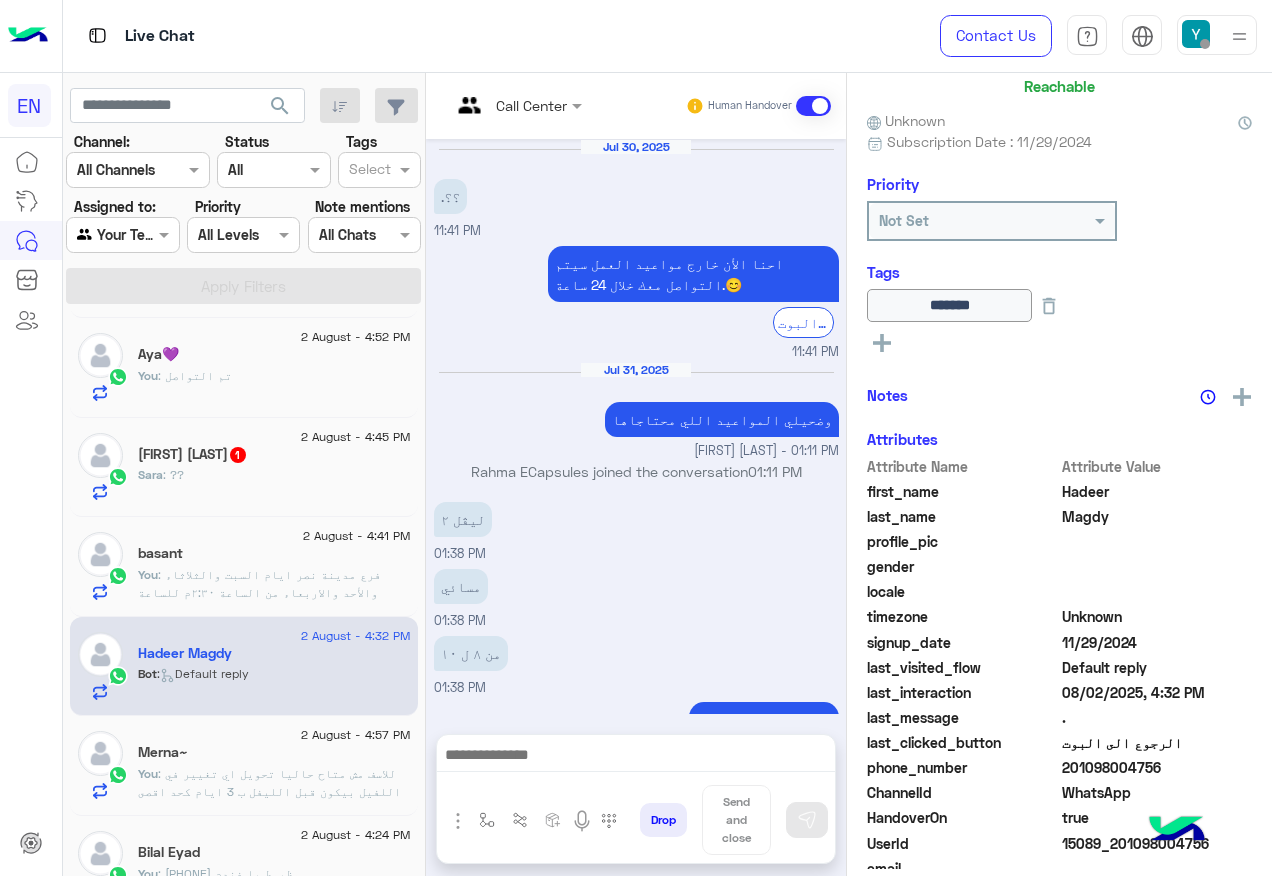 scroll, scrollTop: 2120, scrollLeft: 0, axis: vertical 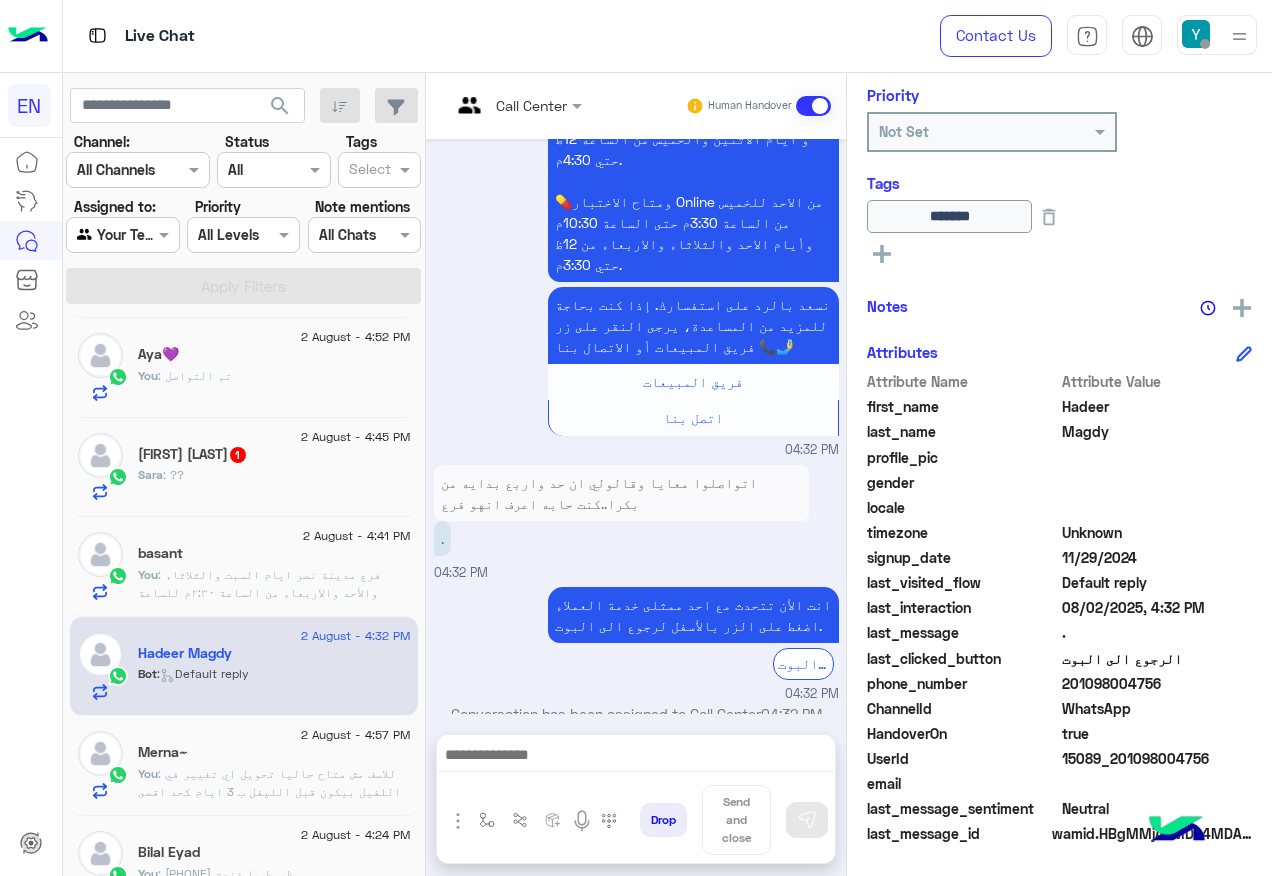 click on "201098004756" 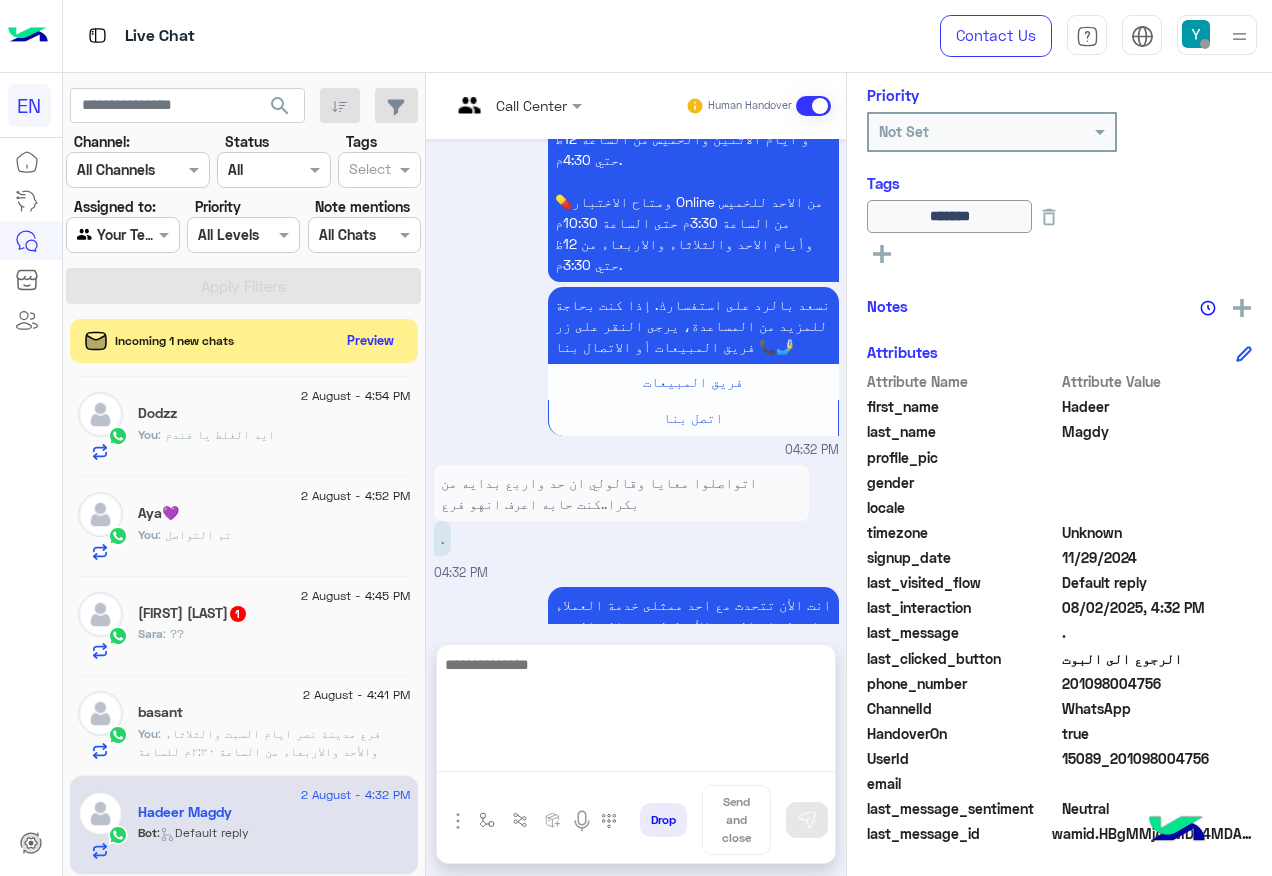 click at bounding box center (636, 712) 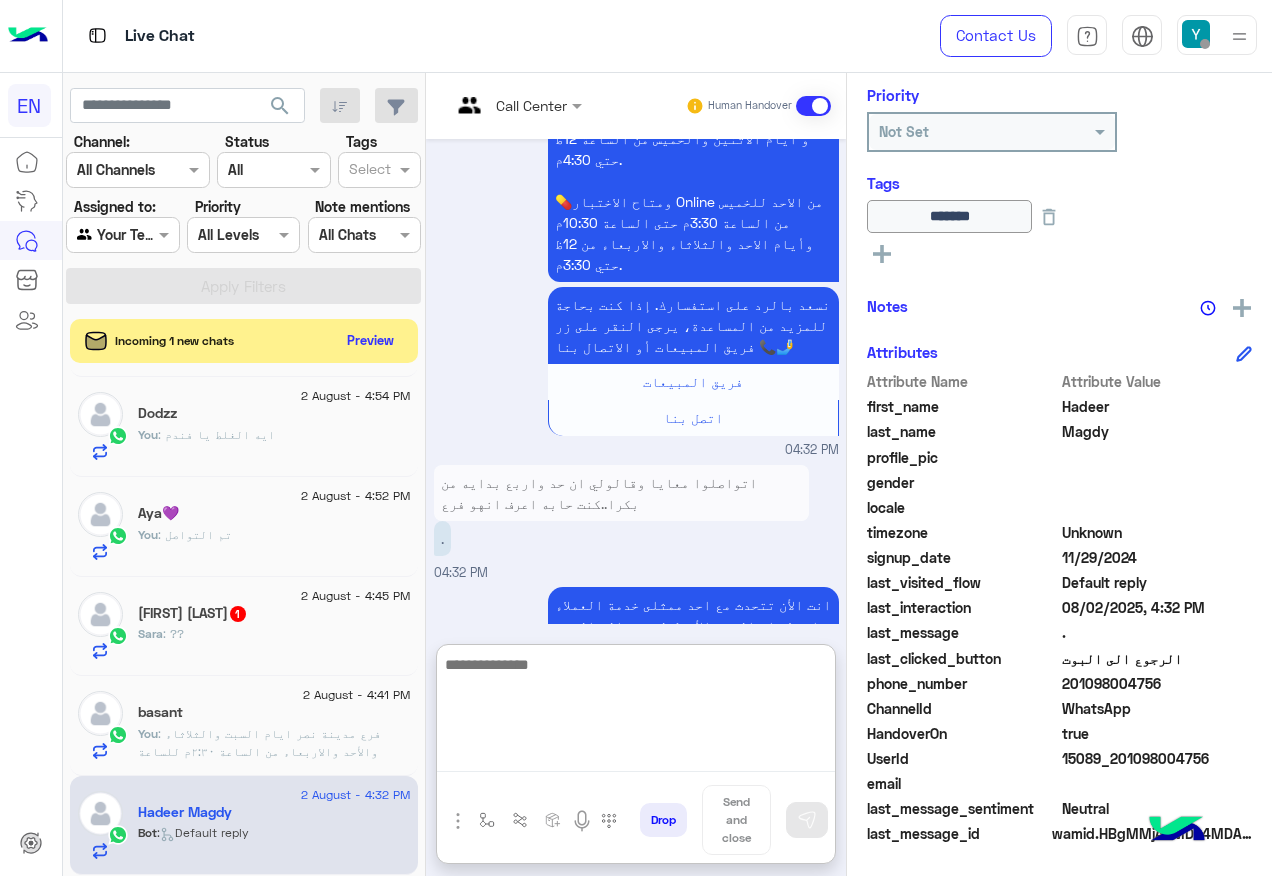 paste on "**********" 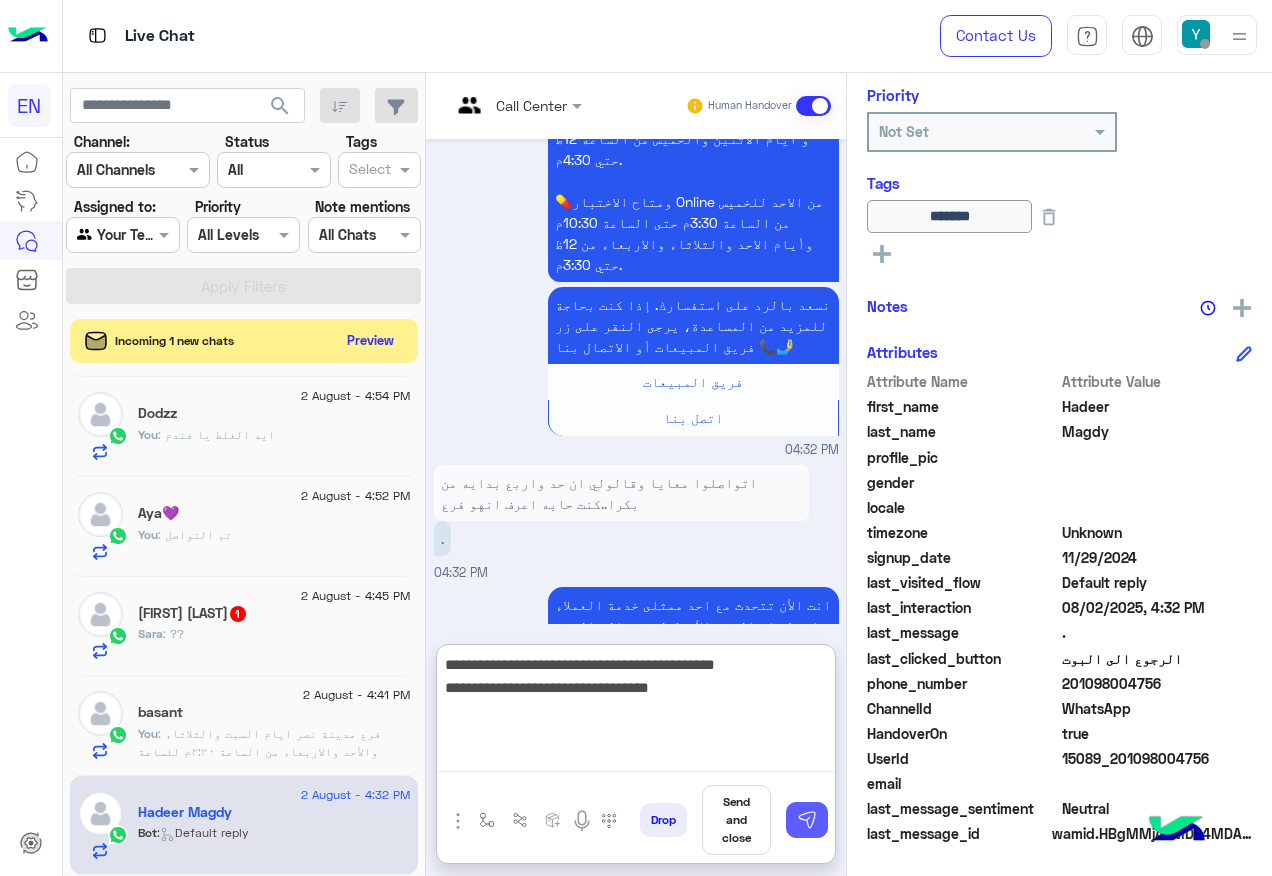 type on "**********" 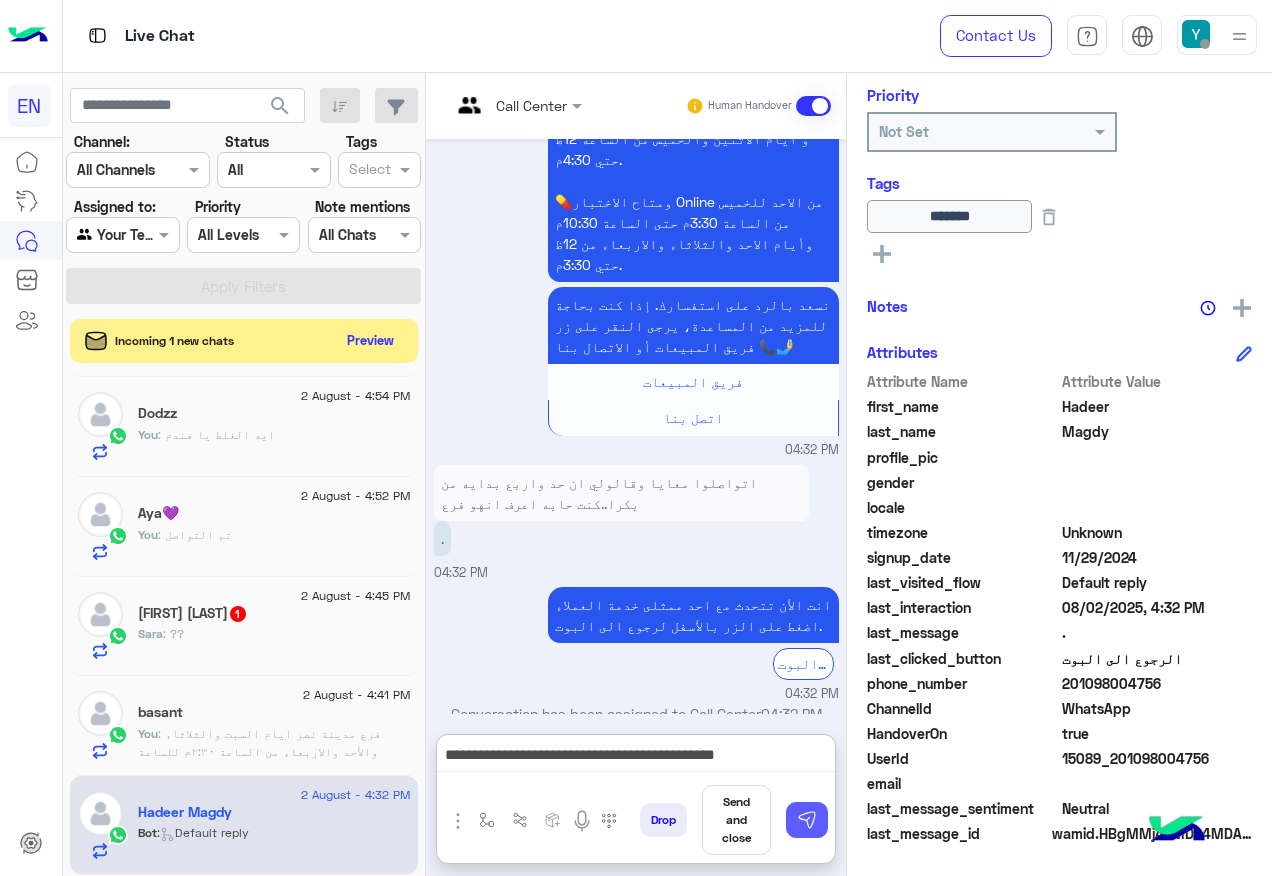 click at bounding box center (807, 820) 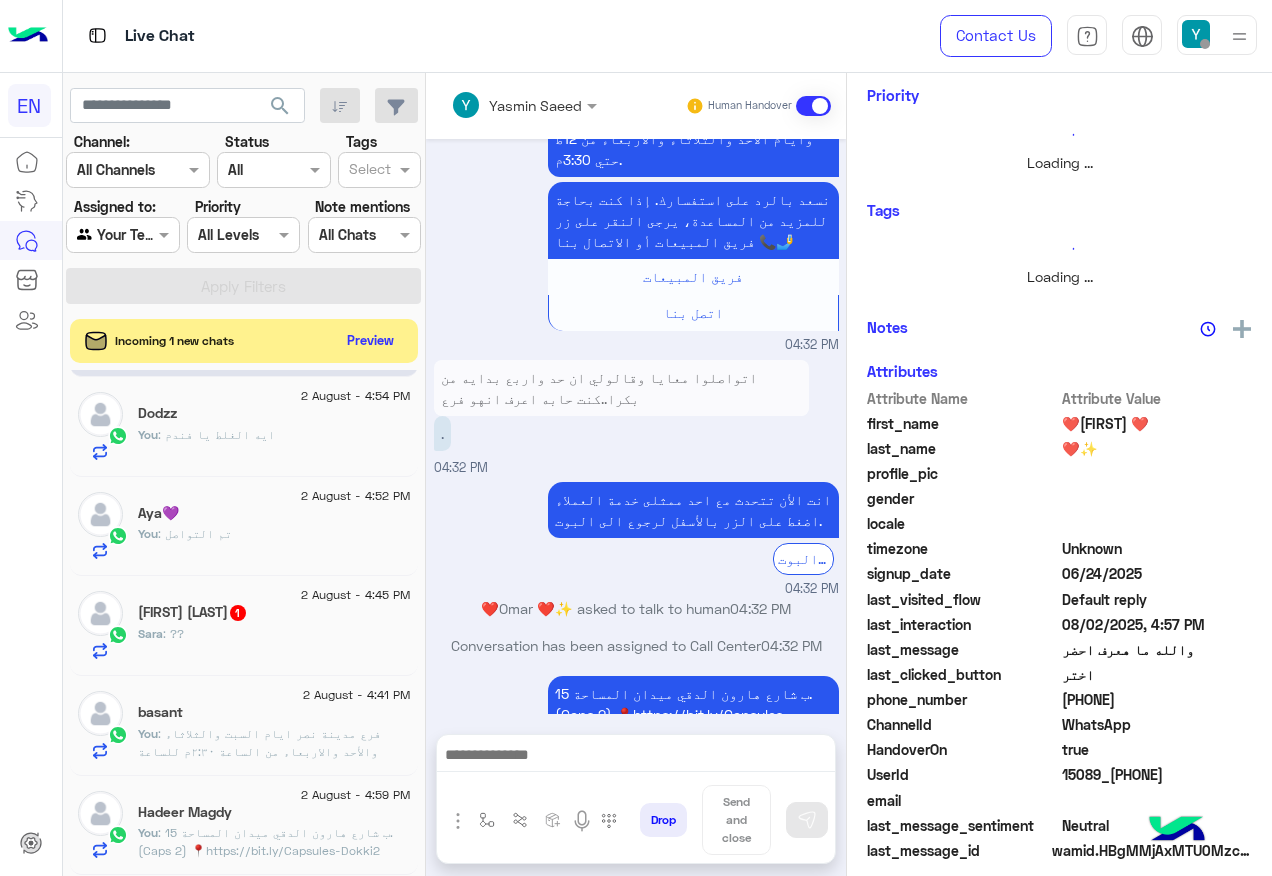 scroll, scrollTop: 2262, scrollLeft: 0, axis: vertical 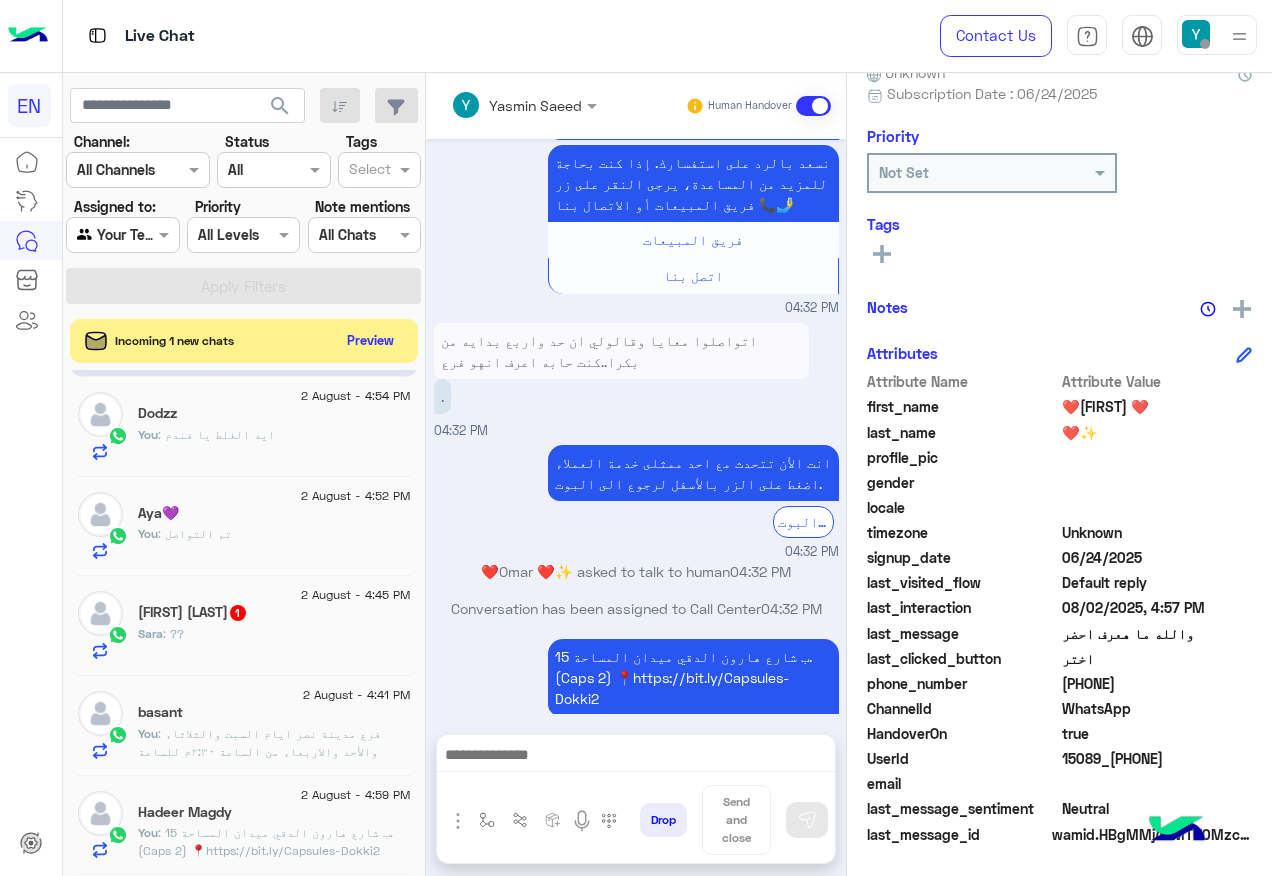 click on "Sara : ??" 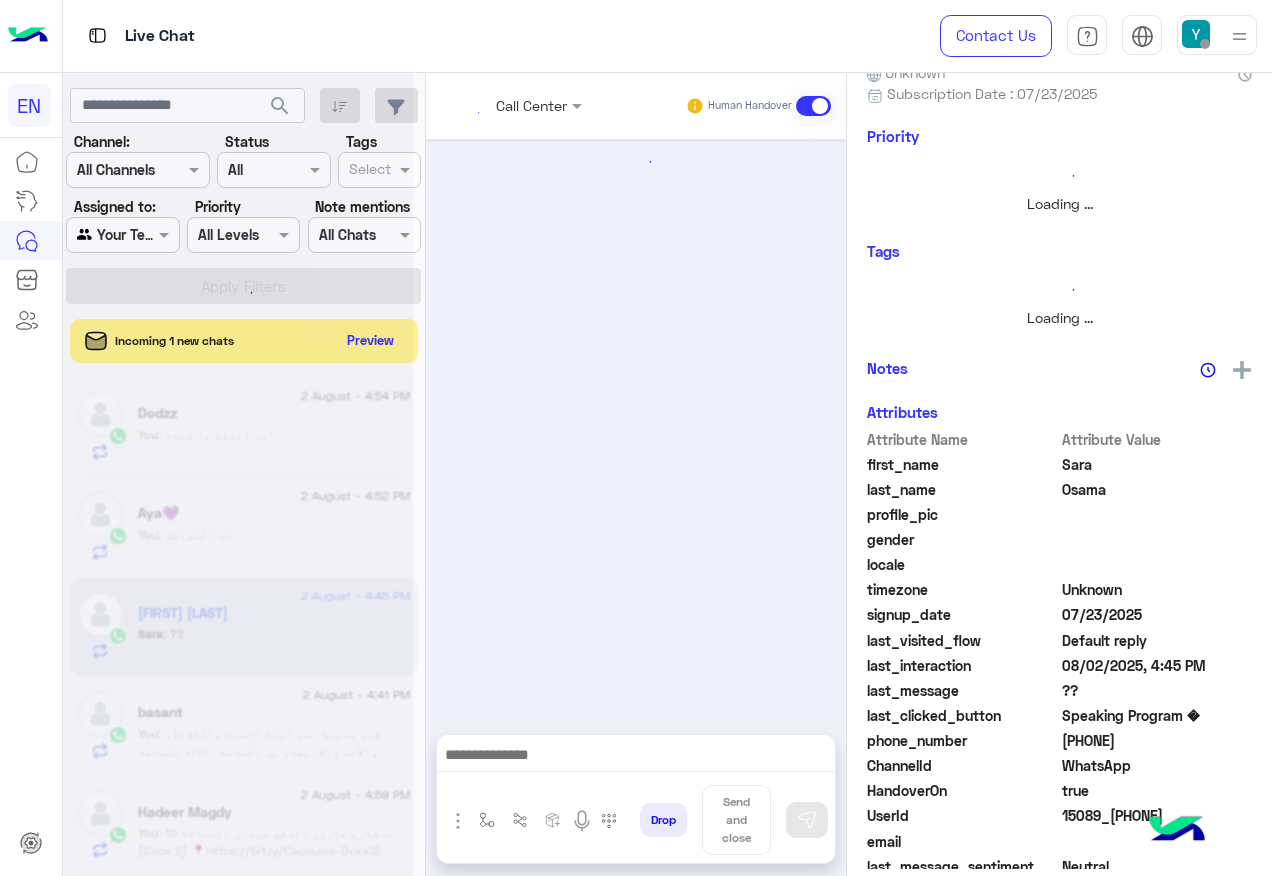 scroll, scrollTop: 242, scrollLeft: 0, axis: vertical 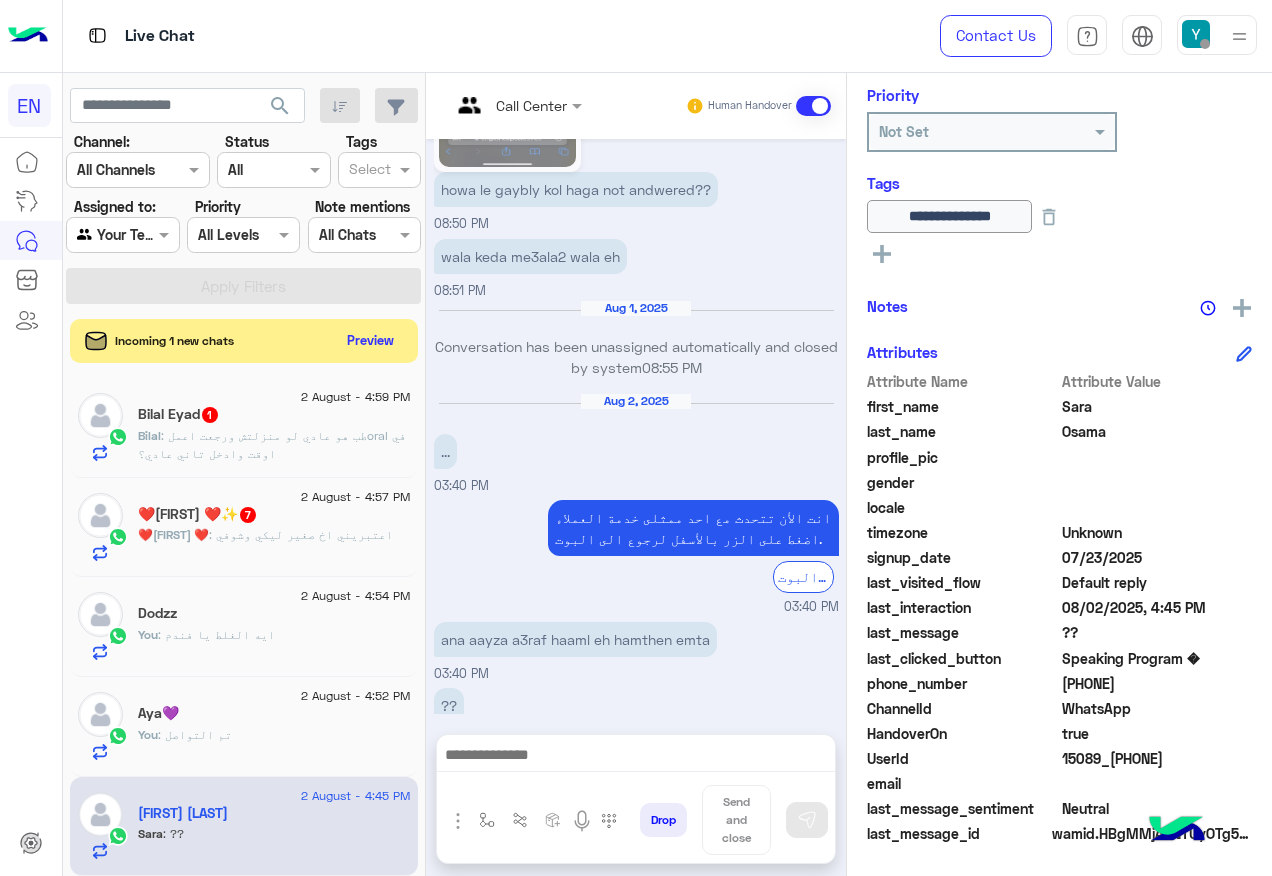 click on "❤️Omar ❤️✨  7" 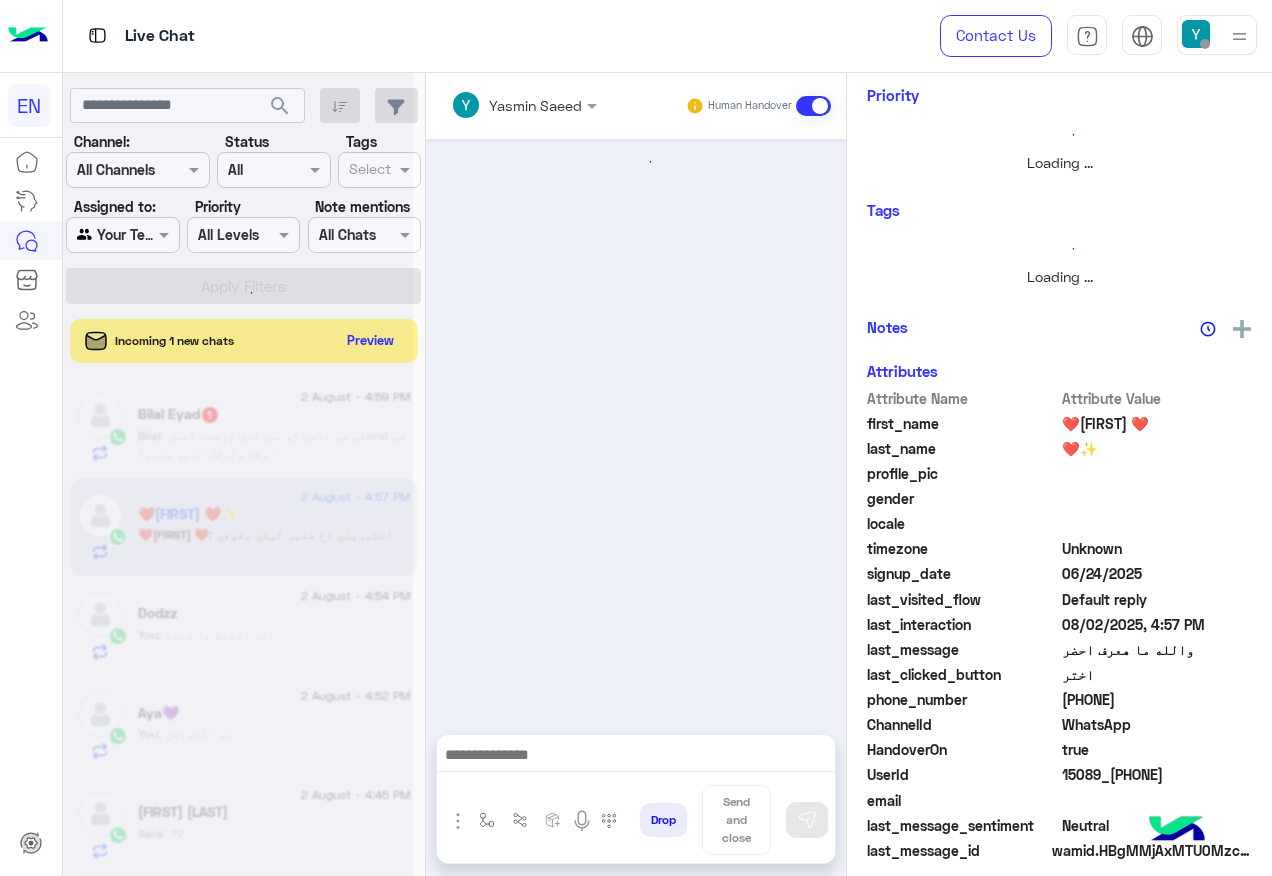 scroll, scrollTop: 0, scrollLeft: 0, axis: both 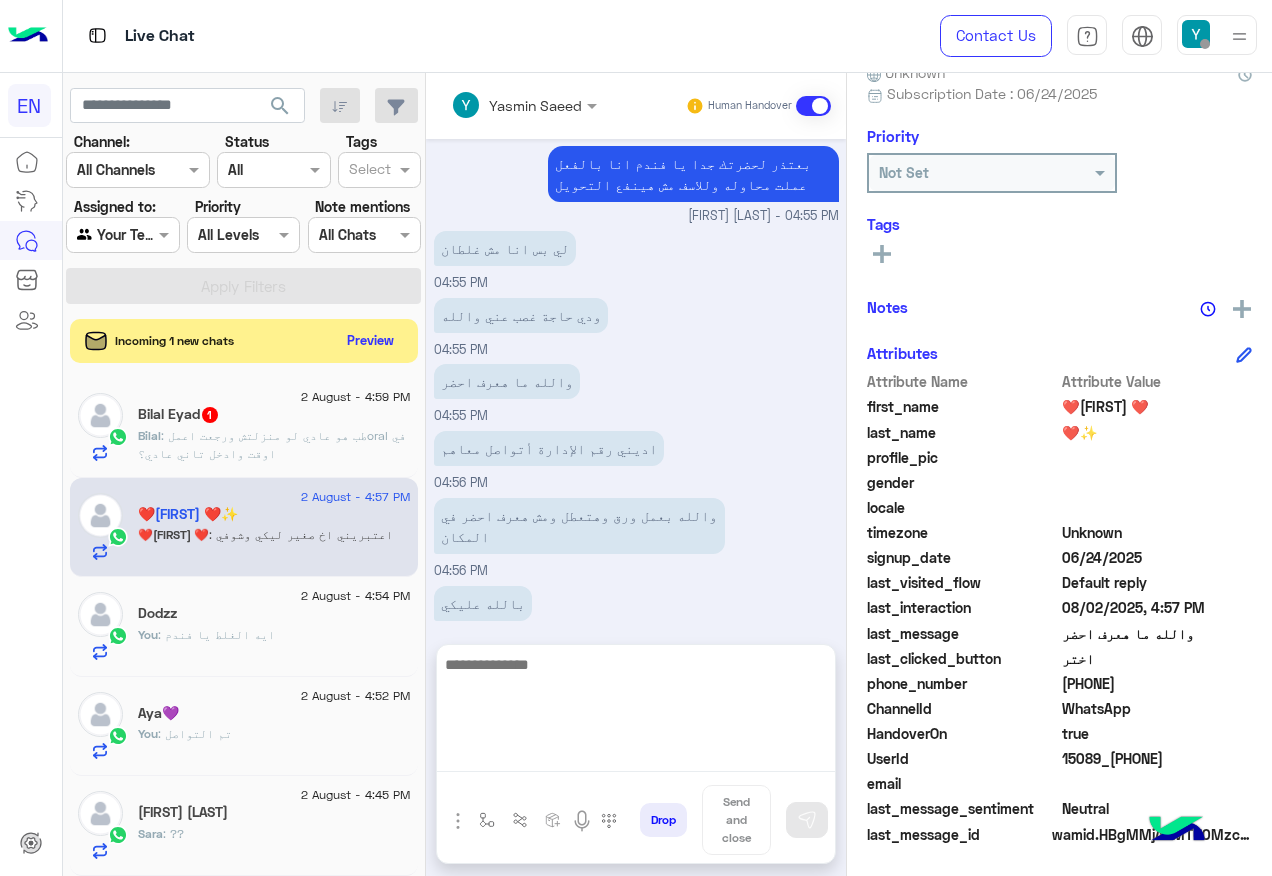 click at bounding box center (636, 712) 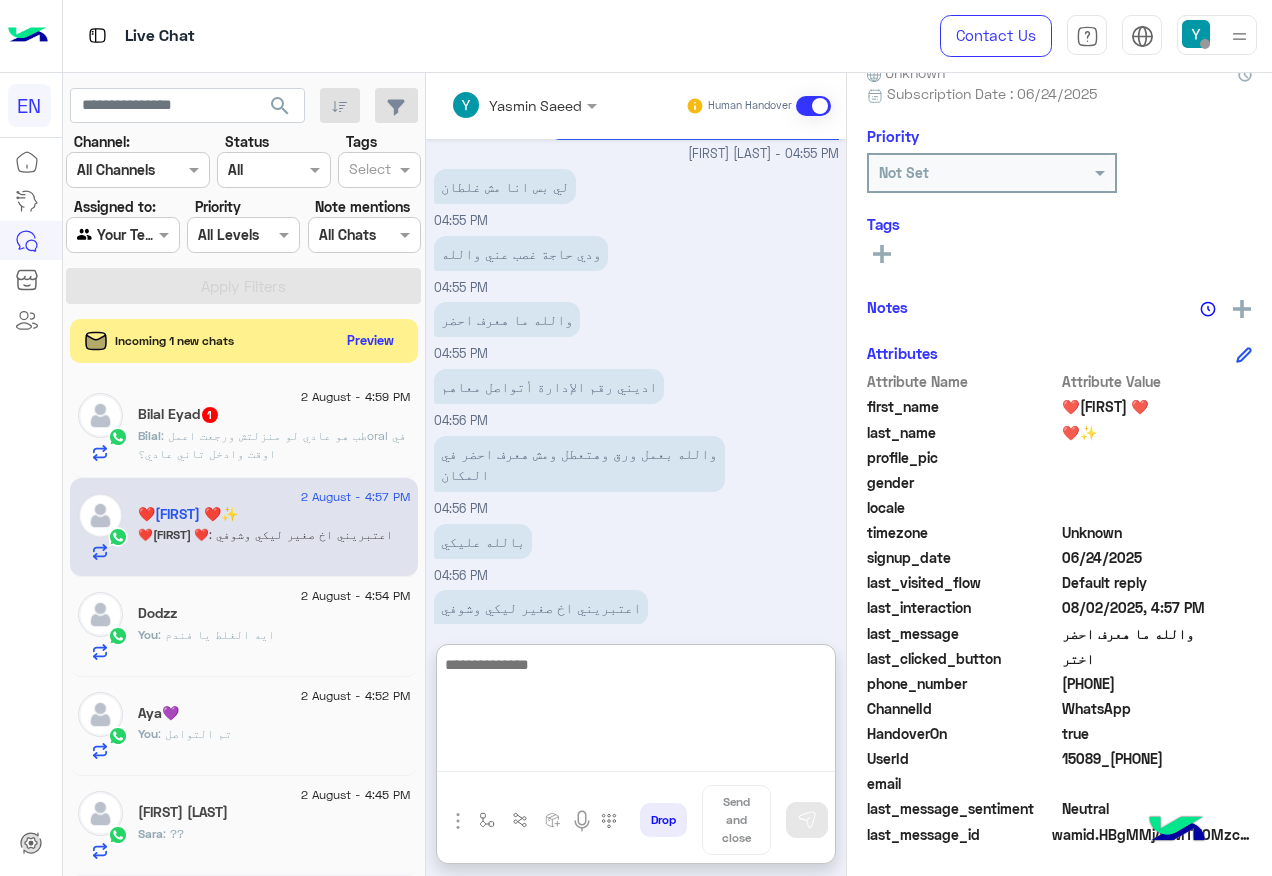 scroll, scrollTop: 1219, scrollLeft: 0, axis: vertical 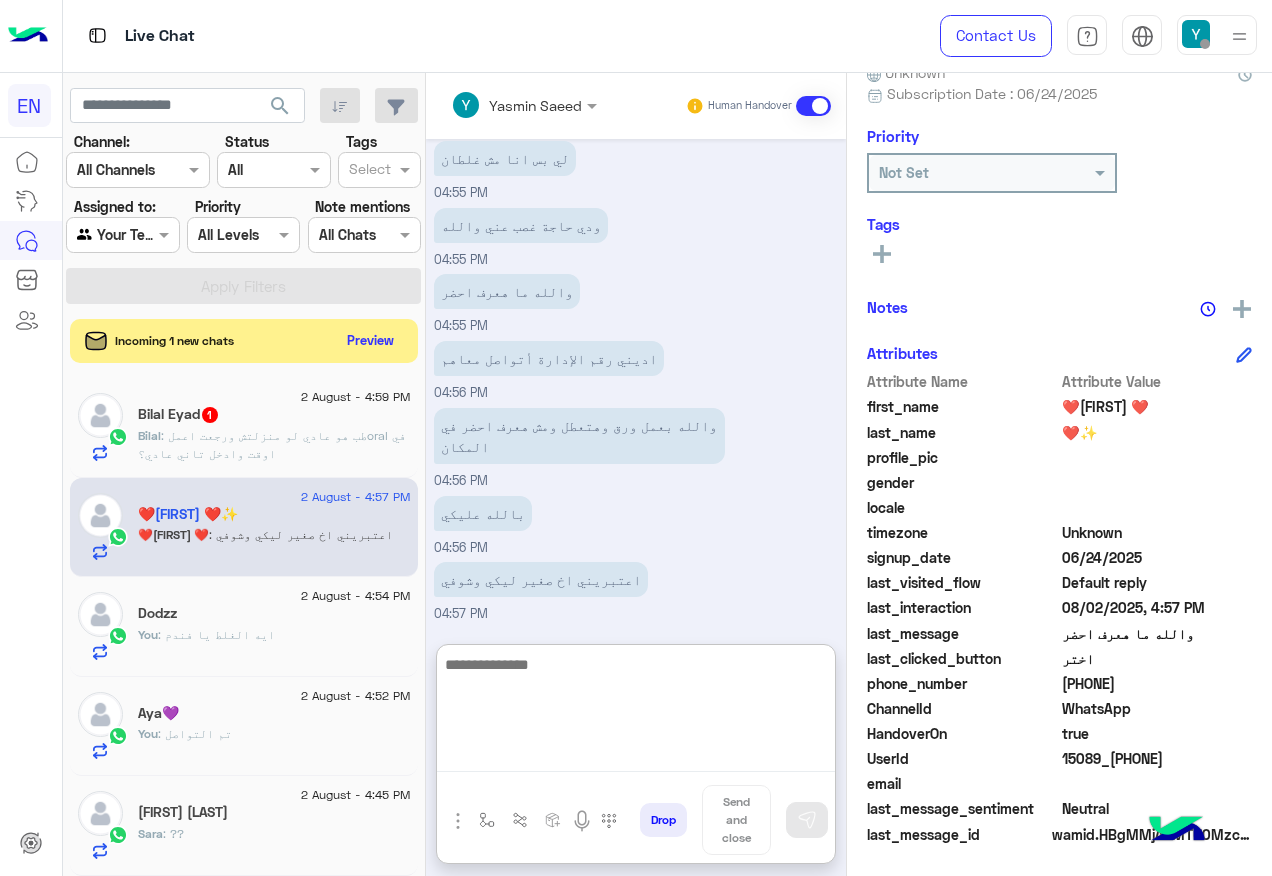 click at bounding box center [636, 712] 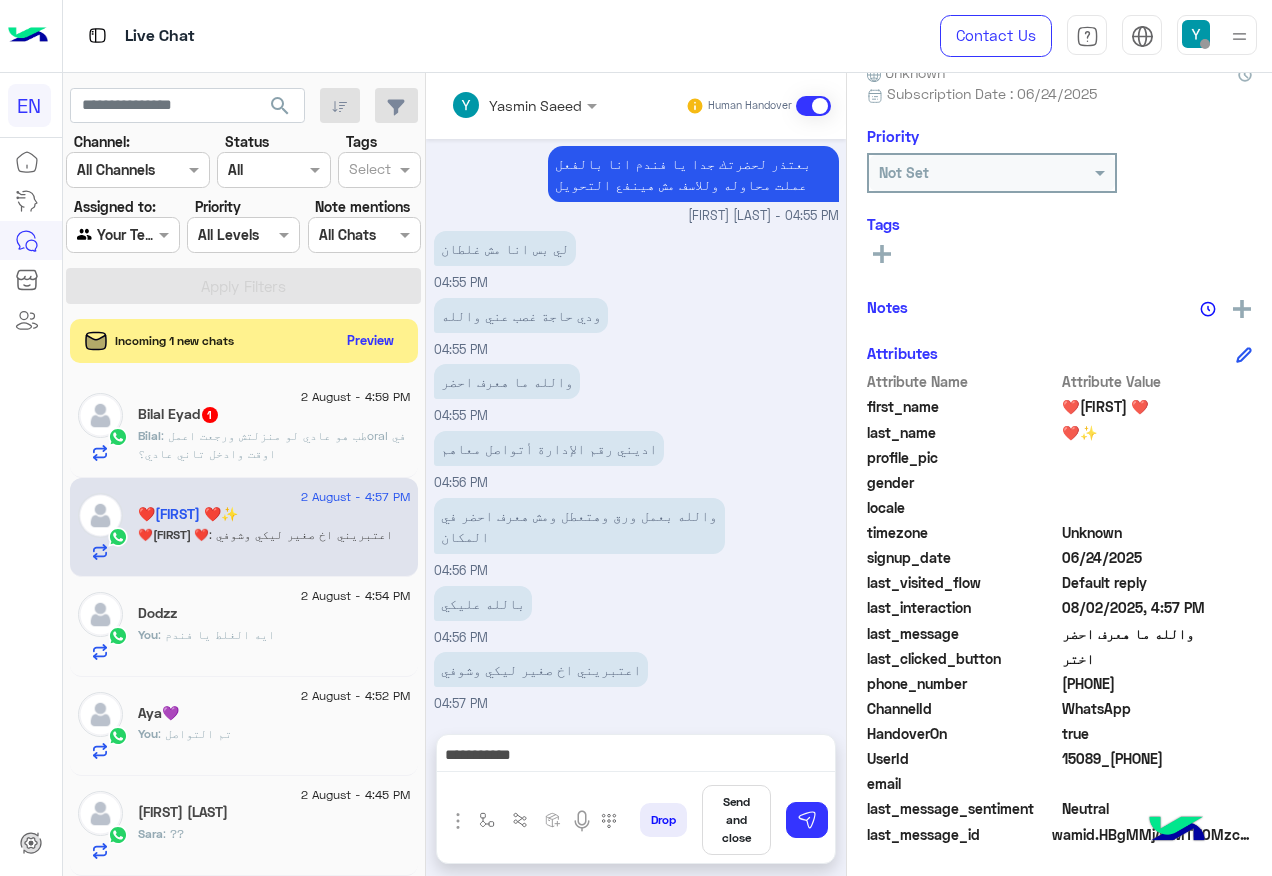 click on "اديني رقم الإدارة أتواصل معاهم   04:56 PM" at bounding box center [636, 459] 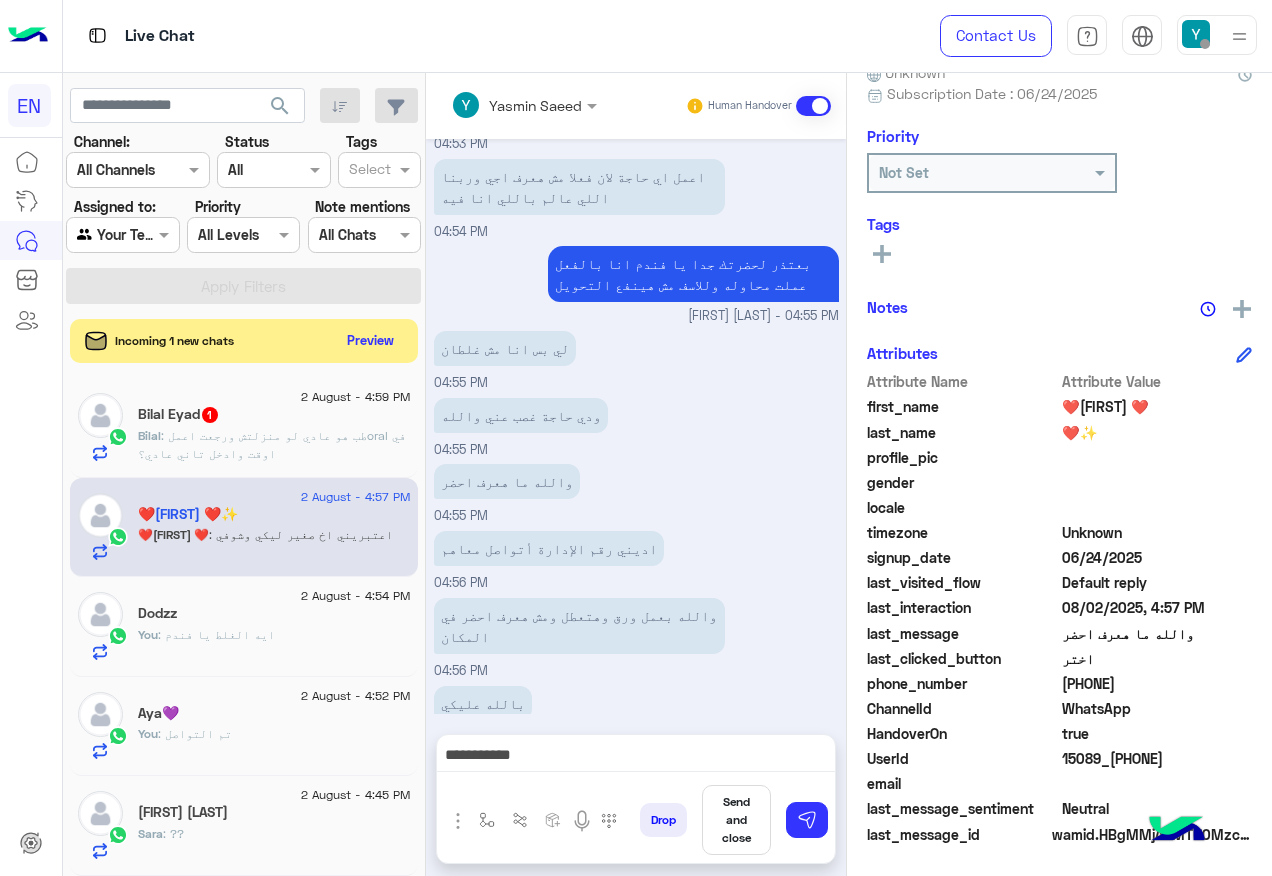 scroll, scrollTop: 1129, scrollLeft: 0, axis: vertical 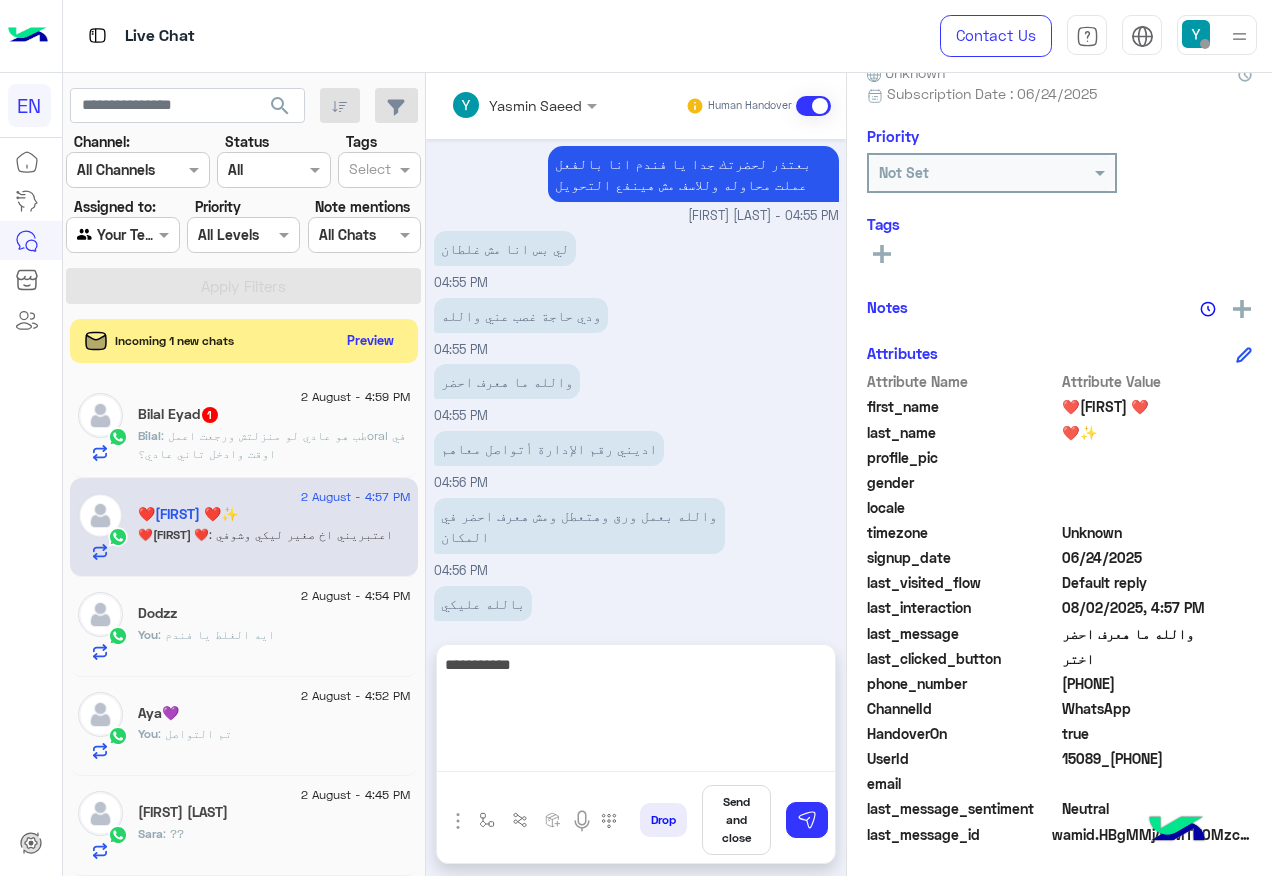 click on "**********" at bounding box center (636, 712) 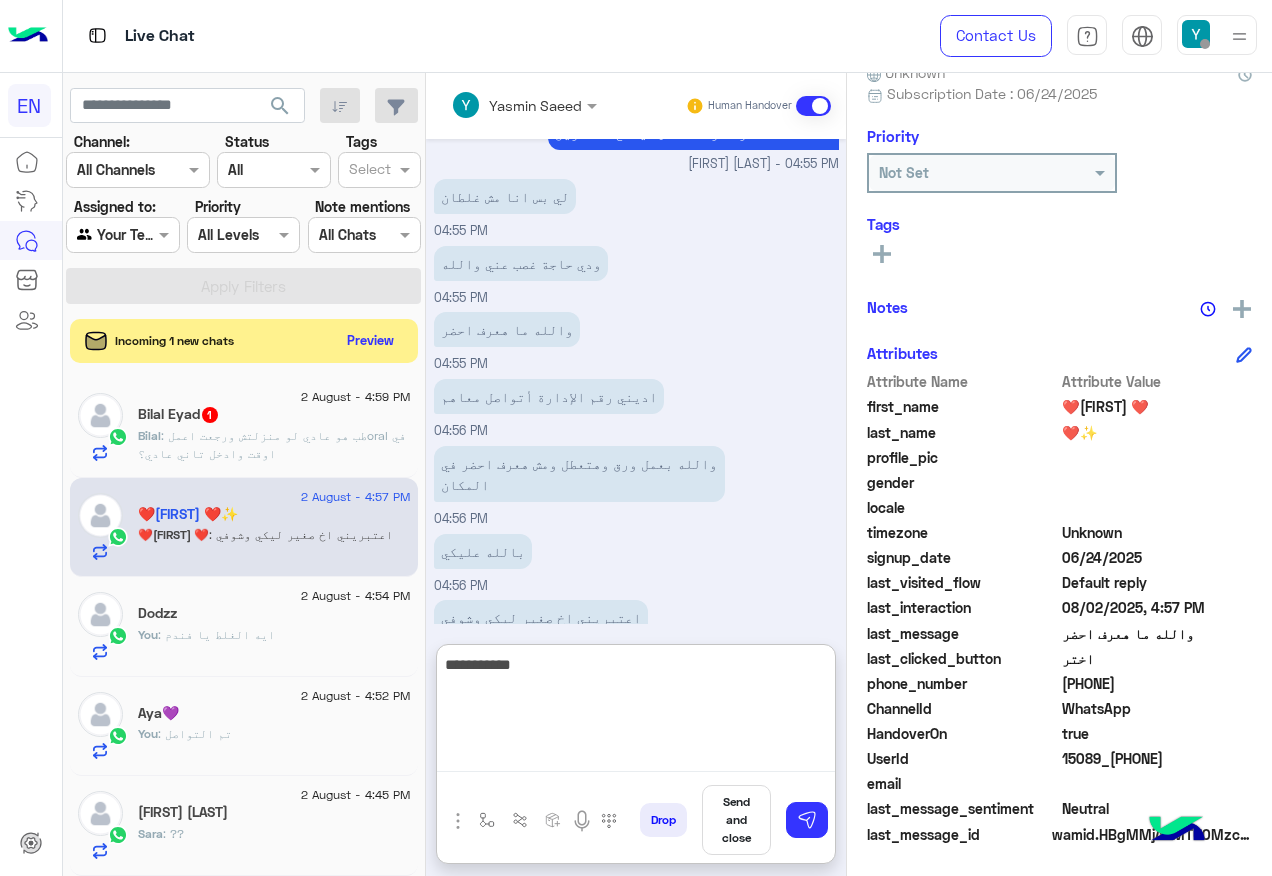 scroll, scrollTop: 1219, scrollLeft: 0, axis: vertical 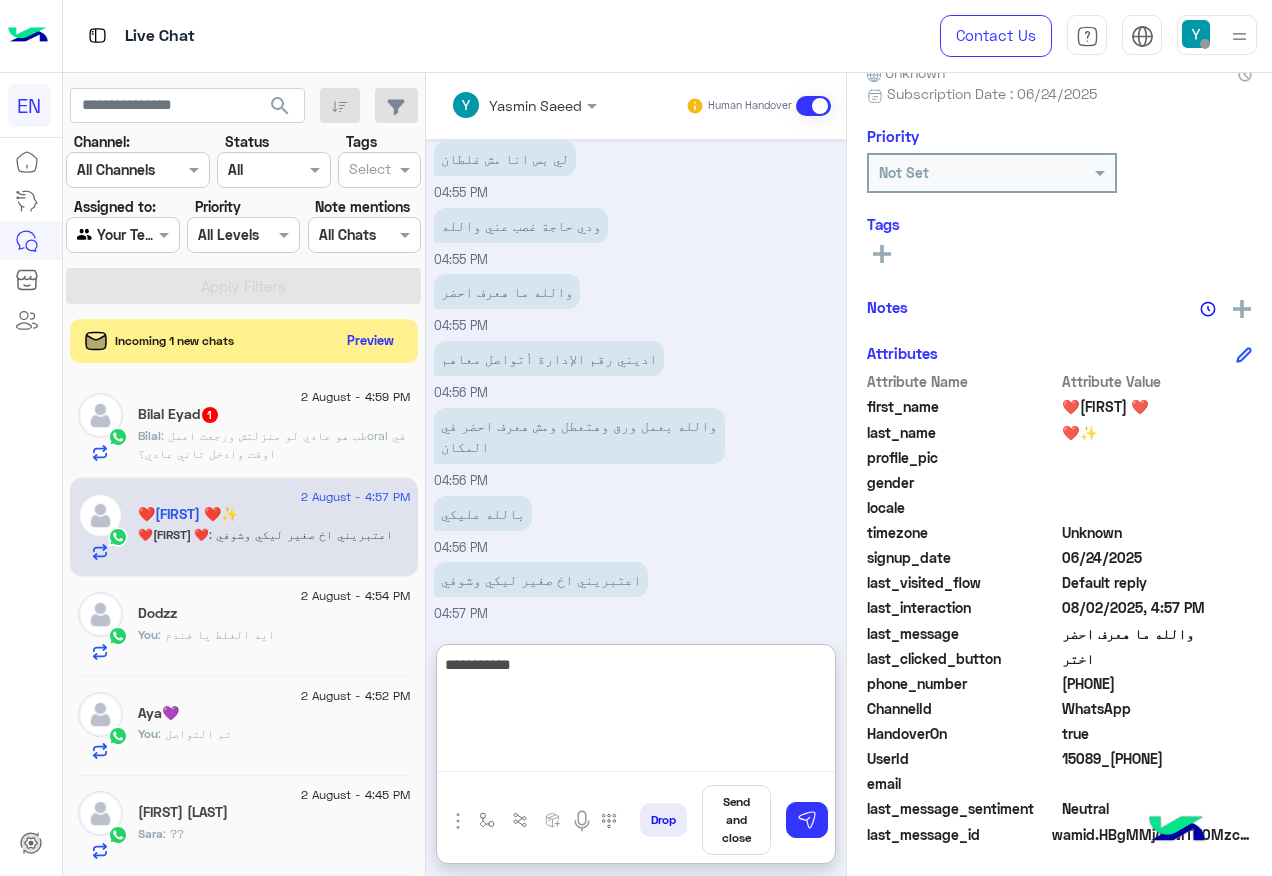 click on "**********" at bounding box center [636, 712] 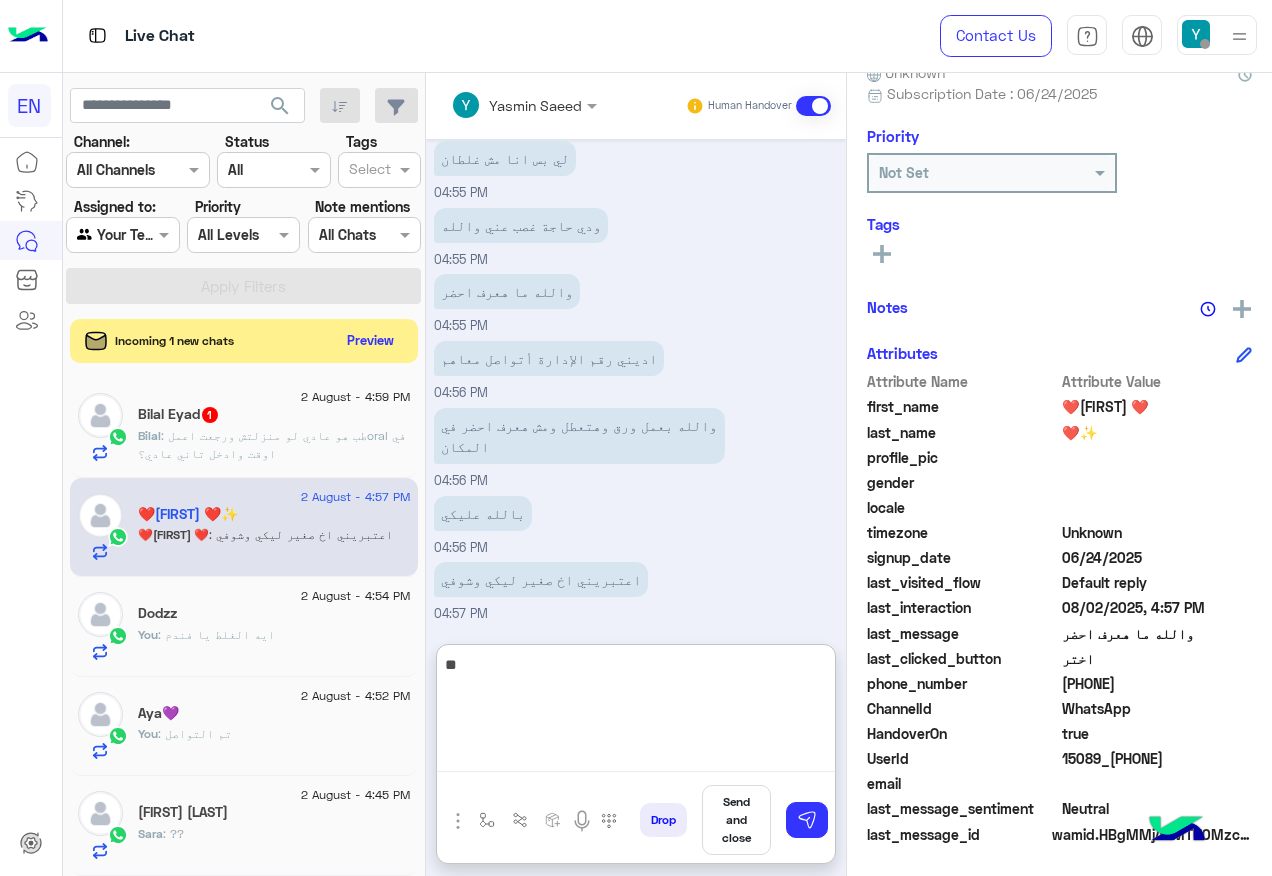 type on "*" 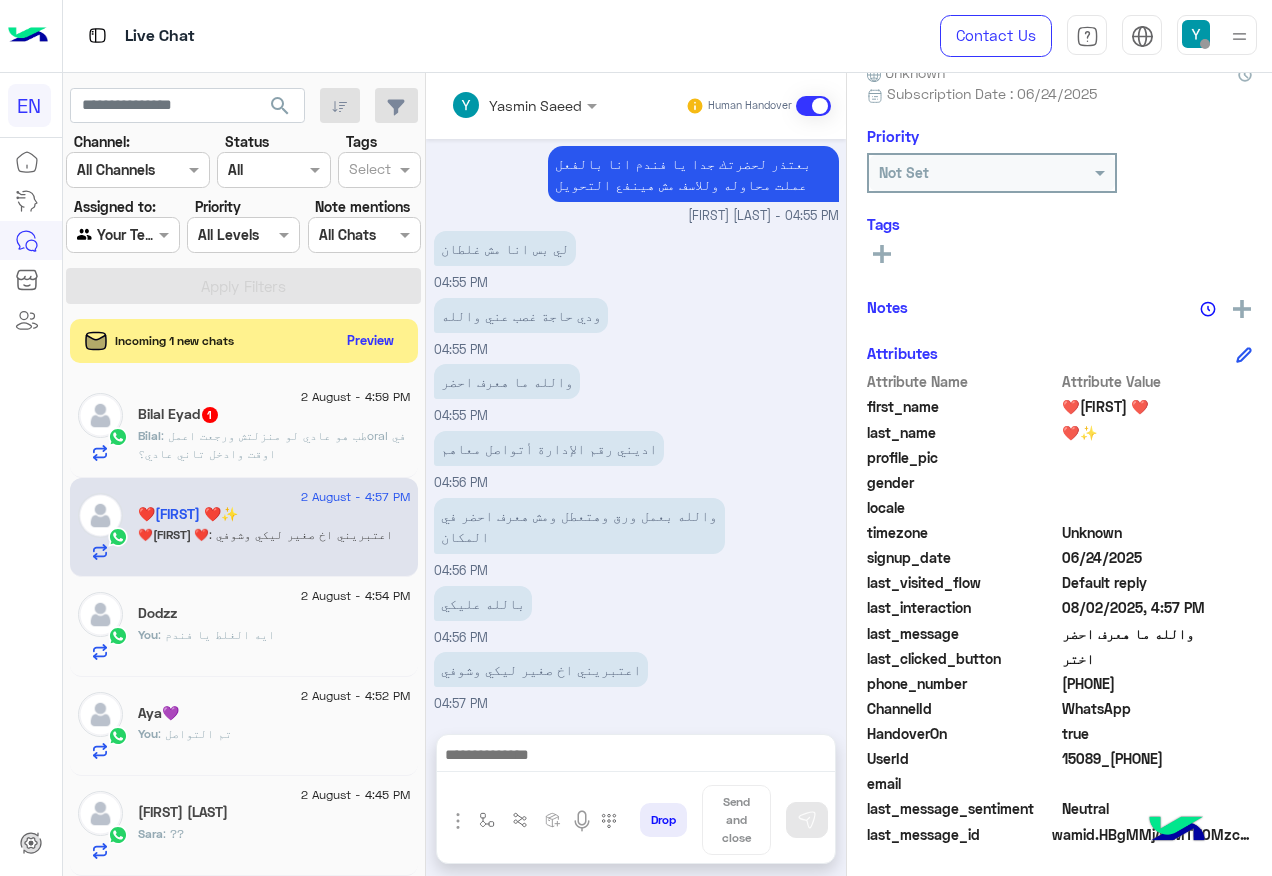 scroll, scrollTop: 1129, scrollLeft: 0, axis: vertical 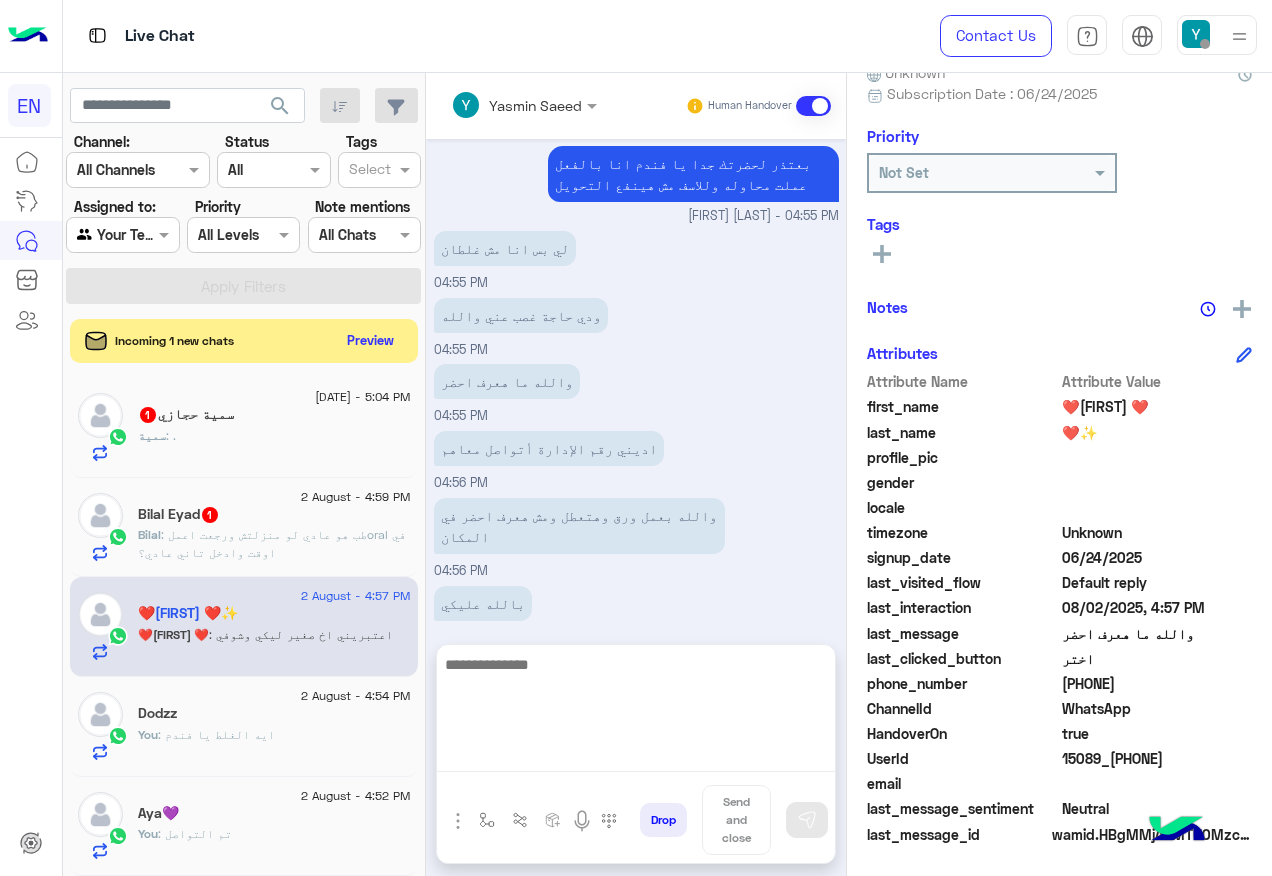 click at bounding box center [636, 712] 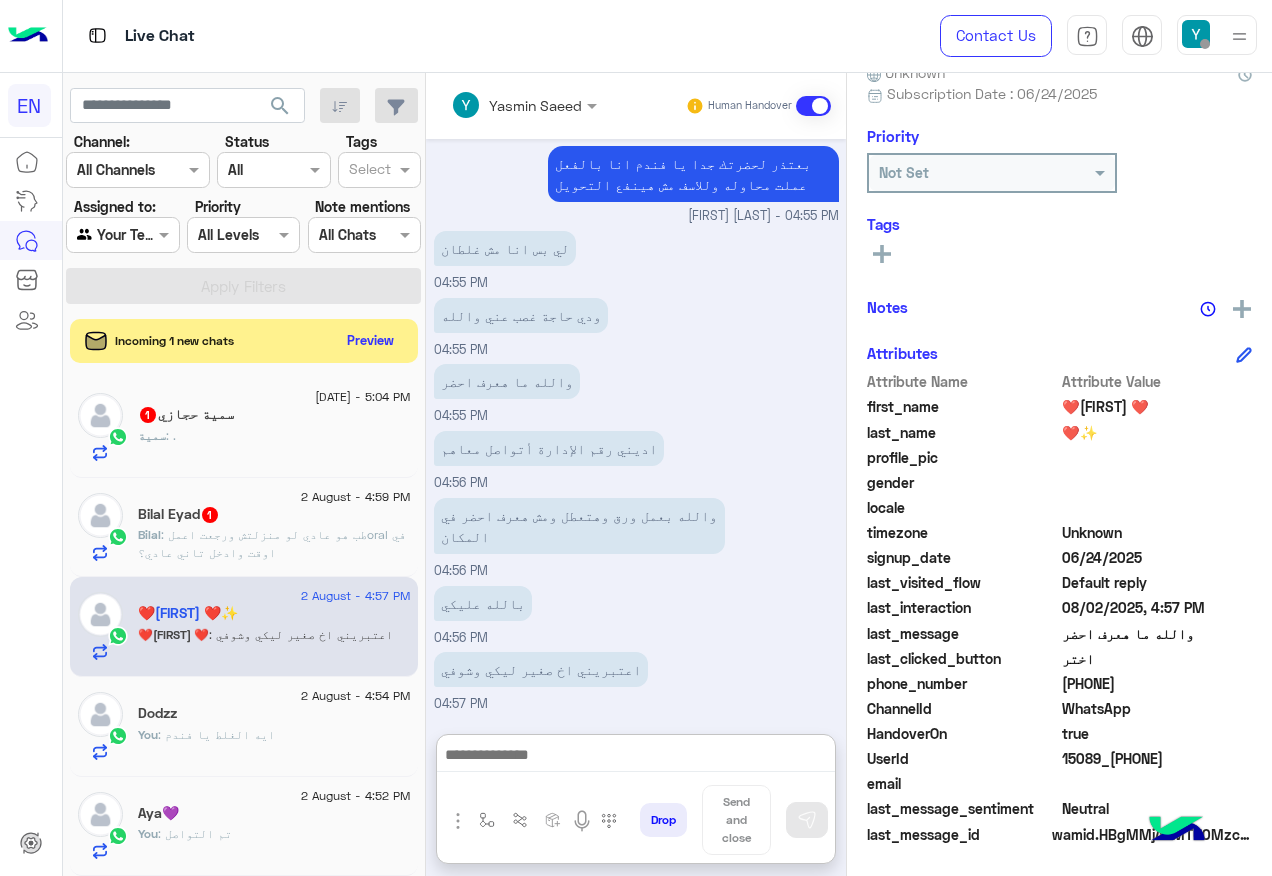 click on "Yasmin Saeed Human Handover     Aug 2, 2025  طب دا رقمي رنو انتو عليا عشان انا كداب معلش   04:25 PM  تم التواصل  Yasmin Saeed -  04:34 PM    04:35 PM  اتفضلي حضرتك   04:35 PM  للاسف مش متاح تغيير المعاد يا فندم  حضرتك تقدر تحر من تاني سيشن  Yasmin Saeed -  04:50 PM  يعنى اى   04:50 PM  هو دا مش مقتنعين بيه برضو   04:51 PM  يعنى انا بحلفلك وبرضو مش مصدقين ان مش هقدر احضر   04:51 PM  انا والله ما هعرف اجي شوفي اي طريقة   04:52 PM  بالله عليكى   04:53 PM  اديني رقم الإدارة طيب اتواصل معاها   04:53 PM  اعمل اي حاجة لان فعلا مش هعرف اجي وربنا اللي عالم باللي انا فيه   04:54 PM  بعتذر لحضرتك جدا يا فندم انا بالفعل عملت محاوله وللاسف مش هينفع التحويل  Yasmin Saeed -  04:55 PM" at bounding box center (636, 478) 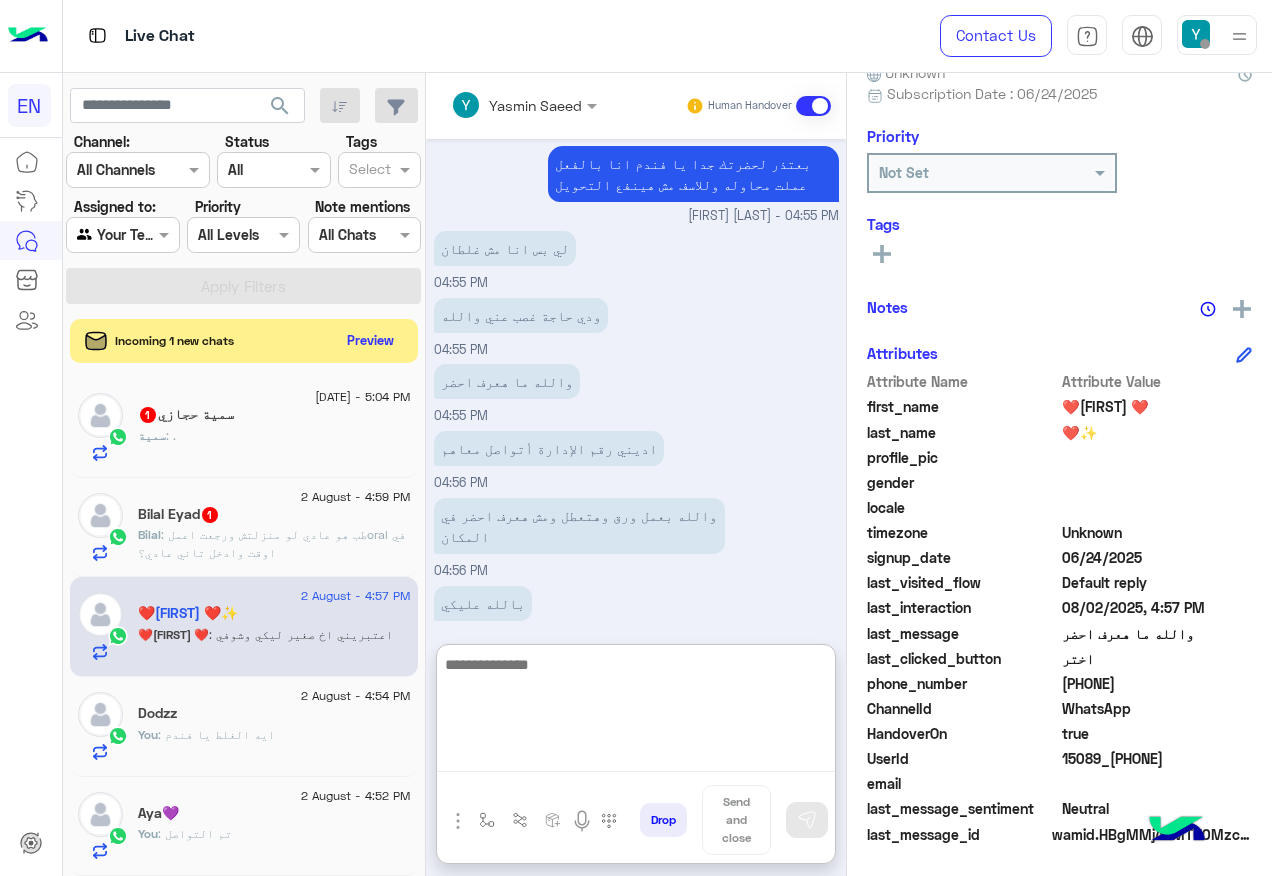 click at bounding box center (636, 712) 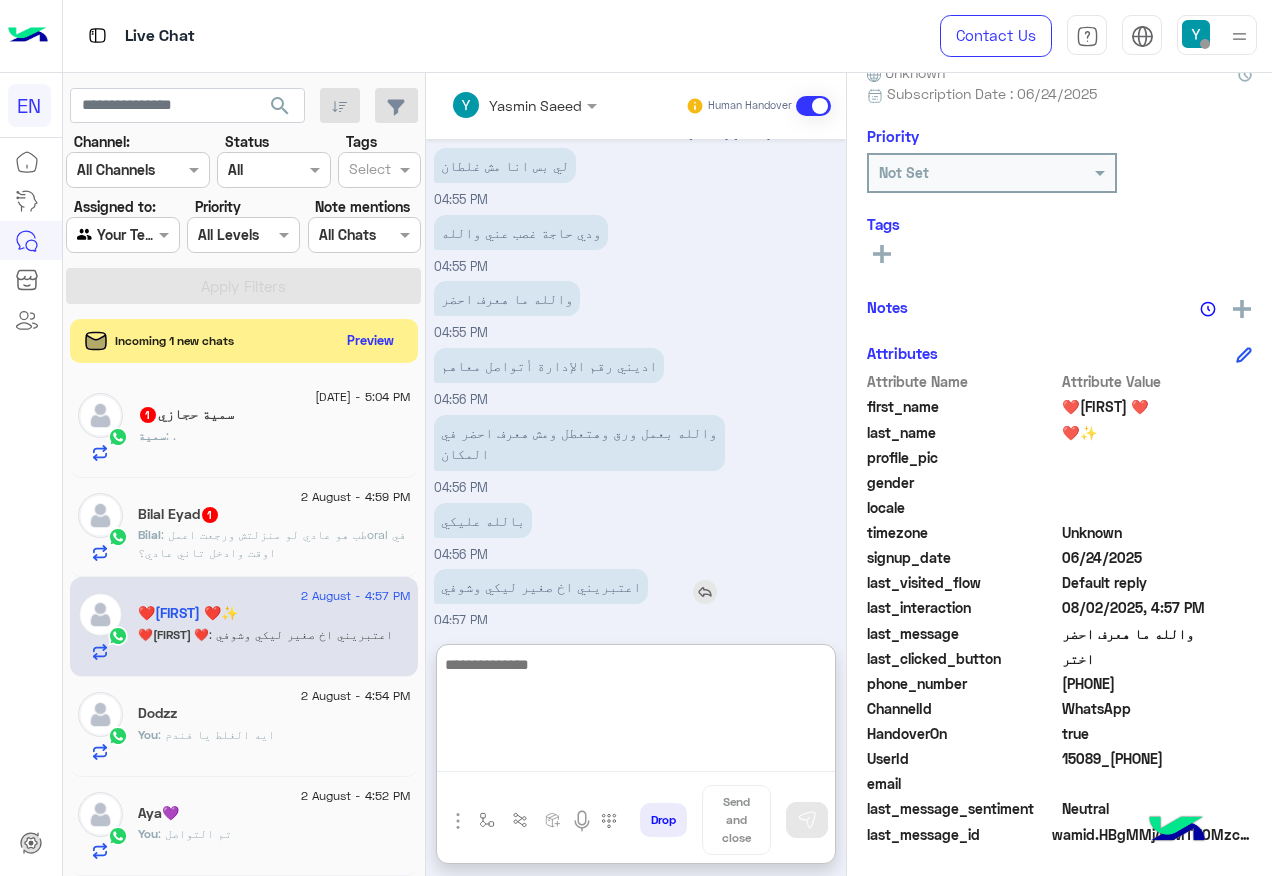 scroll, scrollTop: 1219, scrollLeft: 0, axis: vertical 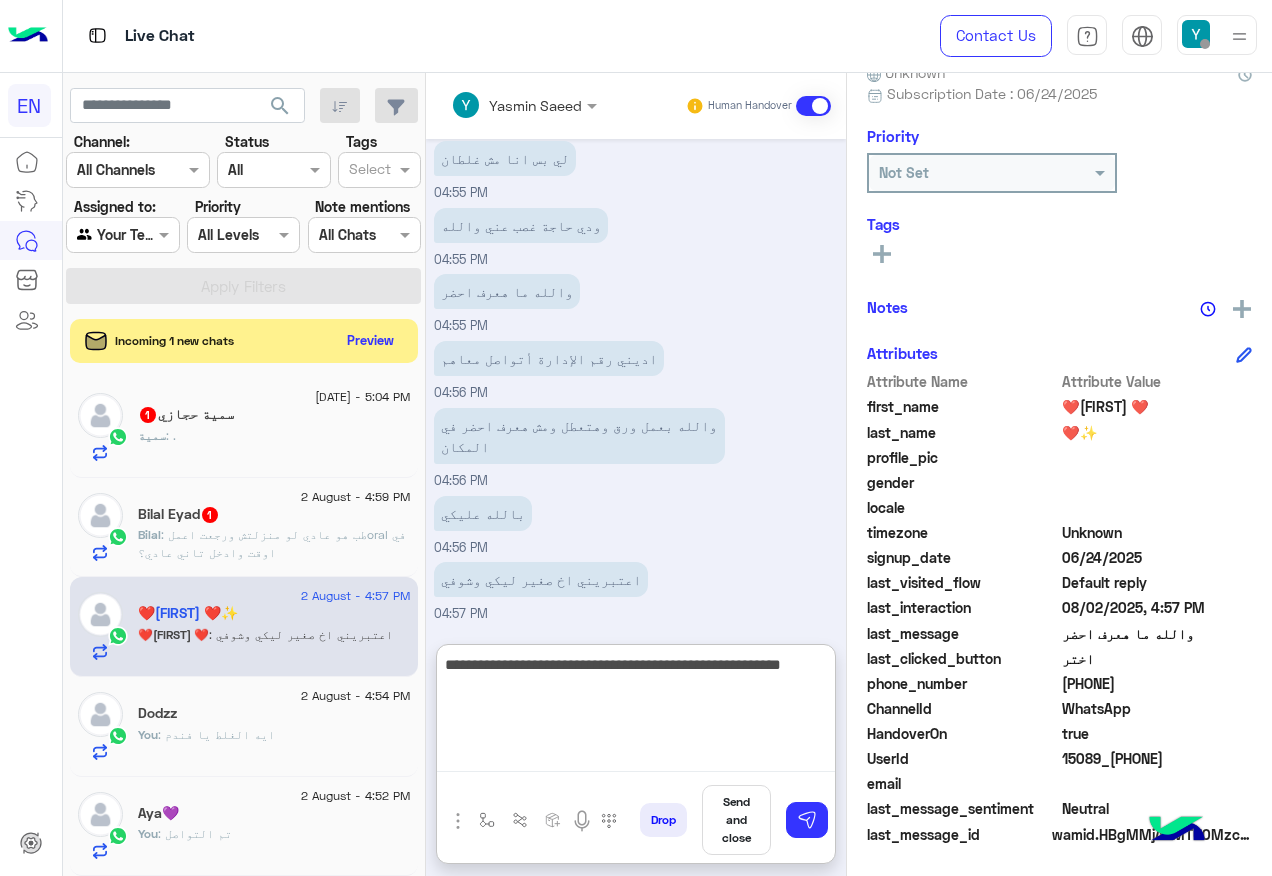 type on "**********" 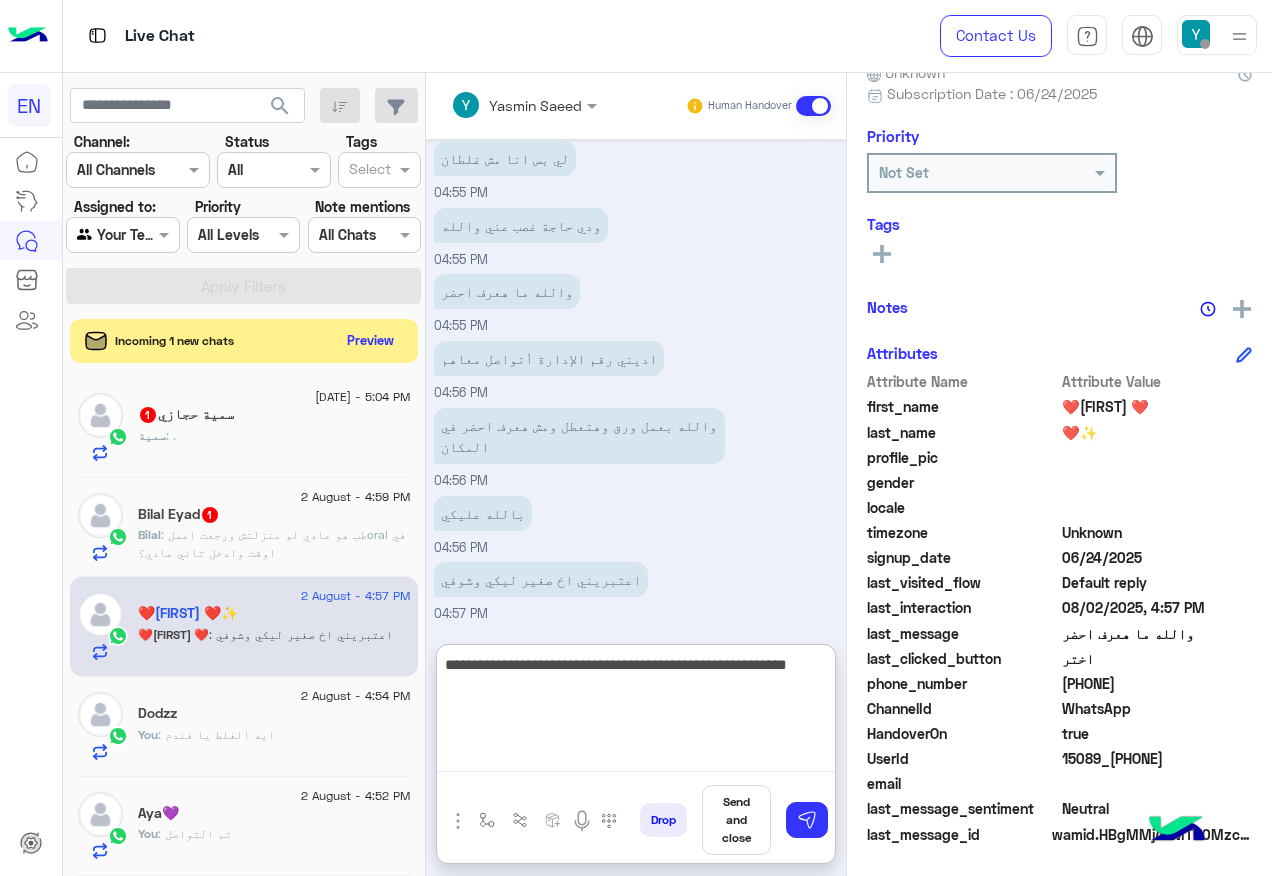 type 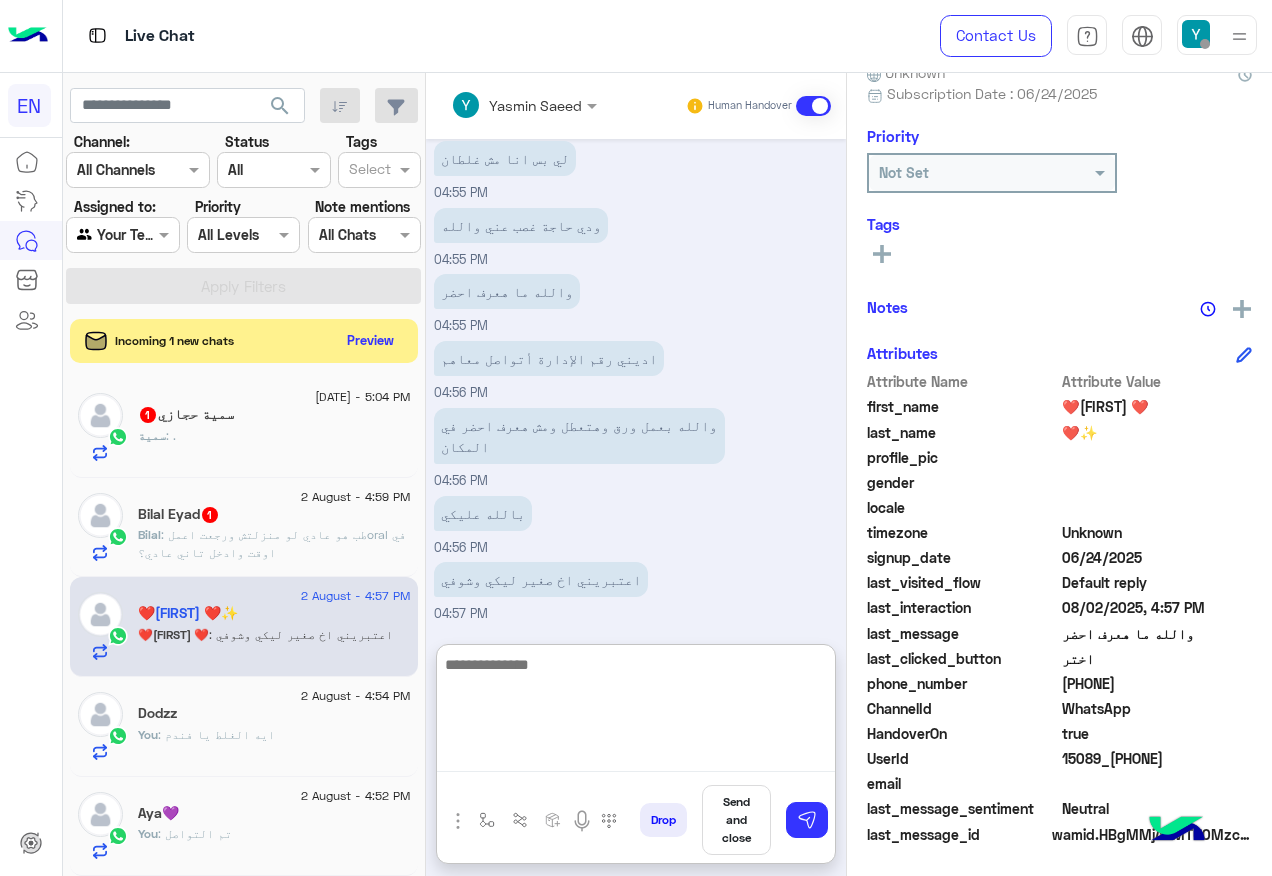 scroll, scrollTop: 1304, scrollLeft: 0, axis: vertical 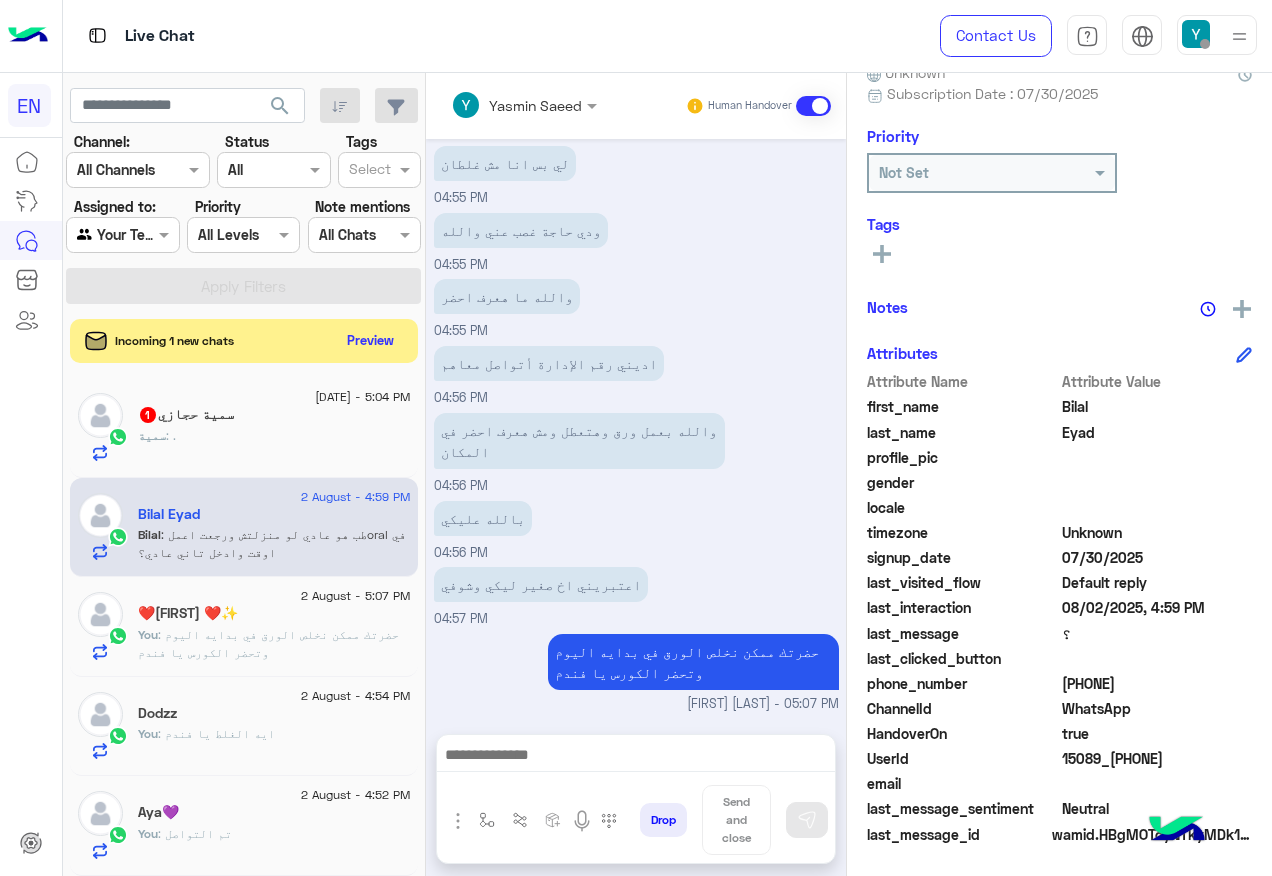click on "سمية : ." 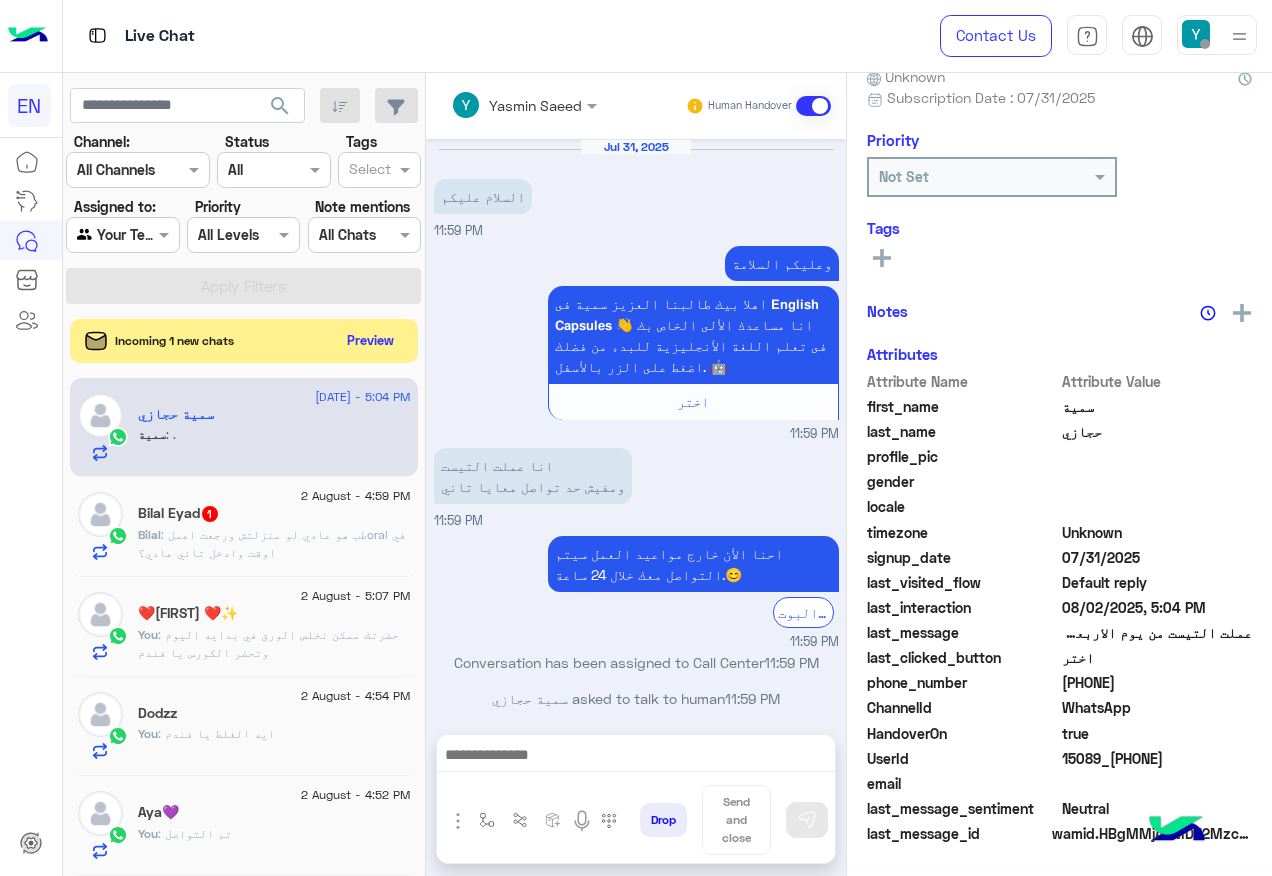 scroll, scrollTop: 197, scrollLeft: 0, axis: vertical 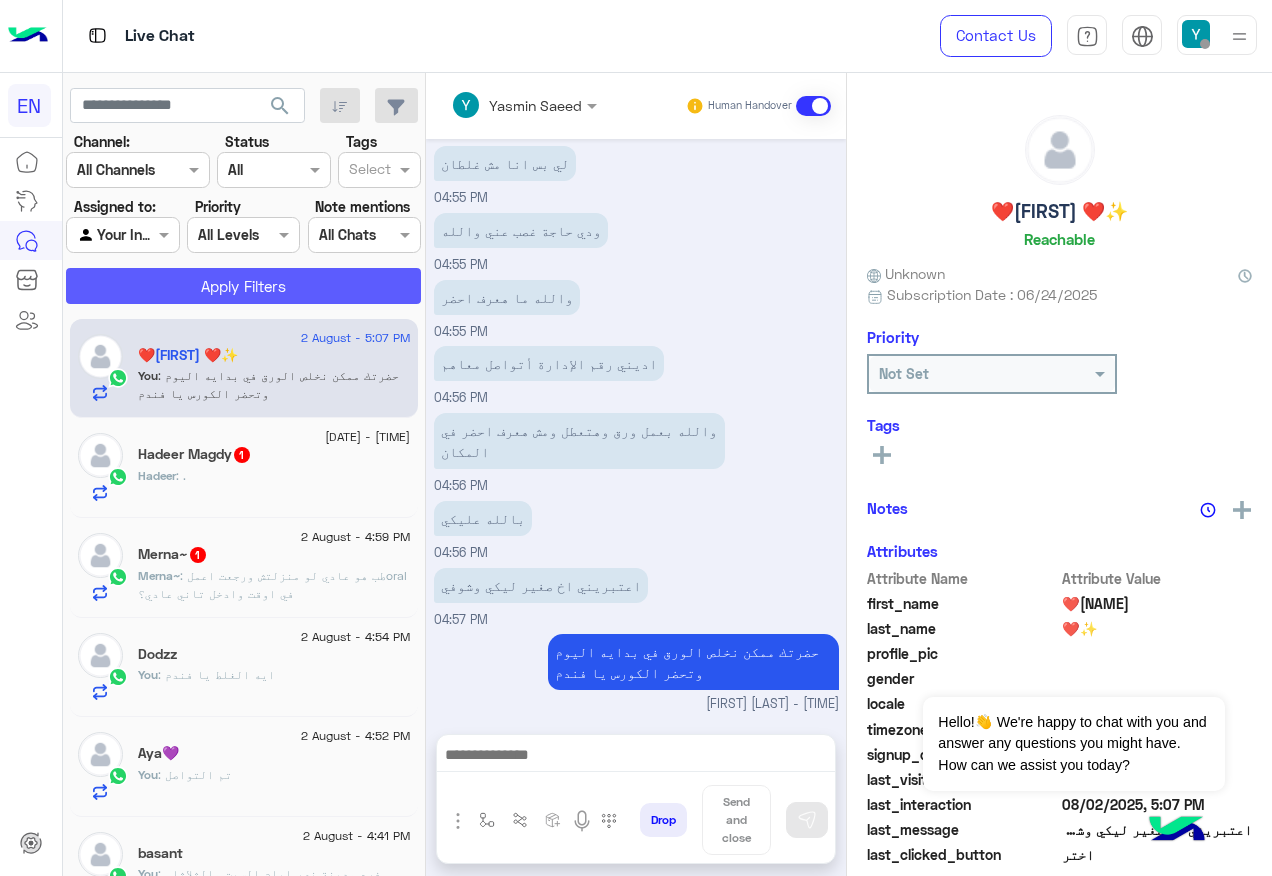 click on "Apply Filters" 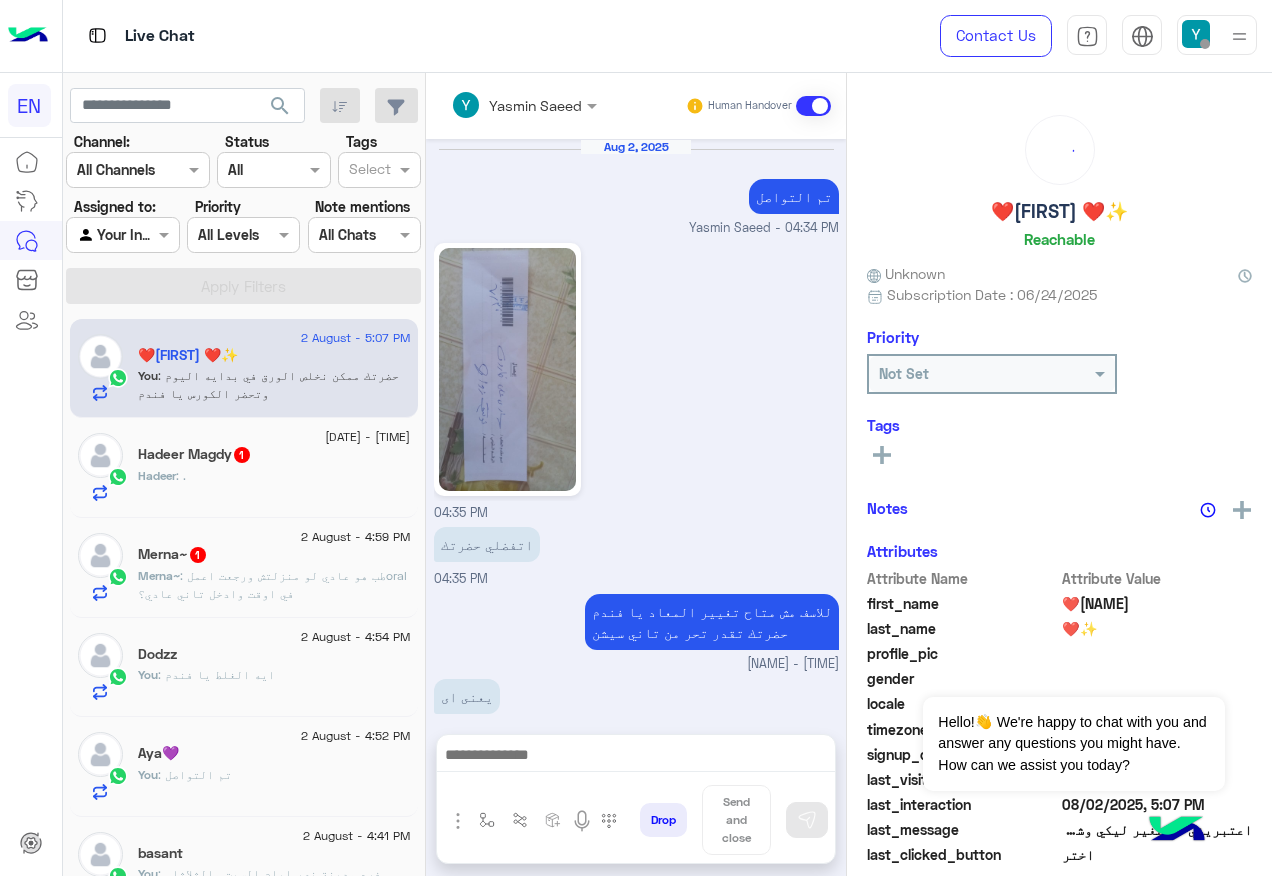 scroll, scrollTop: 1126, scrollLeft: 0, axis: vertical 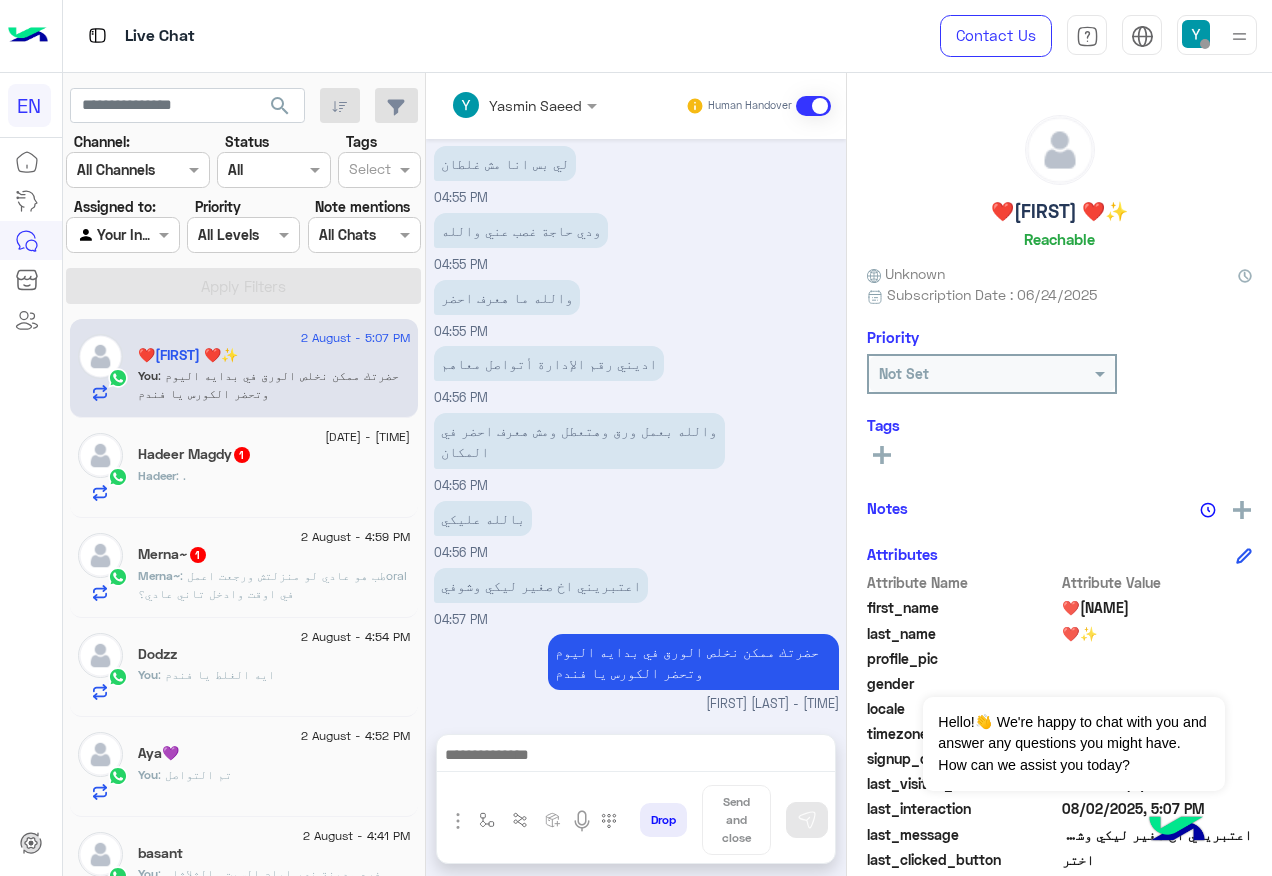 click on "Hadeer : ." 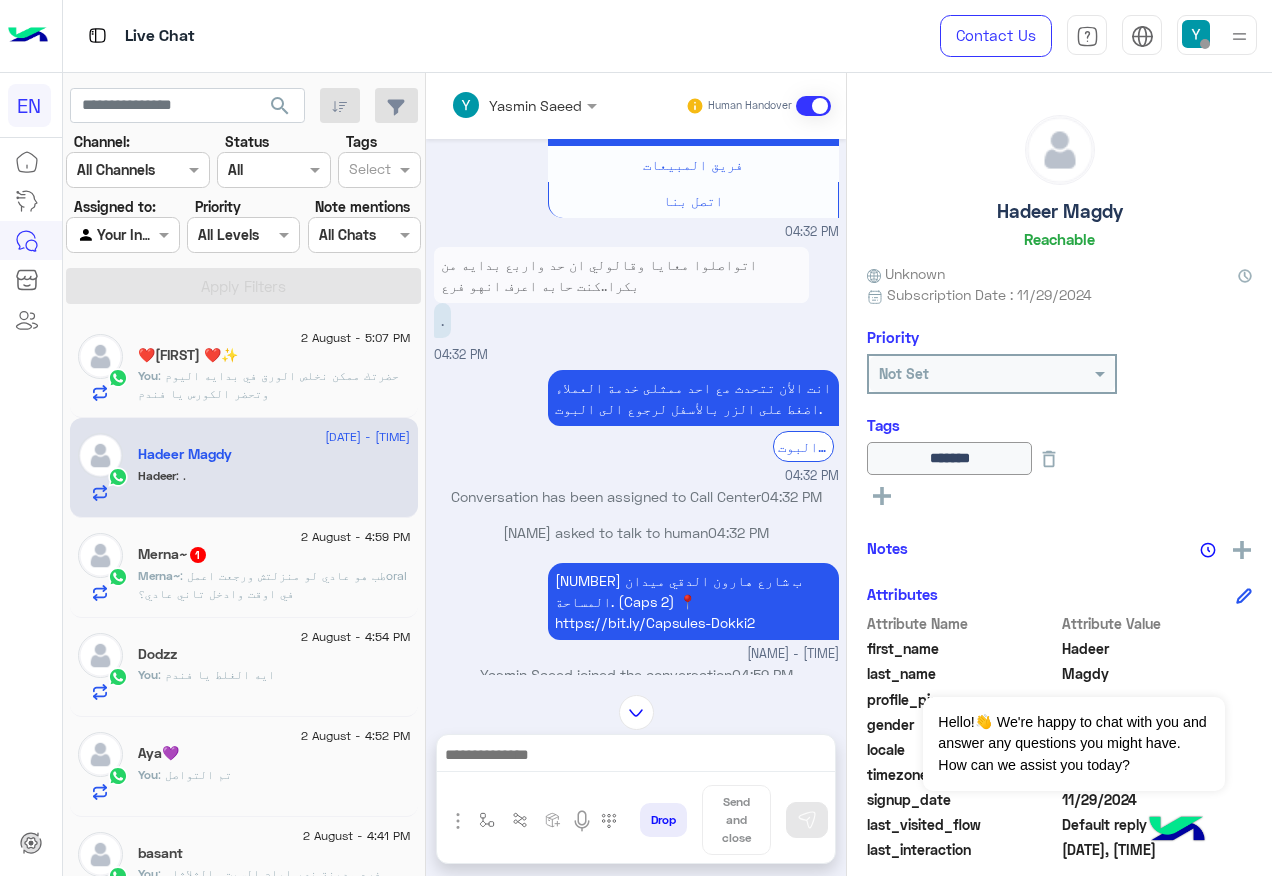scroll, scrollTop: 2117, scrollLeft: 0, axis: vertical 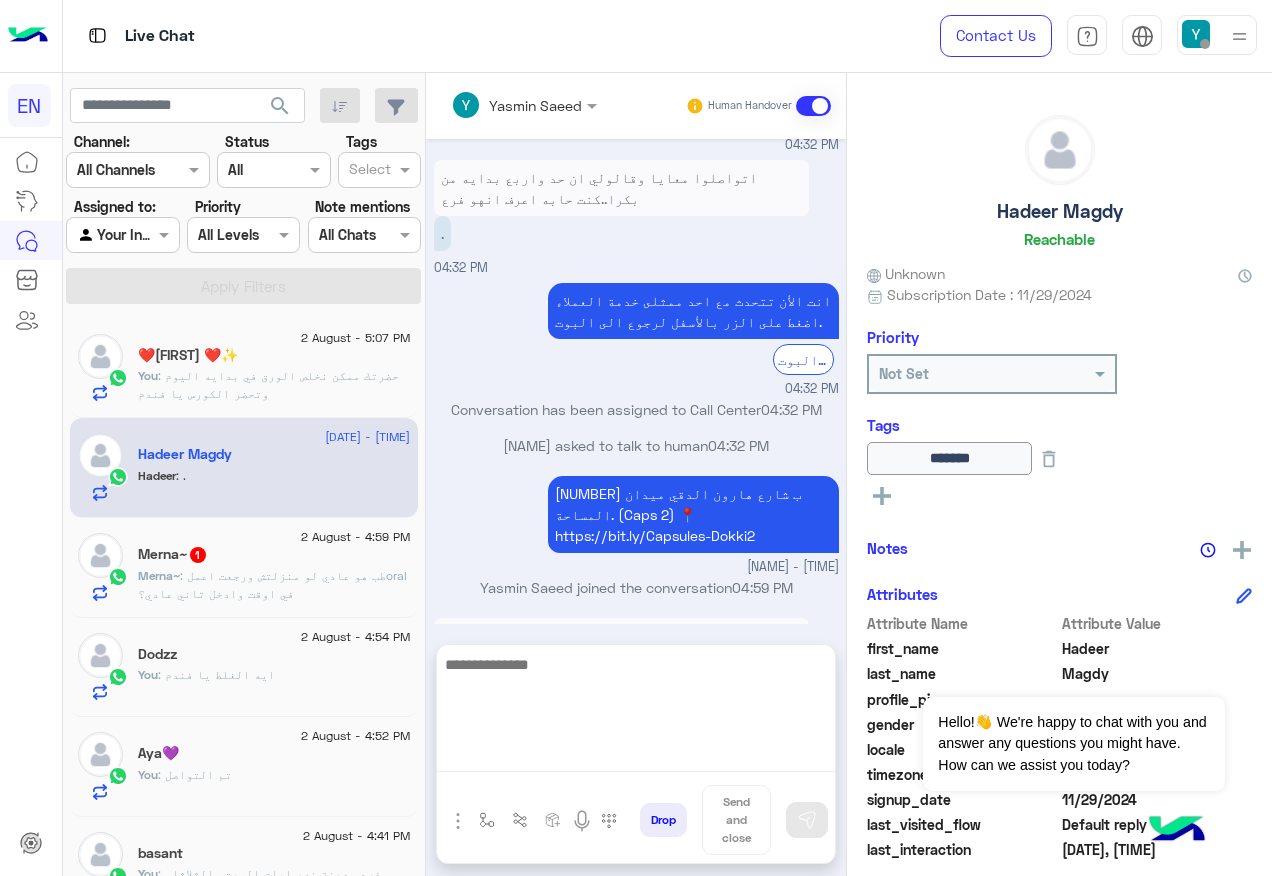 click at bounding box center [636, 712] 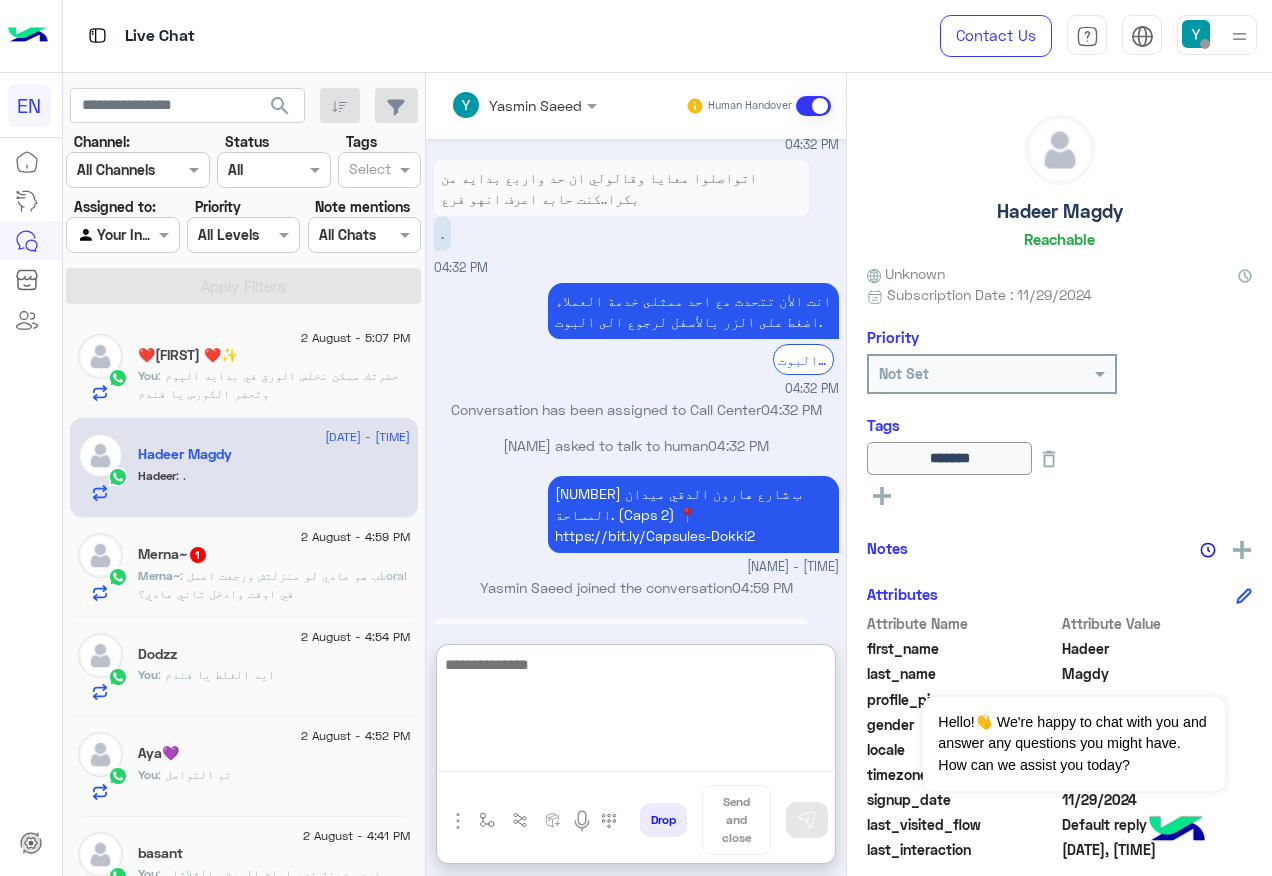 scroll, scrollTop: 2207, scrollLeft: 0, axis: vertical 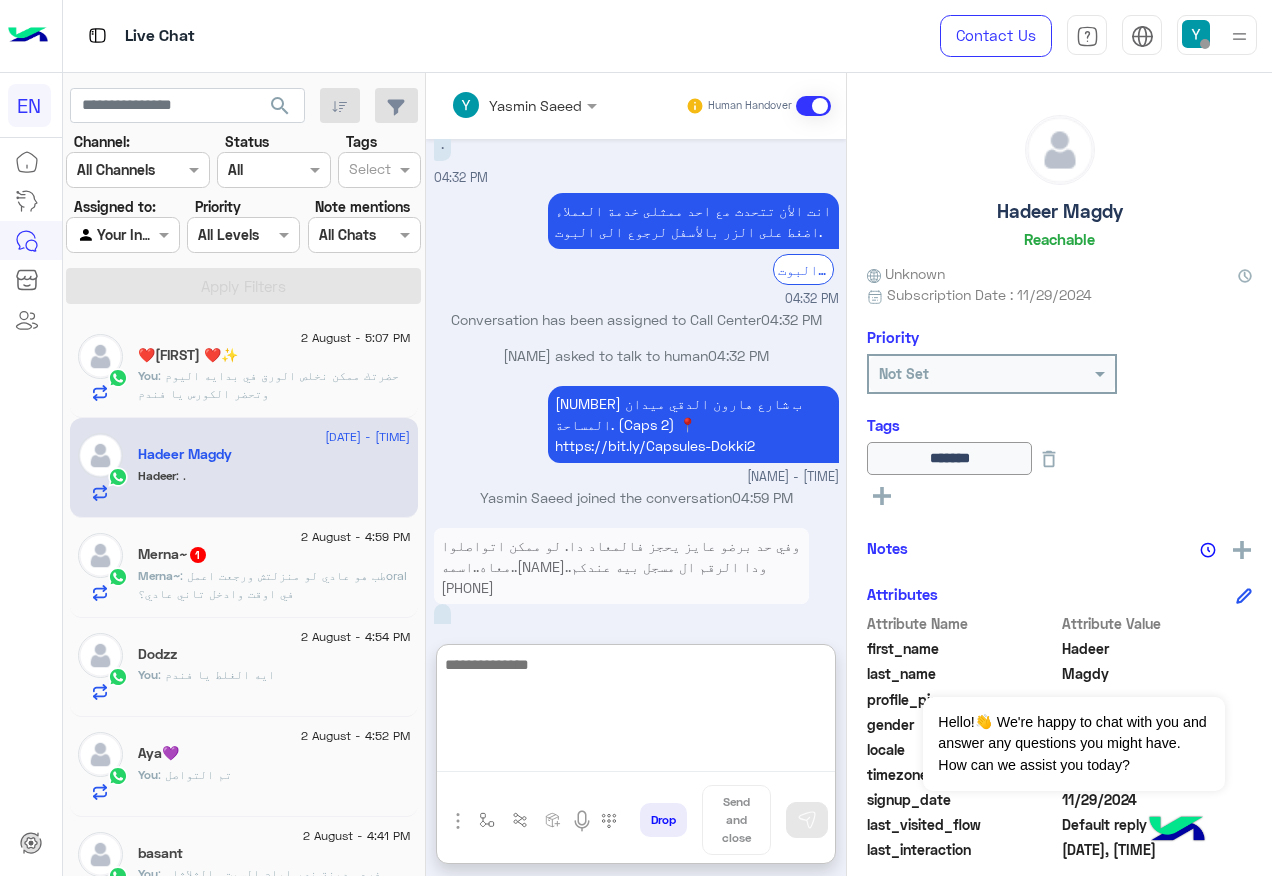 click at bounding box center (636, 712) 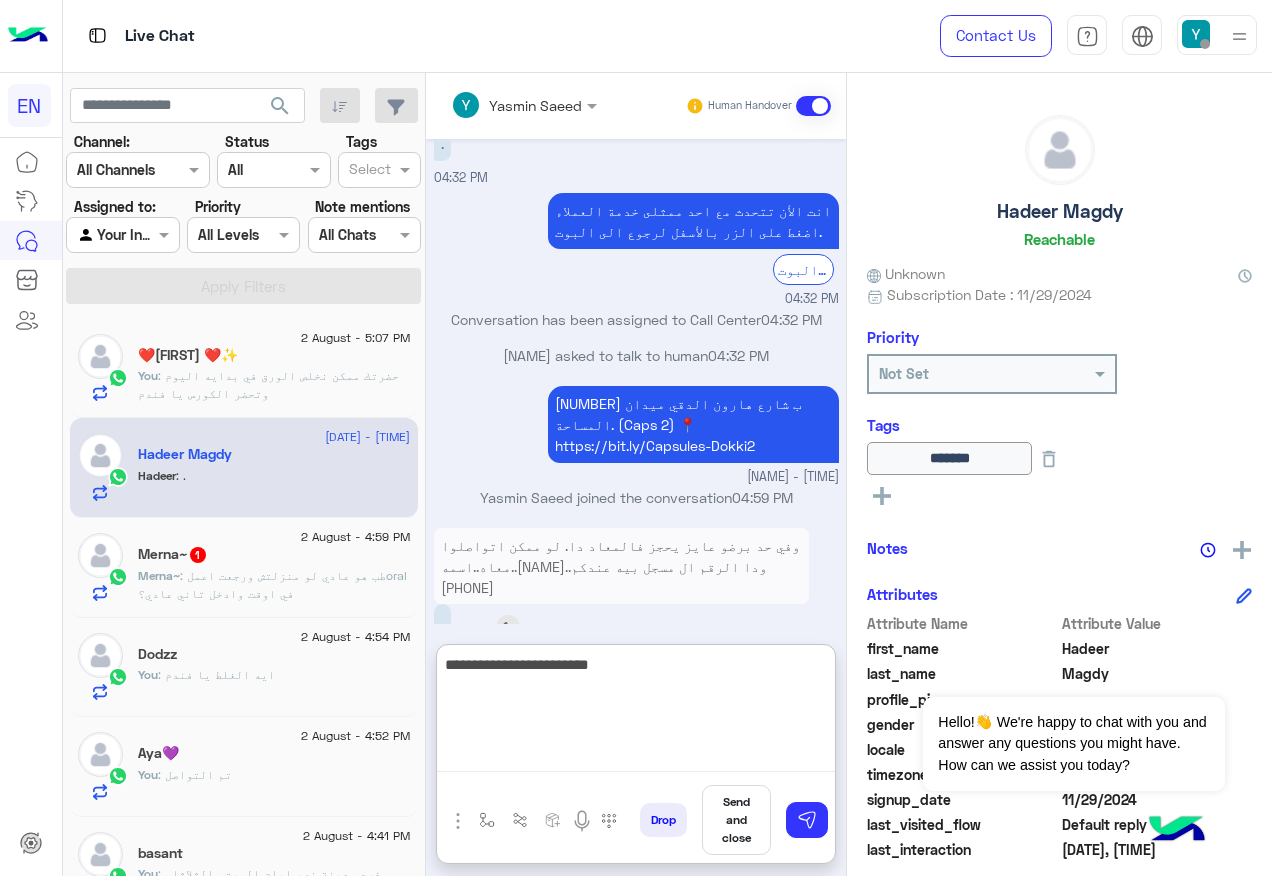 type on "**********" 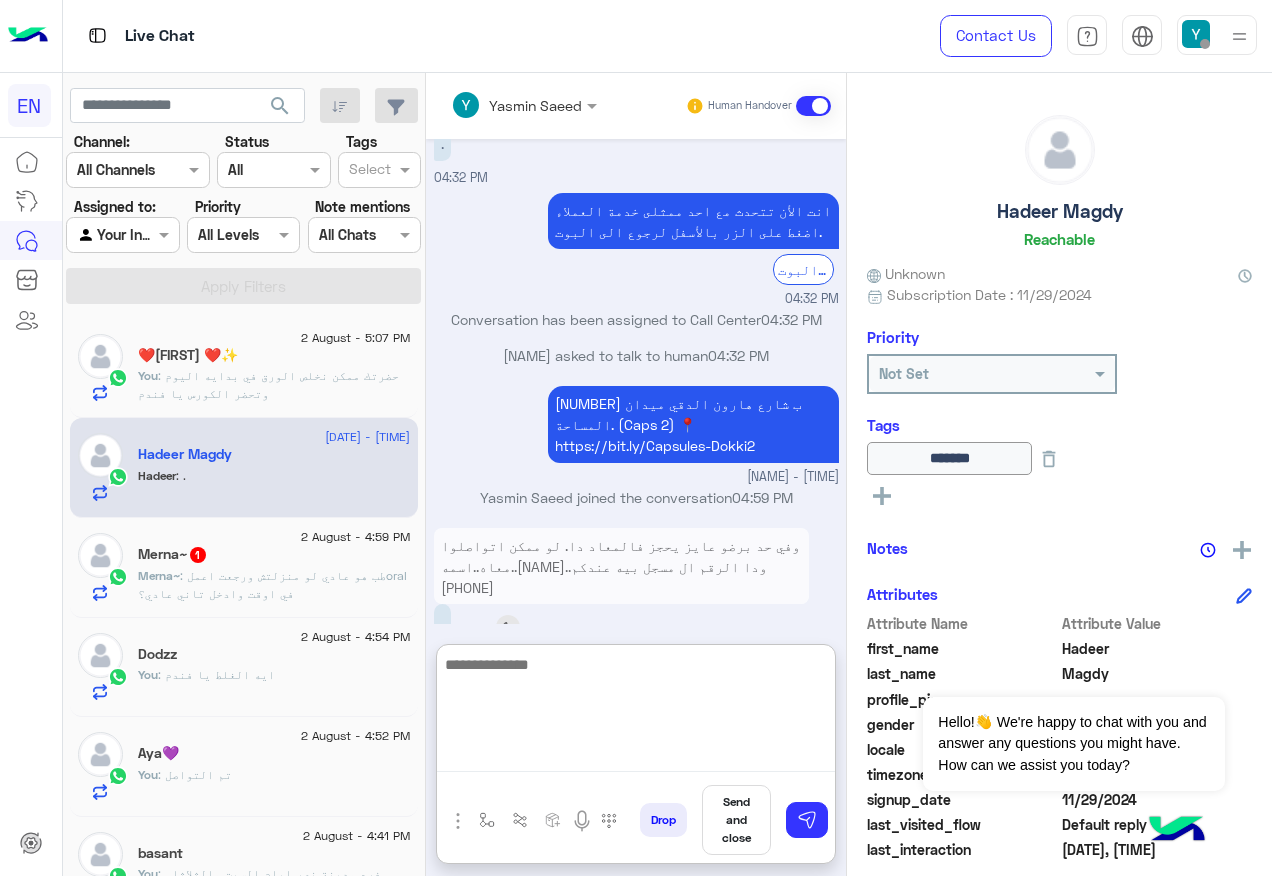 scroll, scrollTop: 2271, scrollLeft: 0, axis: vertical 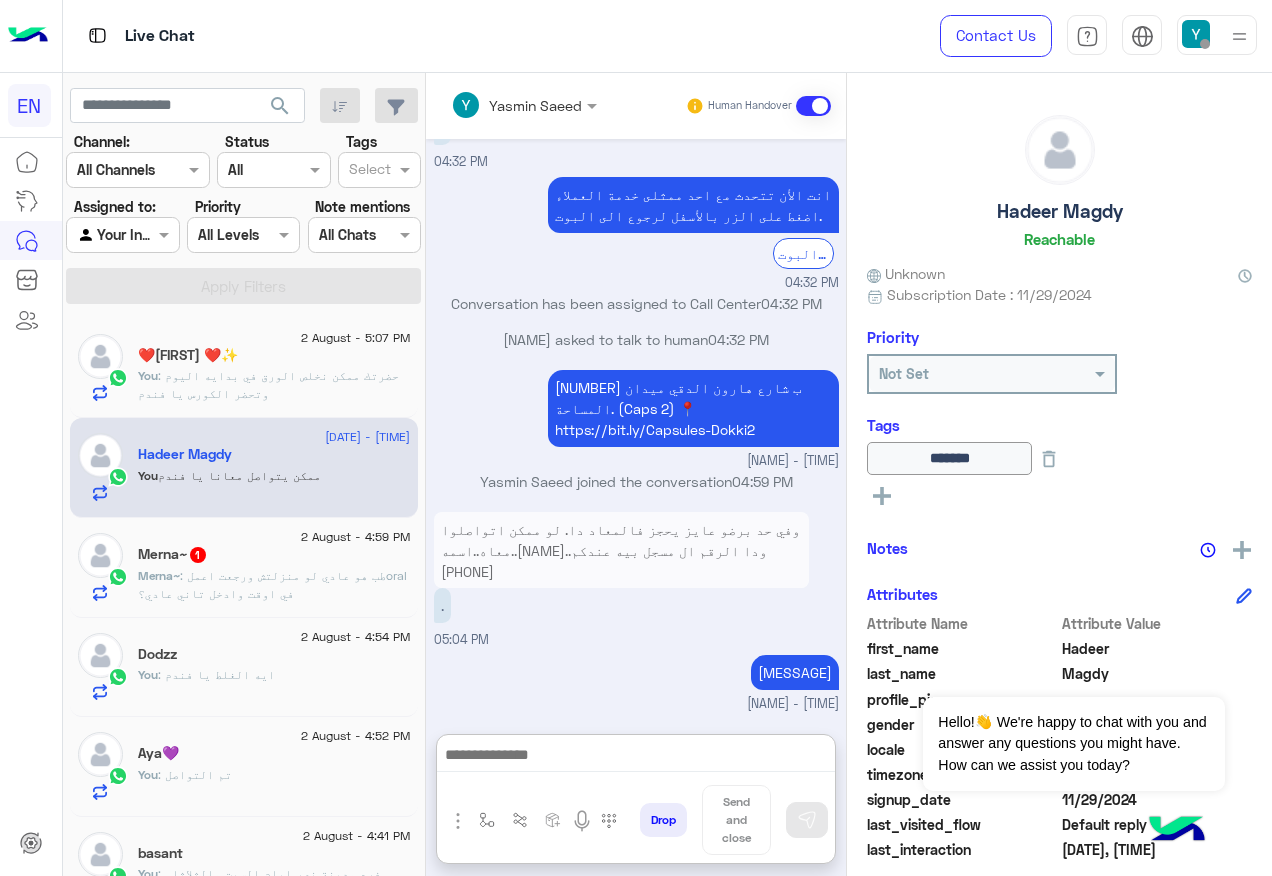 click on "Merna~   1" 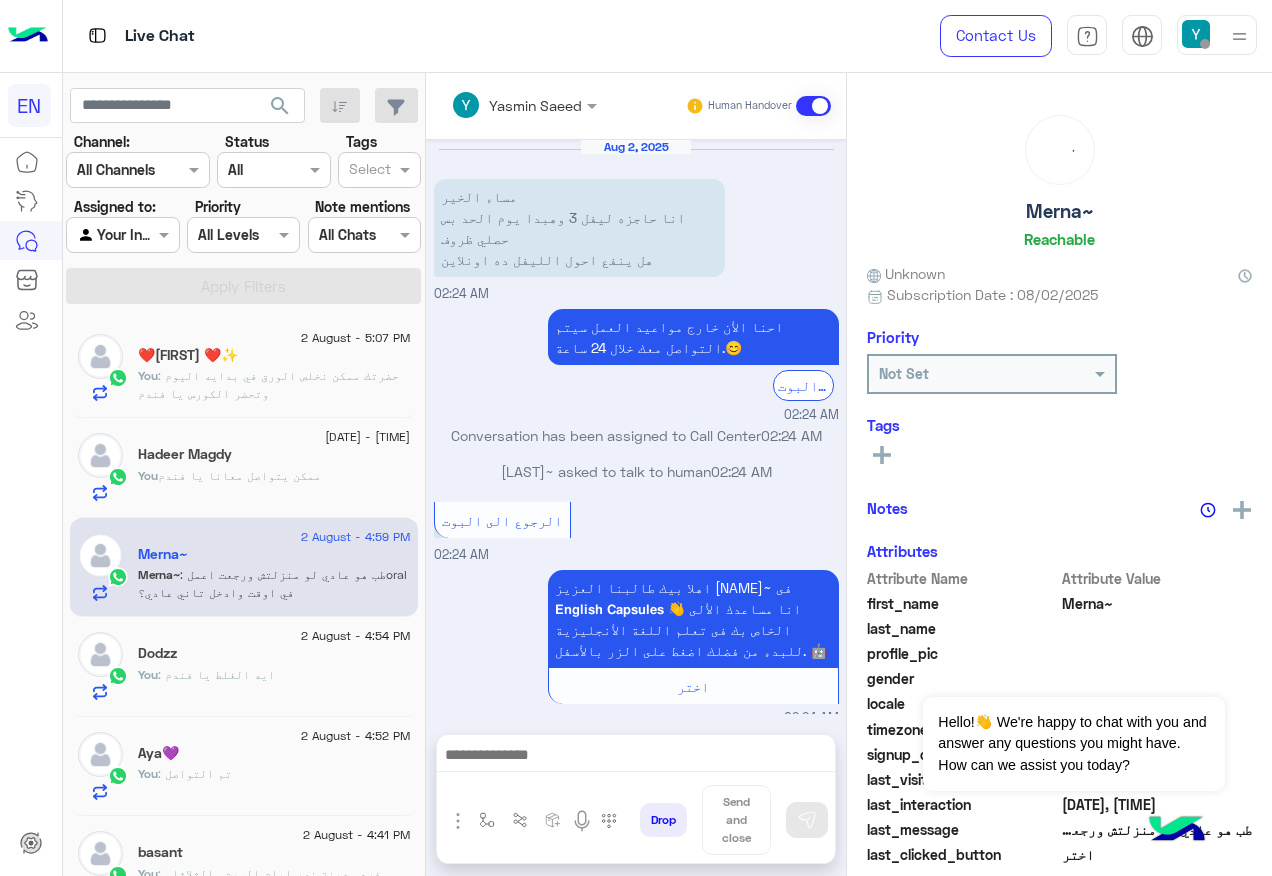 scroll, scrollTop: 814, scrollLeft: 0, axis: vertical 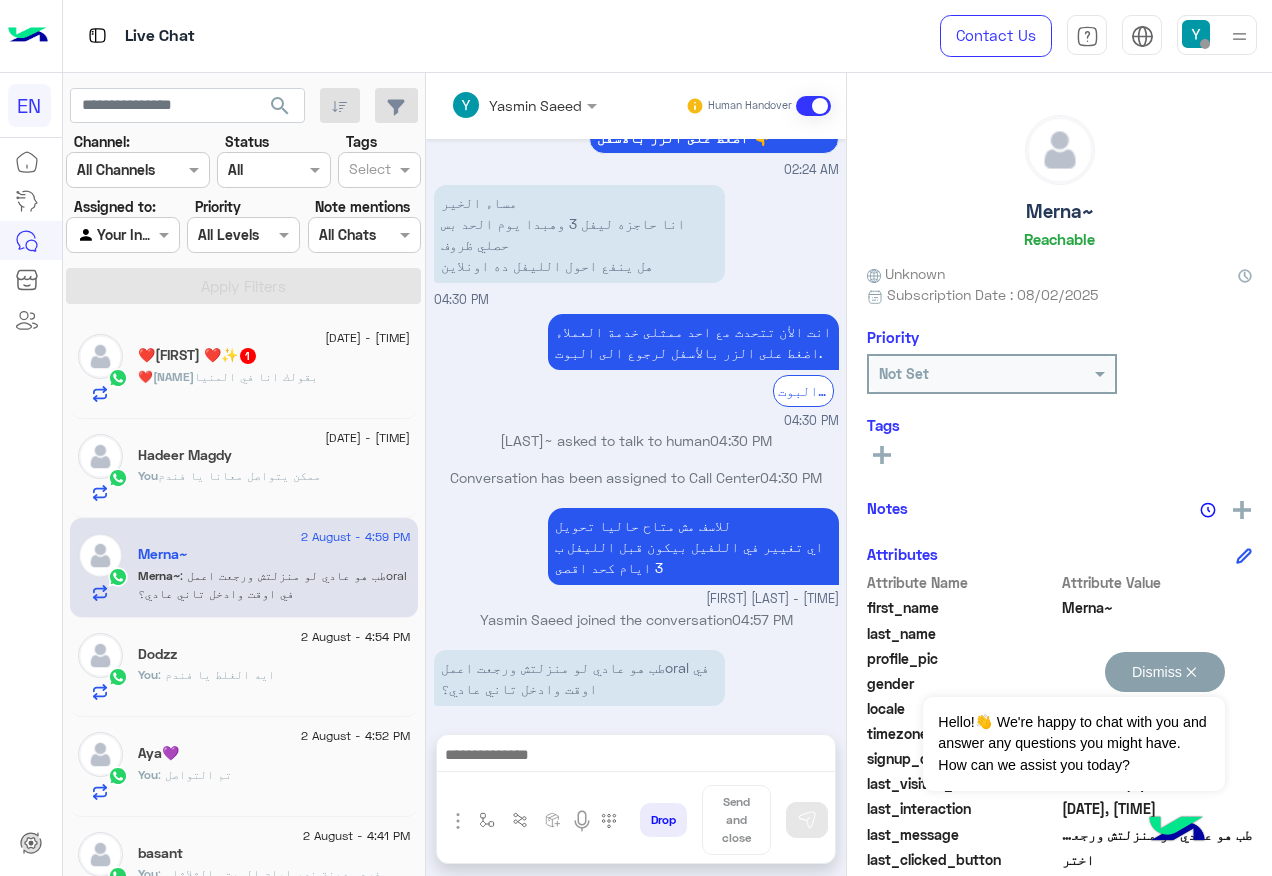 click on "Dismiss ✕" at bounding box center [1165, 672] 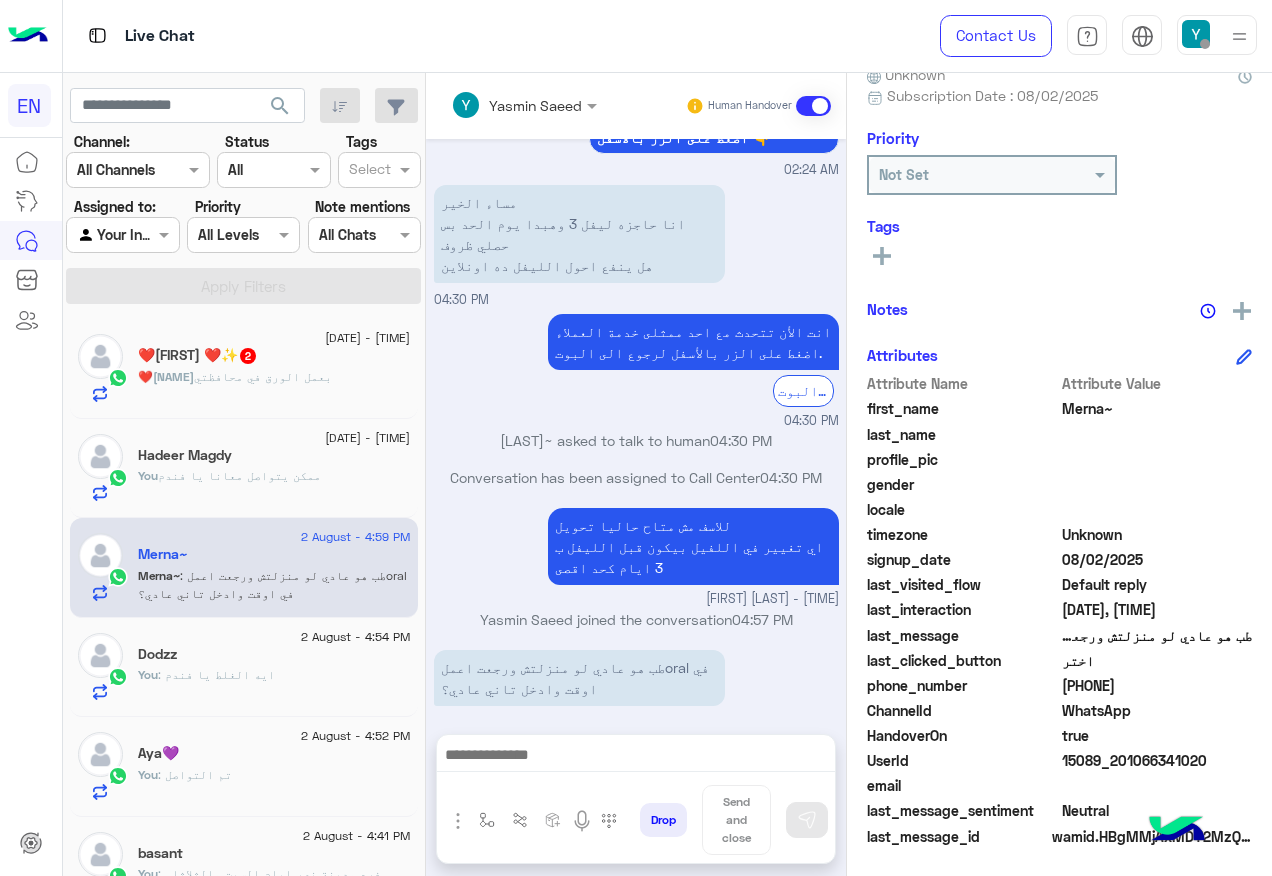 scroll, scrollTop: 200, scrollLeft: 0, axis: vertical 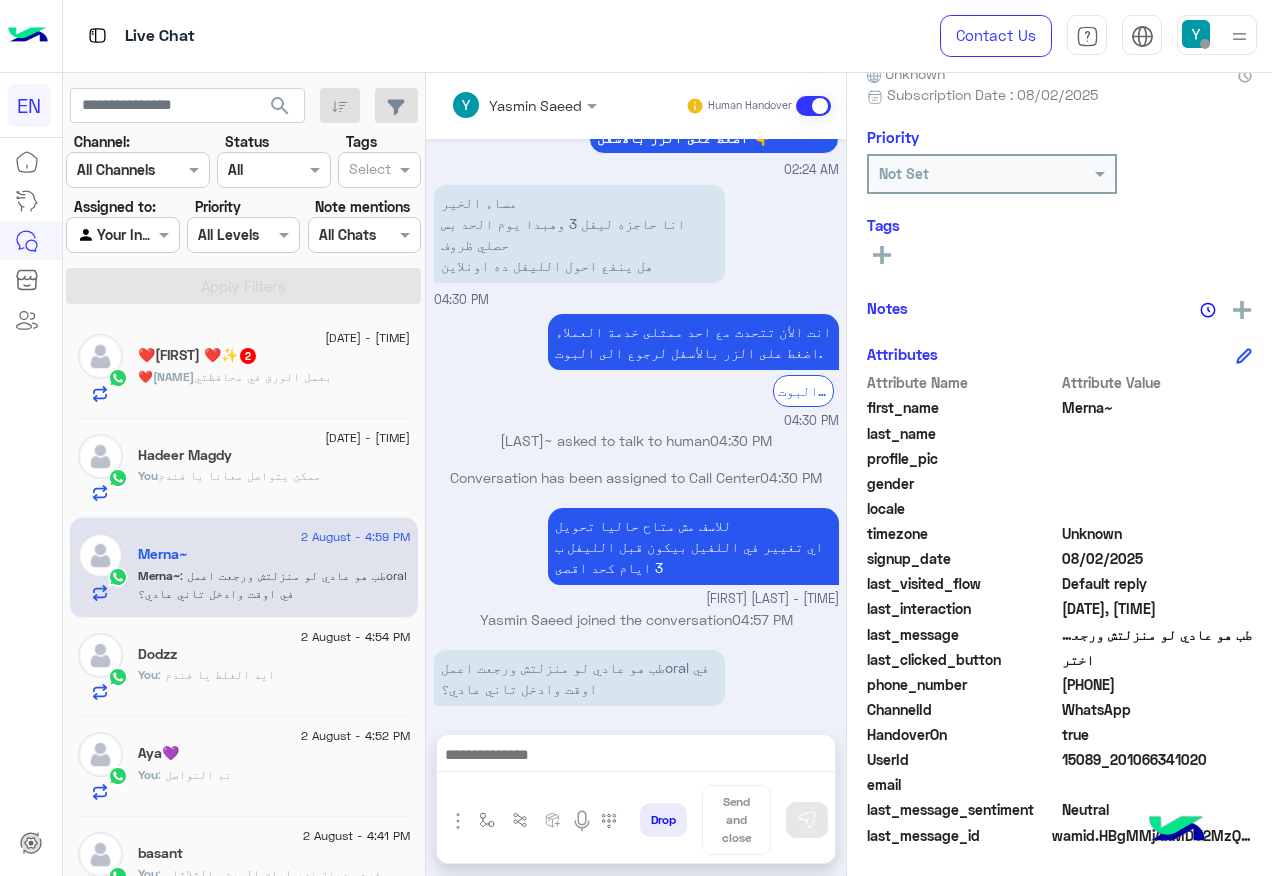 click on "201066341020" 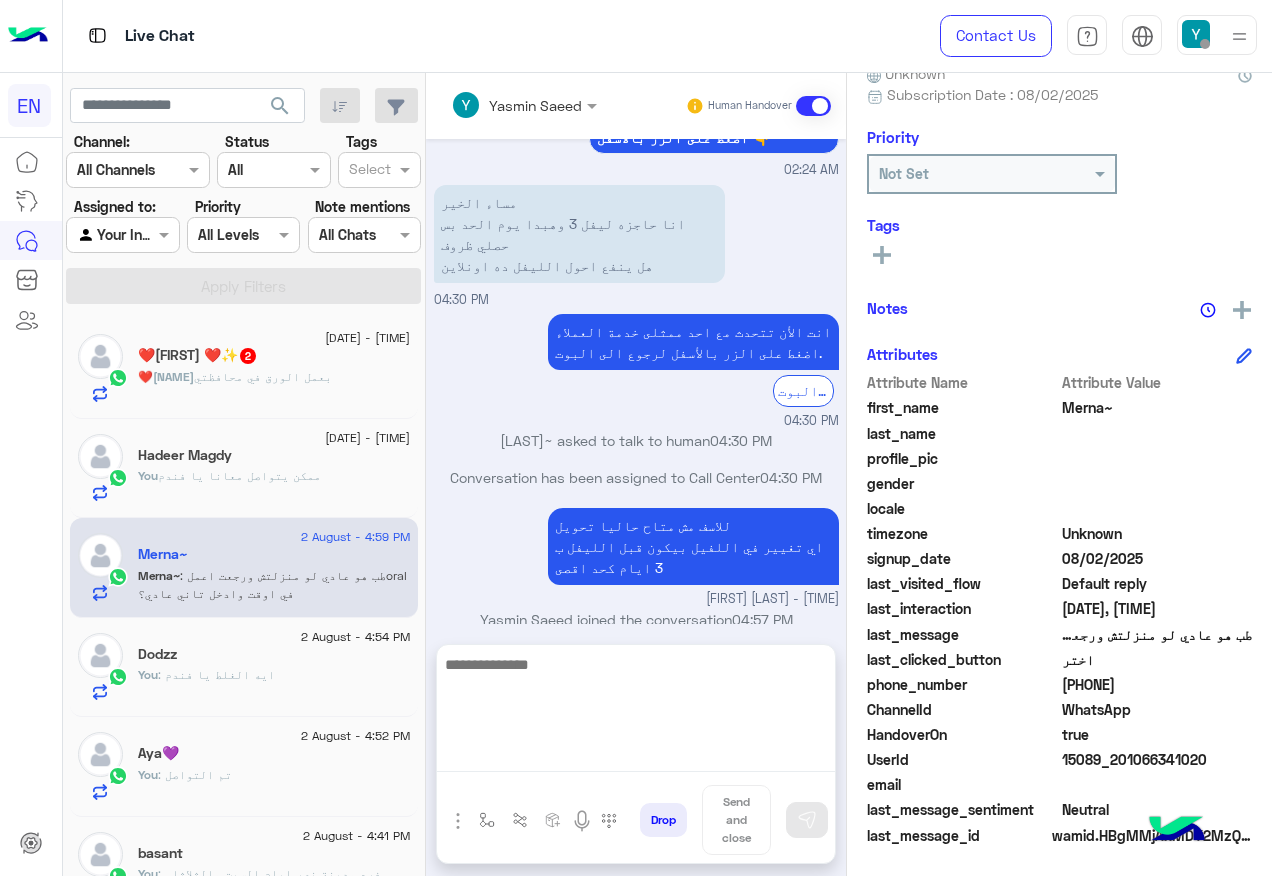 drag, startPoint x: 1097, startPoint y: 689, endPoint x: 676, endPoint y: 767, distance: 428.16467 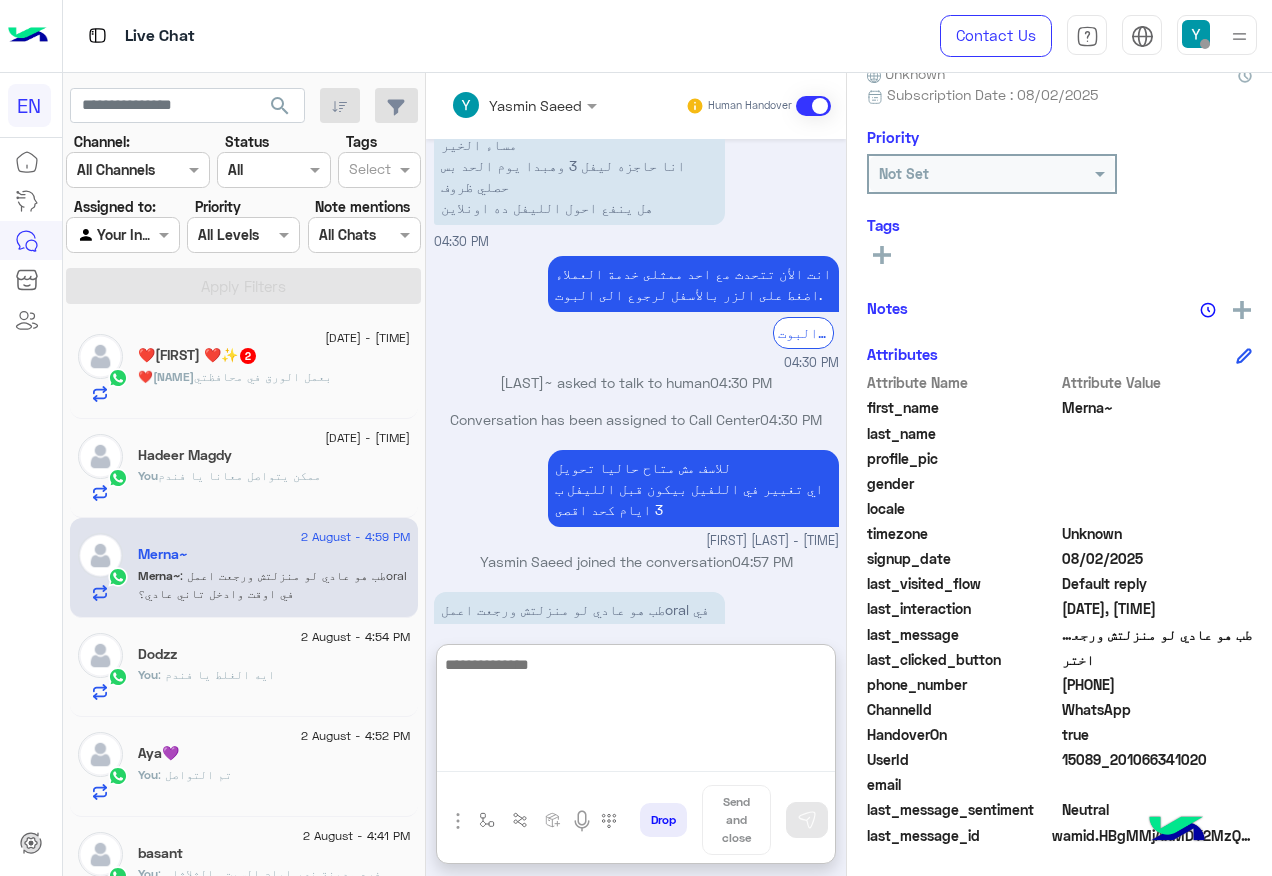 scroll, scrollTop: 904, scrollLeft: 0, axis: vertical 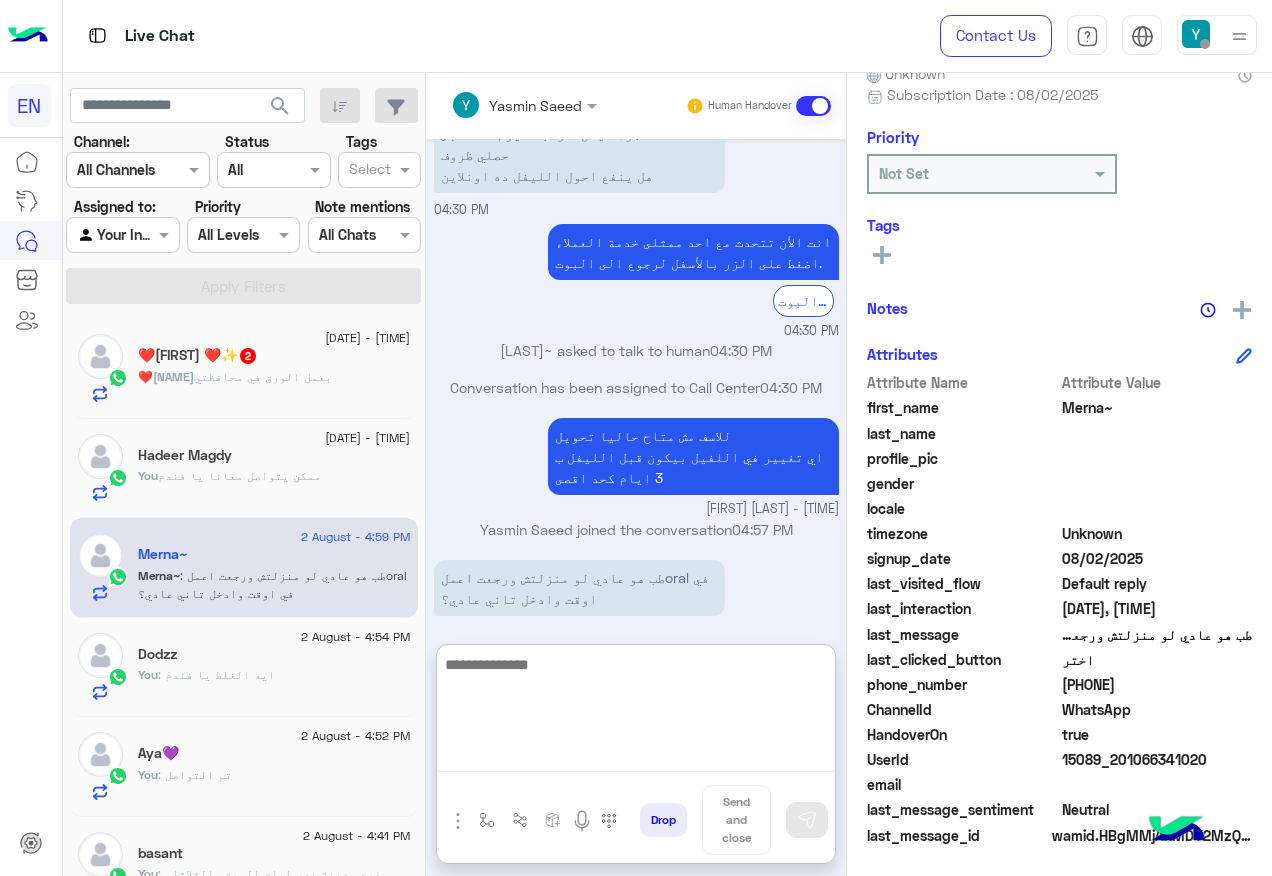 click at bounding box center (636, 712) 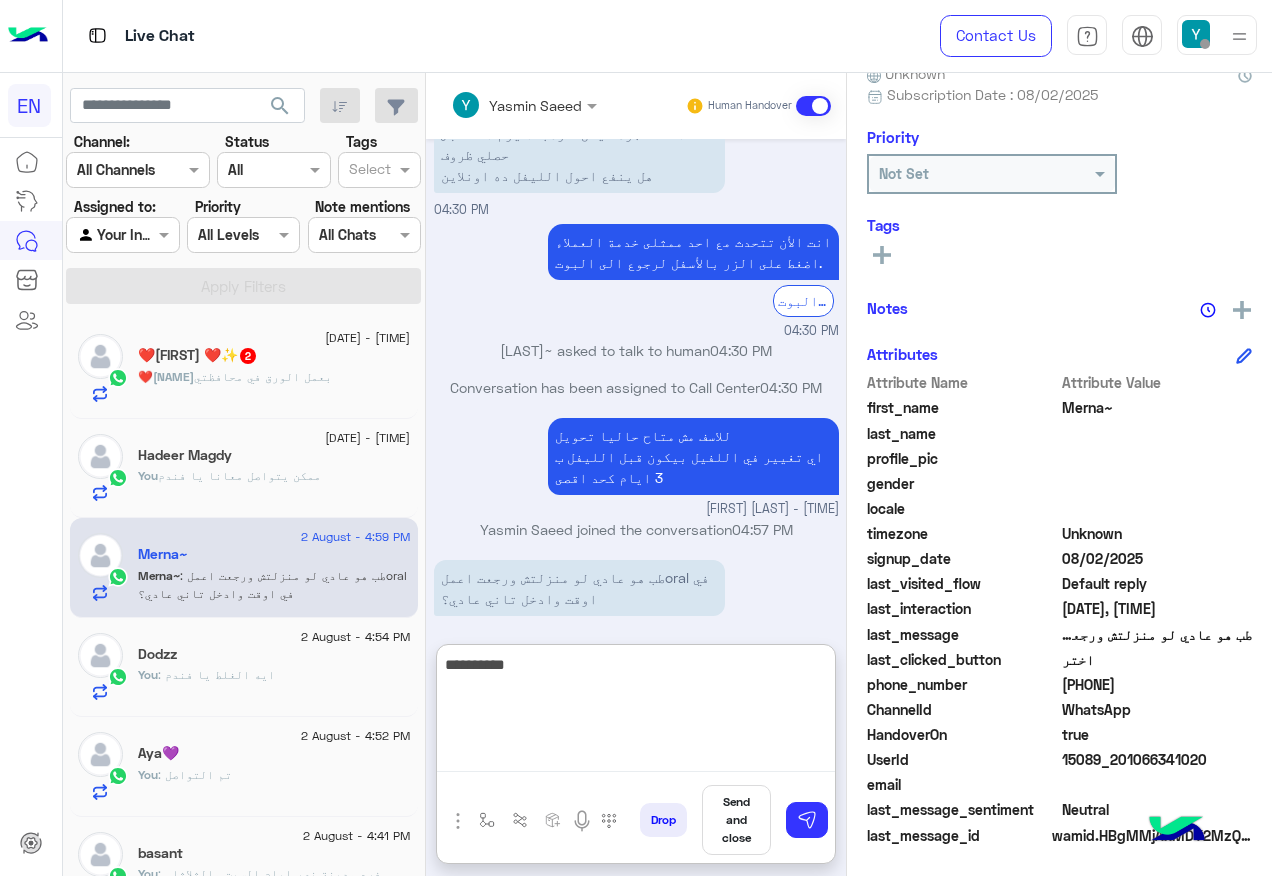 type on "**********" 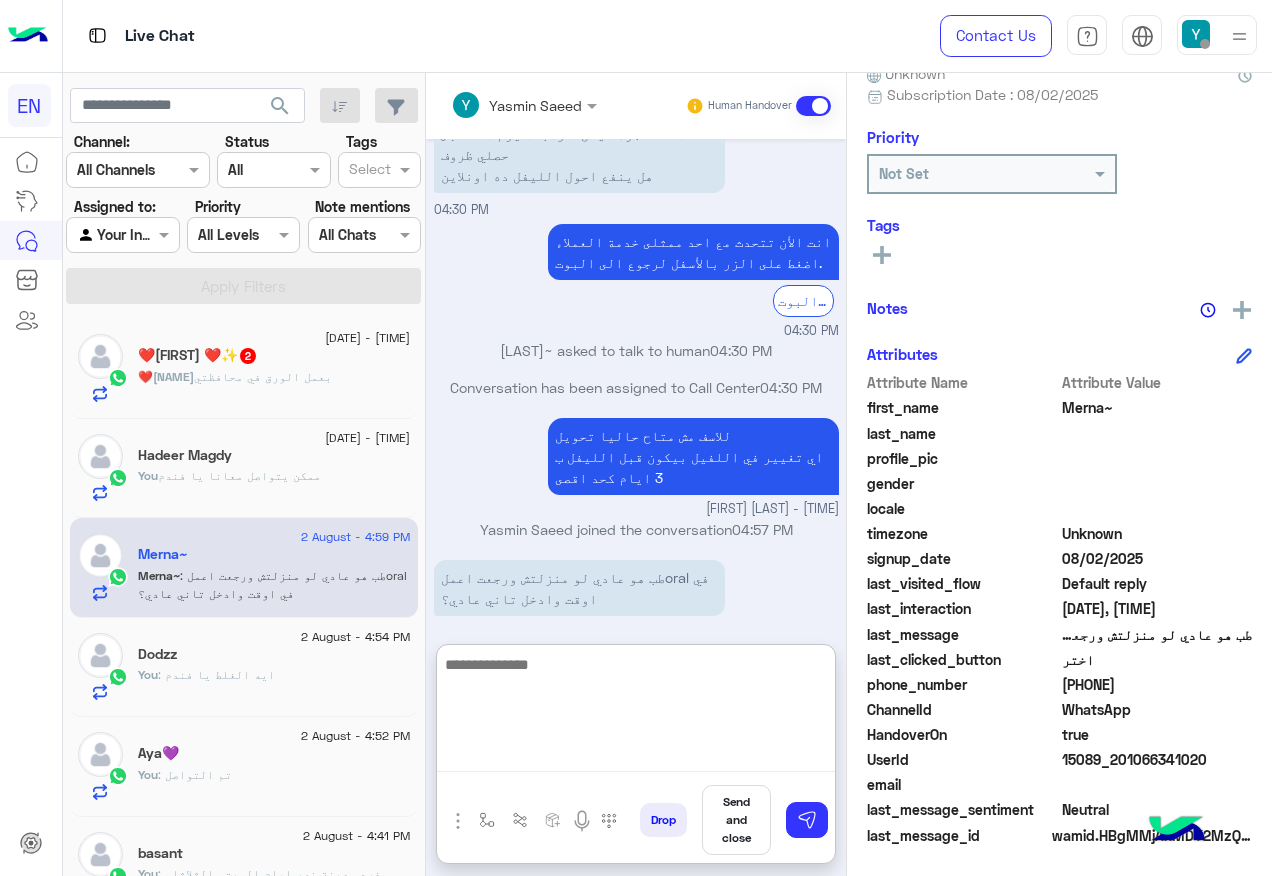 scroll, scrollTop: 968, scrollLeft: 0, axis: vertical 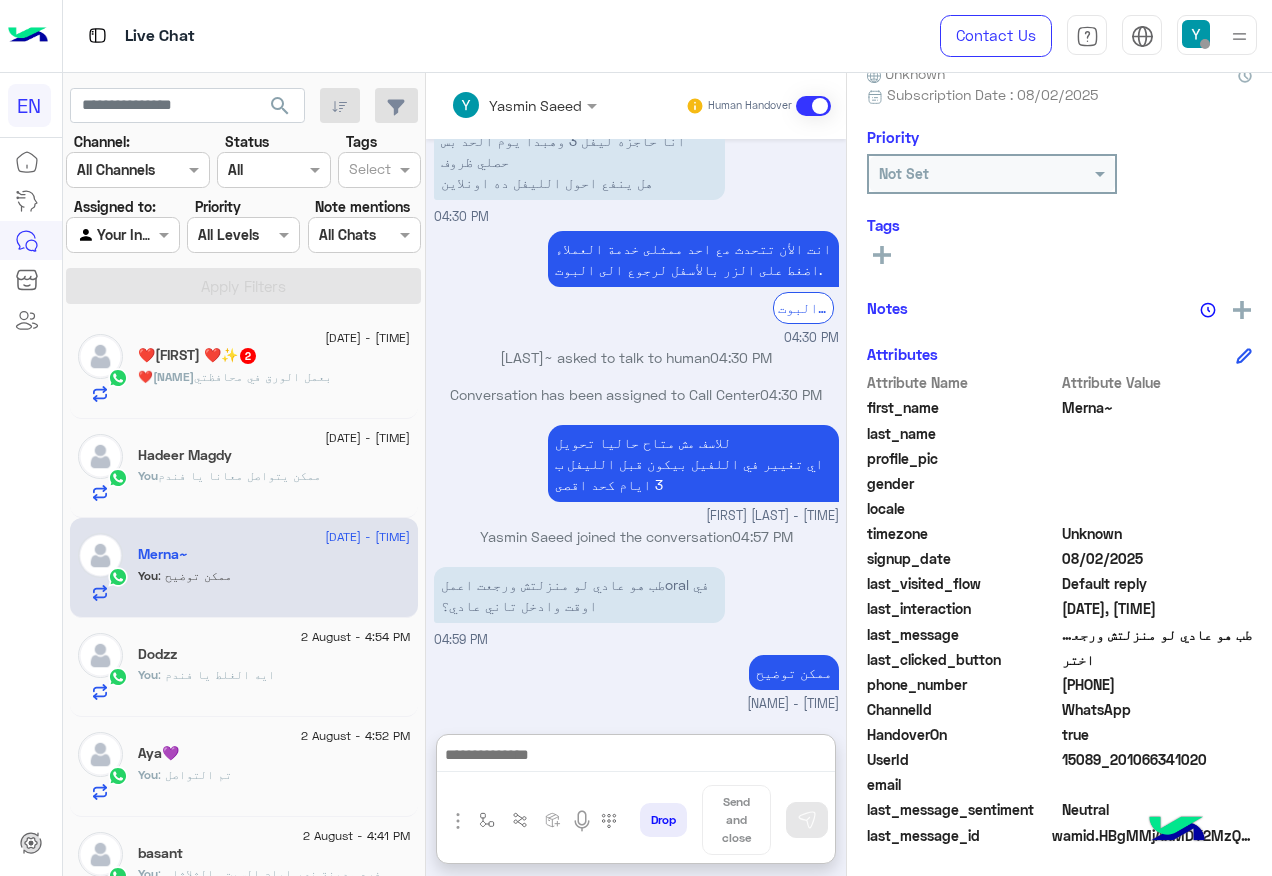 click on "❤️Omar : بعمل الورق في محافظتي" 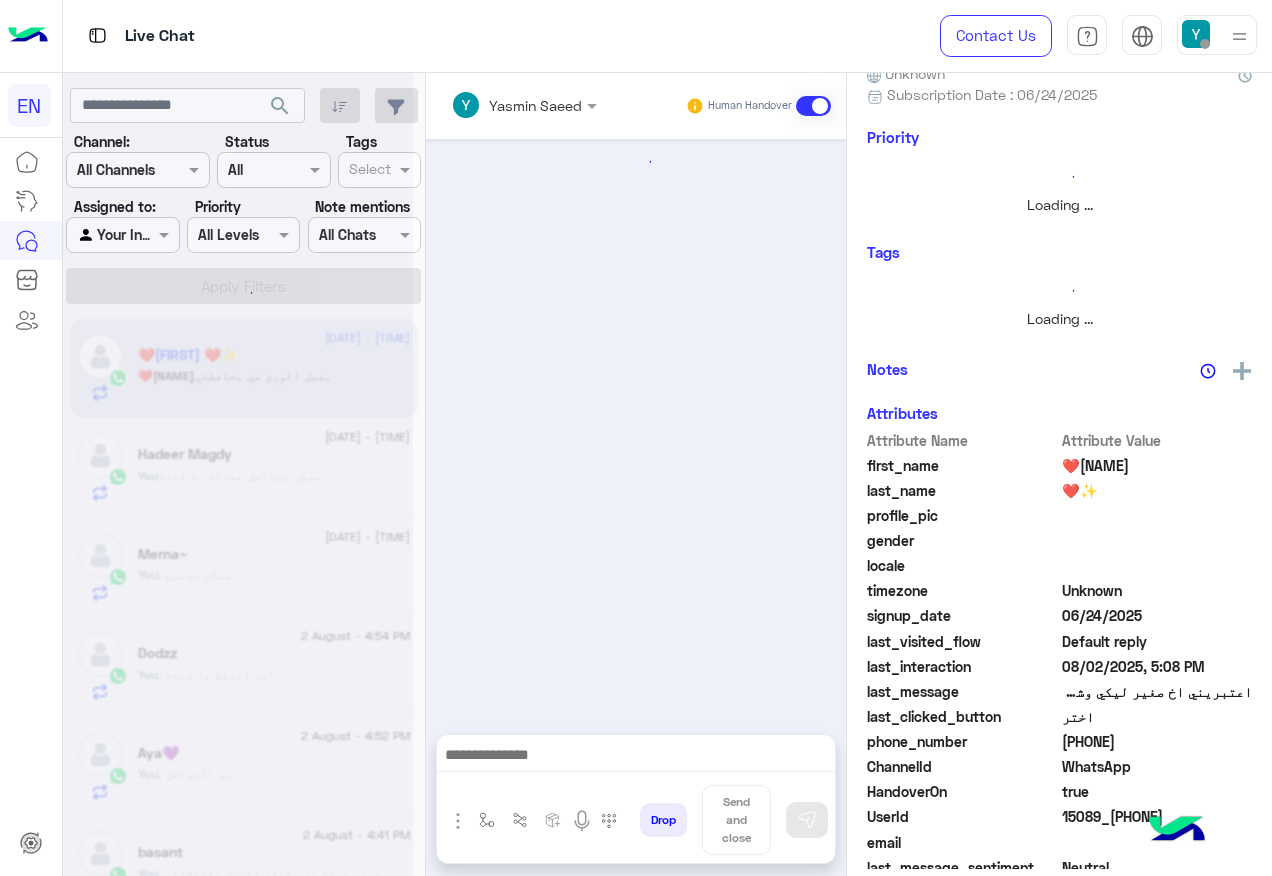 scroll, scrollTop: 0, scrollLeft: 0, axis: both 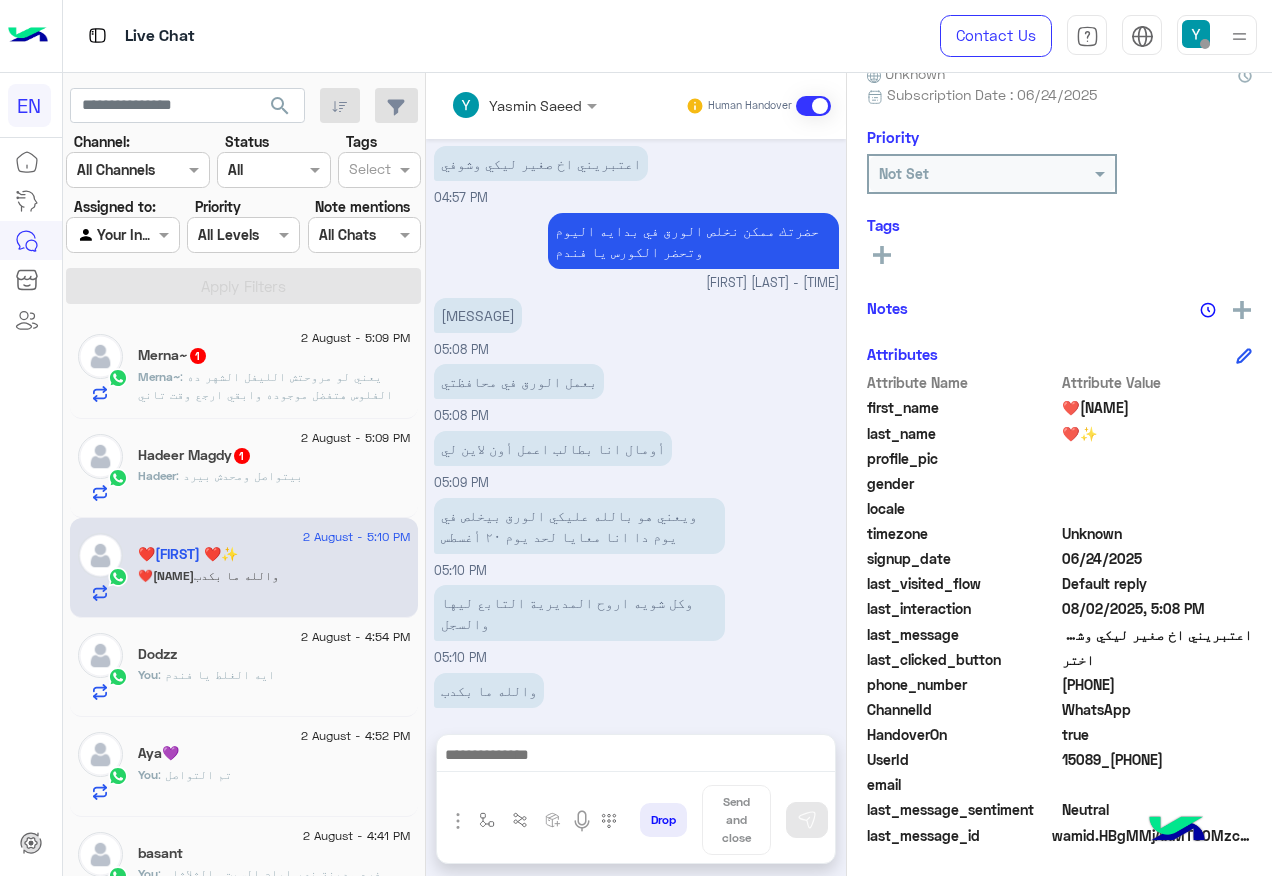 click on "Hadeer : بيتواصل ومحدش بيرد" 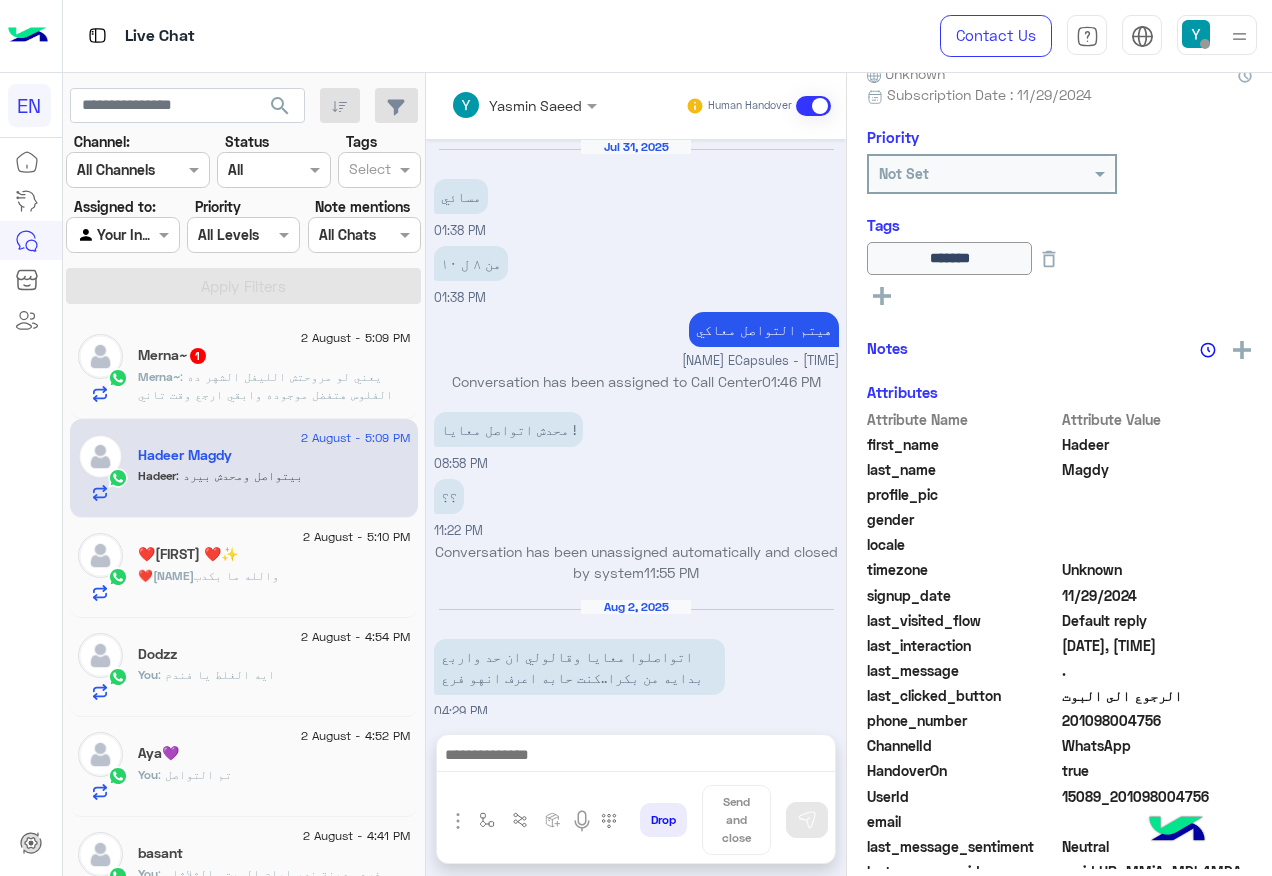 scroll, scrollTop: 2145, scrollLeft: 0, axis: vertical 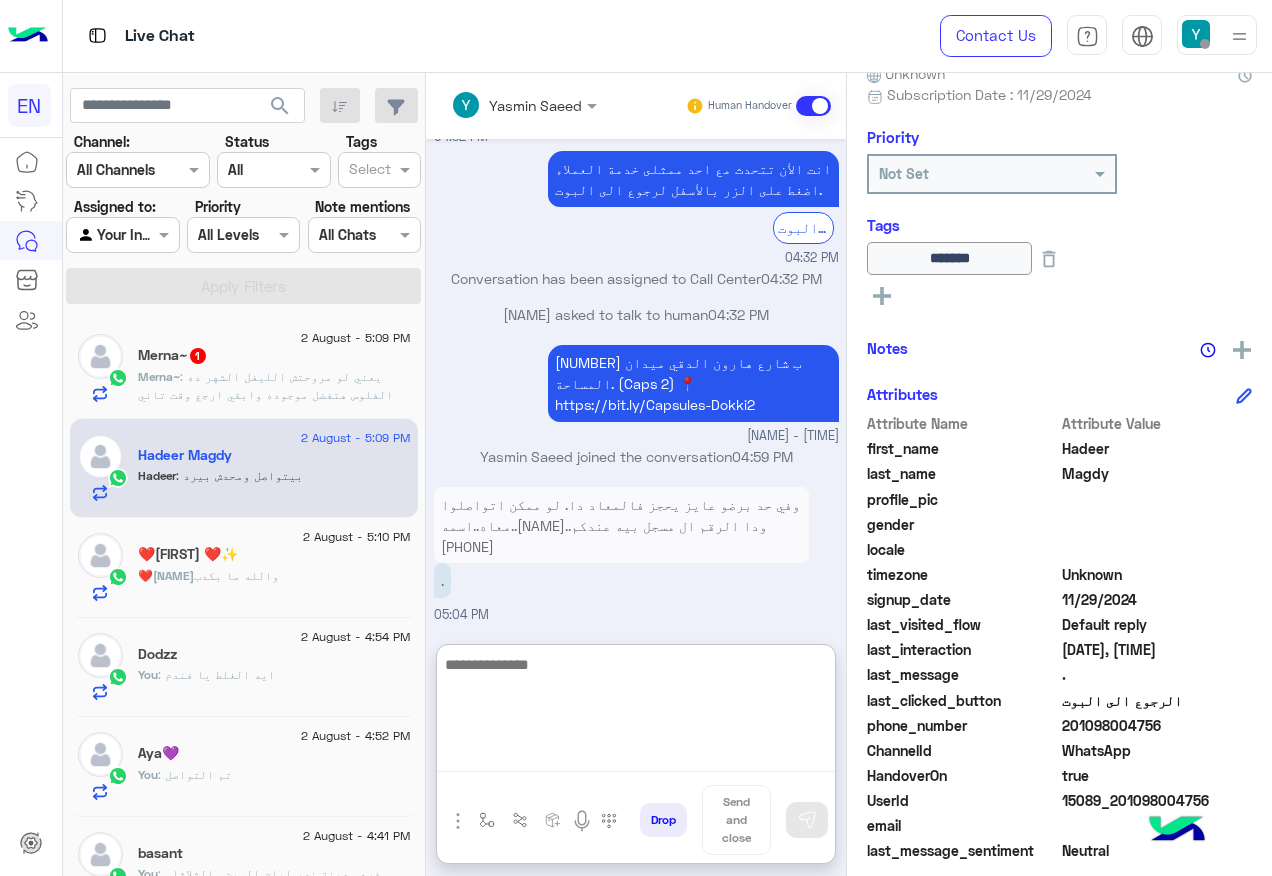 click at bounding box center [636, 712] 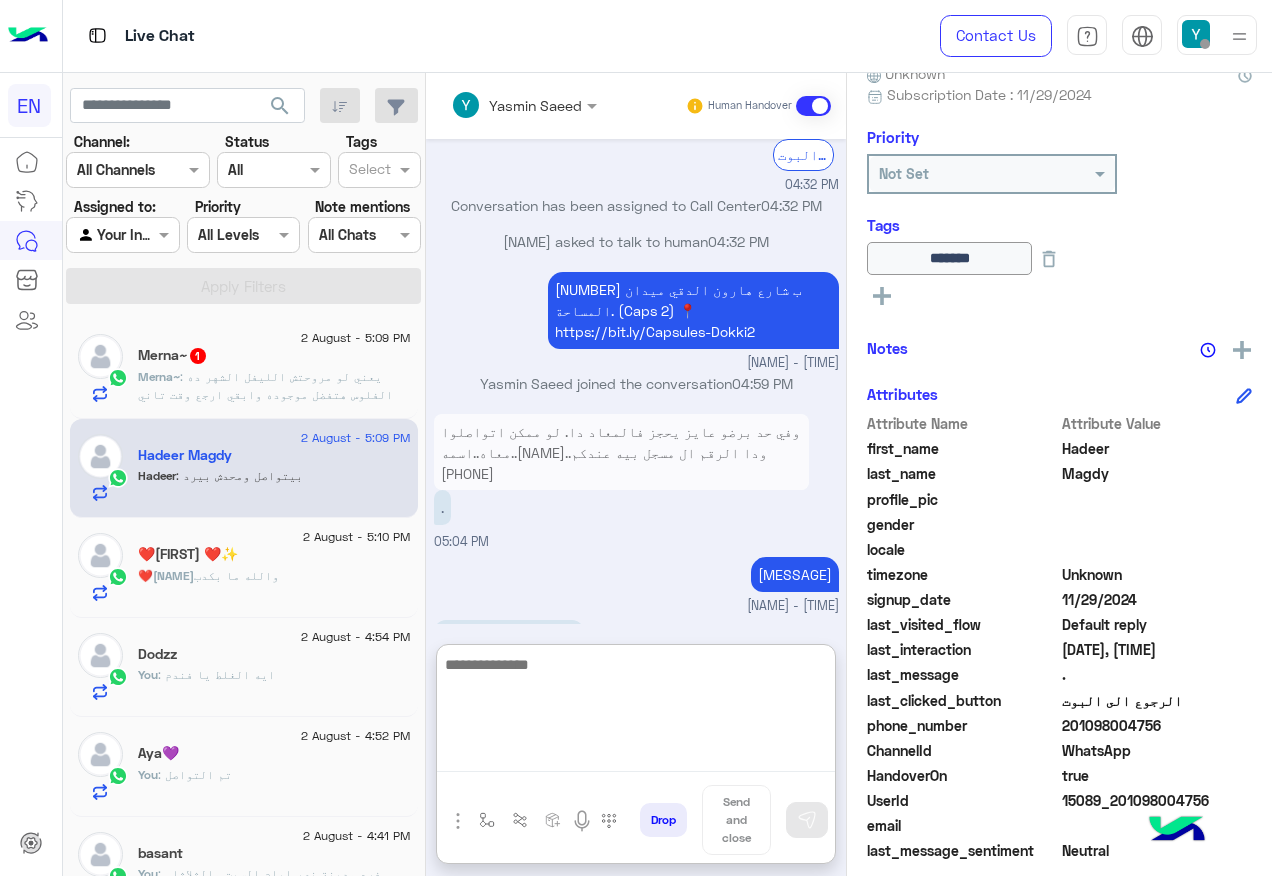 scroll, scrollTop: 2234, scrollLeft: 0, axis: vertical 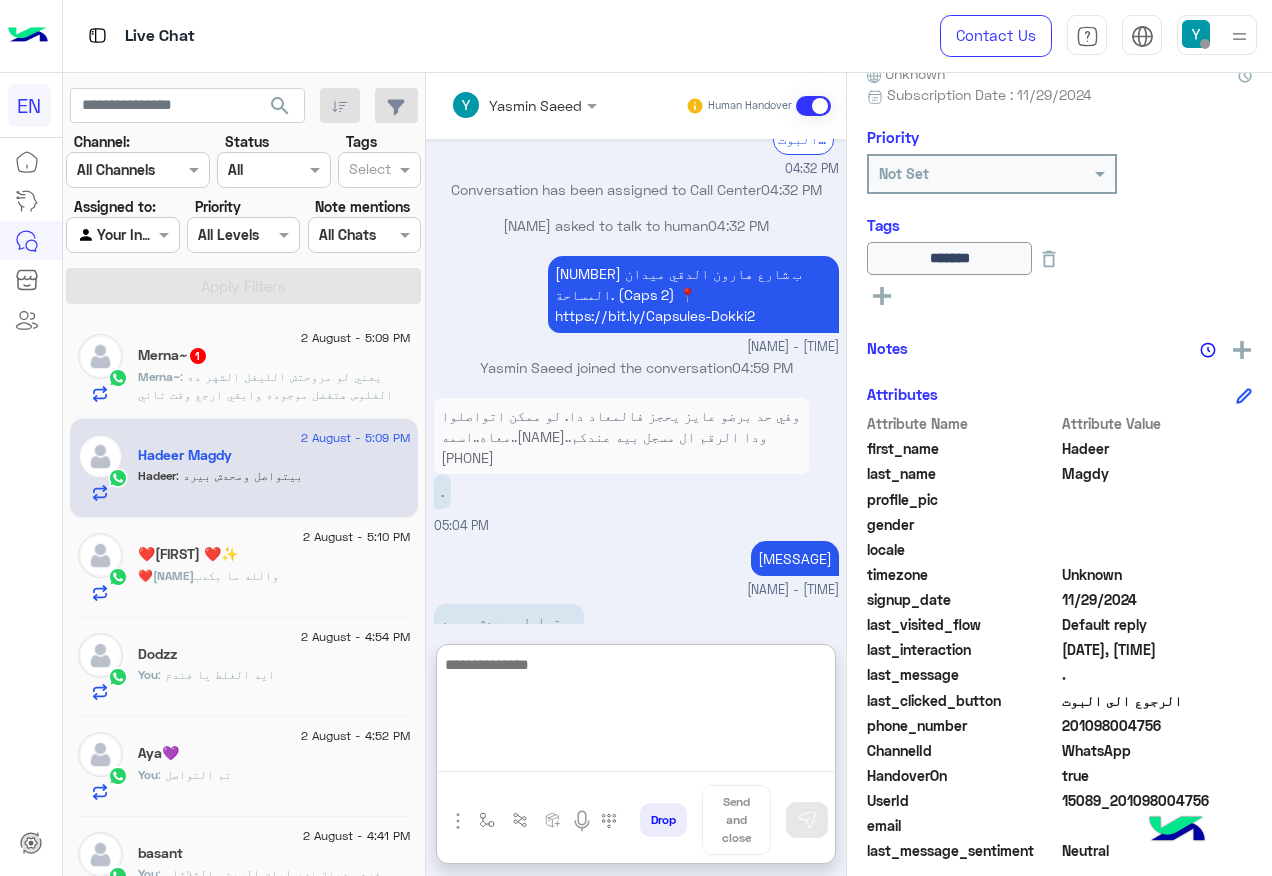 click at bounding box center [636, 712] 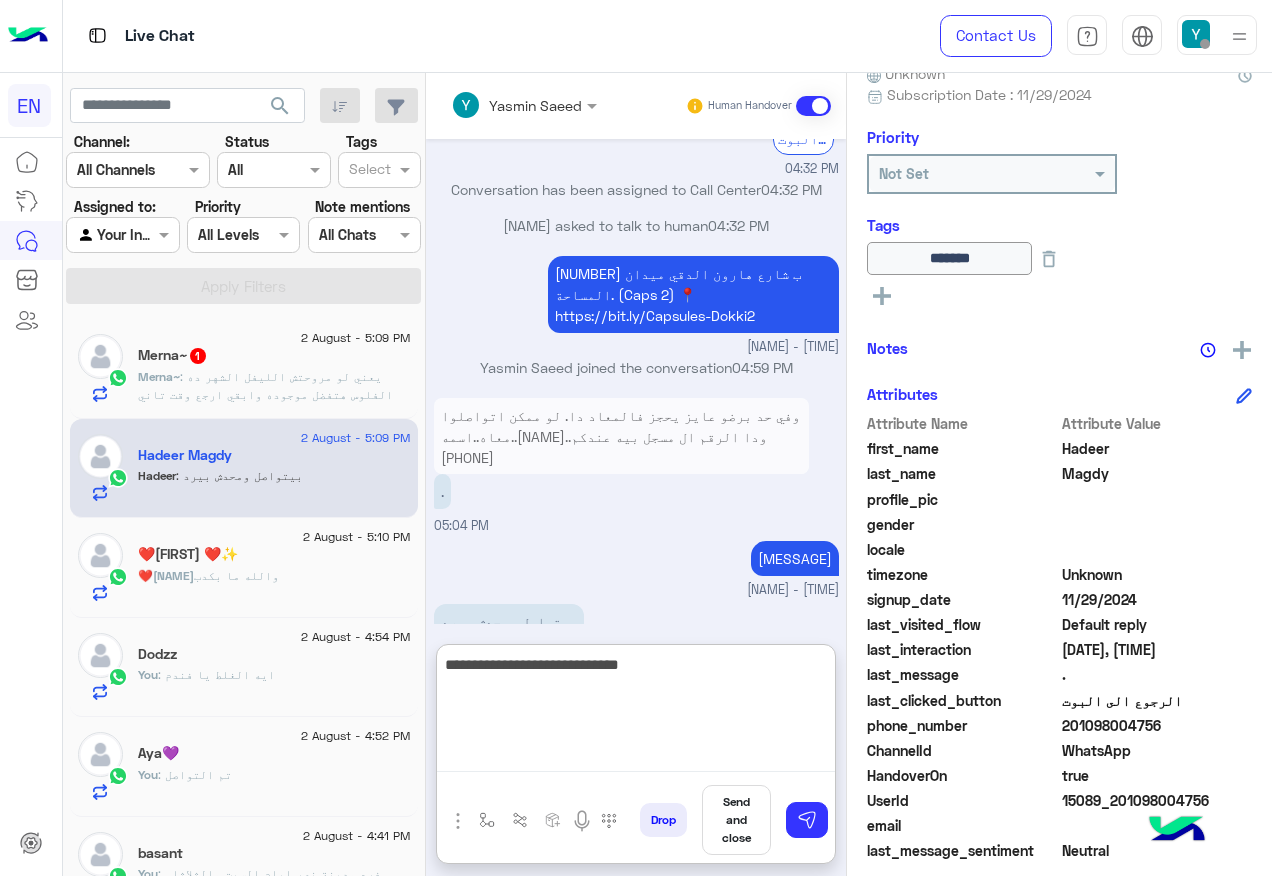 type on "**********" 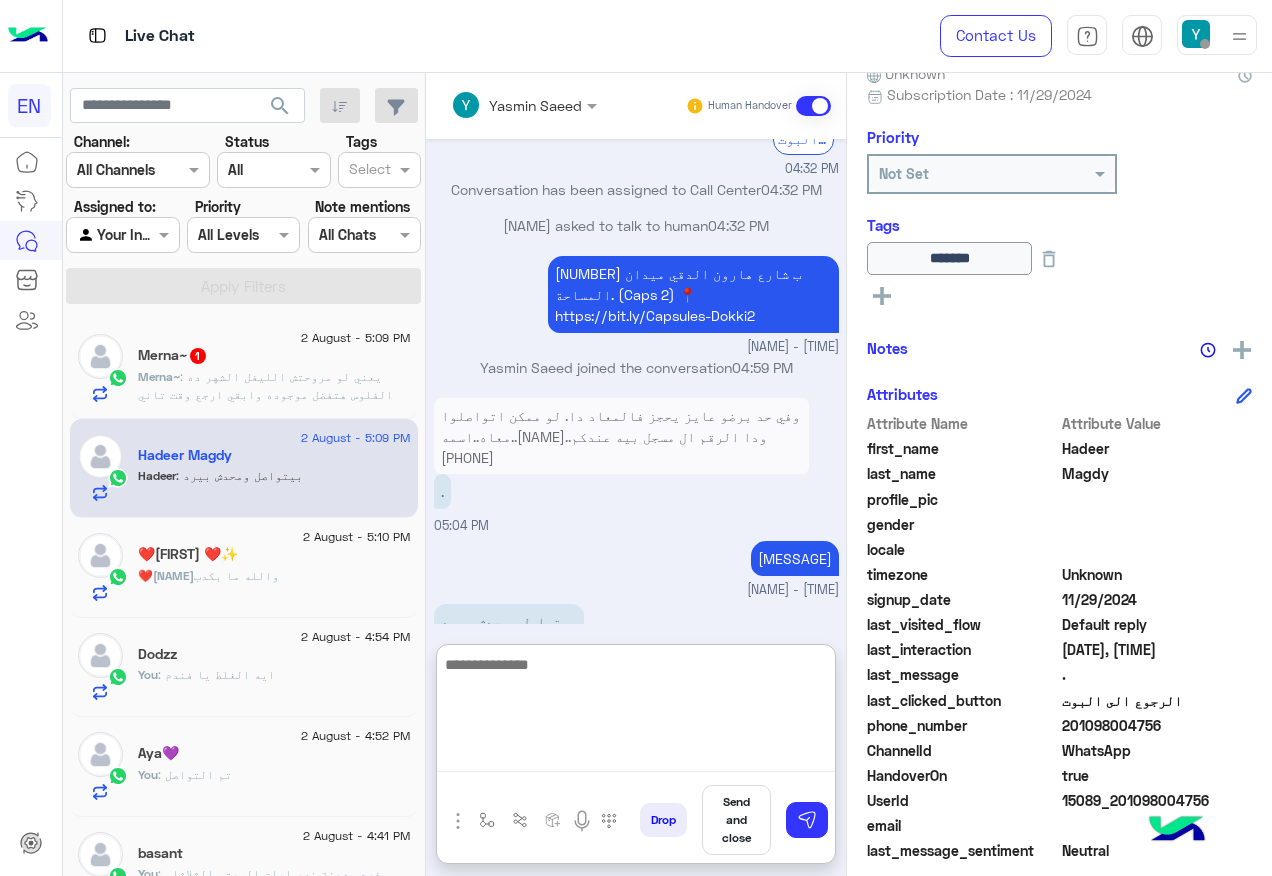 scroll, scrollTop: 2298, scrollLeft: 0, axis: vertical 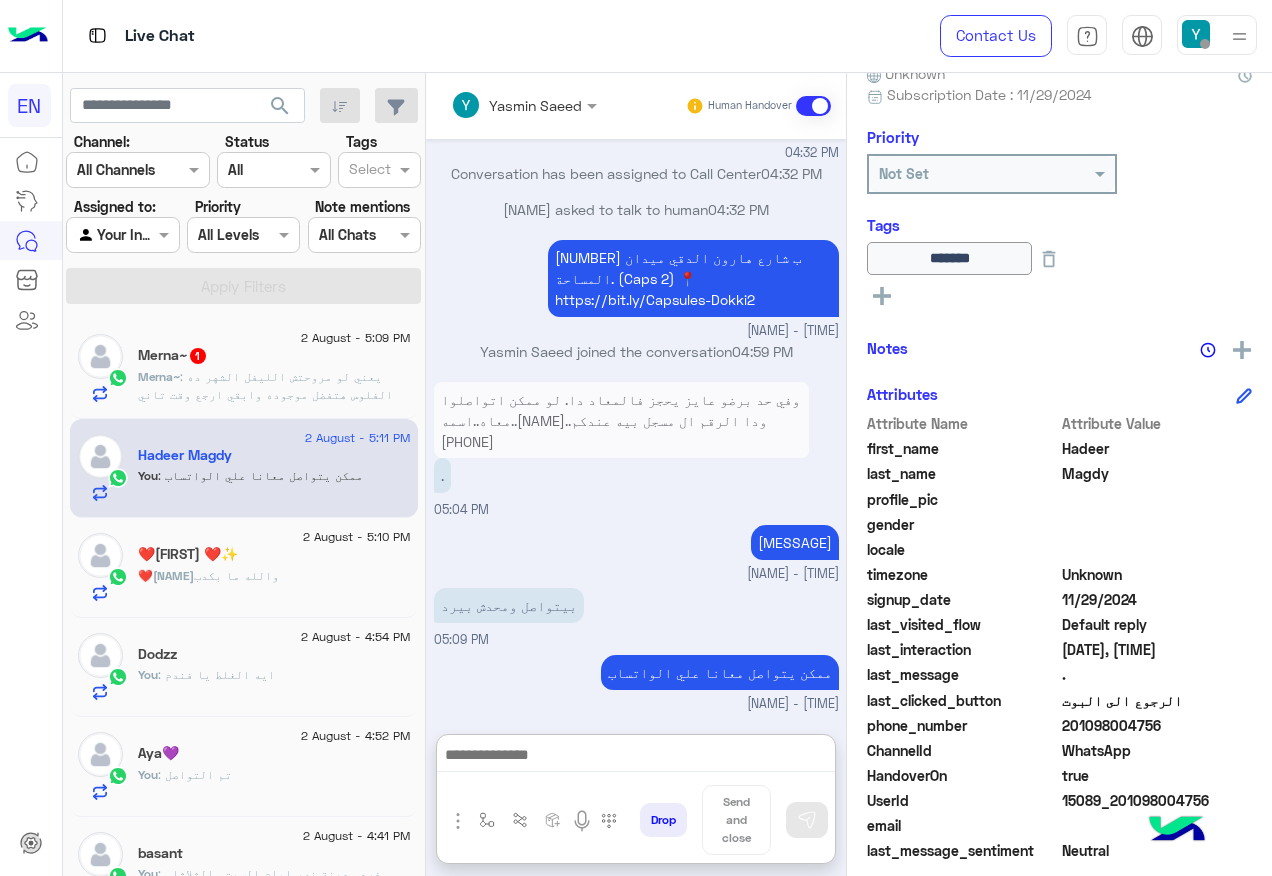click on "❤️Omar : والله ما بكدب" 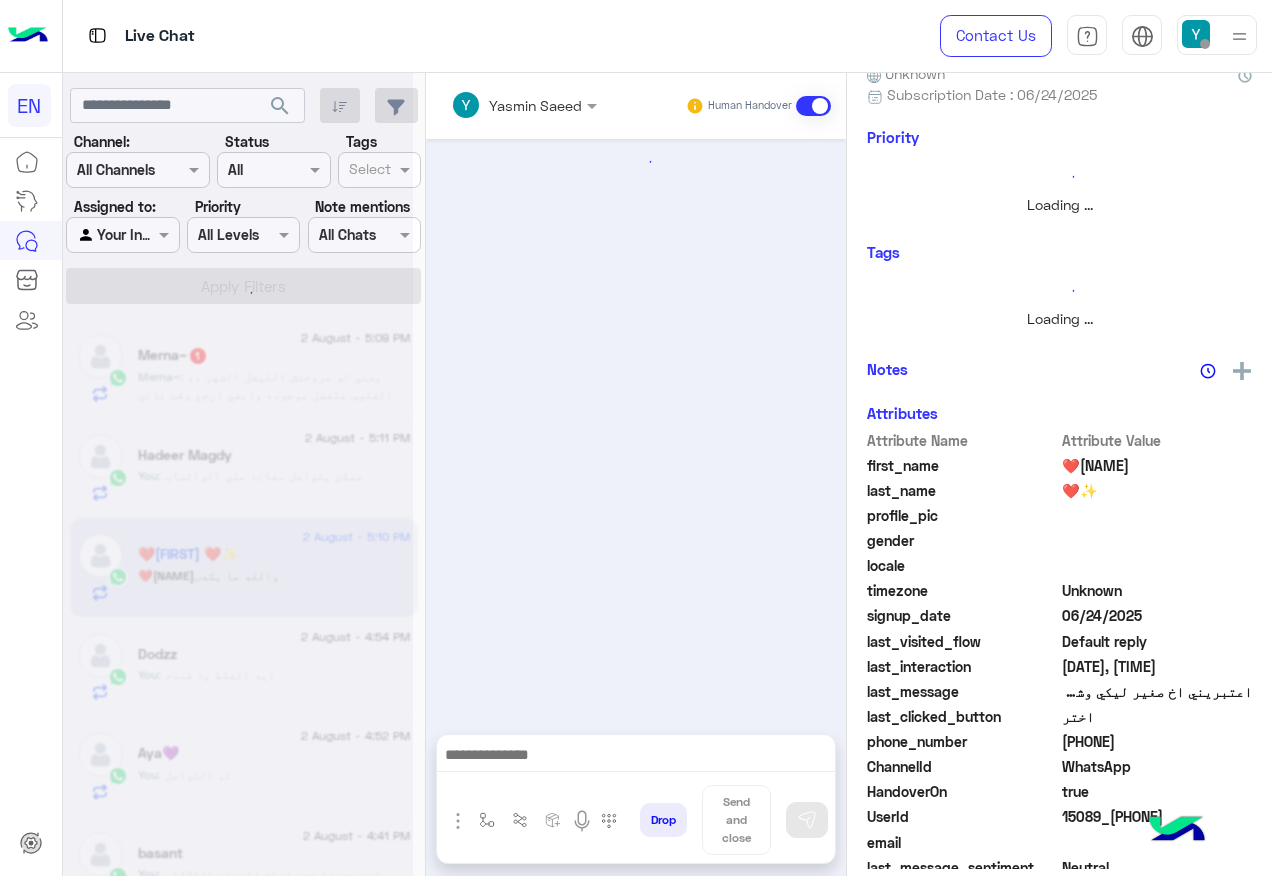scroll, scrollTop: 0, scrollLeft: 0, axis: both 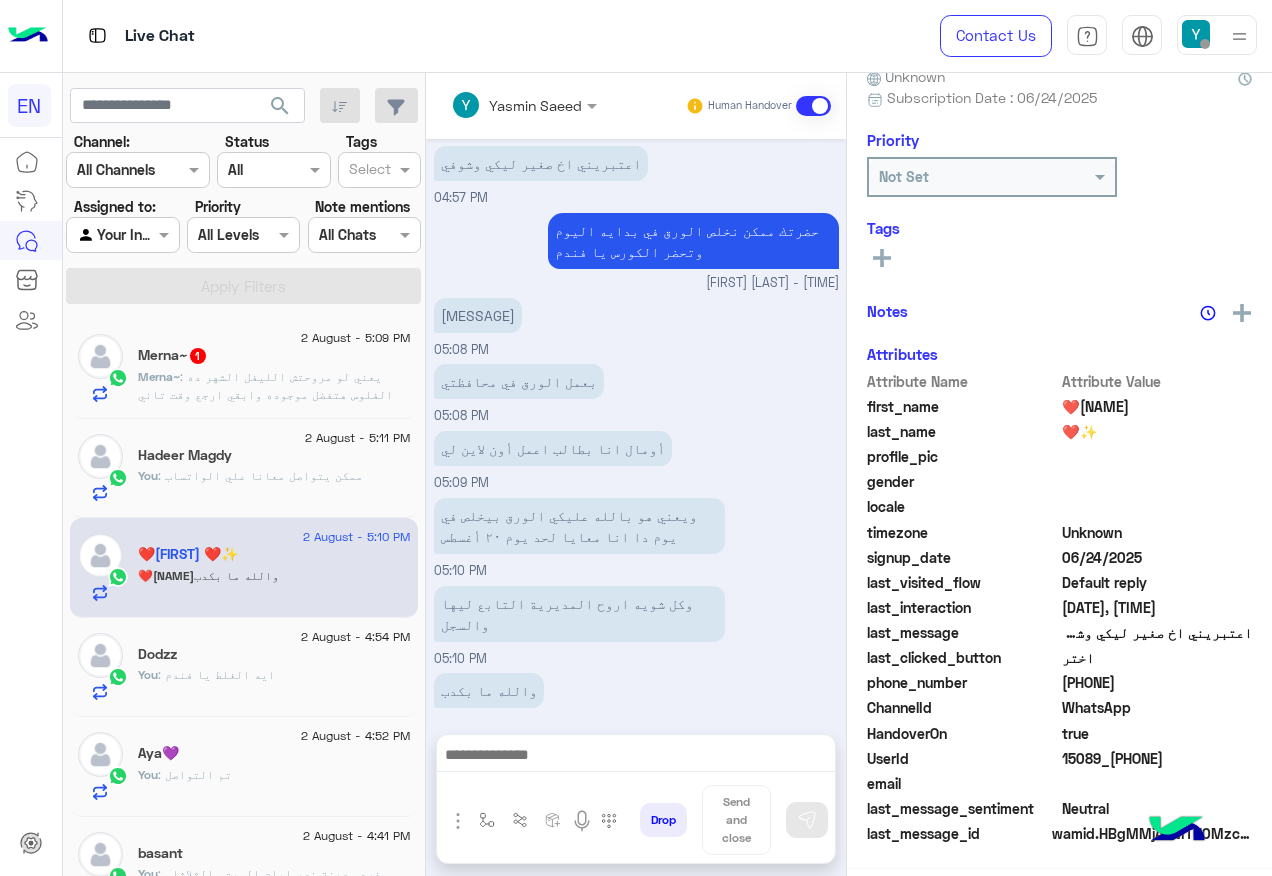 click on "Merna~ : يعني لو مروحتش الليفل الشهر ده الفلوس هتفضل موجوده وابقي ارجع وقت تاني اعمل oral صح" 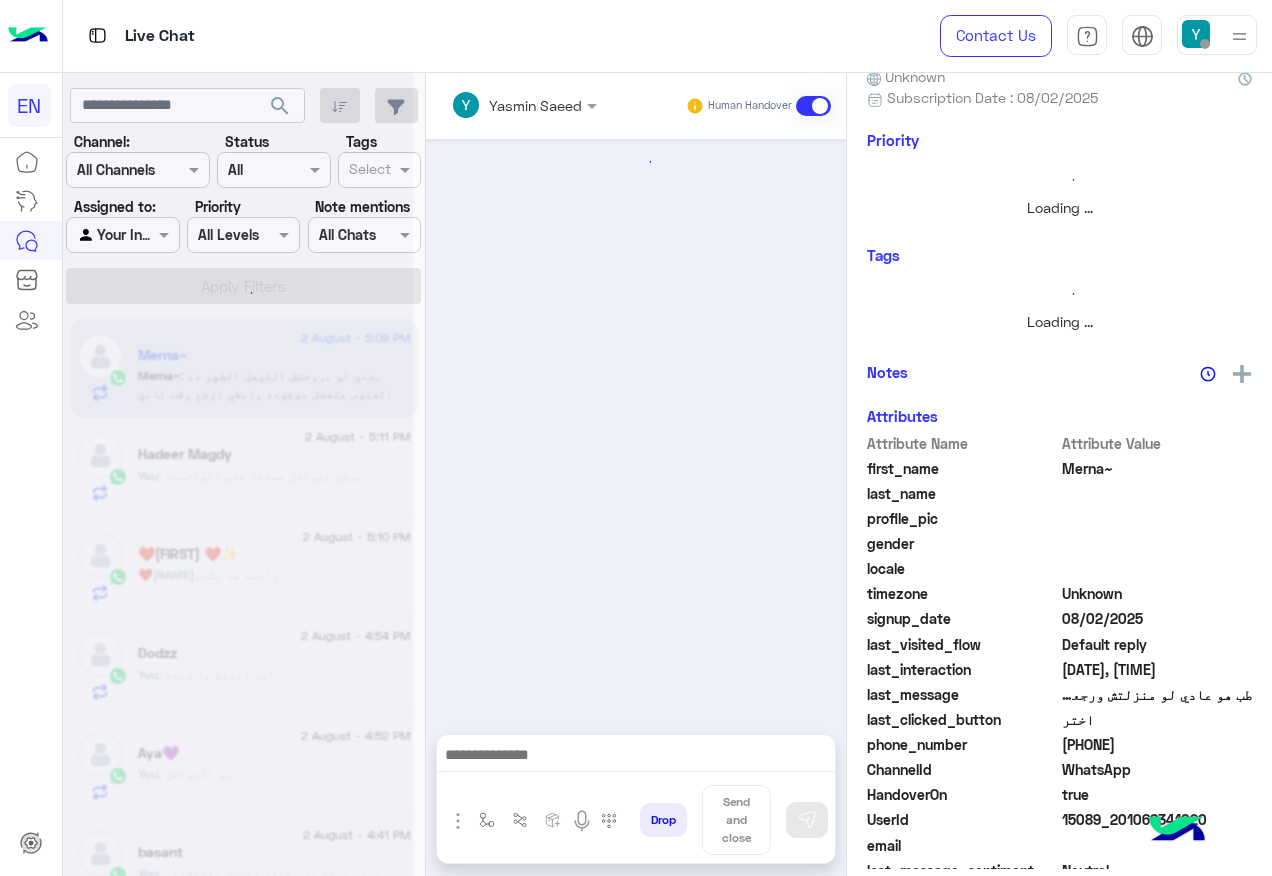scroll, scrollTop: 200, scrollLeft: 0, axis: vertical 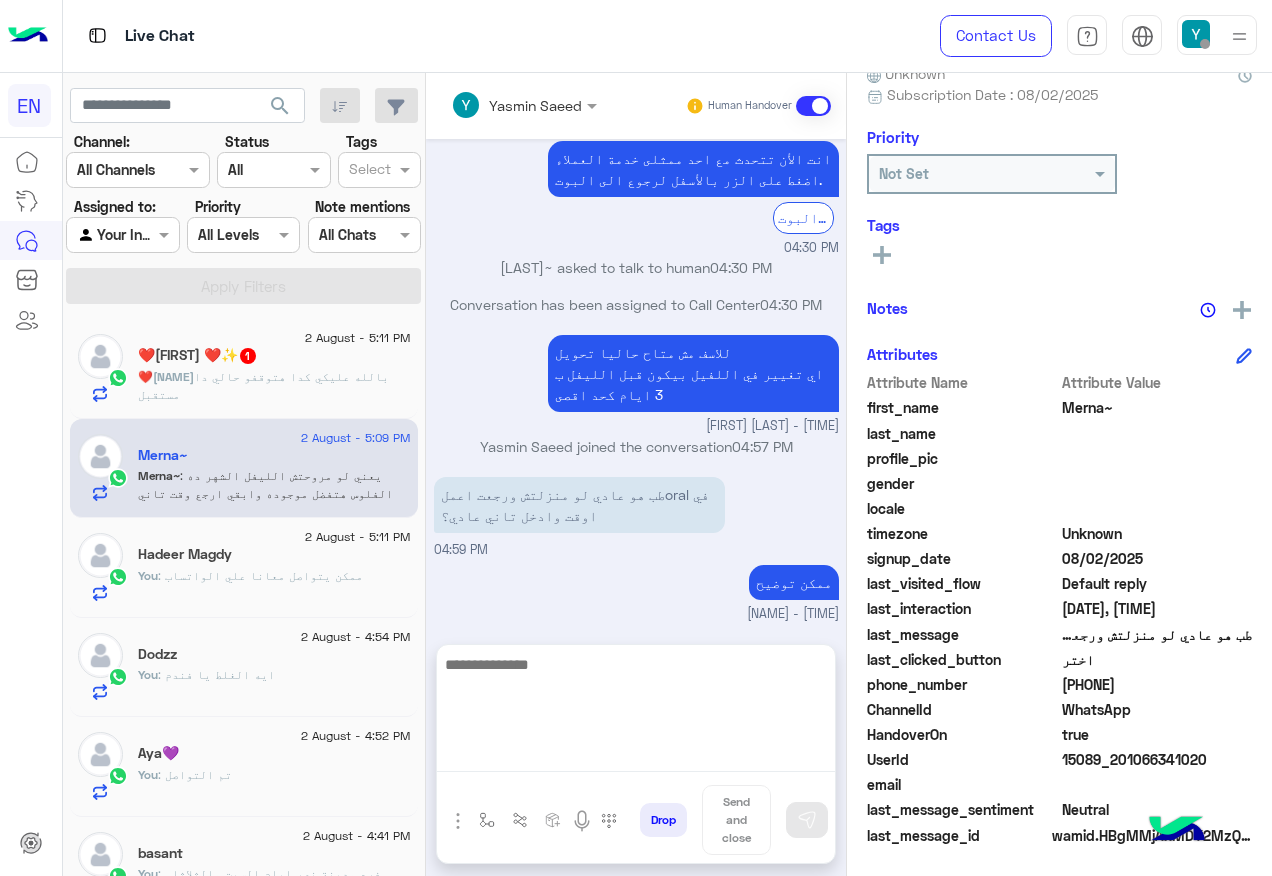 click at bounding box center [636, 712] 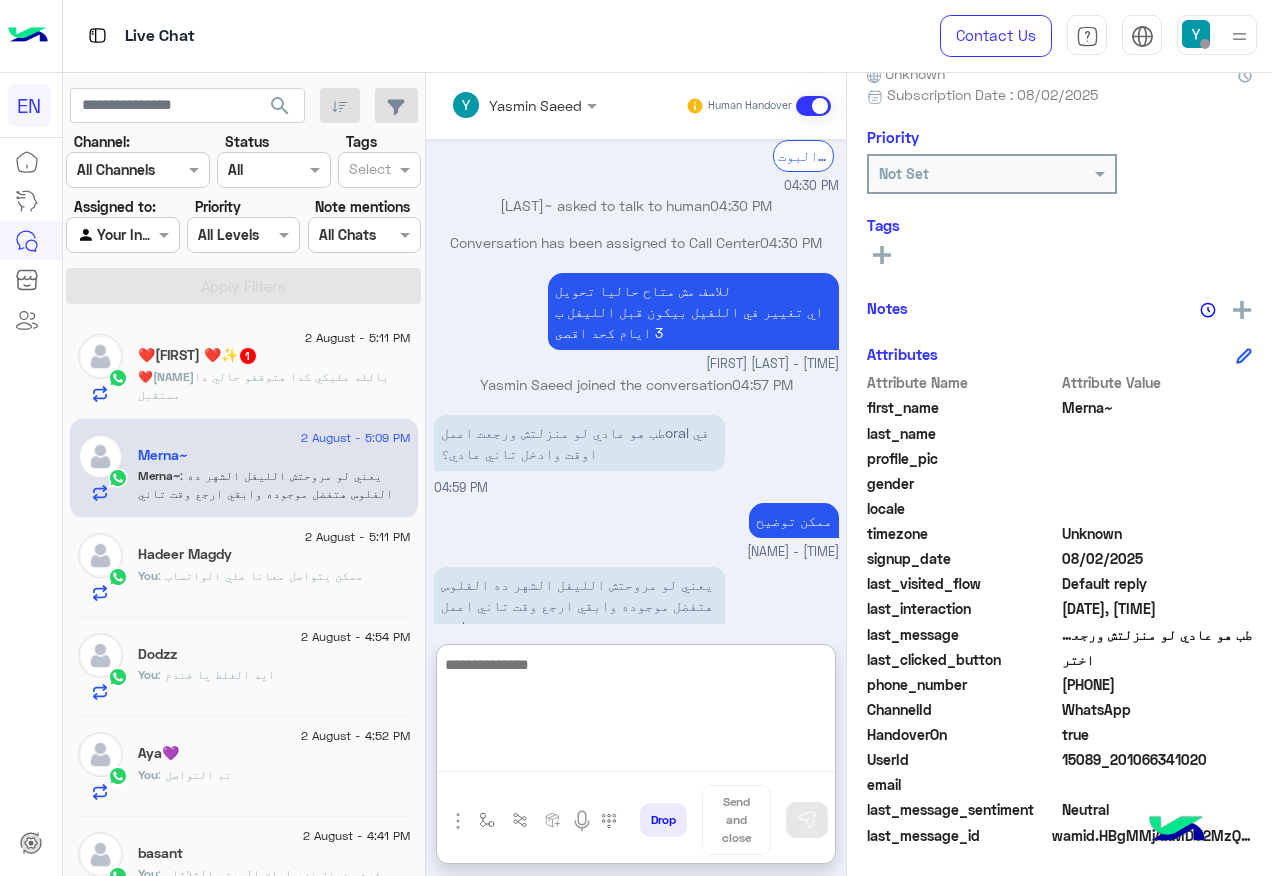 scroll, scrollTop: 1076, scrollLeft: 0, axis: vertical 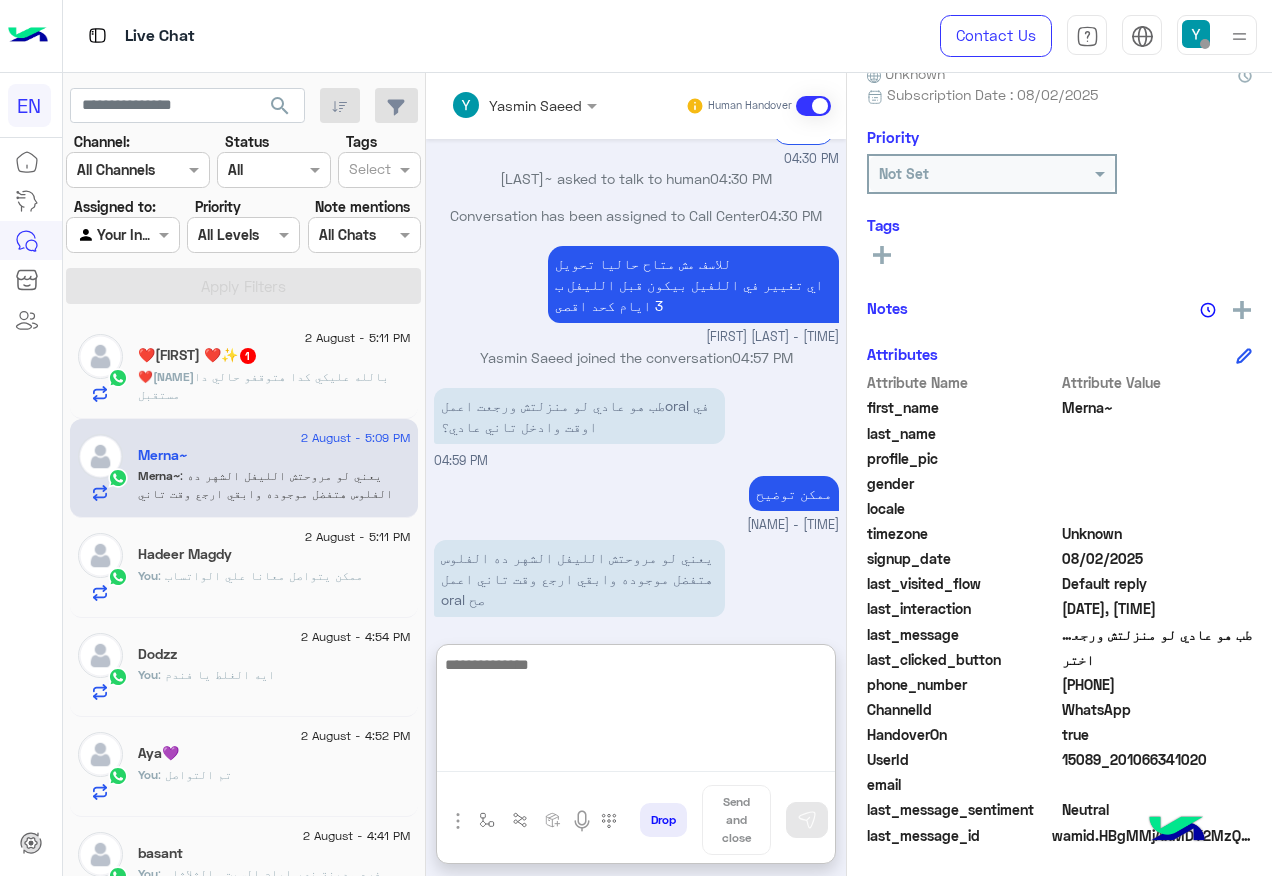 click at bounding box center [636, 712] 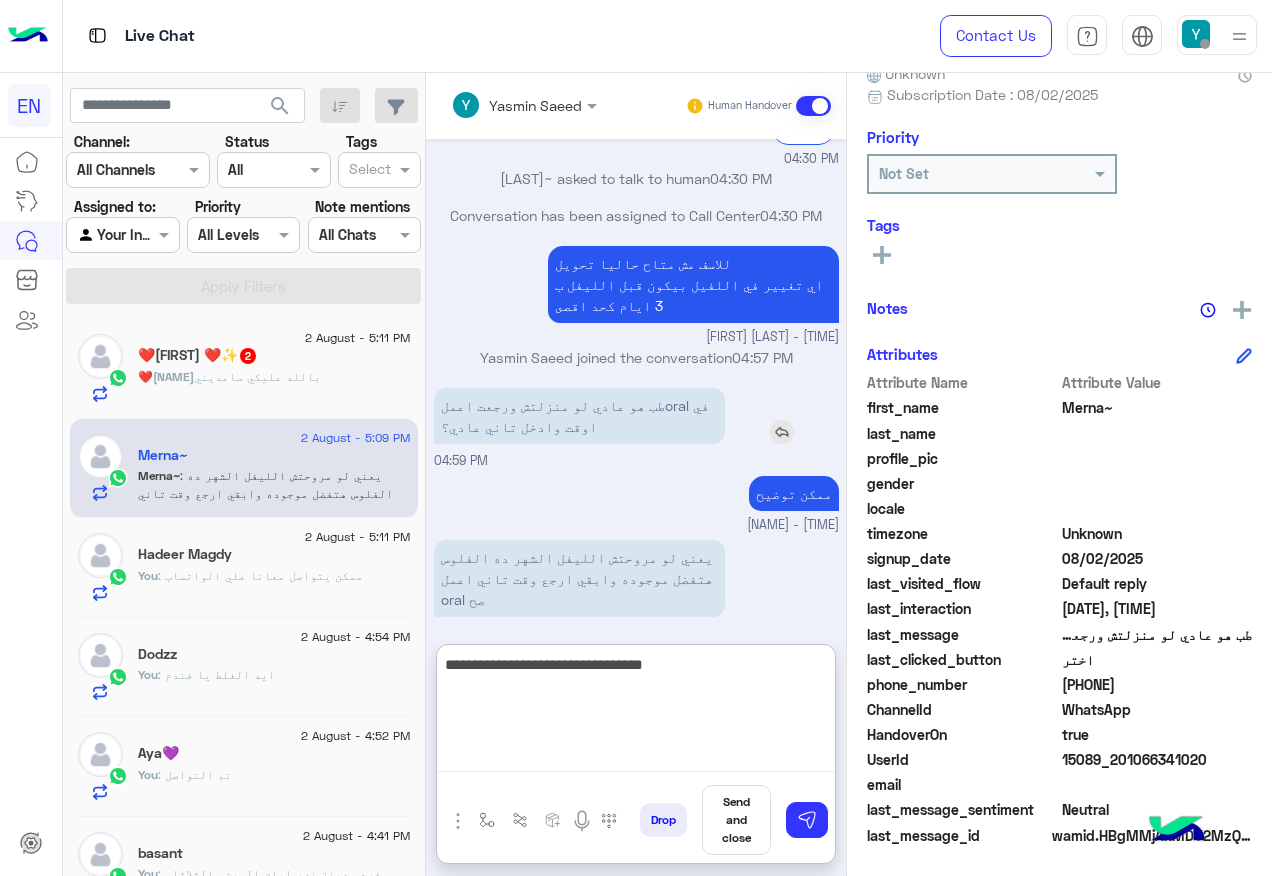 type on "**********" 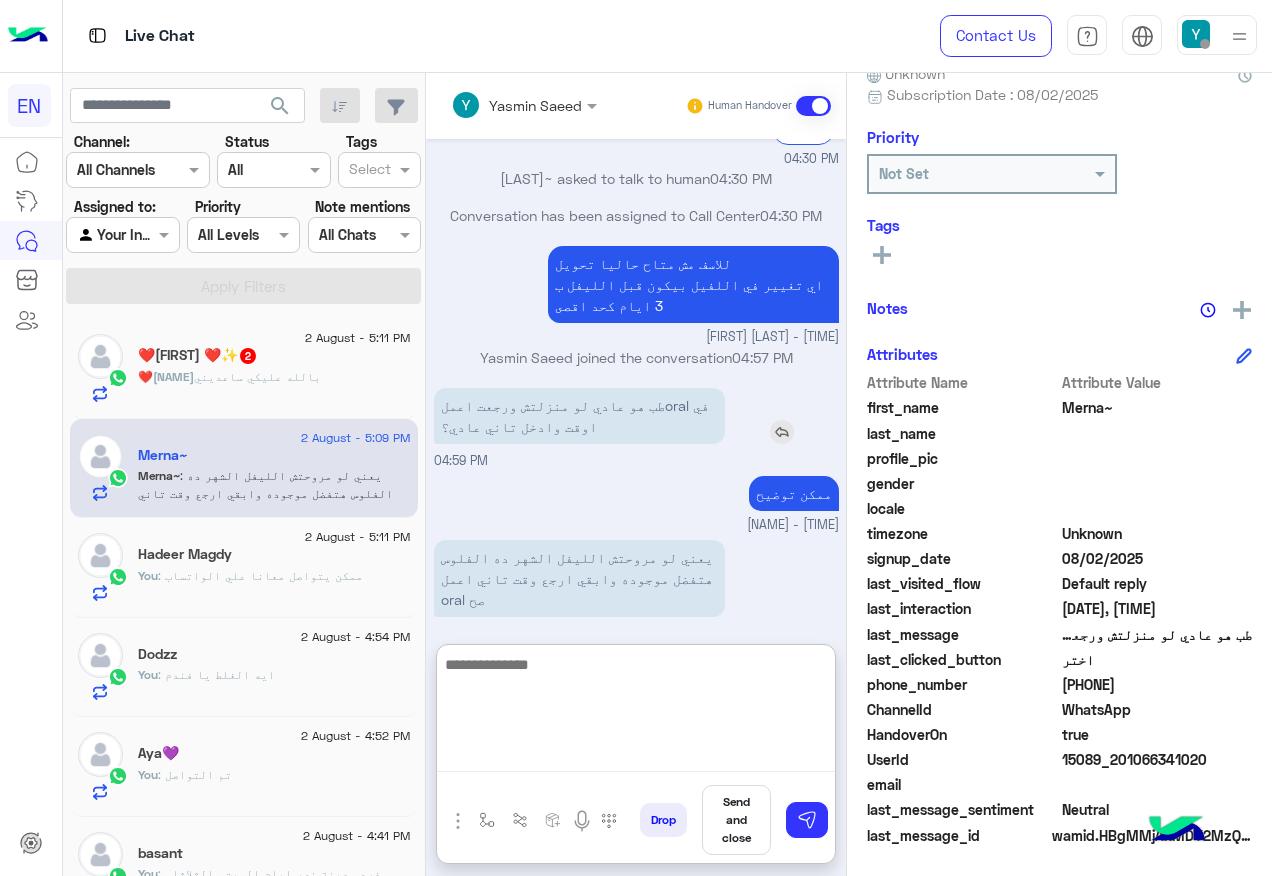 scroll, scrollTop: 1141, scrollLeft: 0, axis: vertical 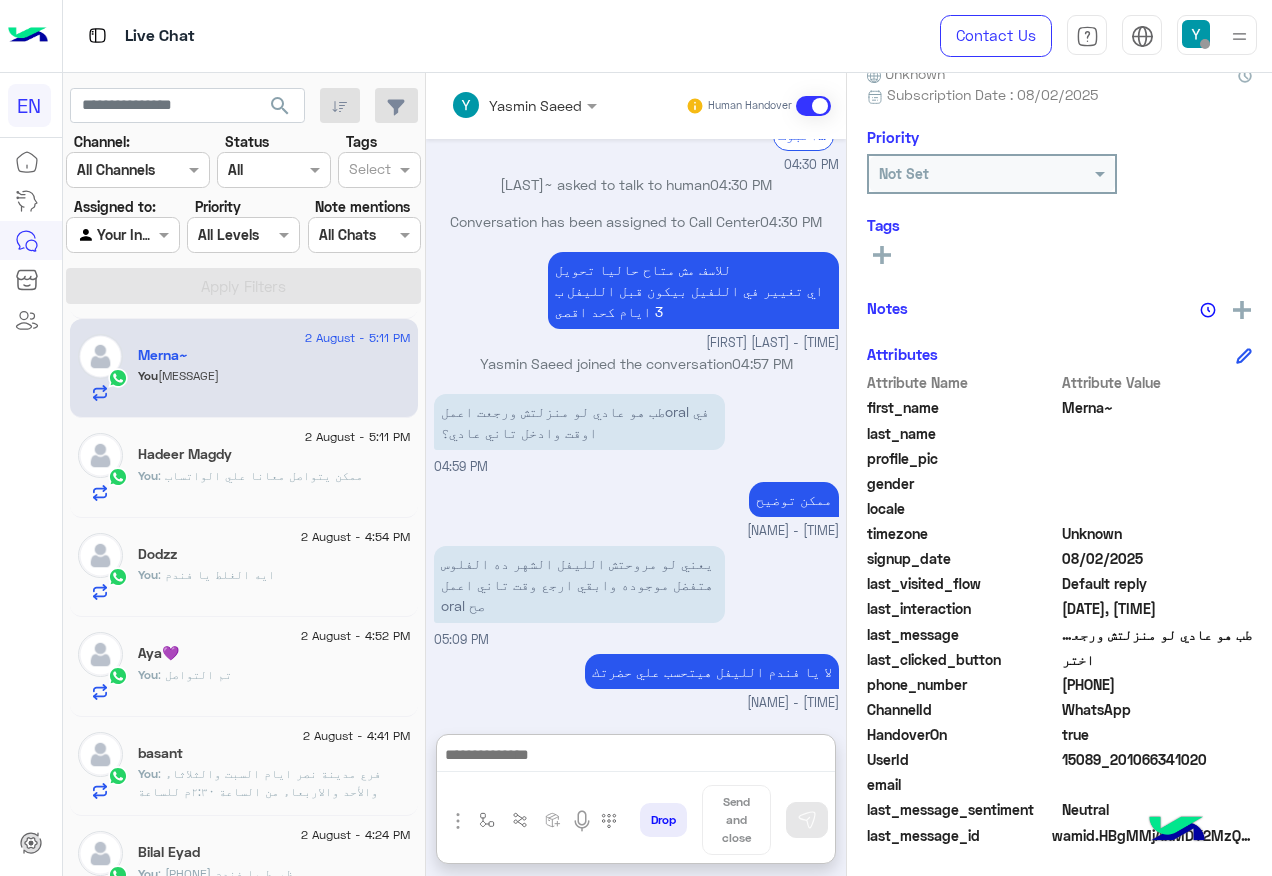 click at bounding box center (122, 234) 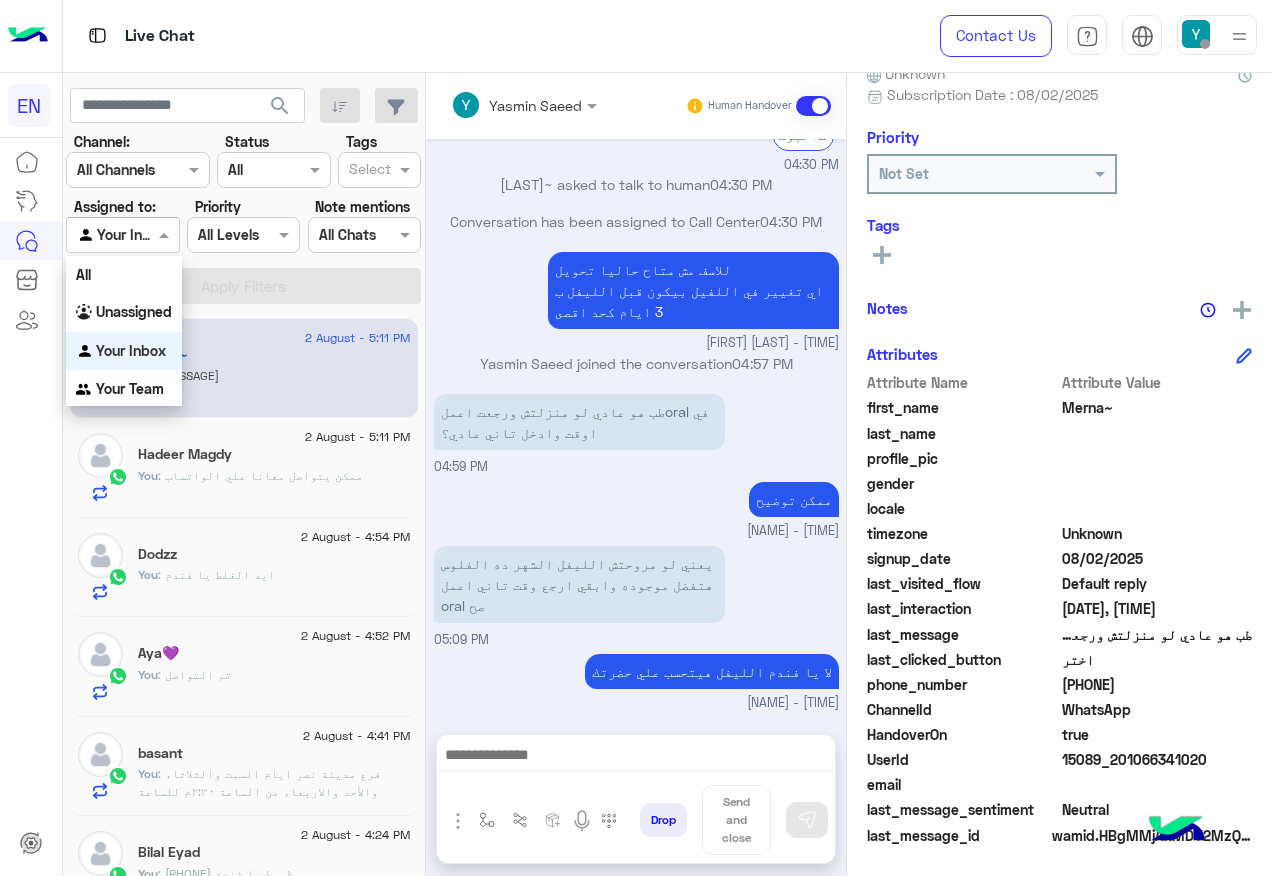 scroll, scrollTop: 1051, scrollLeft: 0, axis: vertical 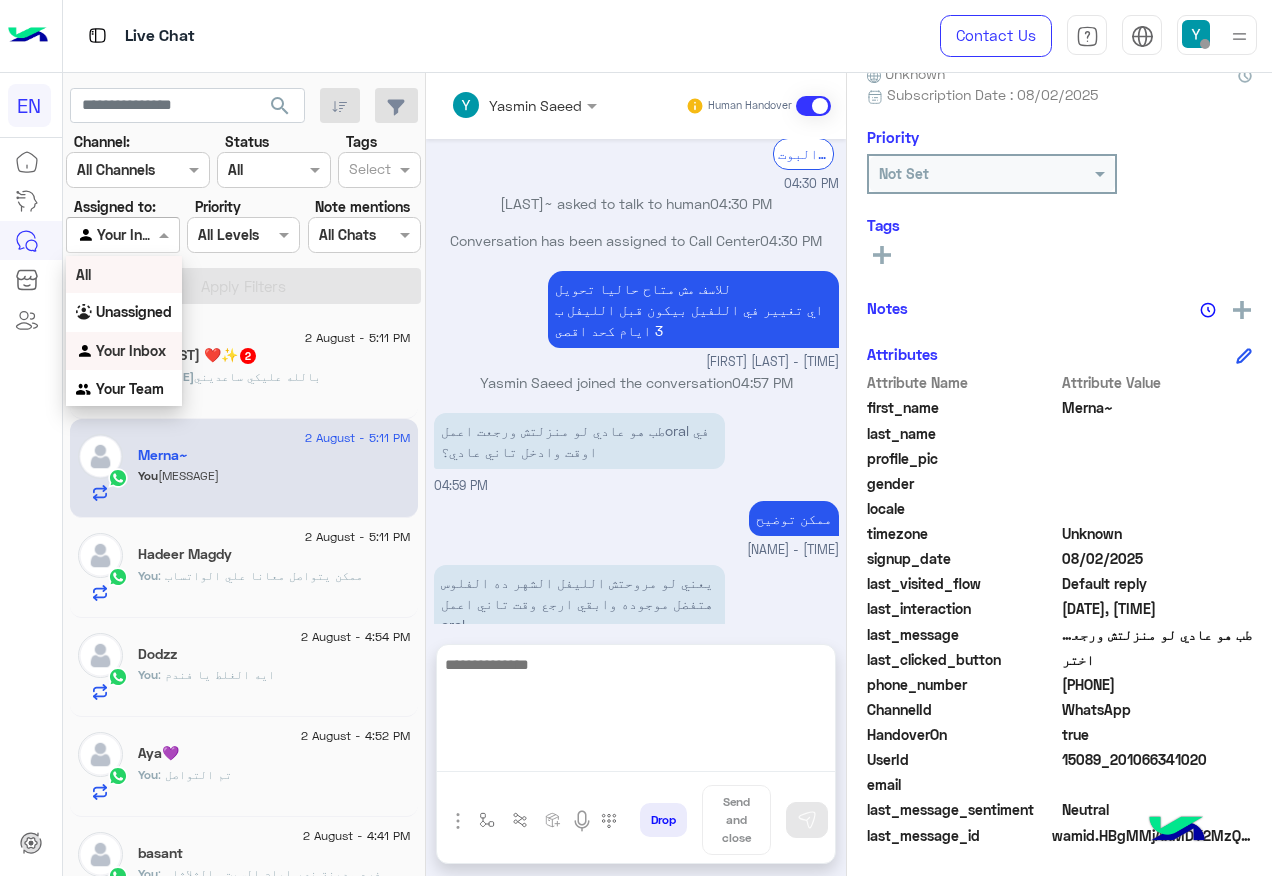 click at bounding box center [636, 712] 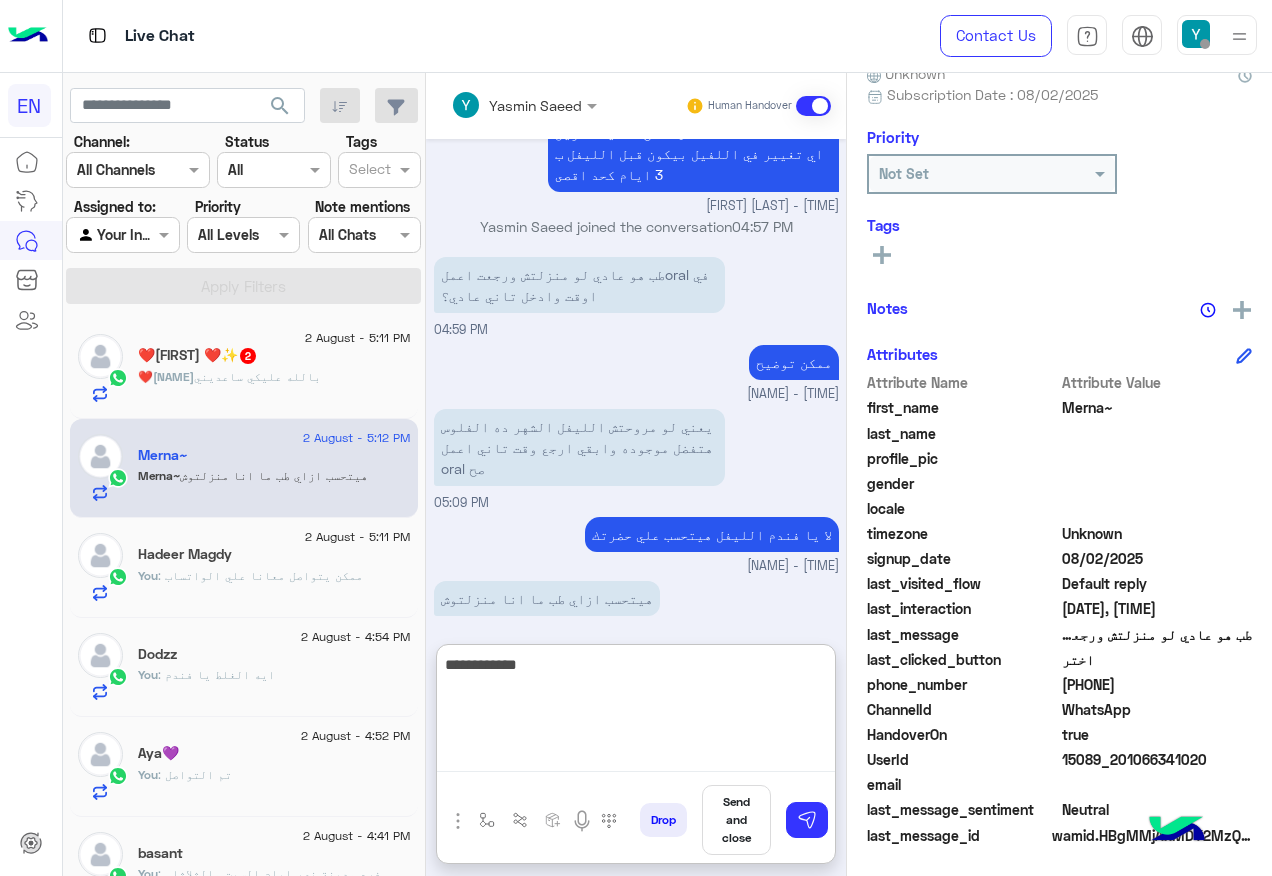 scroll, scrollTop: 1274, scrollLeft: 0, axis: vertical 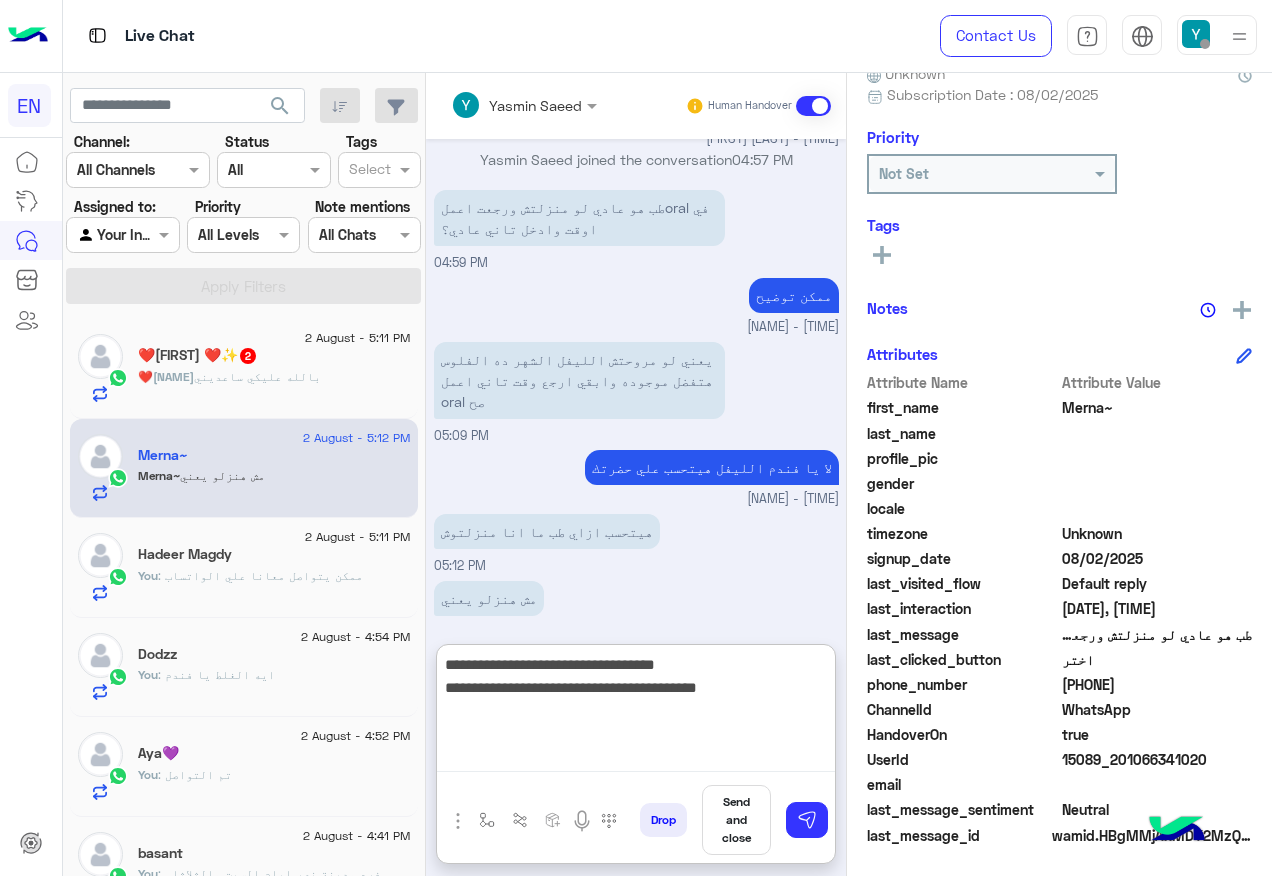 type on "**********" 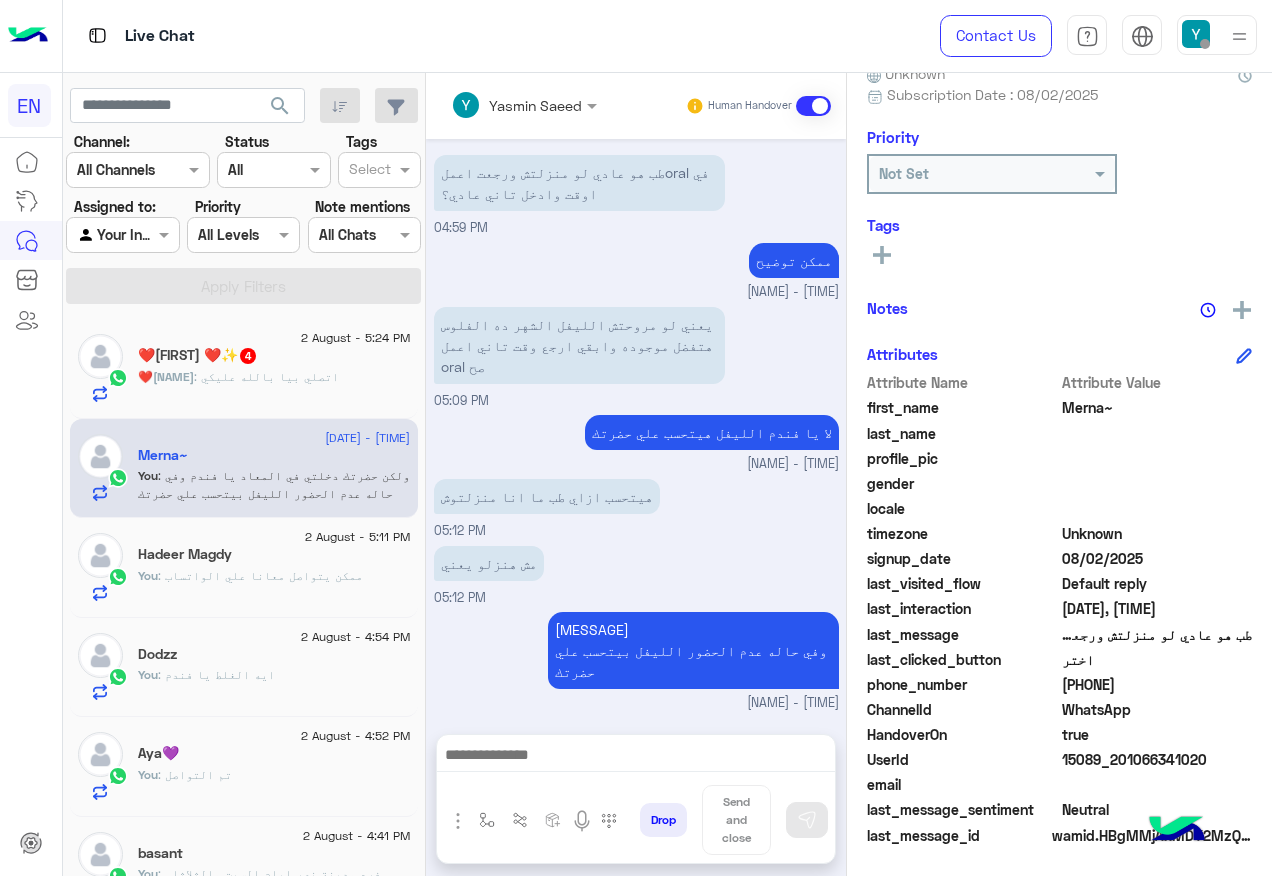 scroll, scrollTop: 1290, scrollLeft: 0, axis: vertical 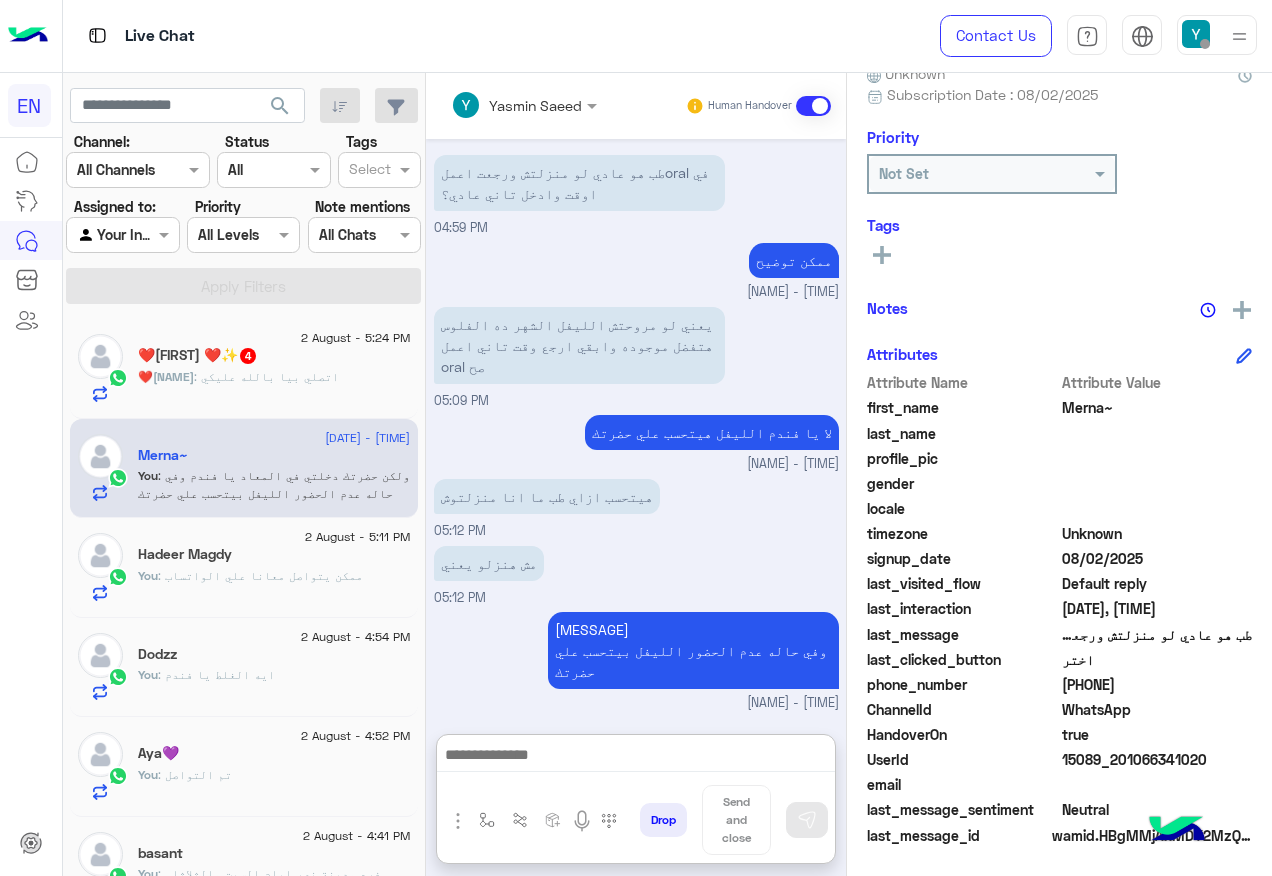 click on "❤️Omar ❤️✨  4" 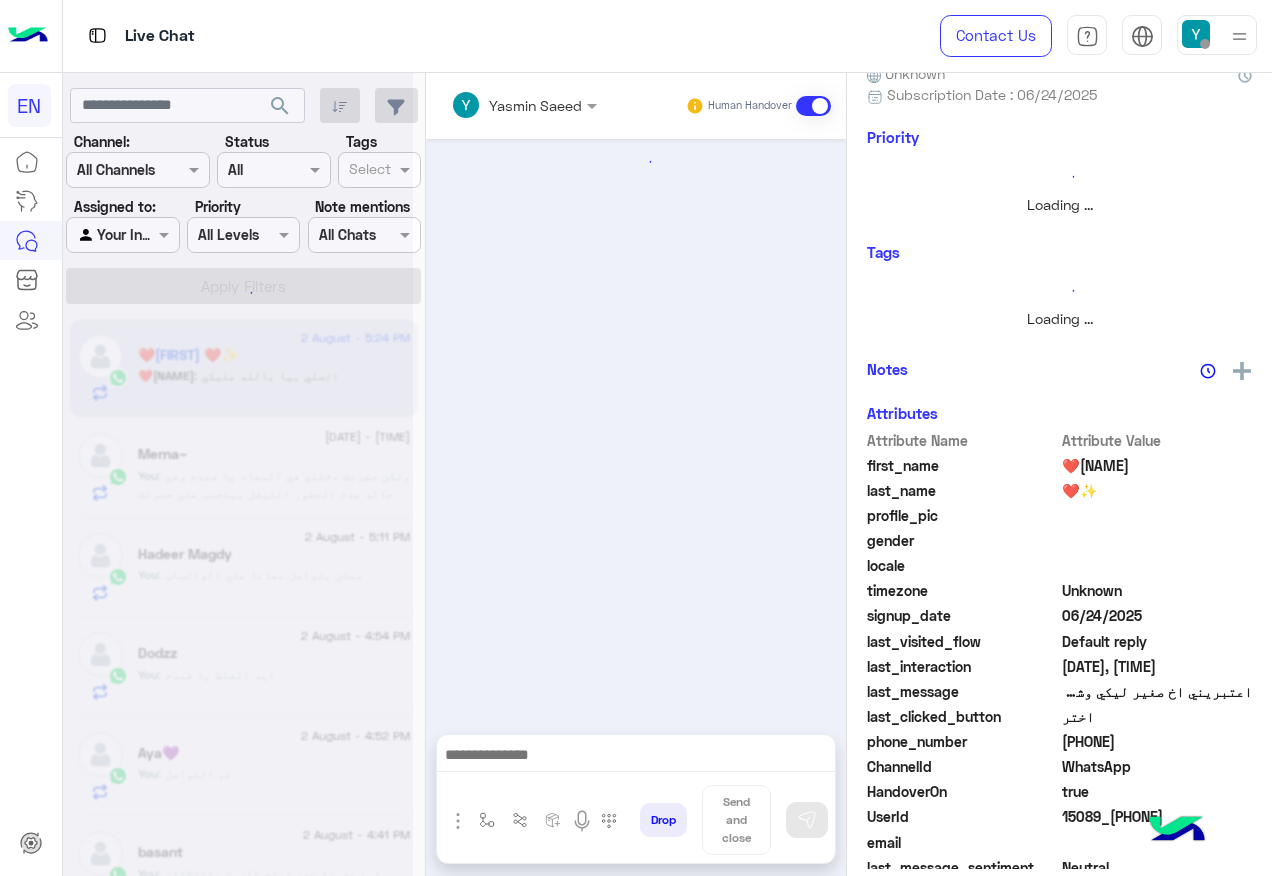 scroll, scrollTop: 0, scrollLeft: 0, axis: both 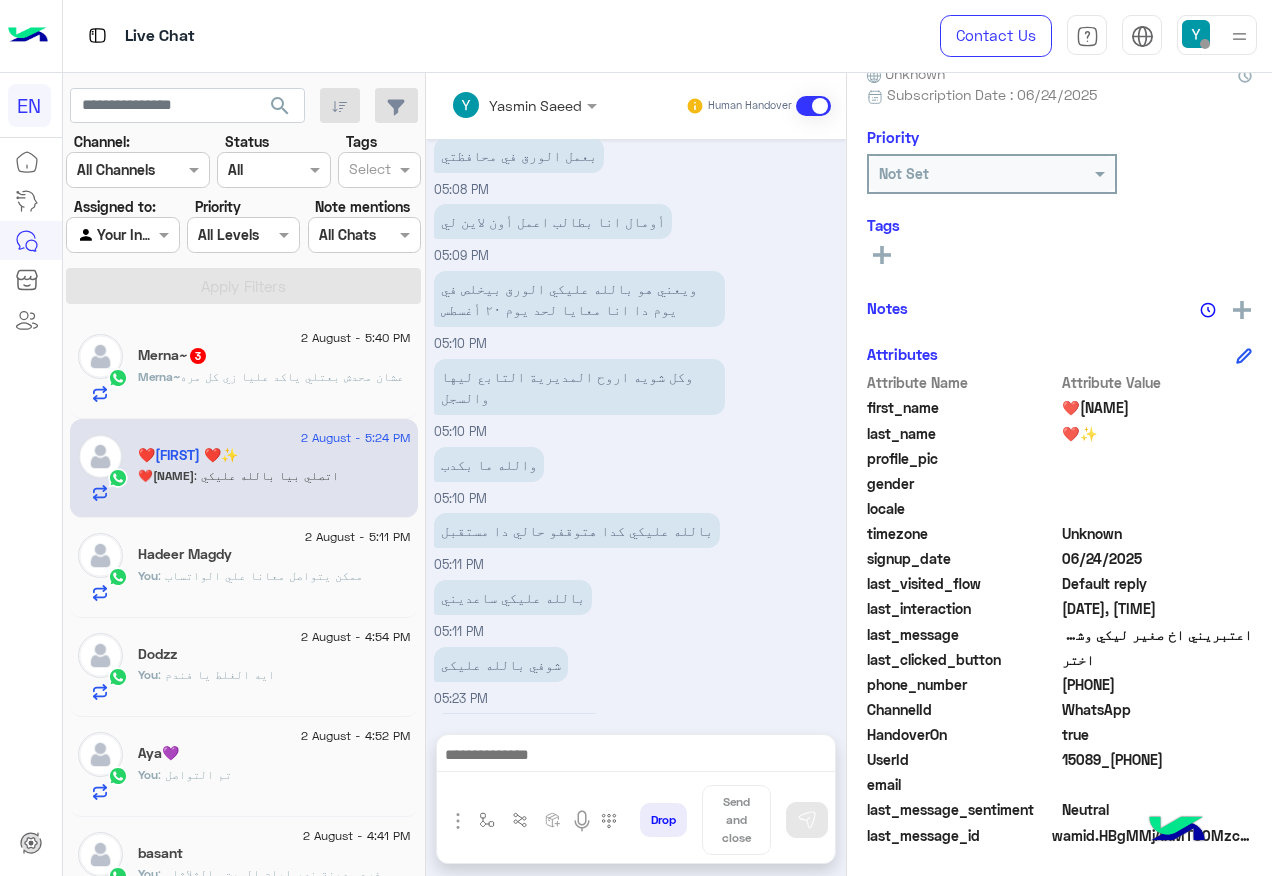 click on "201154378578" 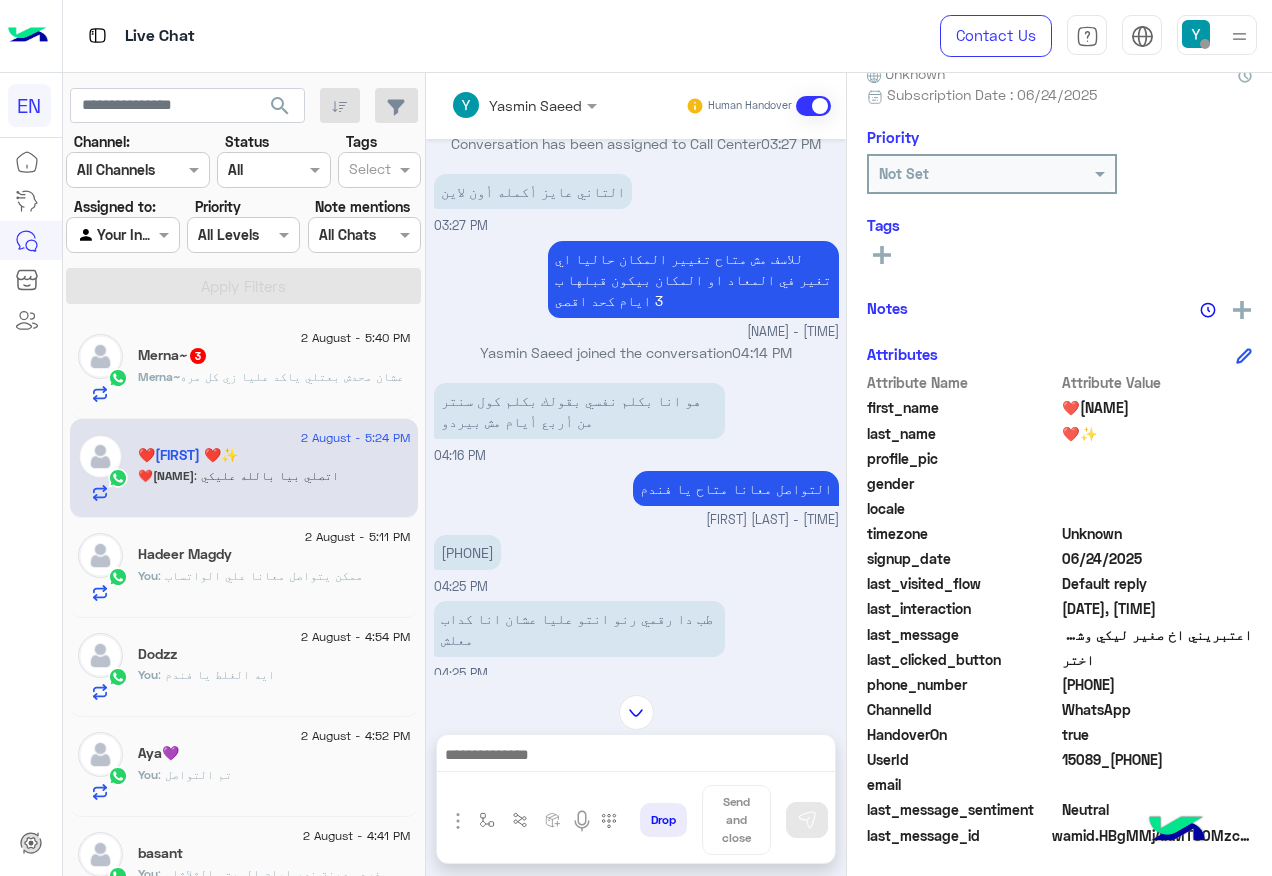 scroll, scrollTop: 2964, scrollLeft: 0, axis: vertical 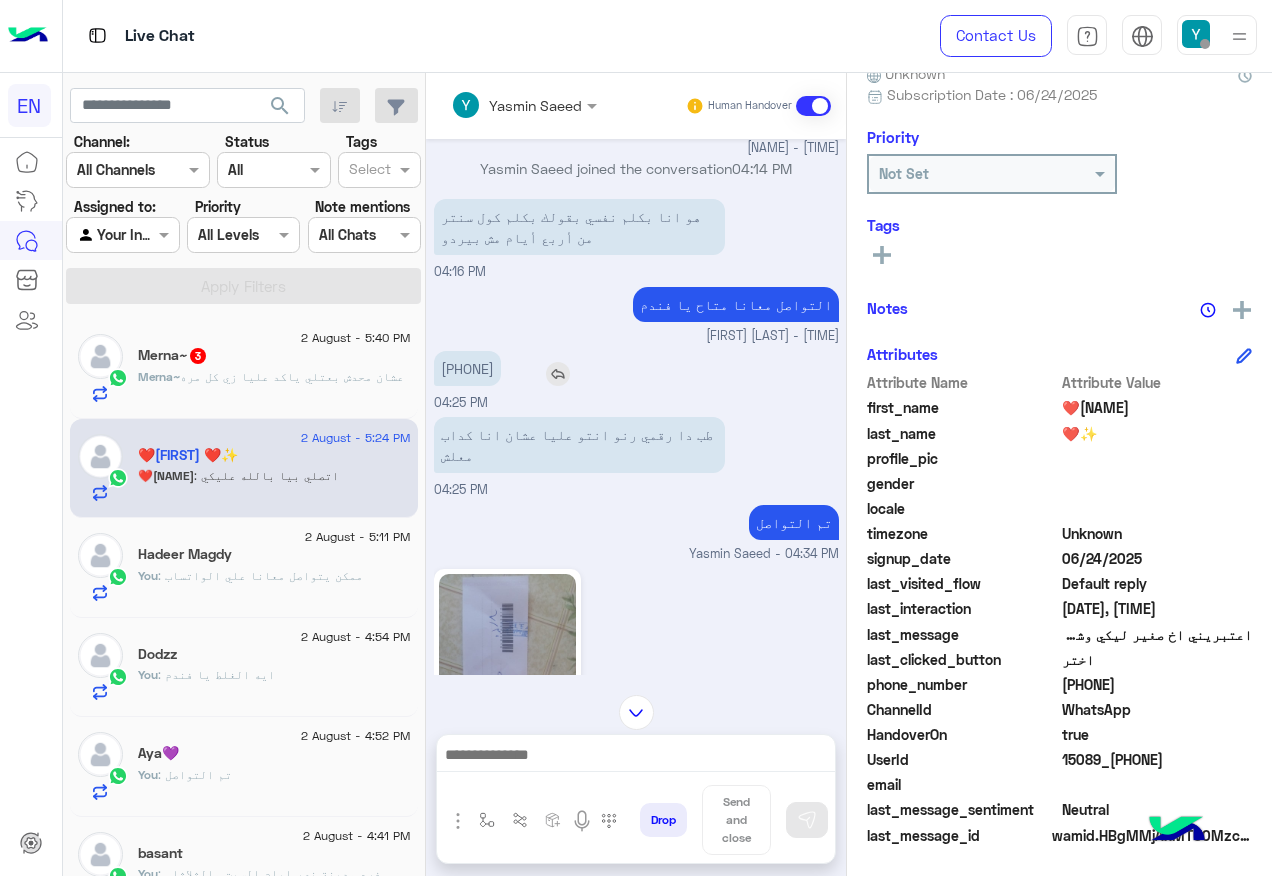 click on "01154378578" at bounding box center (467, 368) 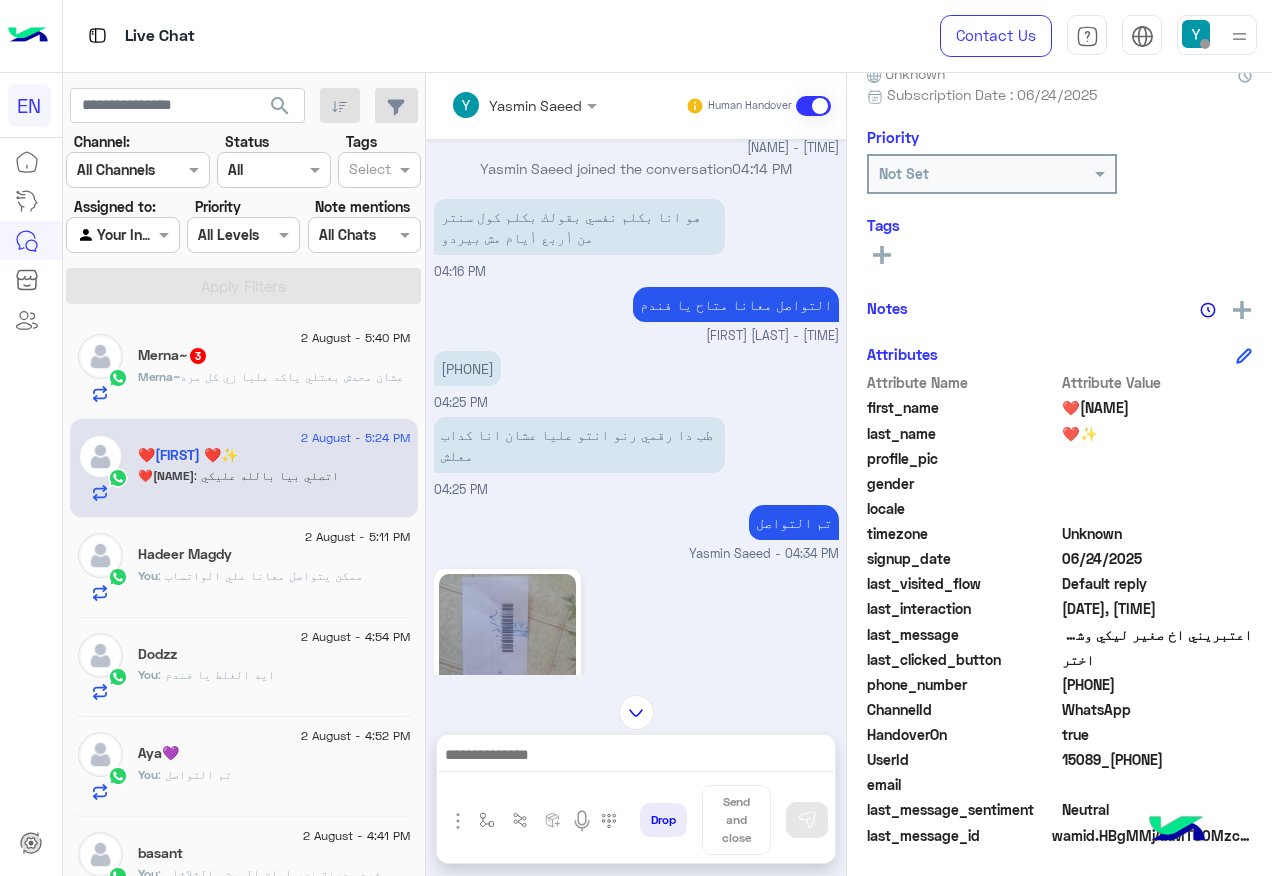 drag, startPoint x: 184, startPoint y: -12, endPoint x: 331, endPoint y: 255, distance: 304.79172 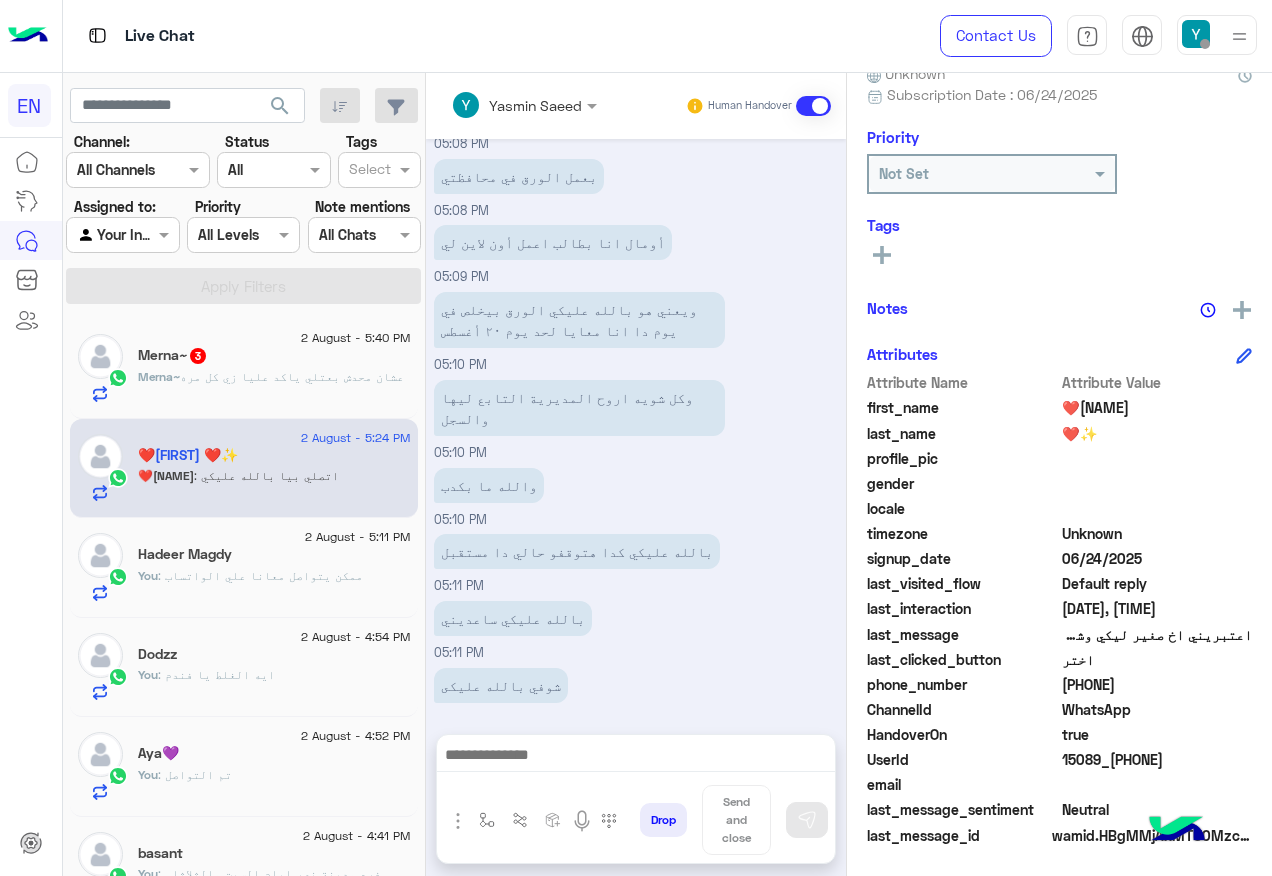 scroll, scrollTop: 5064, scrollLeft: 0, axis: vertical 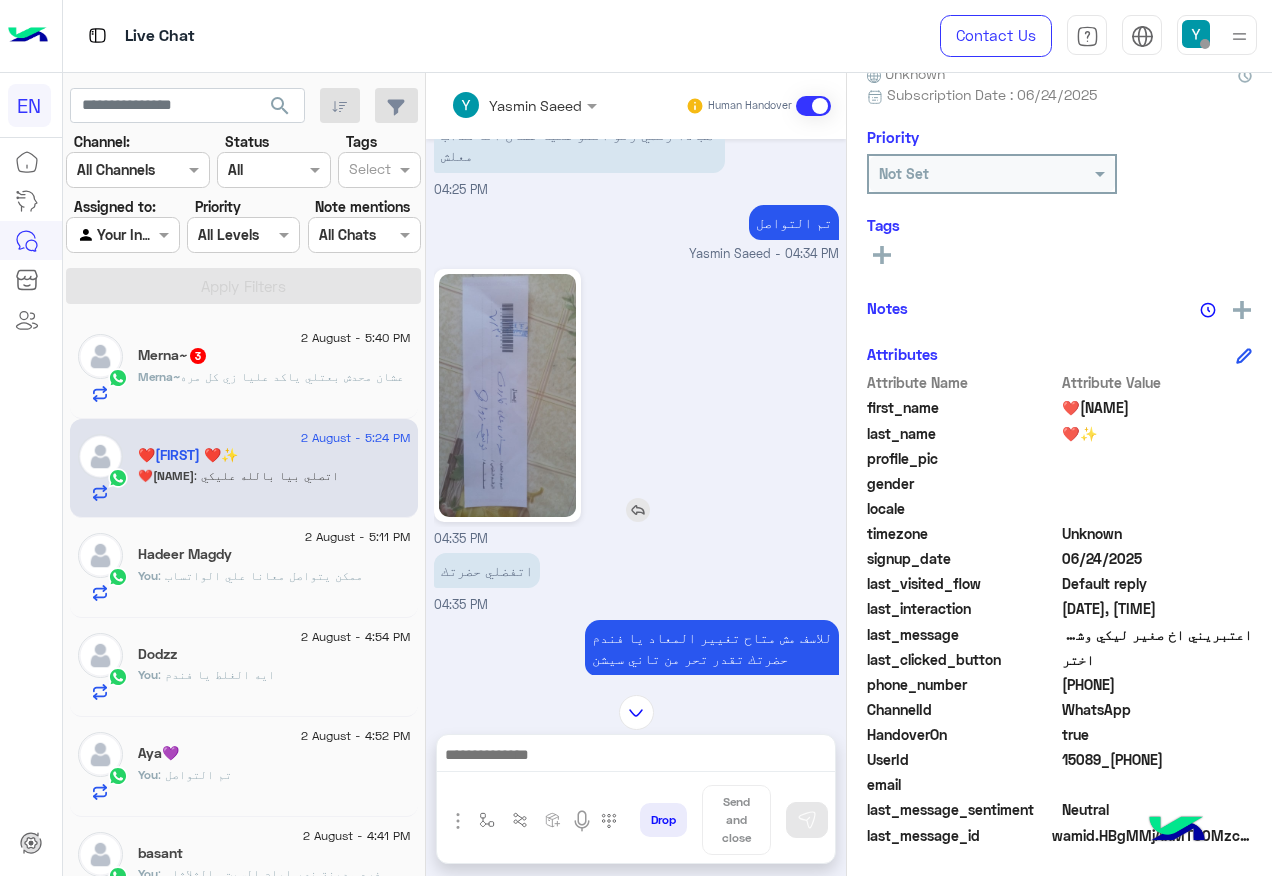 click 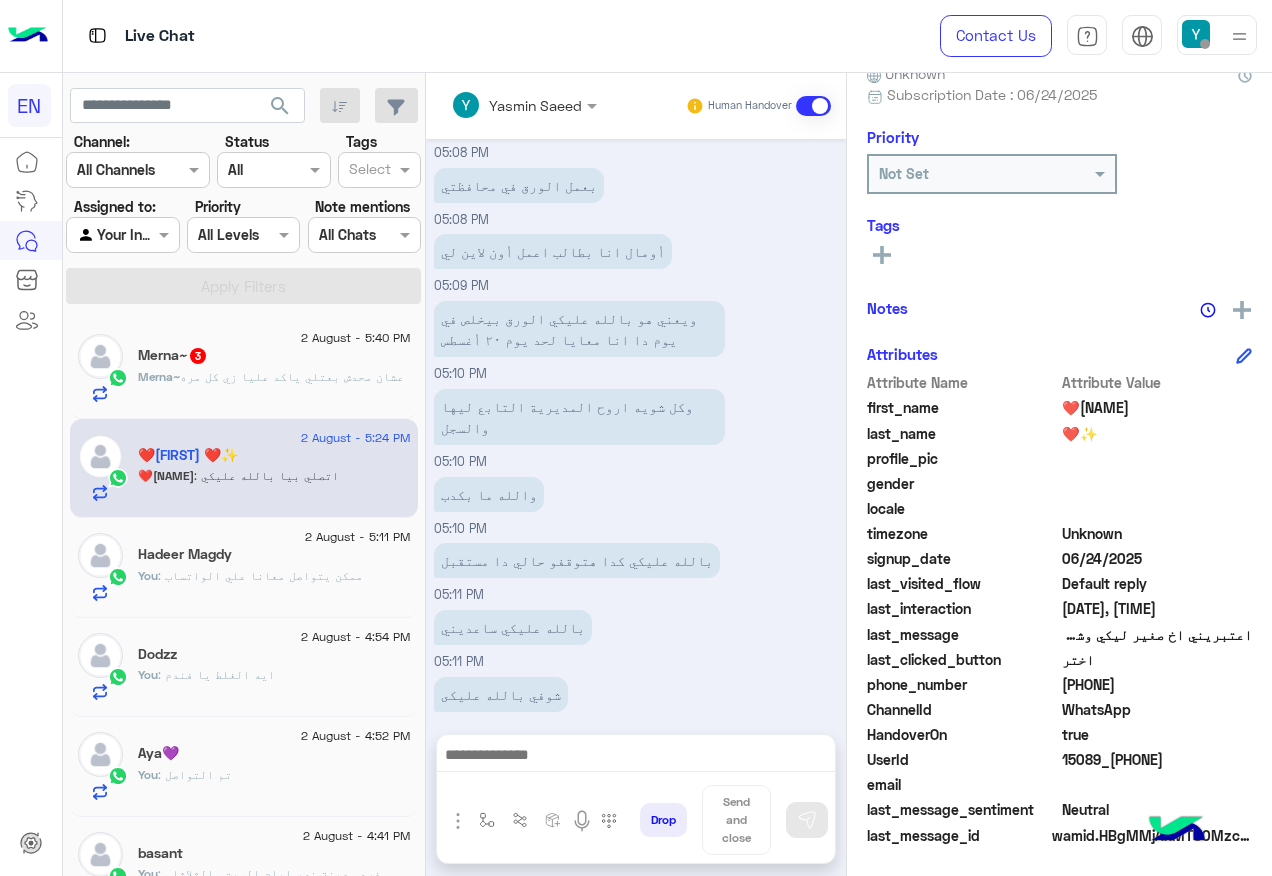 scroll, scrollTop: 5064, scrollLeft: 0, axis: vertical 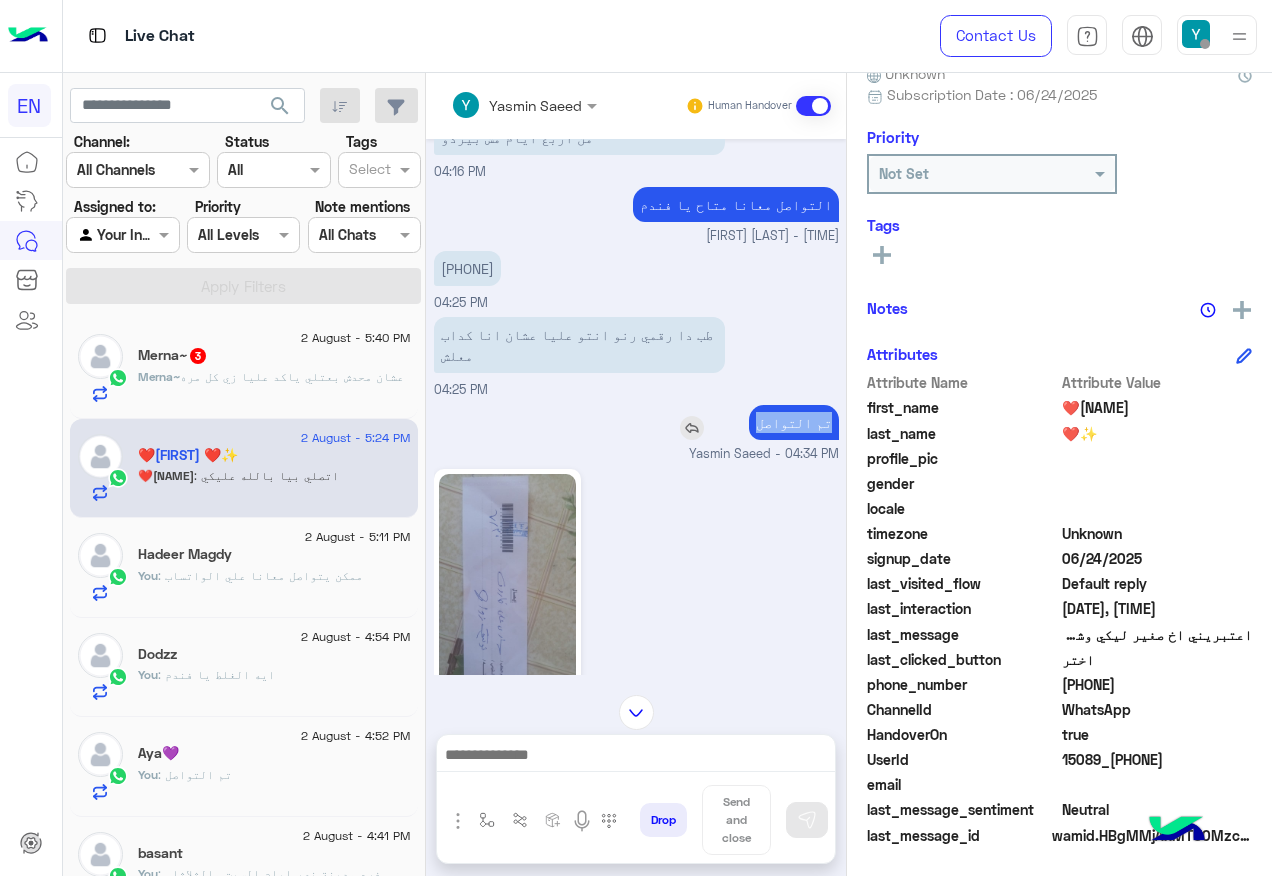 drag, startPoint x: 762, startPoint y: 378, endPoint x: 825, endPoint y: 378, distance: 63 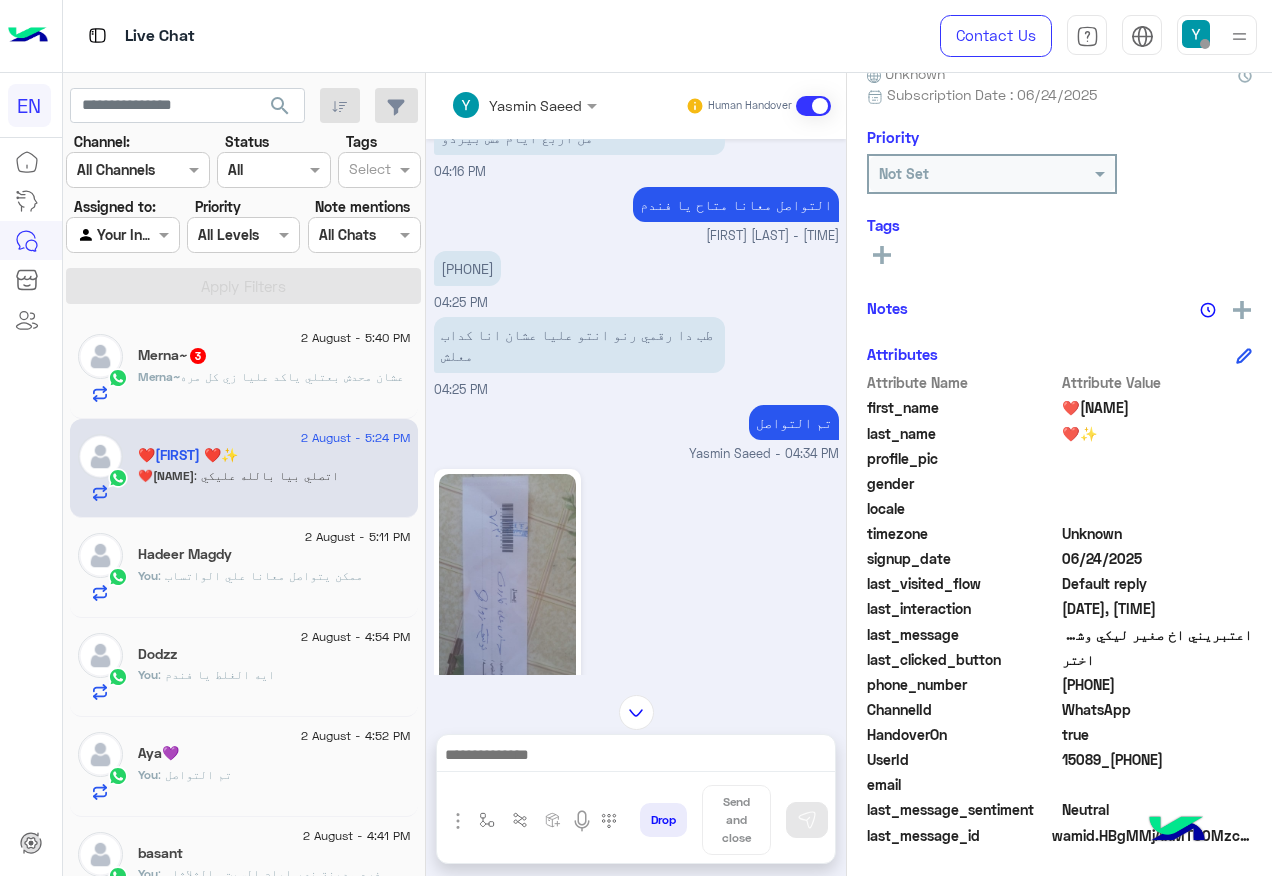 click at bounding box center (636, 760) 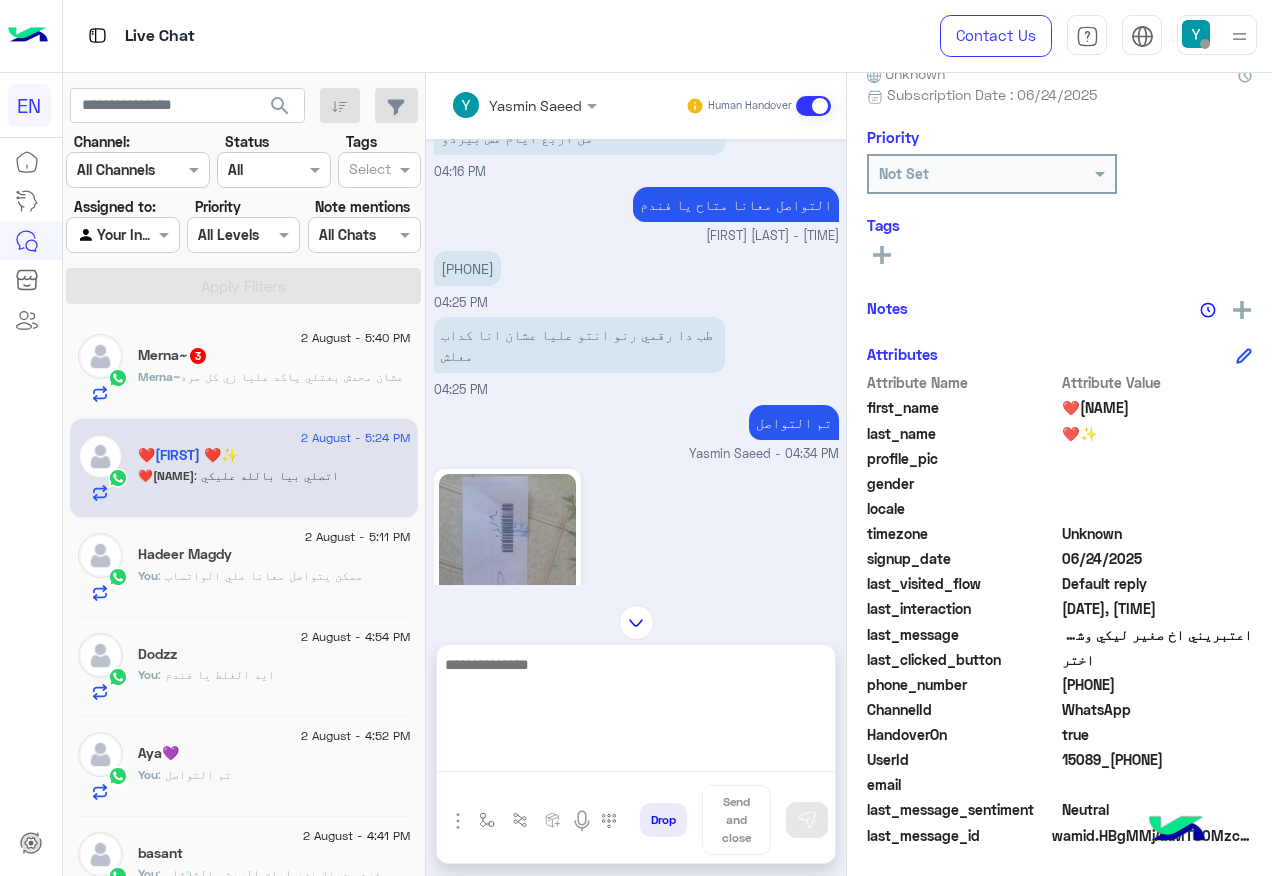 click at bounding box center (636, 712) 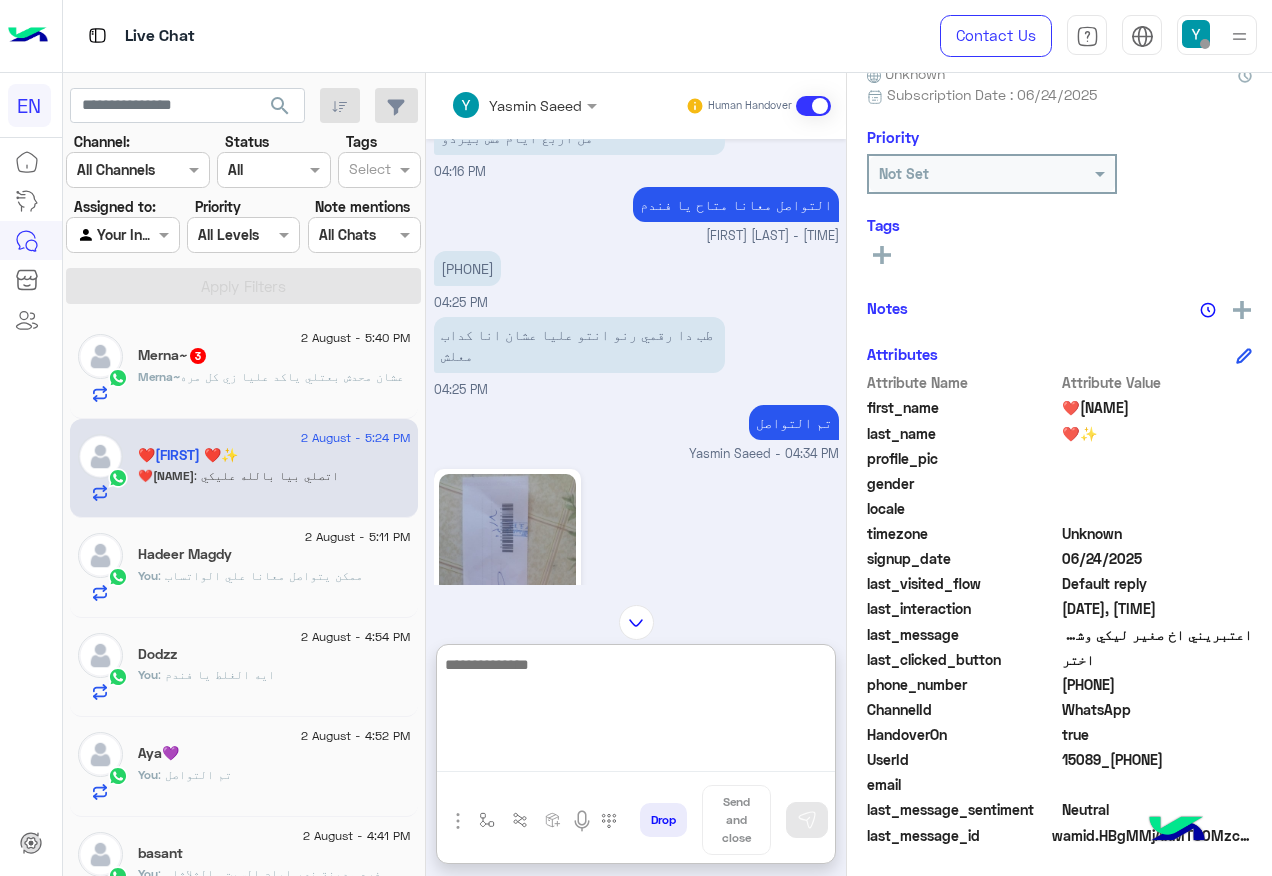 paste on "**********" 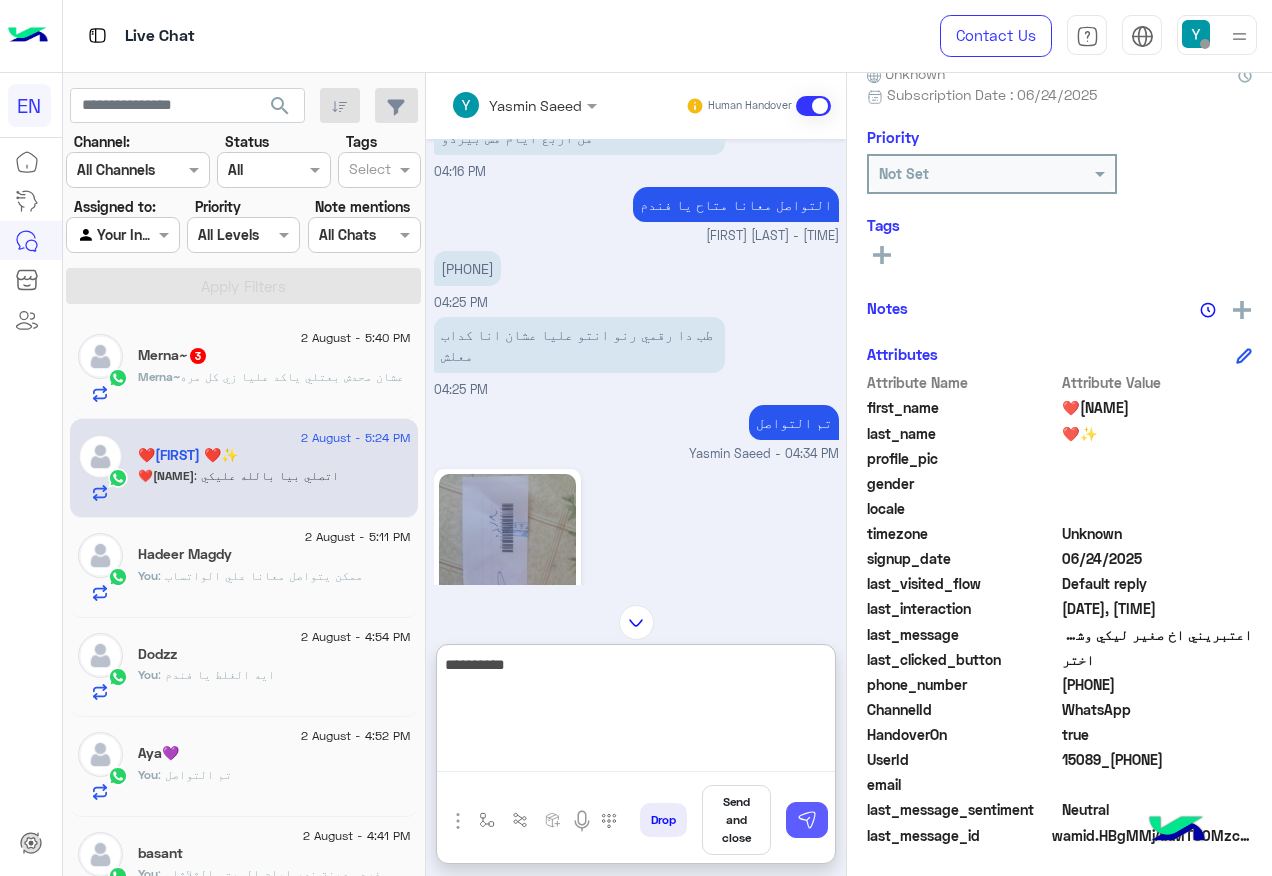 type on "**********" 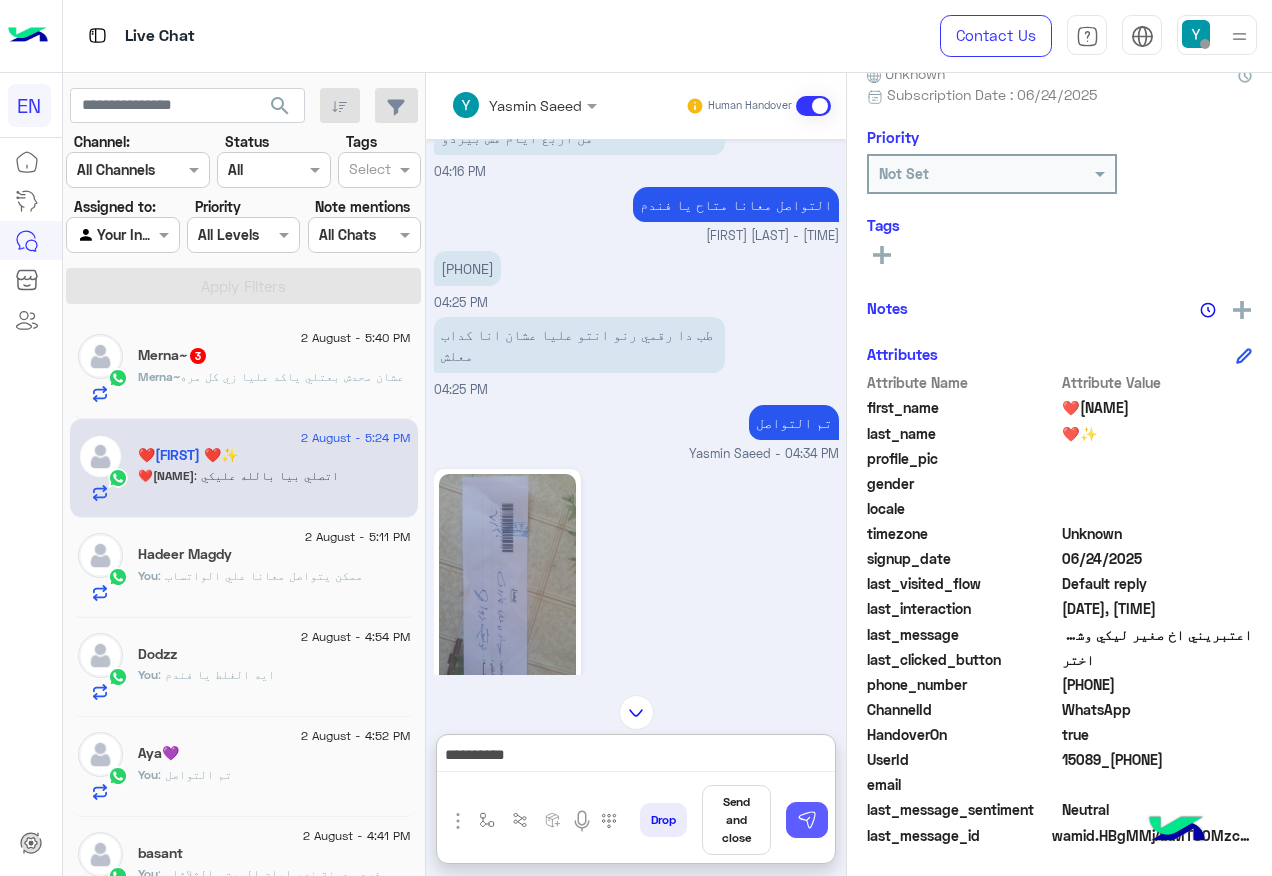 click at bounding box center (807, 820) 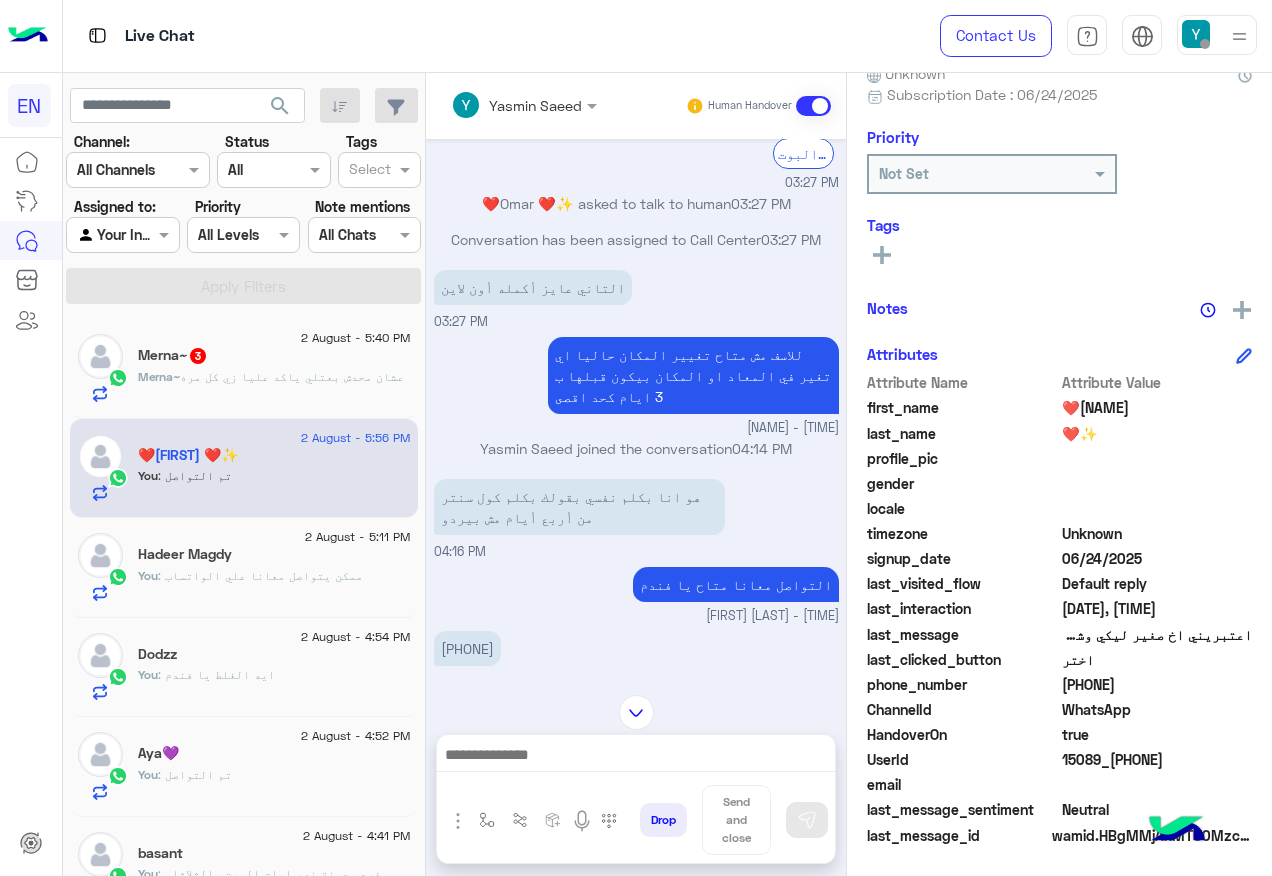 scroll, scrollTop: 2628, scrollLeft: 0, axis: vertical 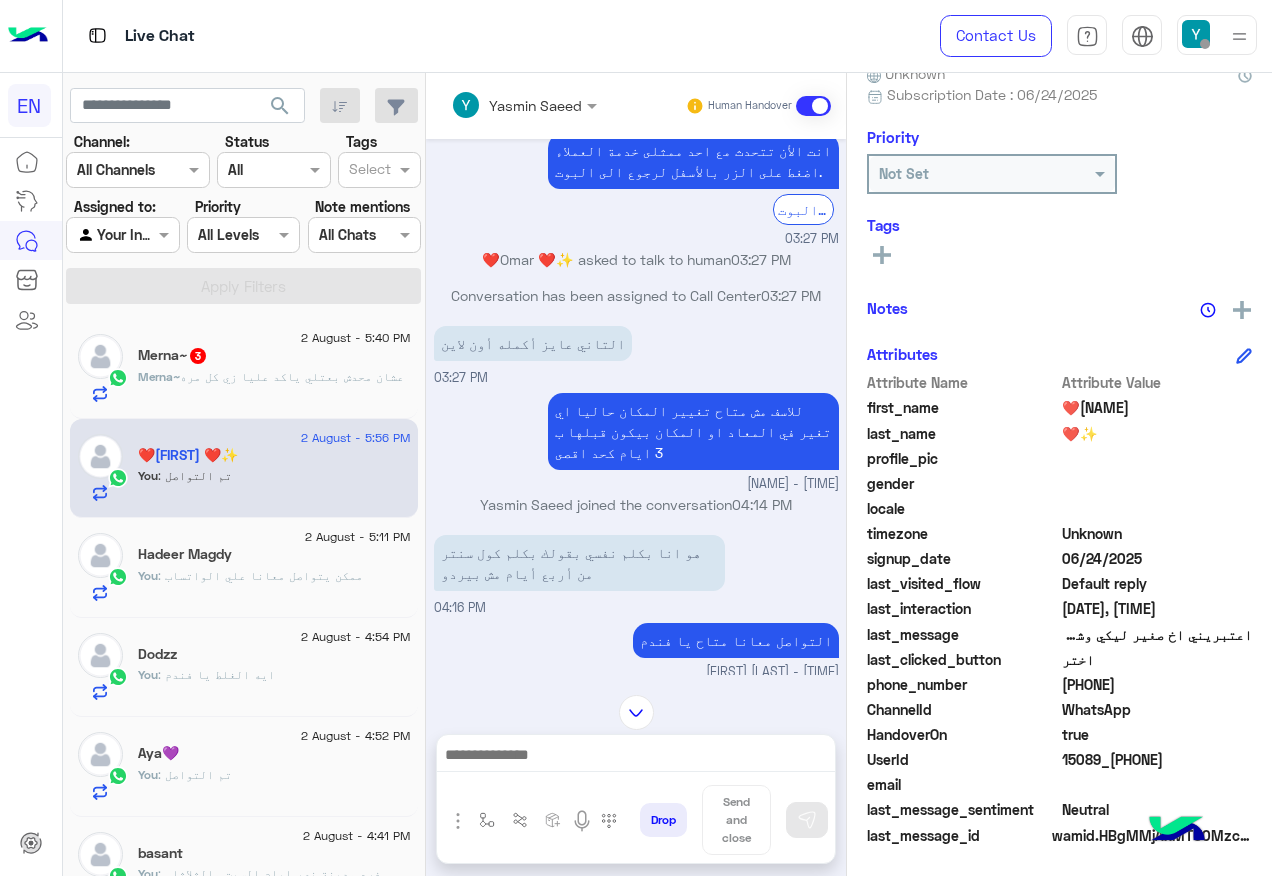 click on "01154378578" at bounding box center [467, 704] 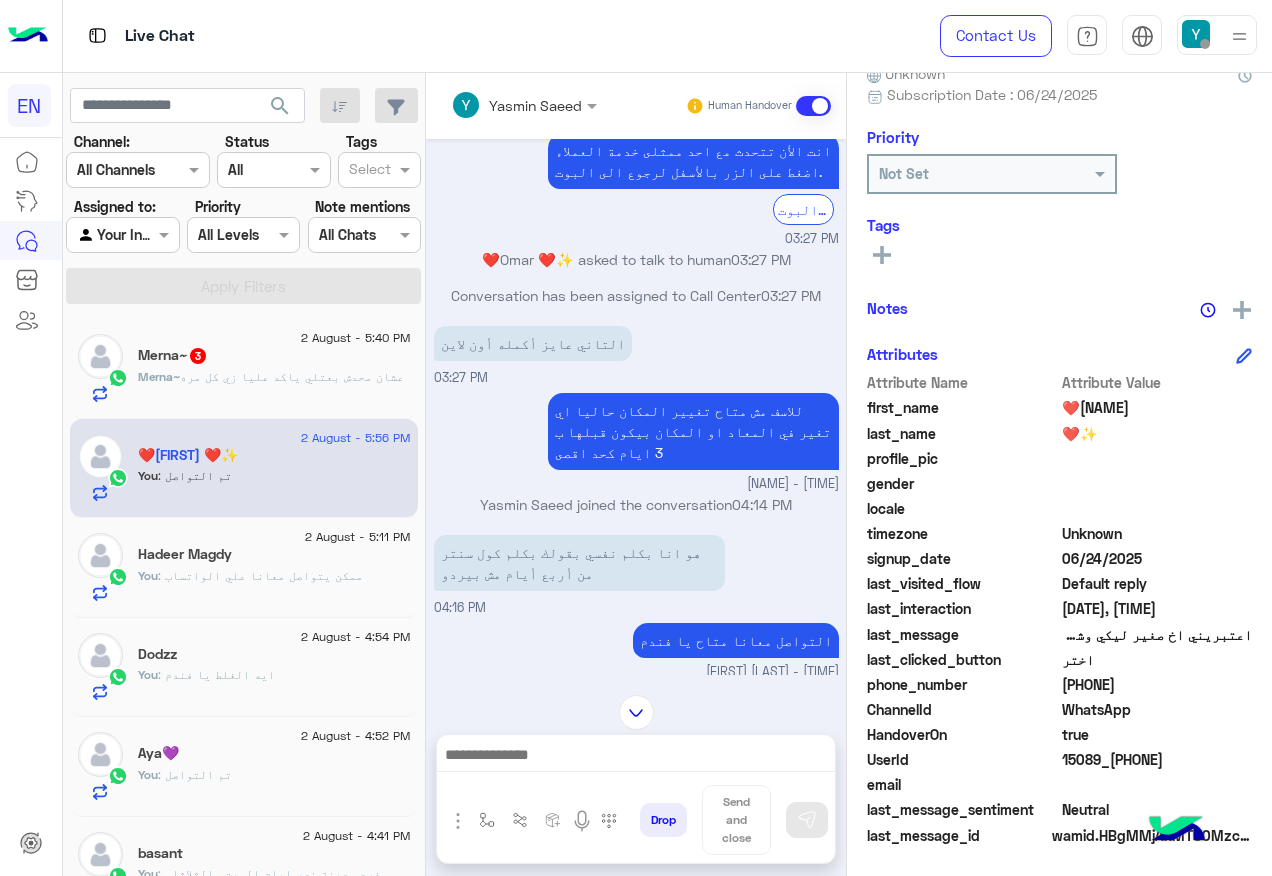 click on ": عشان محدش بعتلي ياكد عليا زي كل مره" 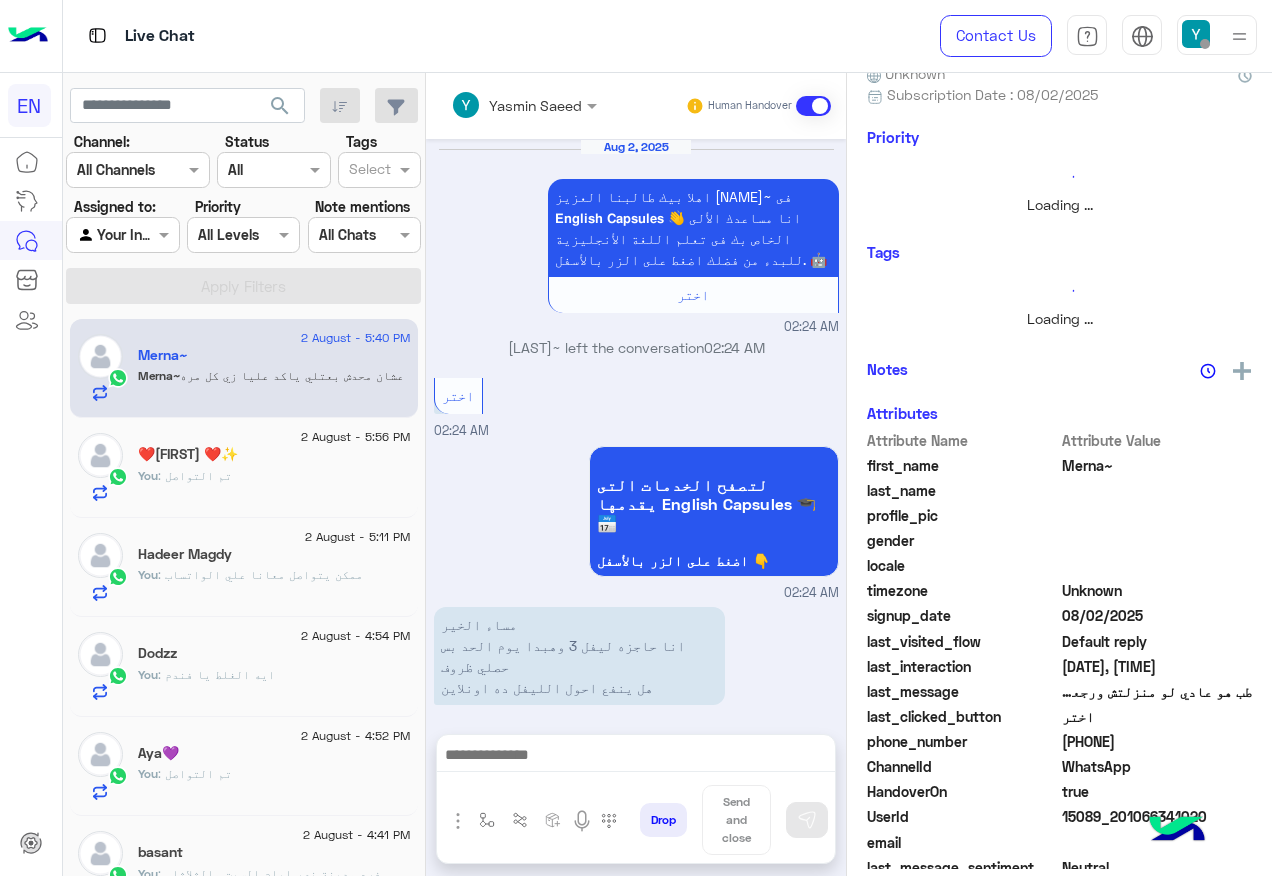 scroll, scrollTop: 1120, scrollLeft: 0, axis: vertical 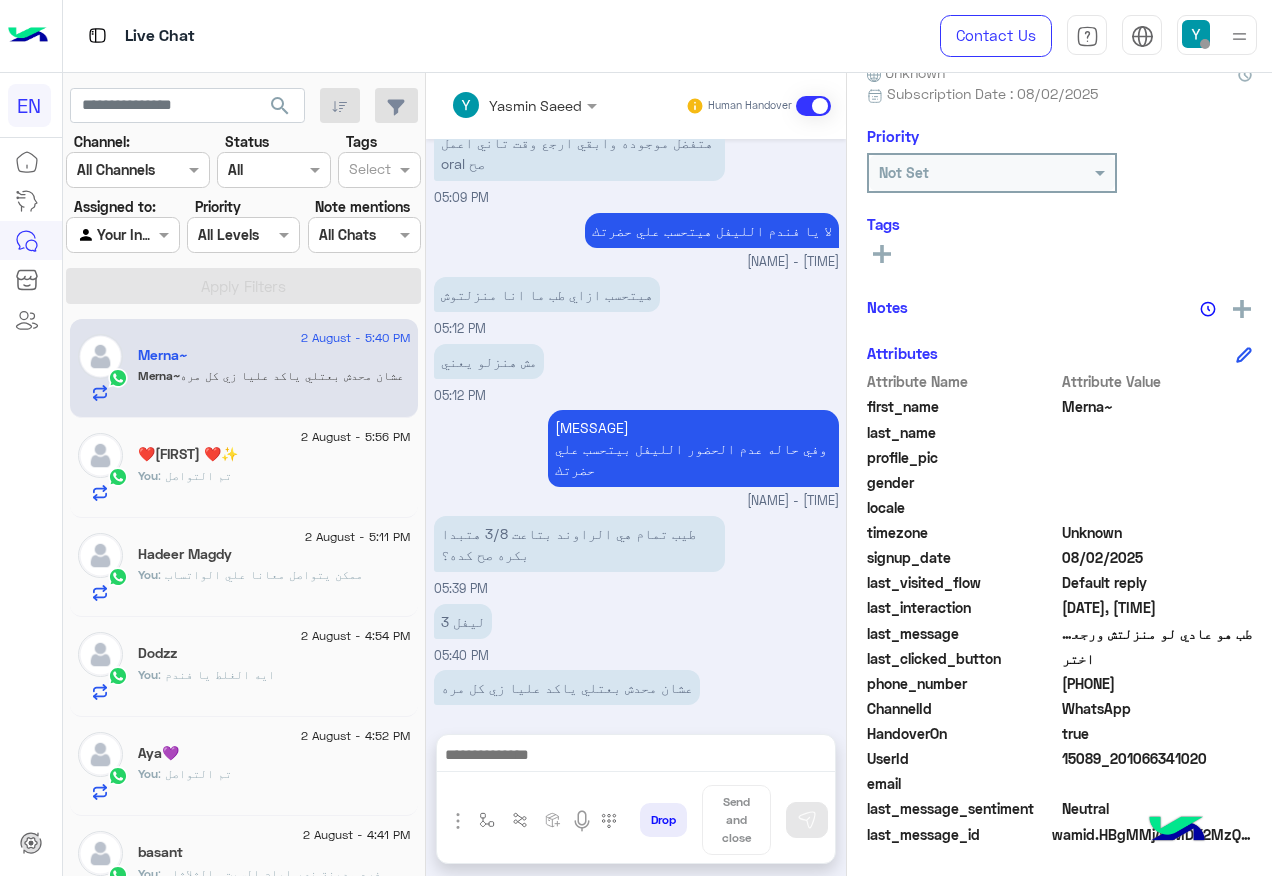click on "201066341020" 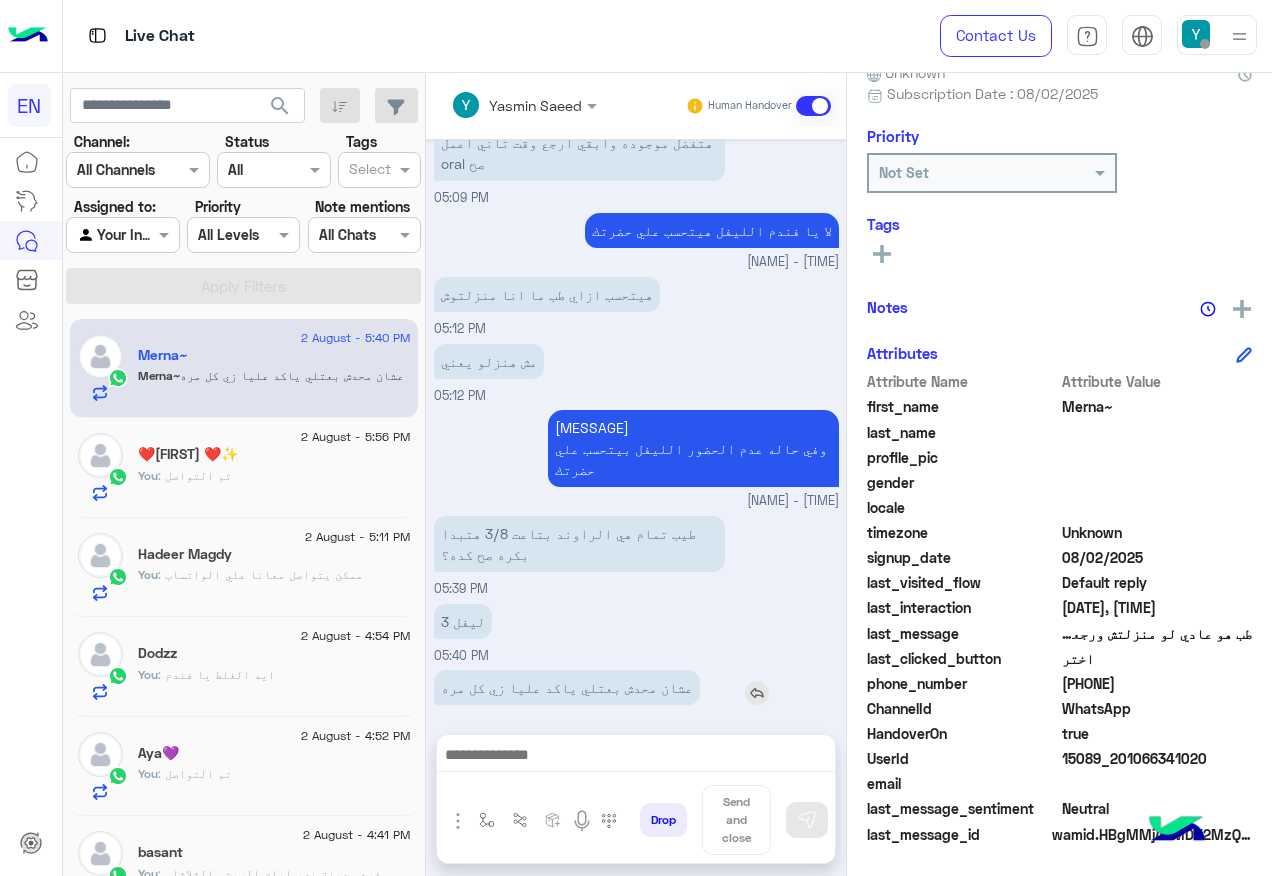 scroll, scrollTop: 1119, scrollLeft: 0, axis: vertical 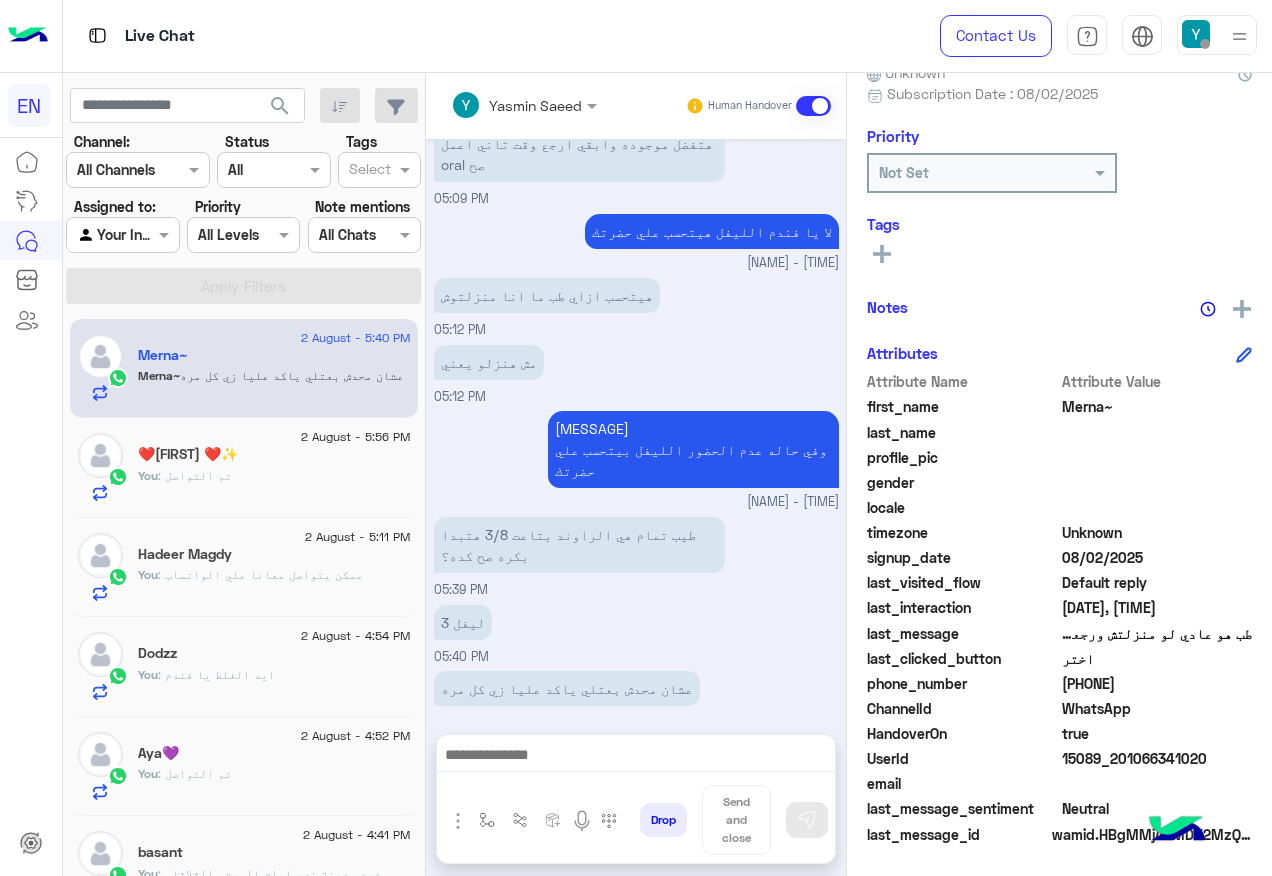 click at bounding box center [636, 760] 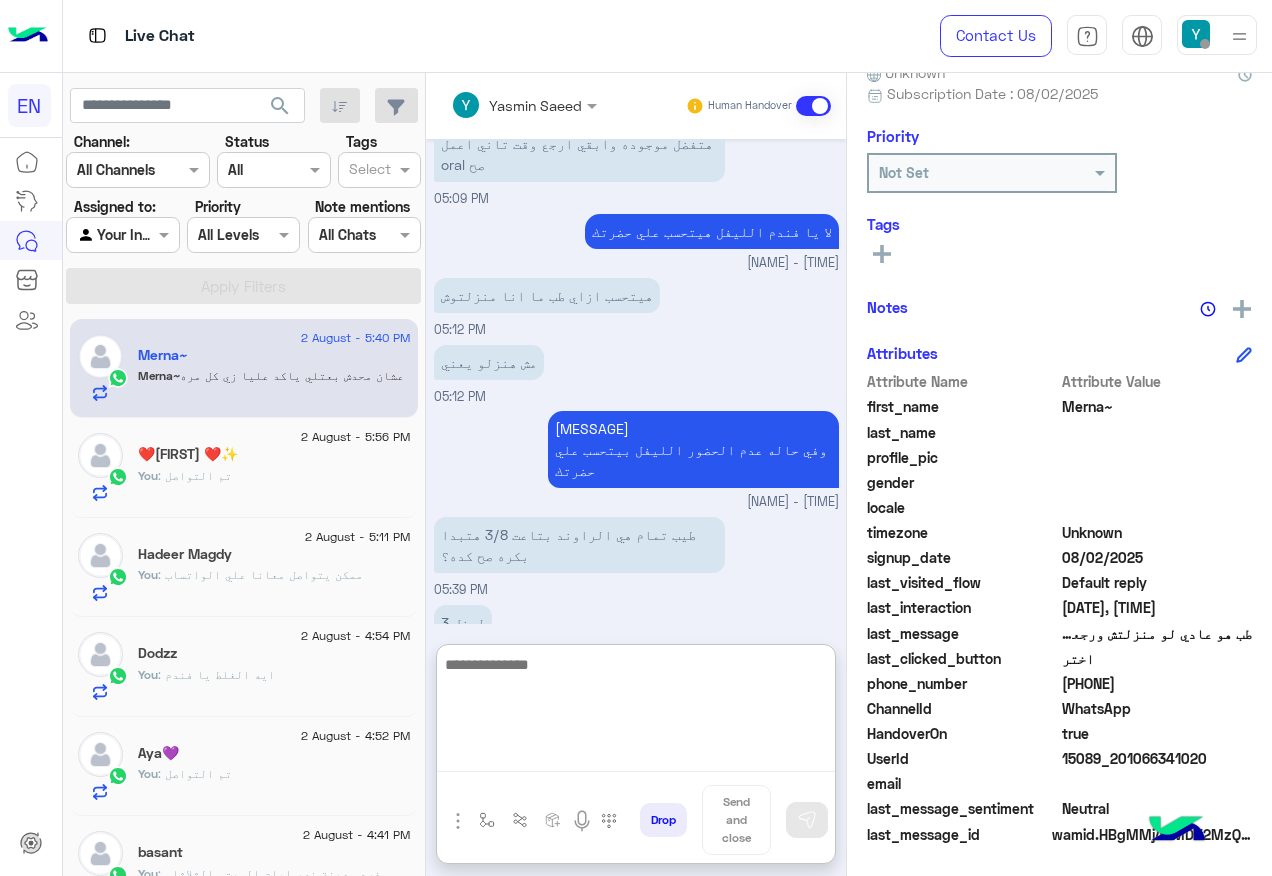 click at bounding box center [636, 712] 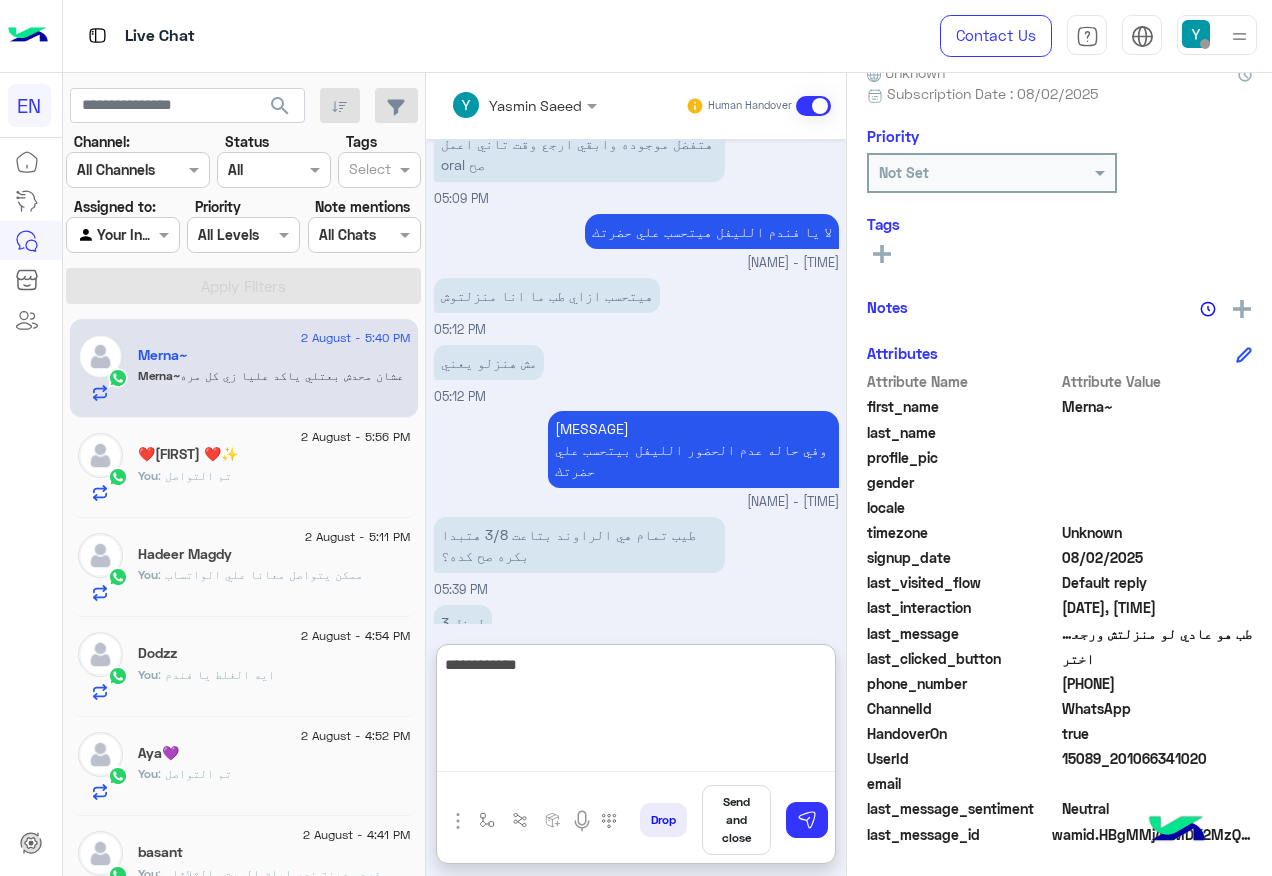 paste on "**********" 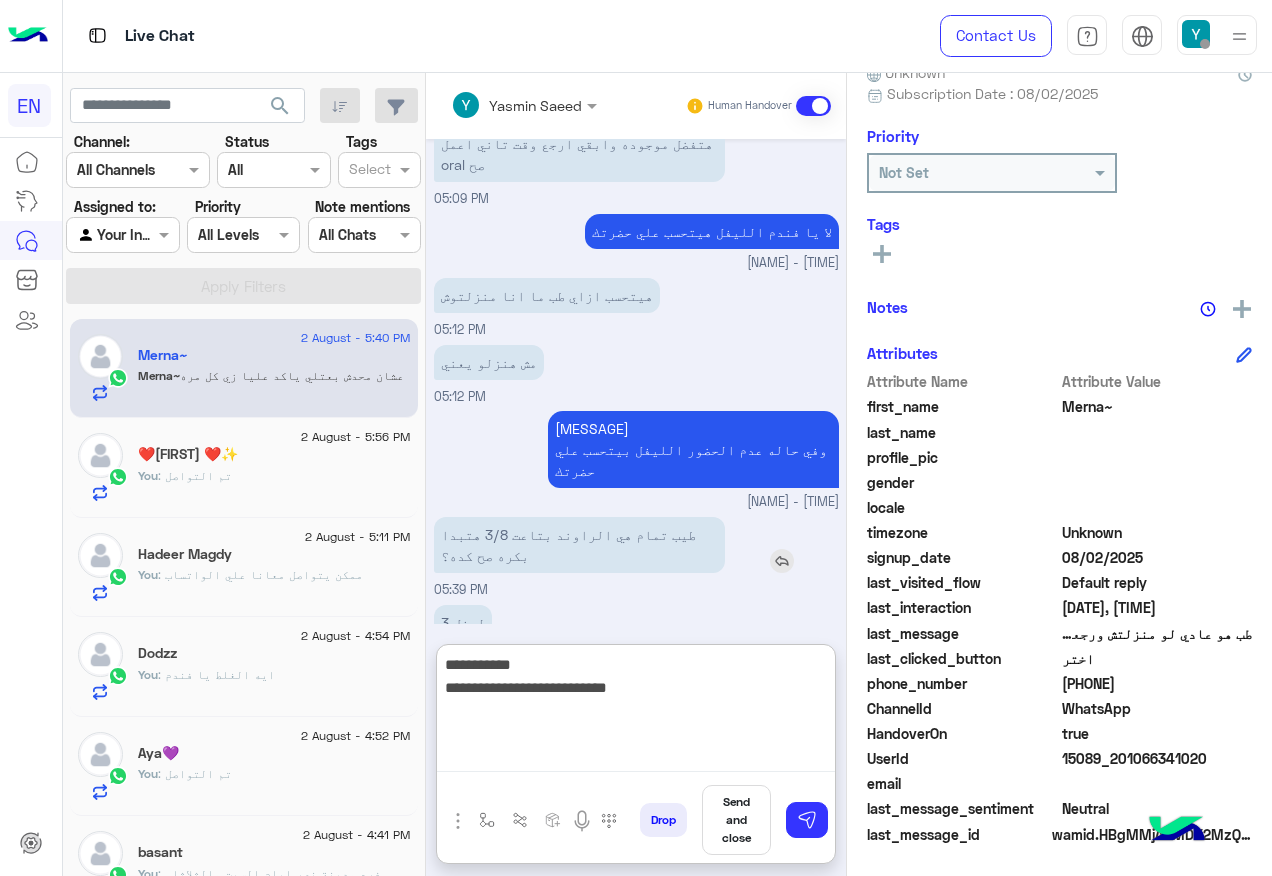 type on "**********" 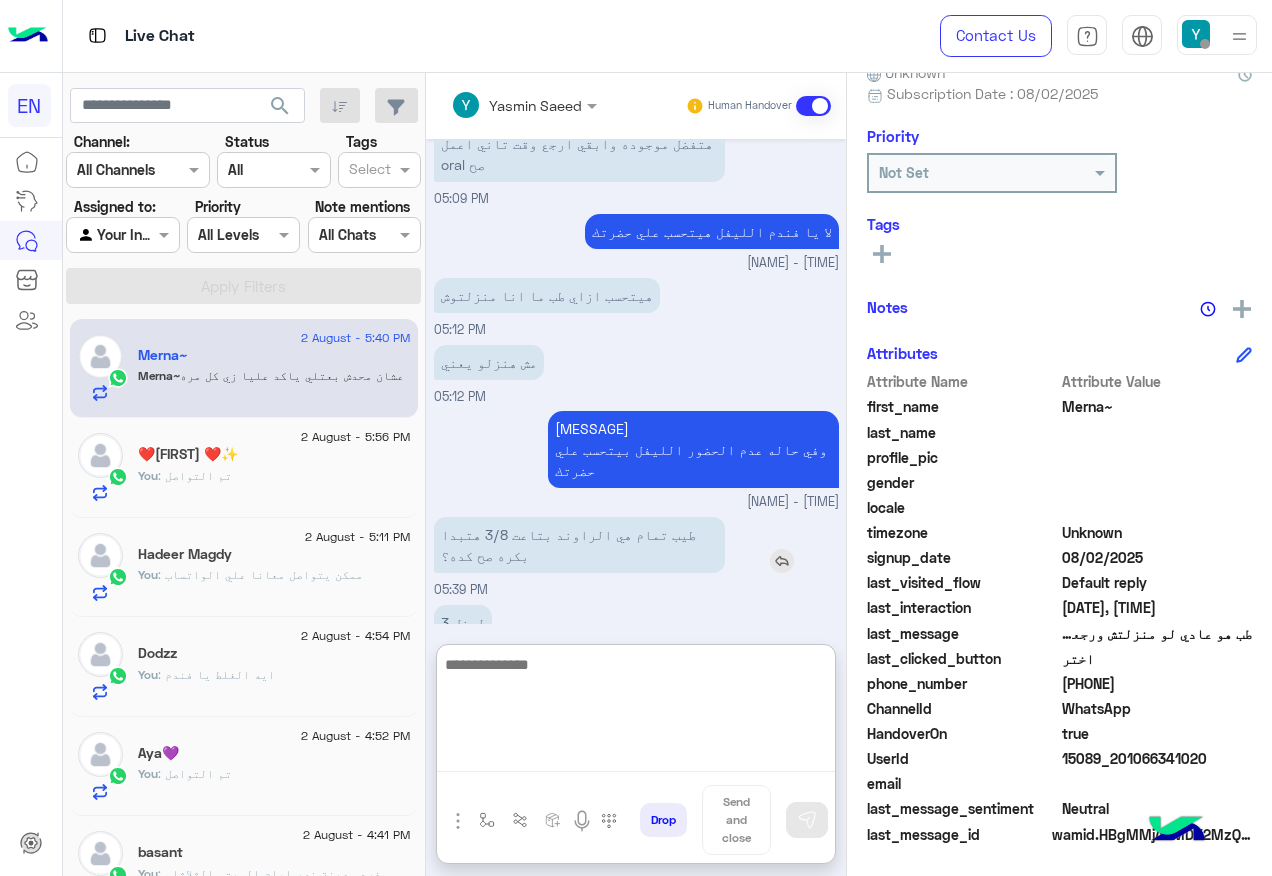 scroll, scrollTop: 1294, scrollLeft: 0, axis: vertical 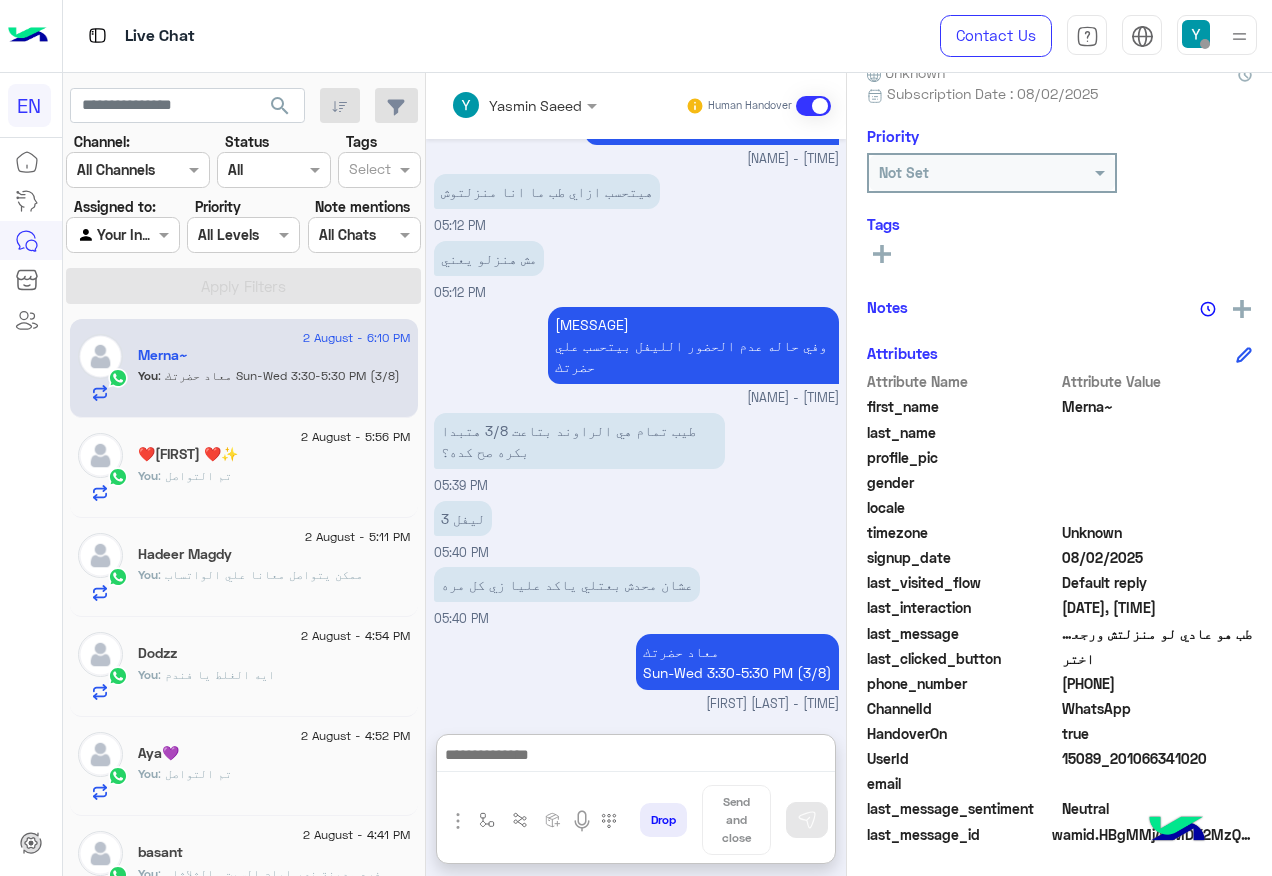 click at bounding box center [122, 234] 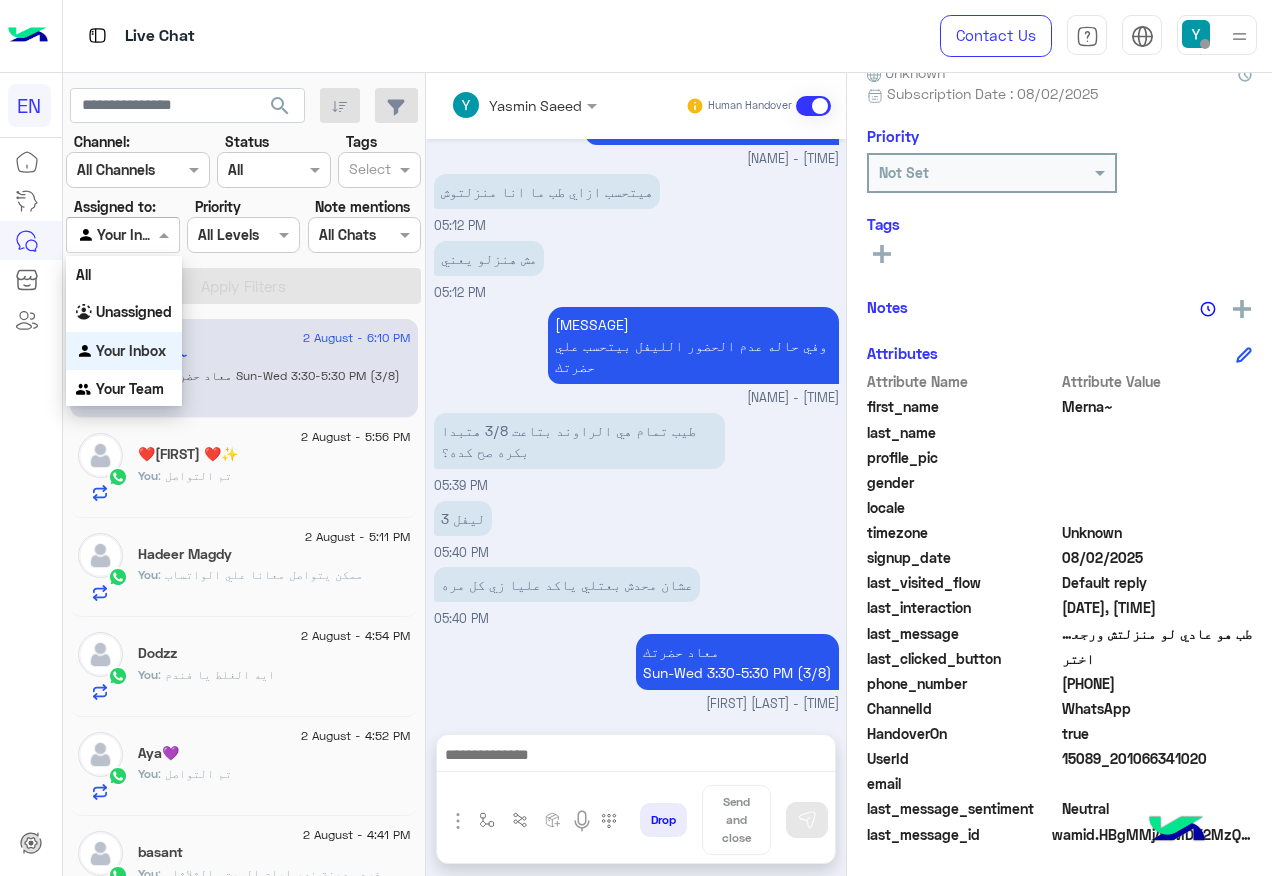 scroll, scrollTop: 1204, scrollLeft: 0, axis: vertical 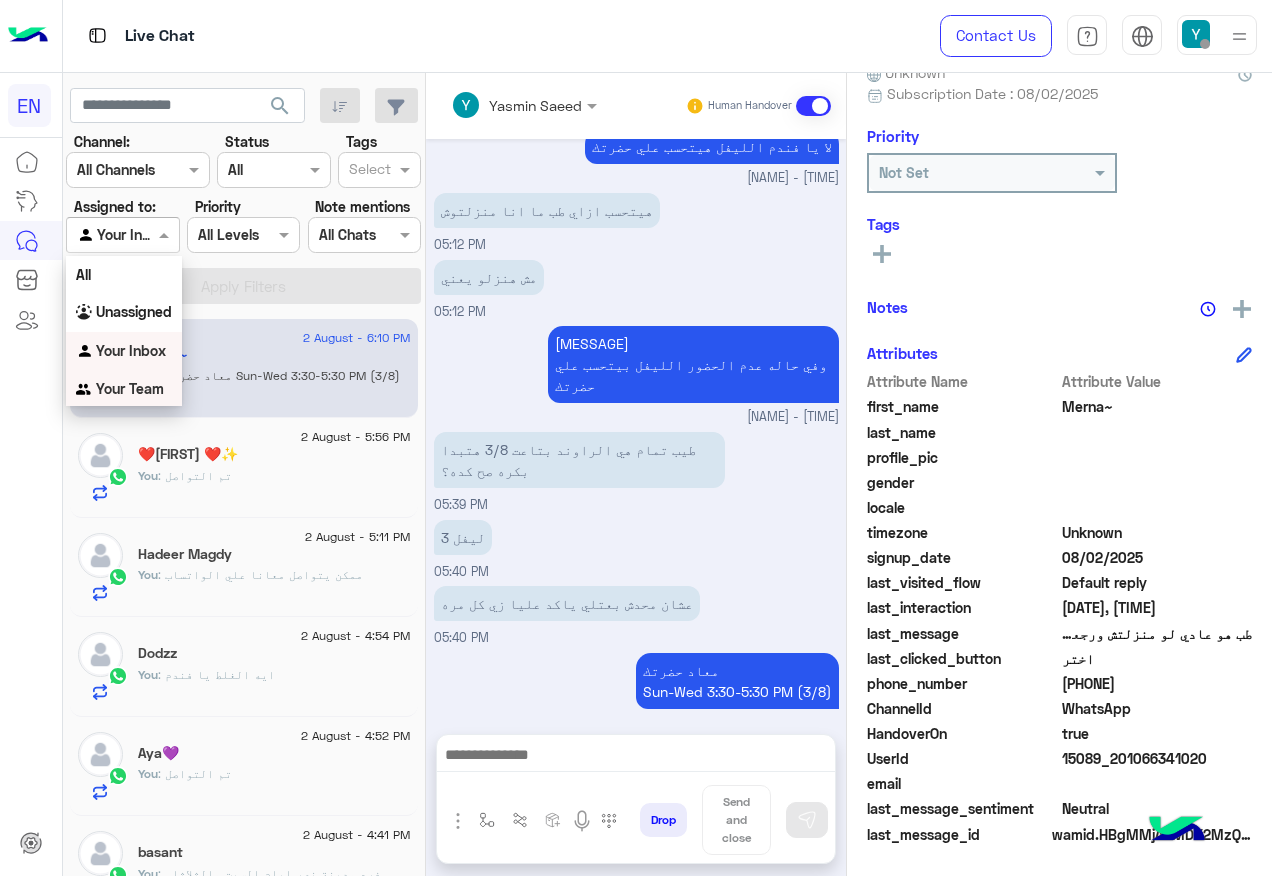 click on "Your Team" at bounding box center (130, 388) 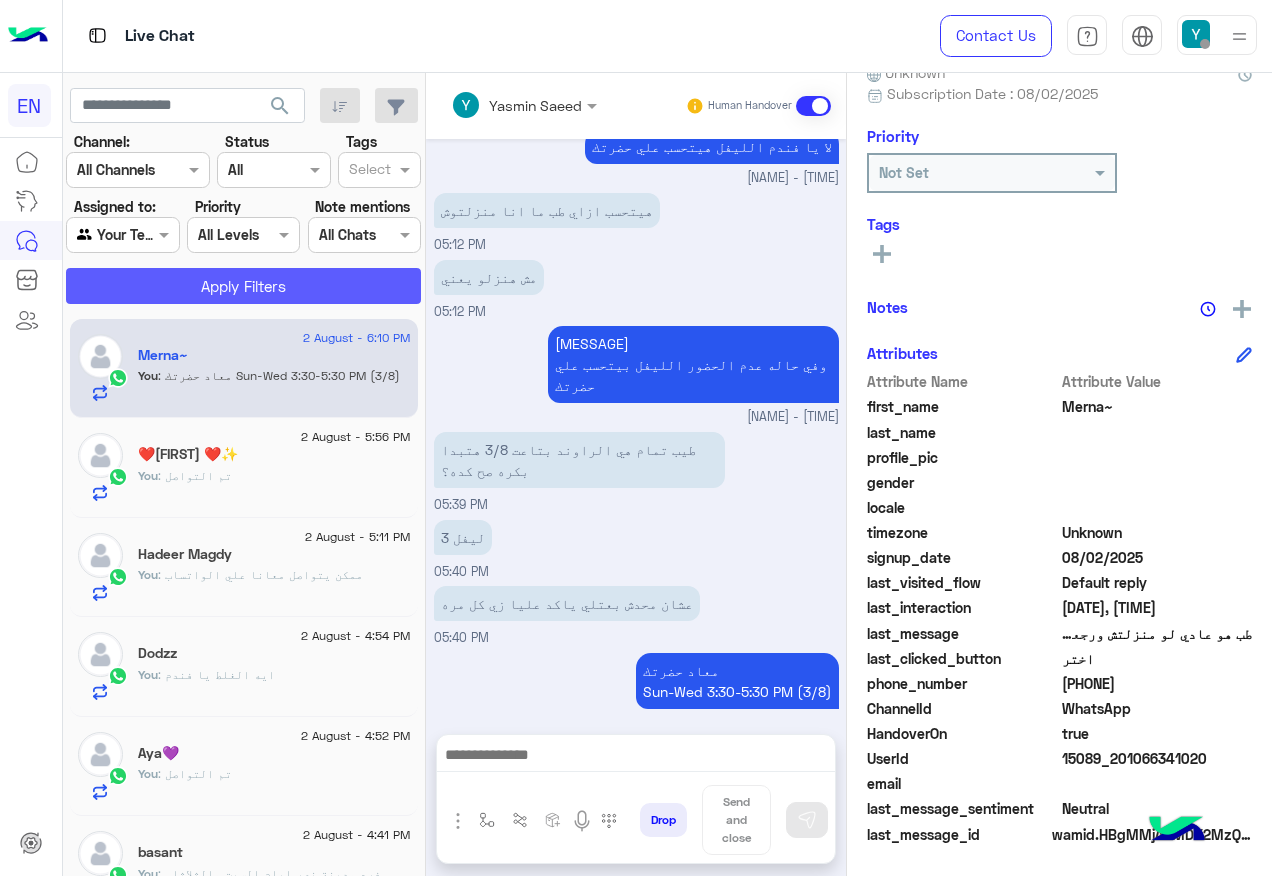 click on "Apply Filters" 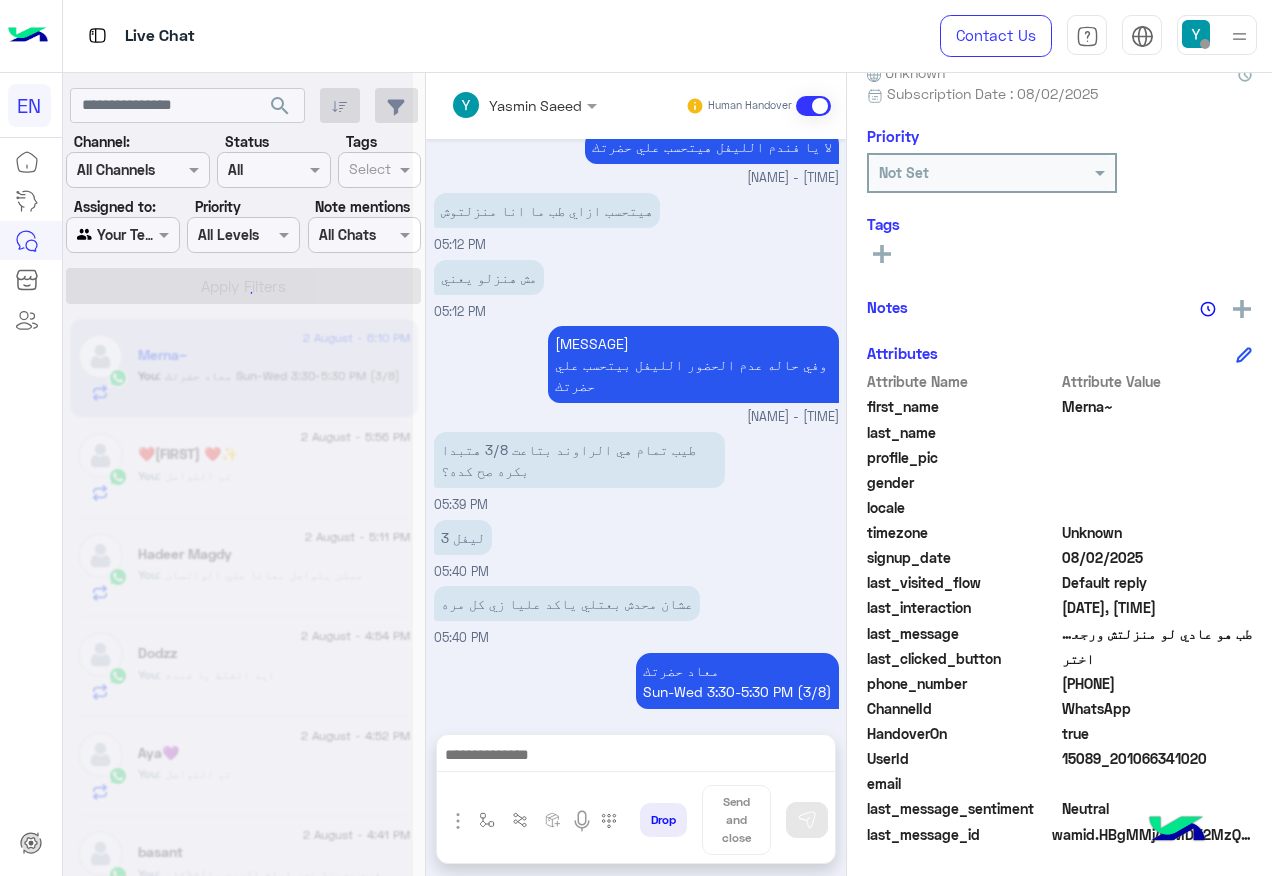 scroll, scrollTop: 0, scrollLeft: 0, axis: both 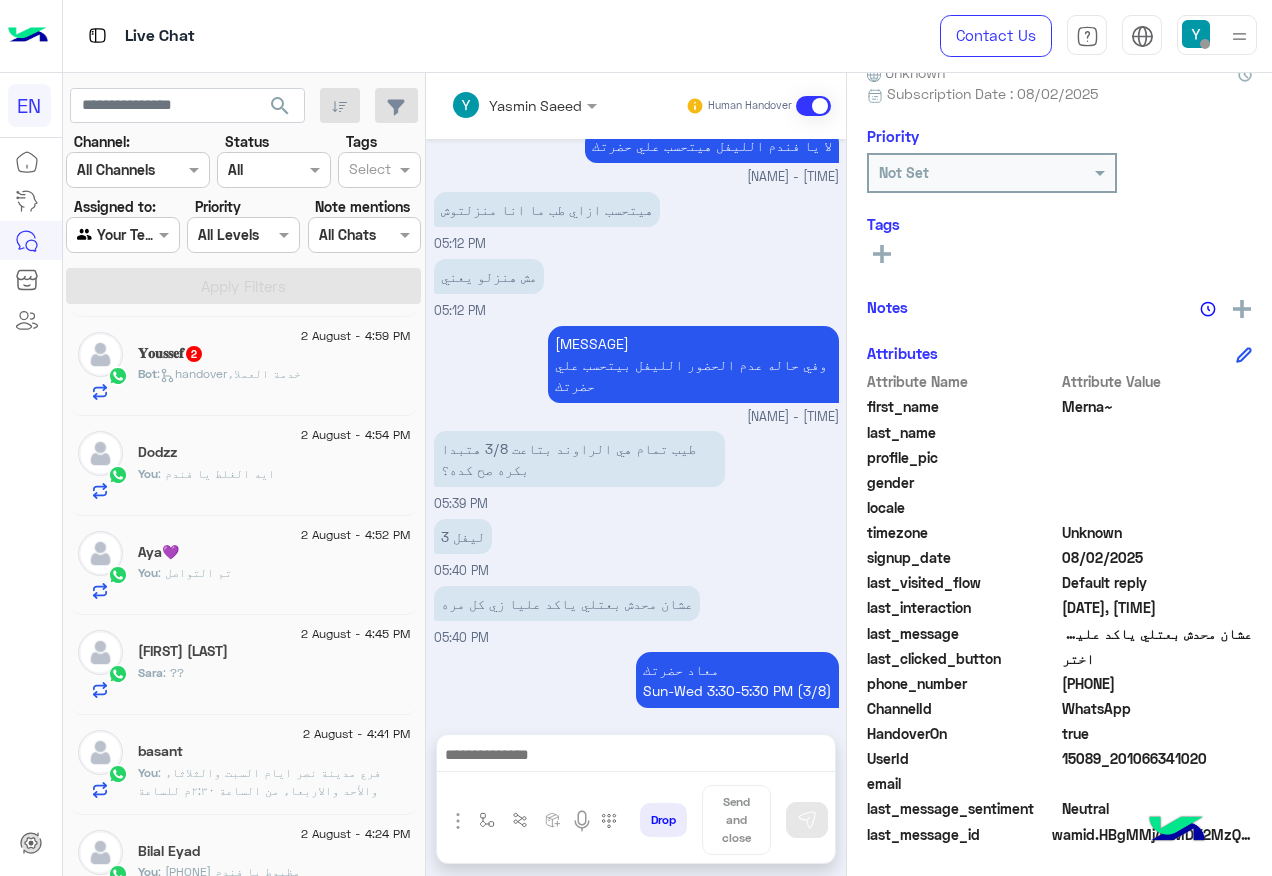 click on "Bot :   handoverخدمة العملاء" 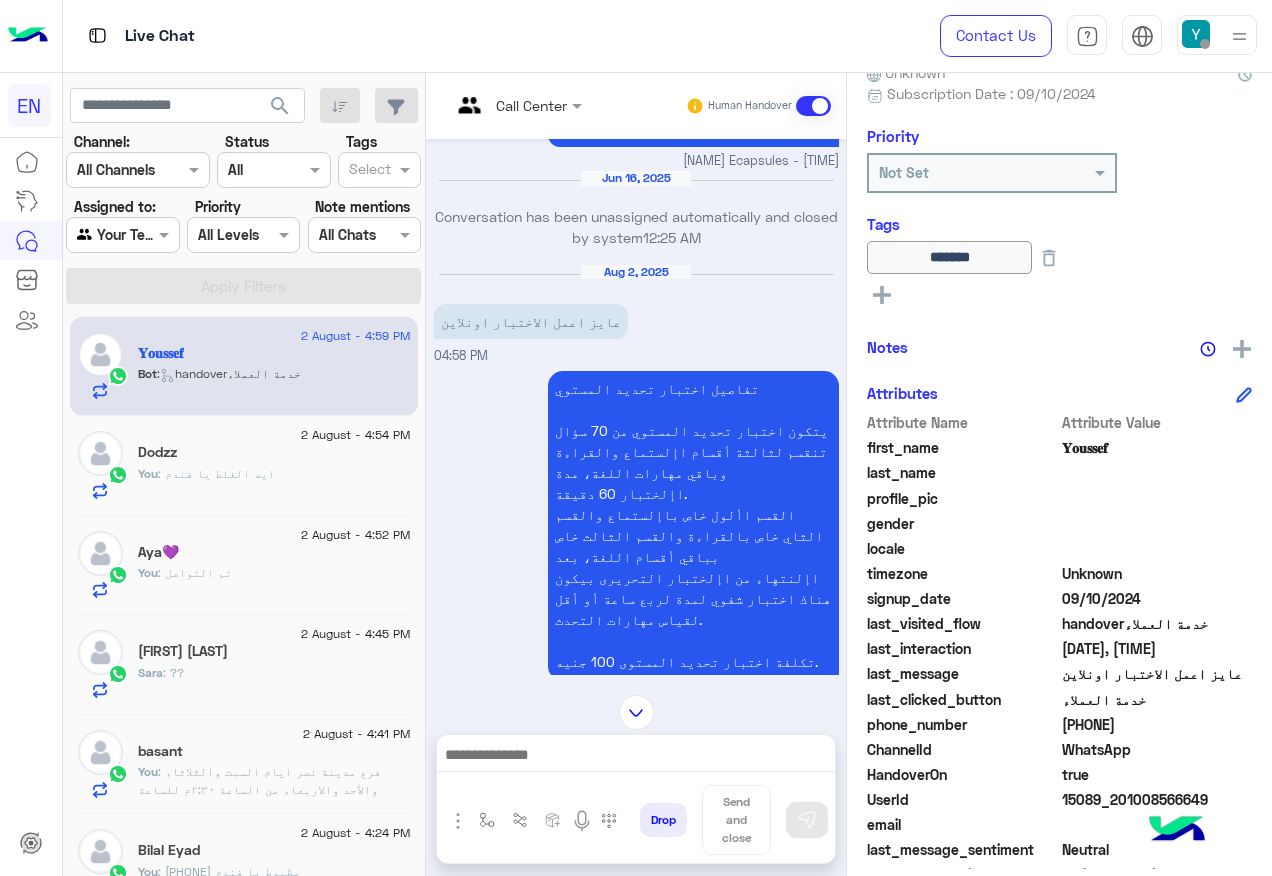 scroll, scrollTop: 1290, scrollLeft: 0, axis: vertical 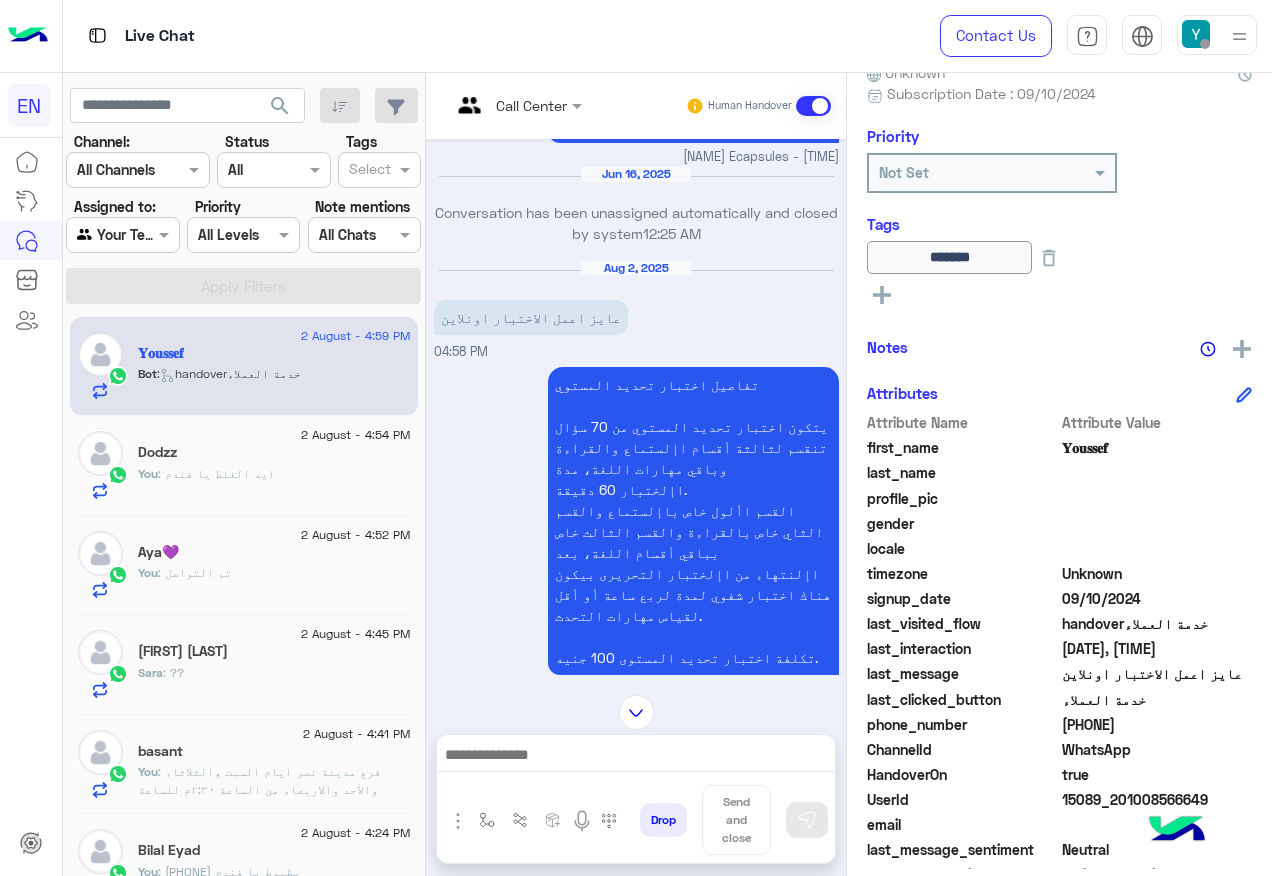 click on "201008566649" 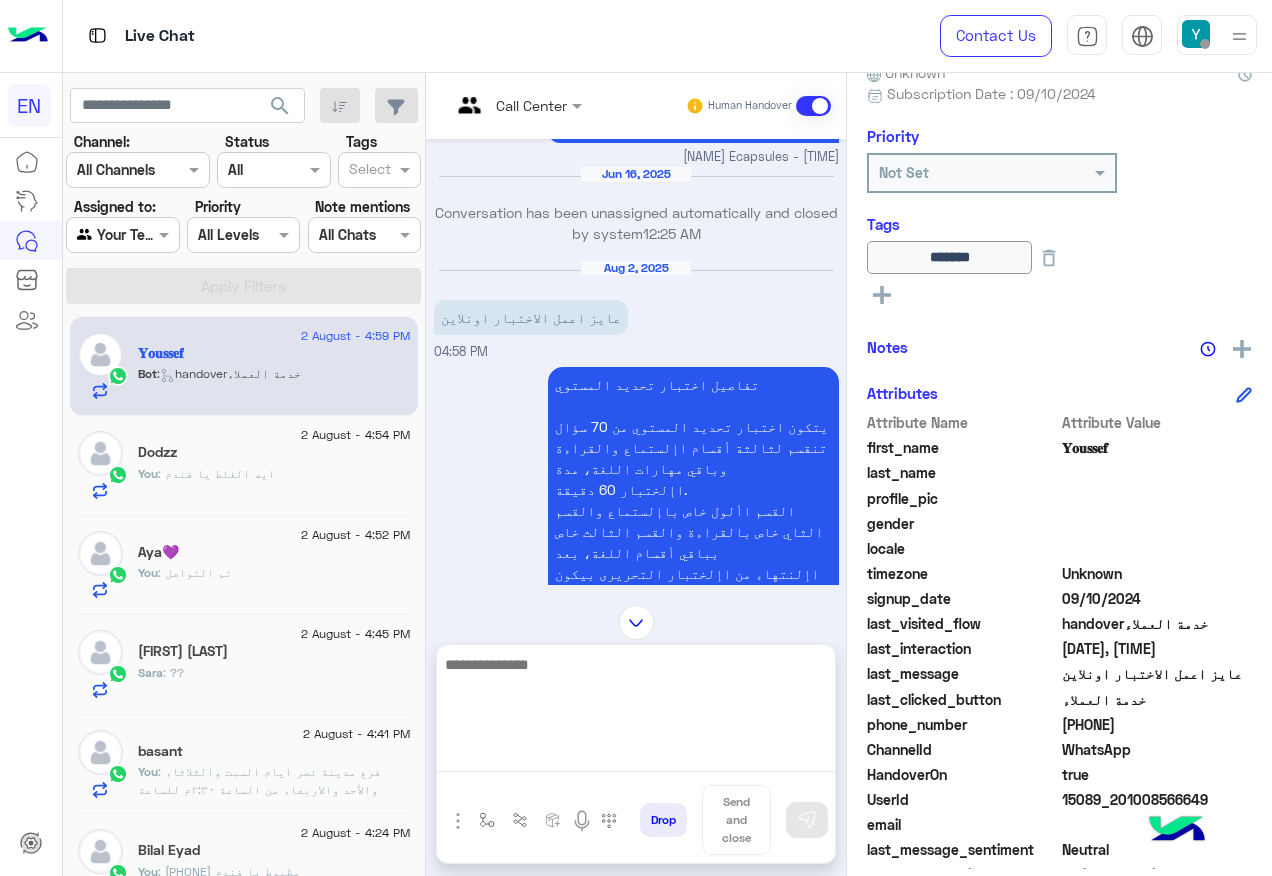 click at bounding box center (636, 712) 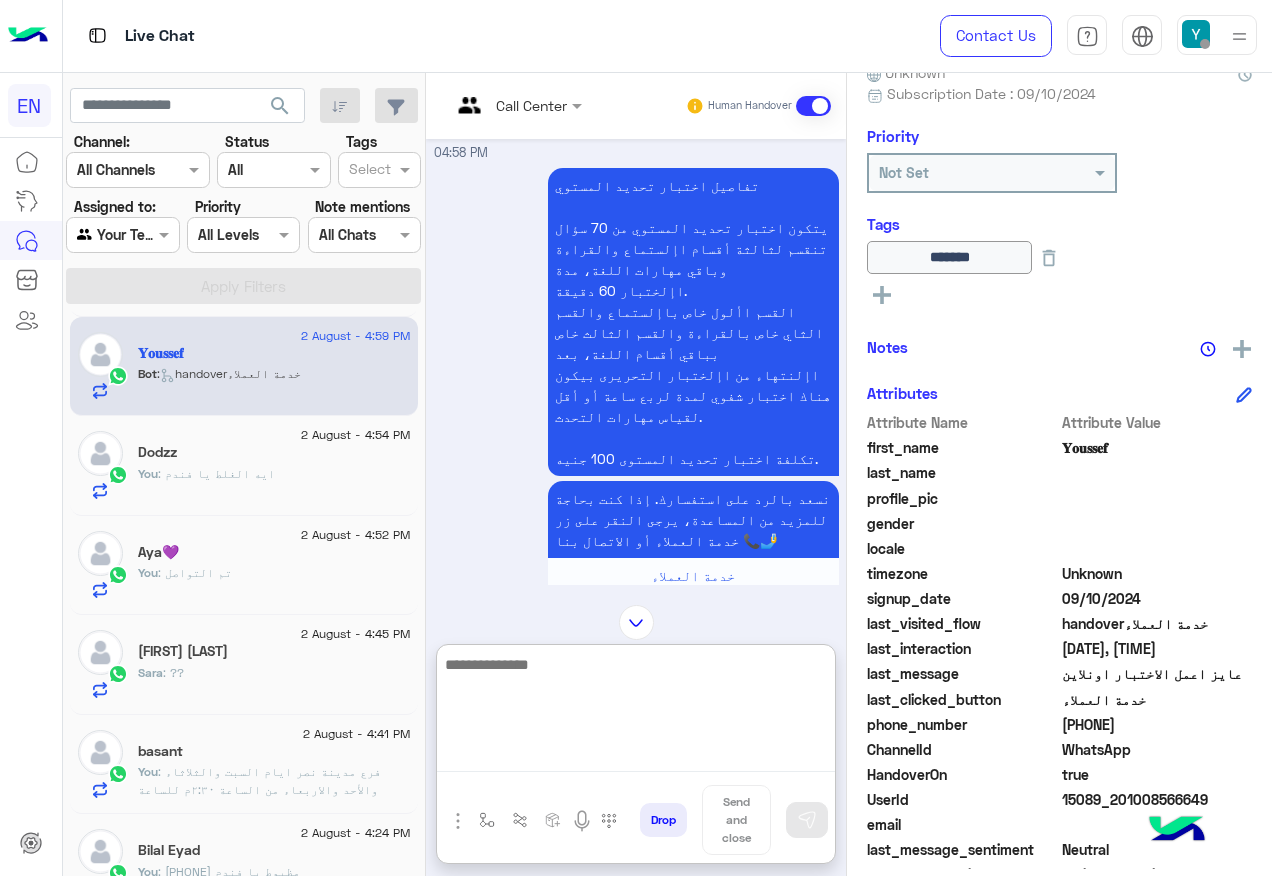 scroll, scrollTop: 1490, scrollLeft: 0, axis: vertical 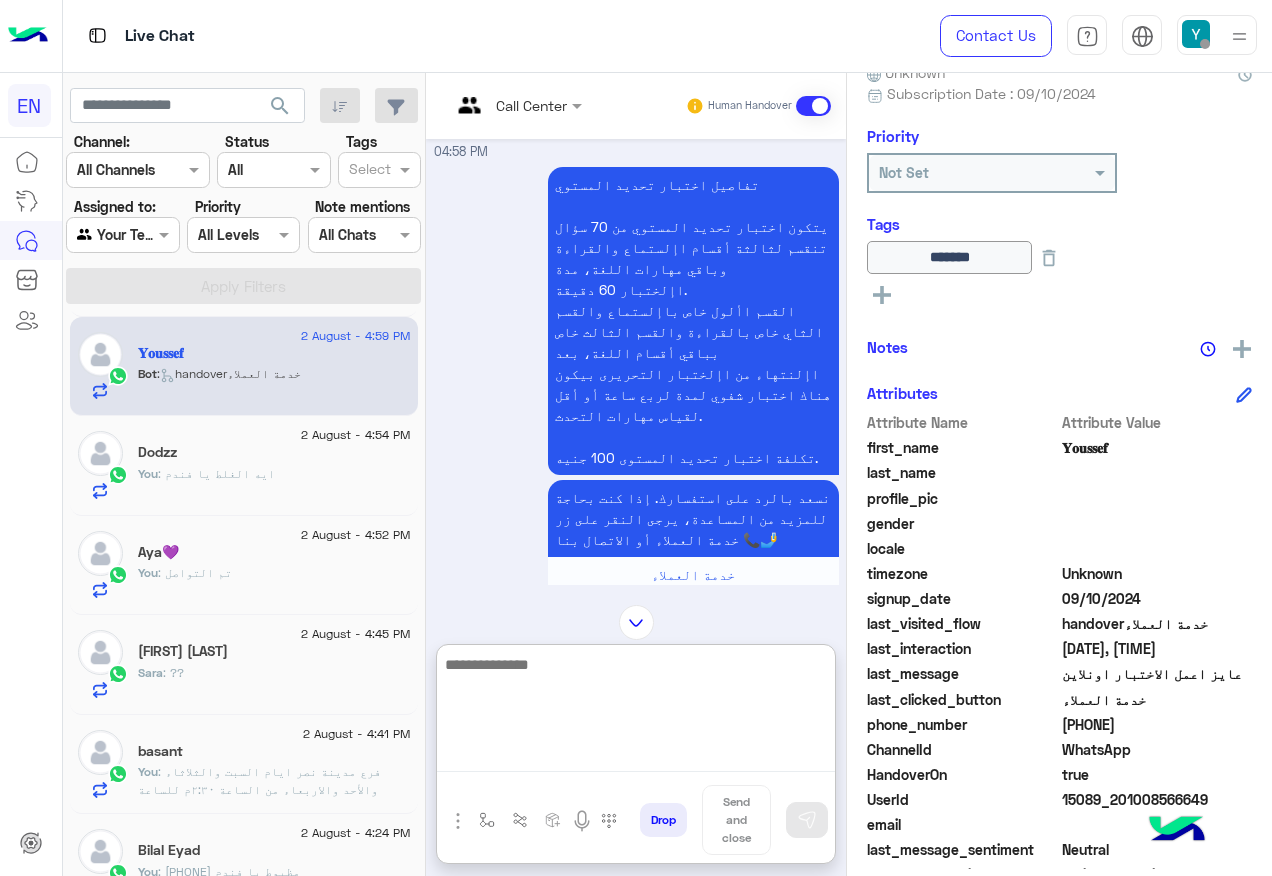 click at bounding box center (636, 712) 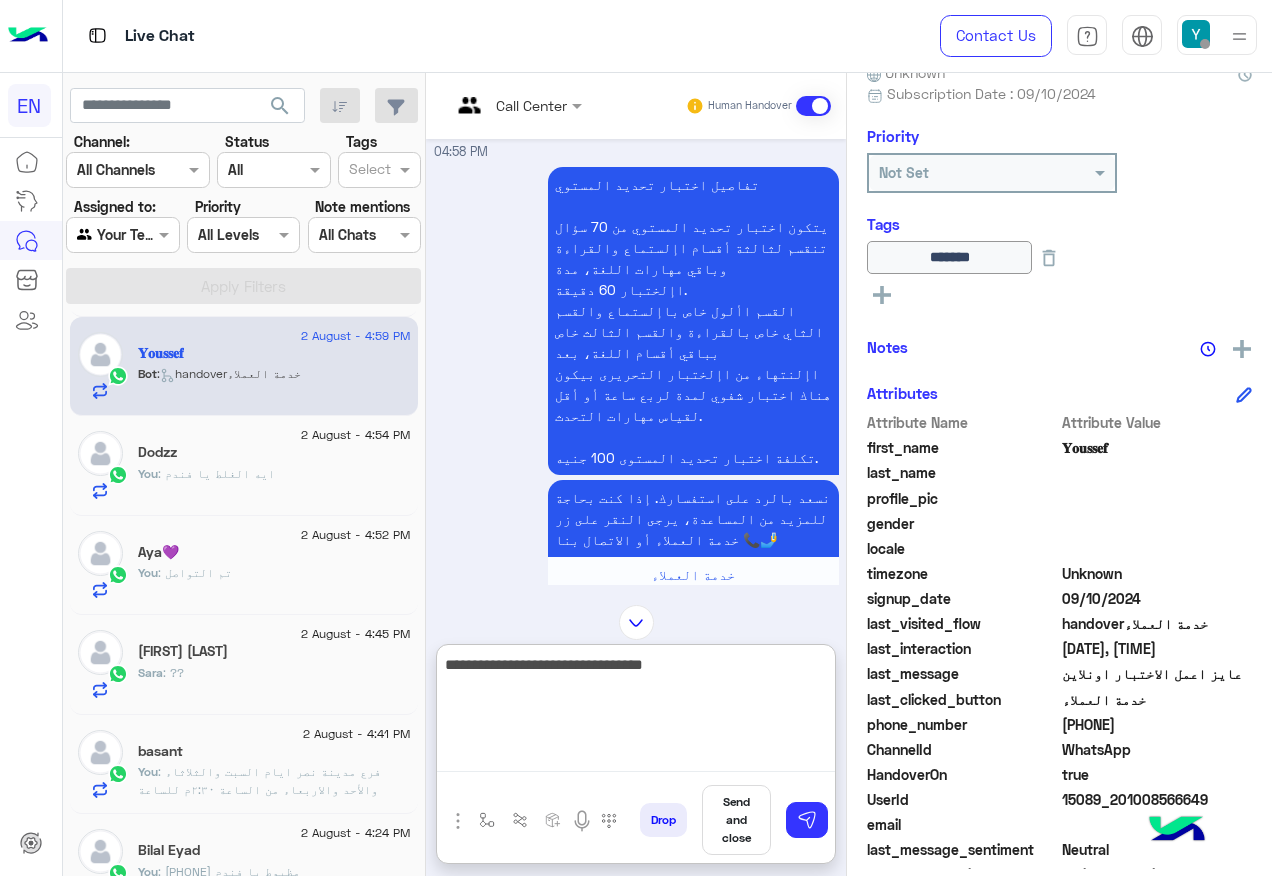 type on "**********" 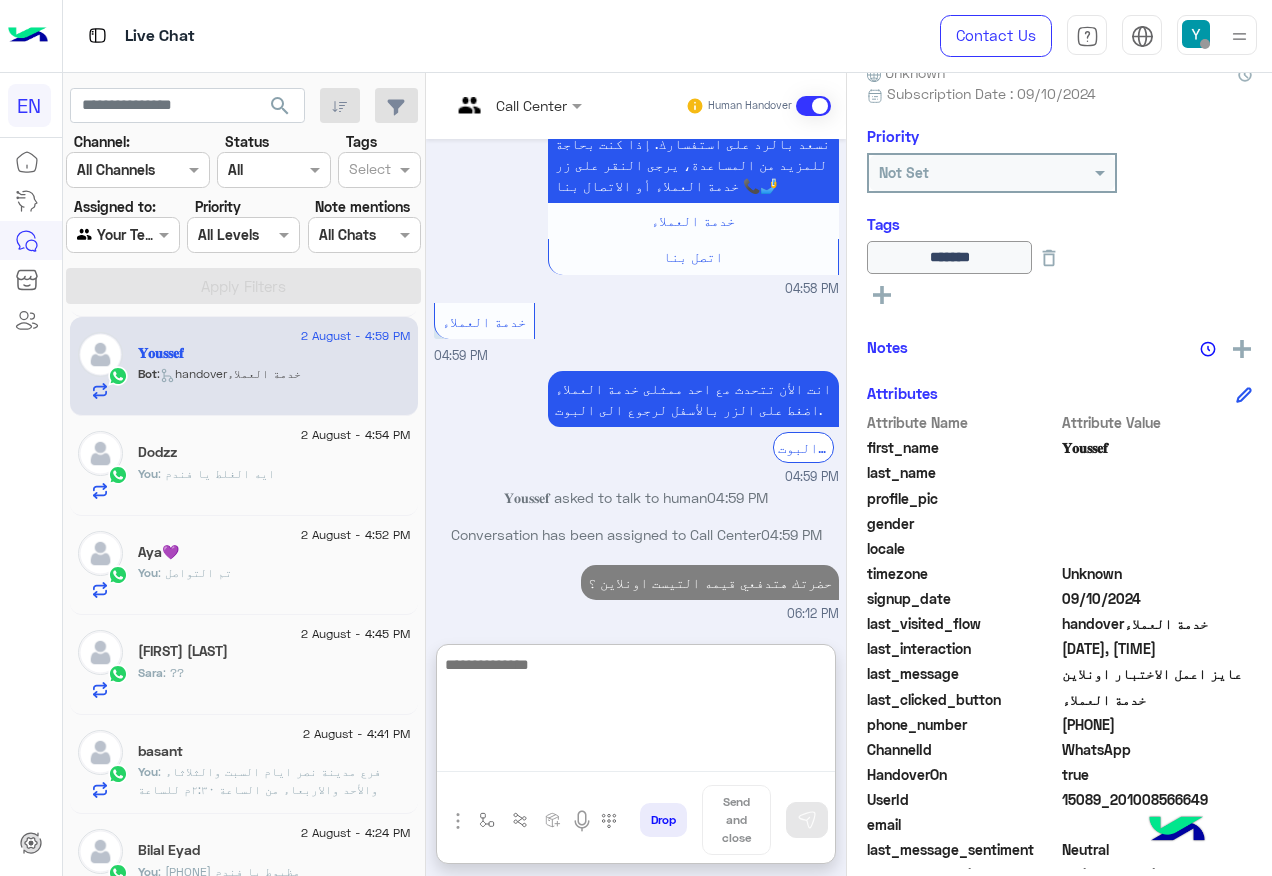 scroll, scrollTop: 1881, scrollLeft: 0, axis: vertical 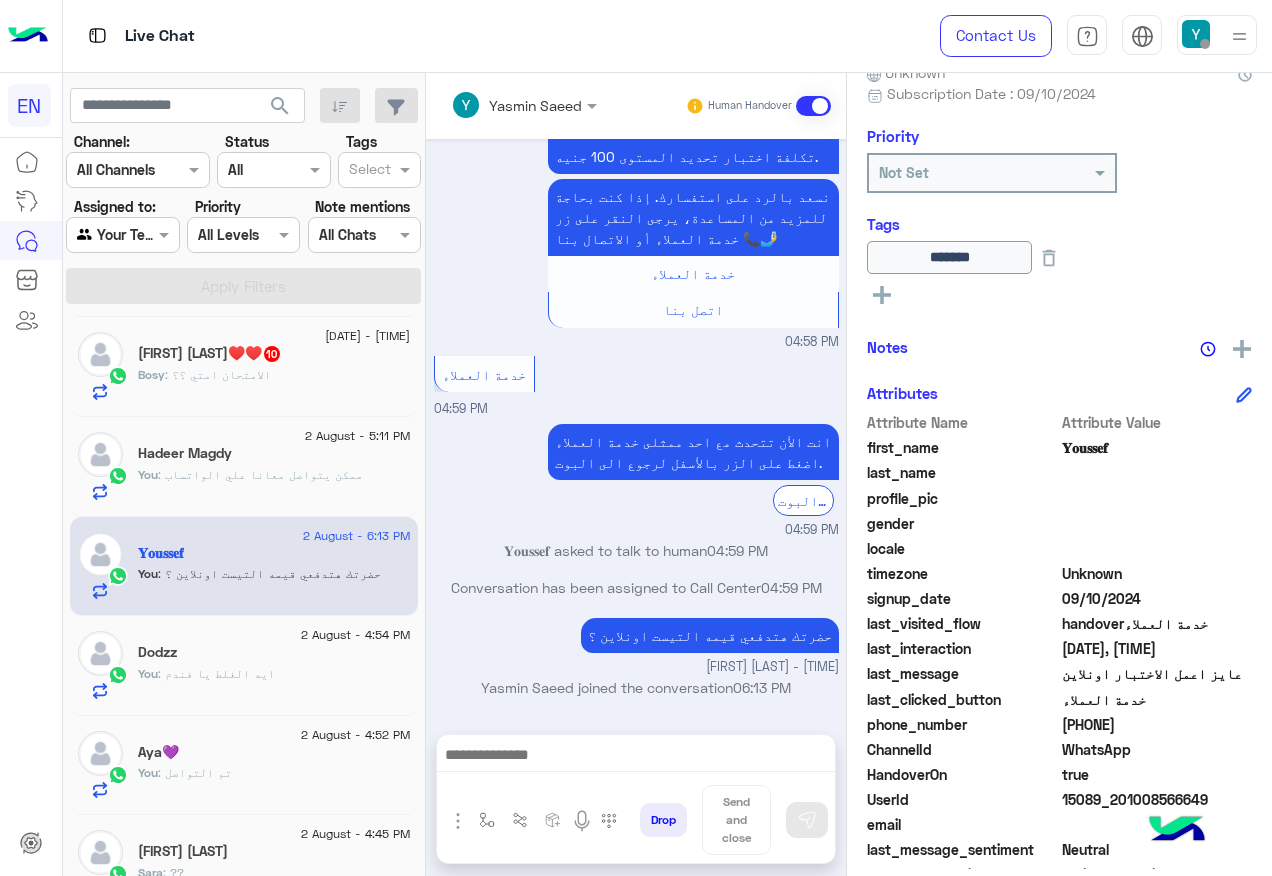 click on "2 August - 5:17 PM  Bosy Gamil♥️♥️  10 Bosy : الامتحان امتي ؟؟" 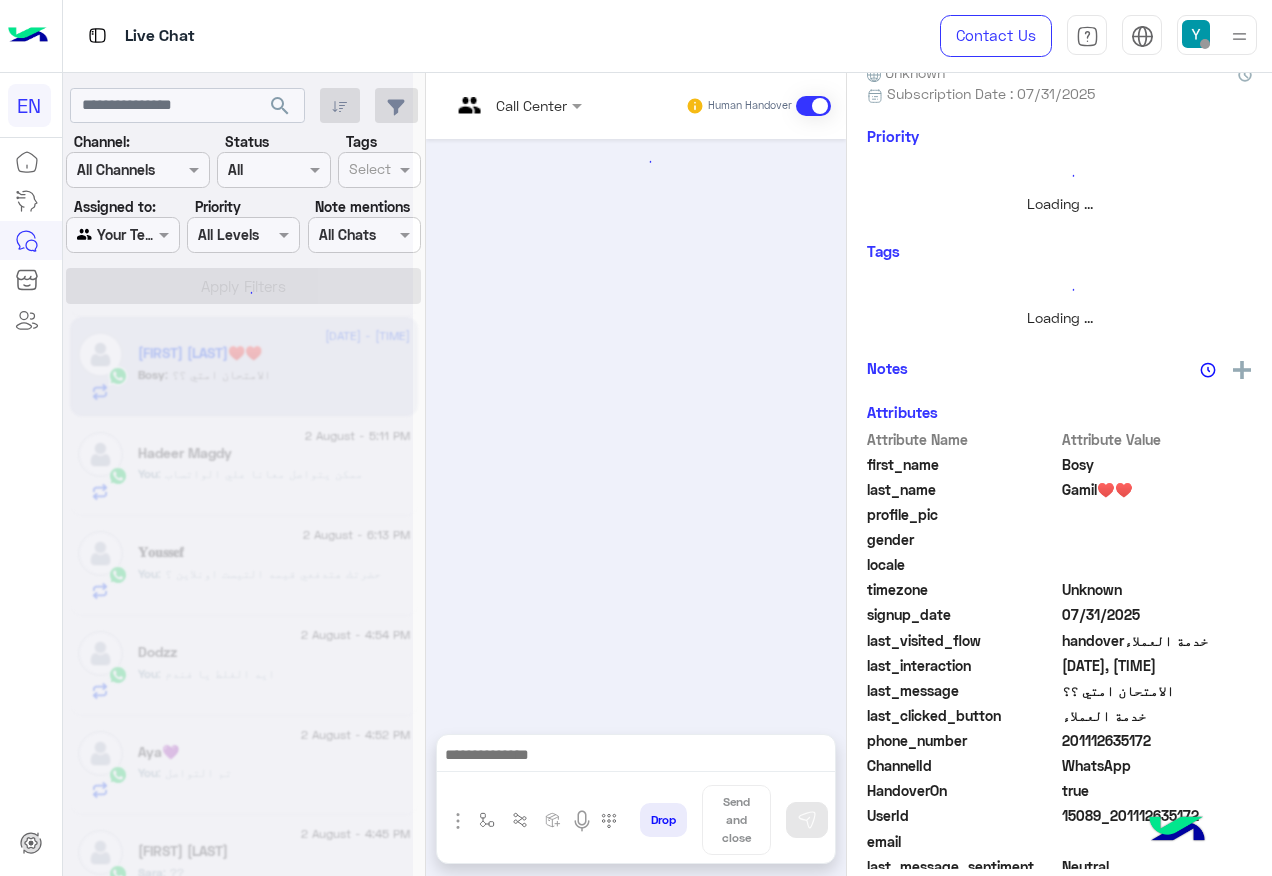 scroll, scrollTop: 197, scrollLeft: 0, axis: vertical 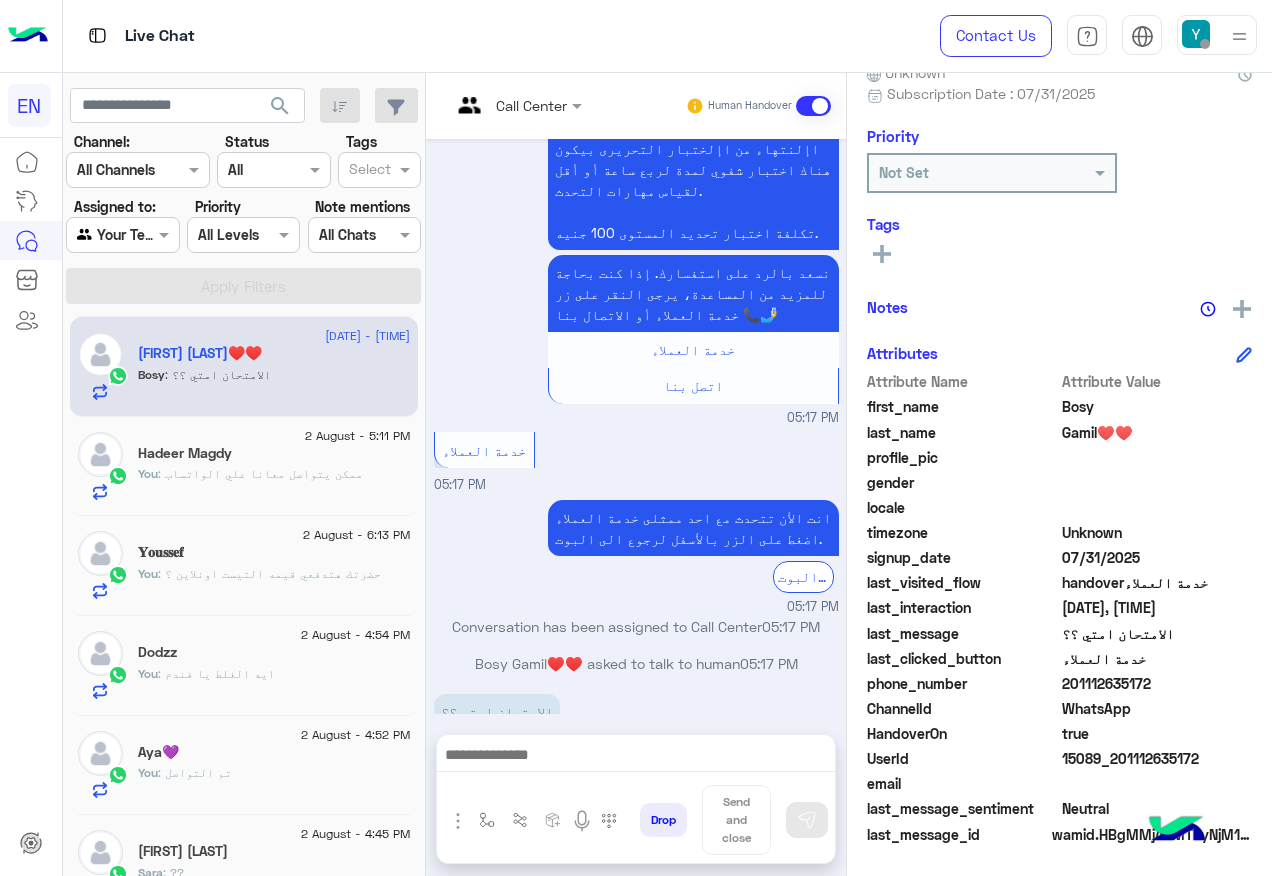 drag, startPoint x: 1067, startPoint y: 683, endPoint x: 1145, endPoint y: 680, distance: 78.05767 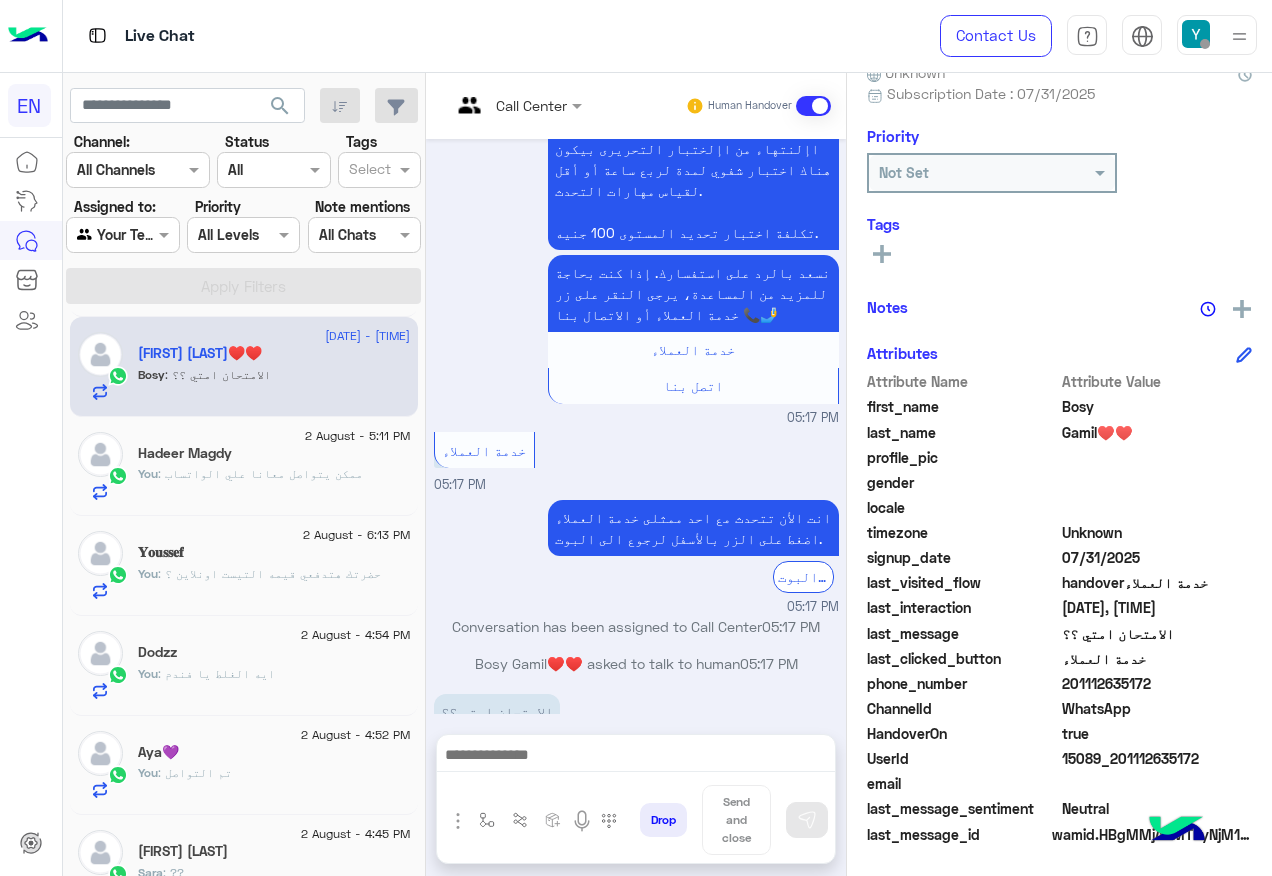 copy on "01112635172" 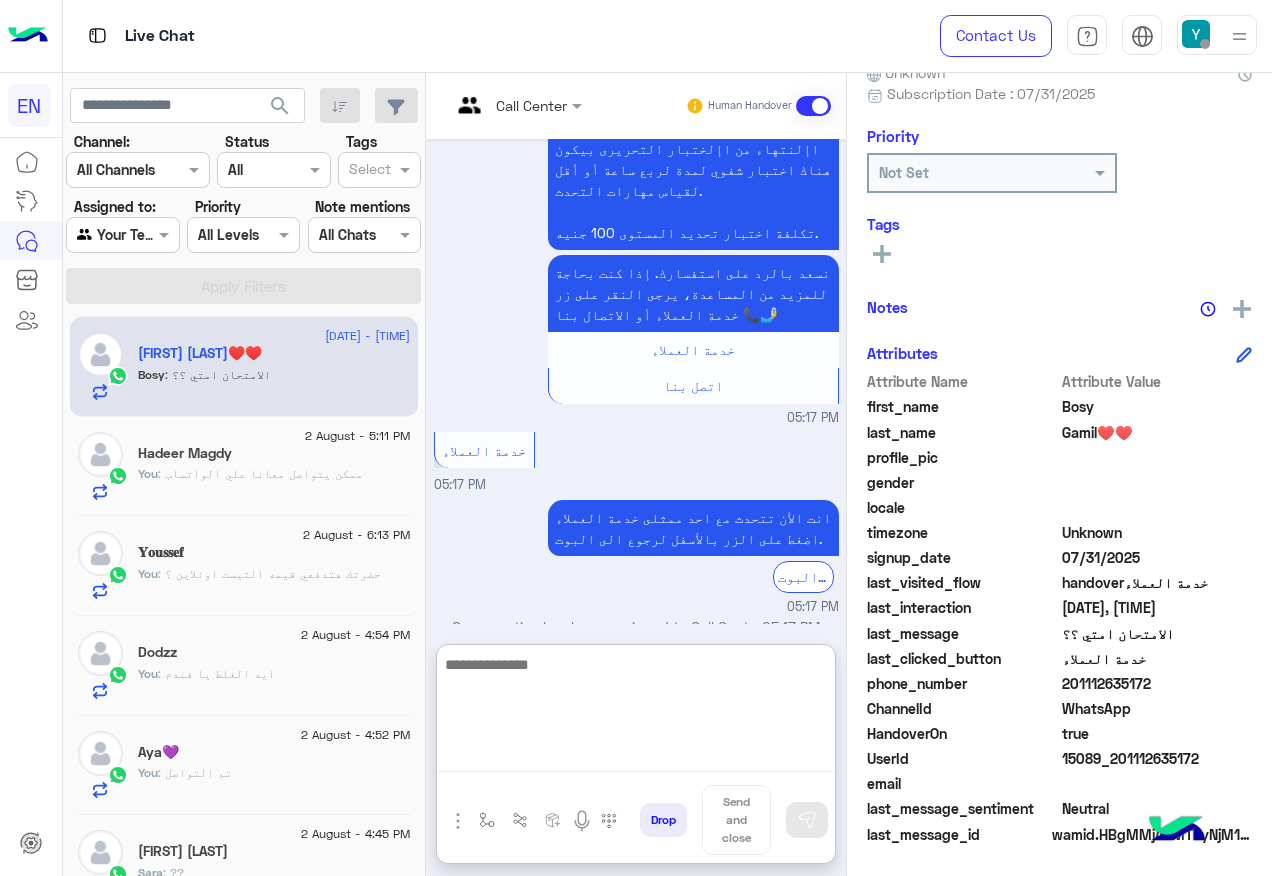 click at bounding box center (636, 712) 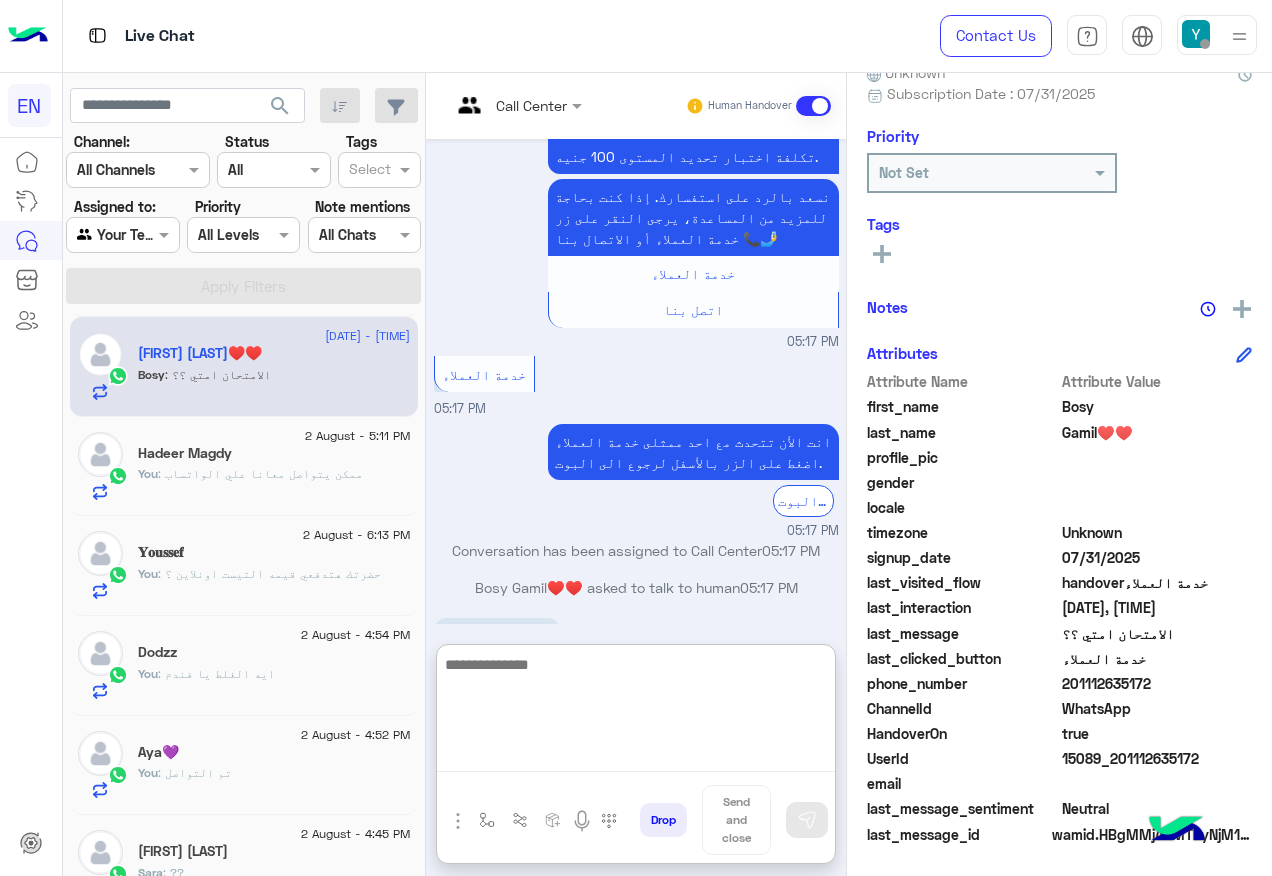 scroll, scrollTop: 1549, scrollLeft: 0, axis: vertical 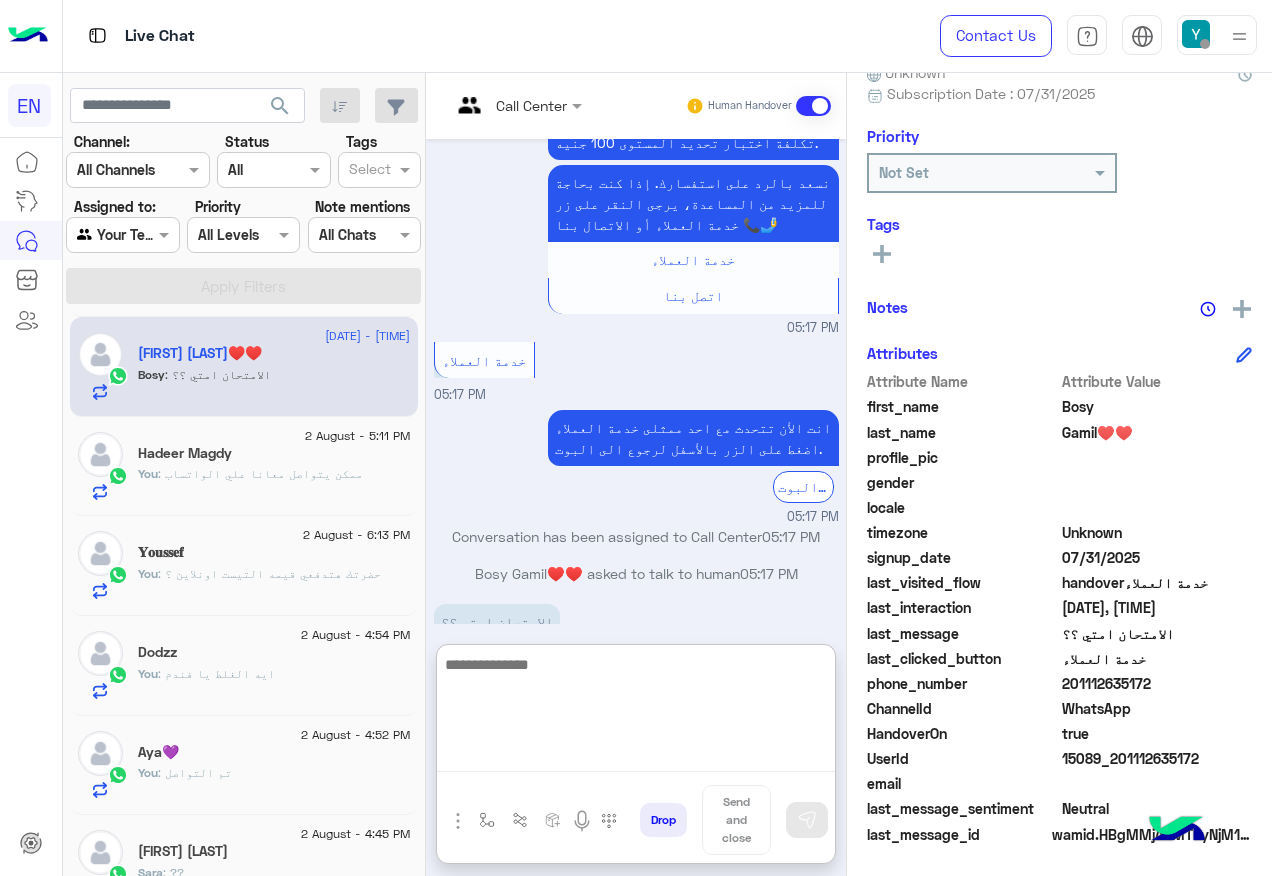 click at bounding box center (636, 712) 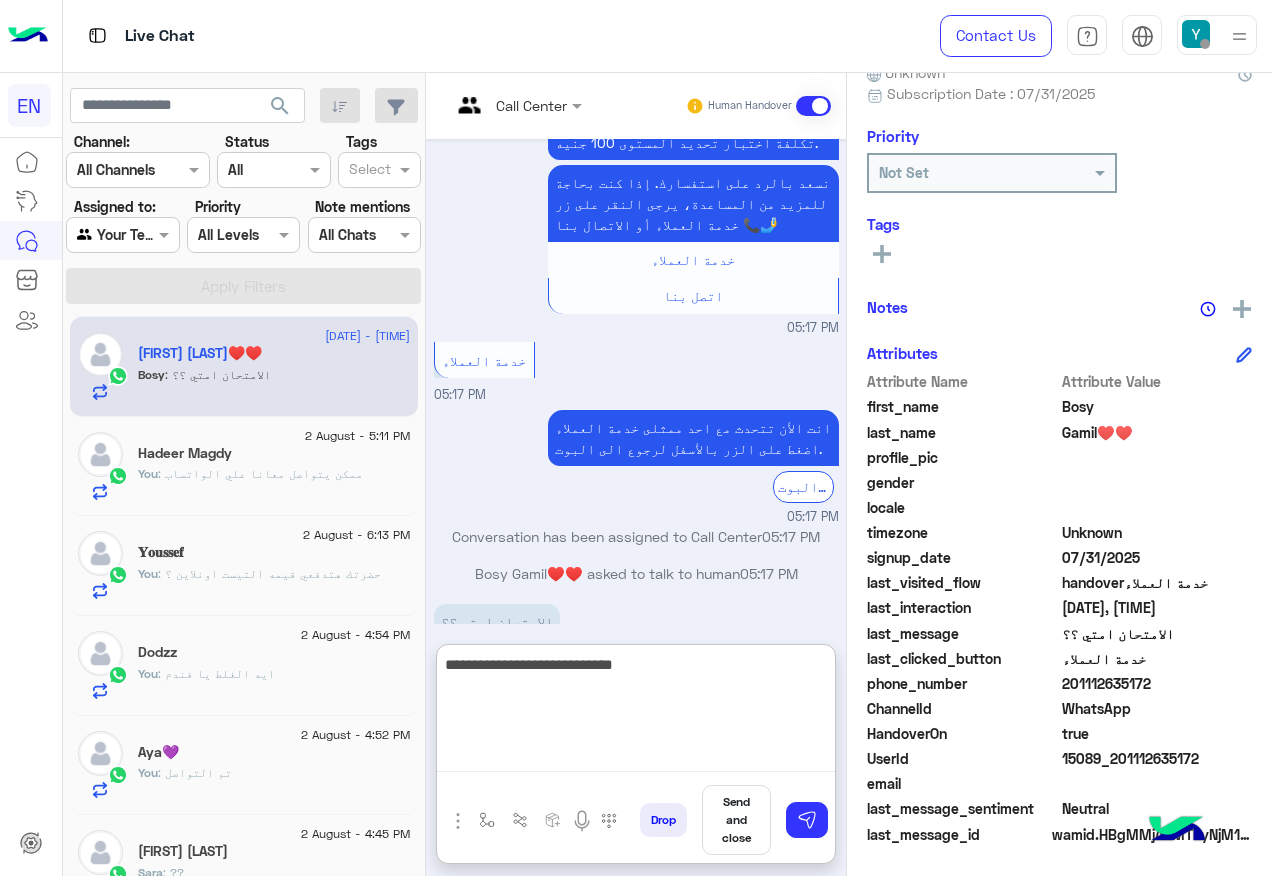 paste on "*****" 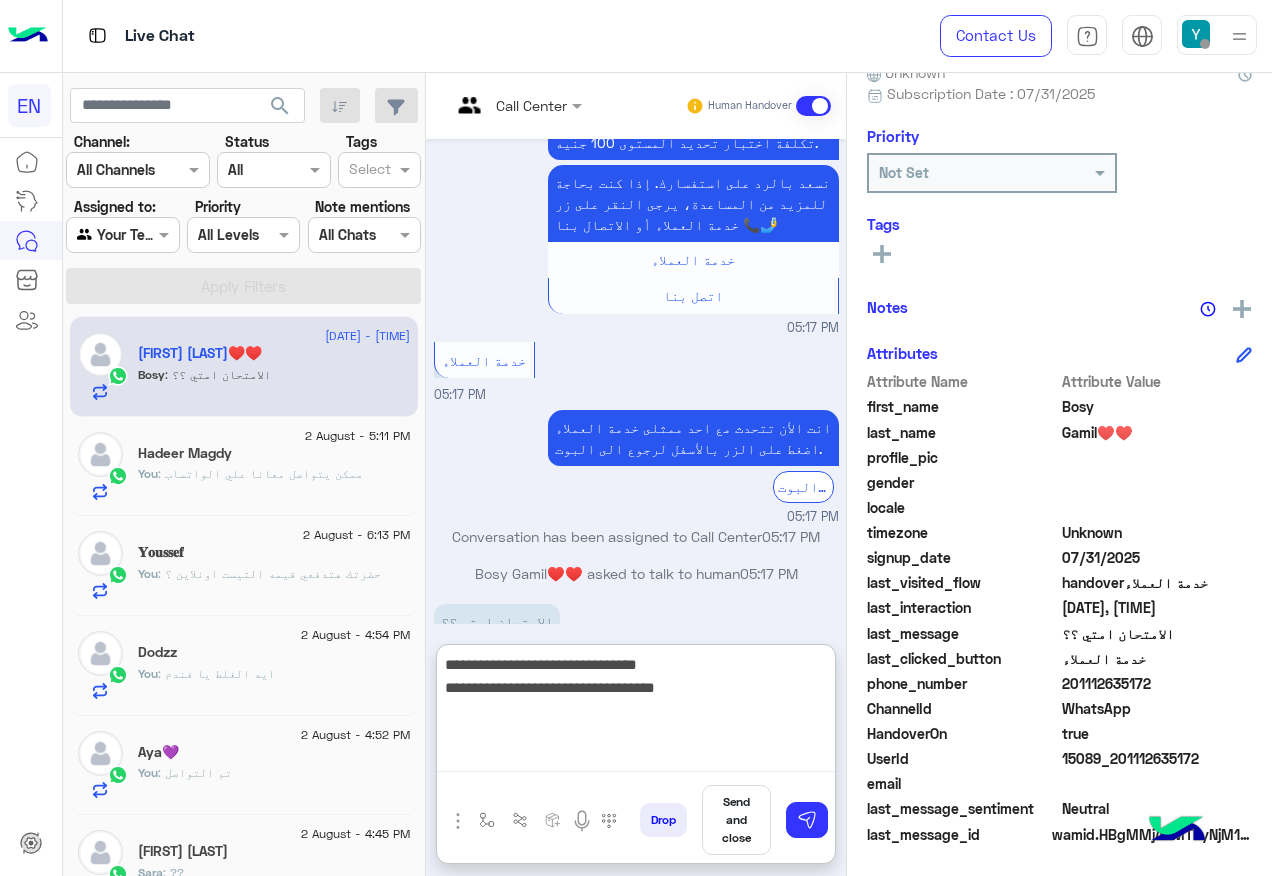 type on "**********" 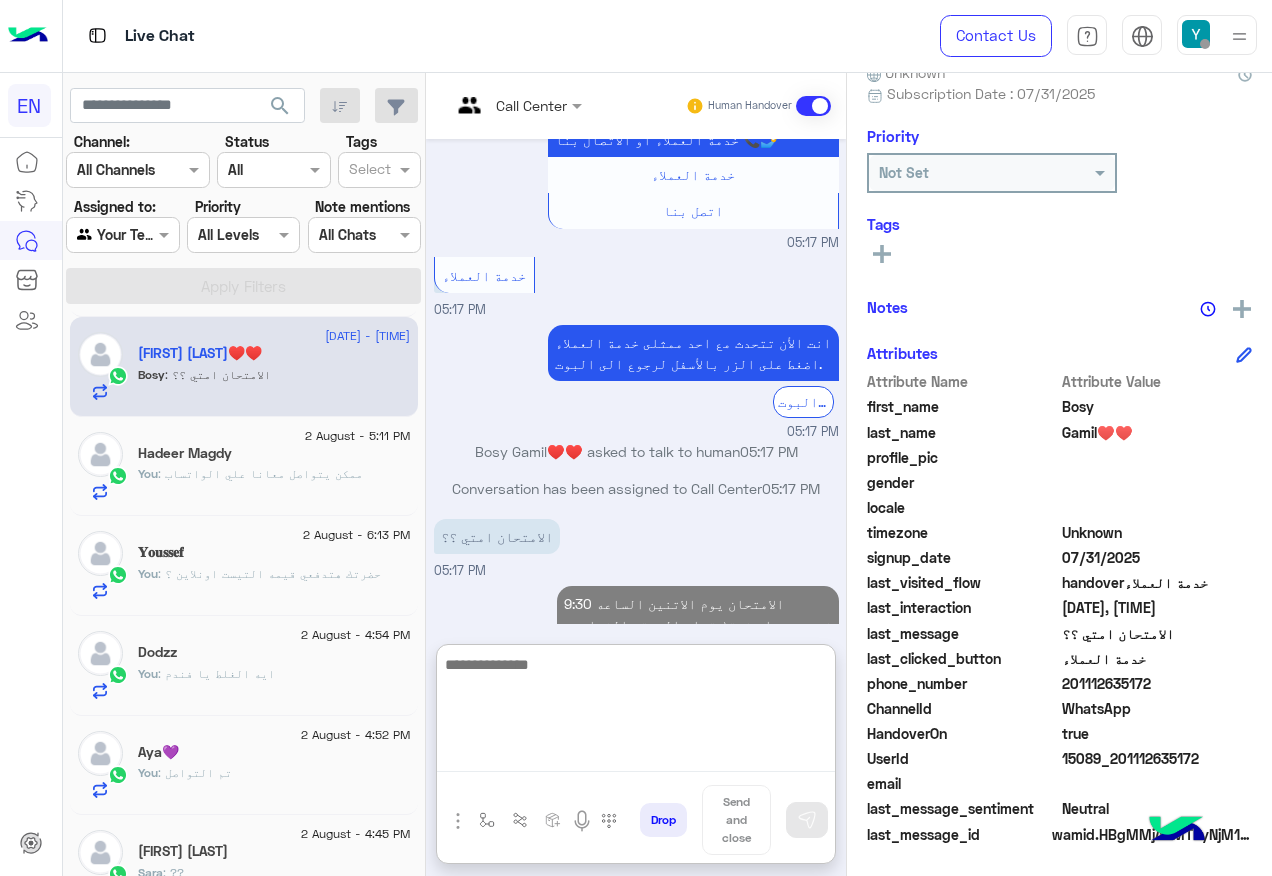scroll, scrollTop: 1670, scrollLeft: 0, axis: vertical 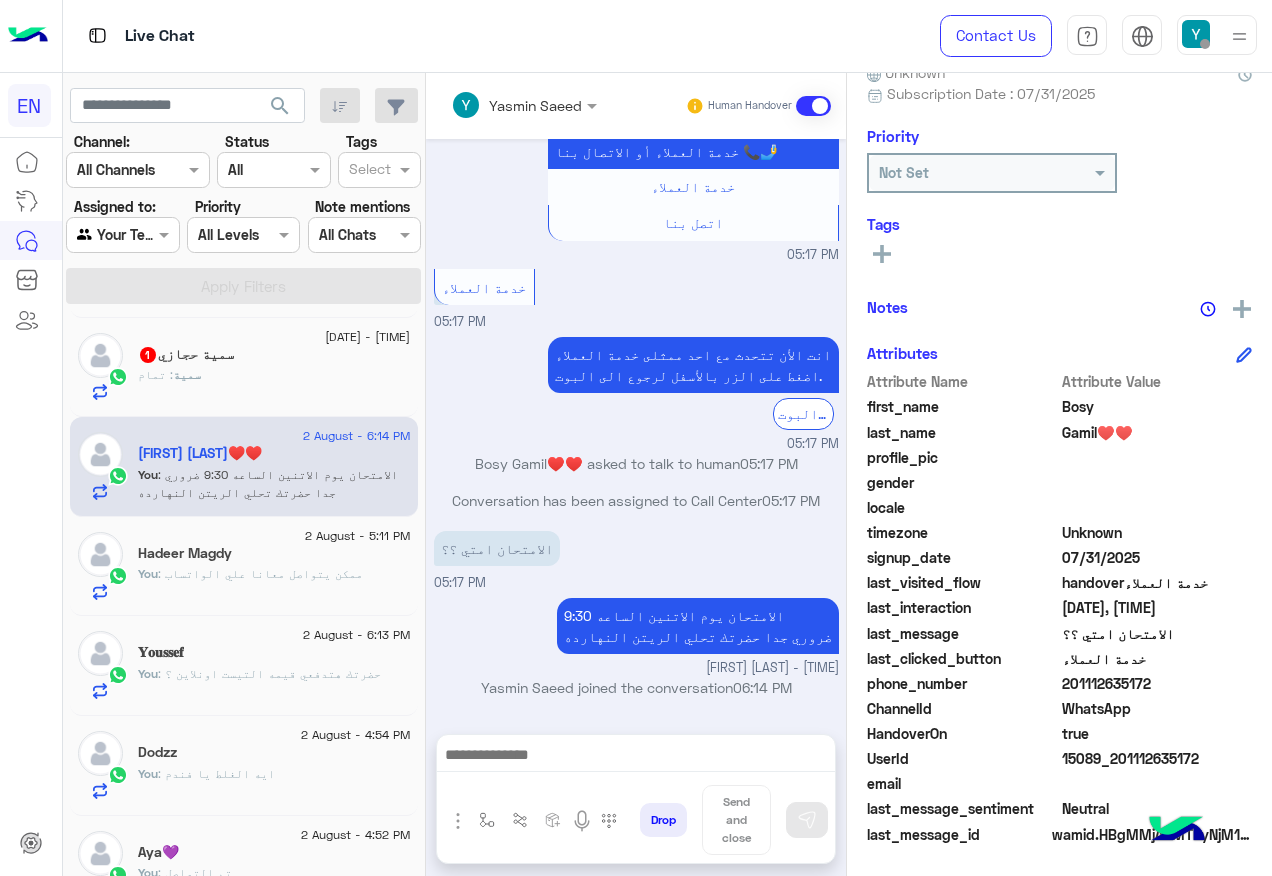 click on "سمية حجازي  1" 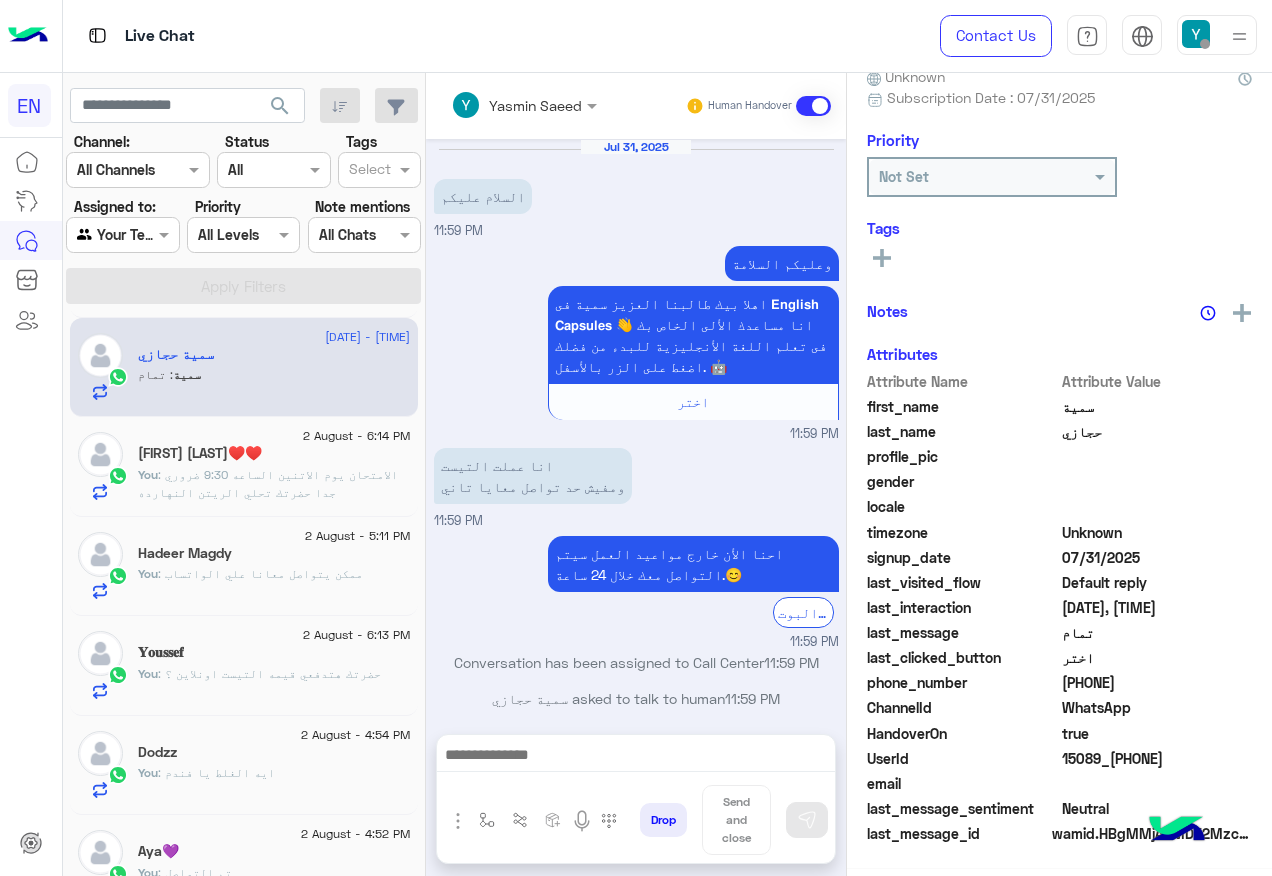 scroll, scrollTop: 197, scrollLeft: 0, axis: vertical 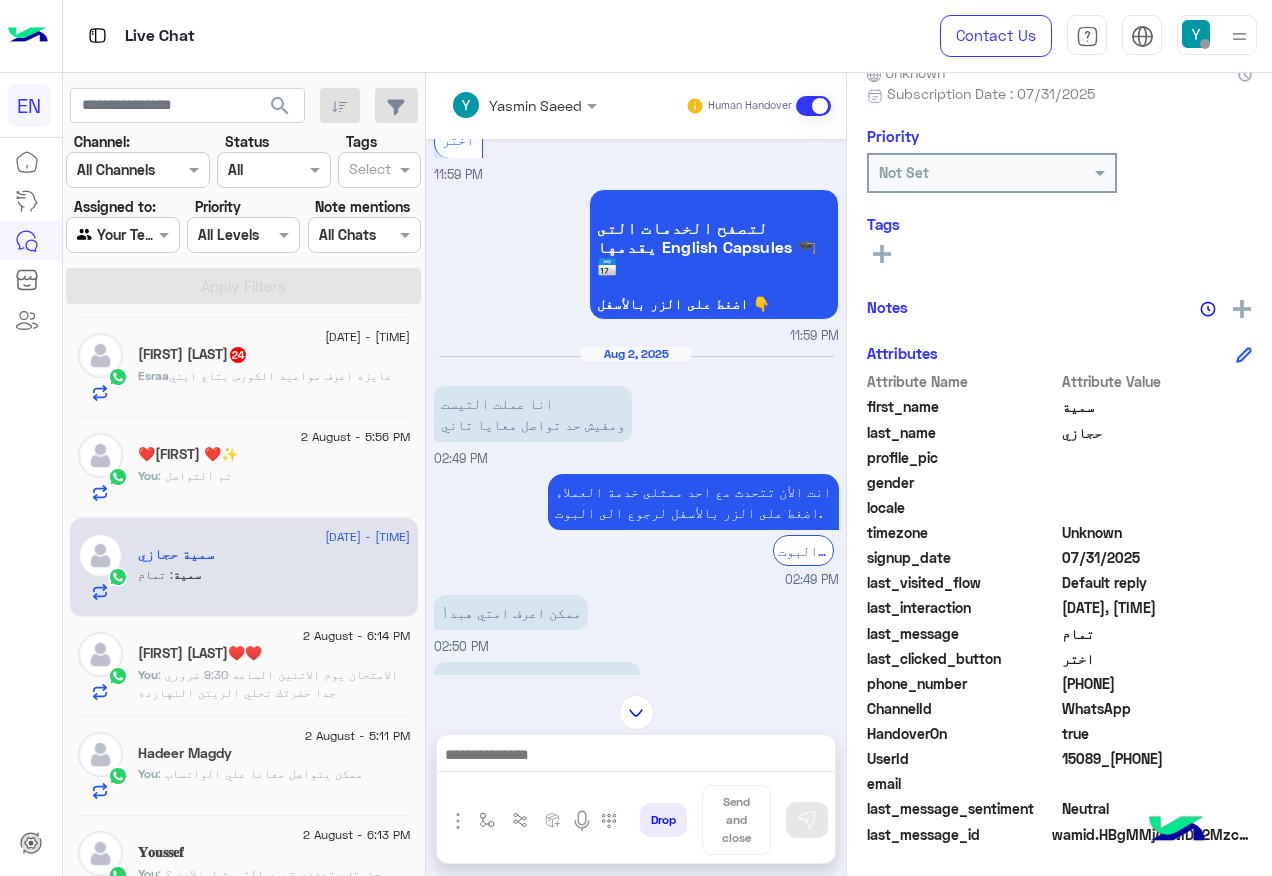click on "Esraa : عايزه اعرف مواعيد الكورس بتاع ابني" 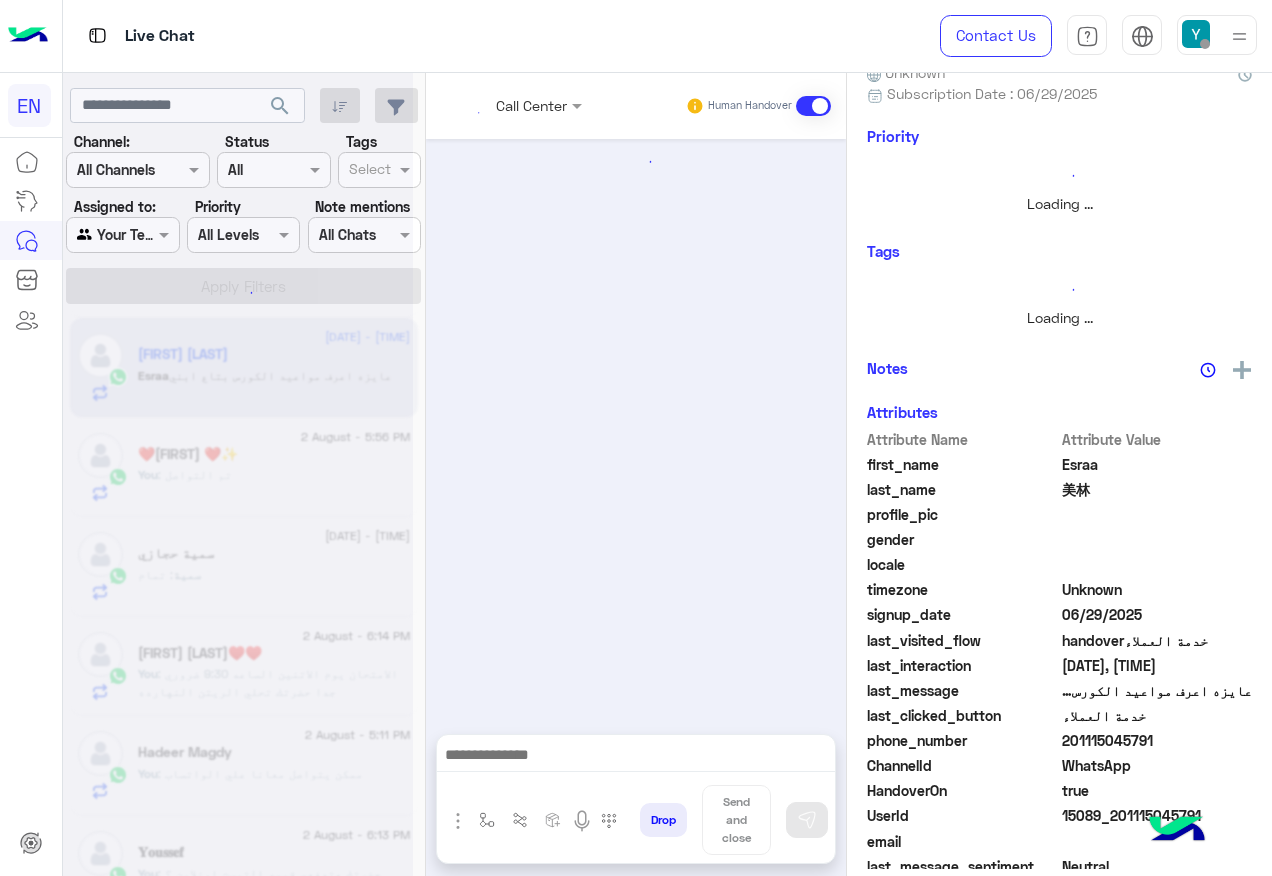 scroll, scrollTop: 0, scrollLeft: 0, axis: both 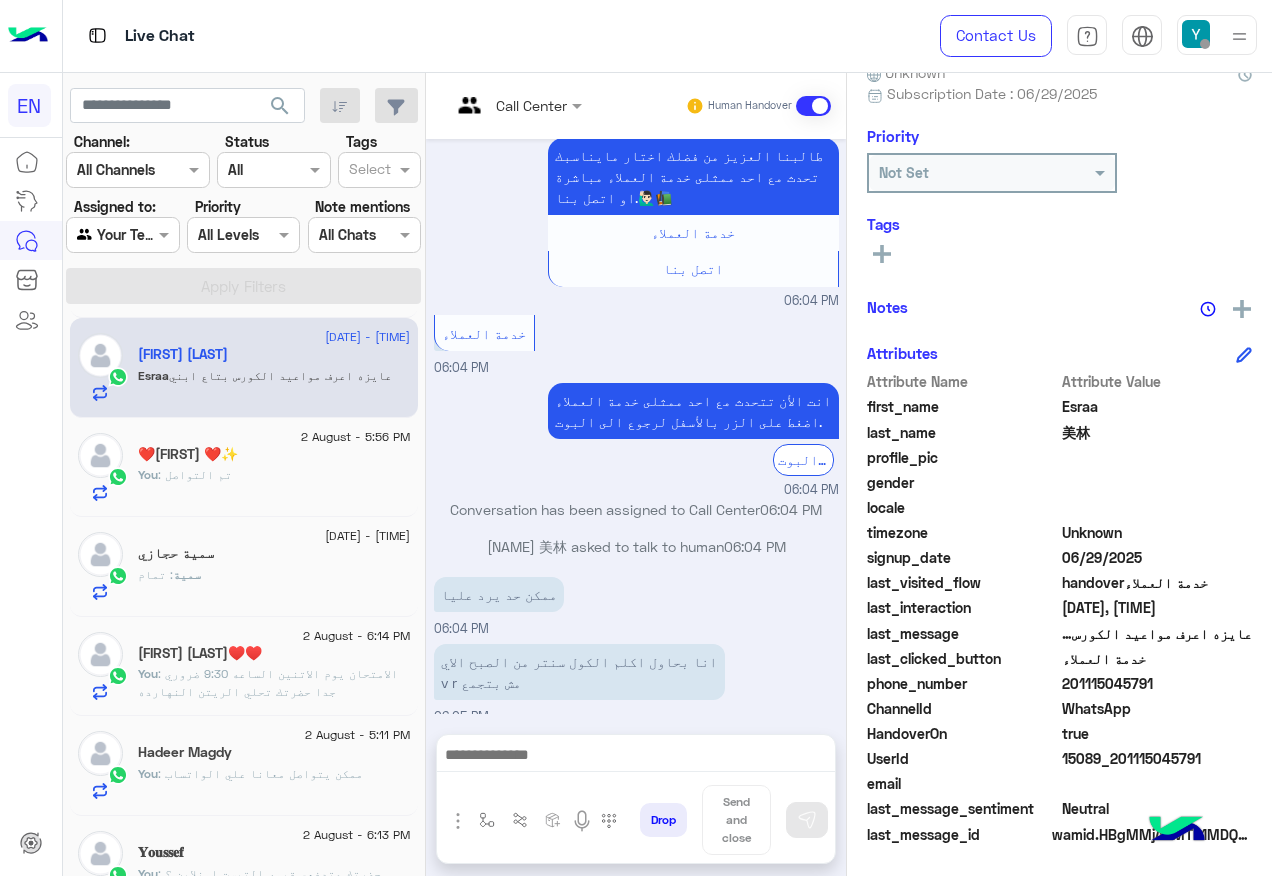 drag, startPoint x: 1064, startPoint y: 681, endPoint x: 1160, endPoint y: 676, distance: 96.13012 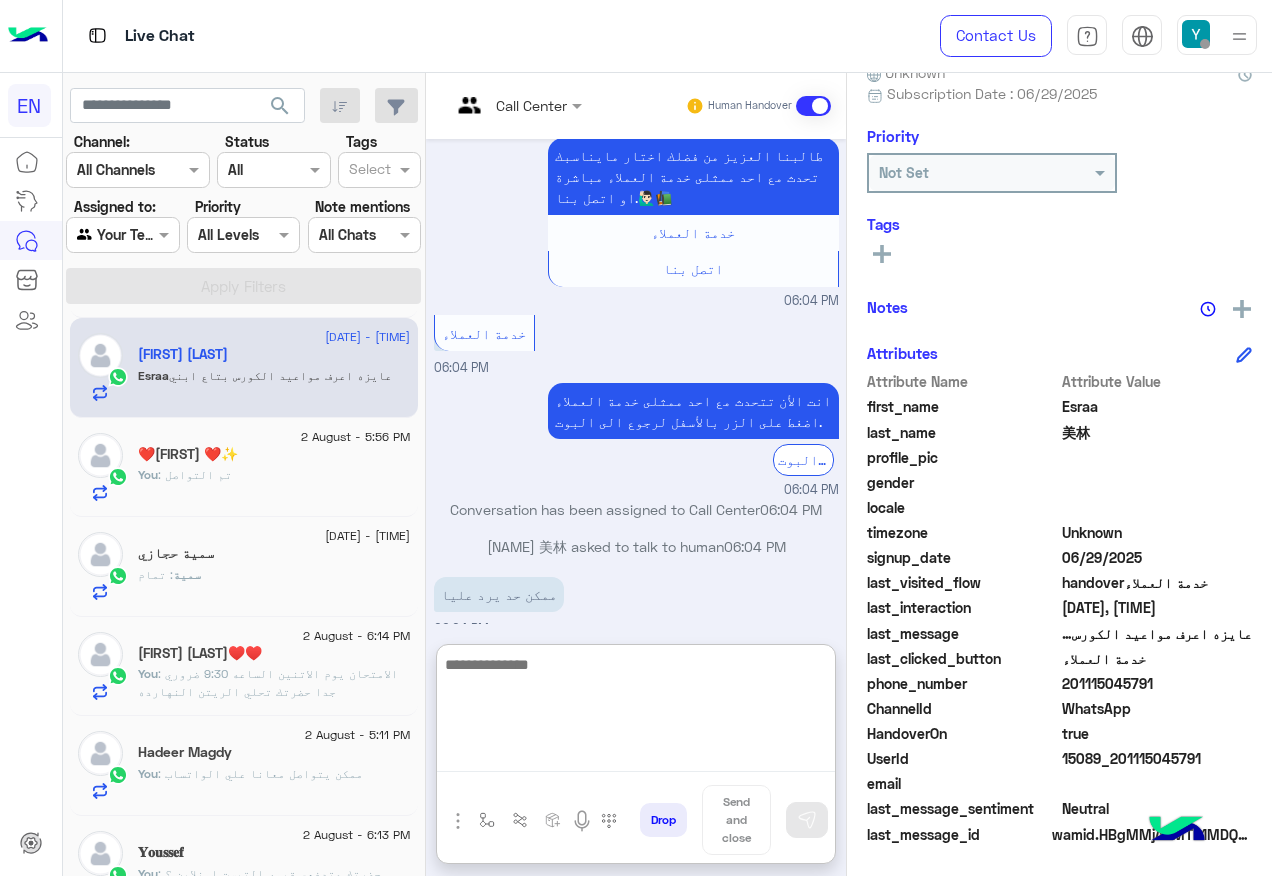 click at bounding box center (636, 712) 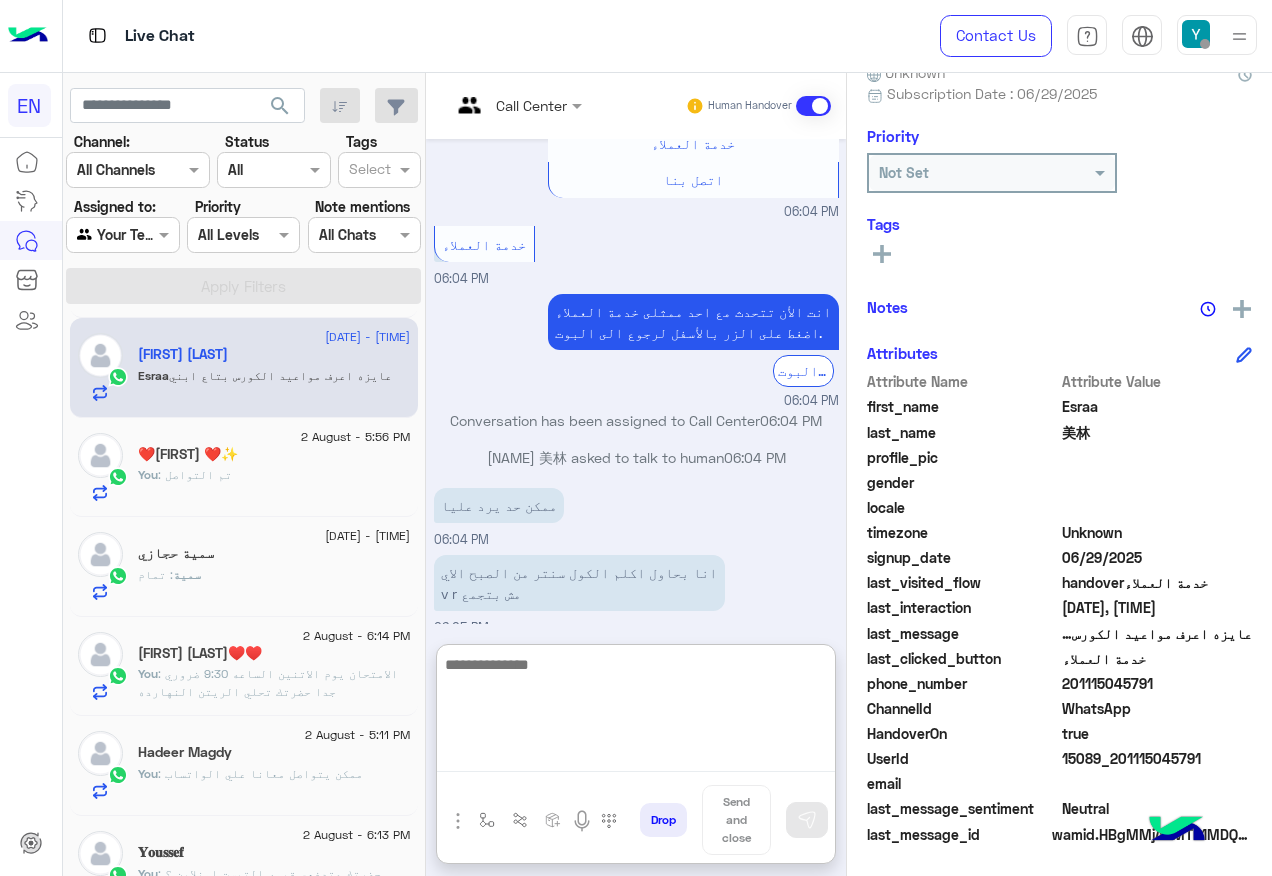 click at bounding box center [636, 712] 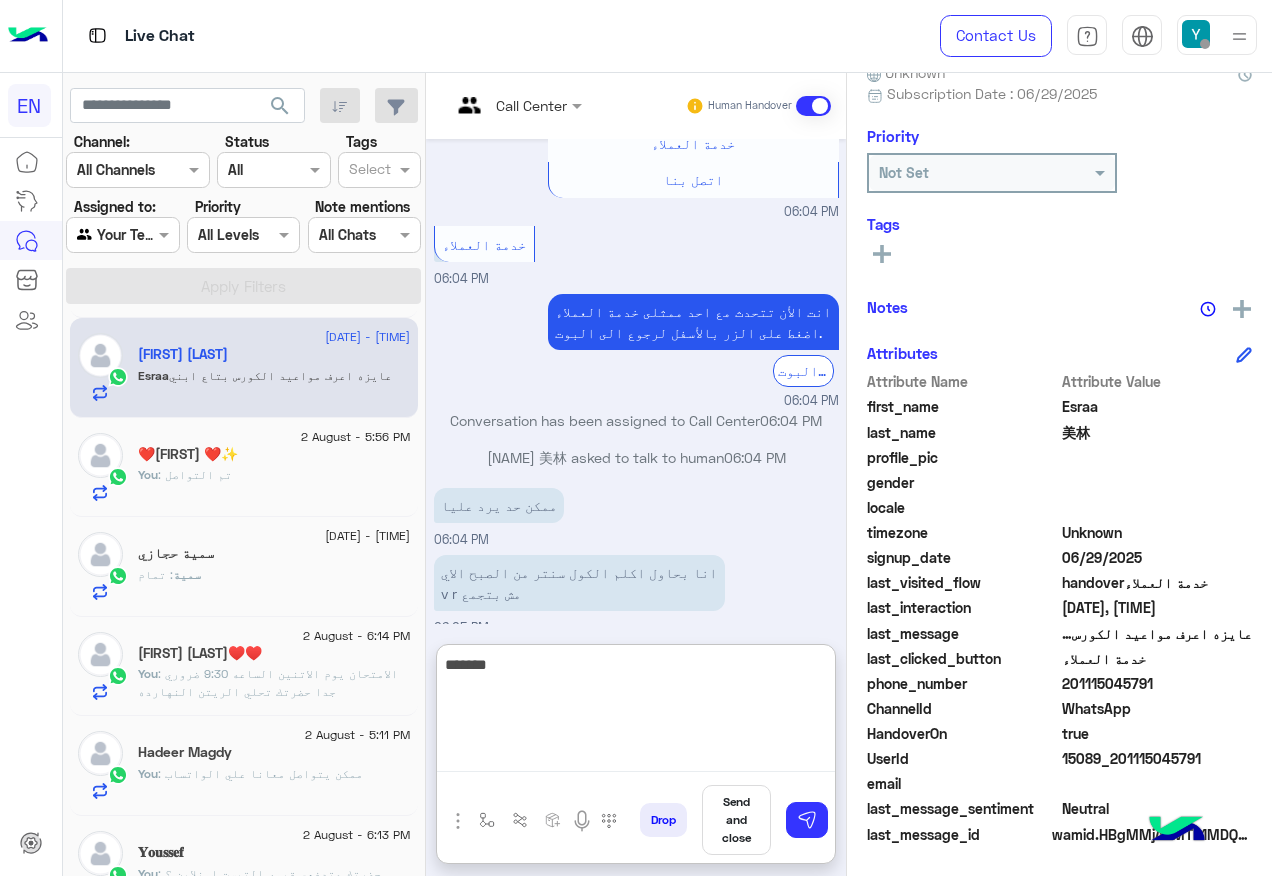 paste on "**********" 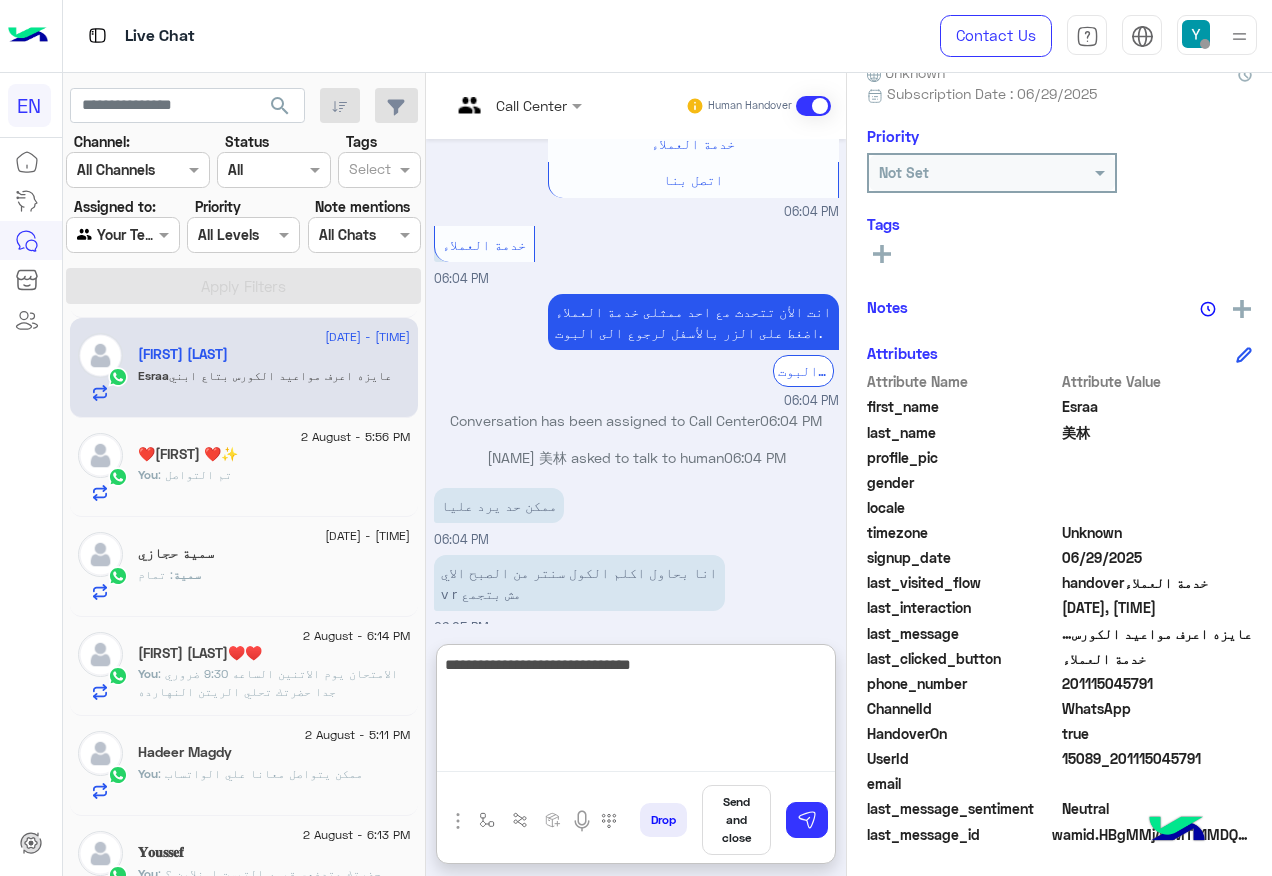 click on "**********" at bounding box center (636, 712) 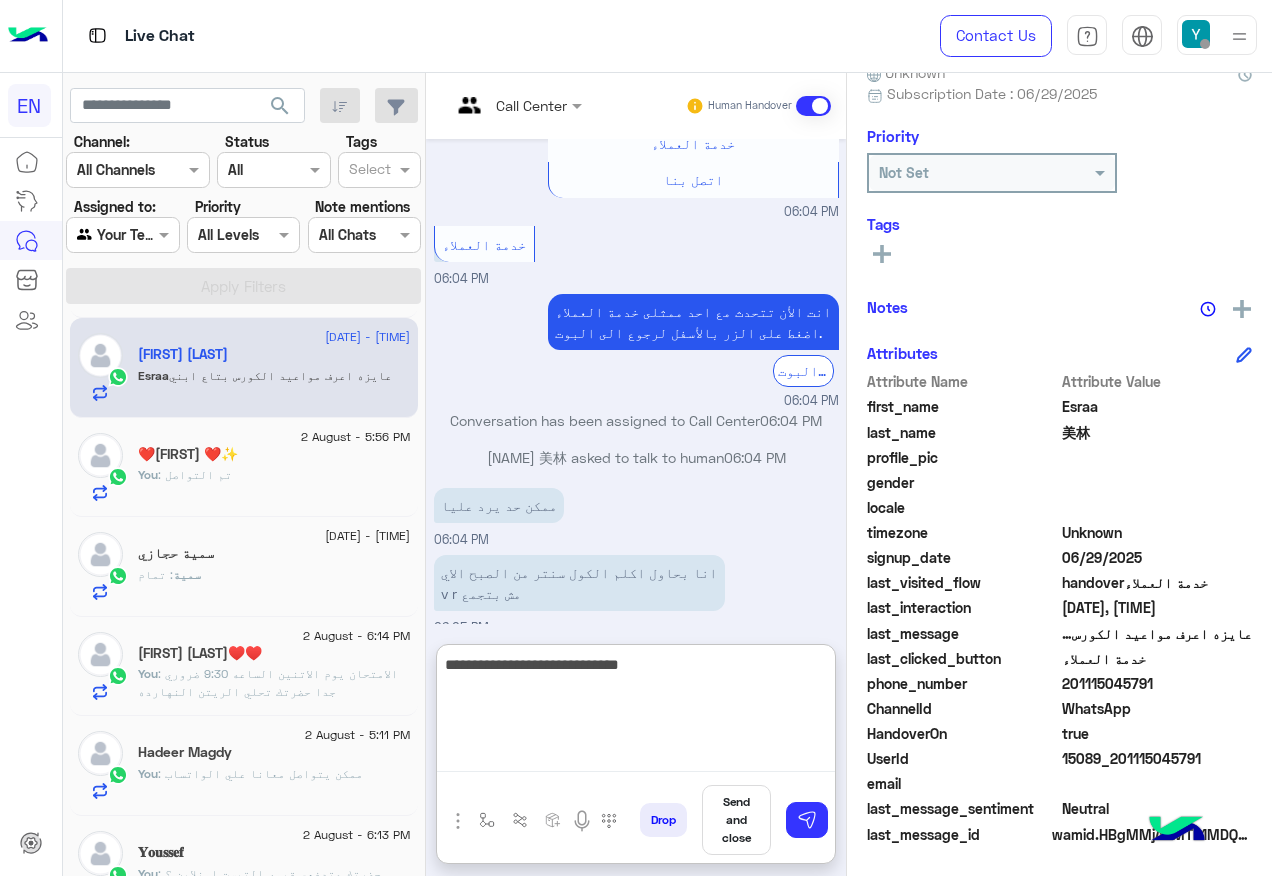 click on "**********" at bounding box center [636, 712] 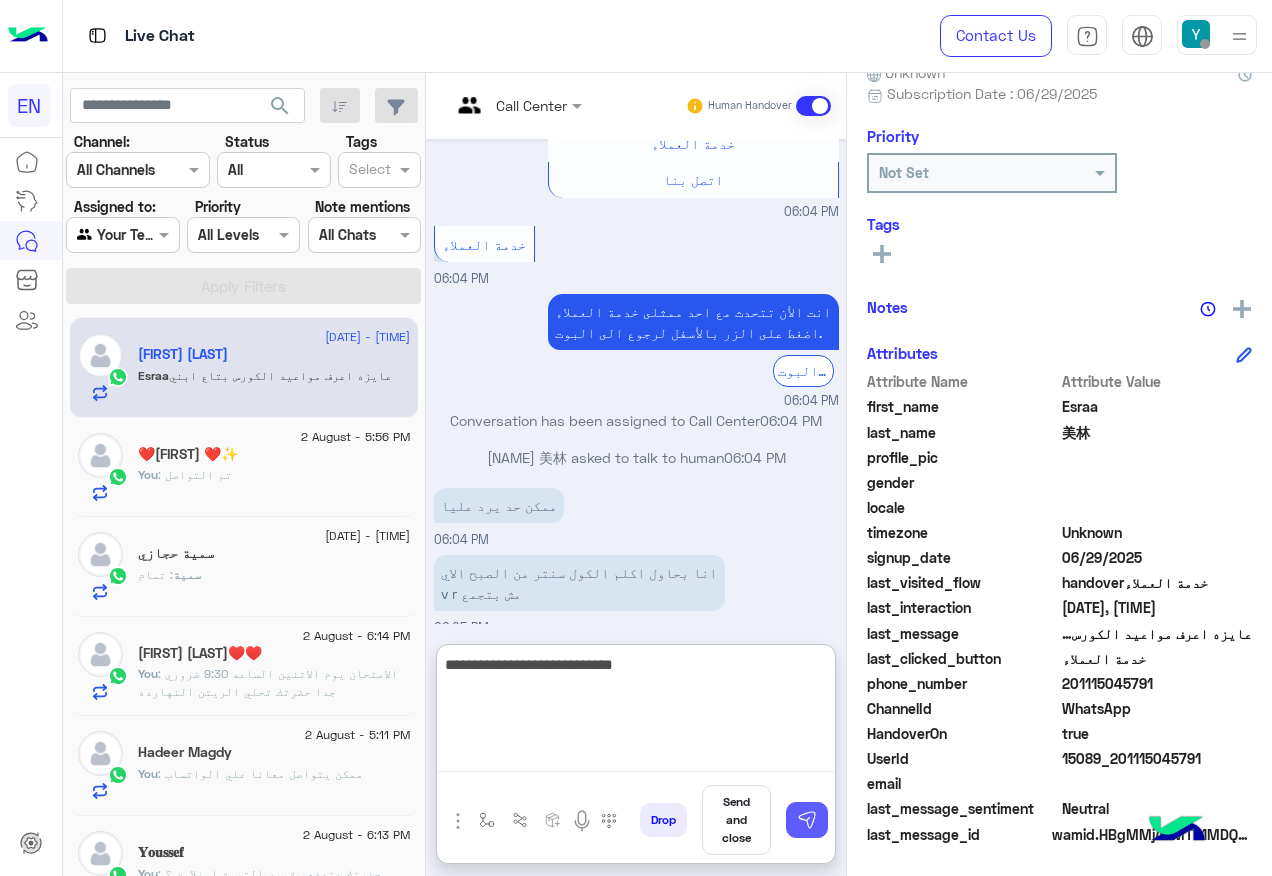 type on "**********" 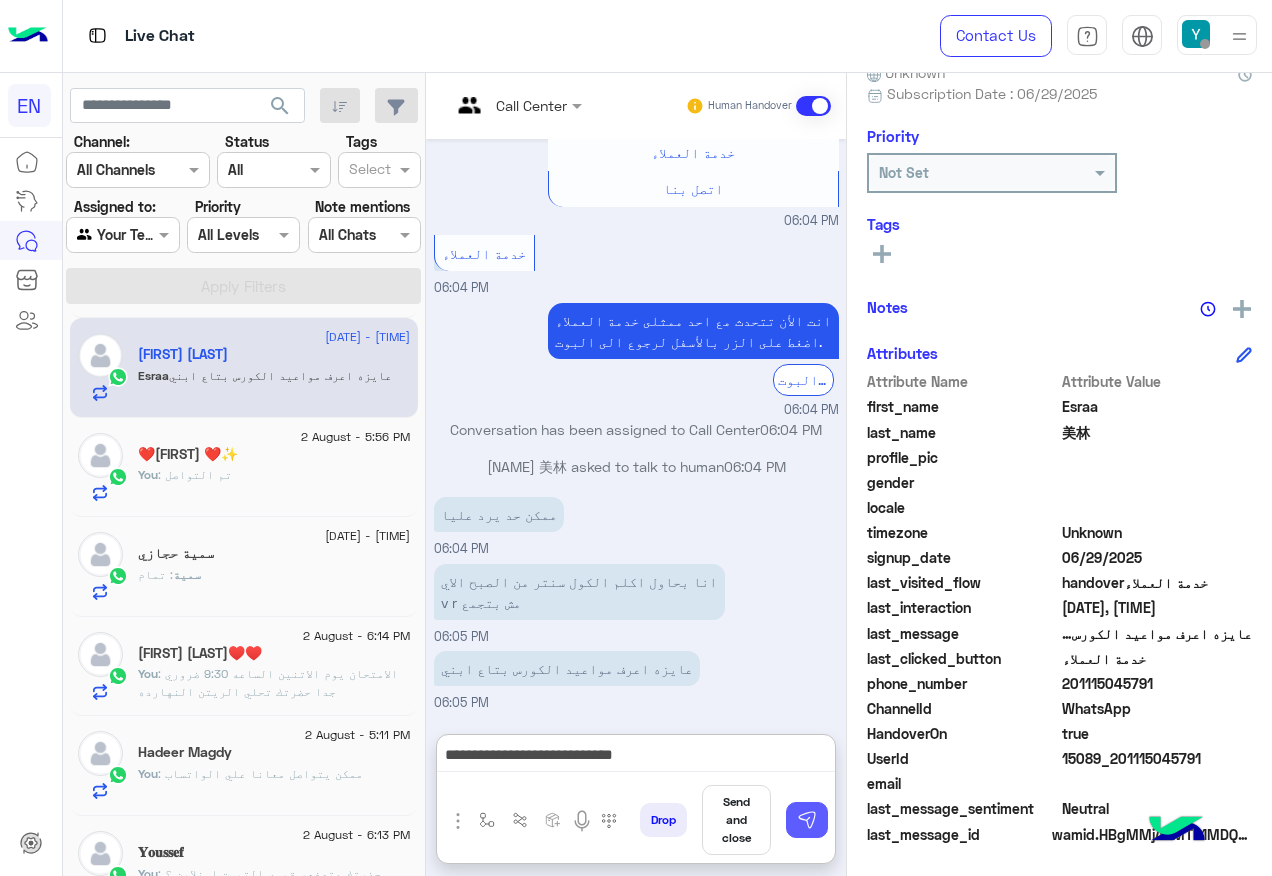 click at bounding box center (807, 820) 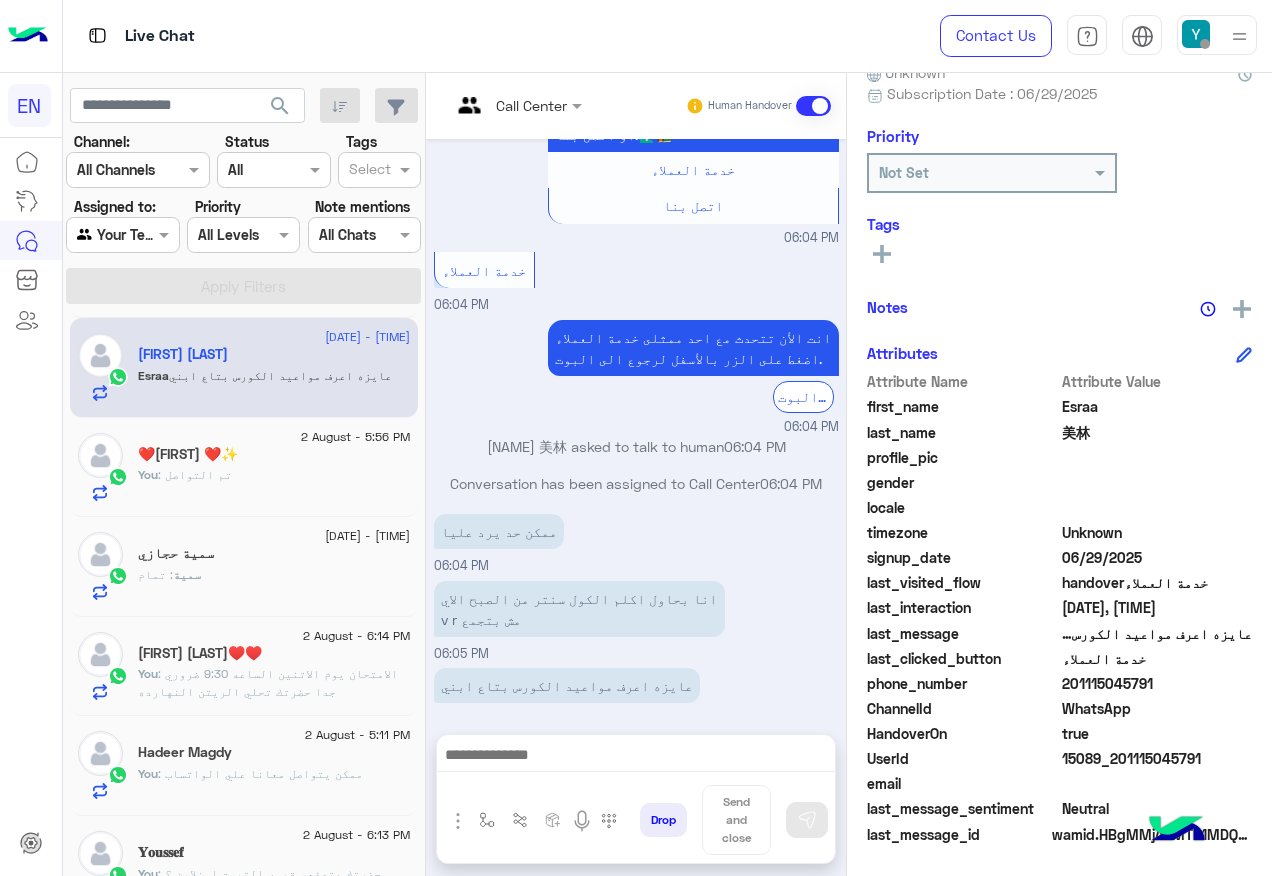 scroll, scrollTop: 1274, scrollLeft: 0, axis: vertical 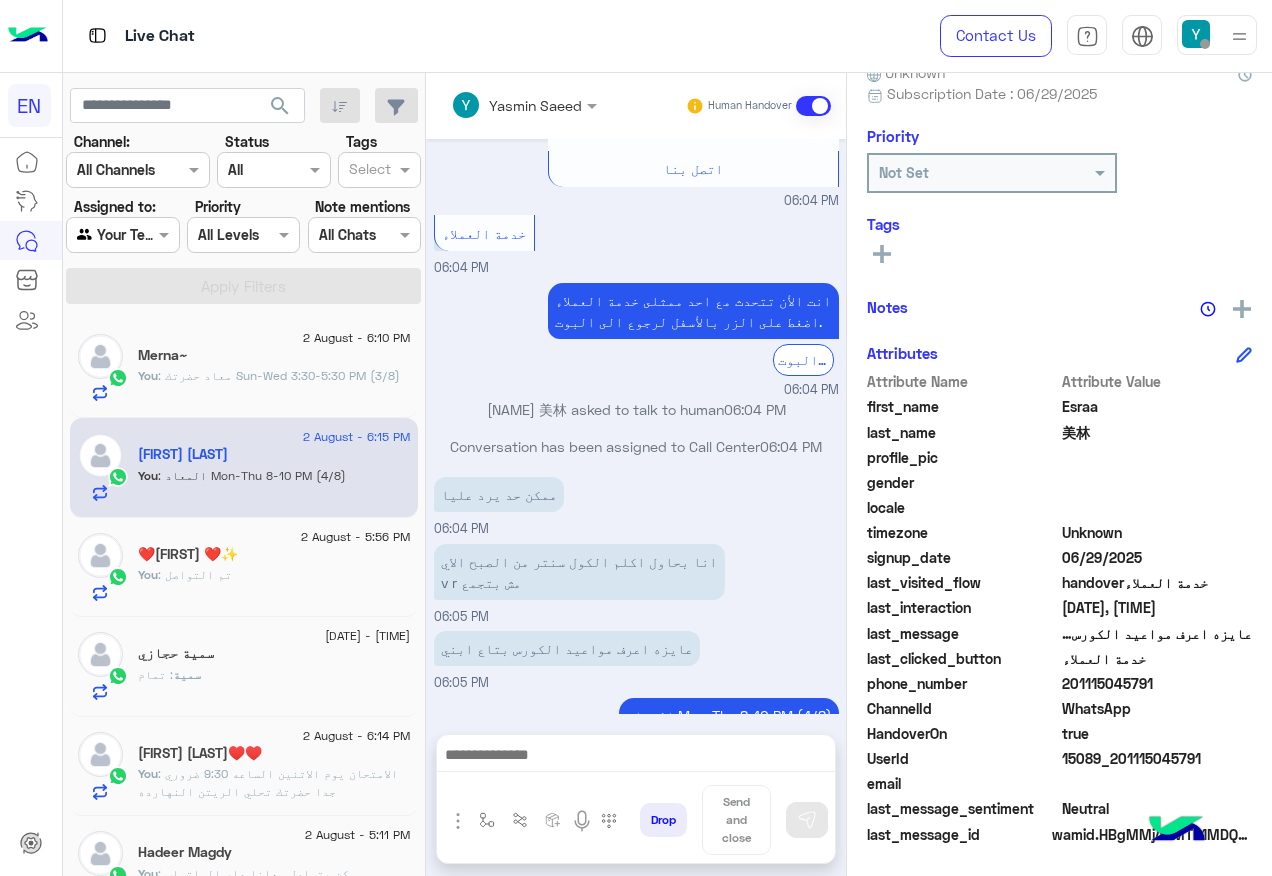 click at bounding box center [100, 235] 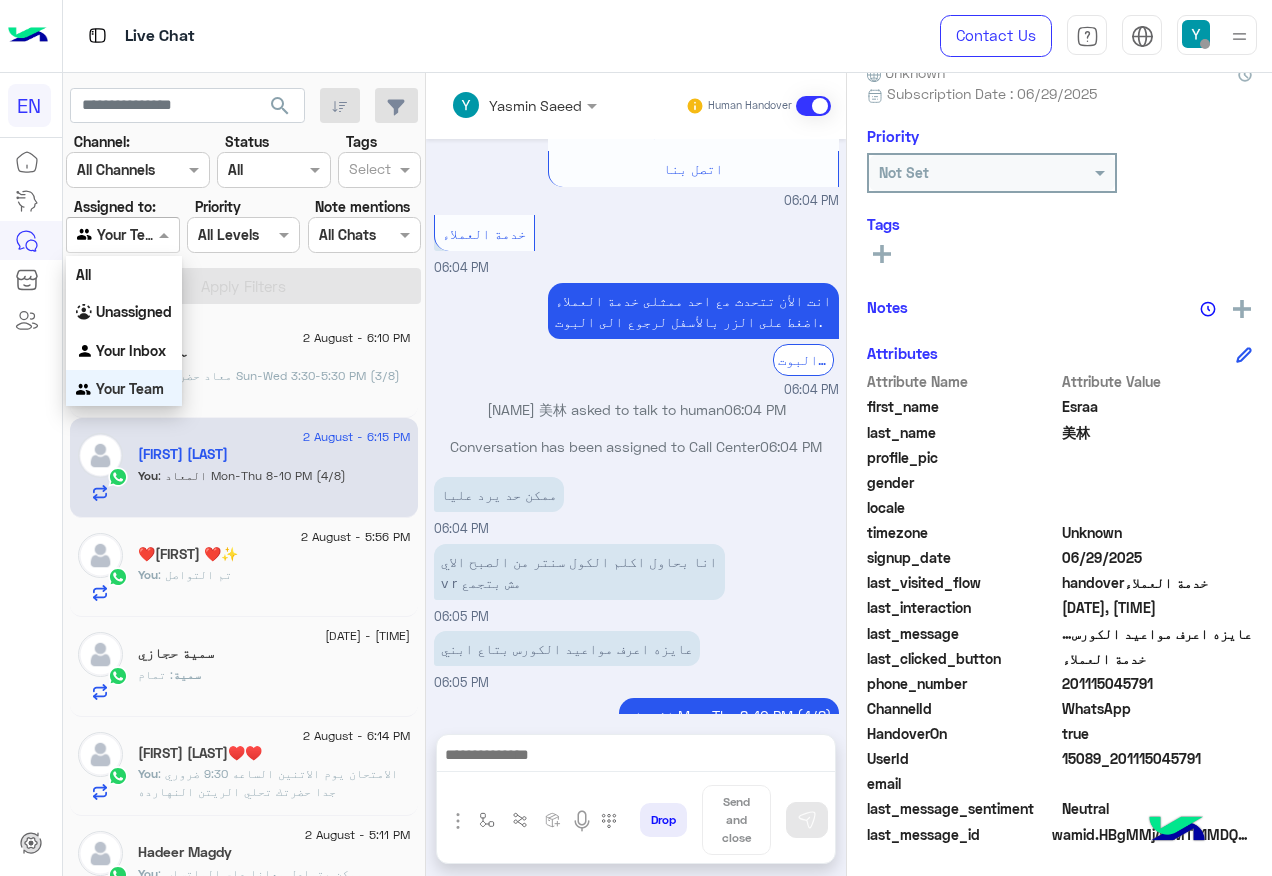 scroll, scrollTop: 1, scrollLeft: 0, axis: vertical 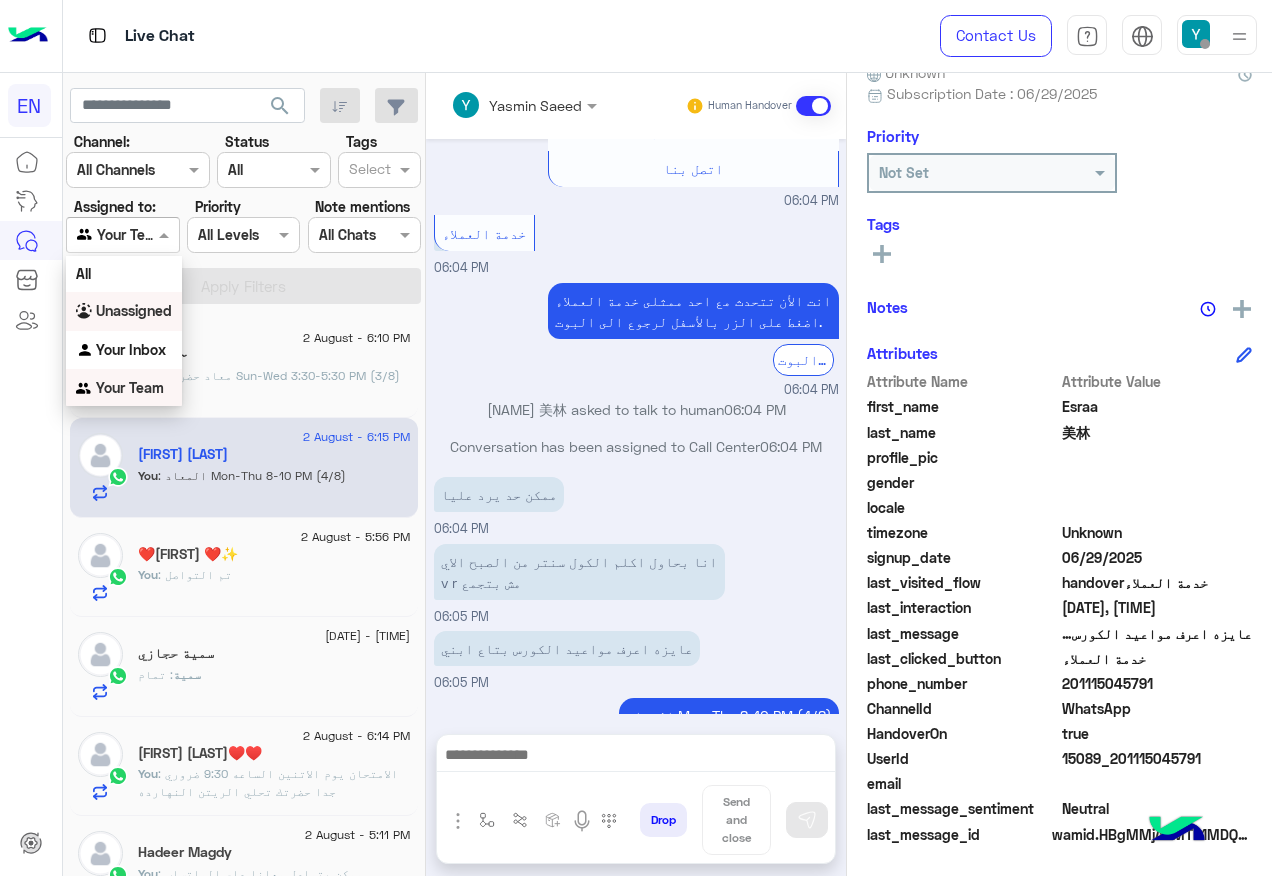 click on "Unassigned" at bounding box center [134, 310] 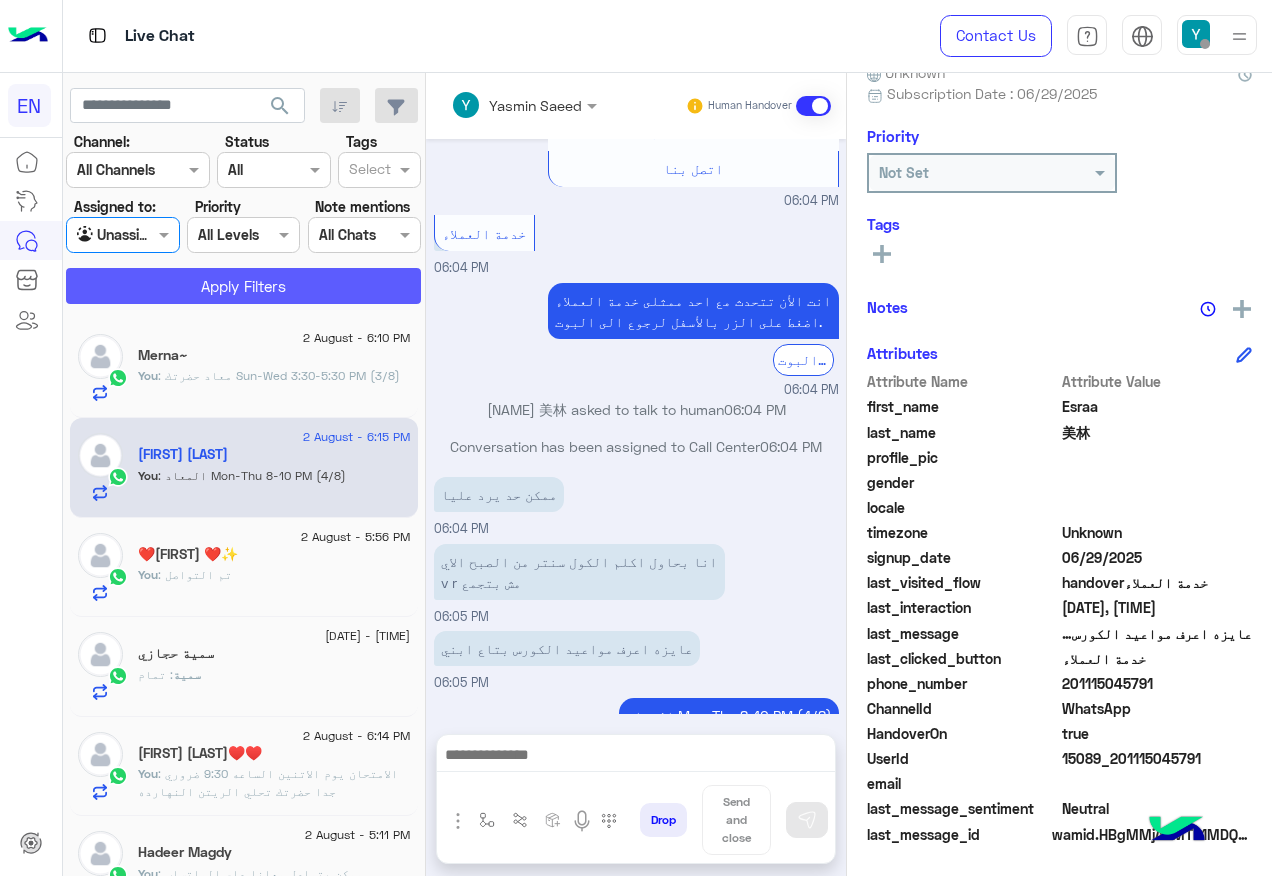 click on "Apply Filters" 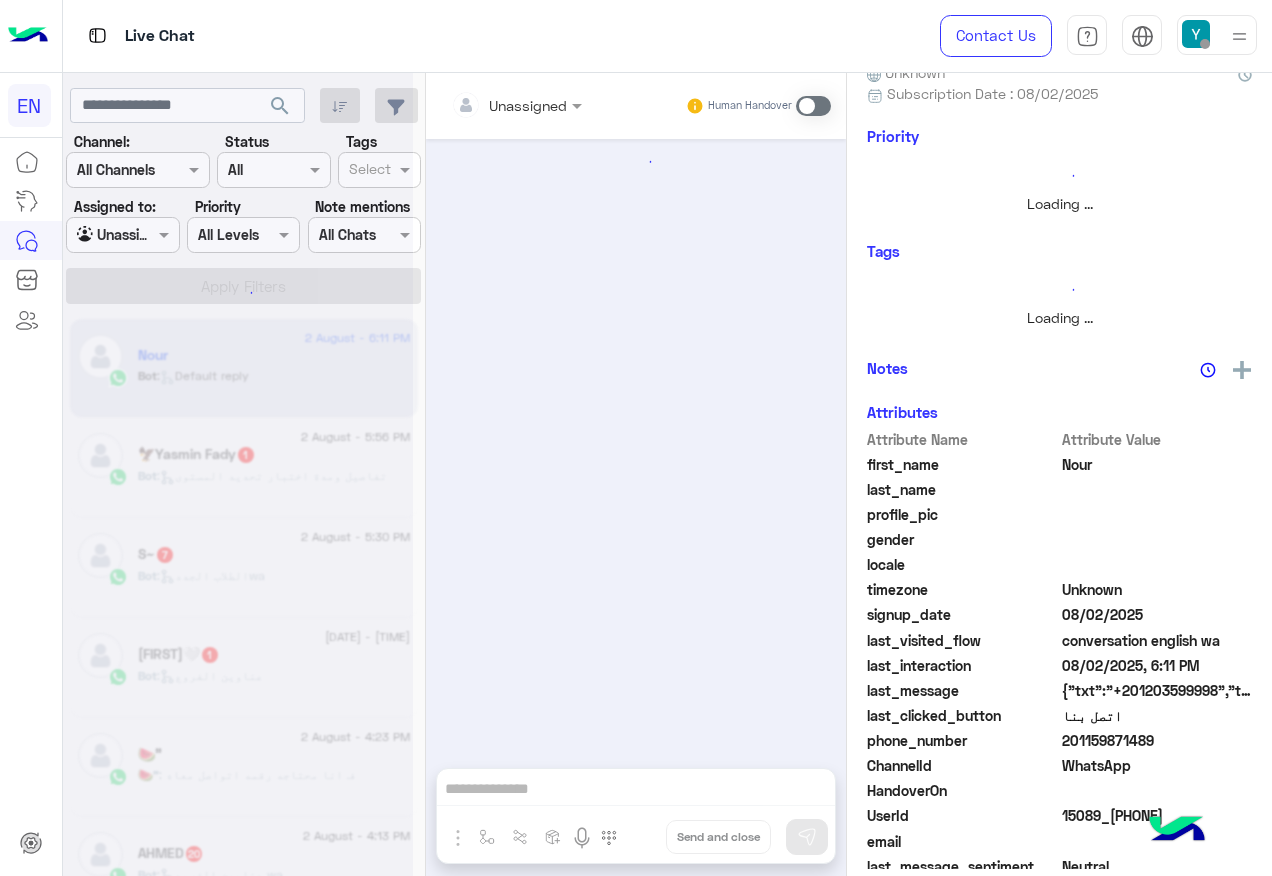 scroll, scrollTop: 0, scrollLeft: 0, axis: both 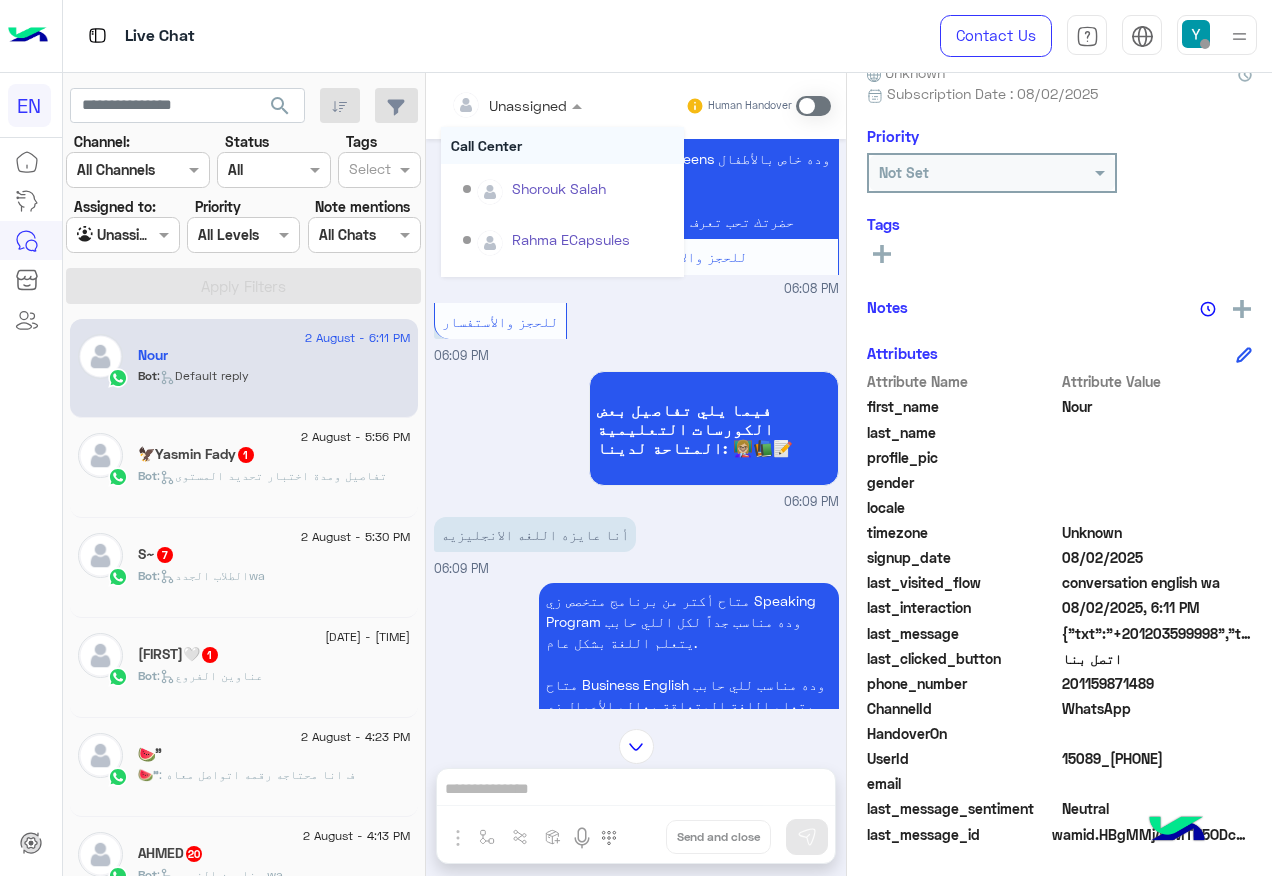 click at bounding box center (491, 105) 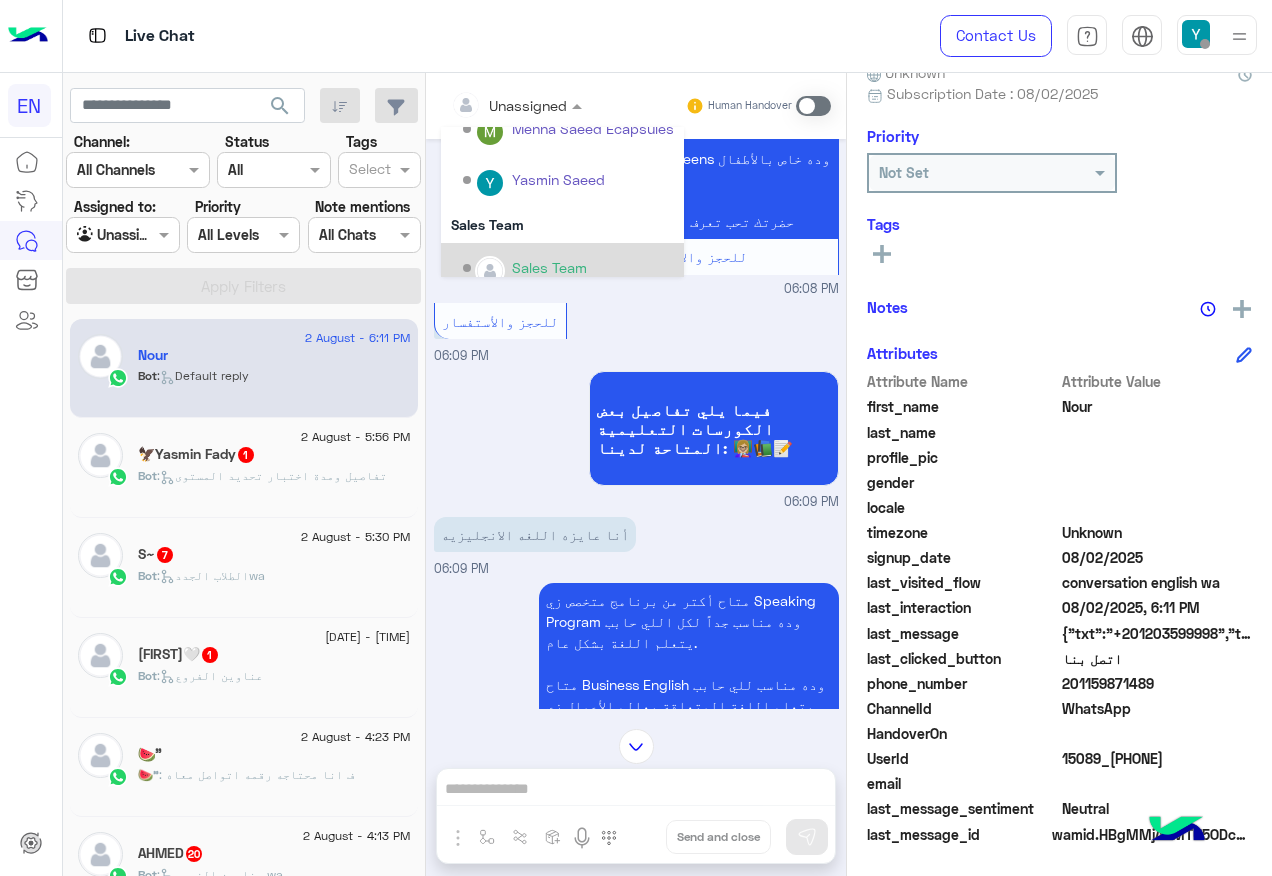 scroll, scrollTop: 332, scrollLeft: 0, axis: vertical 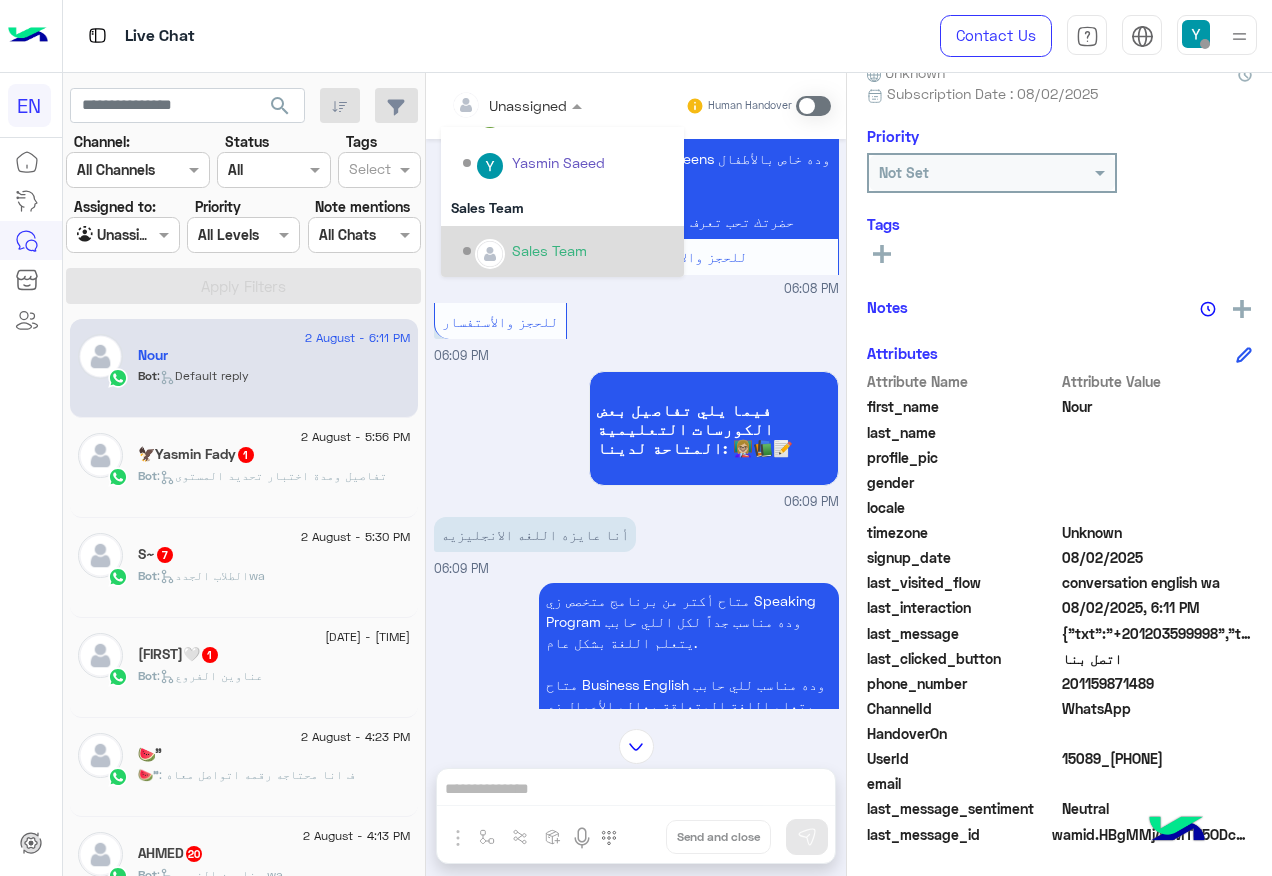 click on "Sales Team" at bounding box center [562, 251] 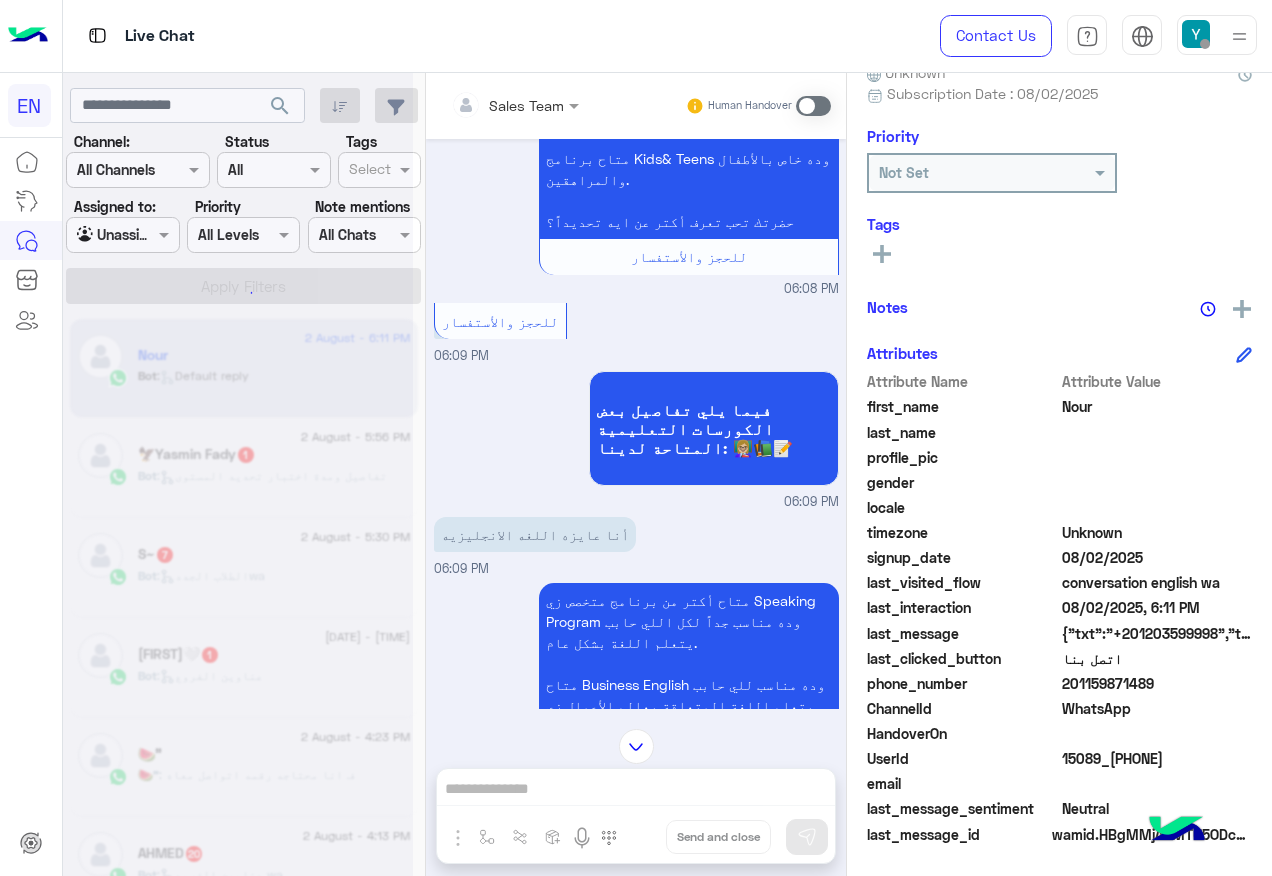 scroll, scrollTop: 0, scrollLeft: 0, axis: both 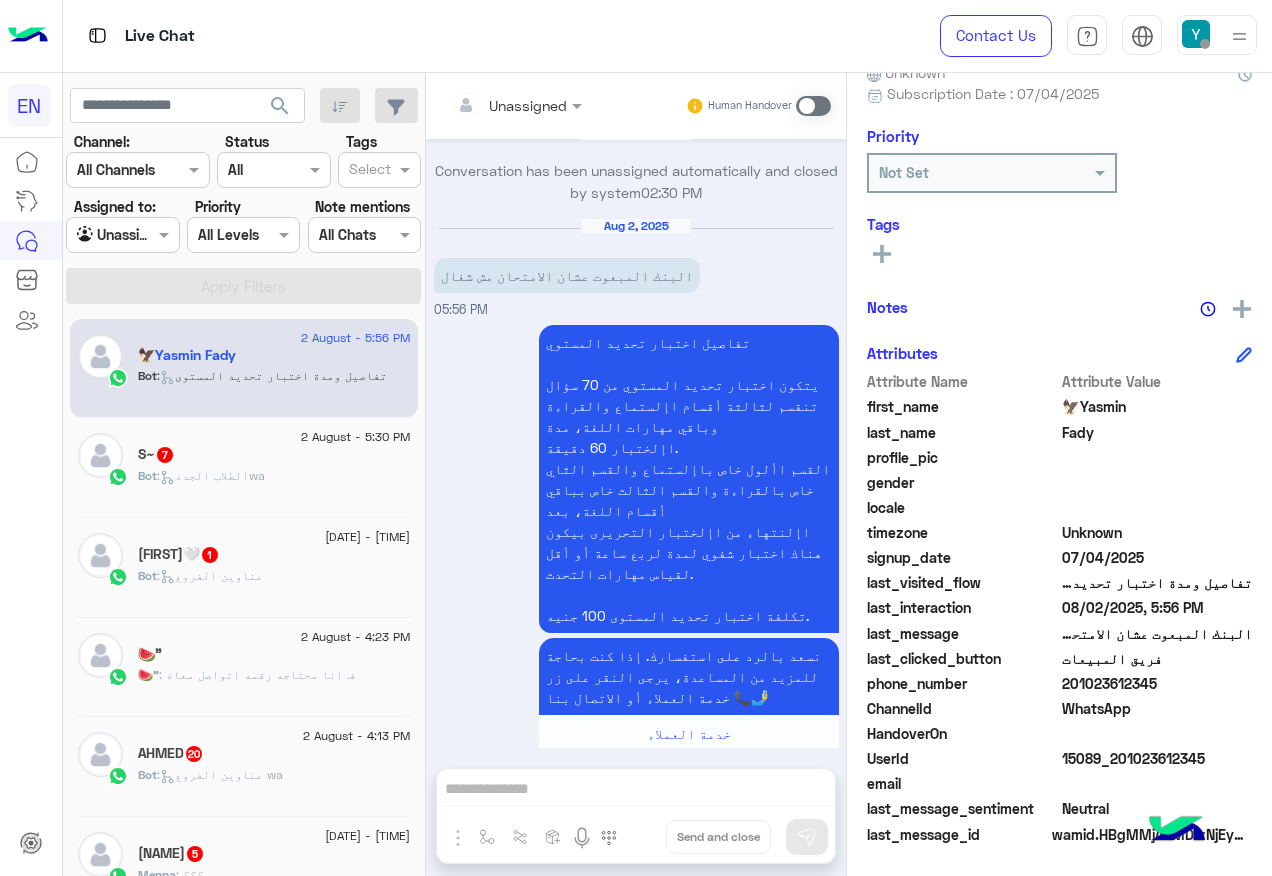 click at bounding box center [813, 106] 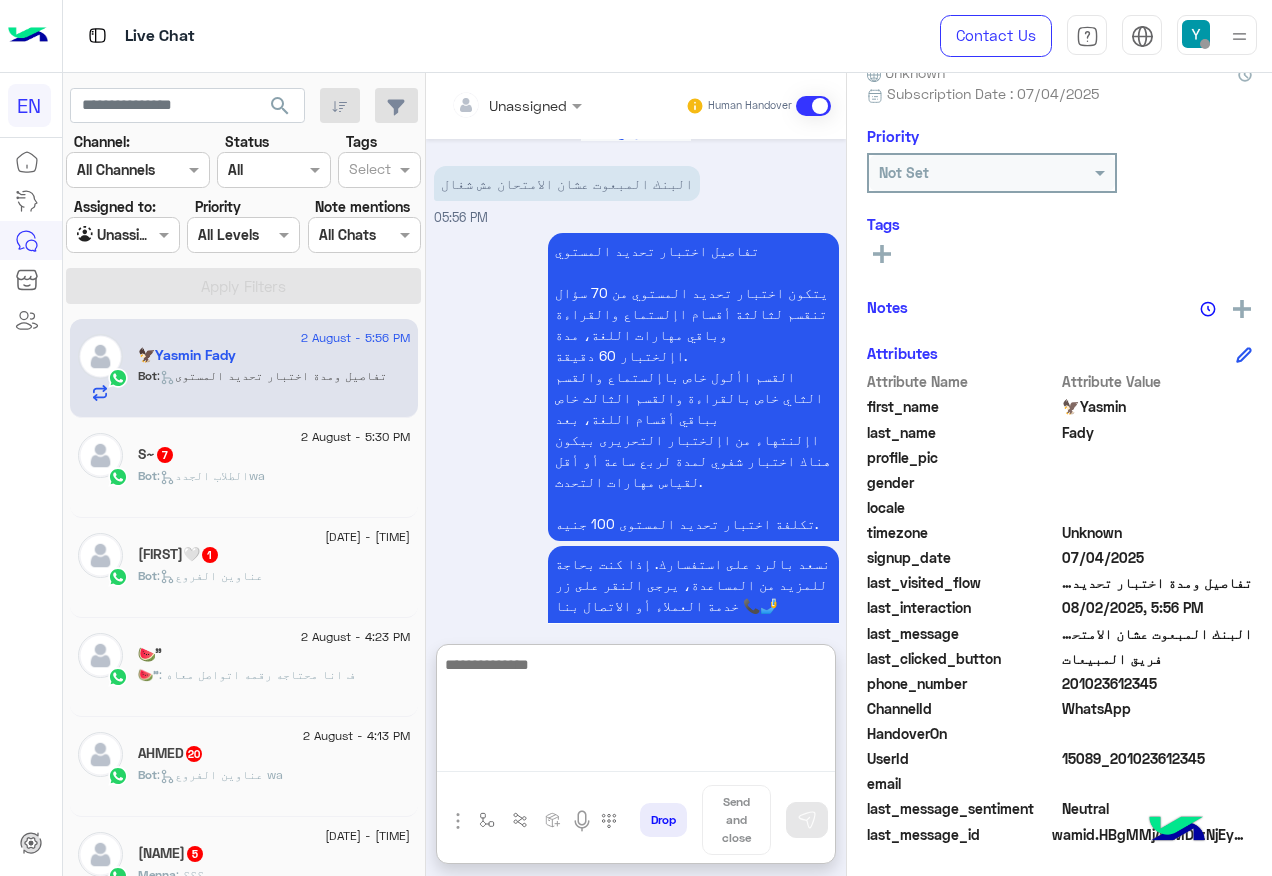 click at bounding box center [636, 712] 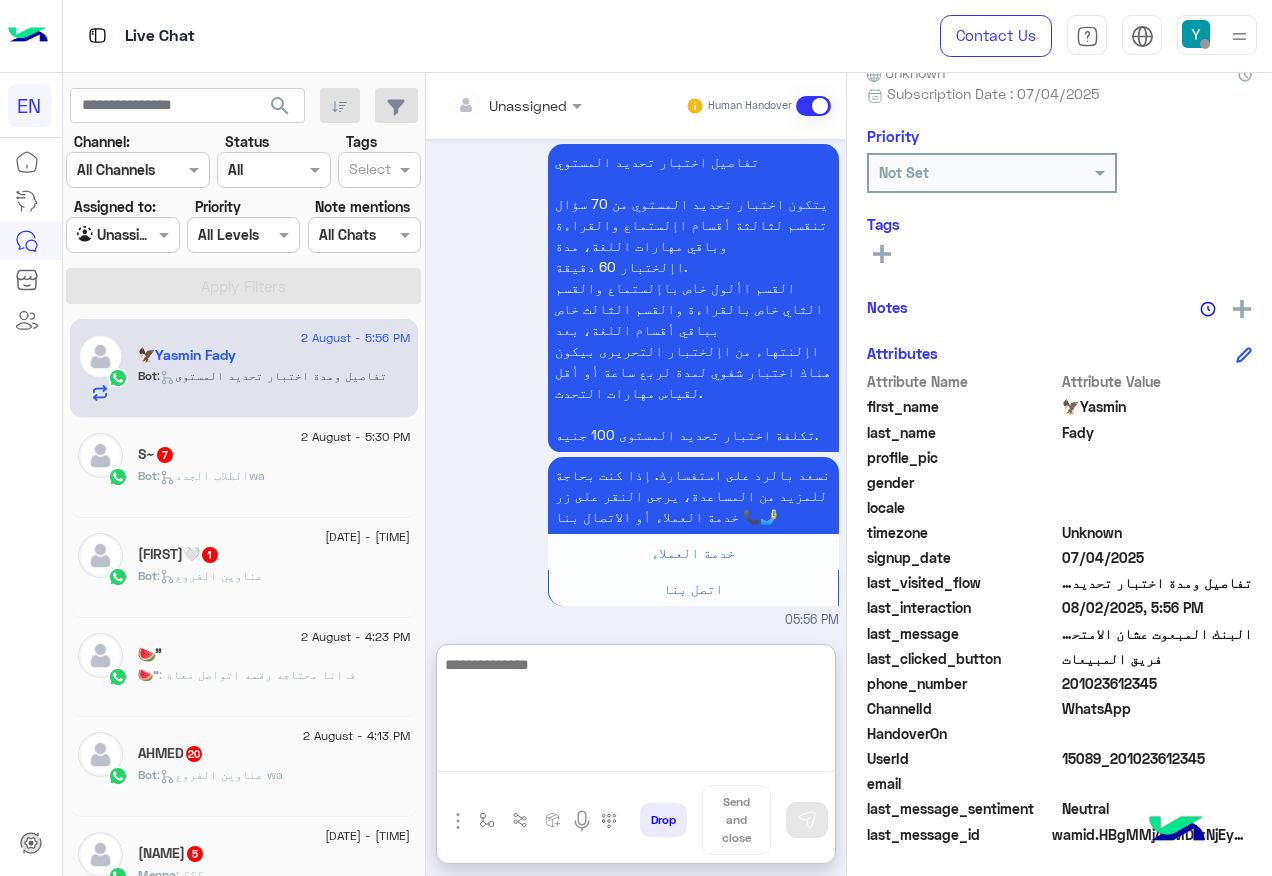 click at bounding box center (636, 712) 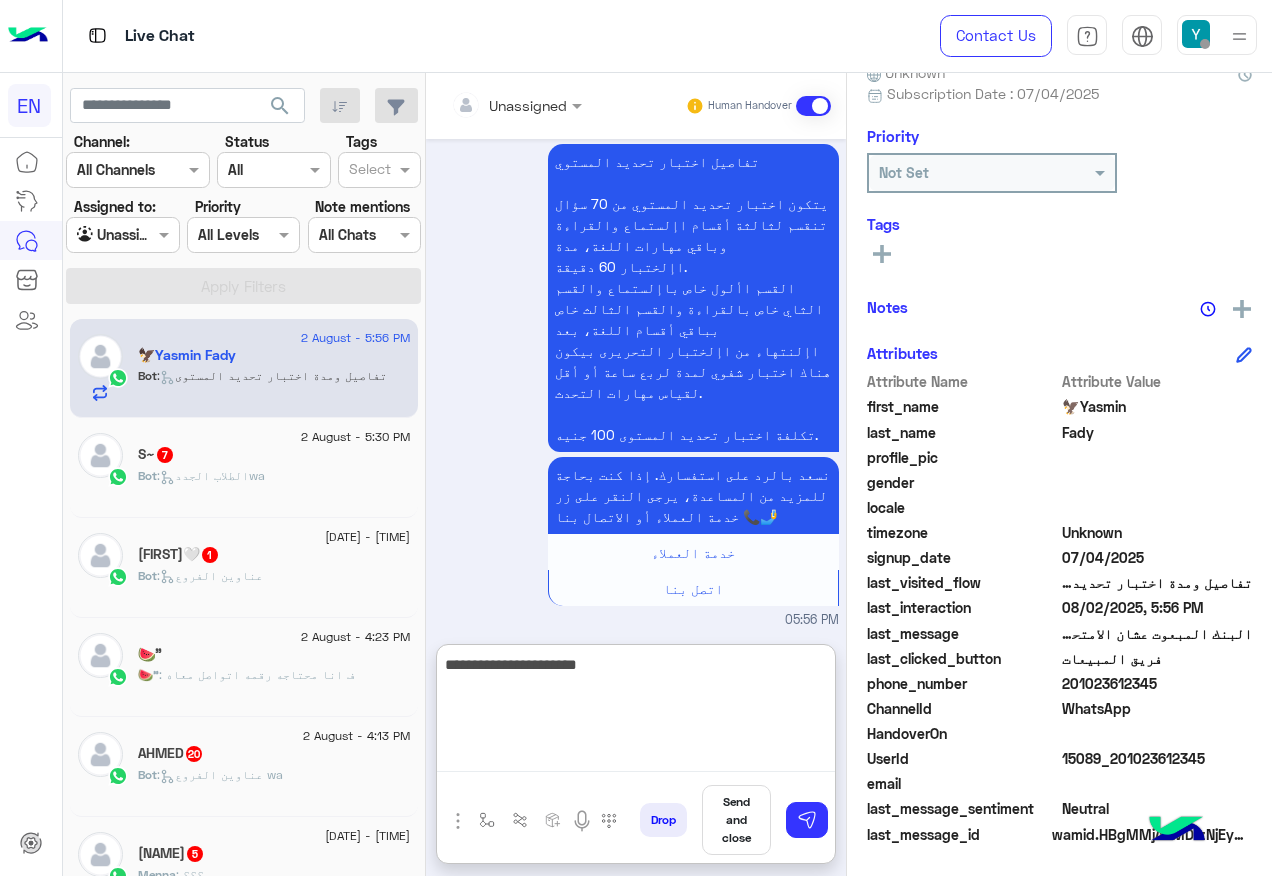 type on "**********" 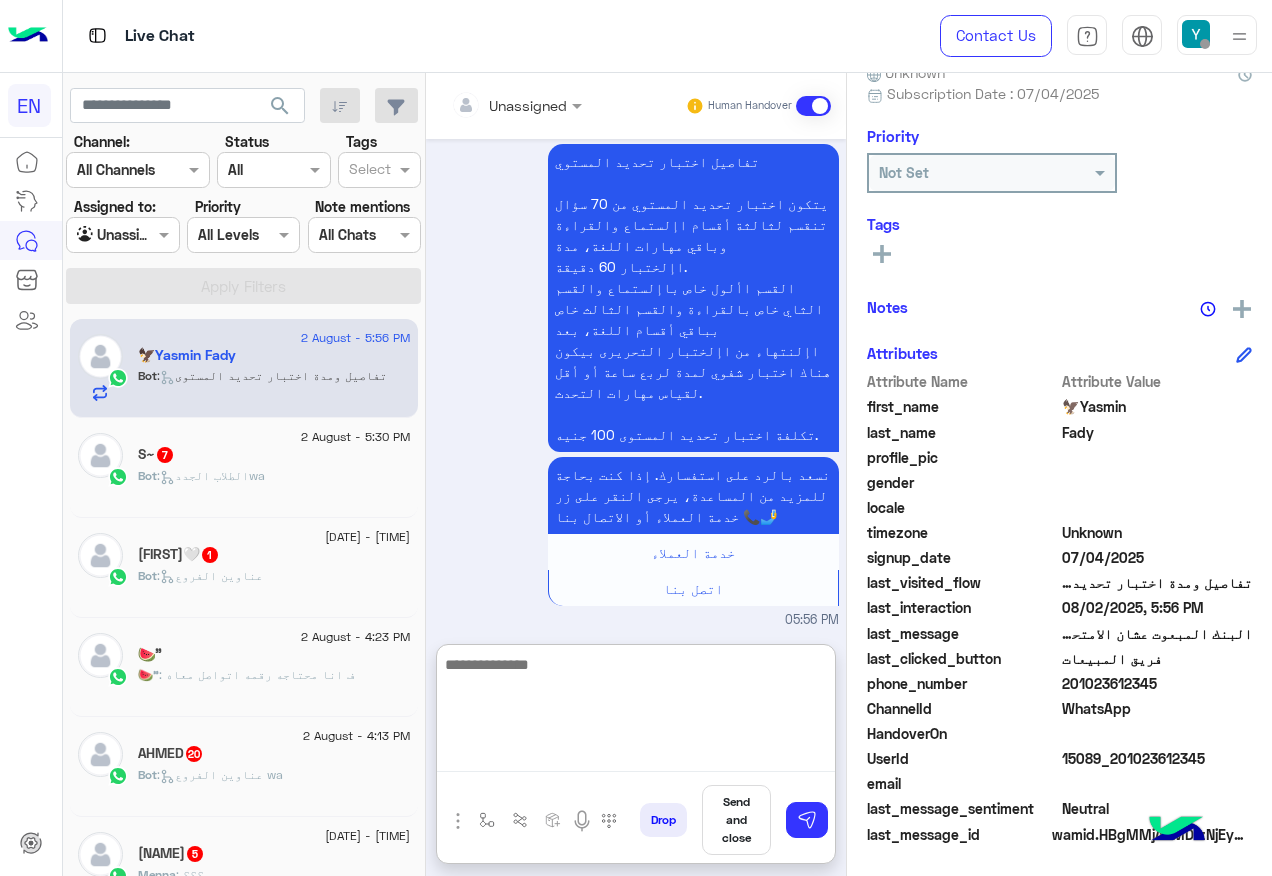 scroll, scrollTop: 1837, scrollLeft: 0, axis: vertical 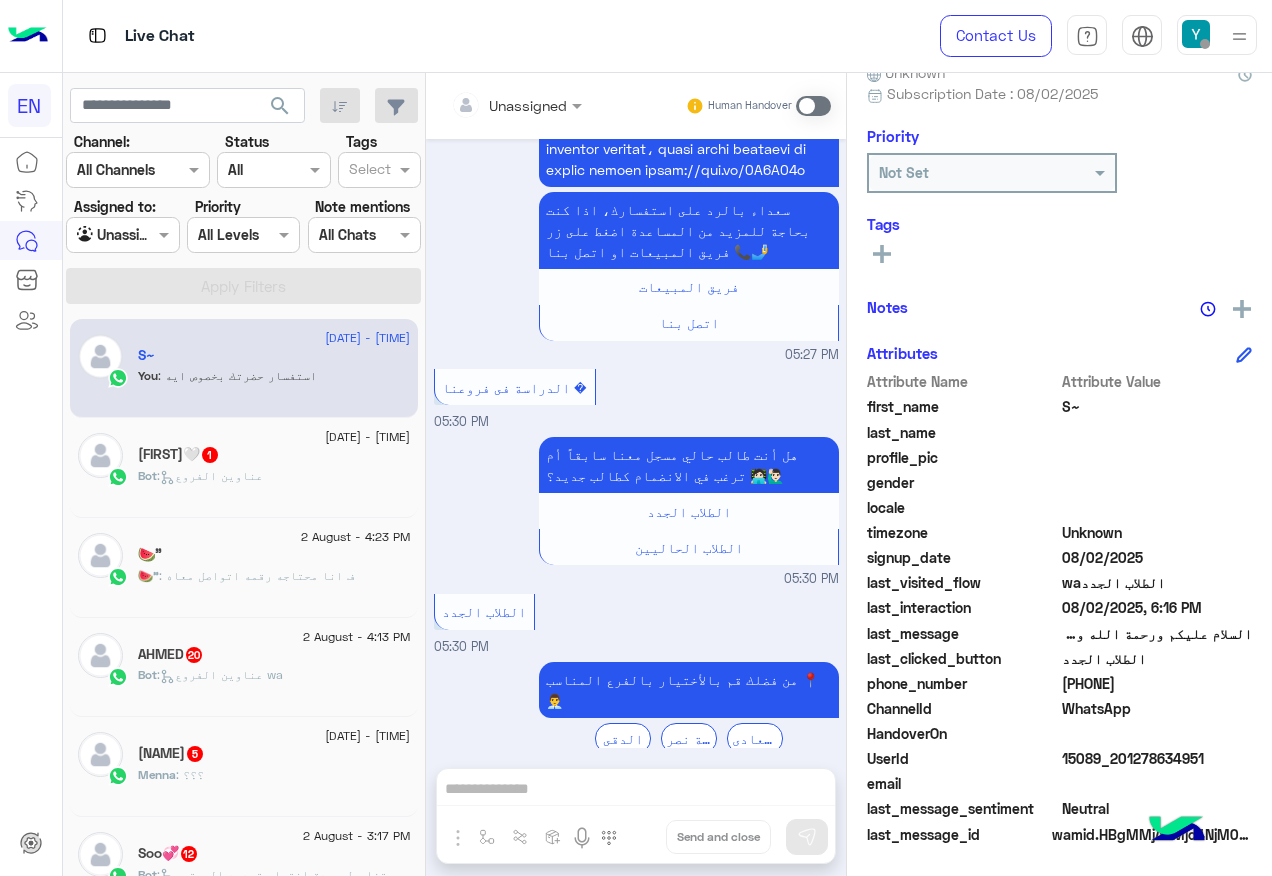click on "🍉” : ف انا محتاجه رقمه اتواصل معاه" 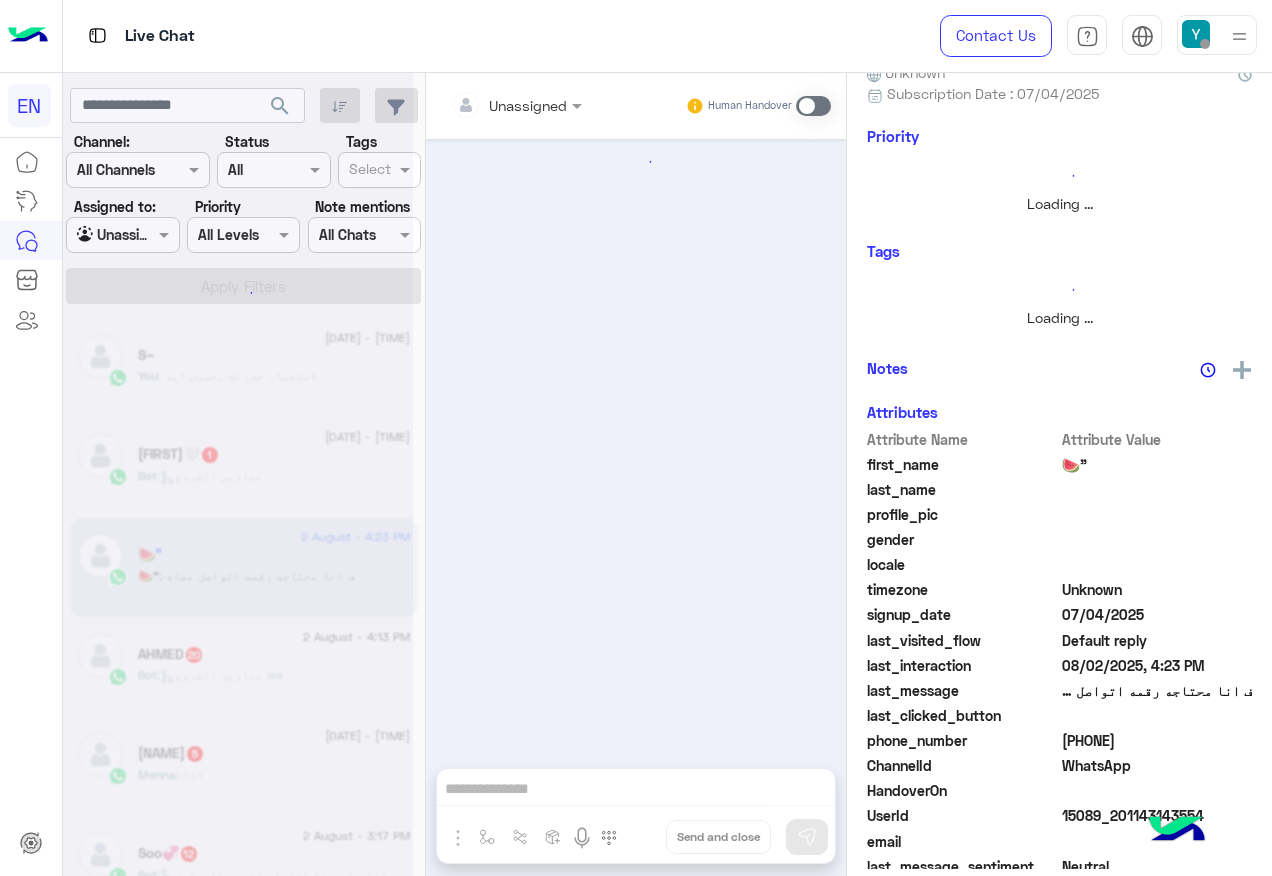 scroll, scrollTop: 201, scrollLeft: 0, axis: vertical 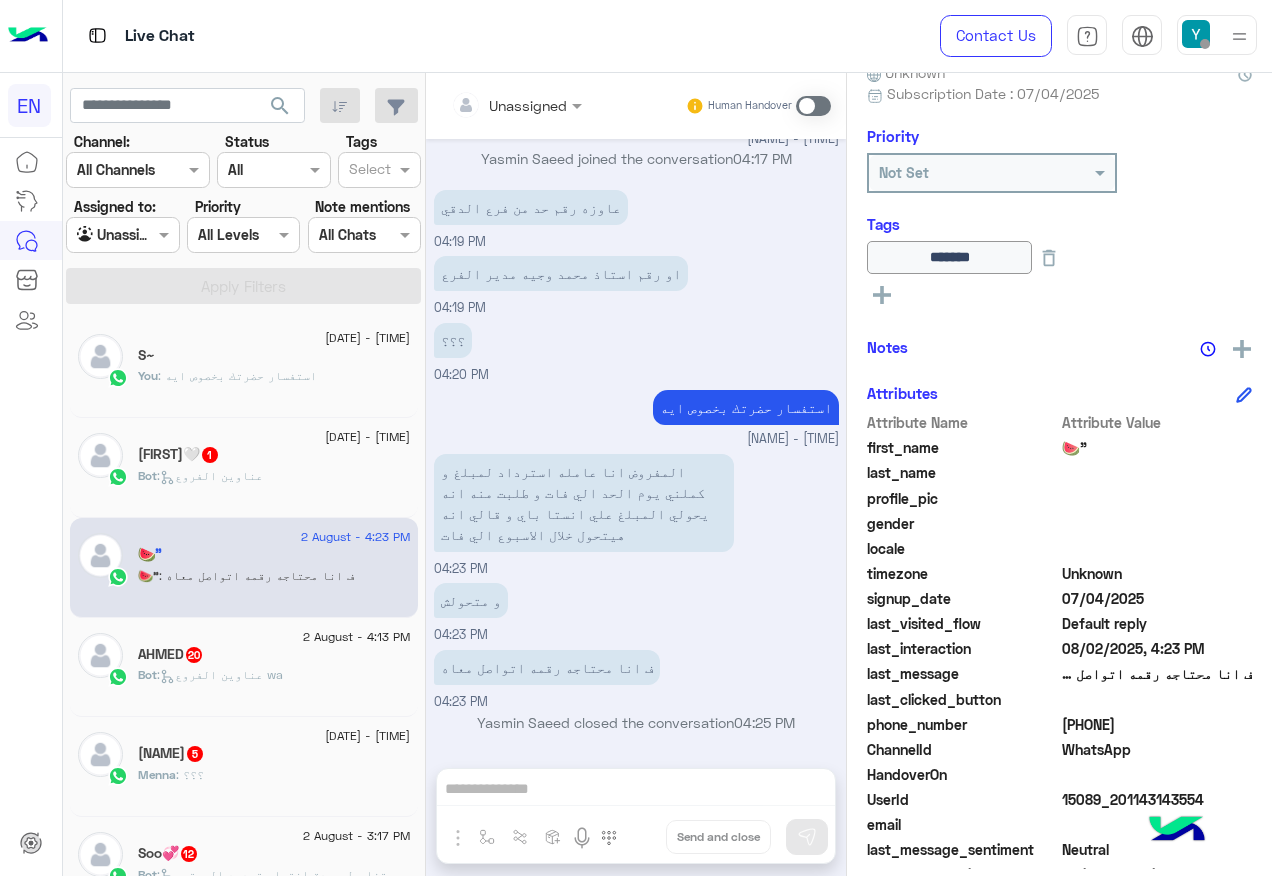 click on "Eva🤍   1" 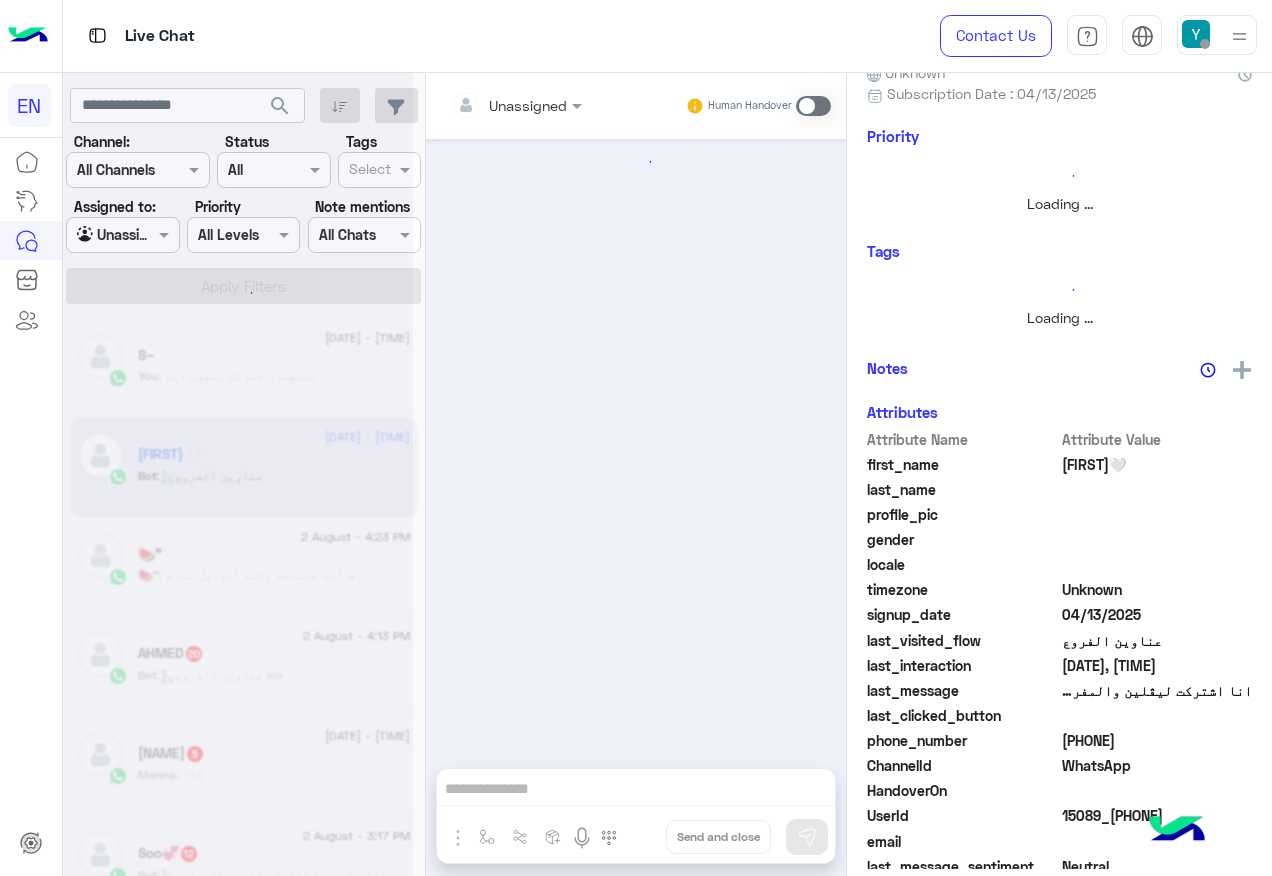 scroll, scrollTop: 0, scrollLeft: 0, axis: both 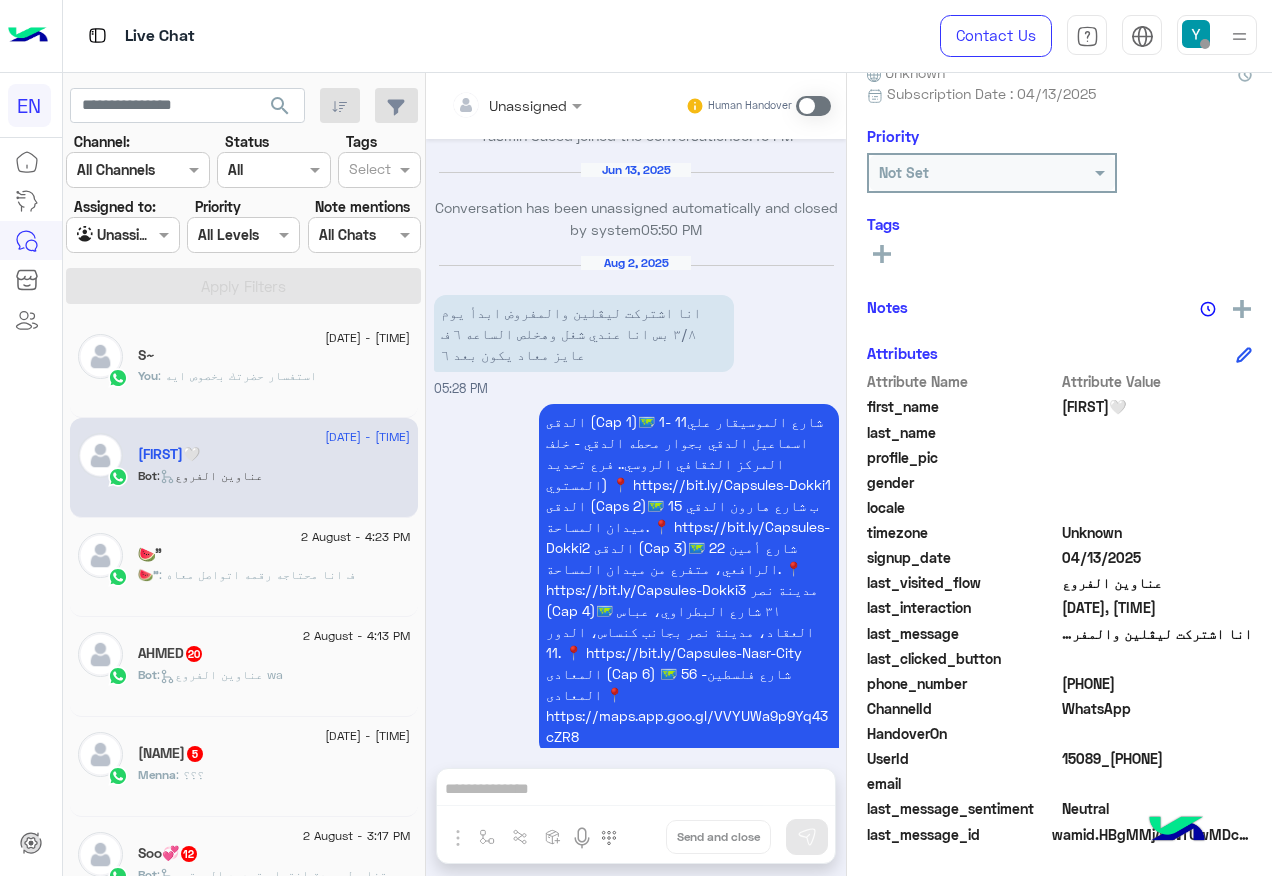drag, startPoint x: 1066, startPoint y: 682, endPoint x: 1171, endPoint y: 680, distance: 105.01904 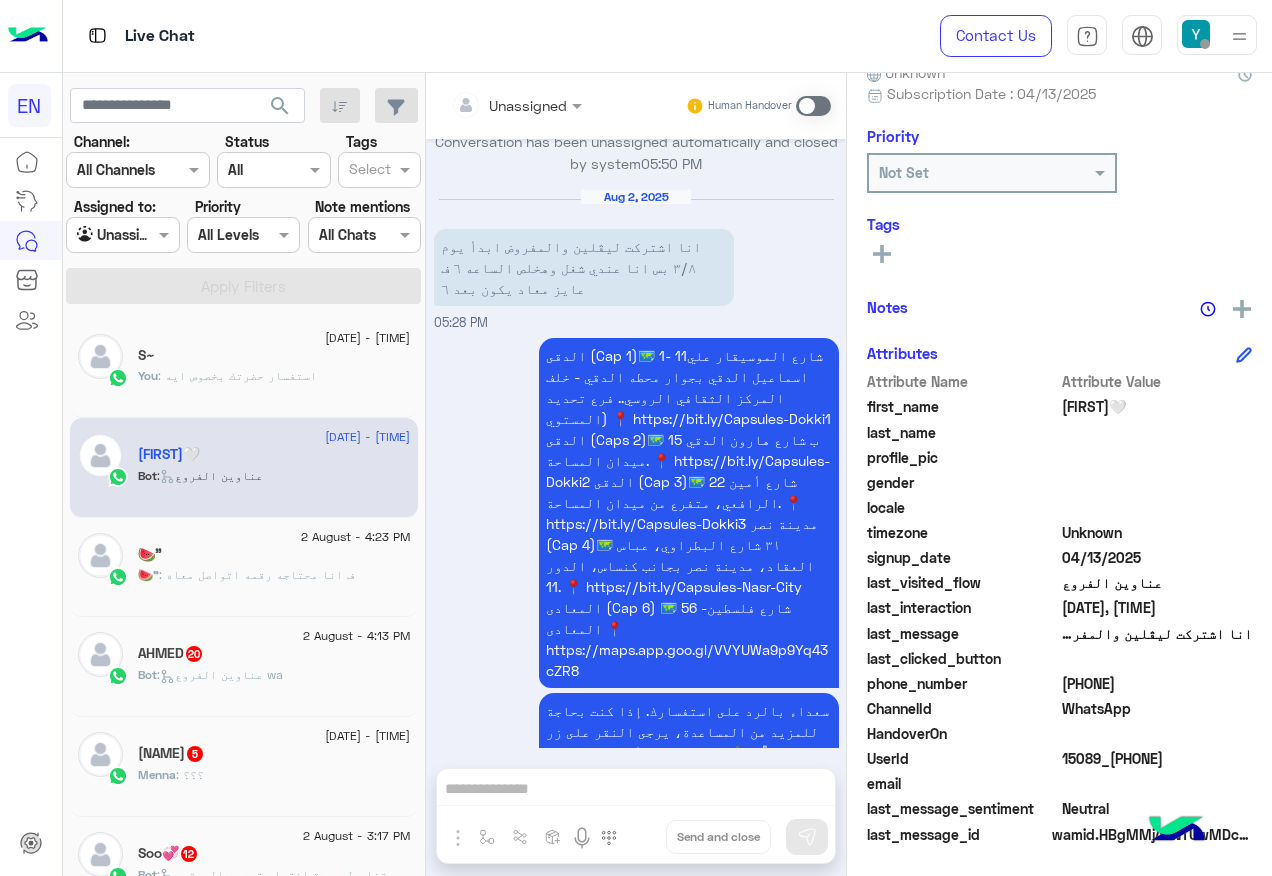 scroll, scrollTop: 2648, scrollLeft: 0, axis: vertical 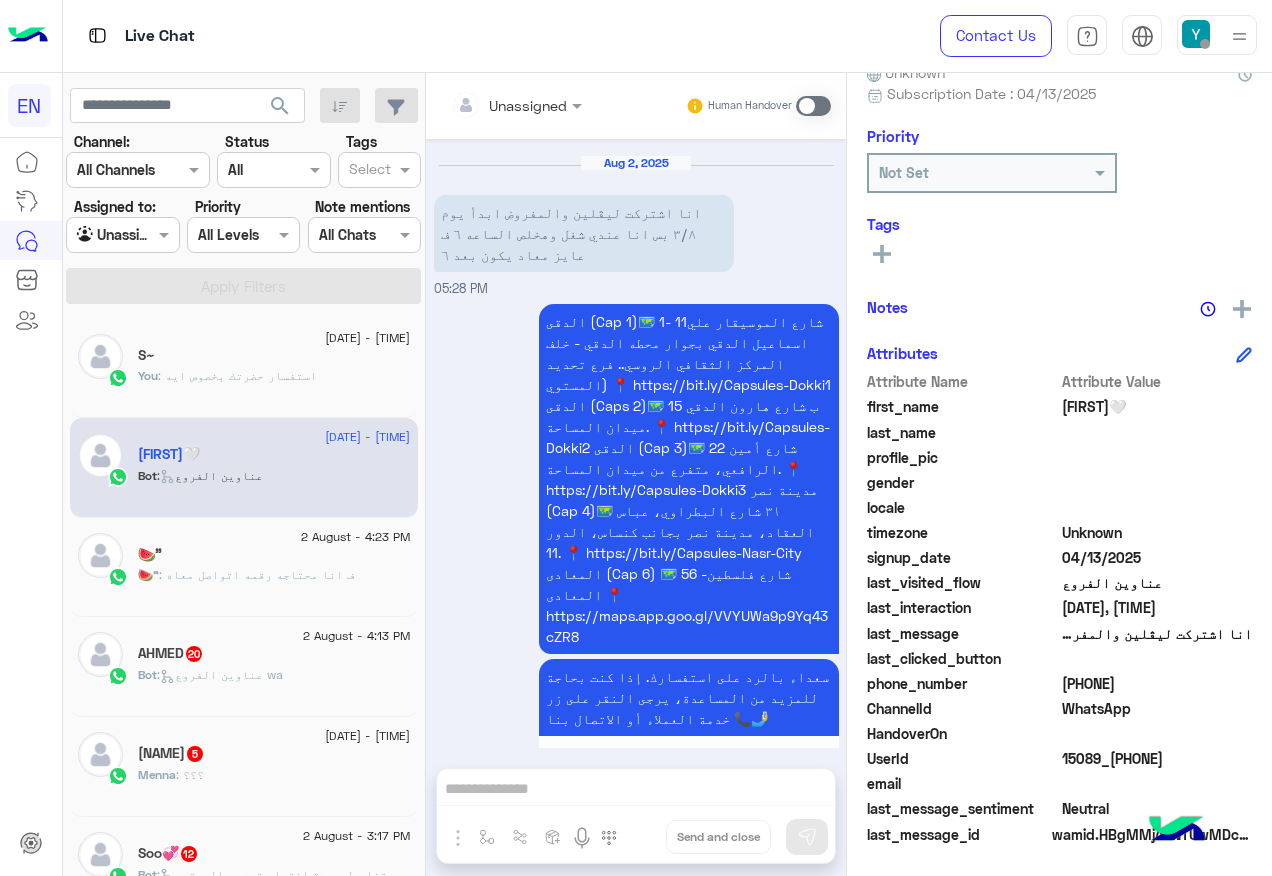 click at bounding box center [813, 106] 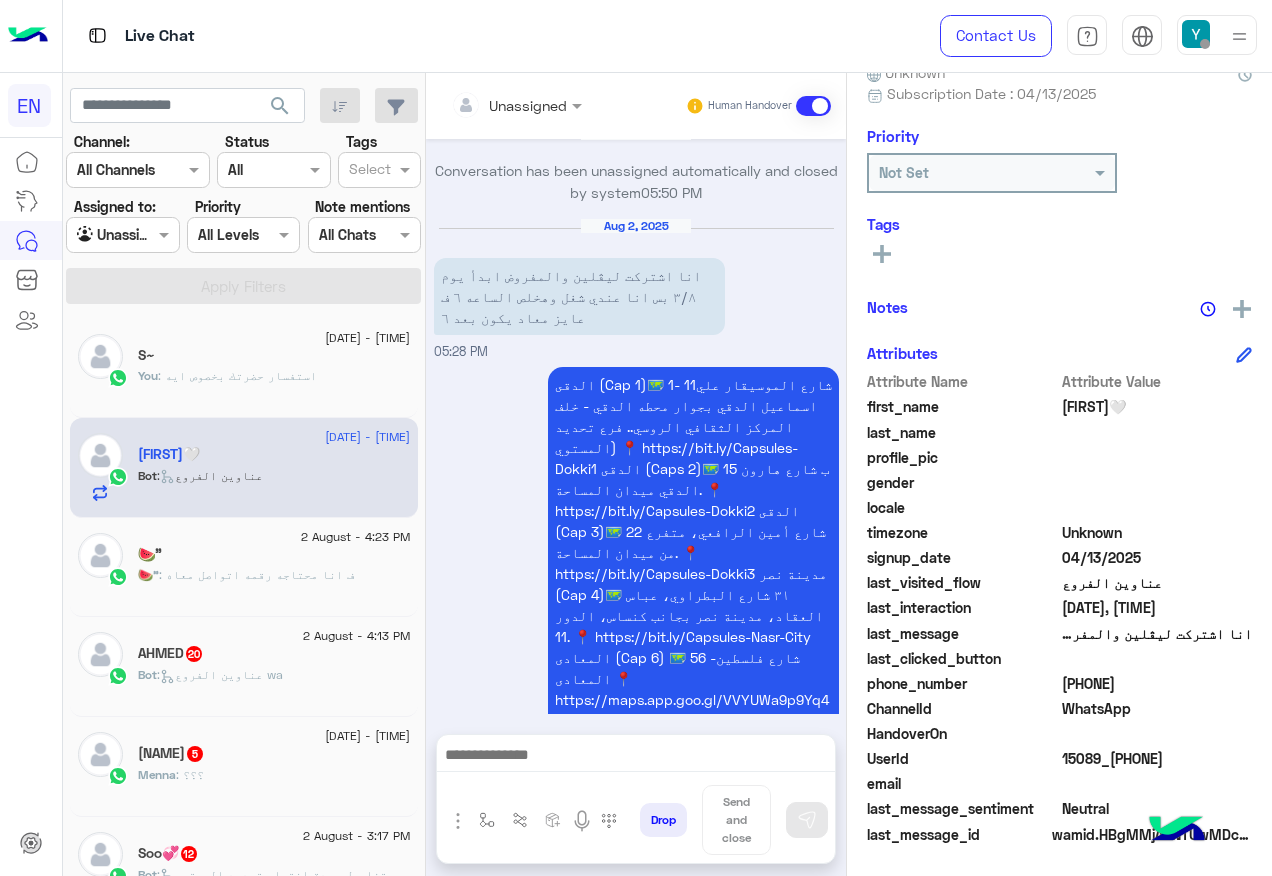 scroll, scrollTop: 2824, scrollLeft: 0, axis: vertical 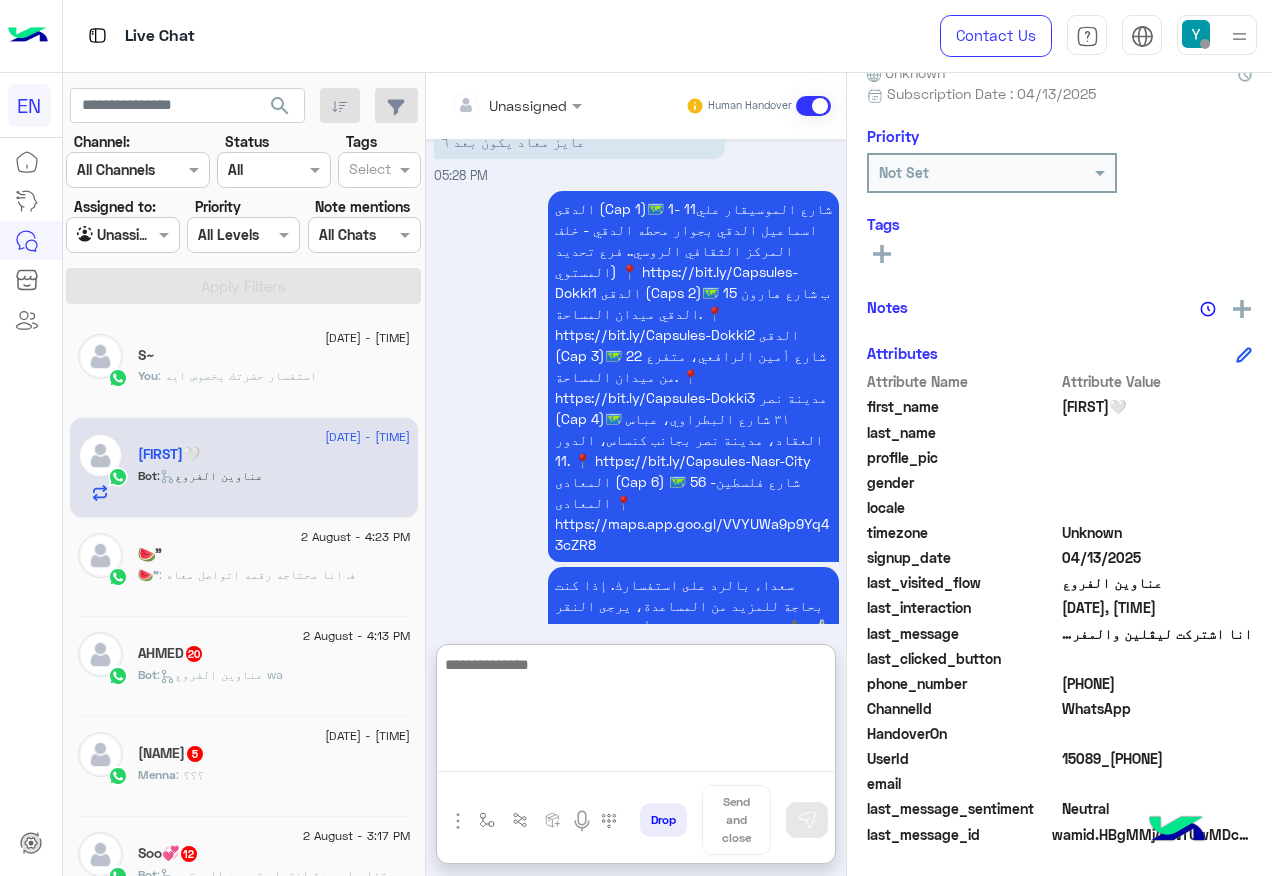 click at bounding box center [636, 712] 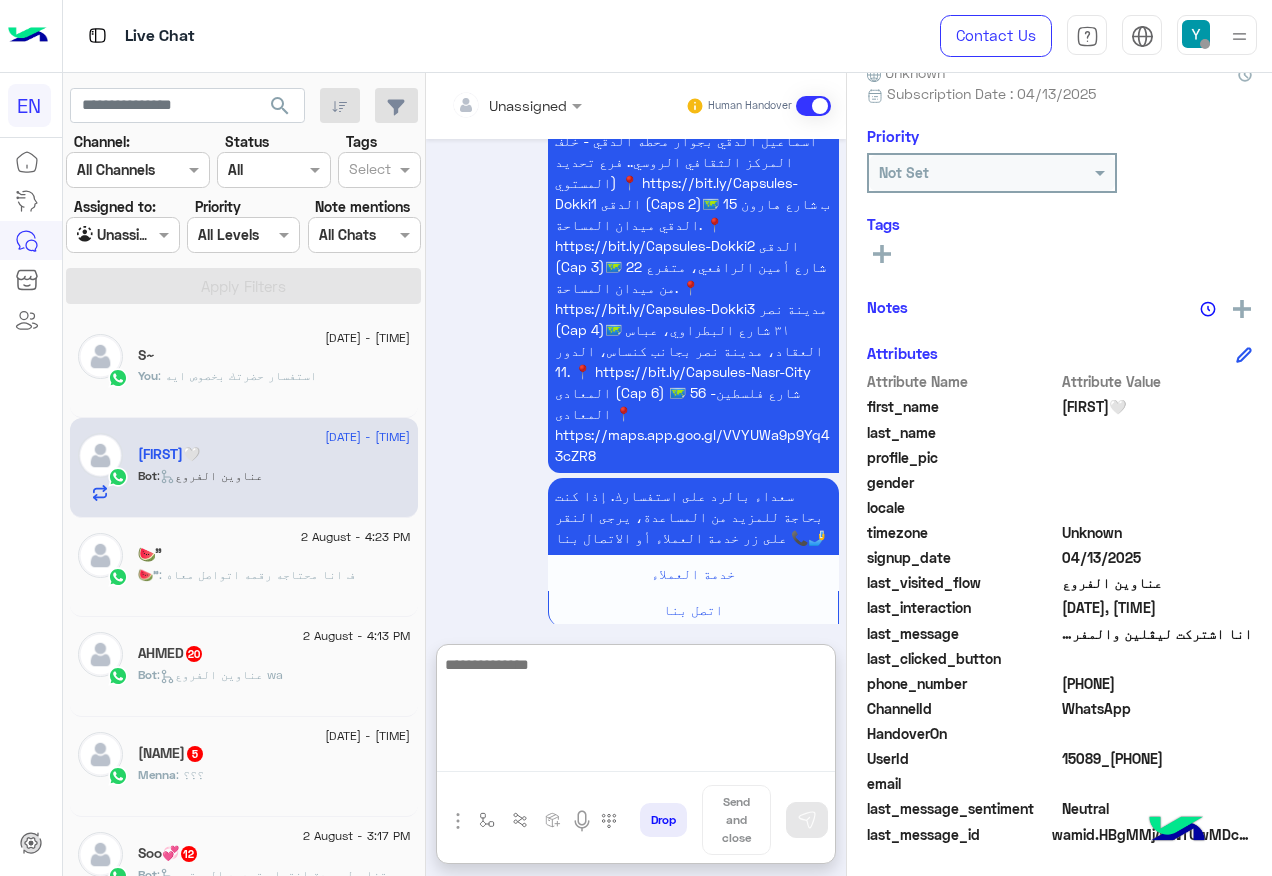 click at bounding box center [636, 712] 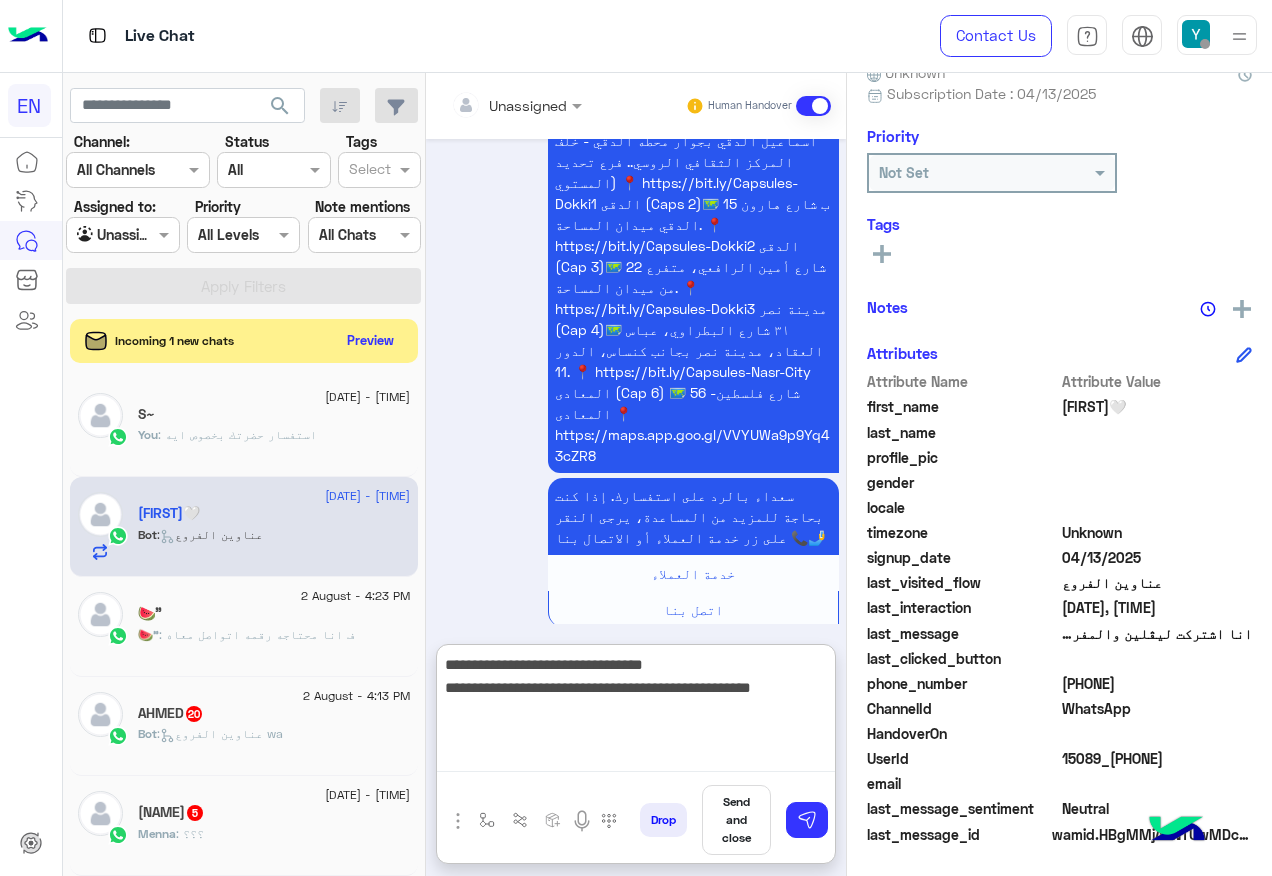 type on "**********" 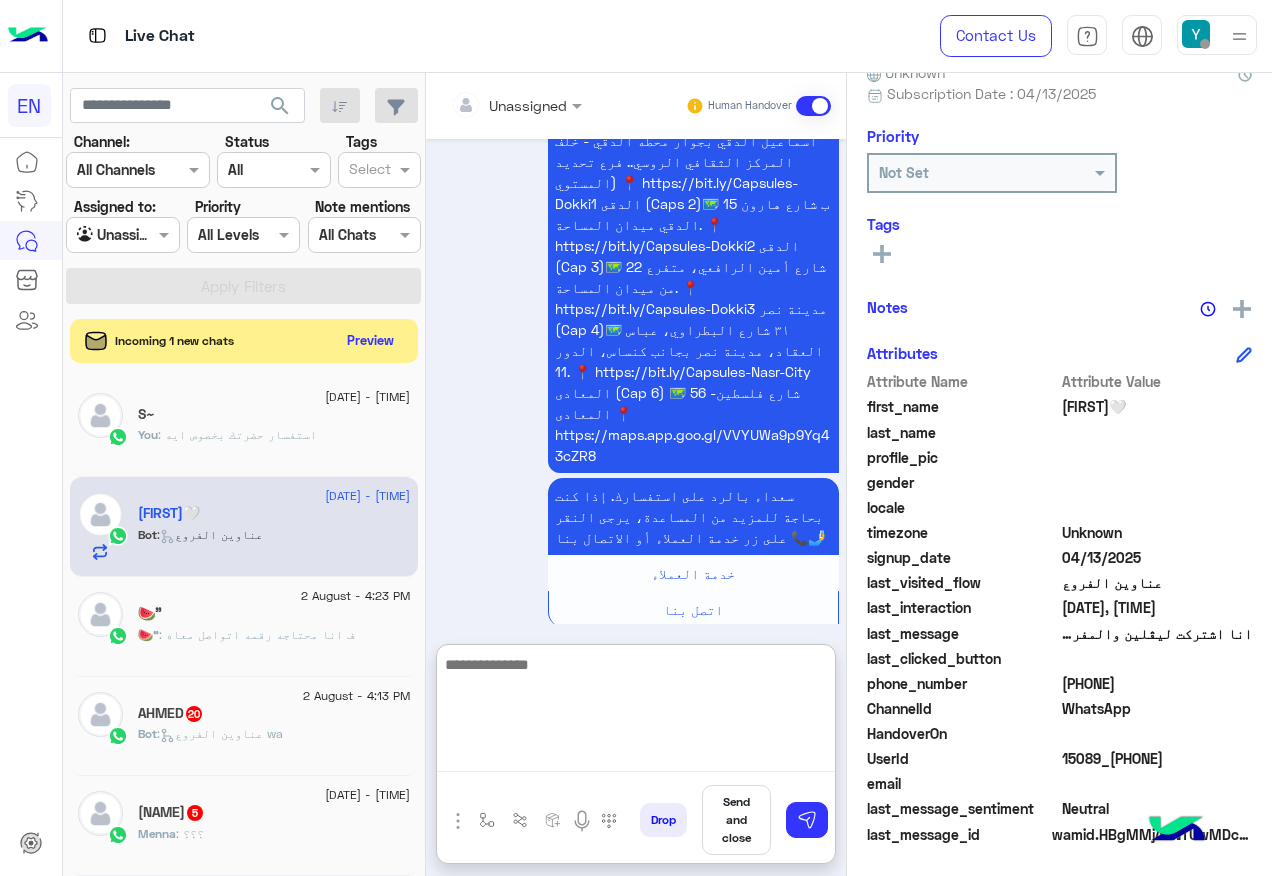 scroll, scrollTop: 3019, scrollLeft: 0, axis: vertical 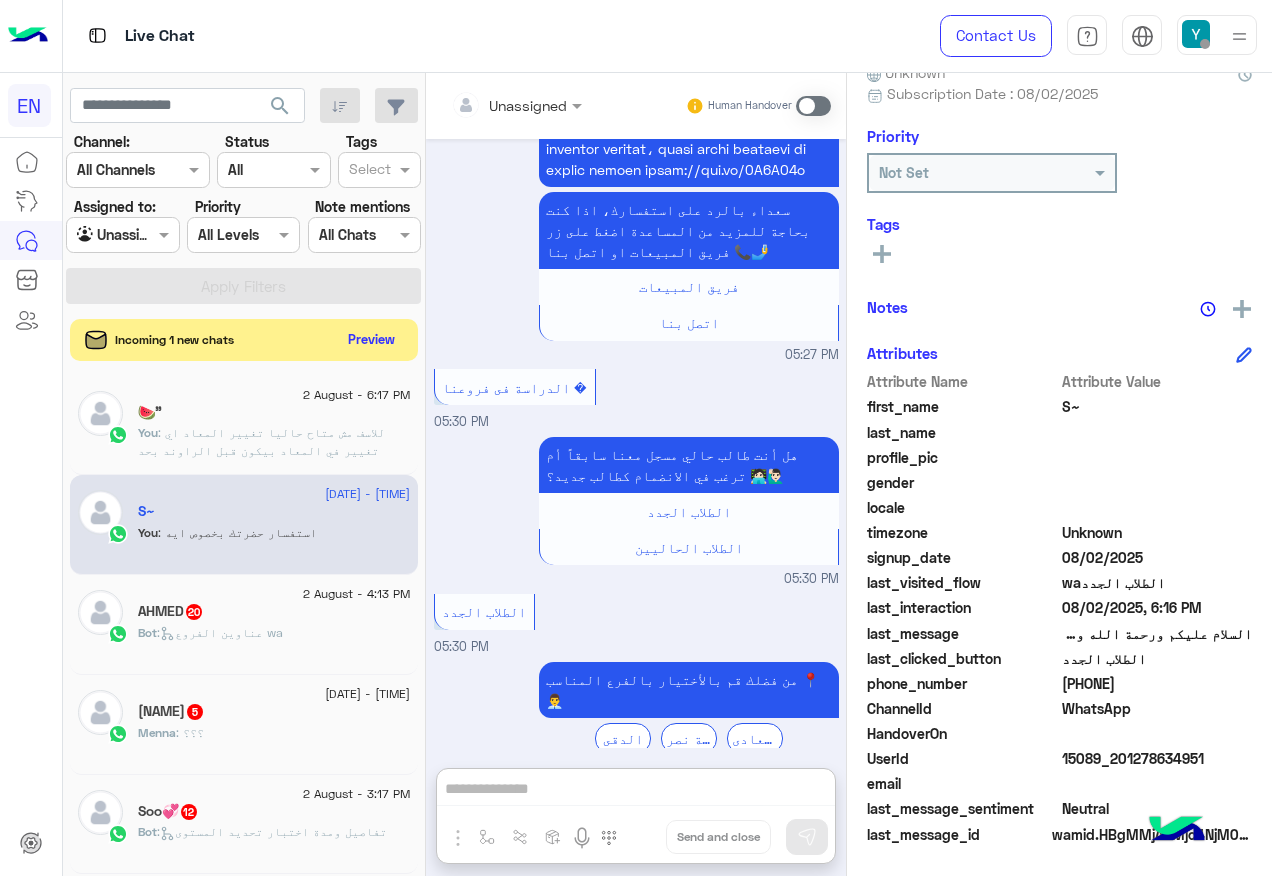 click on "Preview" 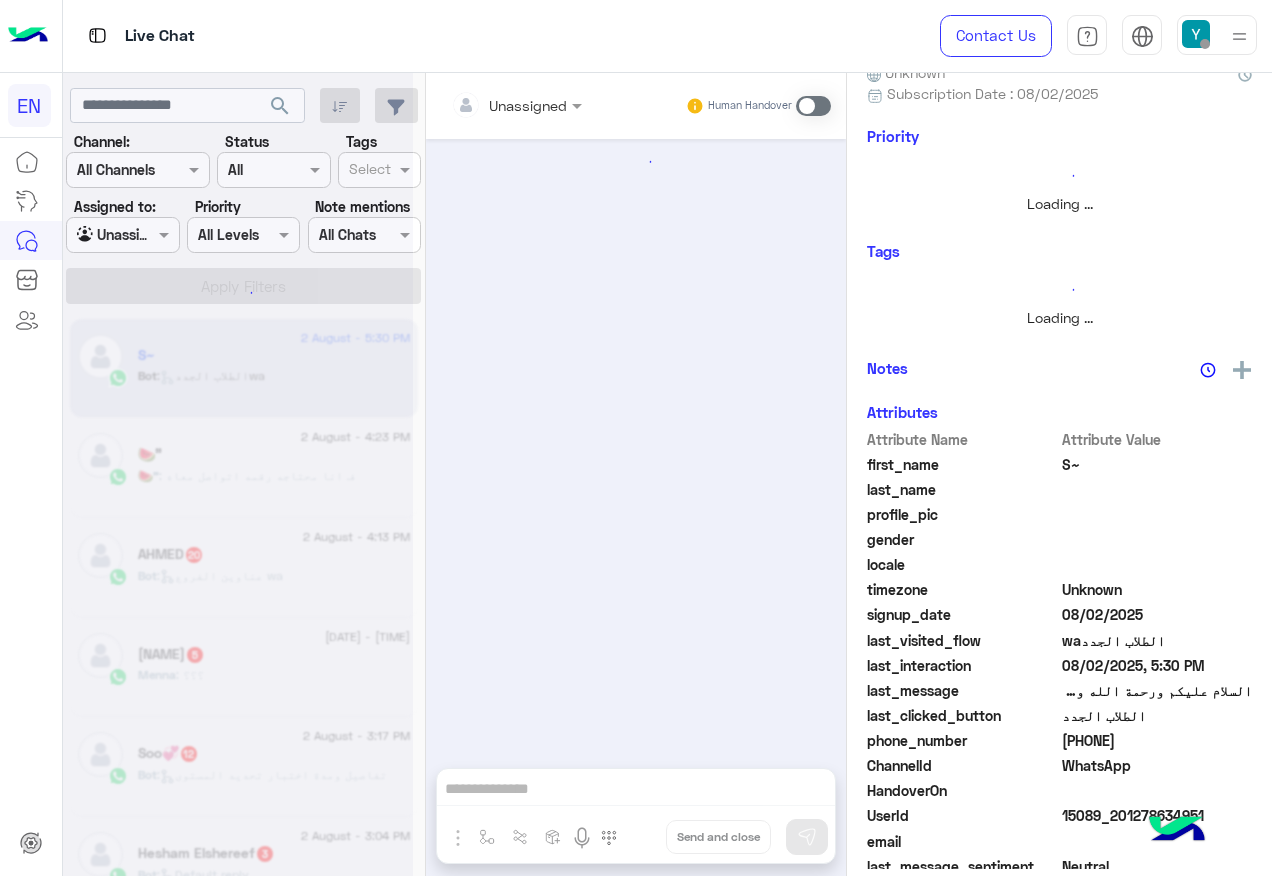scroll, scrollTop: 0, scrollLeft: 0, axis: both 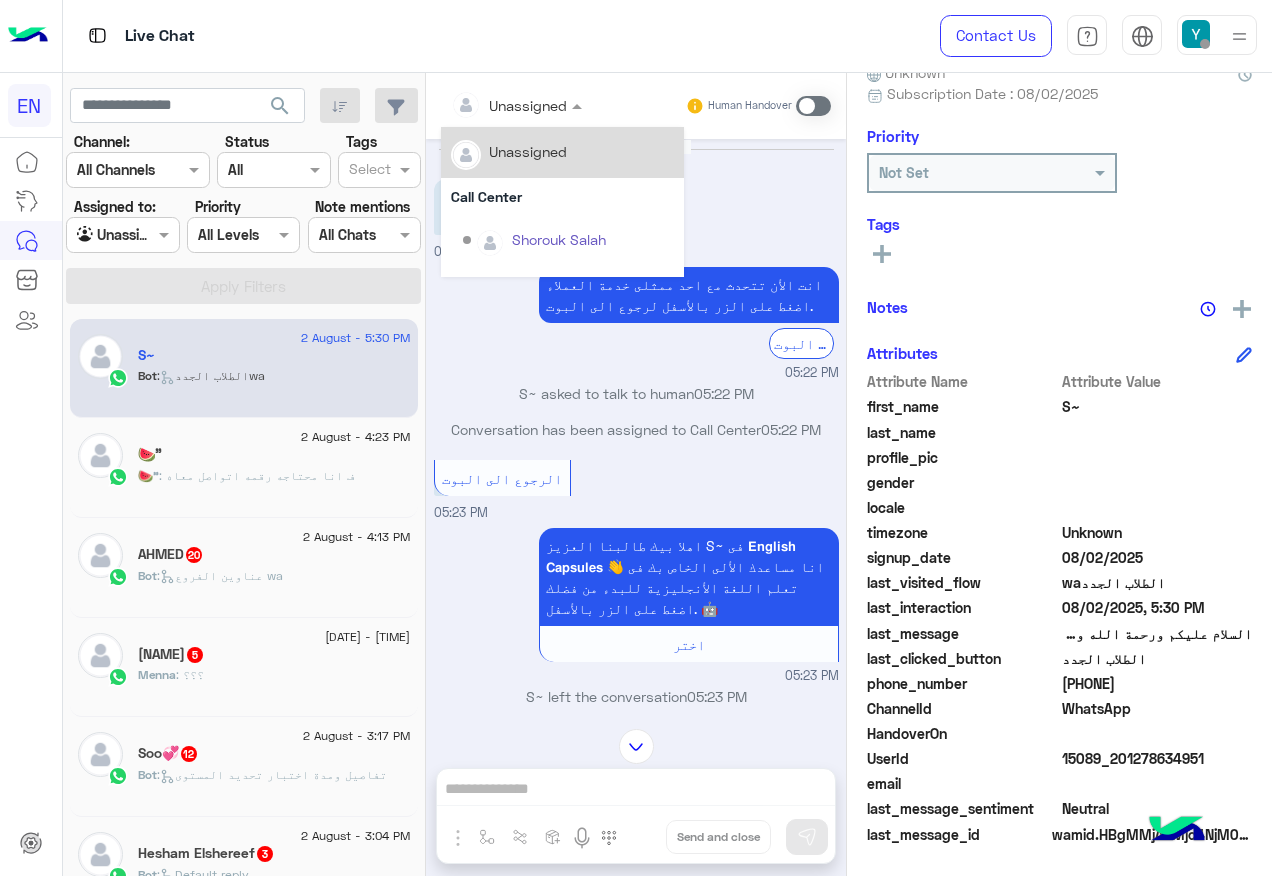 click on "Unassigned" at bounding box center (509, 105) 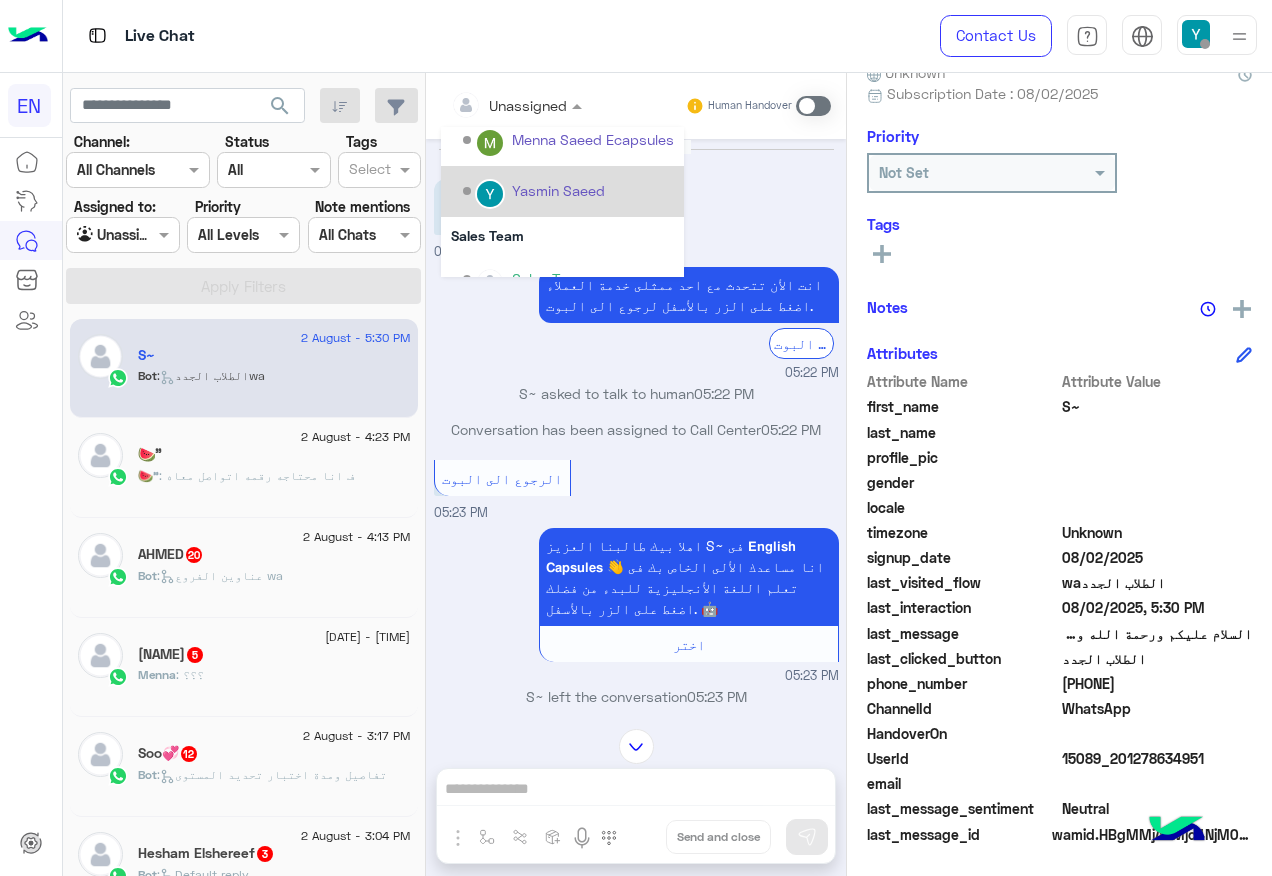 scroll, scrollTop: 332, scrollLeft: 0, axis: vertical 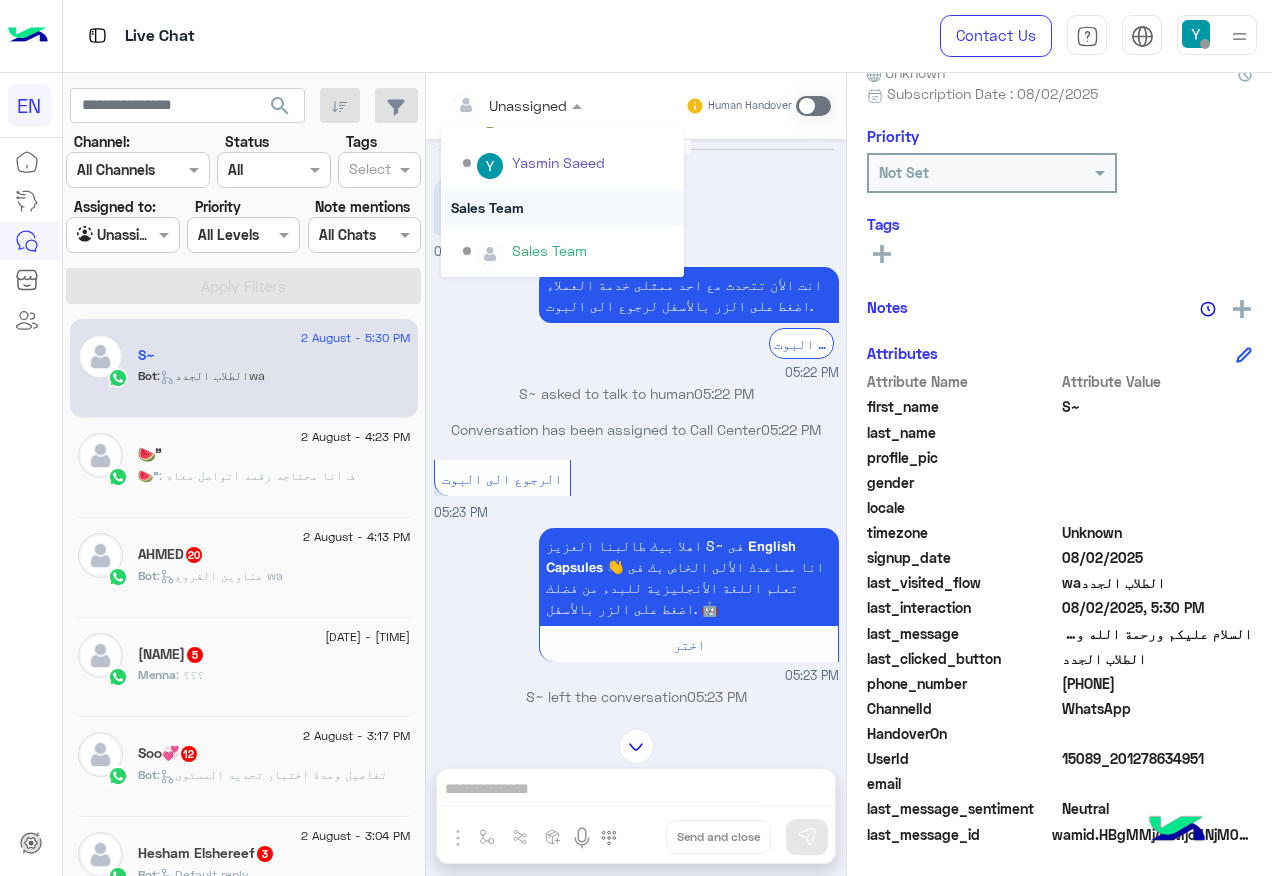 click on "Sales Team" at bounding box center [562, 207] 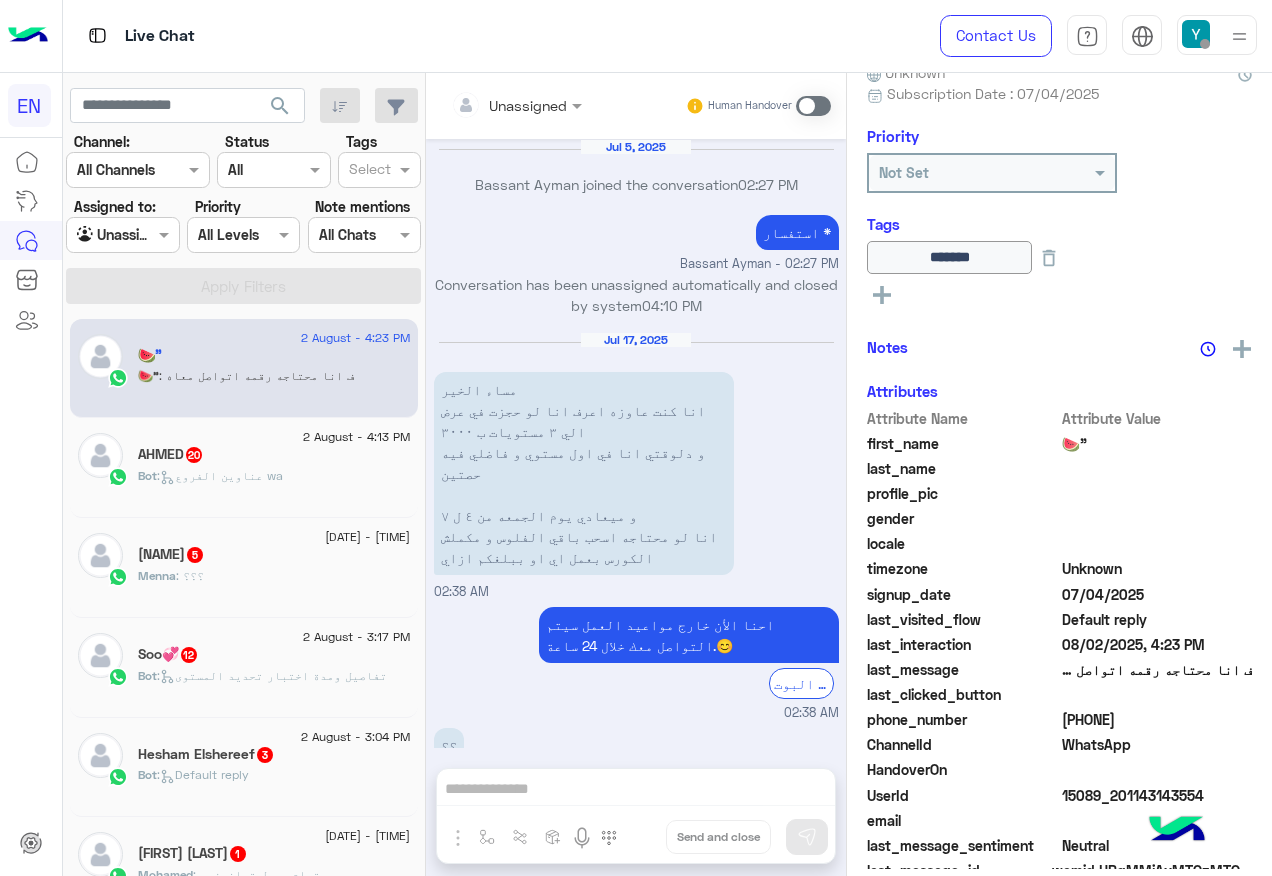 scroll, scrollTop: 1109, scrollLeft: 0, axis: vertical 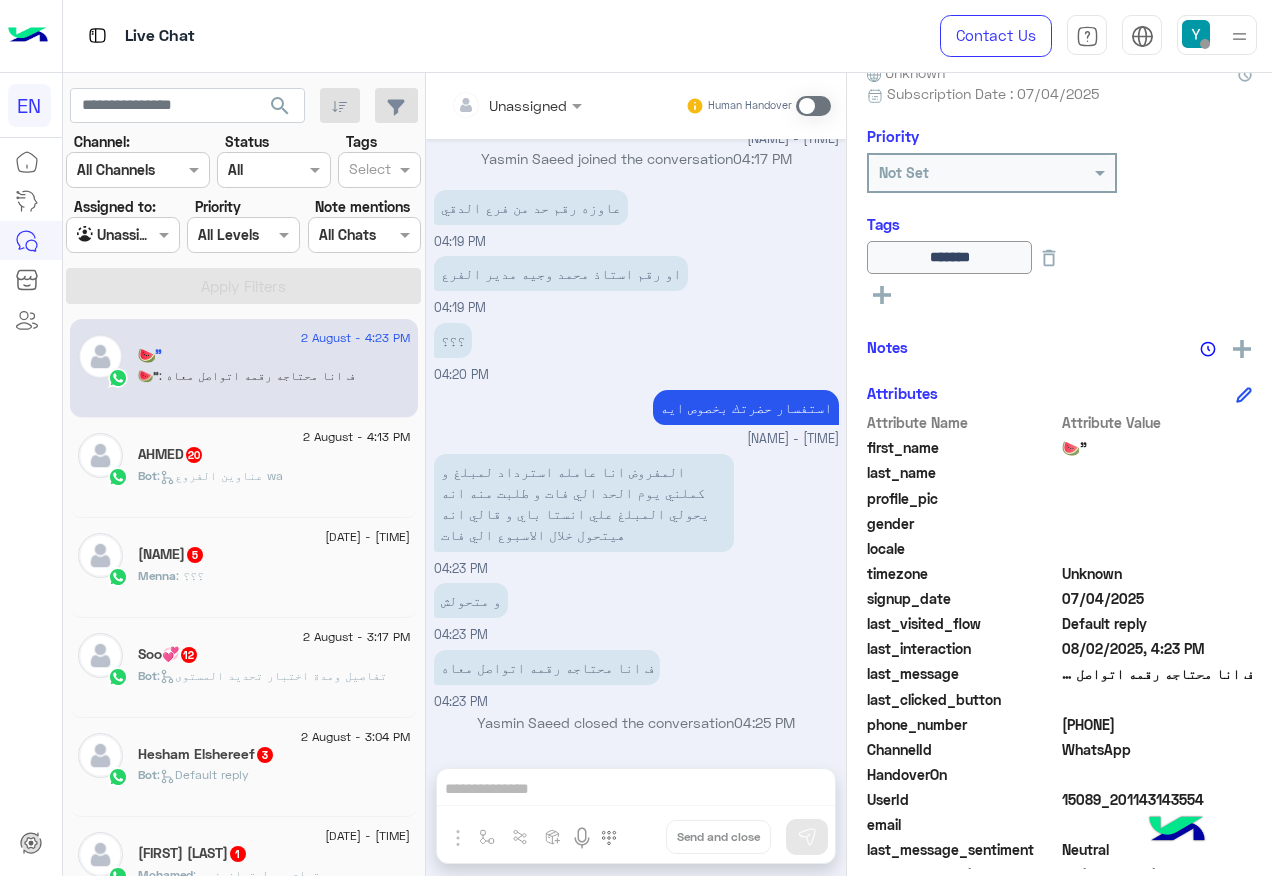 click on "Bot :   عناوين الفروع wa" 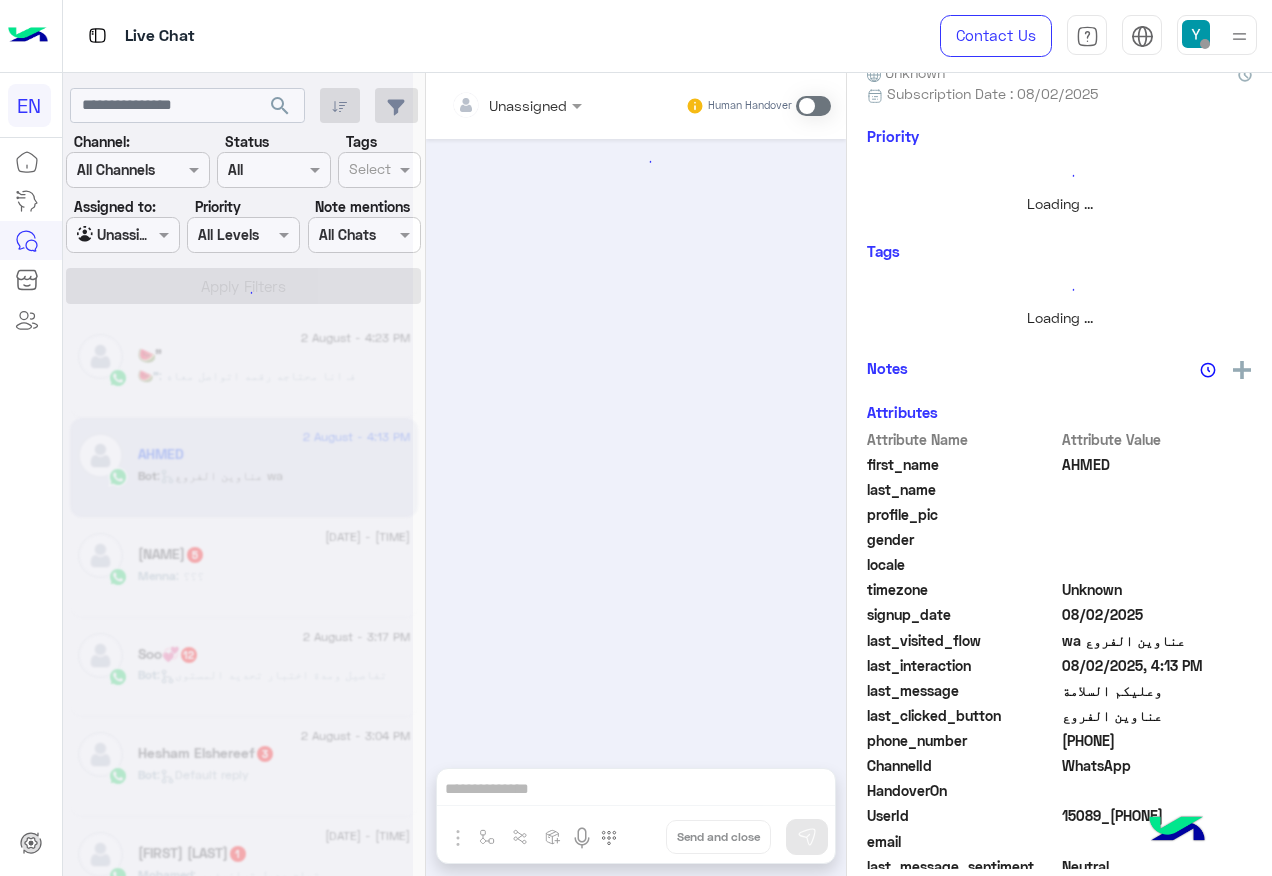 scroll, scrollTop: 0, scrollLeft: 0, axis: both 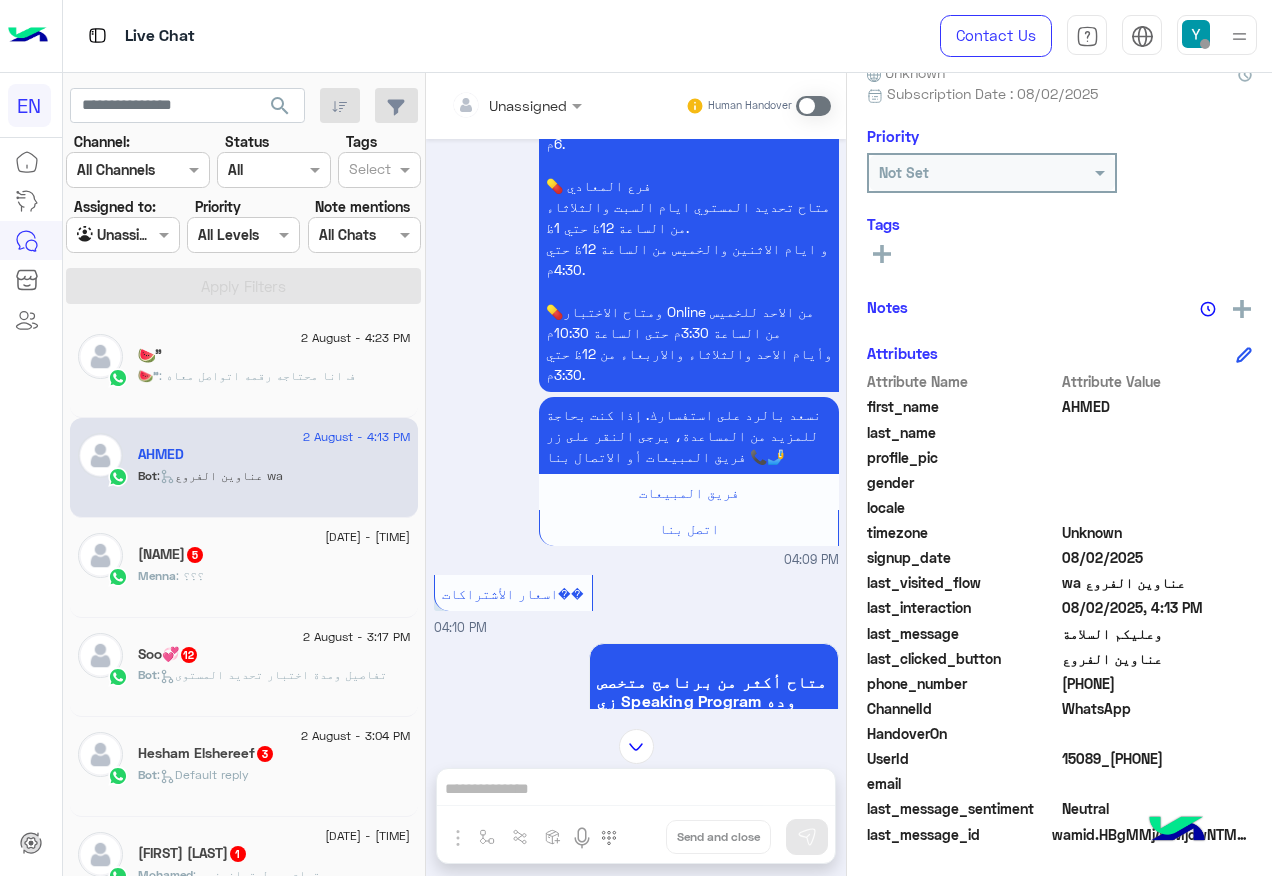click at bounding box center [491, 105] 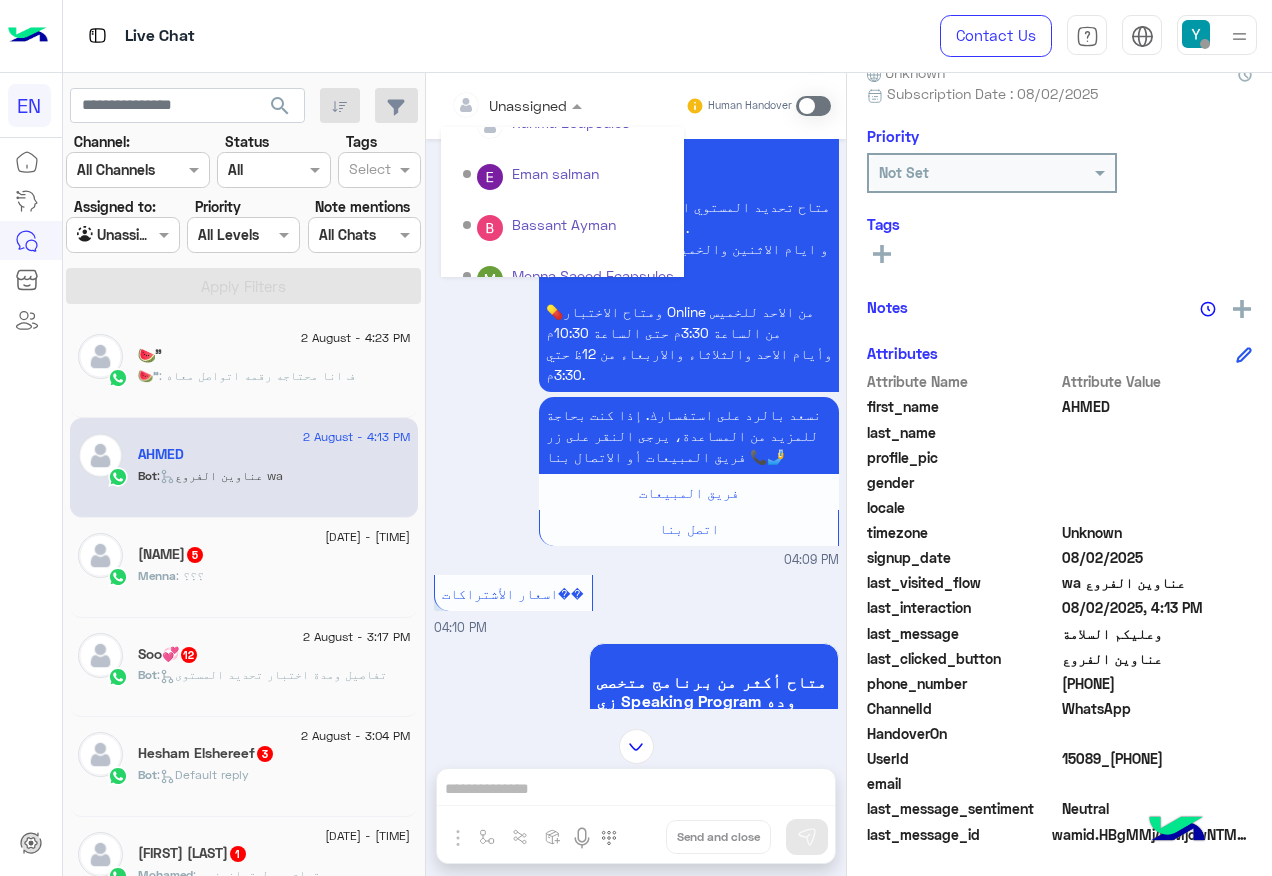 scroll, scrollTop: 332, scrollLeft: 0, axis: vertical 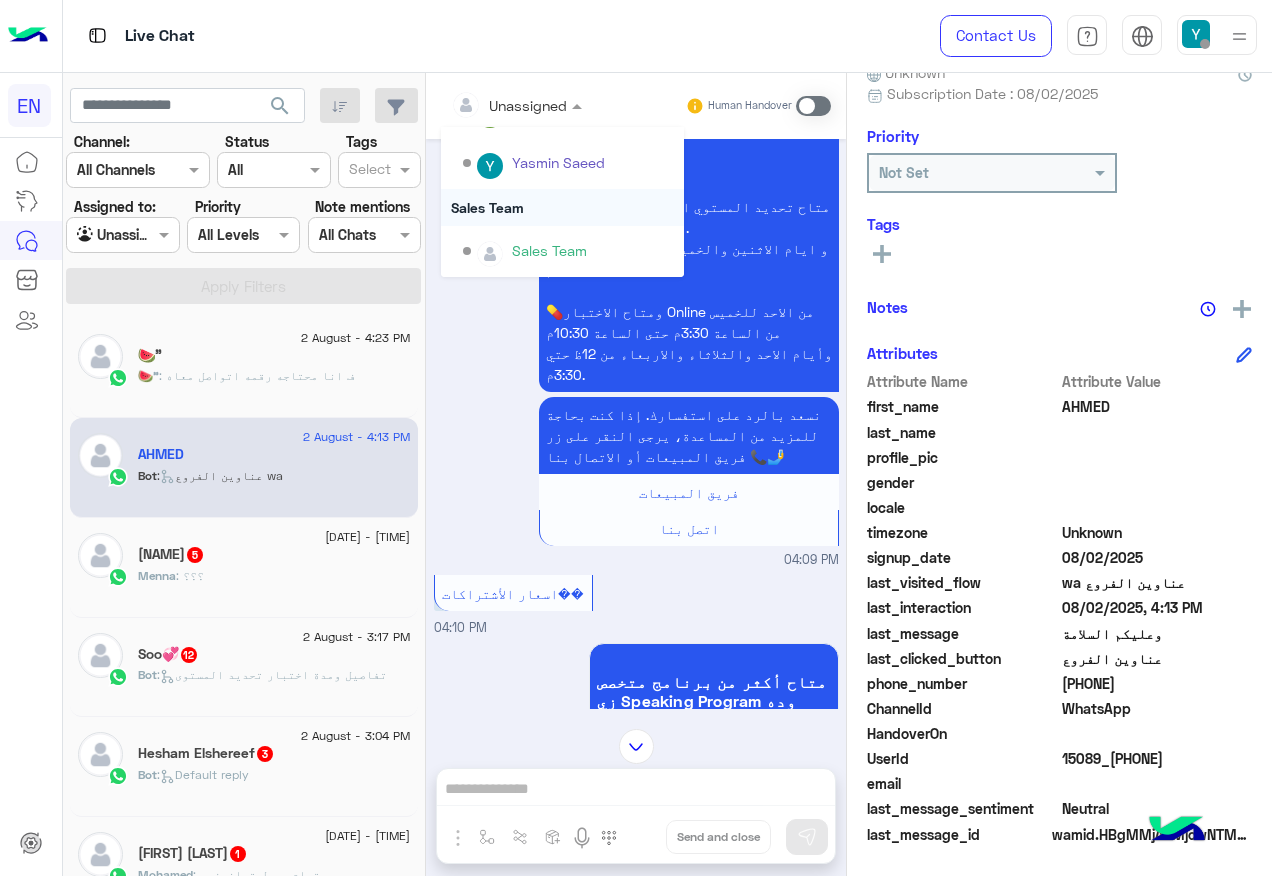 click on "Sales Team" at bounding box center (562, 207) 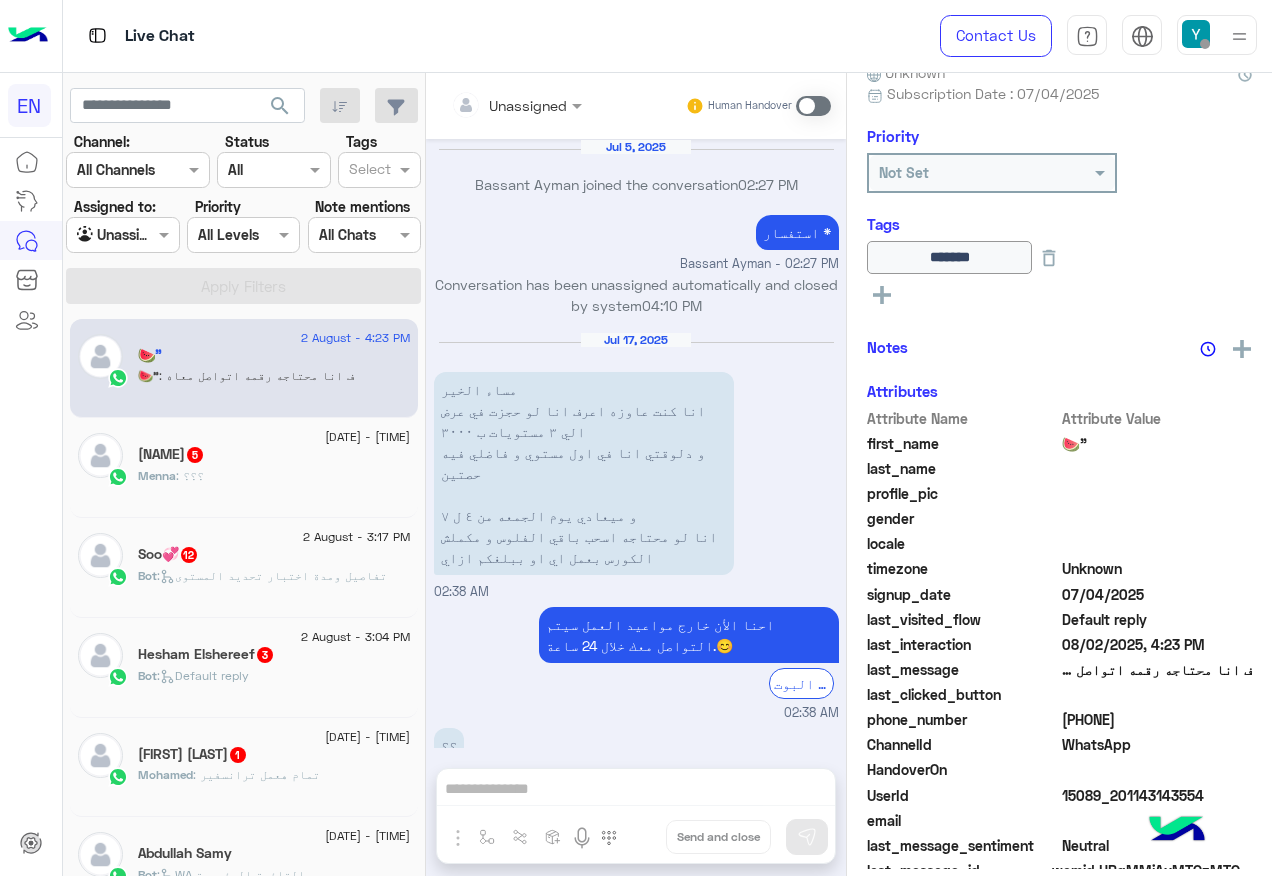 scroll, scrollTop: 1109, scrollLeft: 0, axis: vertical 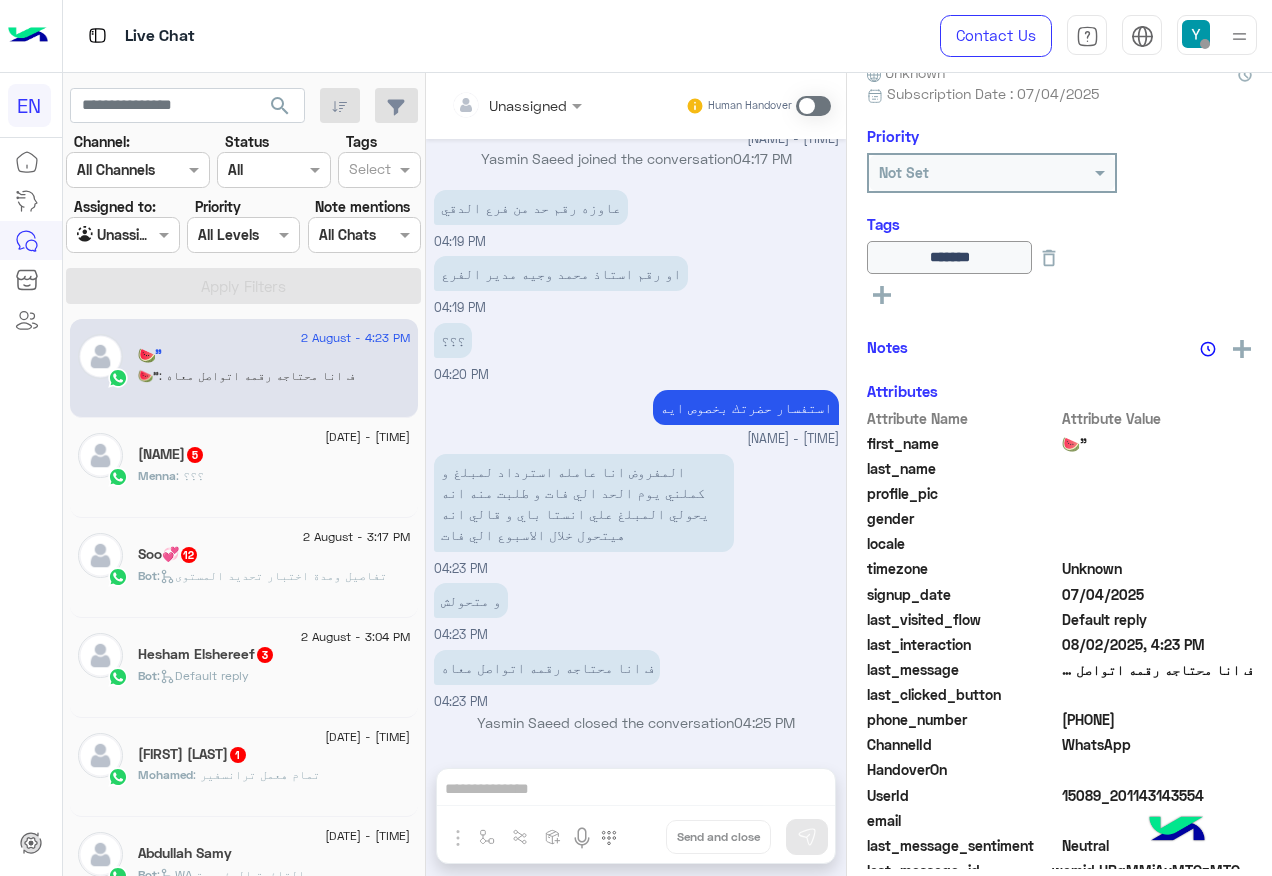 click on "Menna : ؟؟؟" 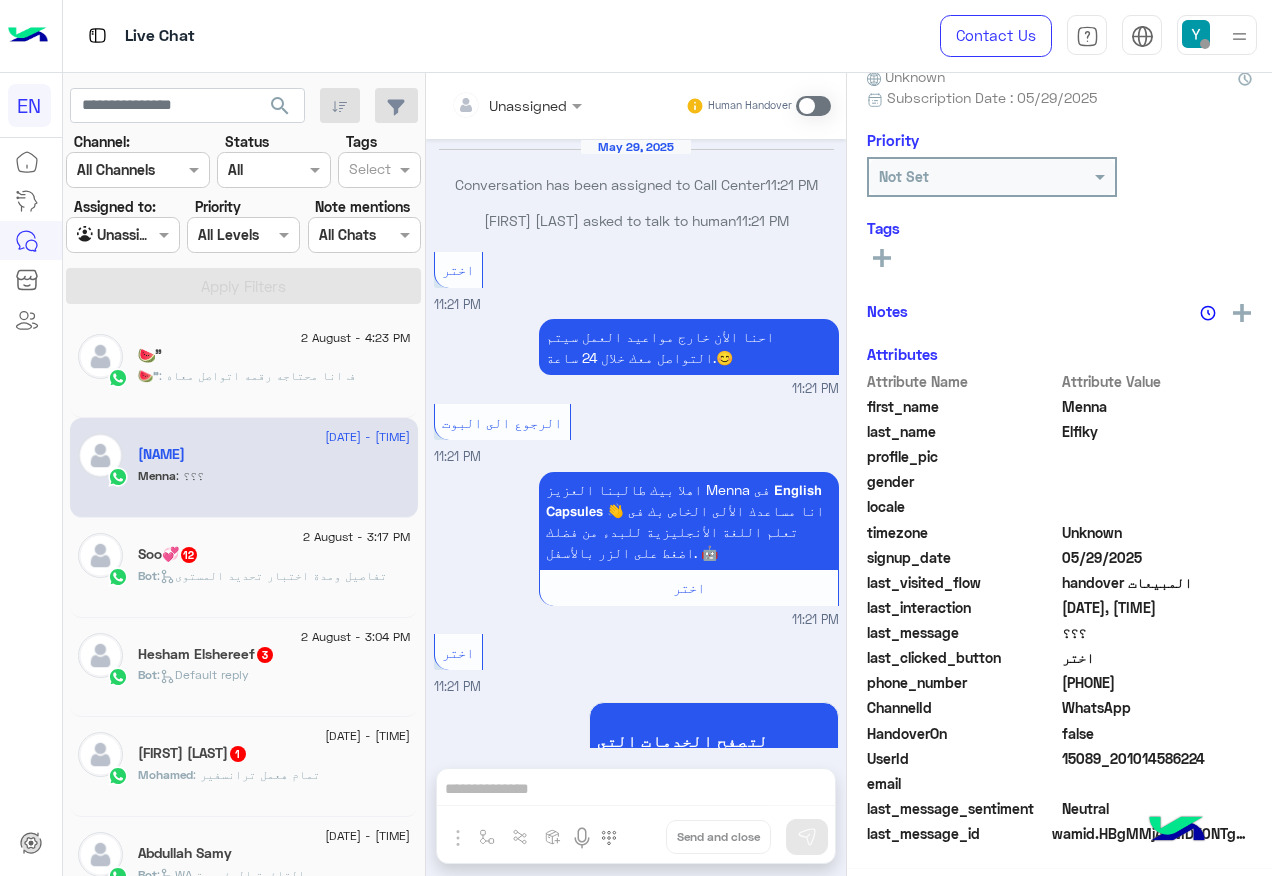 scroll, scrollTop: 197, scrollLeft: 0, axis: vertical 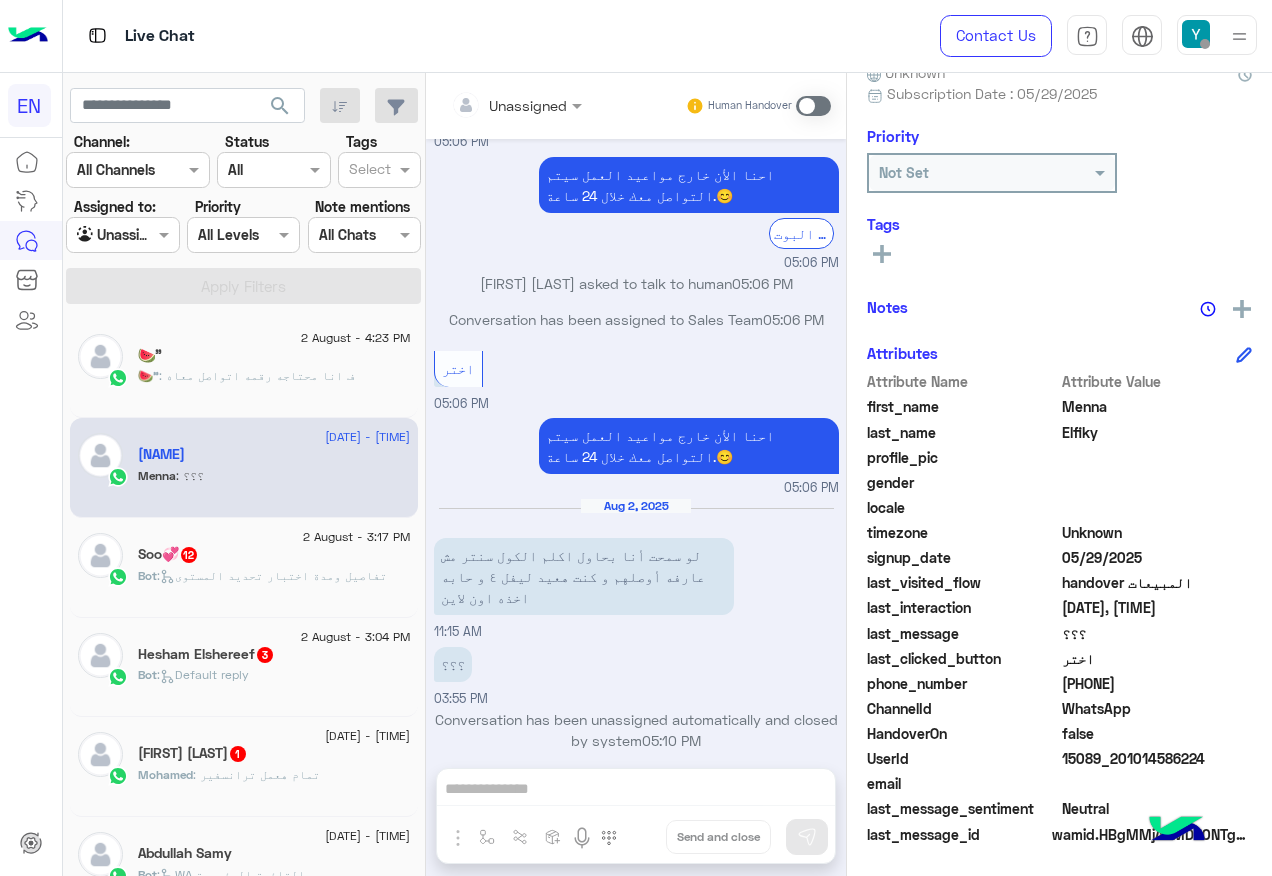 drag, startPoint x: 1066, startPoint y: 683, endPoint x: 1172, endPoint y: 675, distance: 106.30146 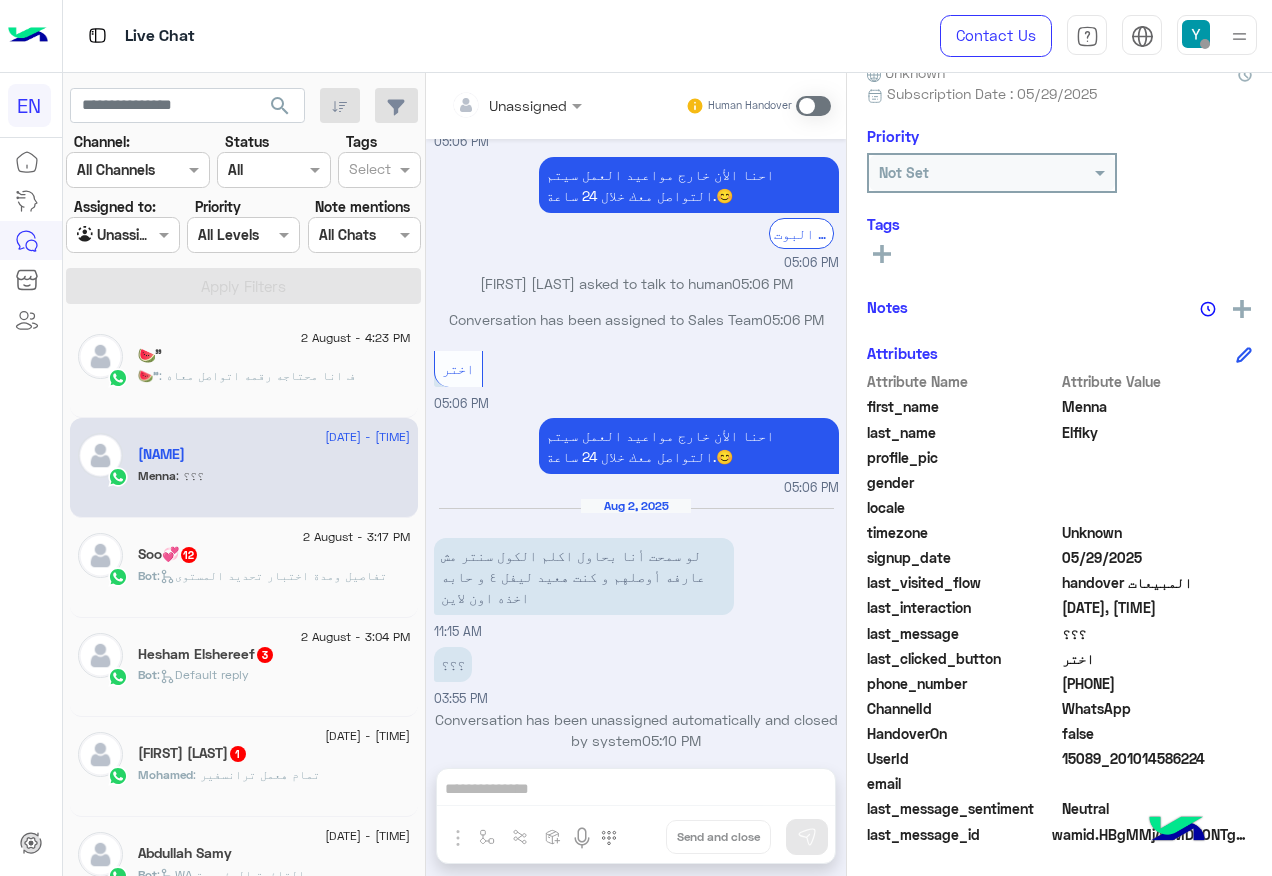 click on "Soo💞   12" 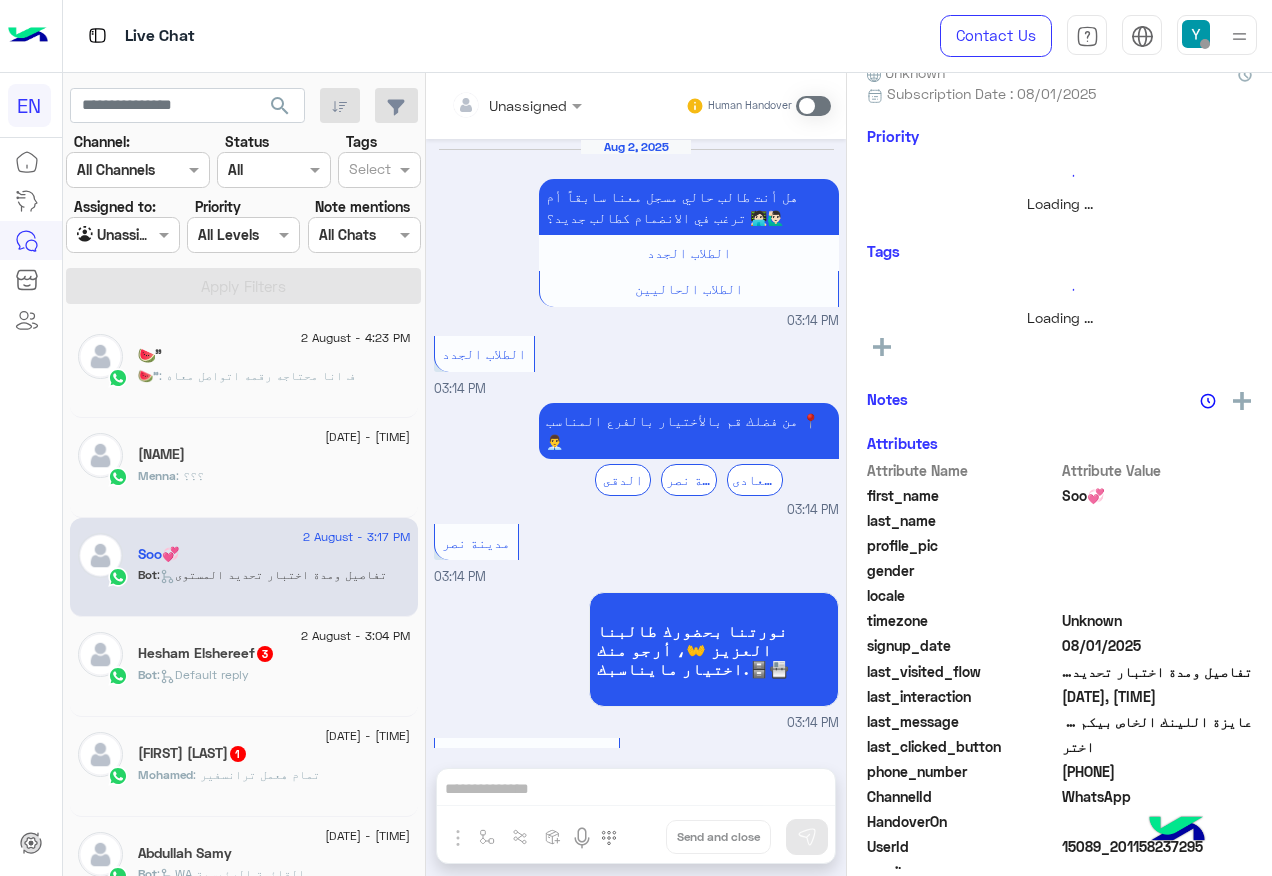 scroll, scrollTop: 2760, scrollLeft: 0, axis: vertical 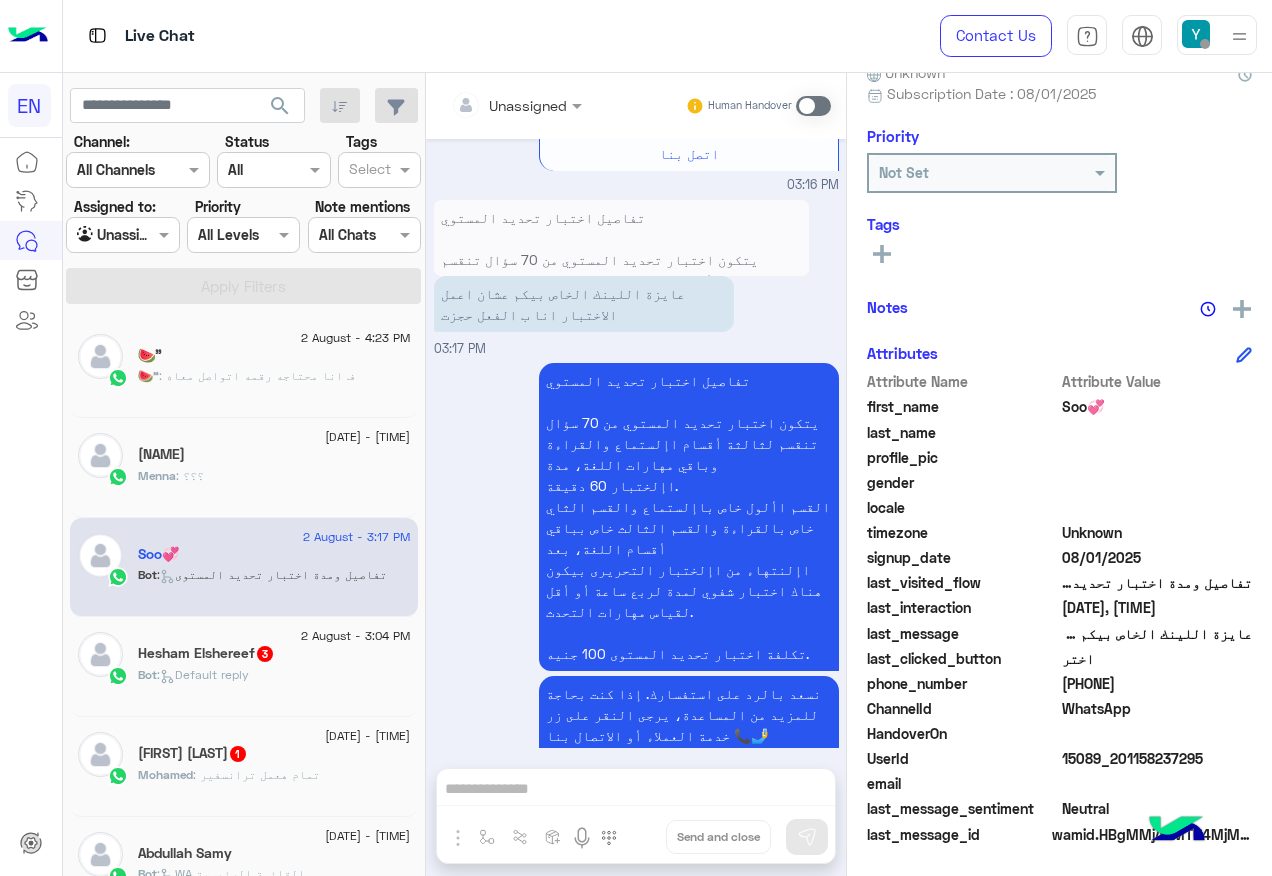 drag, startPoint x: 1066, startPoint y: 680, endPoint x: 1189, endPoint y: 680, distance: 123 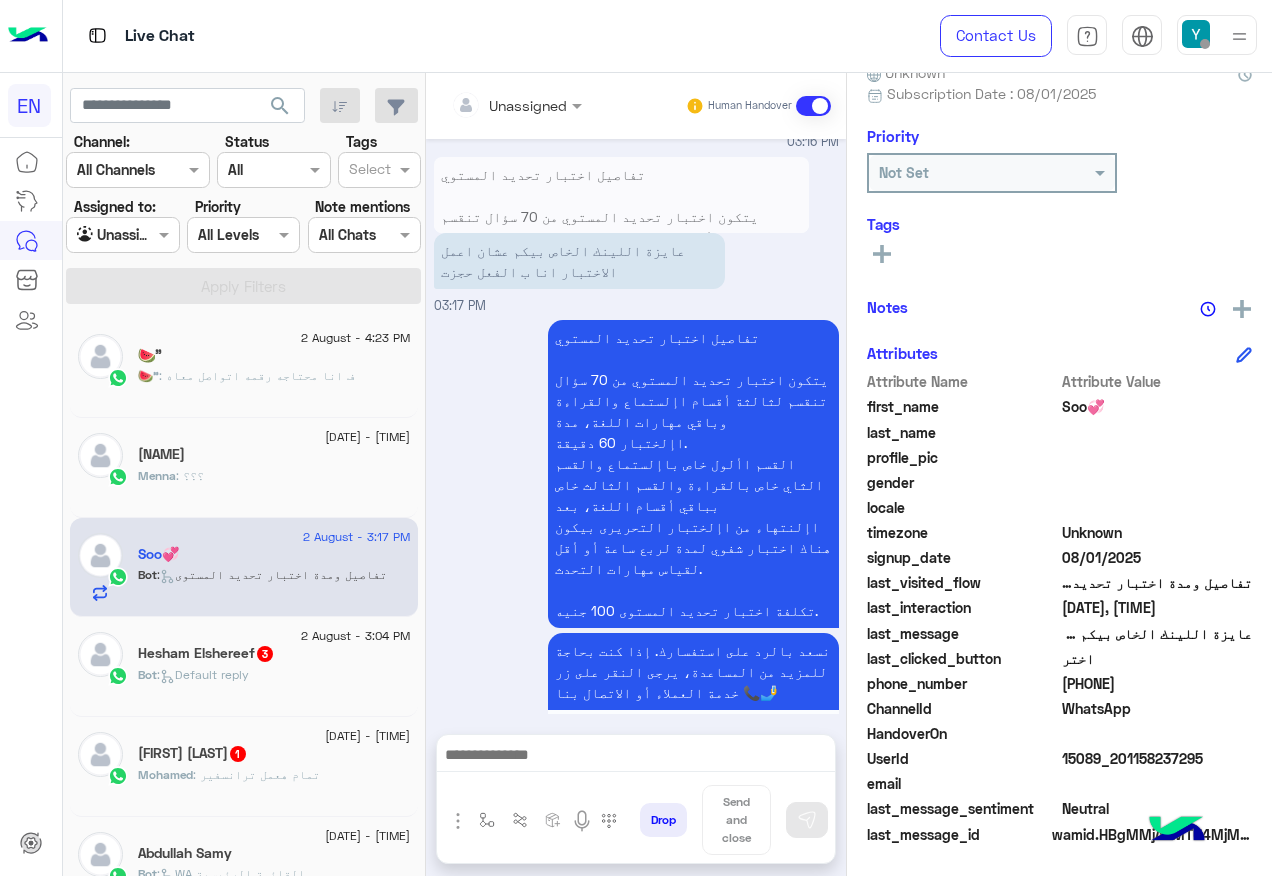 scroll, scrollTop: 2773, scrollLeft: 0, axis: vertical 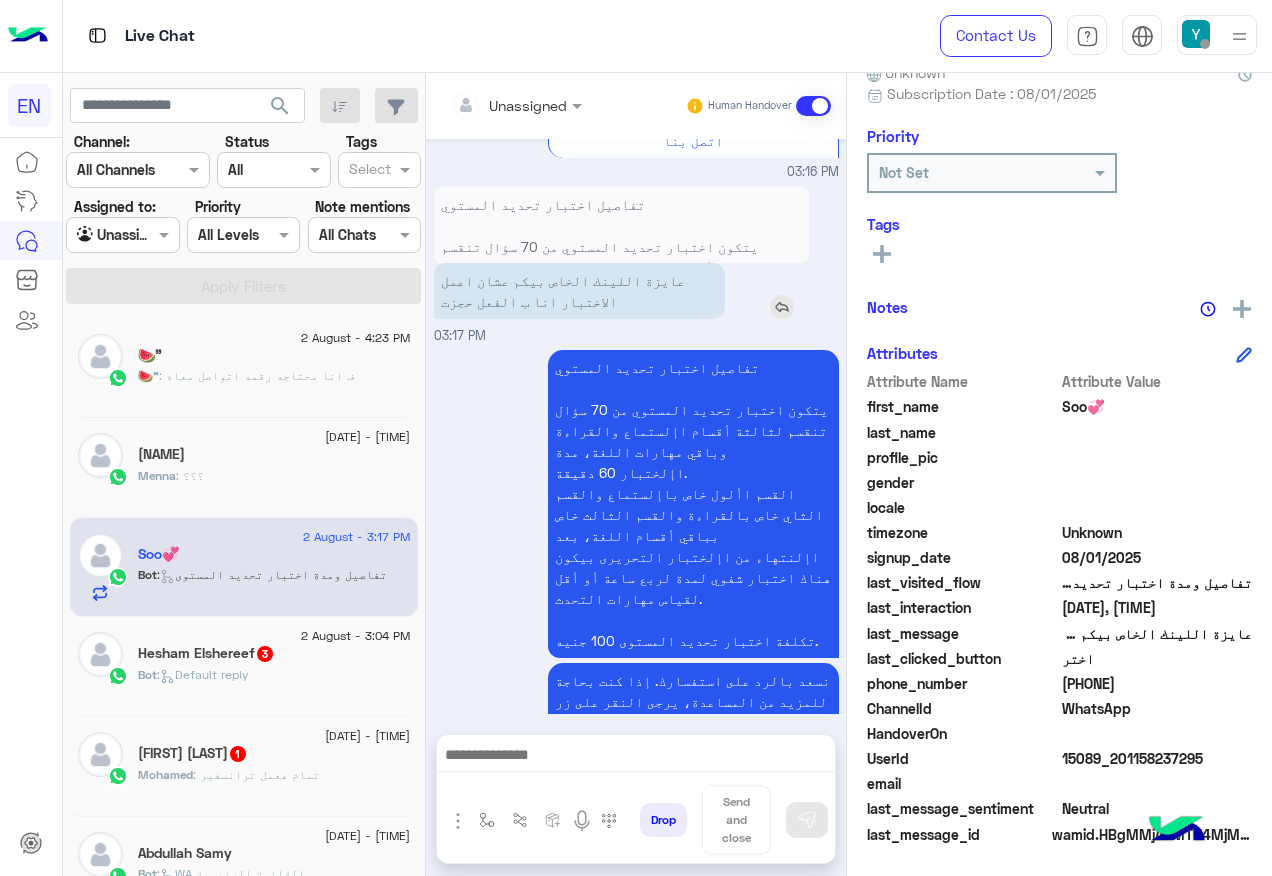 click at bounding box center [782, 307] 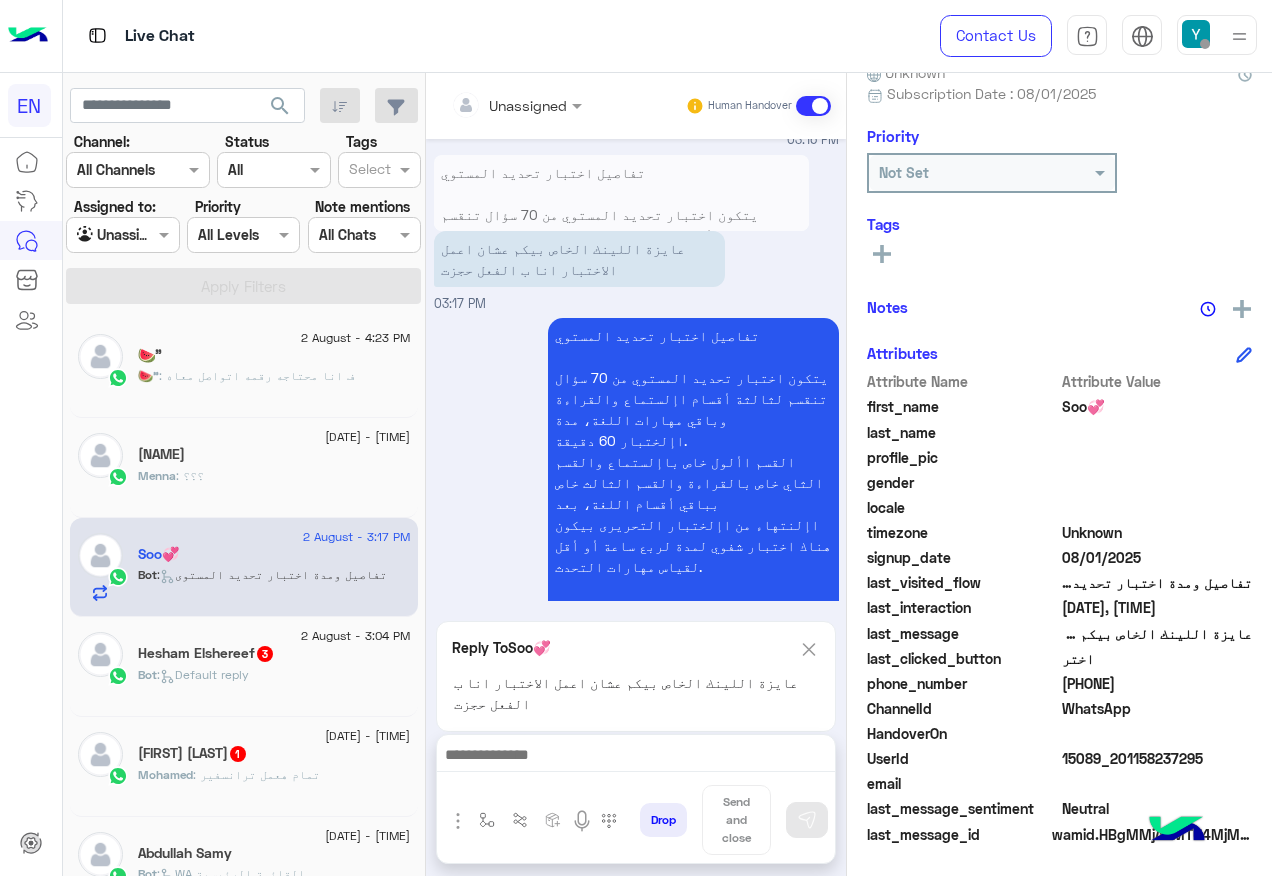 scroll, scrollTop: 2964, scrollLeft: 0, axis: vertical 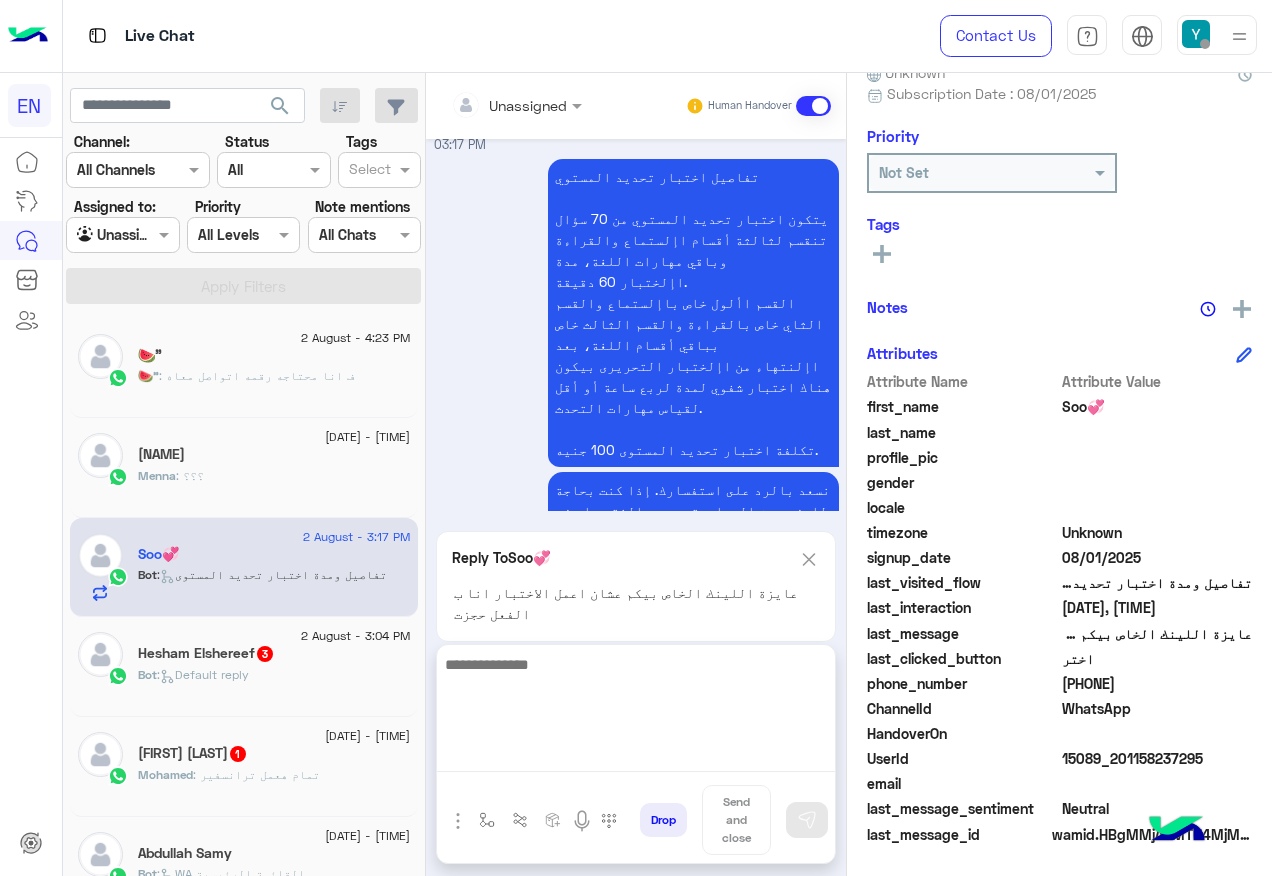 click at bounding box center [636, 712] 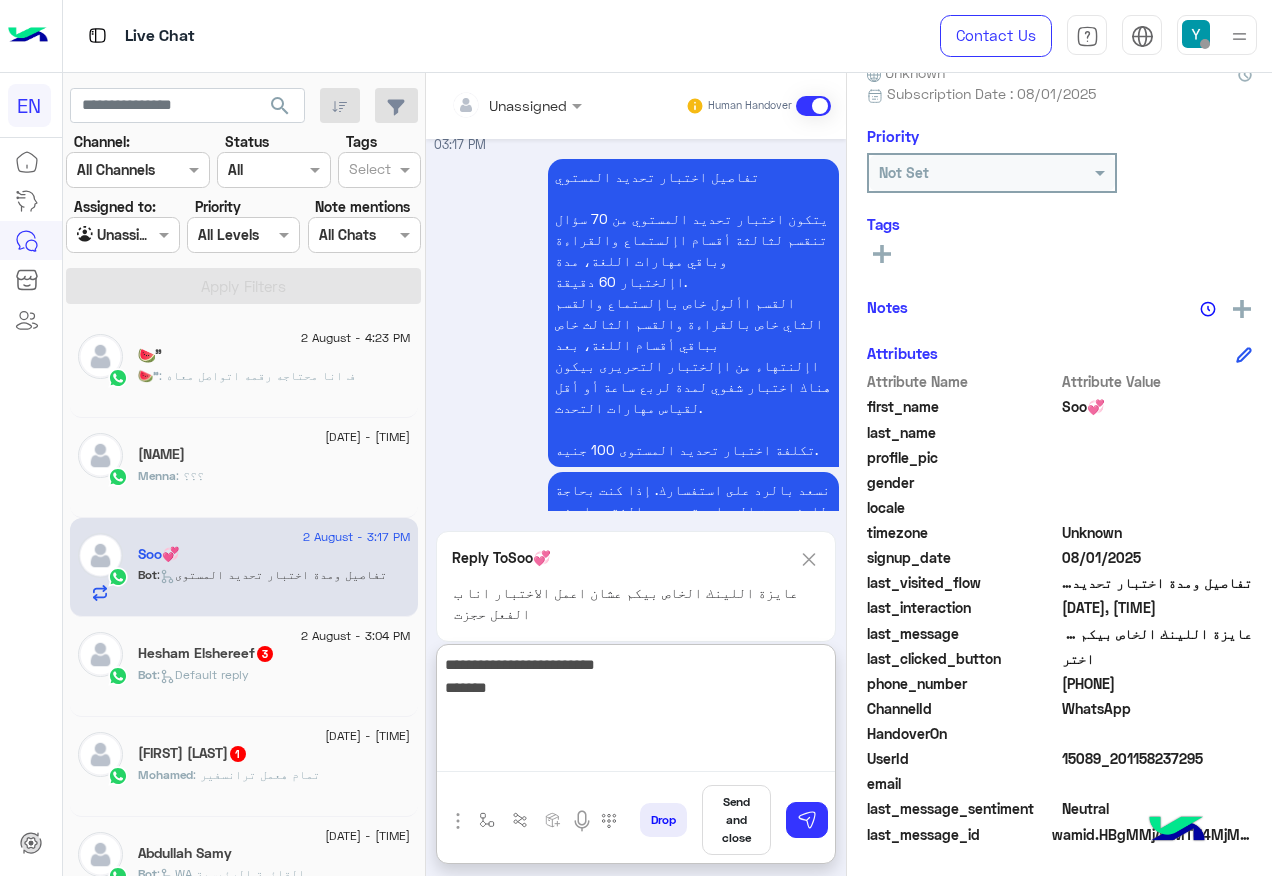 click on "**********" at bounding box center [636, 712] 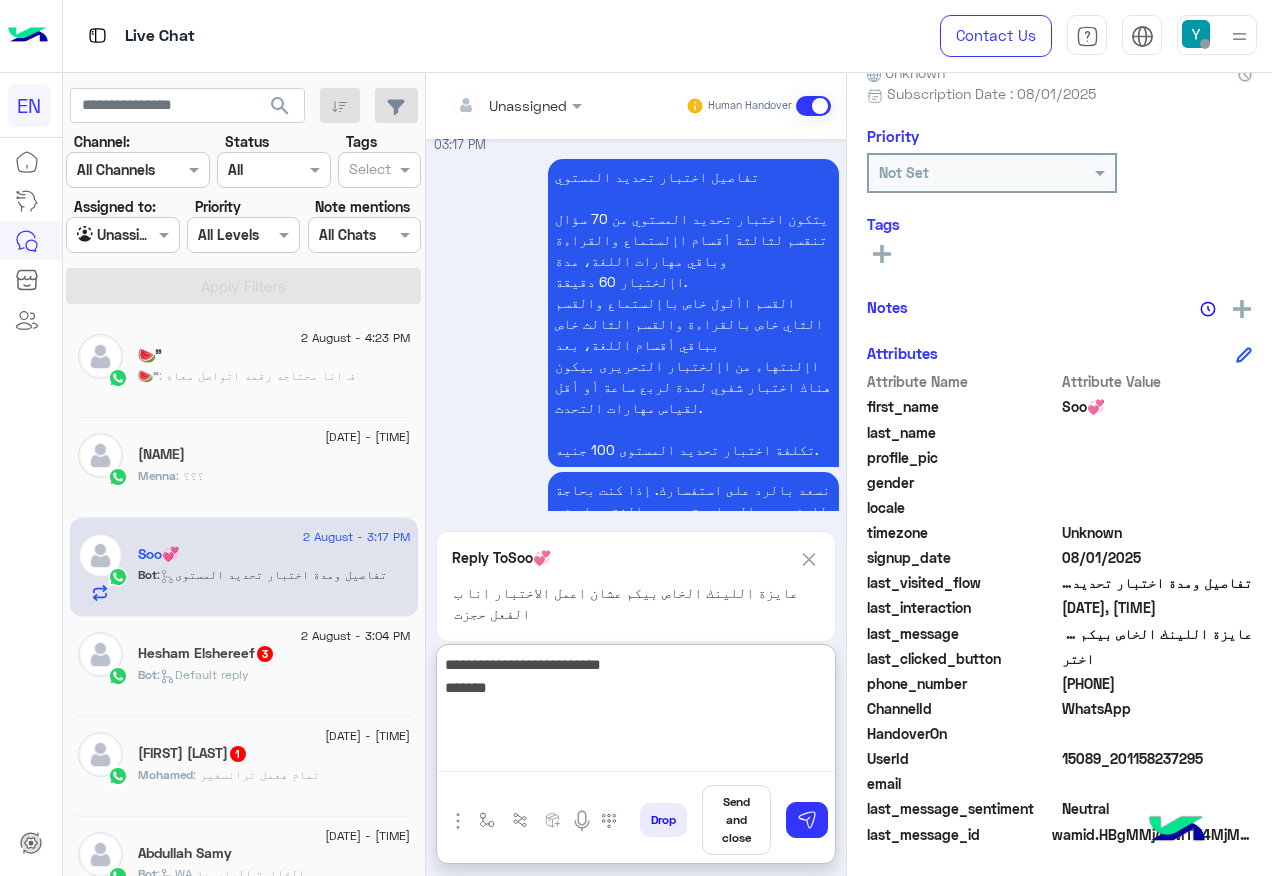 click on "**********" at bounding box center (636, 712) 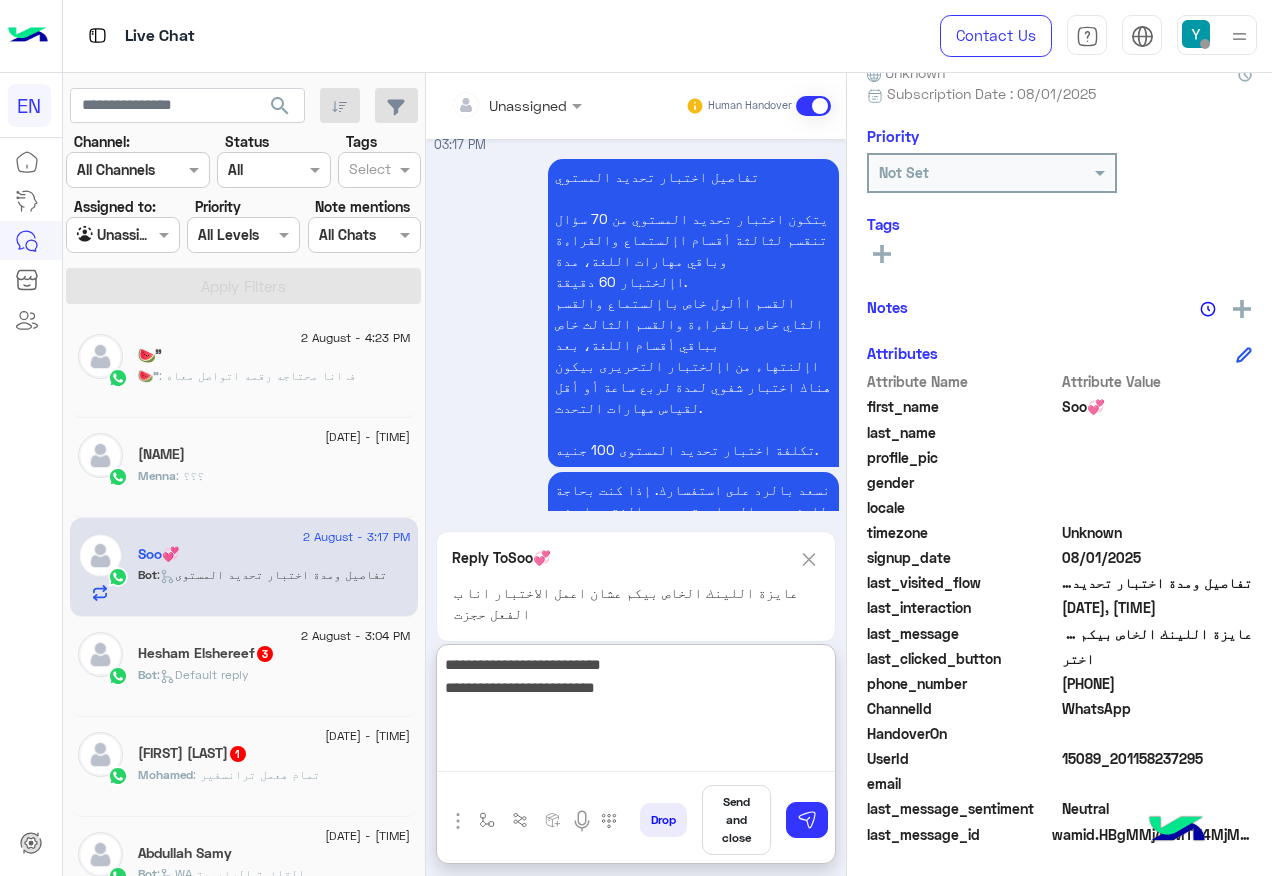 type on "**********" 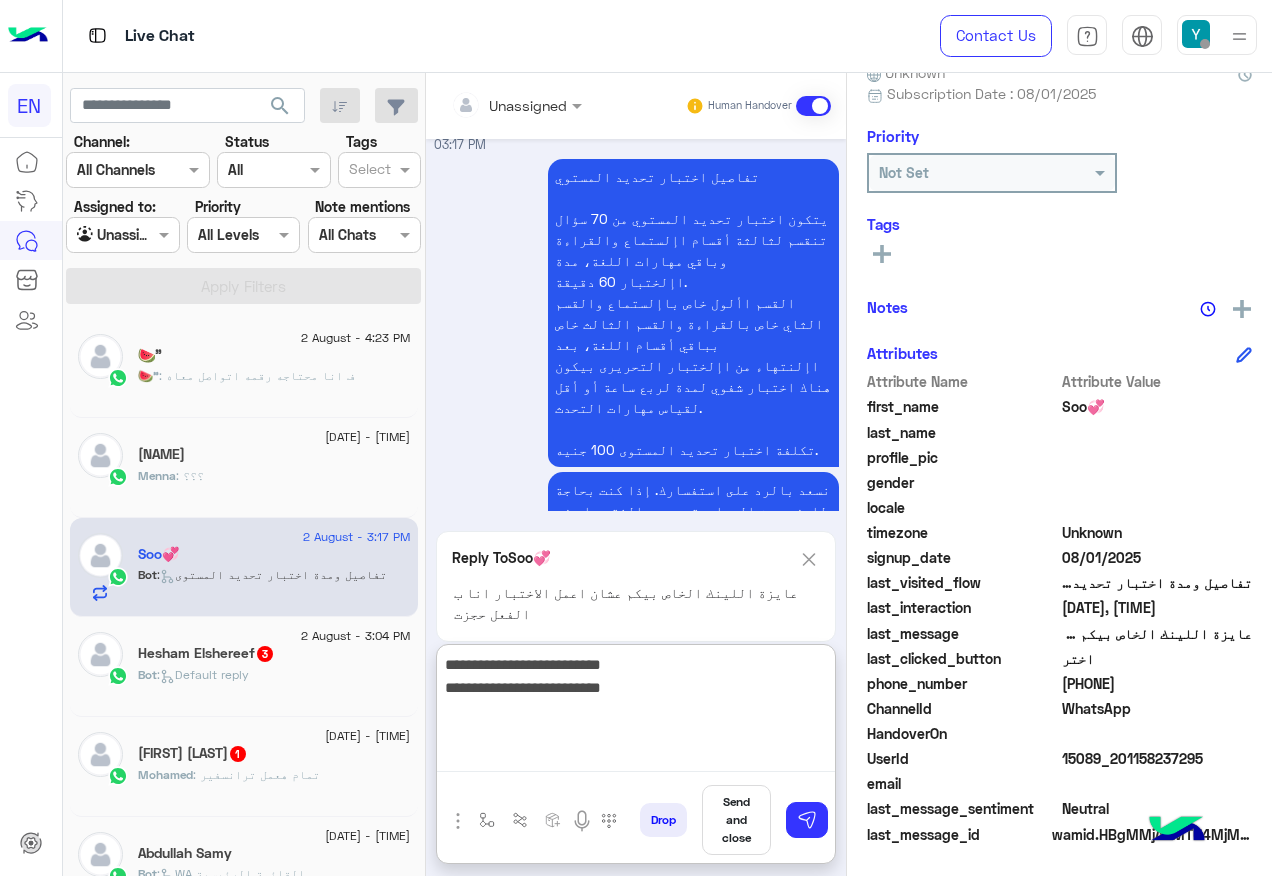 type 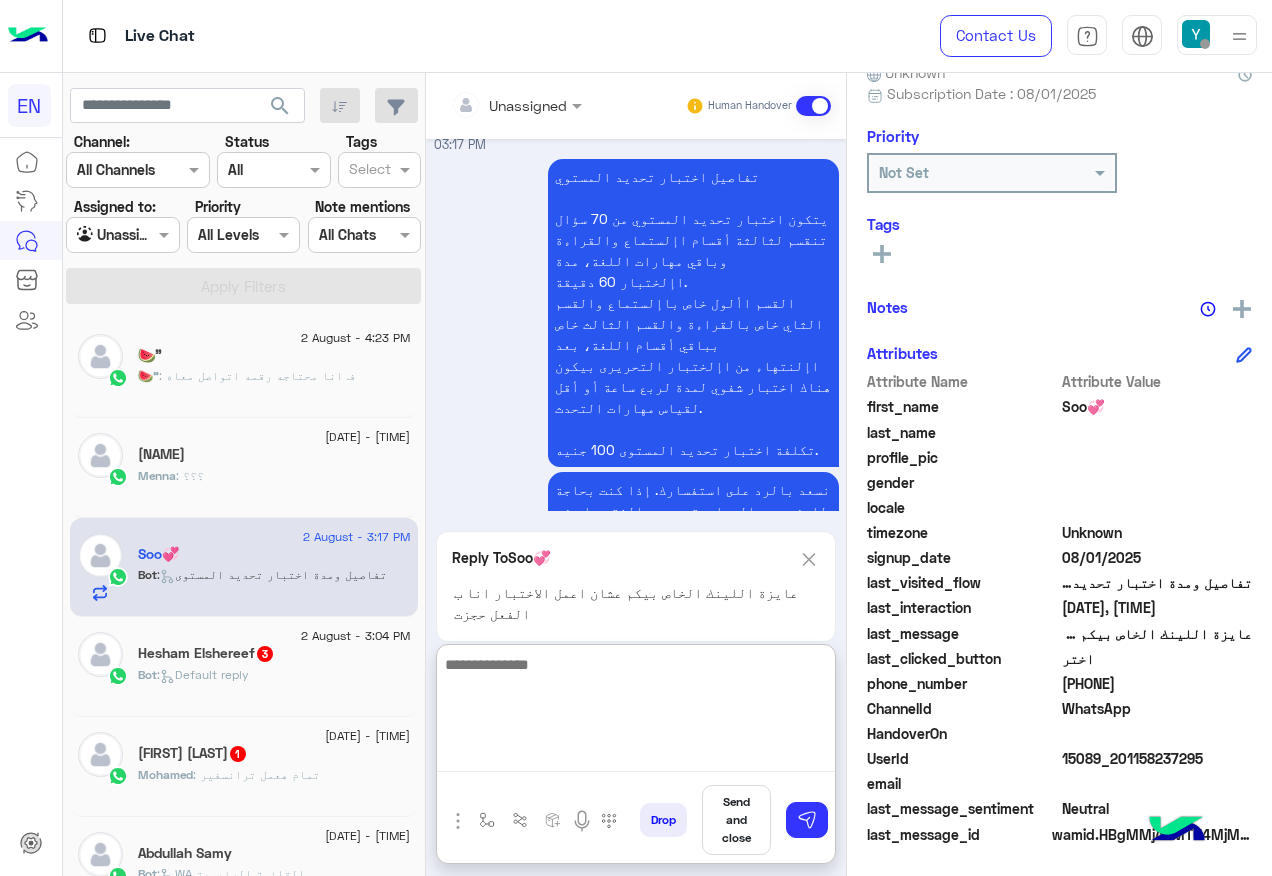 scroll, scrollTop: 3082, scrollLeft: 0, axis: vertical 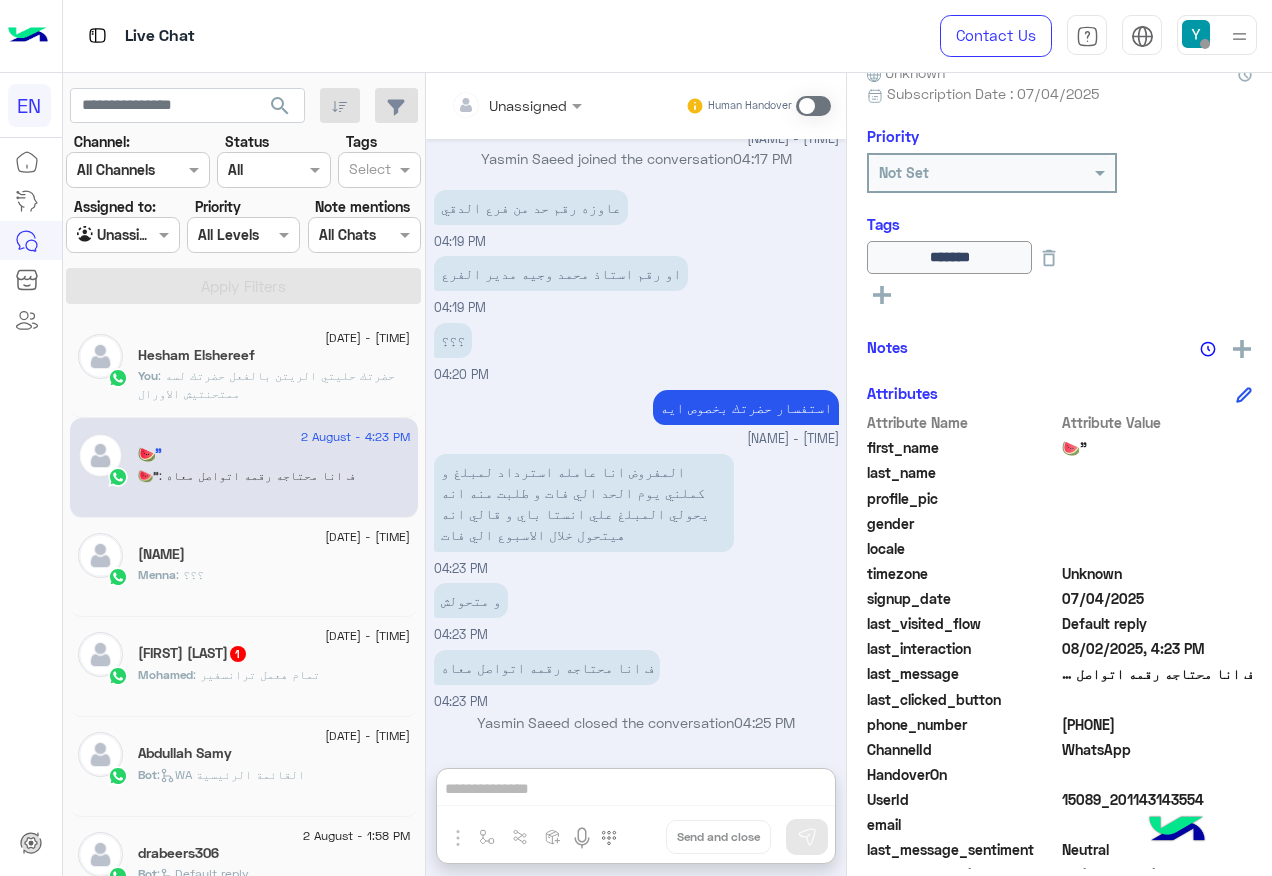 click on "You  : حضرتك حليتي الريتن بالفعل
حضرتك لسه ممتحنتيش الاورال" 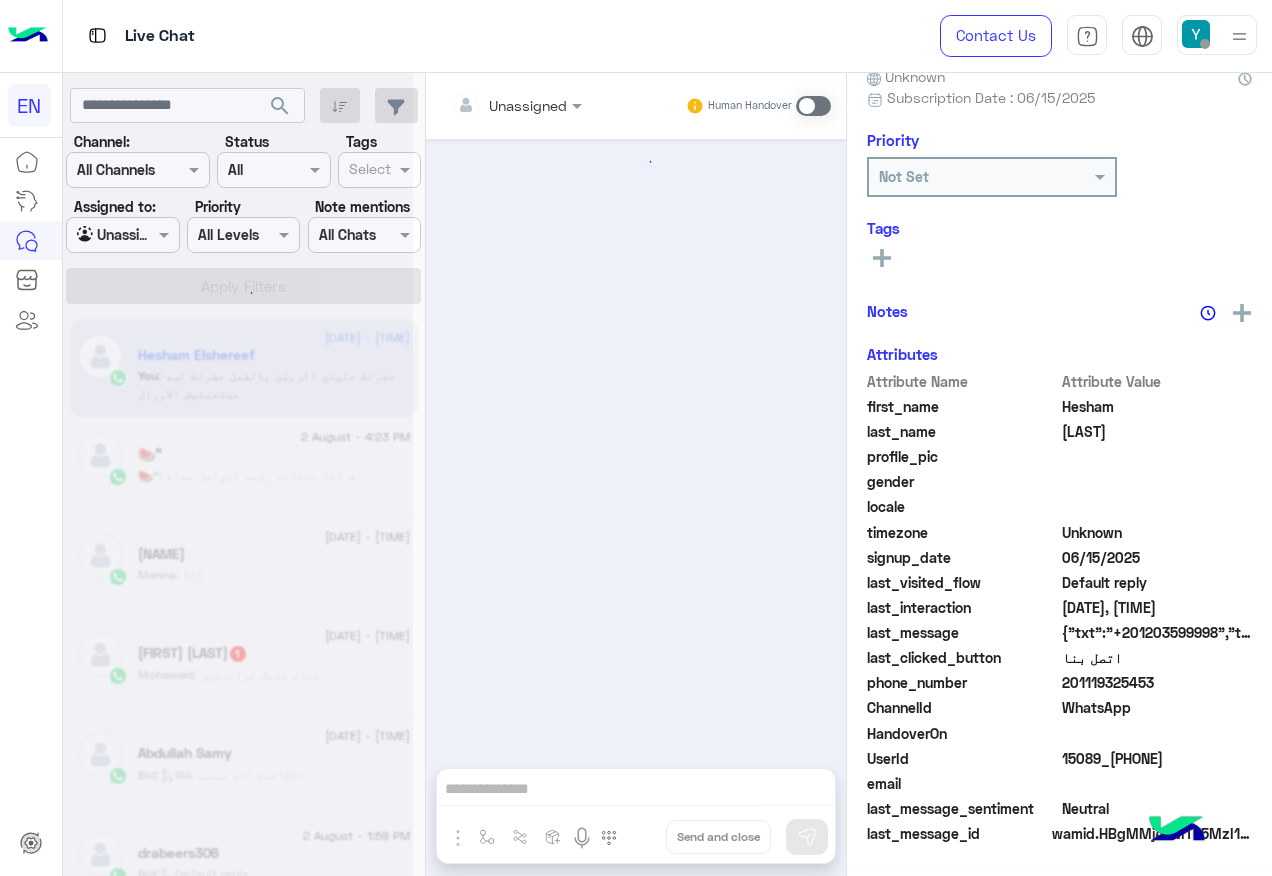 scroll, scrollTop: 197, scrollLeft: 0, axis: vertical 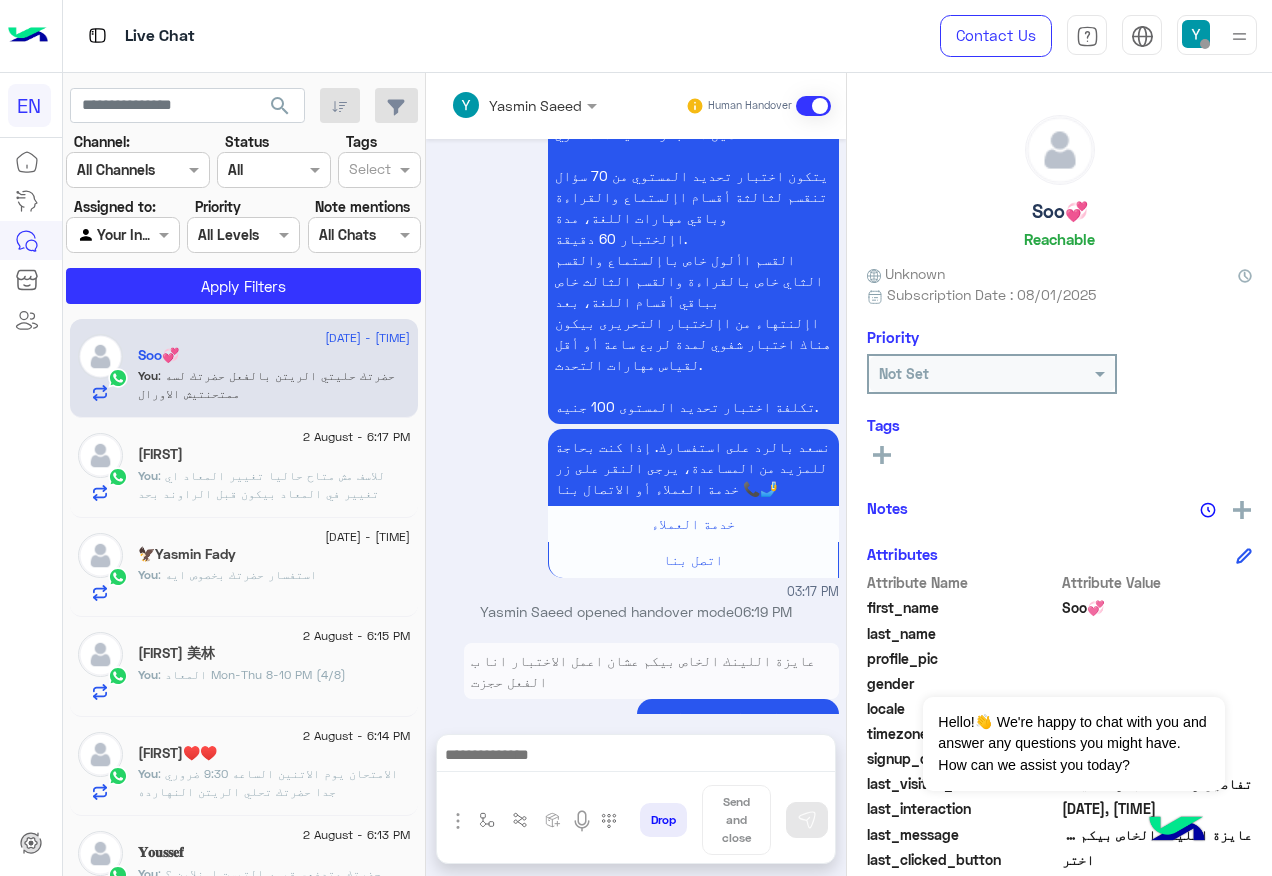 click on "2 August - 6:20 PM  Soo💞    You  : حضرتك حليتي الريتن بالفعل
حضرتك لسه ممتحنتيش الاورال" 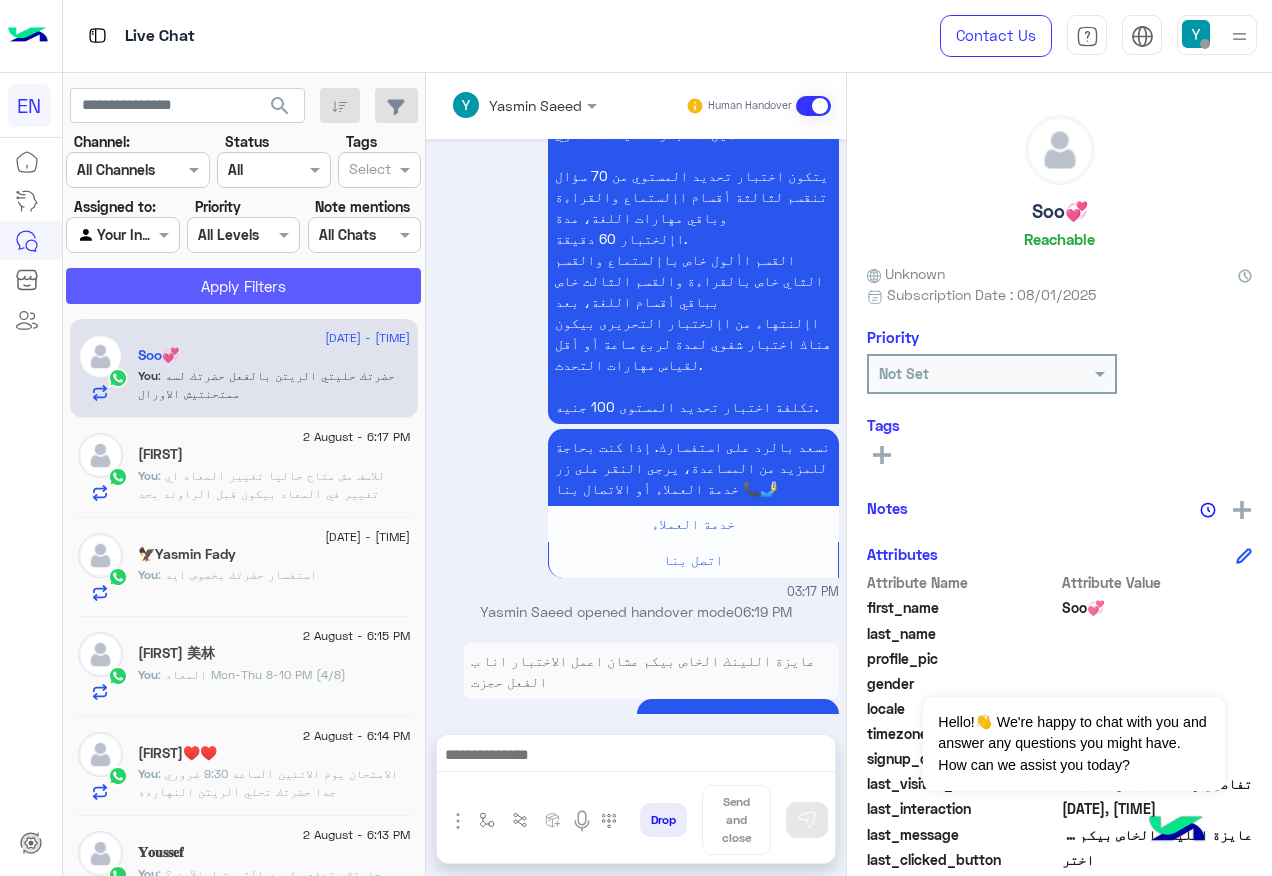 click on "Apply Filters" 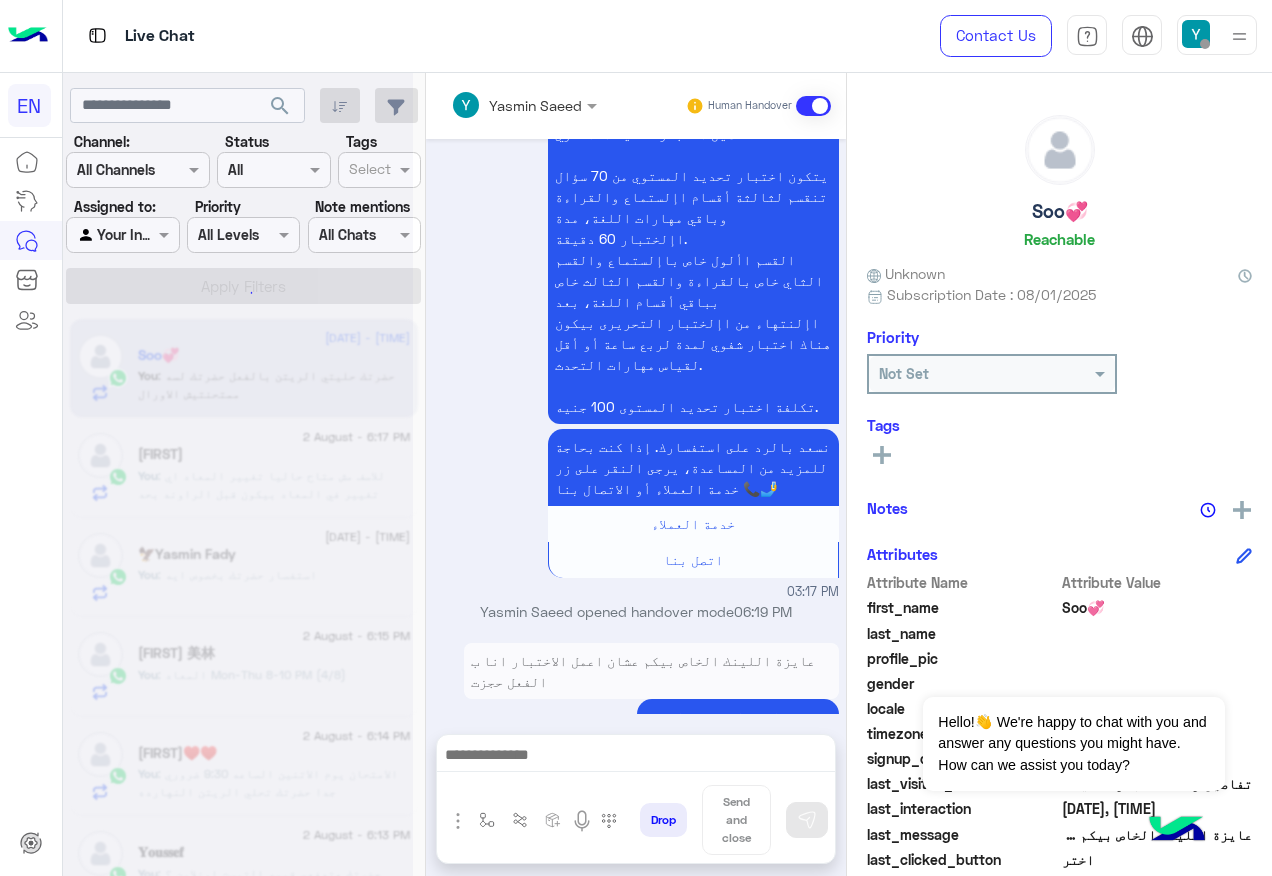 scroll, scrollTop: 0, scrollLeft: 0, axis: both 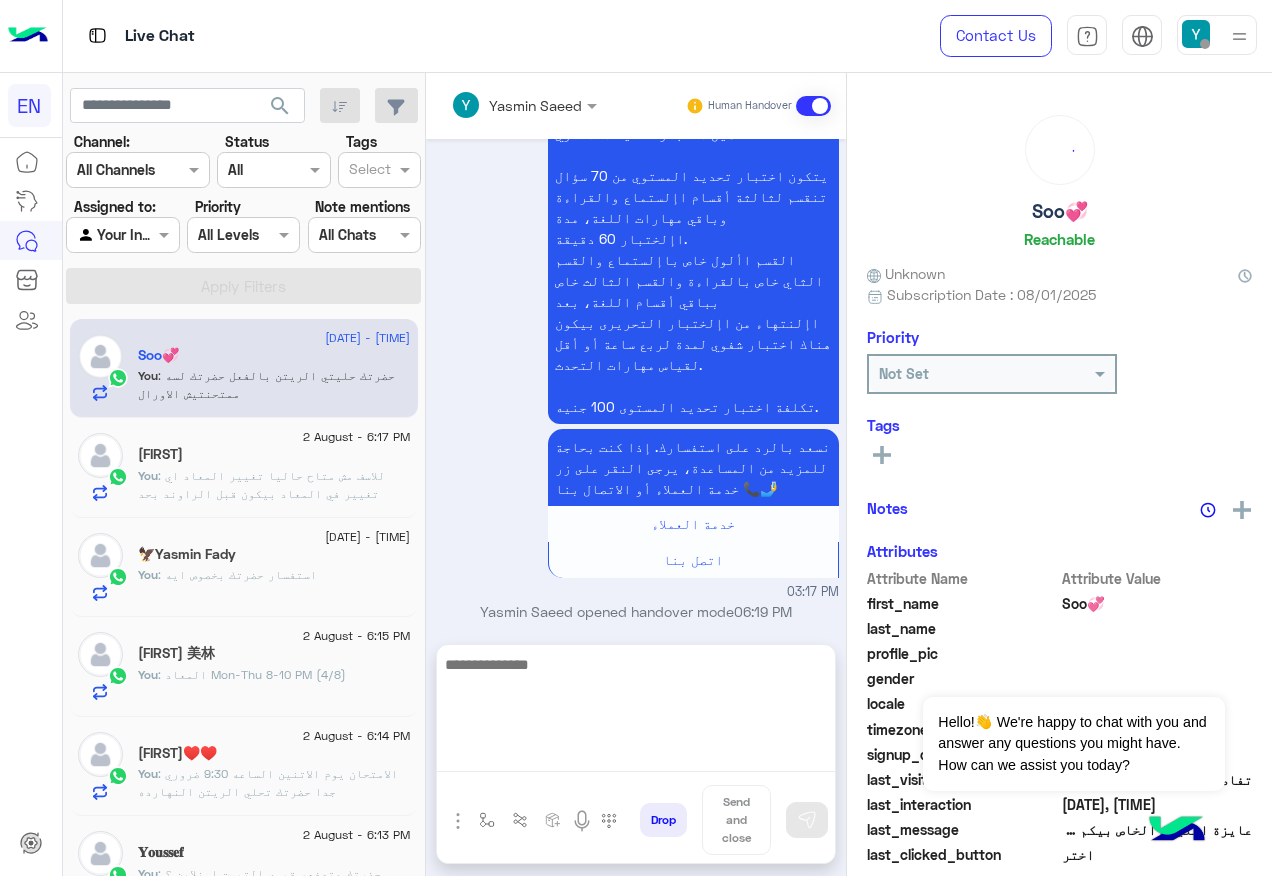 click at bounding box center (636, 712) 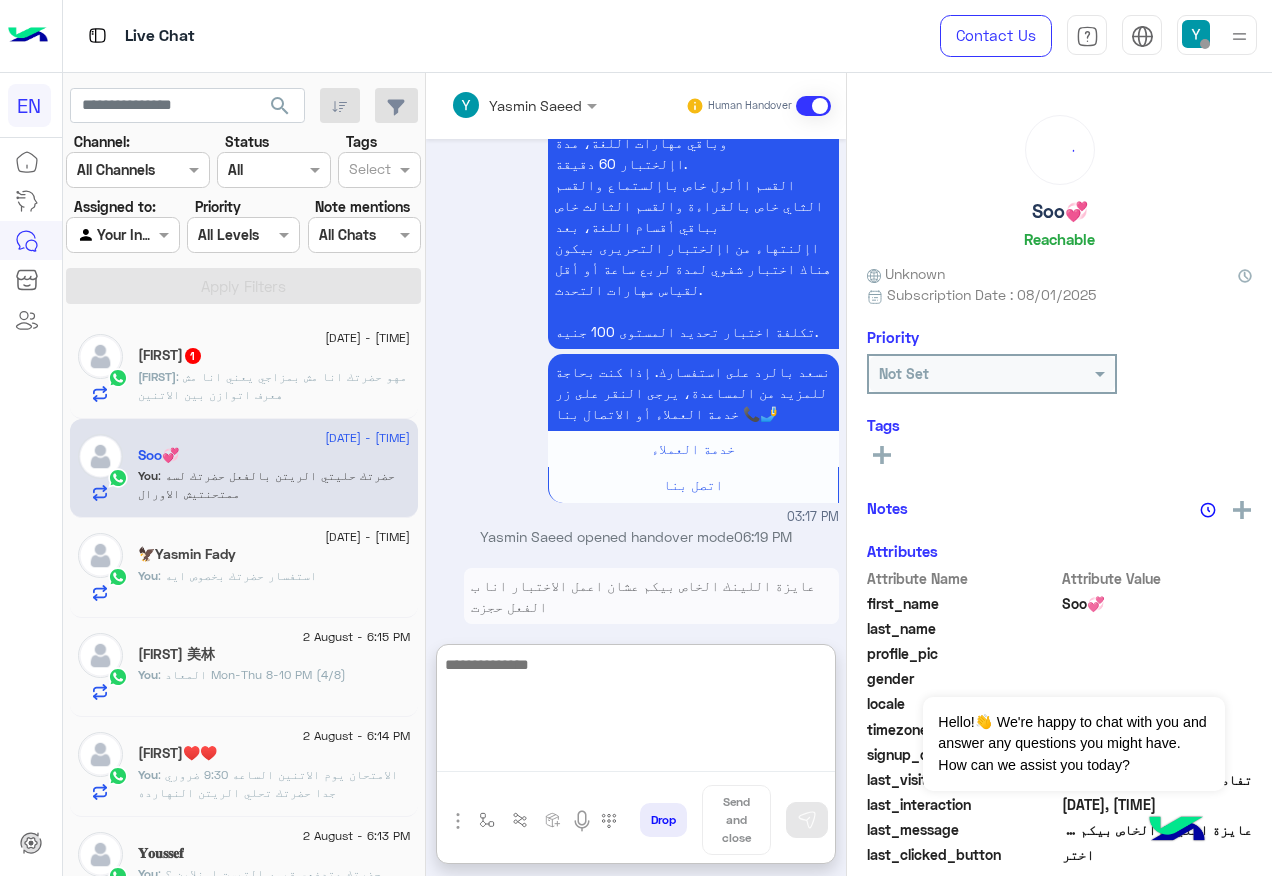 scroll, scrollTop: 2794, scrollLeft: 0, axis: vertical 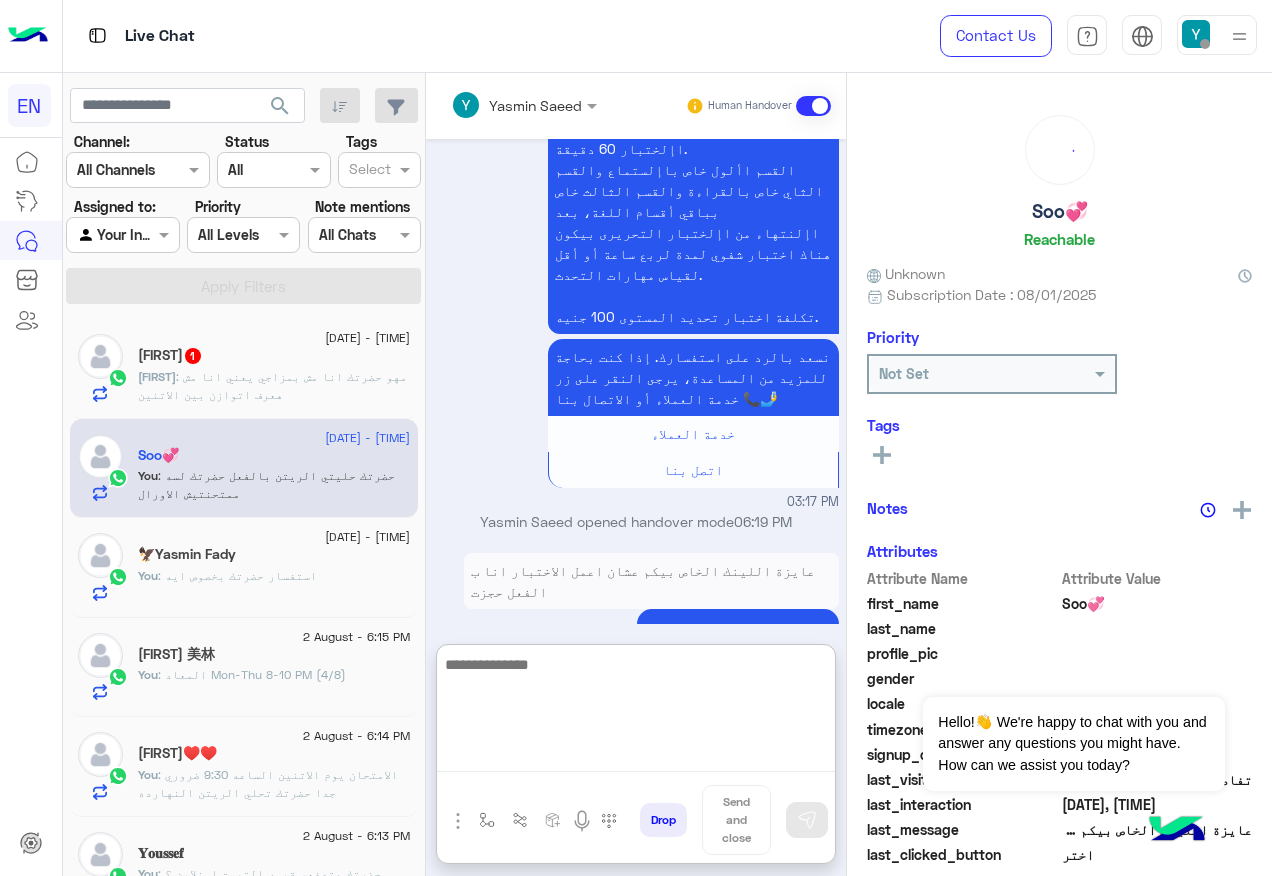 click at bounding box center (636, 712) 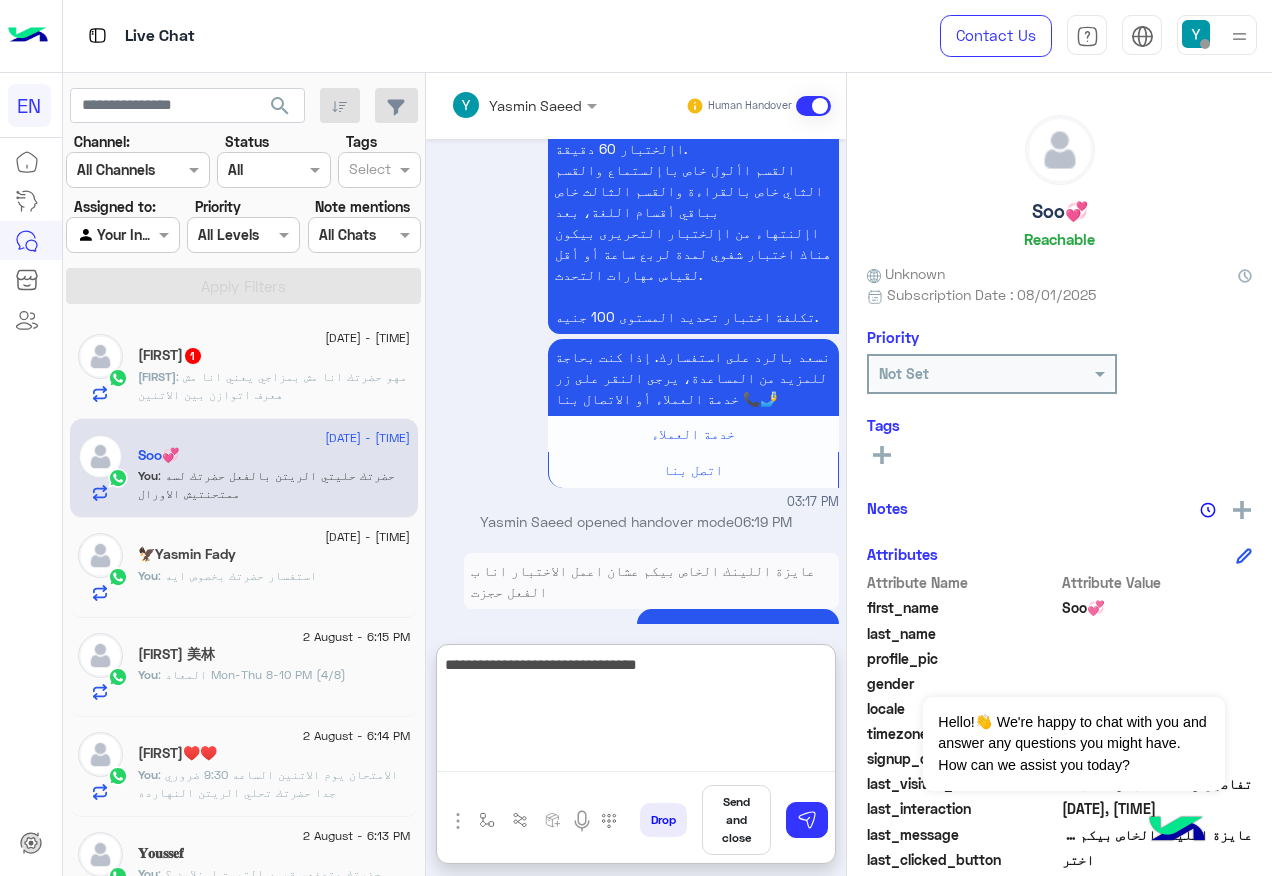 type on "**********" 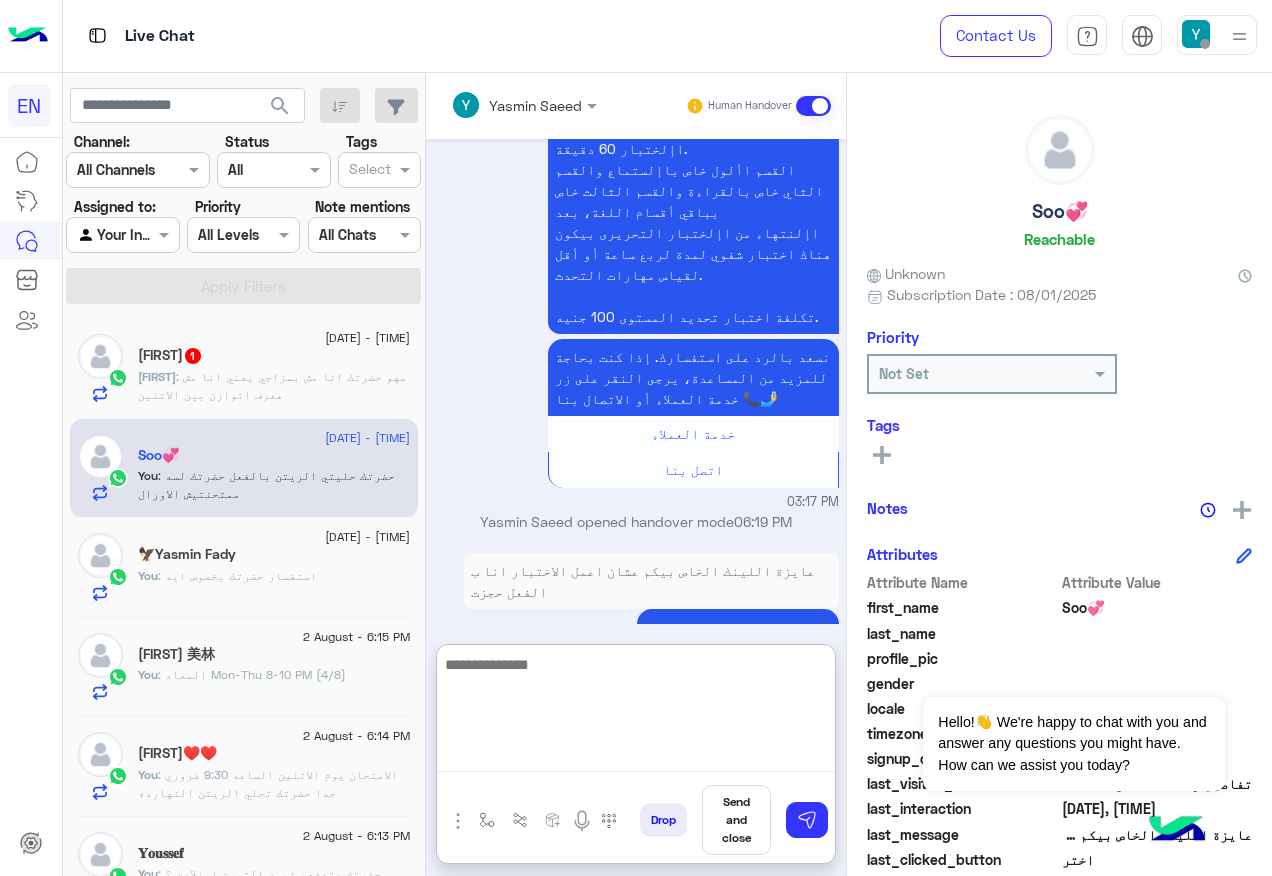 scroll, scrollTop: 2858, scrollLeft: 0, axis: vertical 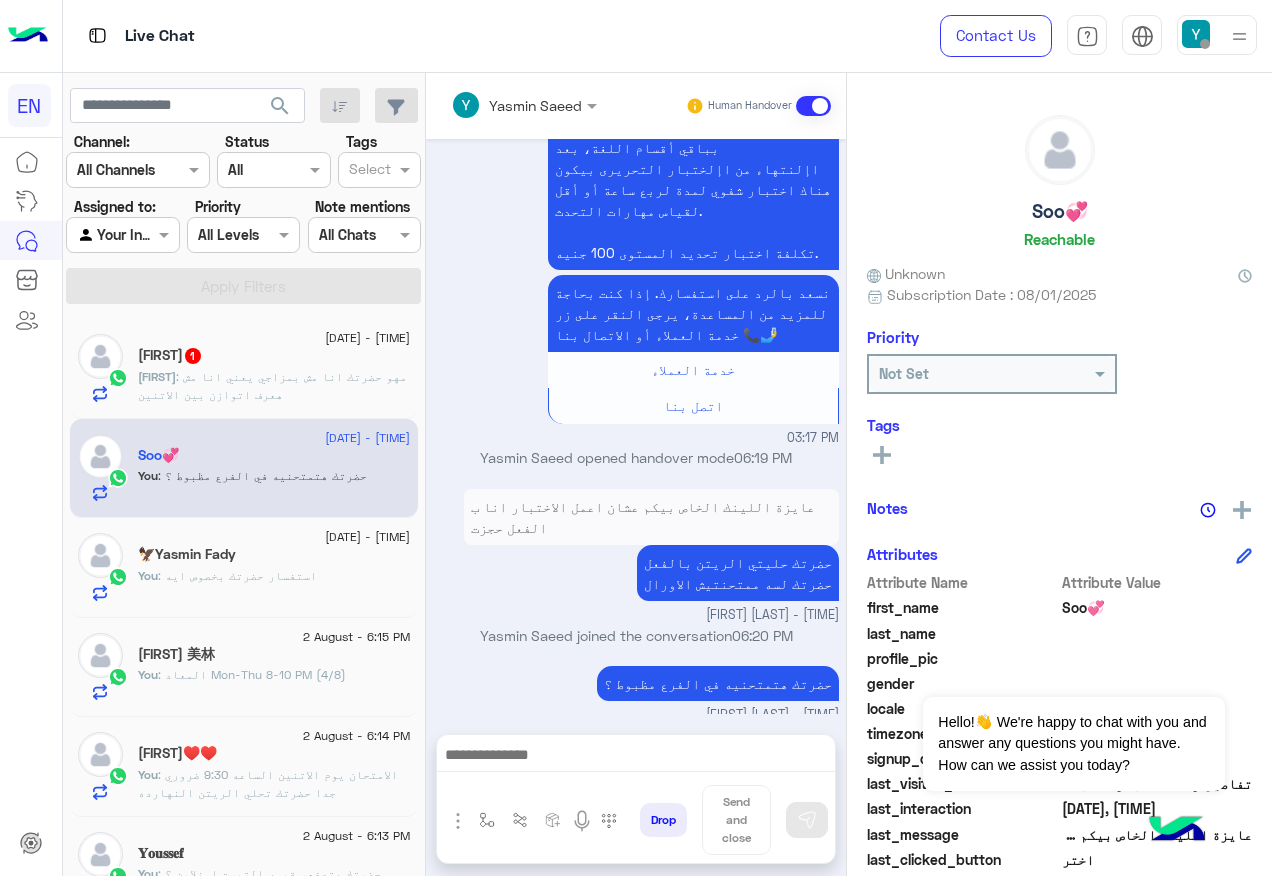 click on "Eva🤍 : مهو حضرتك انا مش بمزاجي يعني انا مش هعرف اتوازن بين الاتنين" 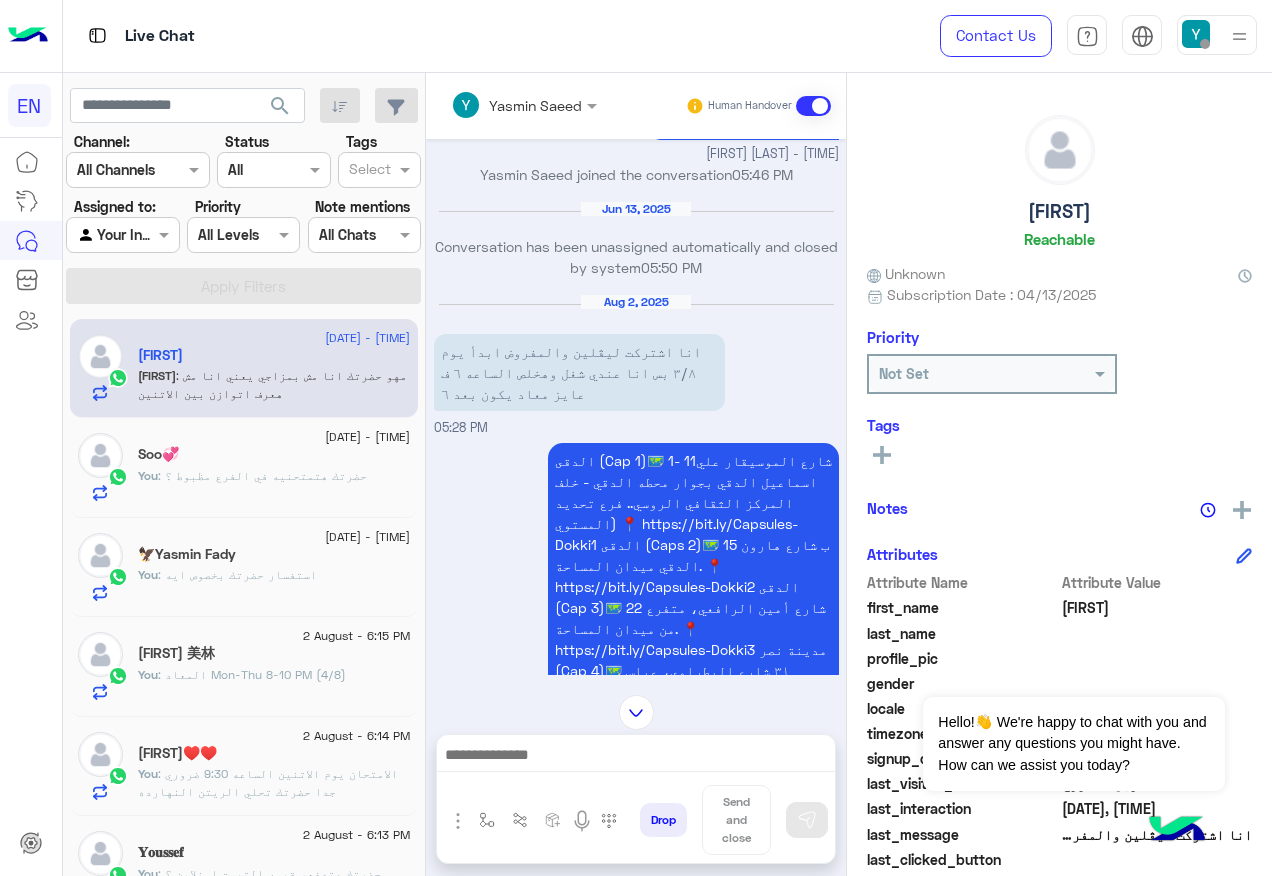 scroll, scrollTop: 2040, scrollLeft: 0, axis: vertical 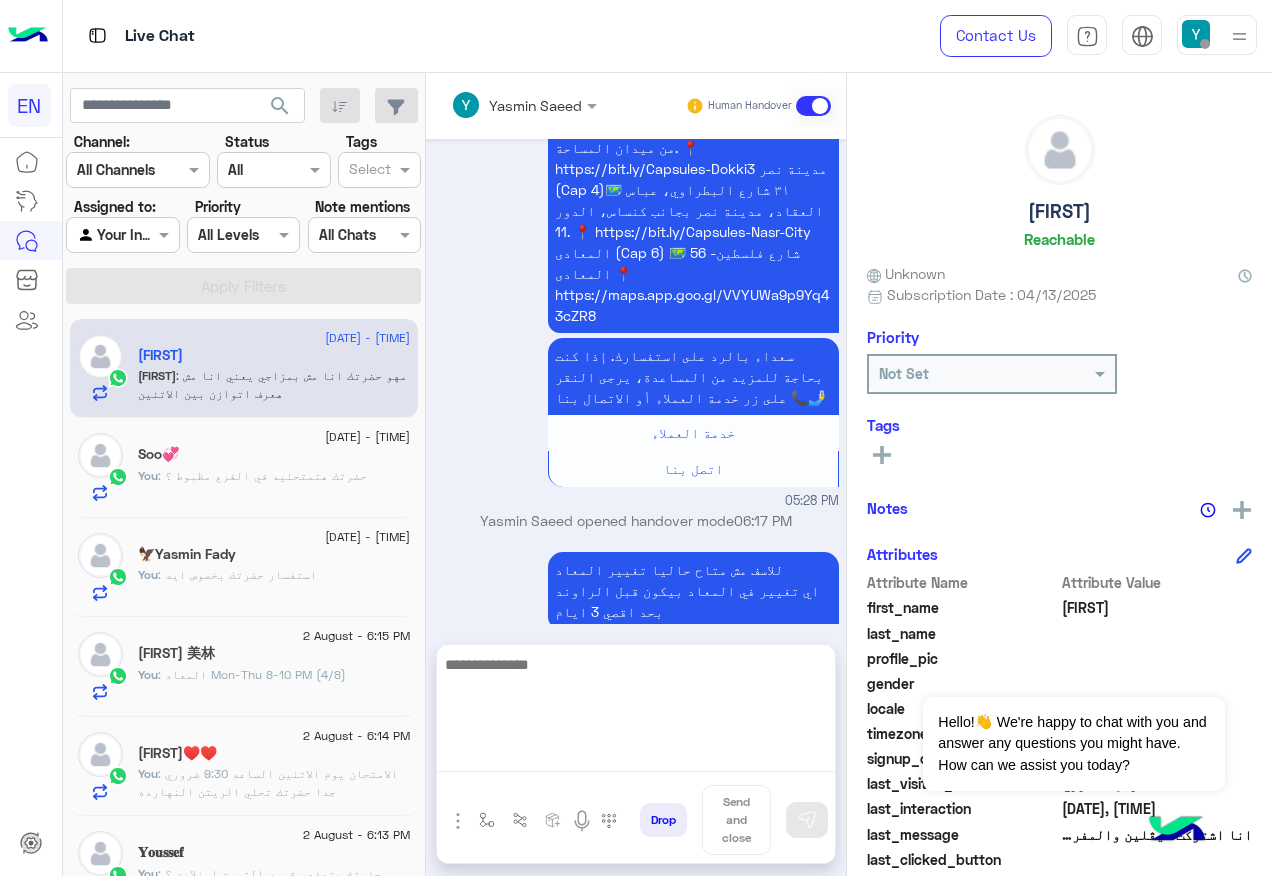 click at bounding box center [636, 712] 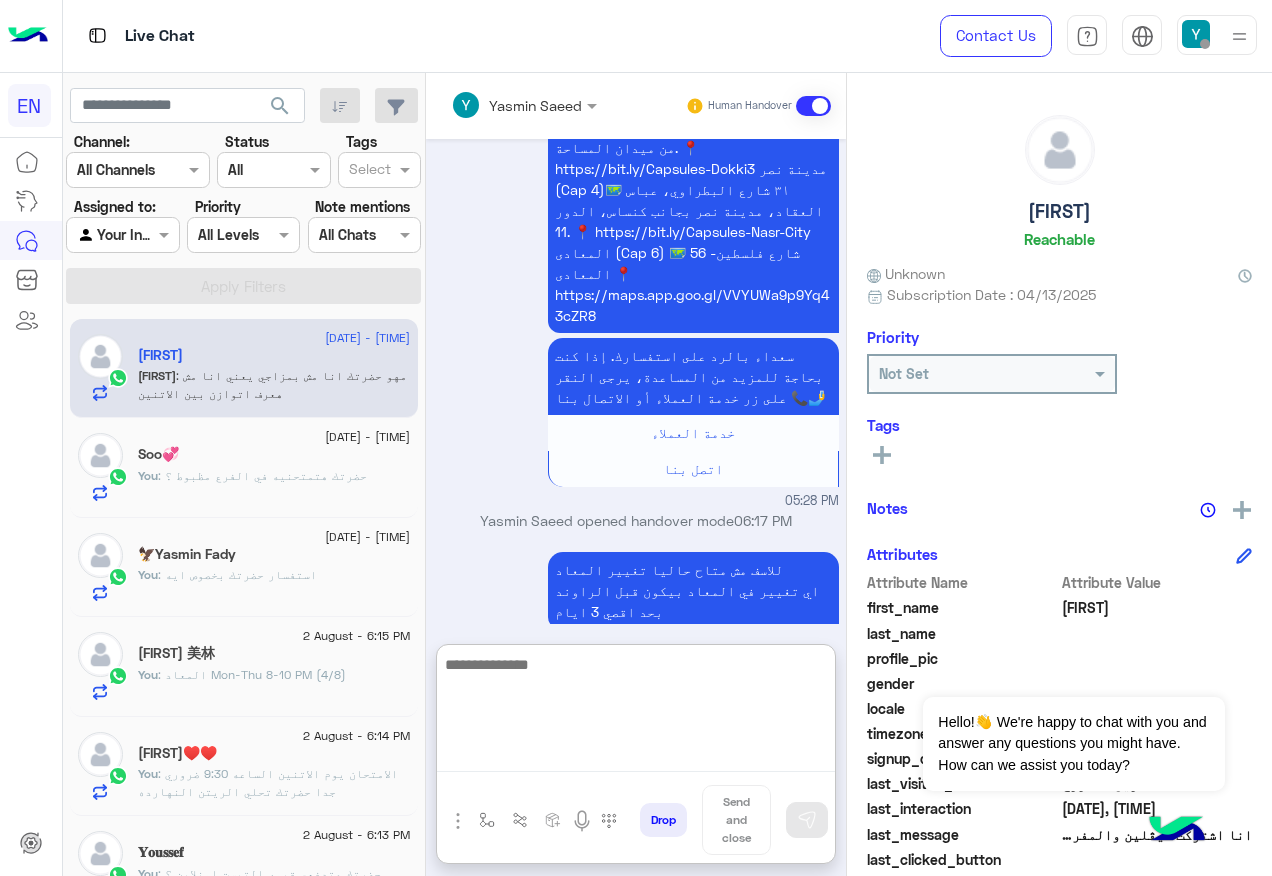 scroll, scrollTop: 2830, scrollLeft: 0, axis: vertical 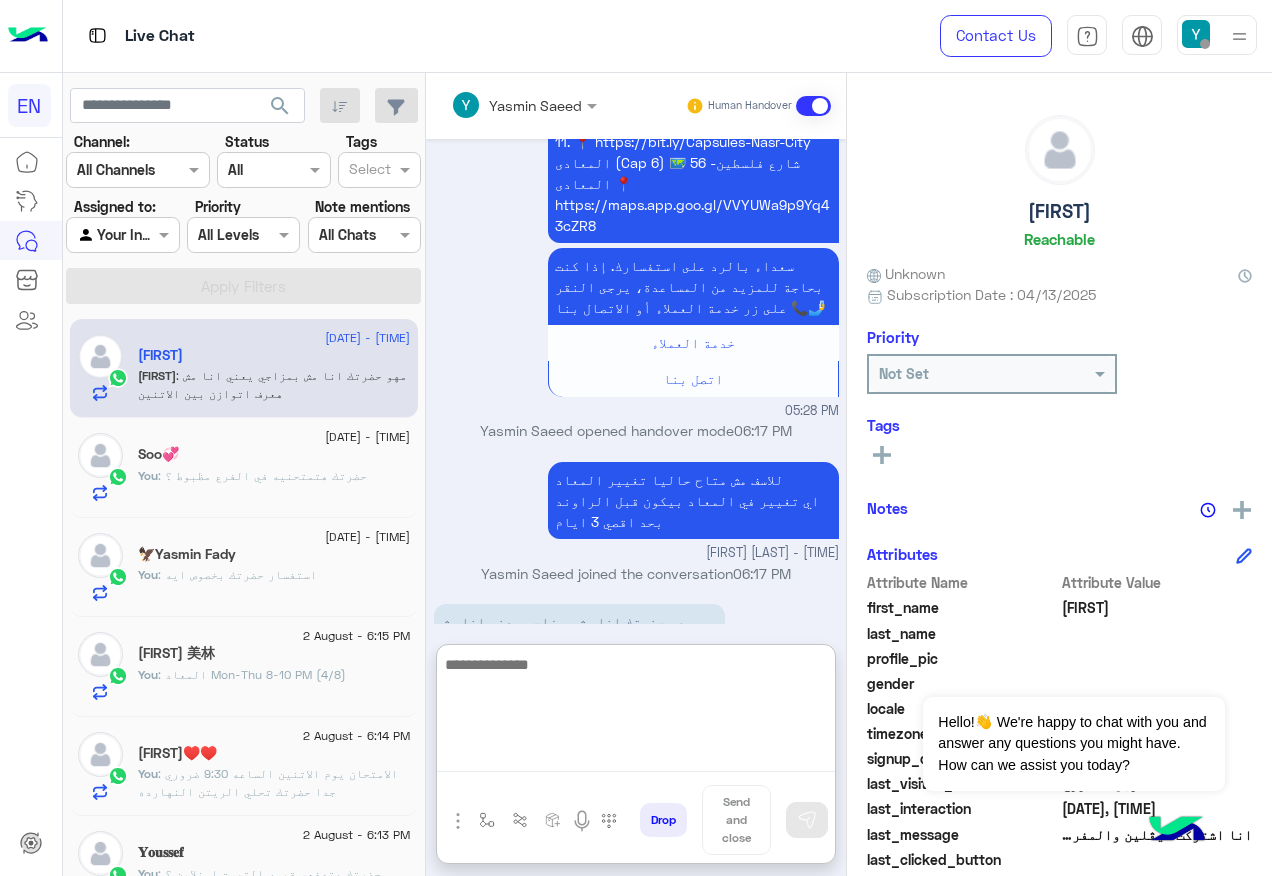 click at bounding box center [636, 712] 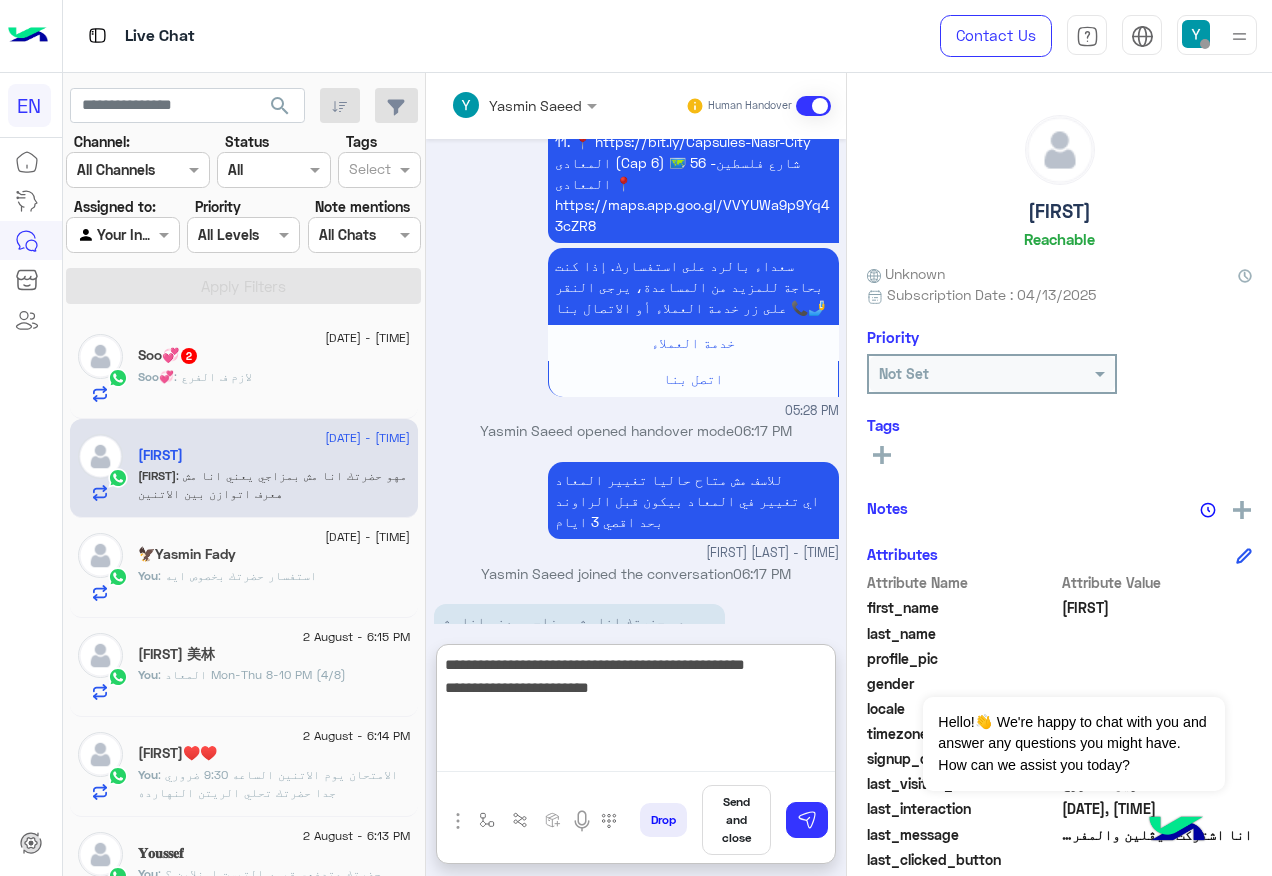 type on "**********" 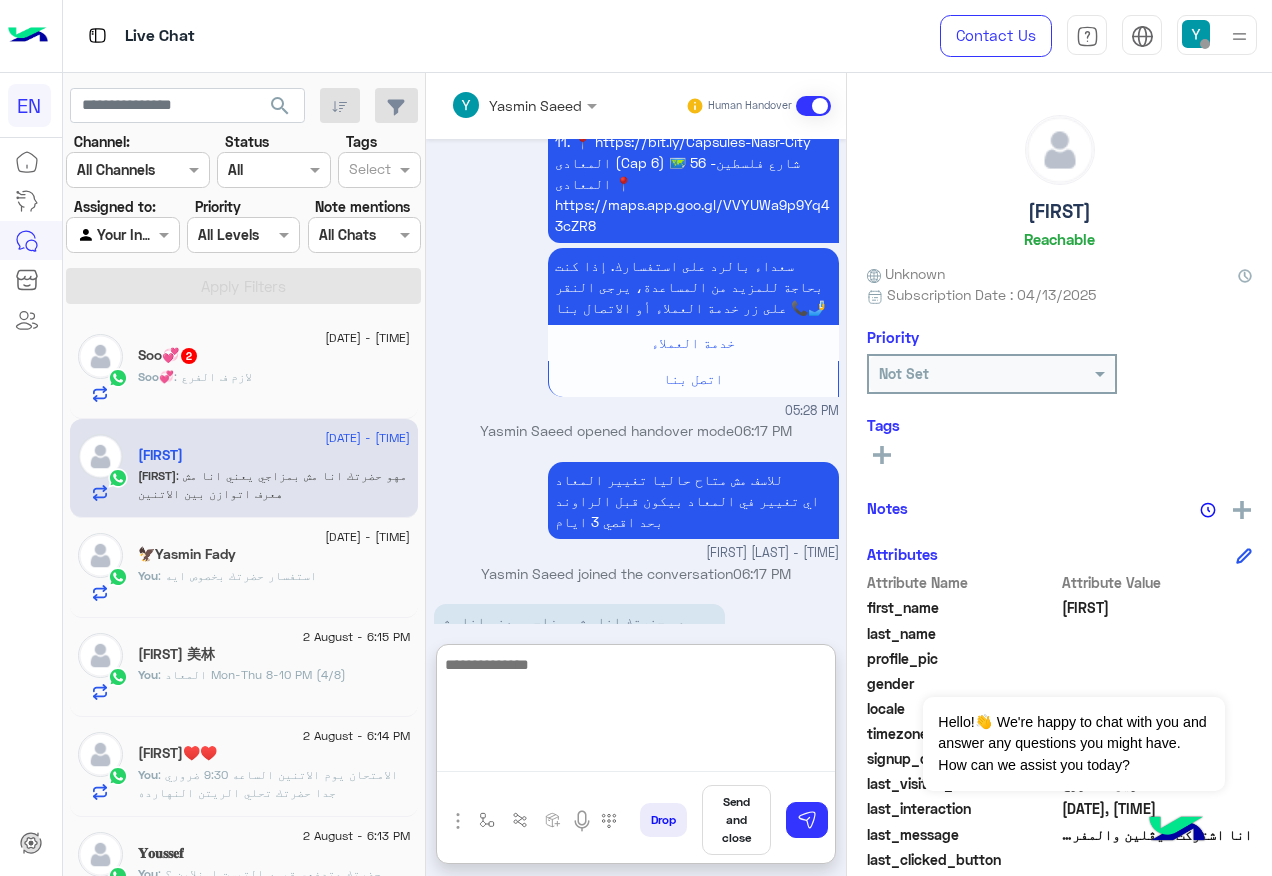 scroll, scrollTop: 2936, scrollLeft: 0, axis: vertical 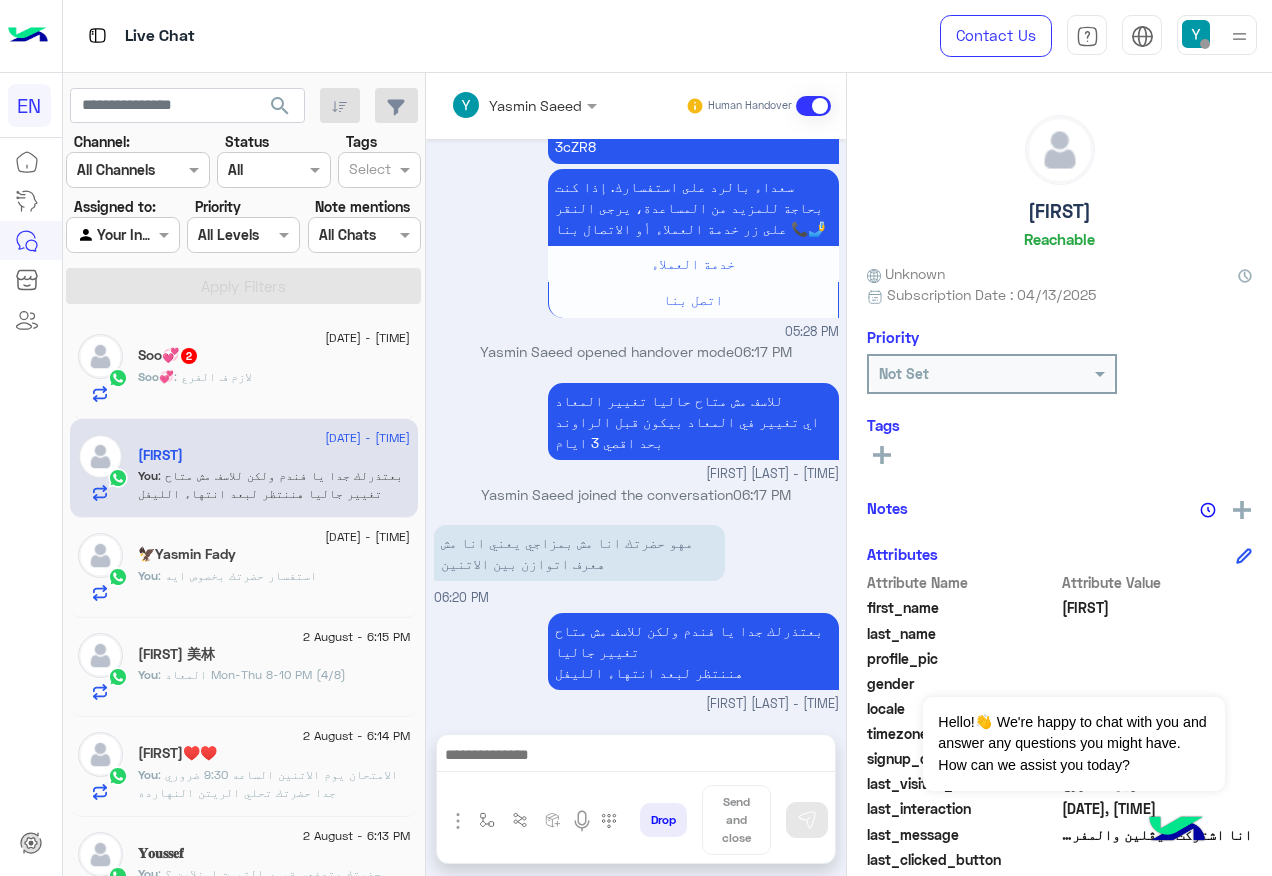 click on "Soo💞 : لازم ف الفرع" 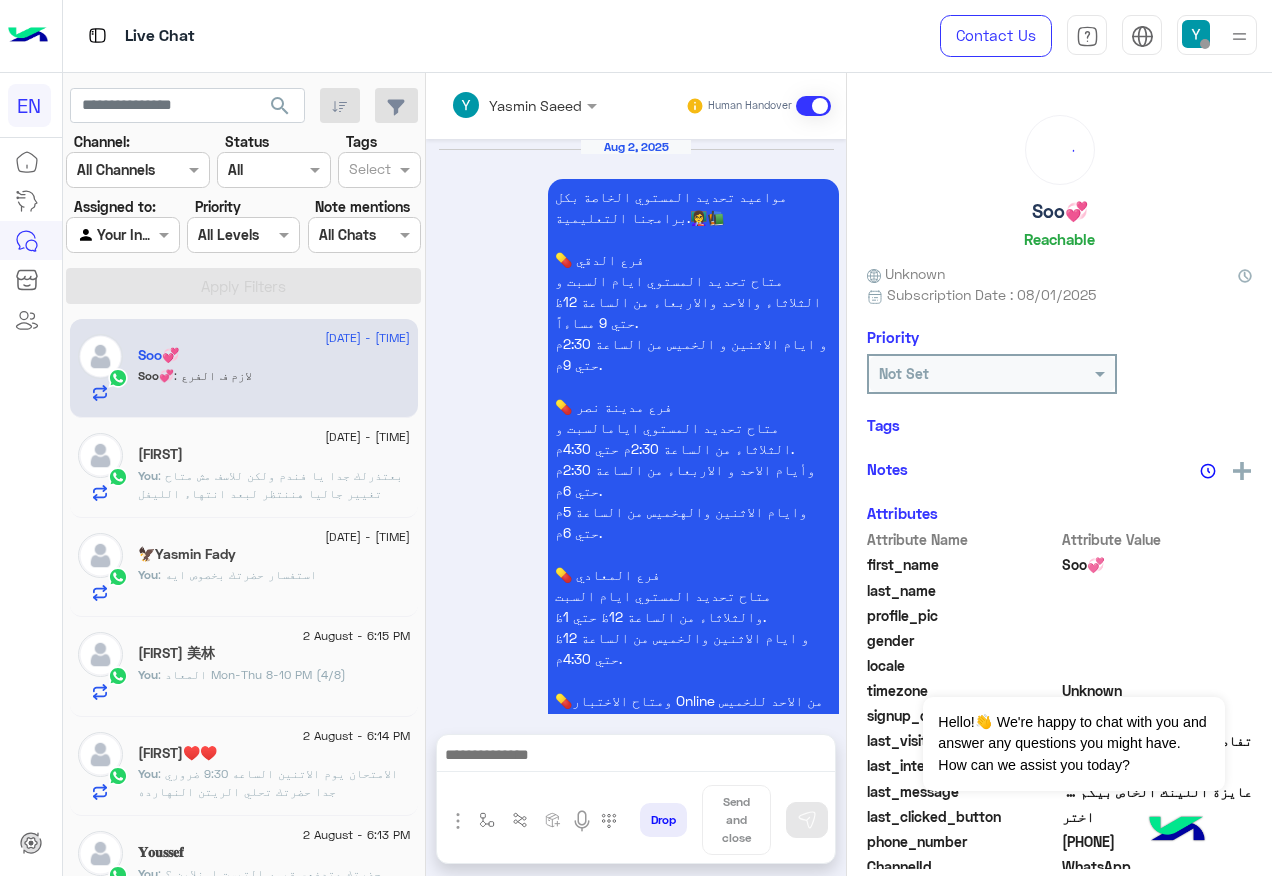 scroll, scrollTop: 2674, scrollLeft: 0, axis: vertical 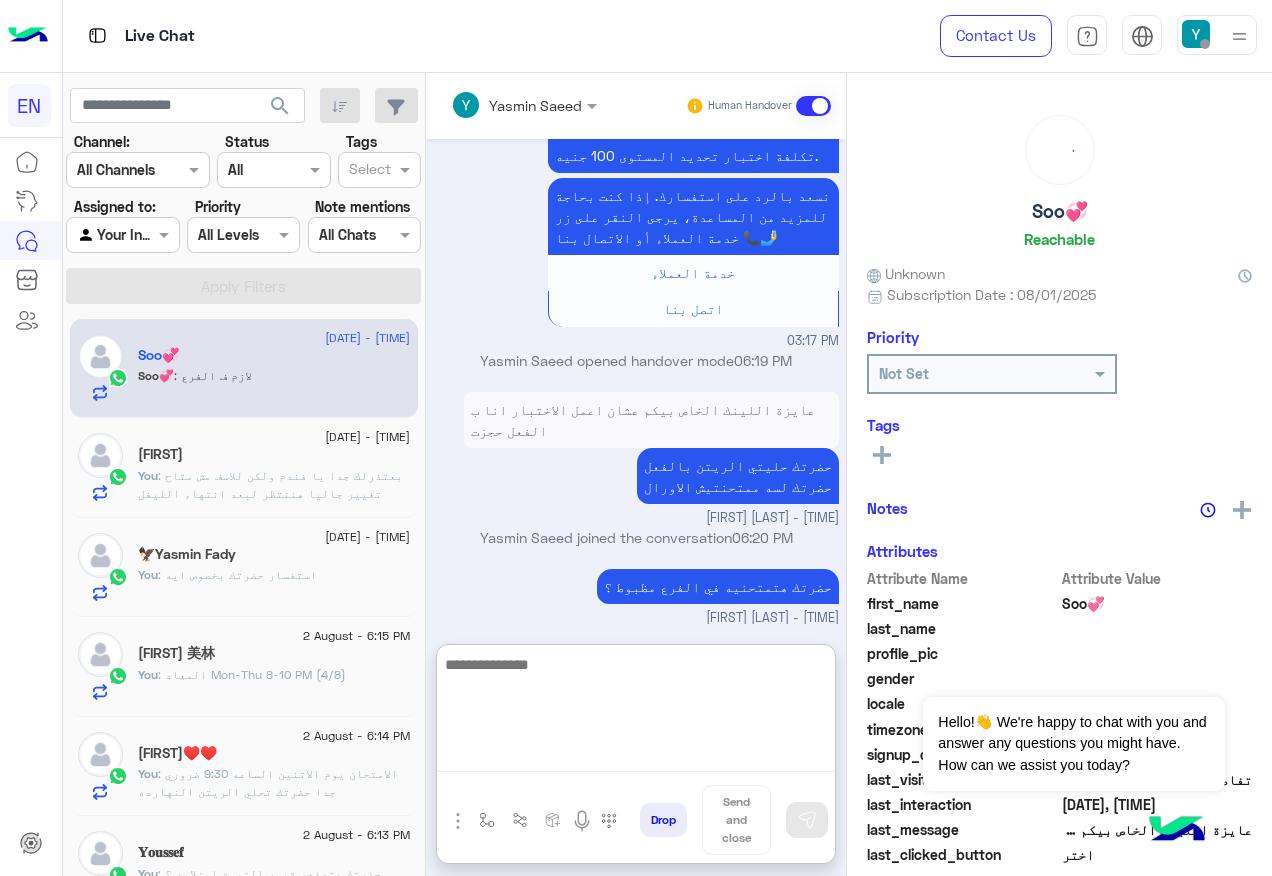 click at bounding box center [636, 712] 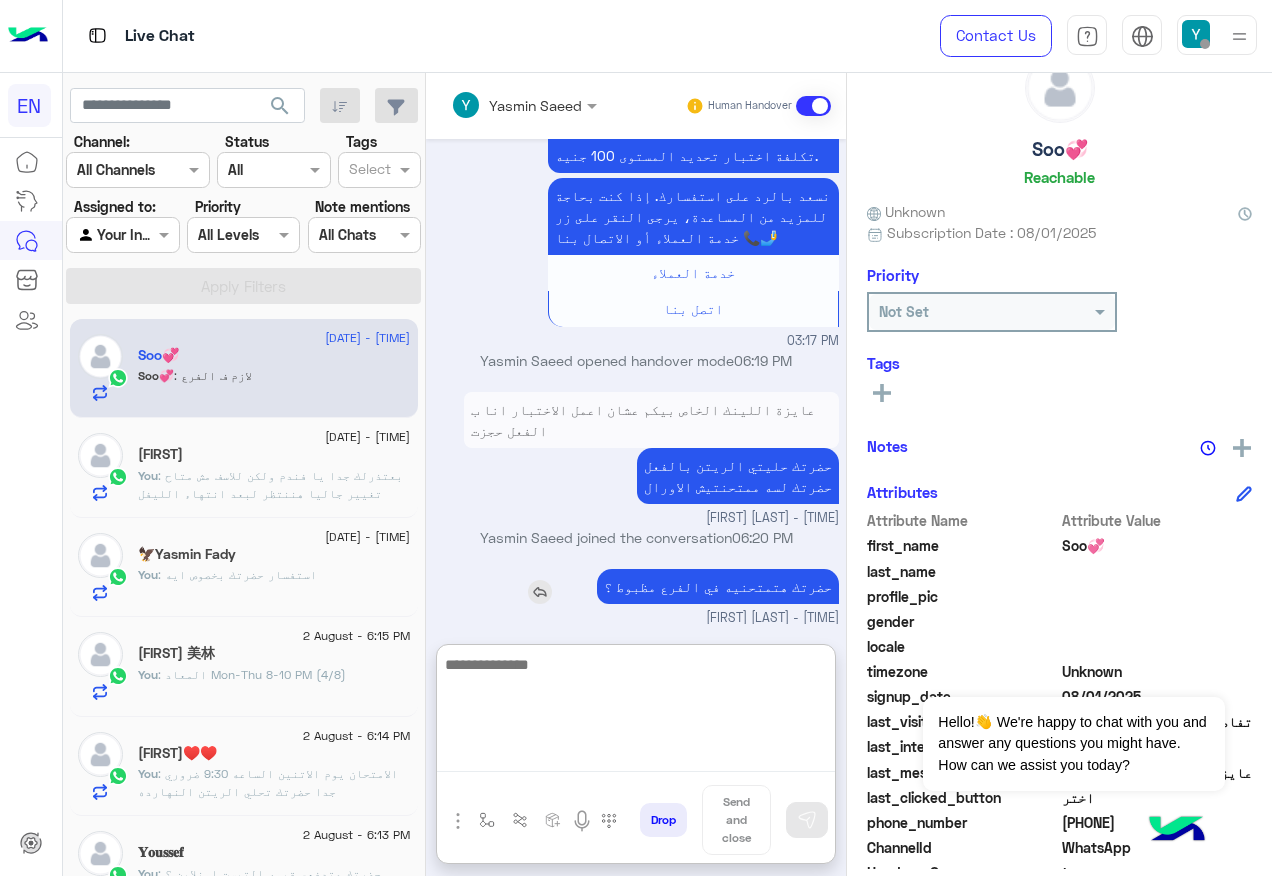 scroll, scrollTop: 200, scrollLeft: 0, axis: vertical 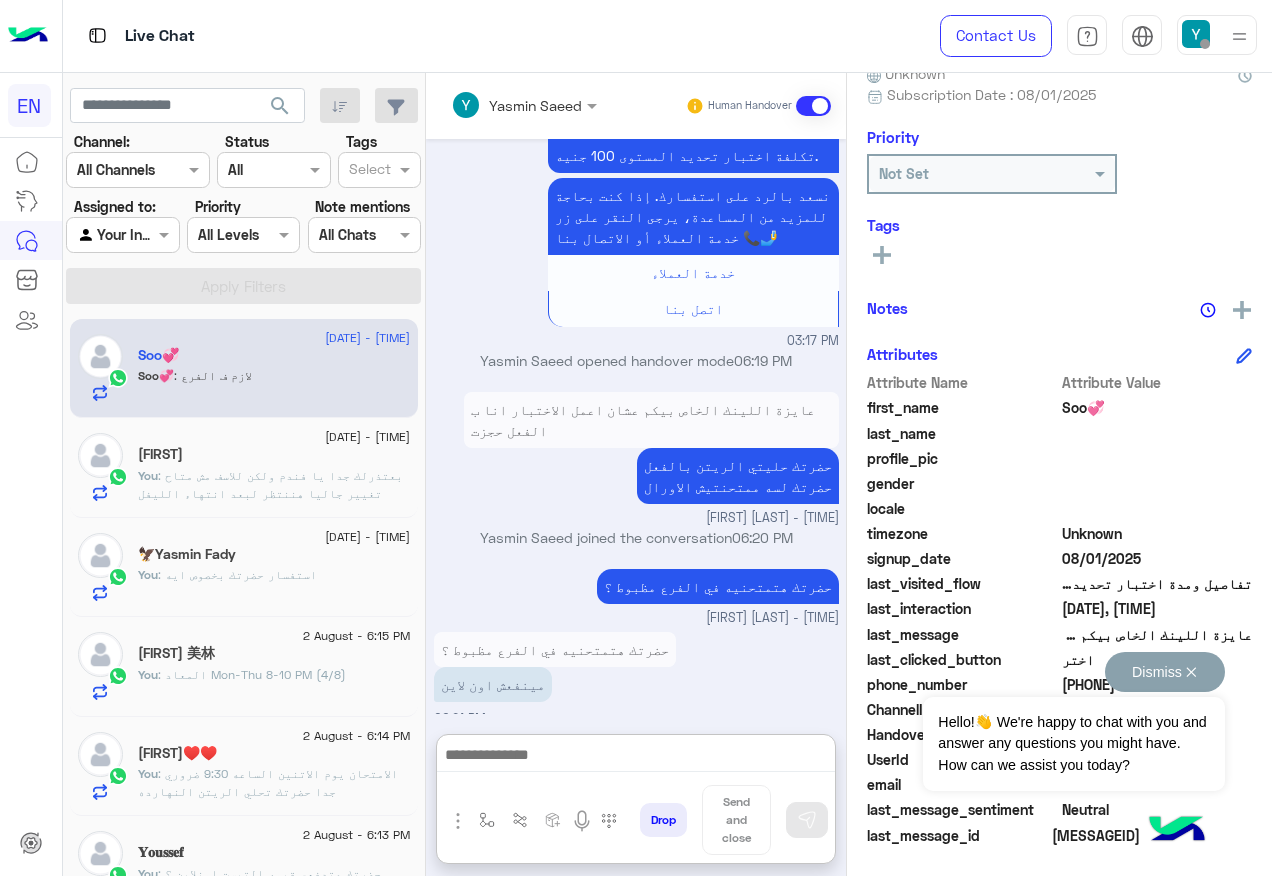 click on "Dismiss ✕" at bounding box center [1165, 672] 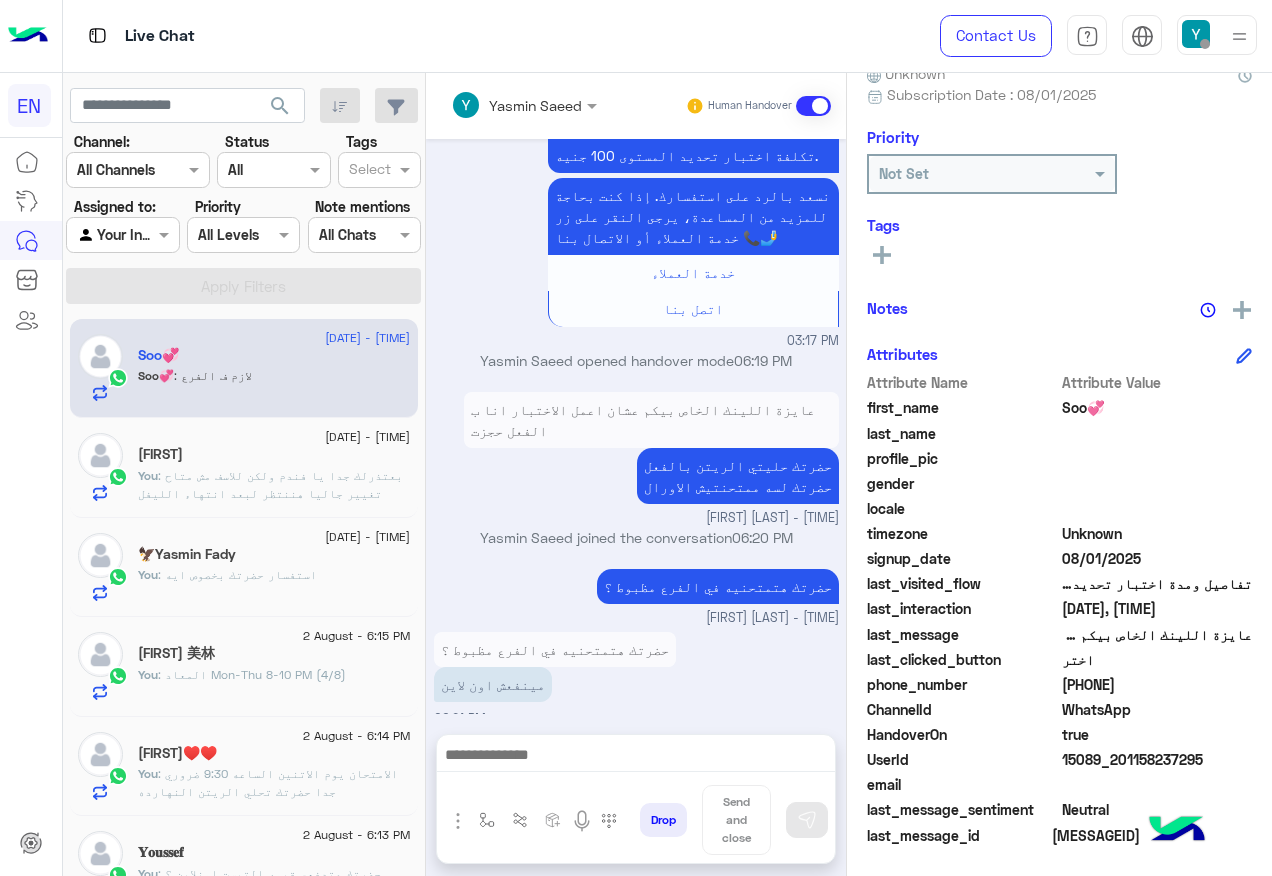 click at bounding box center [636, 760] 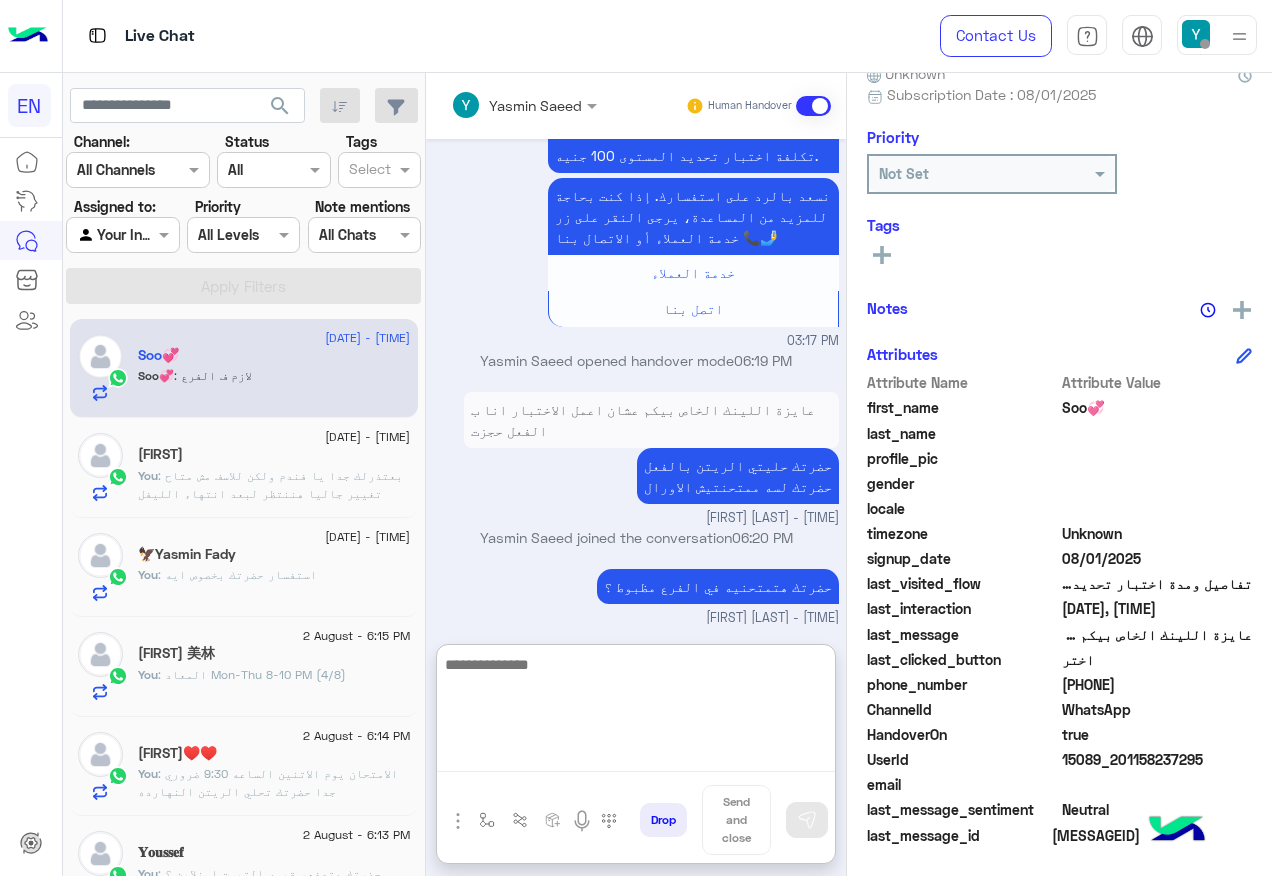 click at bounding box center [636, 712] 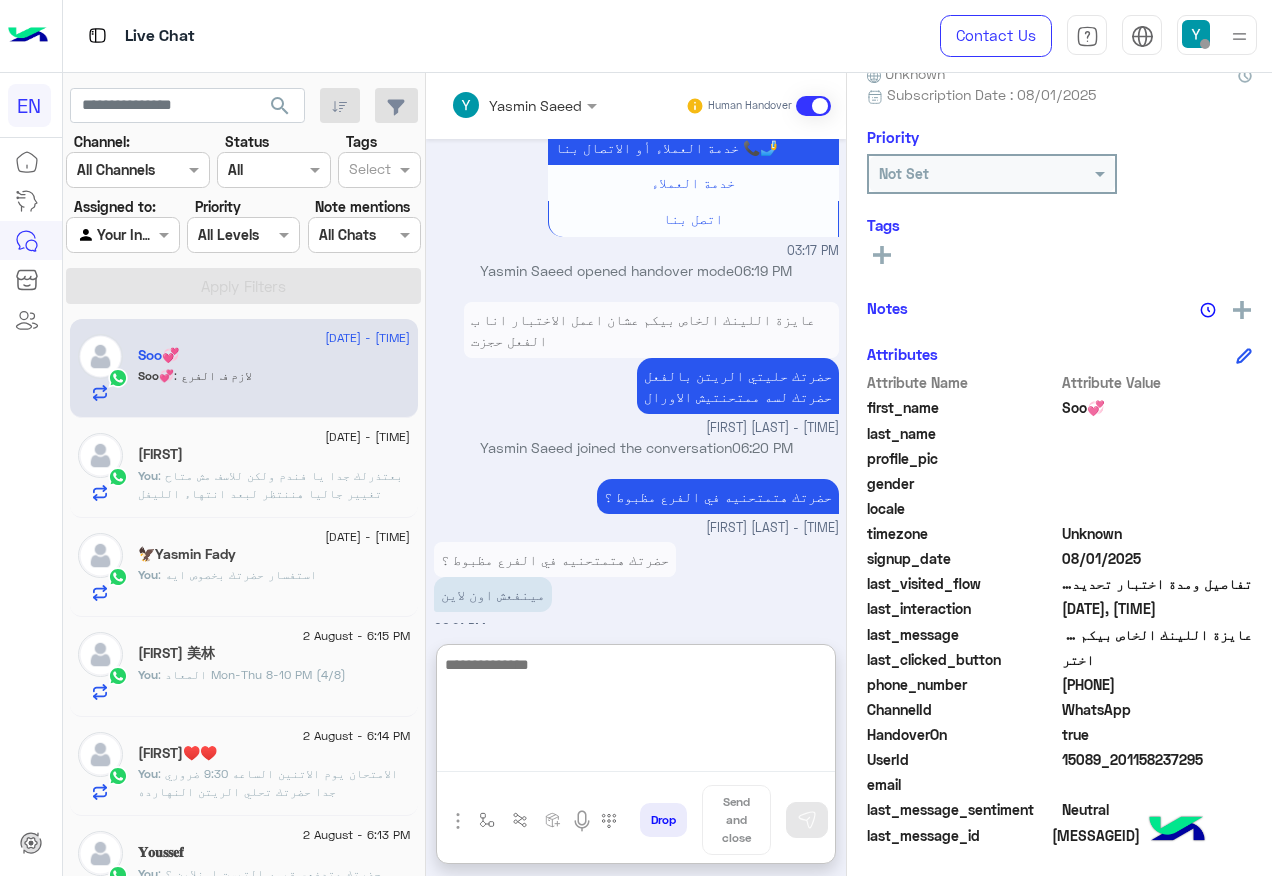 click at bounding box center [636, 712] 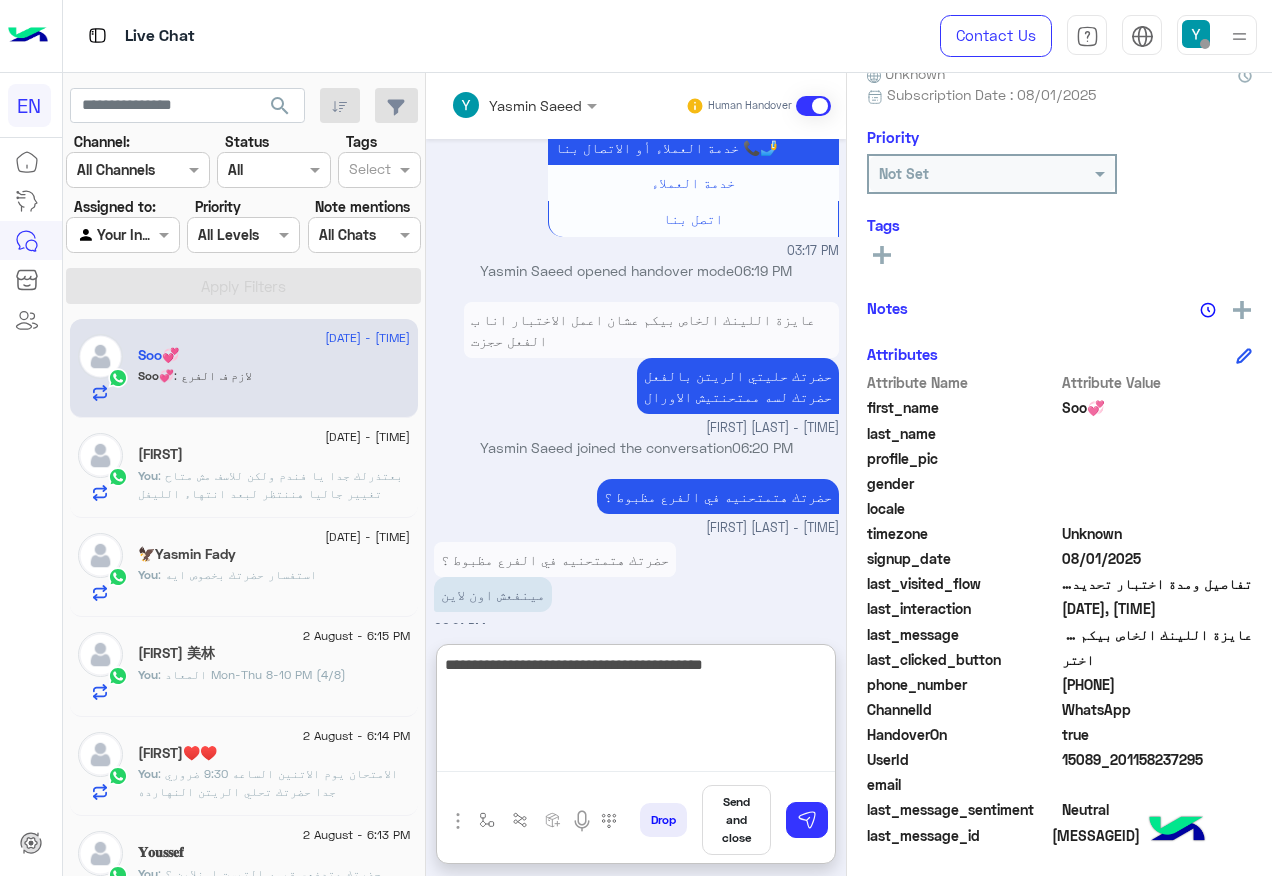 type on "**********" 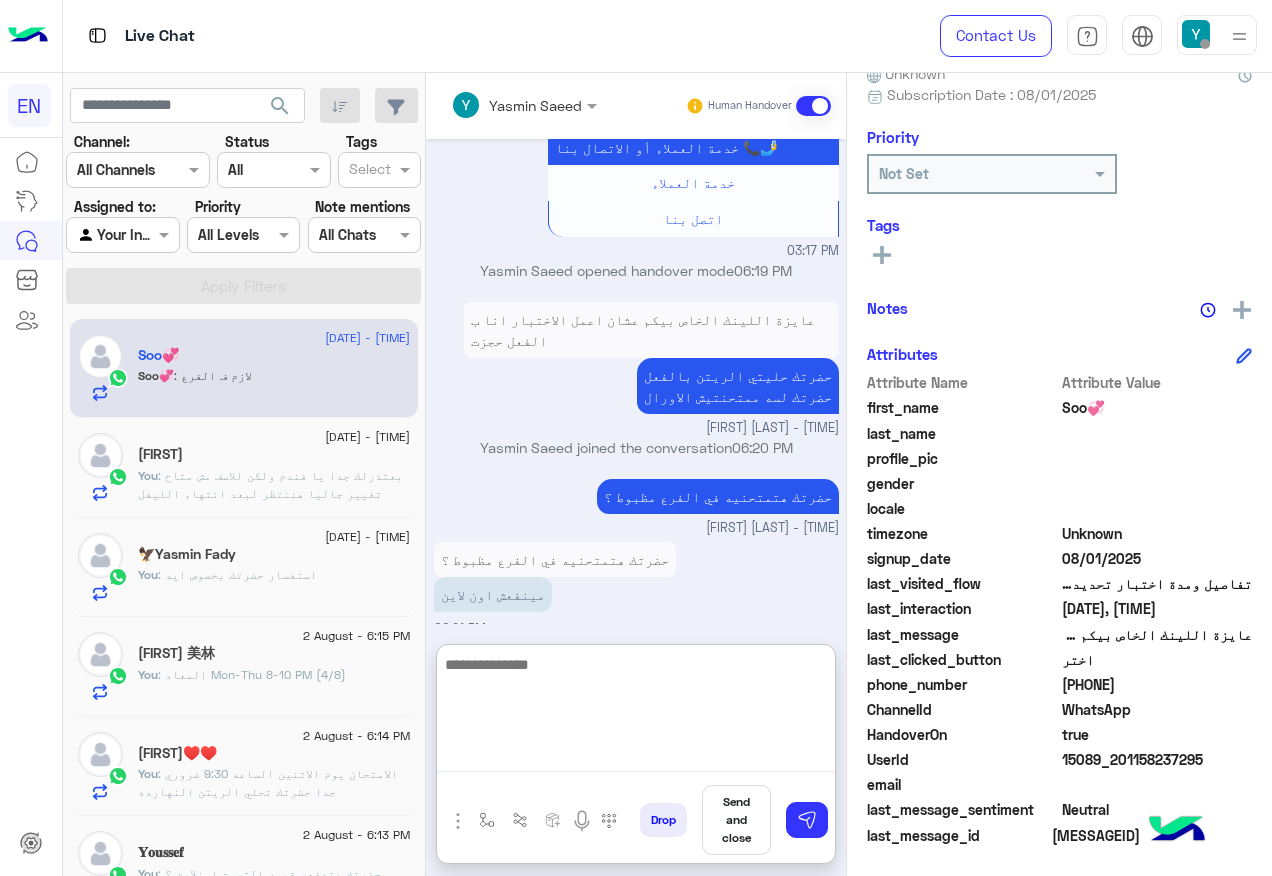scroll, scrollTop: 2849, scrollLeft: 0, axis: vertical 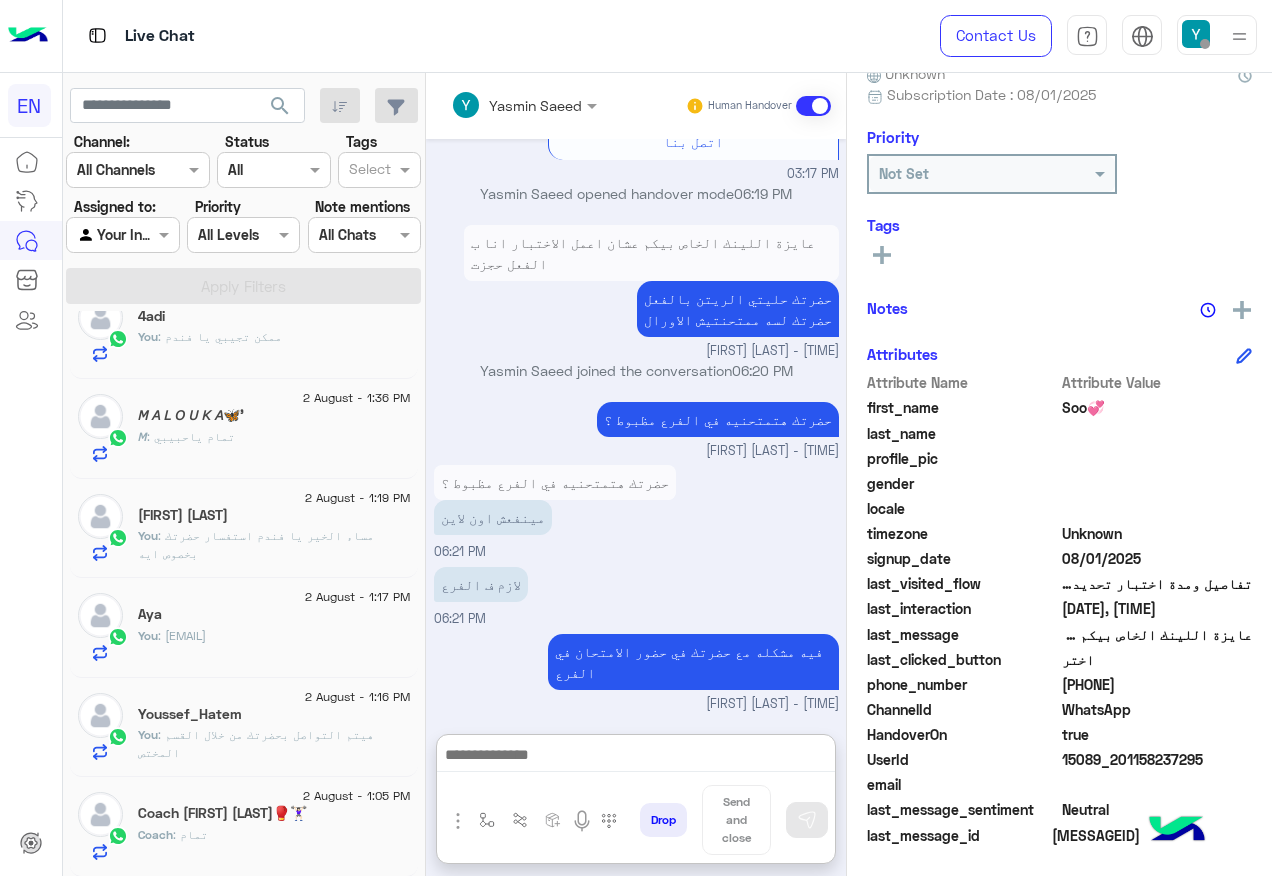 click at bounding box center (122, 234) 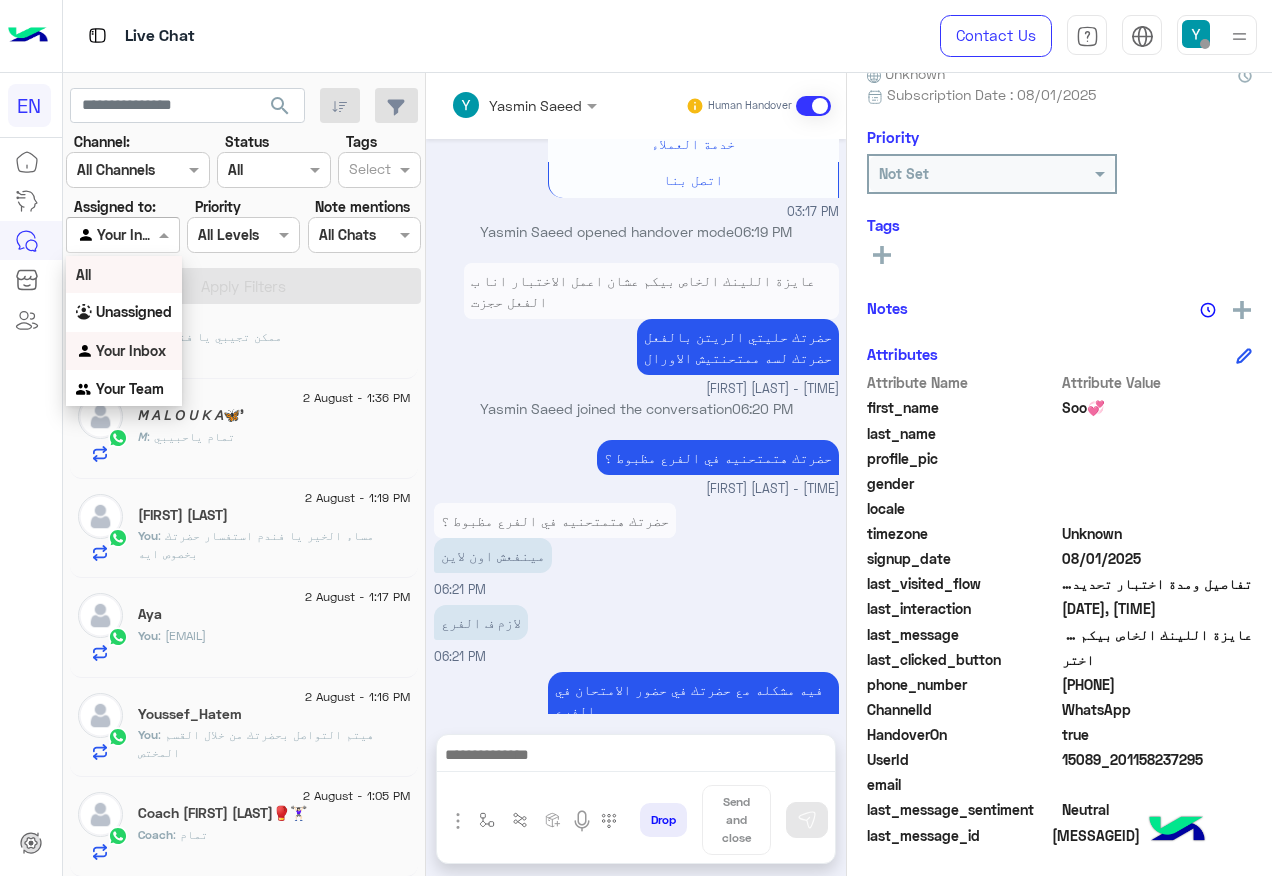 scroll, scrollTop: 2759, scrollLeft: 0, axis: vertical 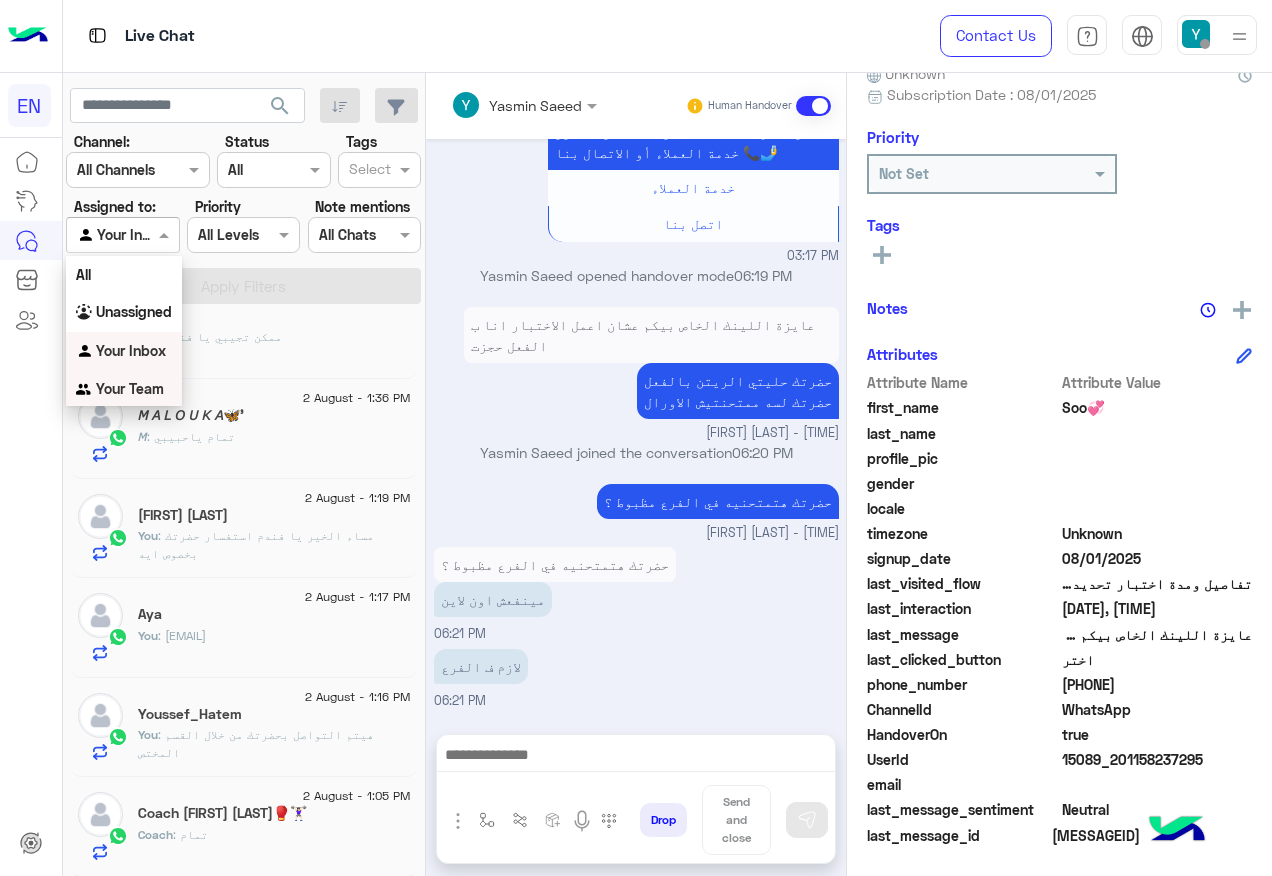 click on "Your Team" at bounding box center [130, 388] 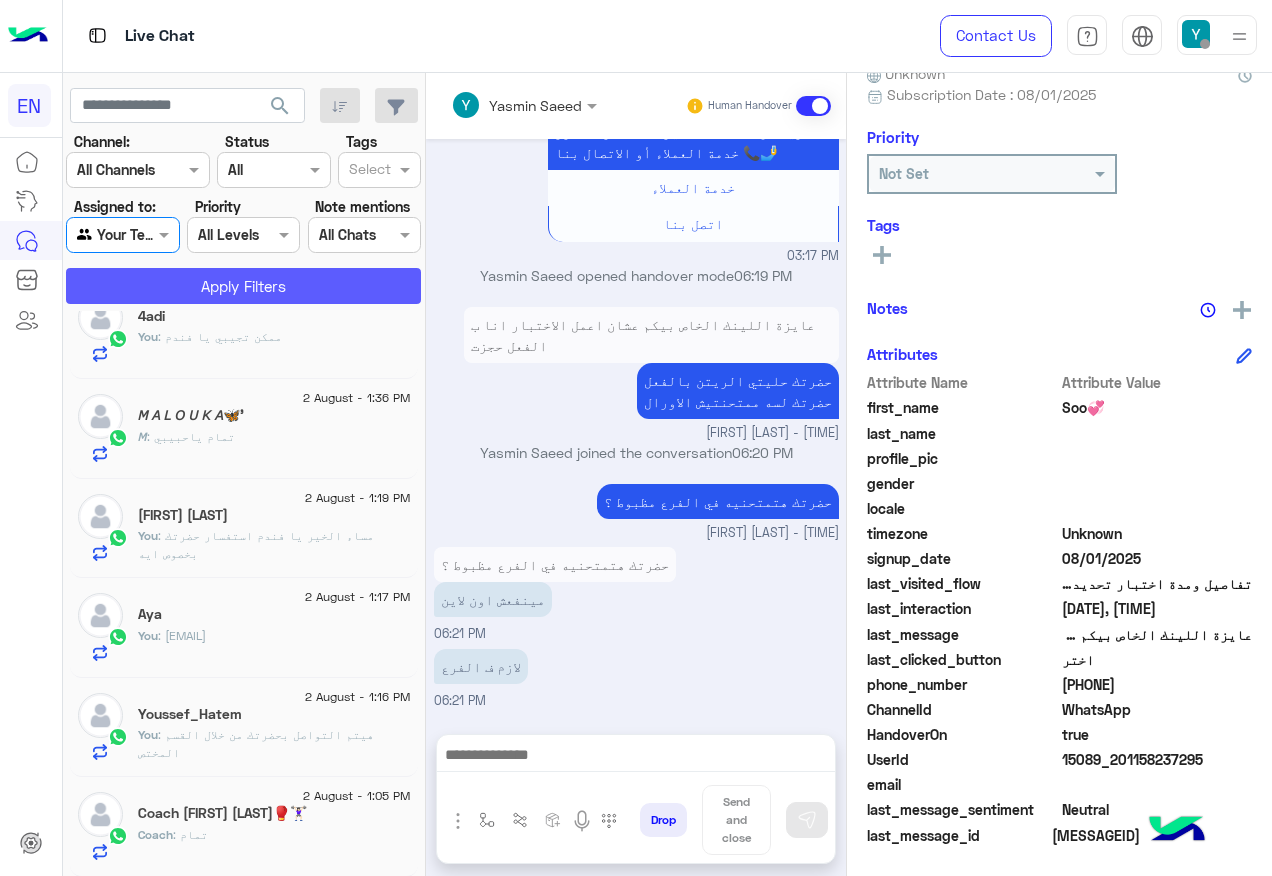 click on "Apply Filters" 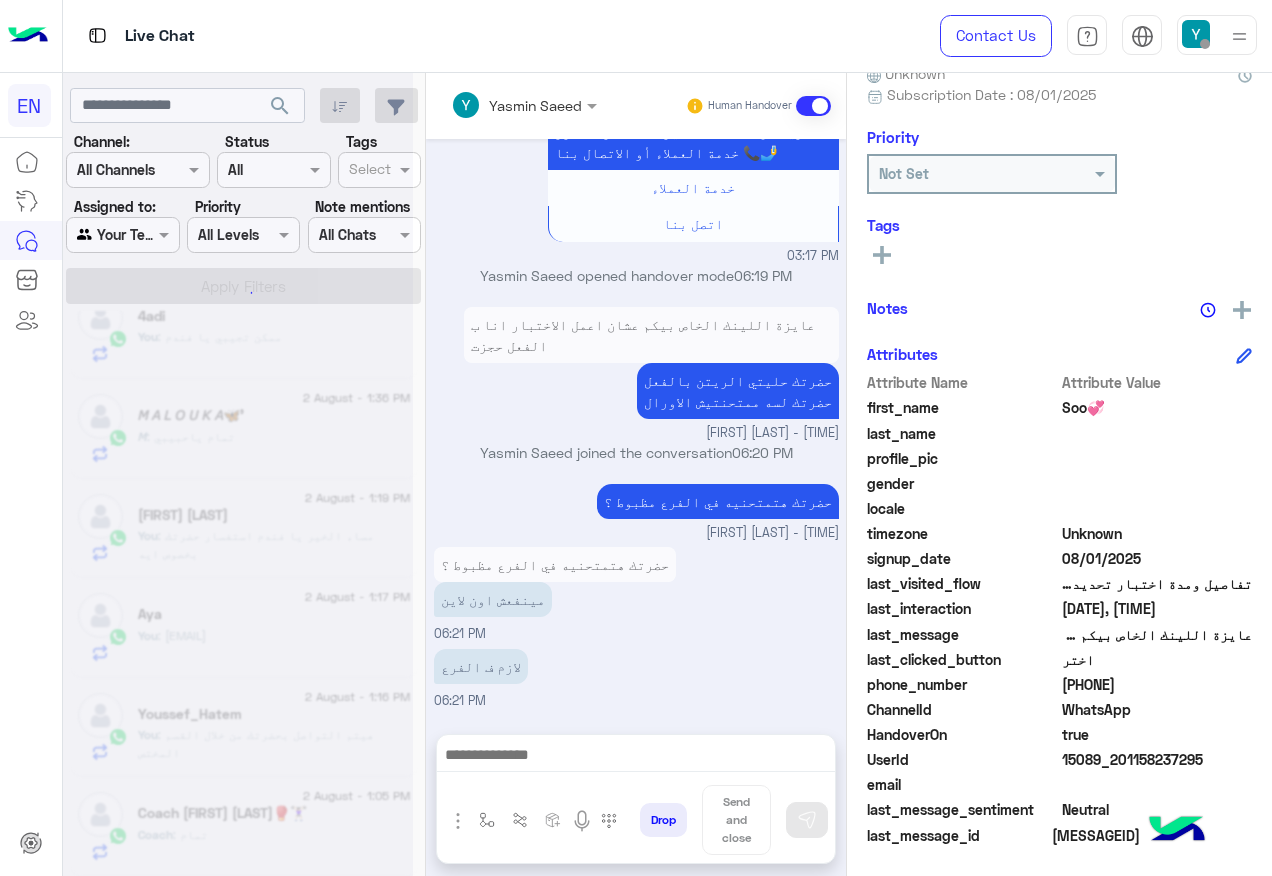 scroll, scrollTop: 1434, scrollLeft: 0, axis: vertical 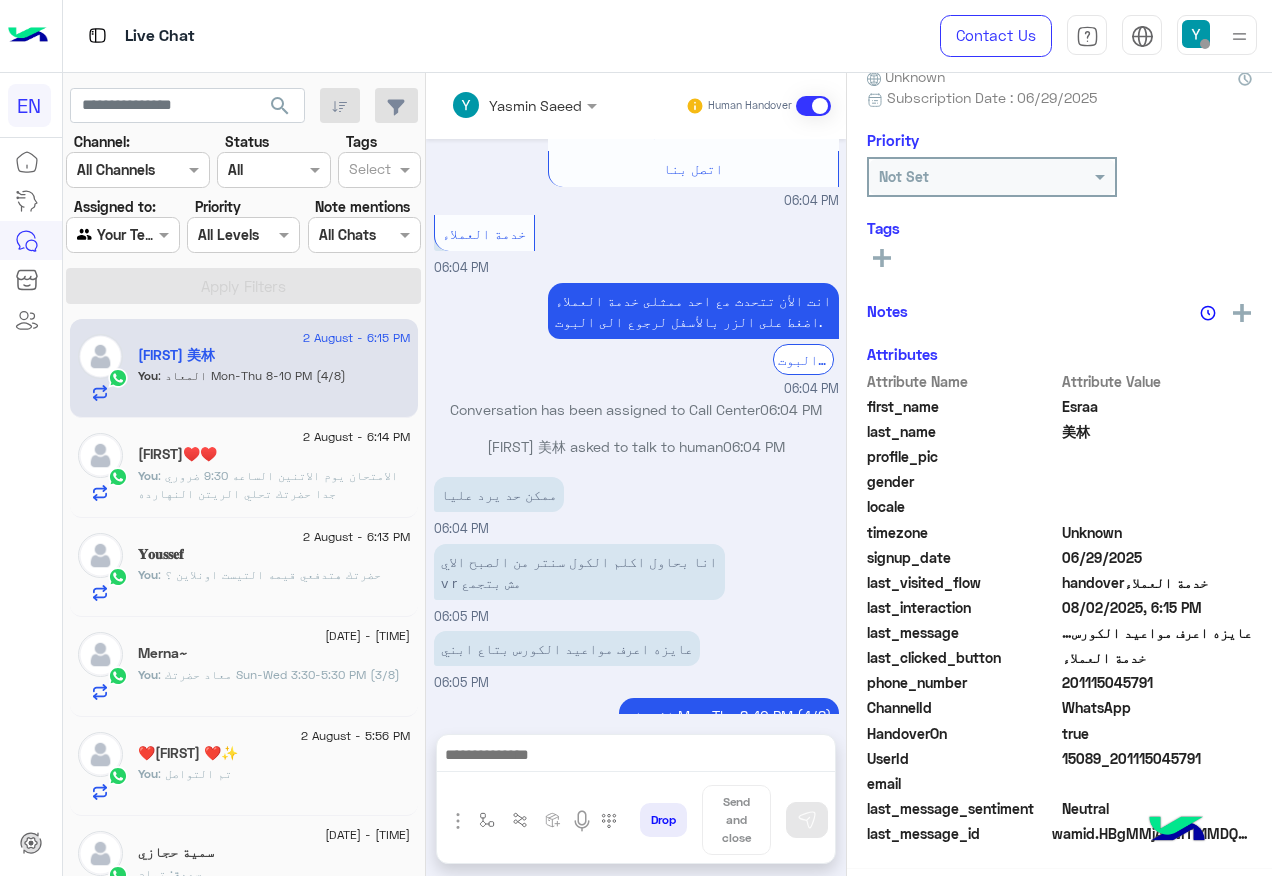 click at bounding box center (122, 234) 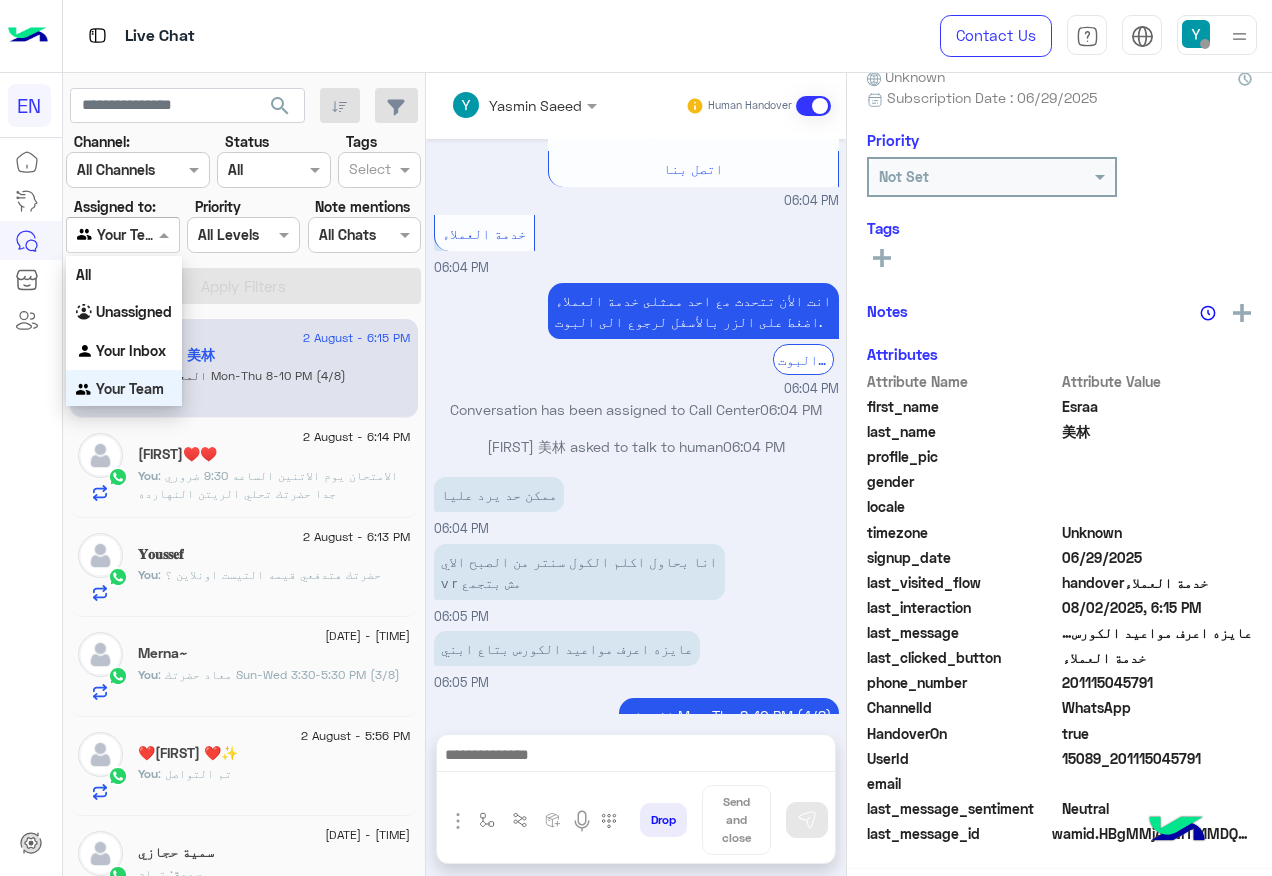 scroll, scrollTop: 1, scrollLeft: 0, axis: vertical 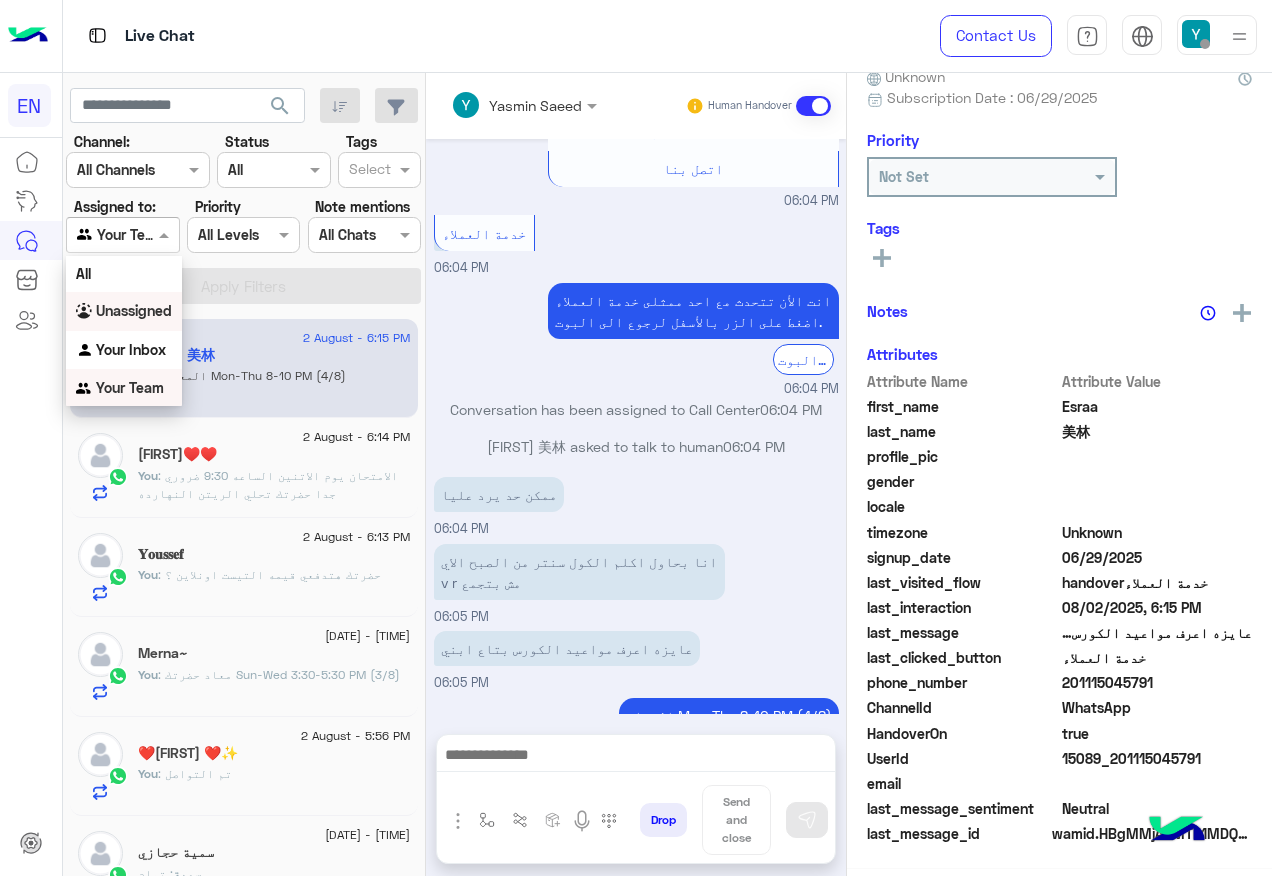 click on "Unassigned" at bounding box center [124, 311] 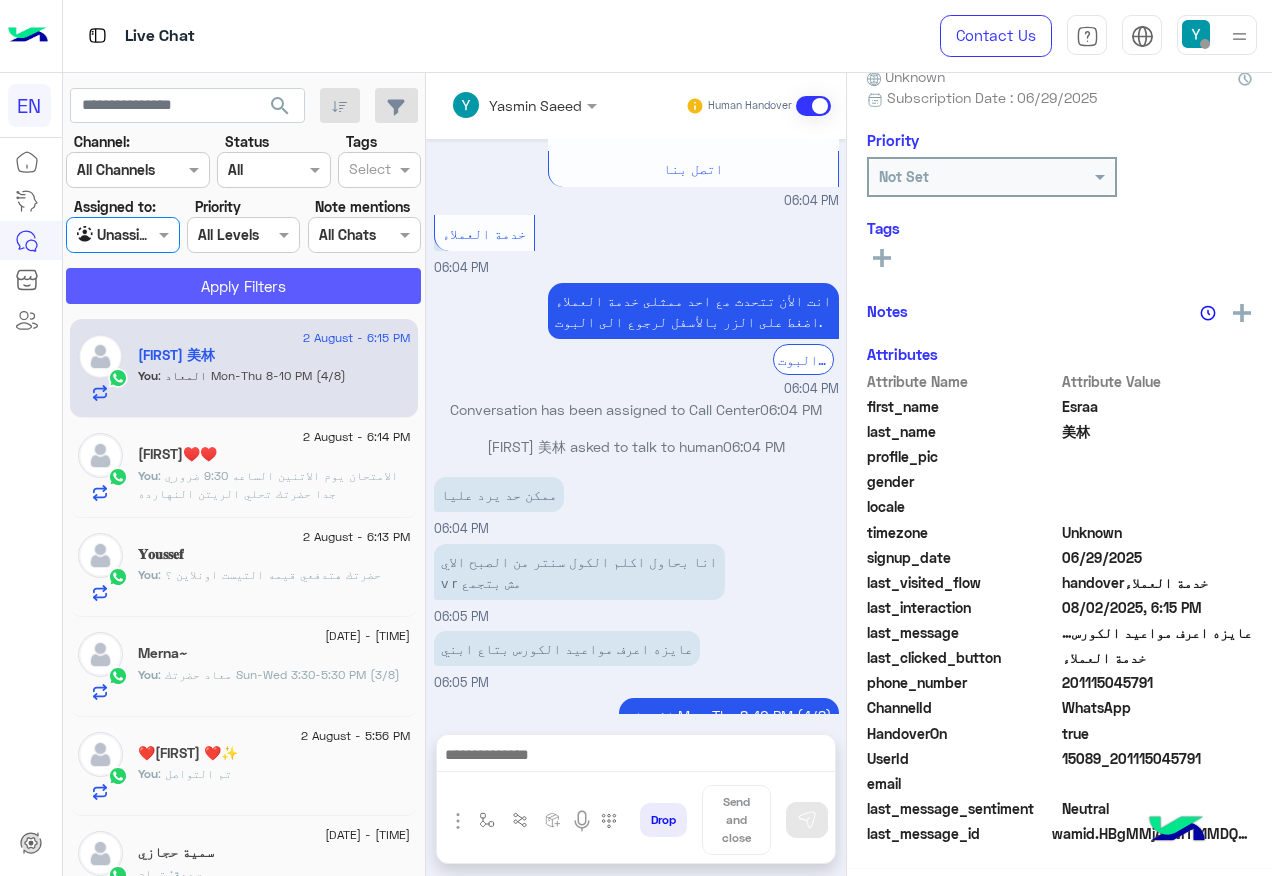 scroll, scrollTop: 200, scrollLeft: 0, axis: vertical 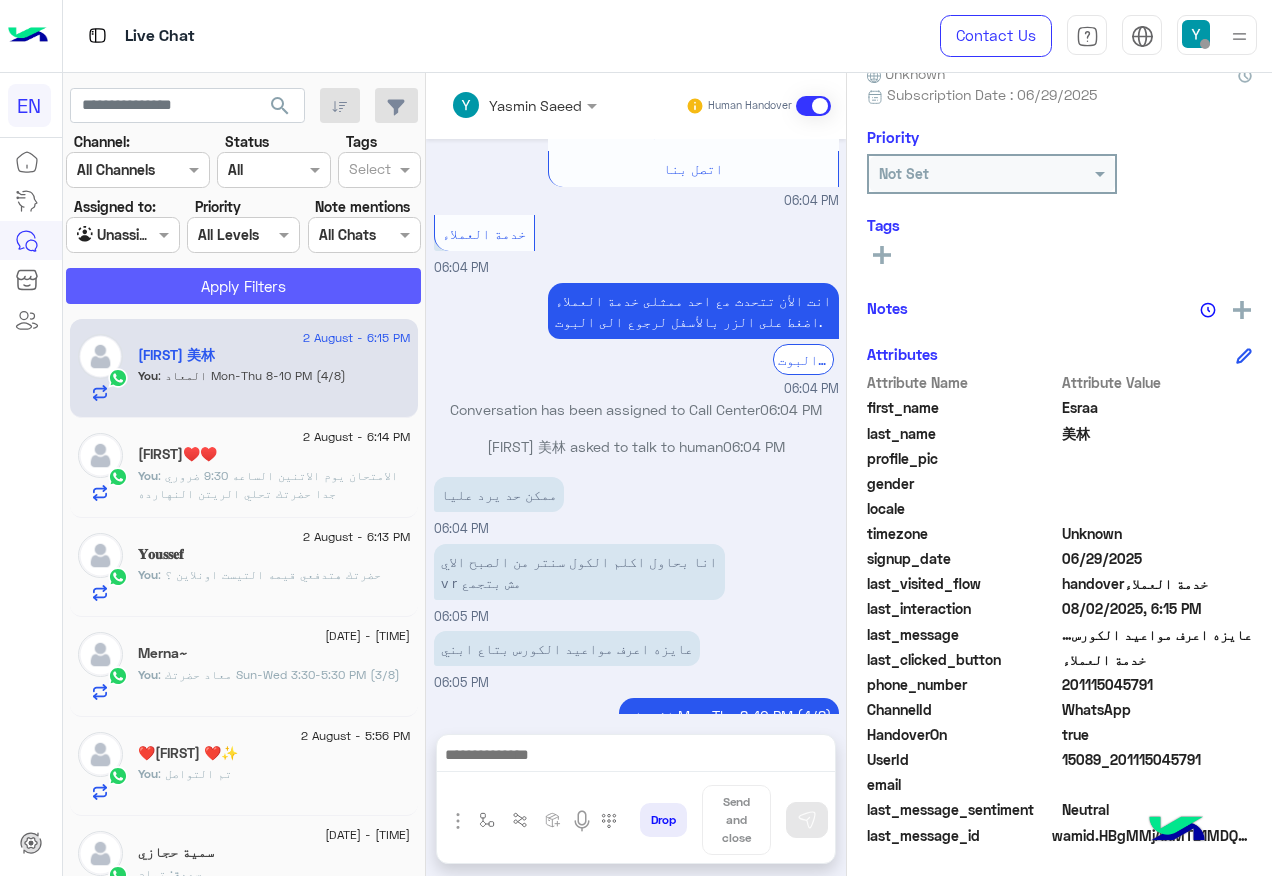 click on "Apply Filters" 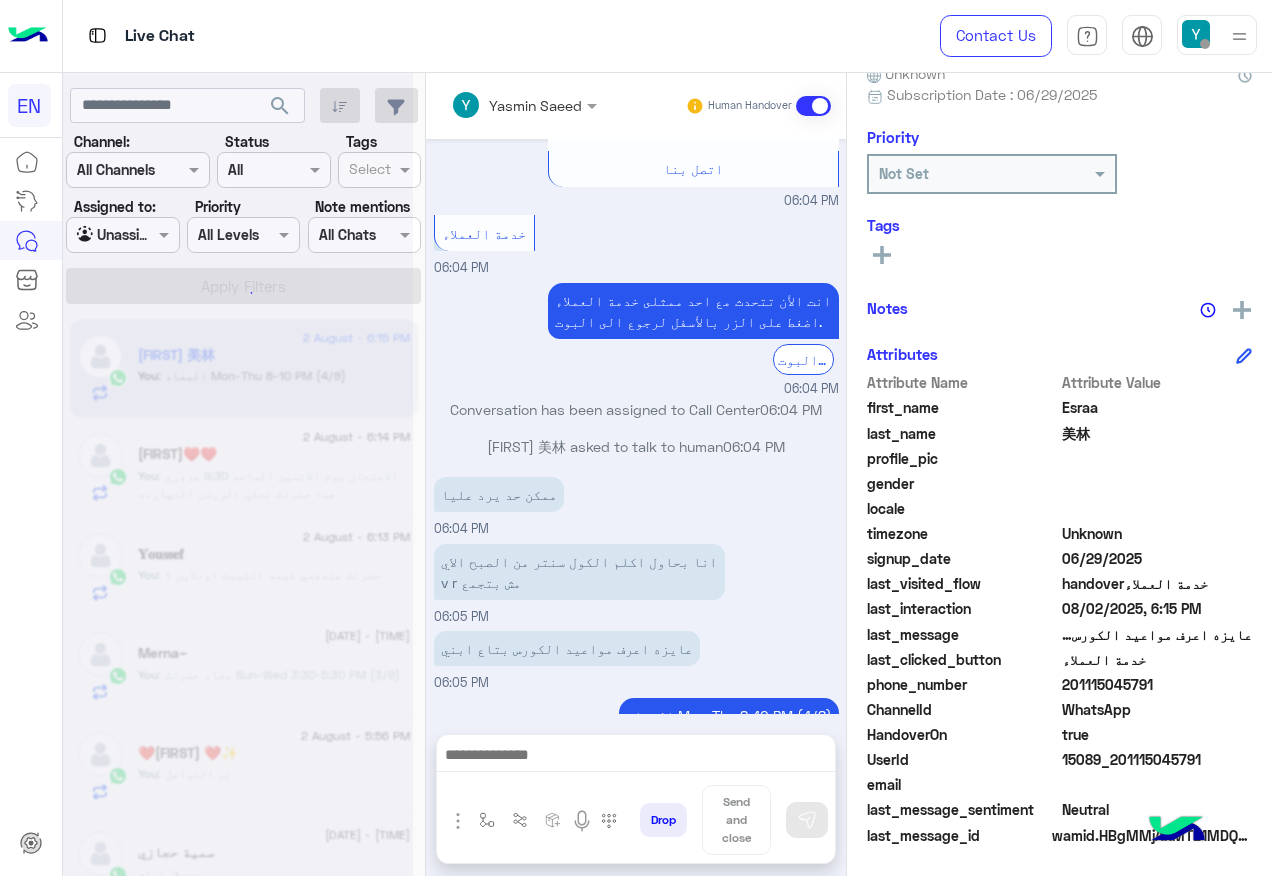 scroll 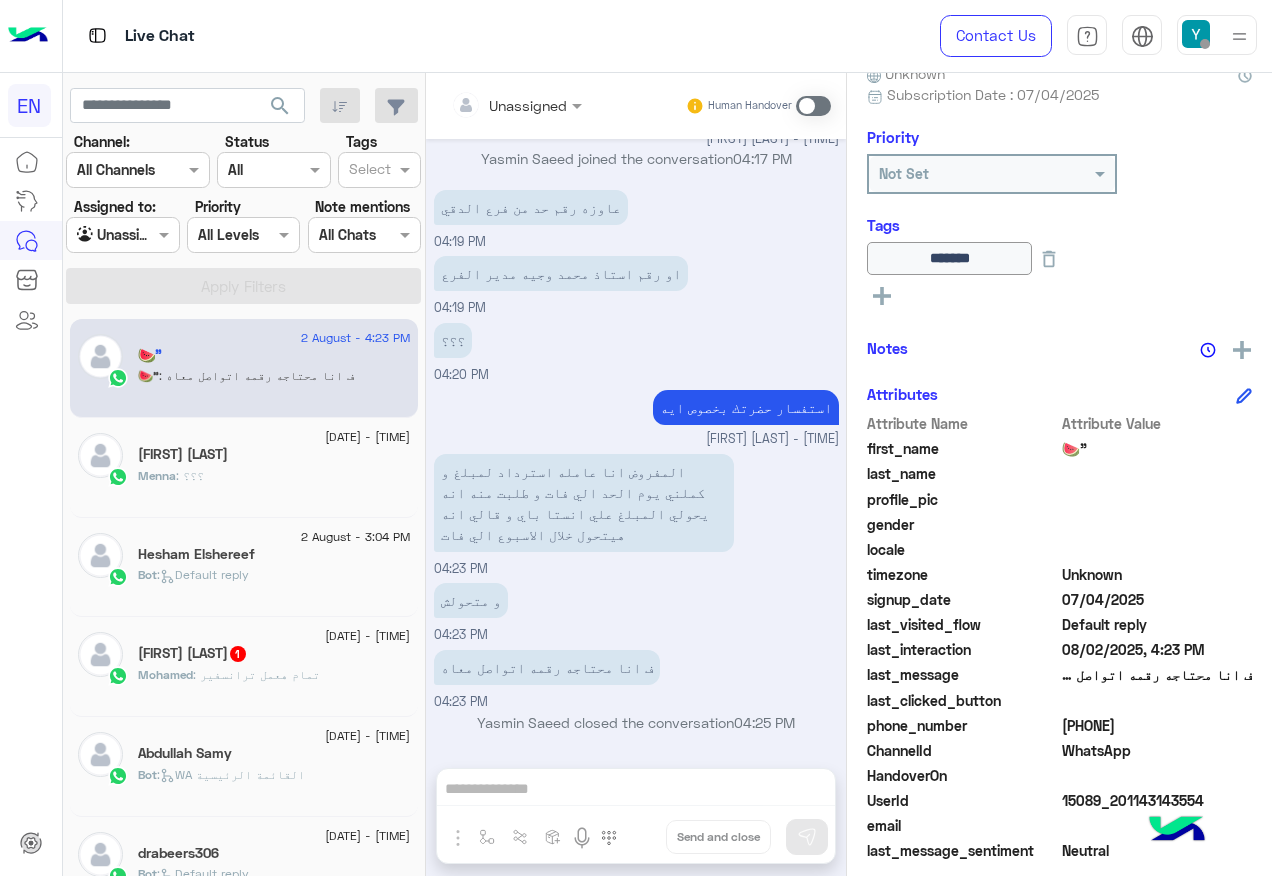 click on "Mohamed : تمام هعمل ترانسفير" 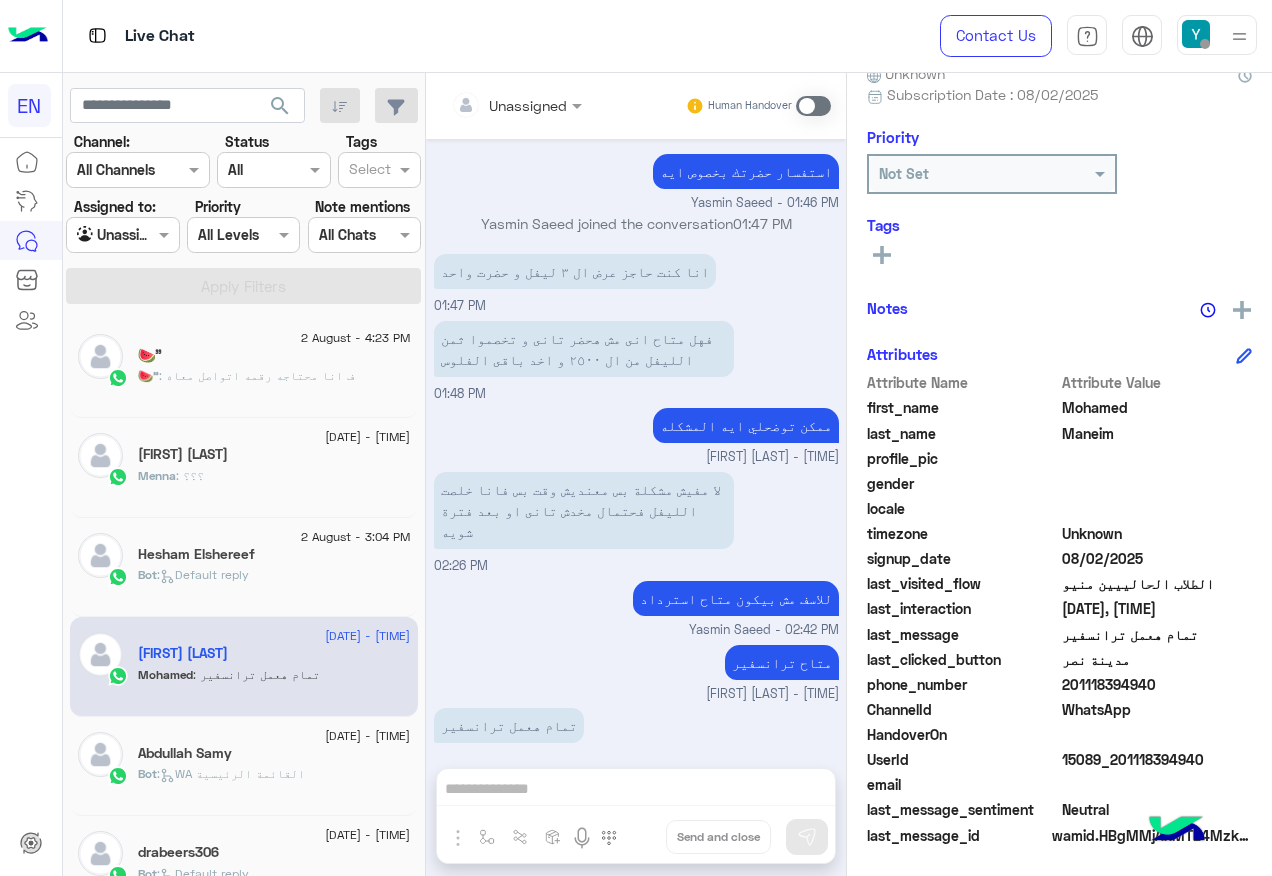 drag, startPoint x: 1100, startPoint y: 683, endPoint x: 1215, endPoint y: 691, distance: 115.27792 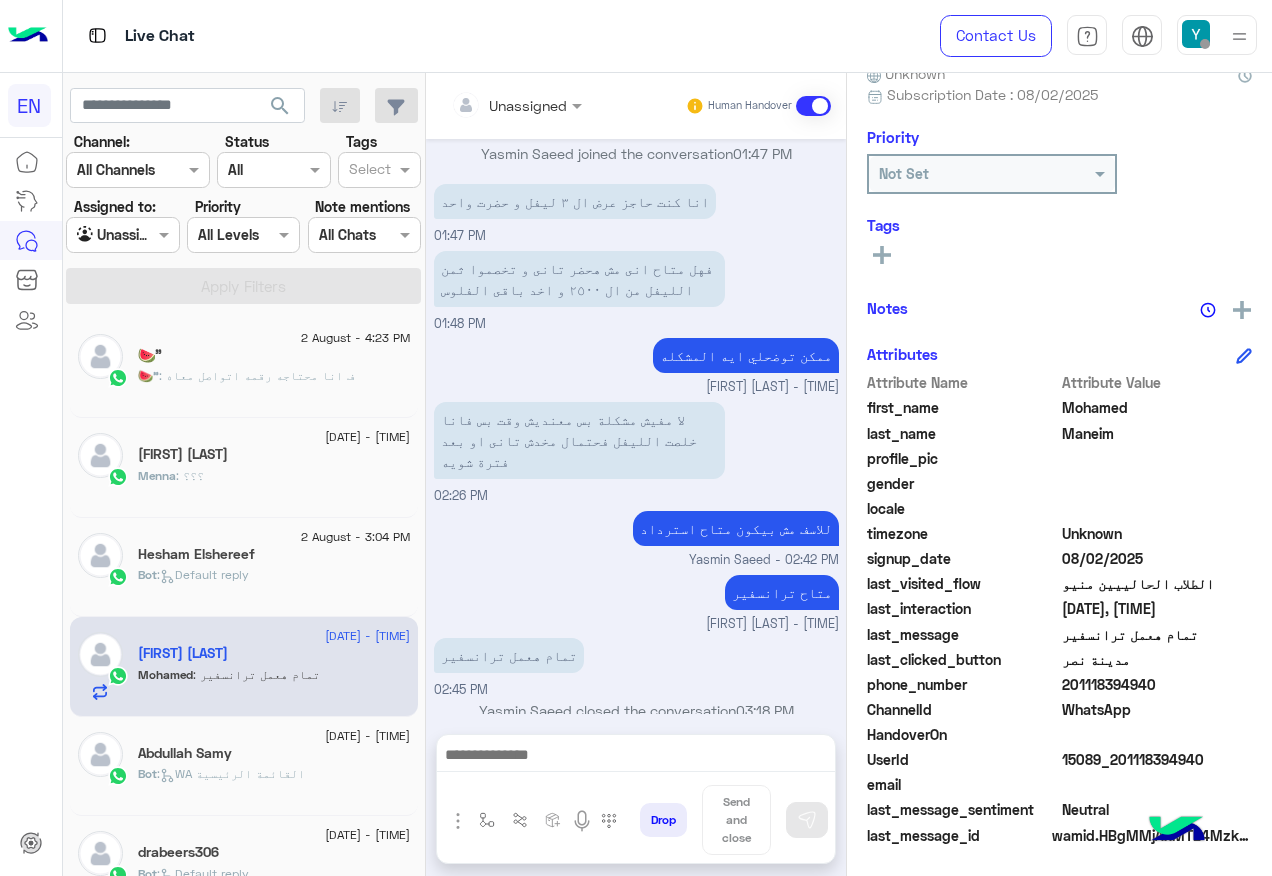 click at bounding box center (636, 760) 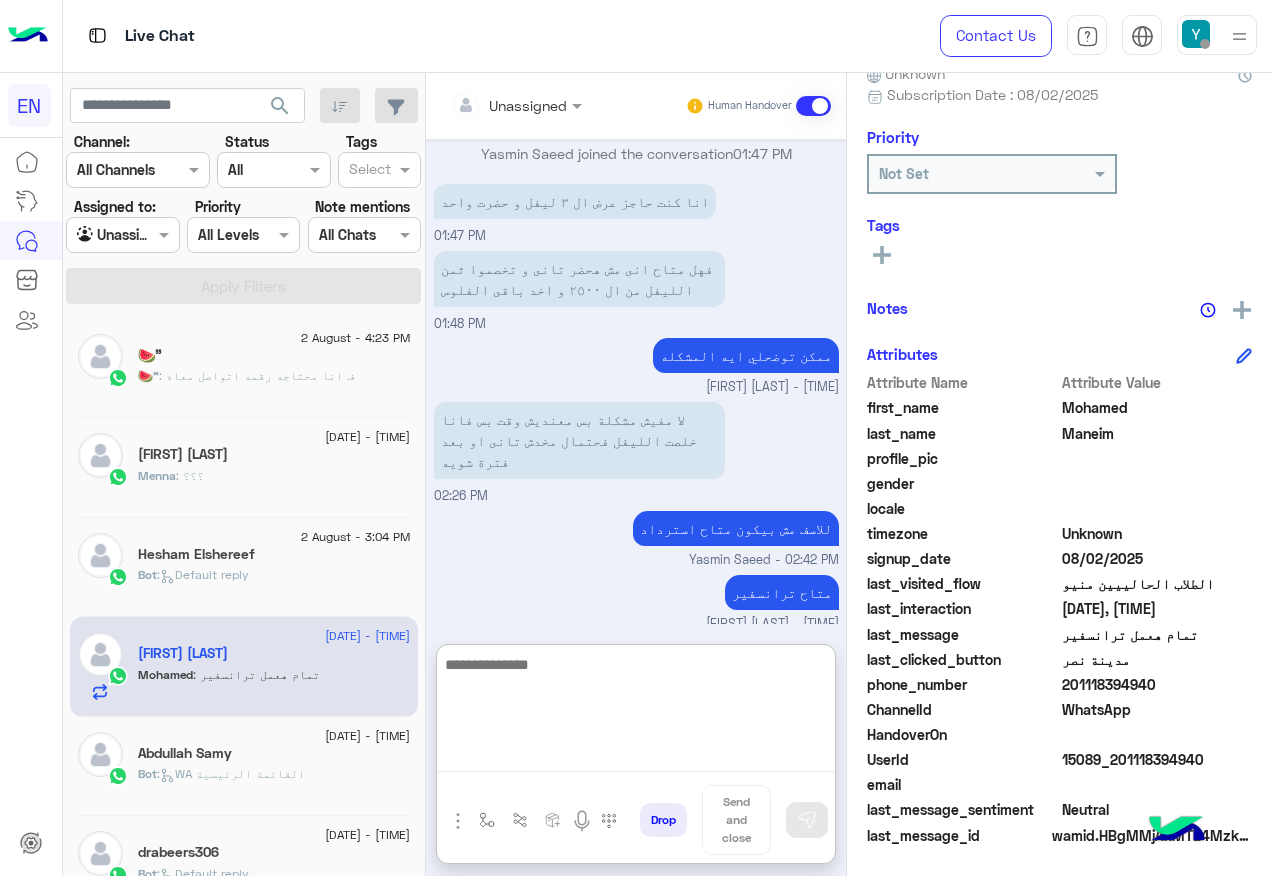 click at bounding box center (636, 712) 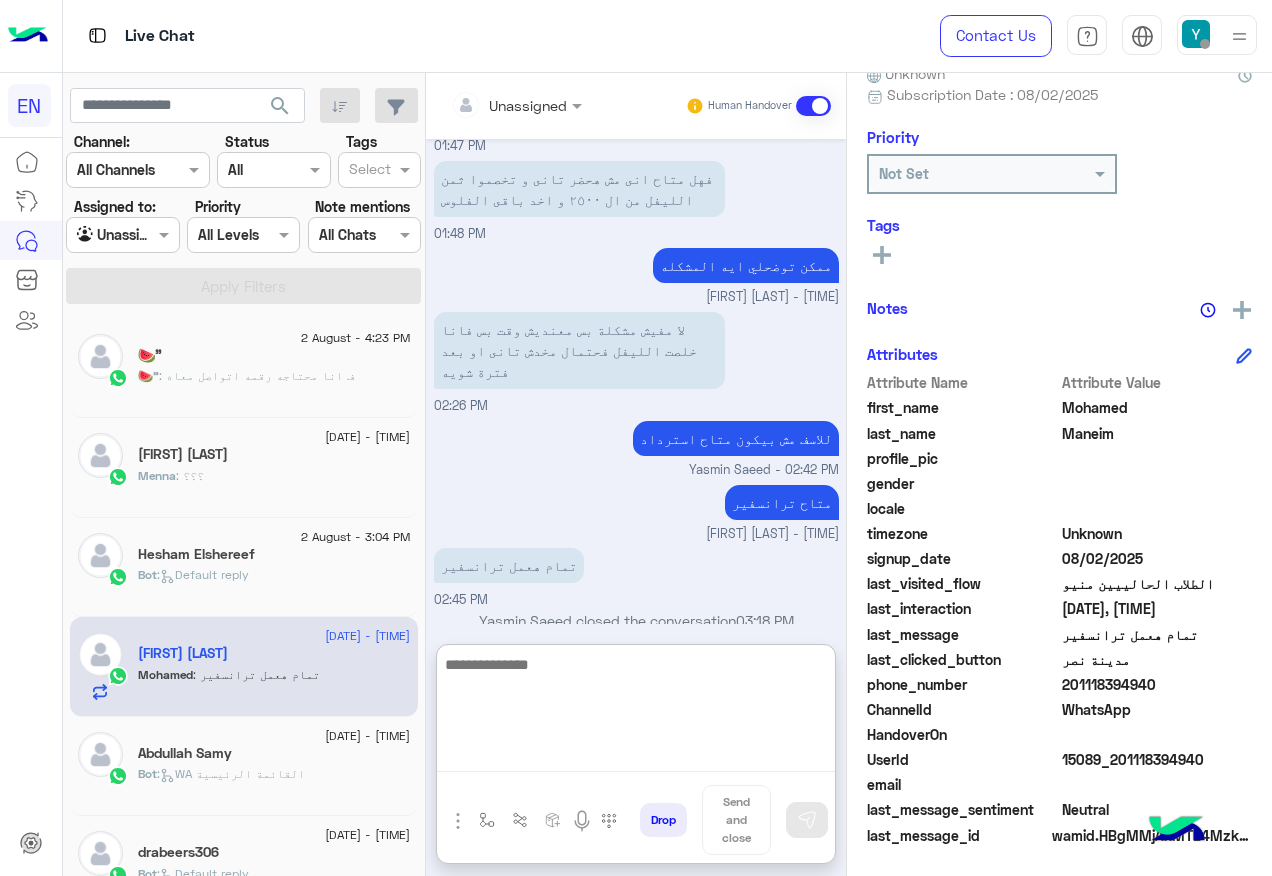 click at bounding box center [636, 712] 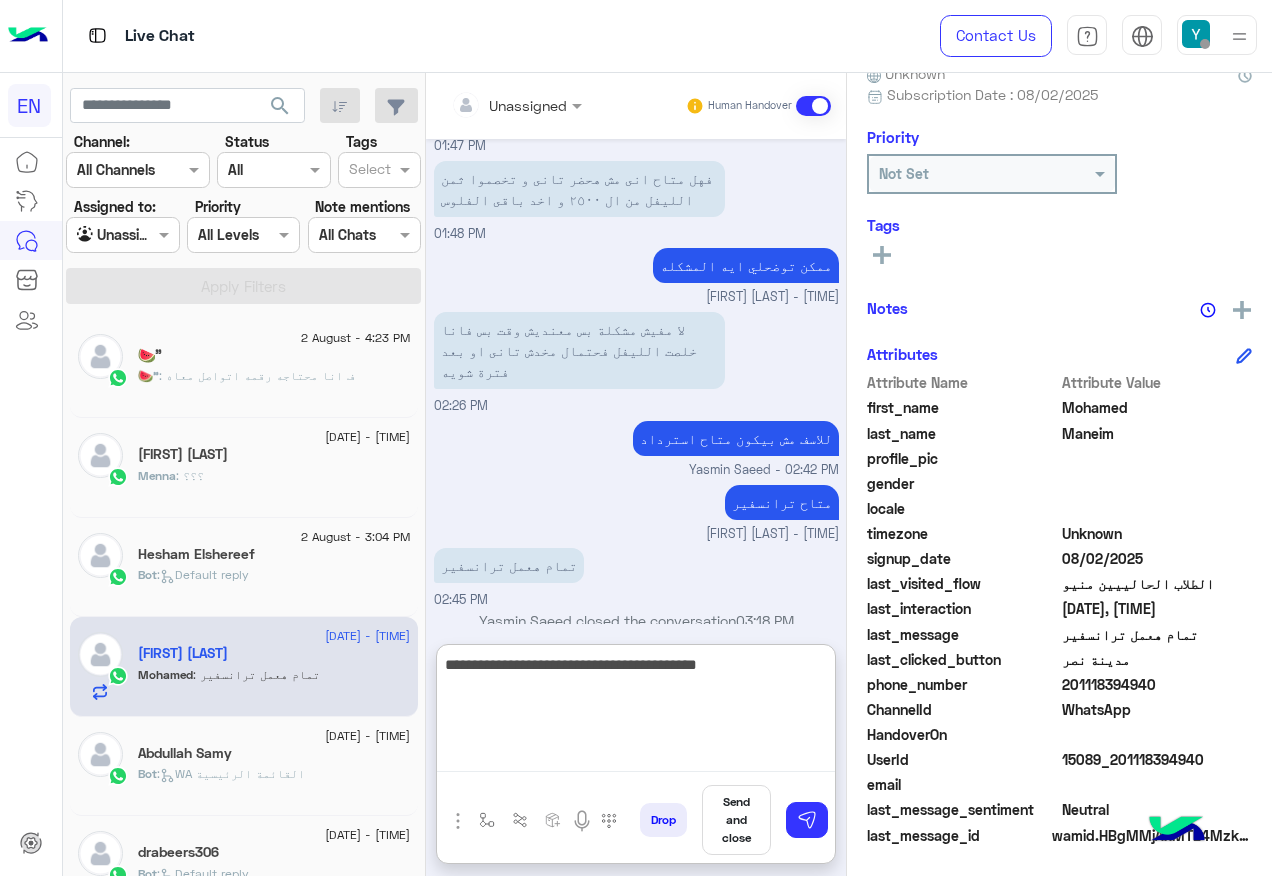 type on "**********" 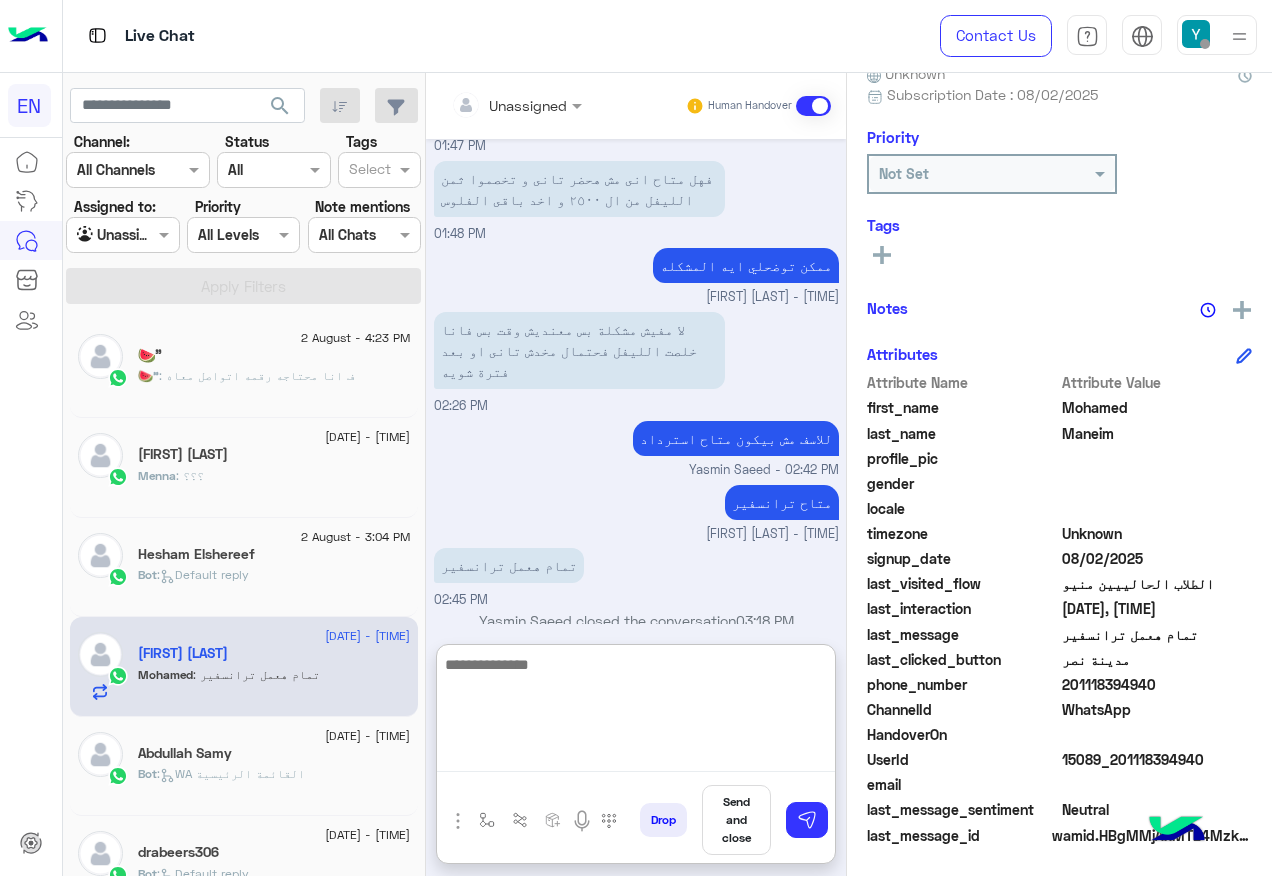 scroll, scrollTop: 1365, scrollLeft: 0, axis: vertical 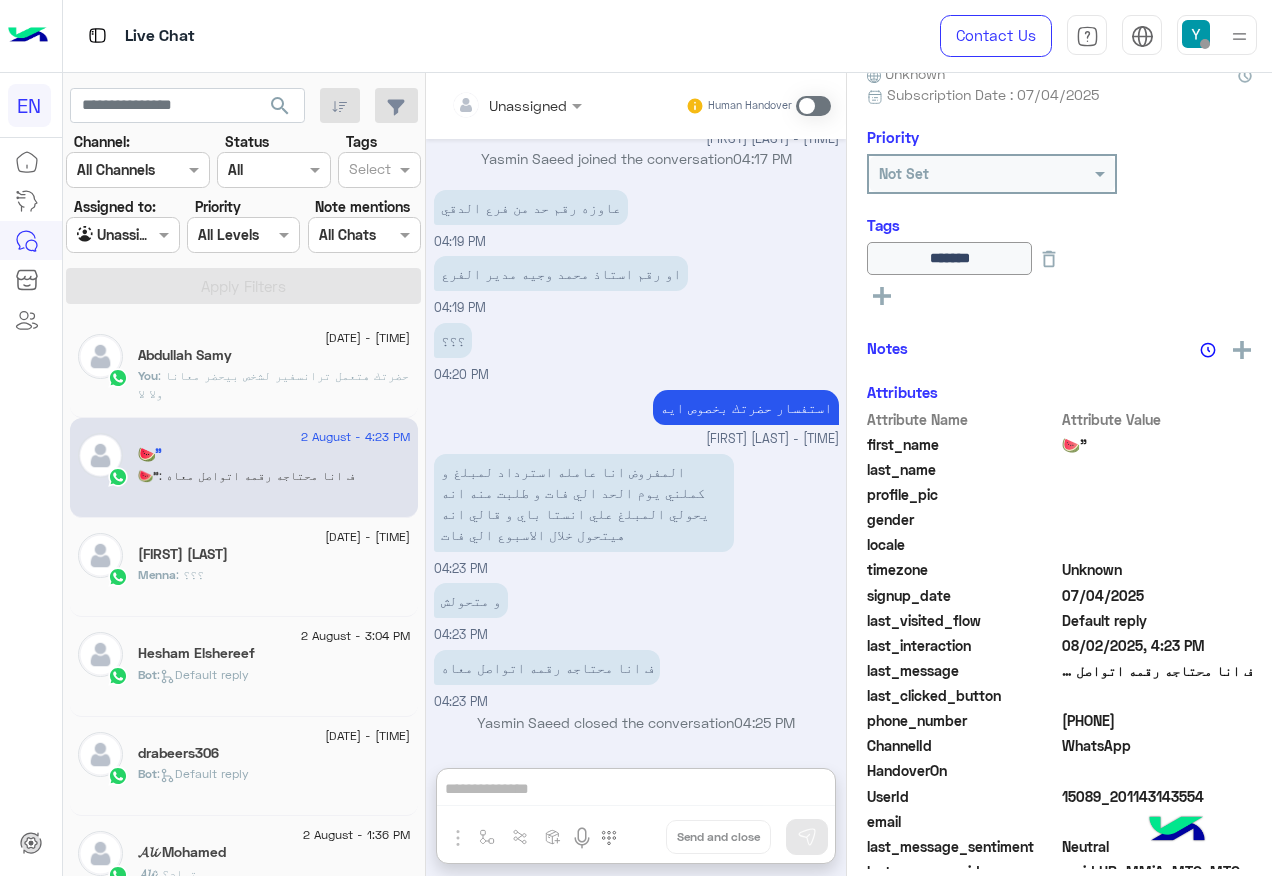 click at bounding box center [122, 234] 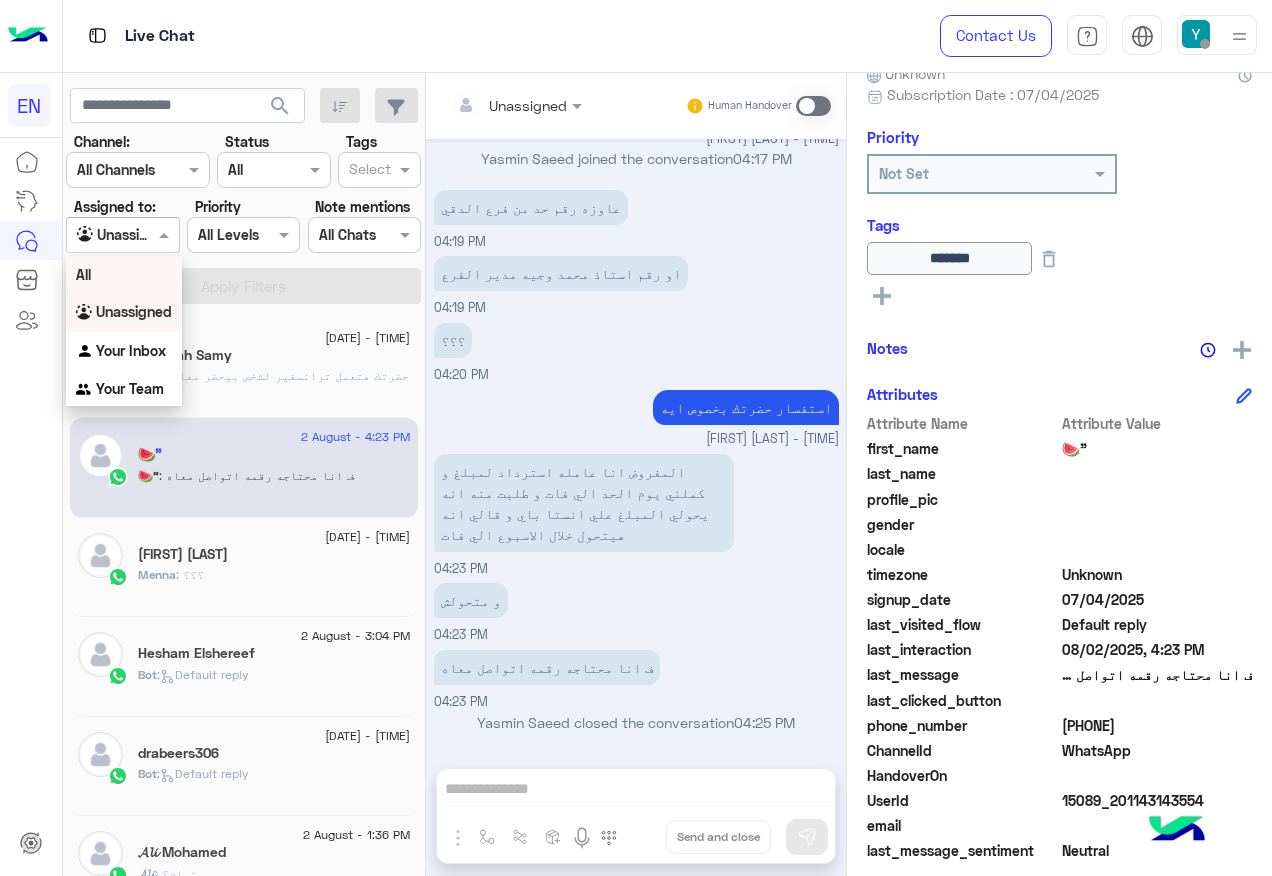 click on "All" at bounding box center [124, 274] 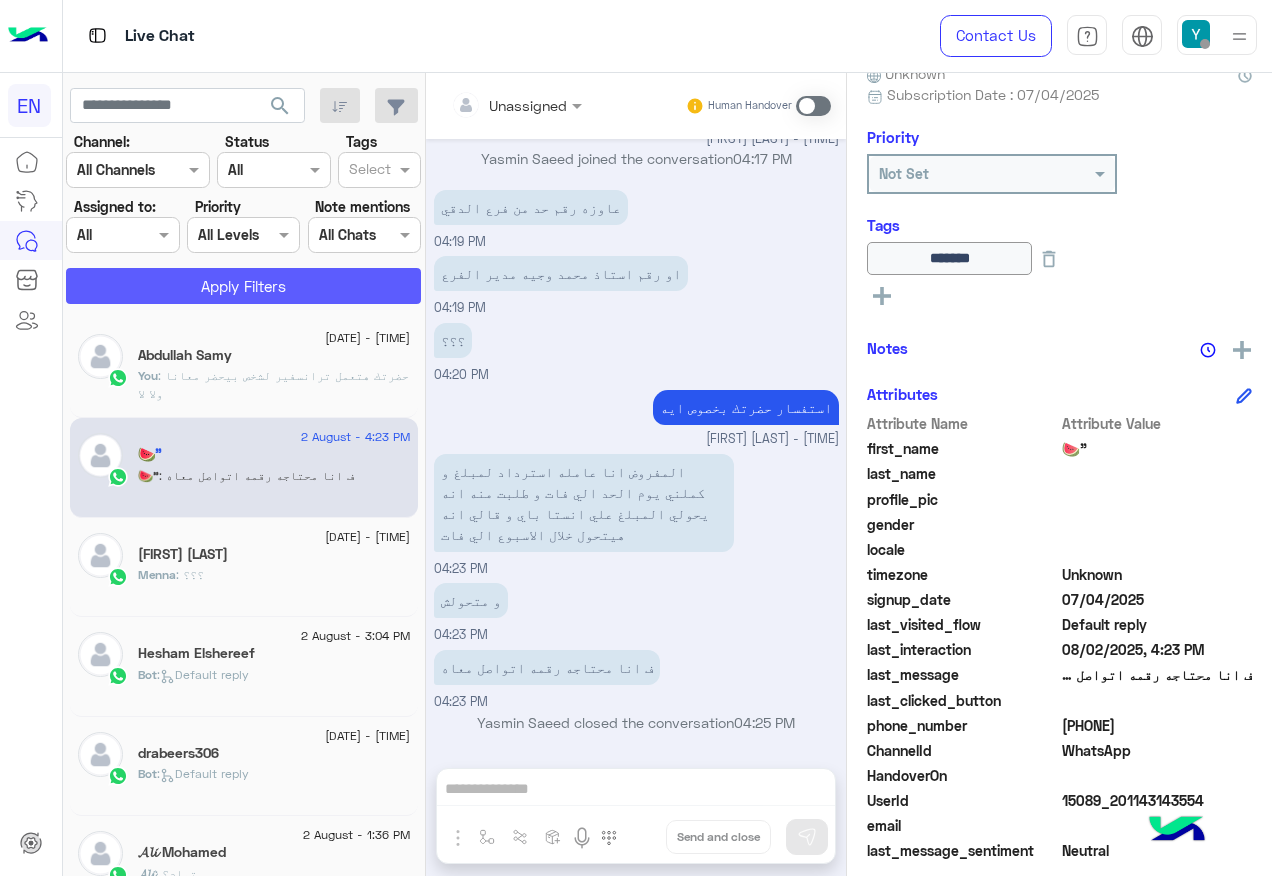 click on "Apply Filters" 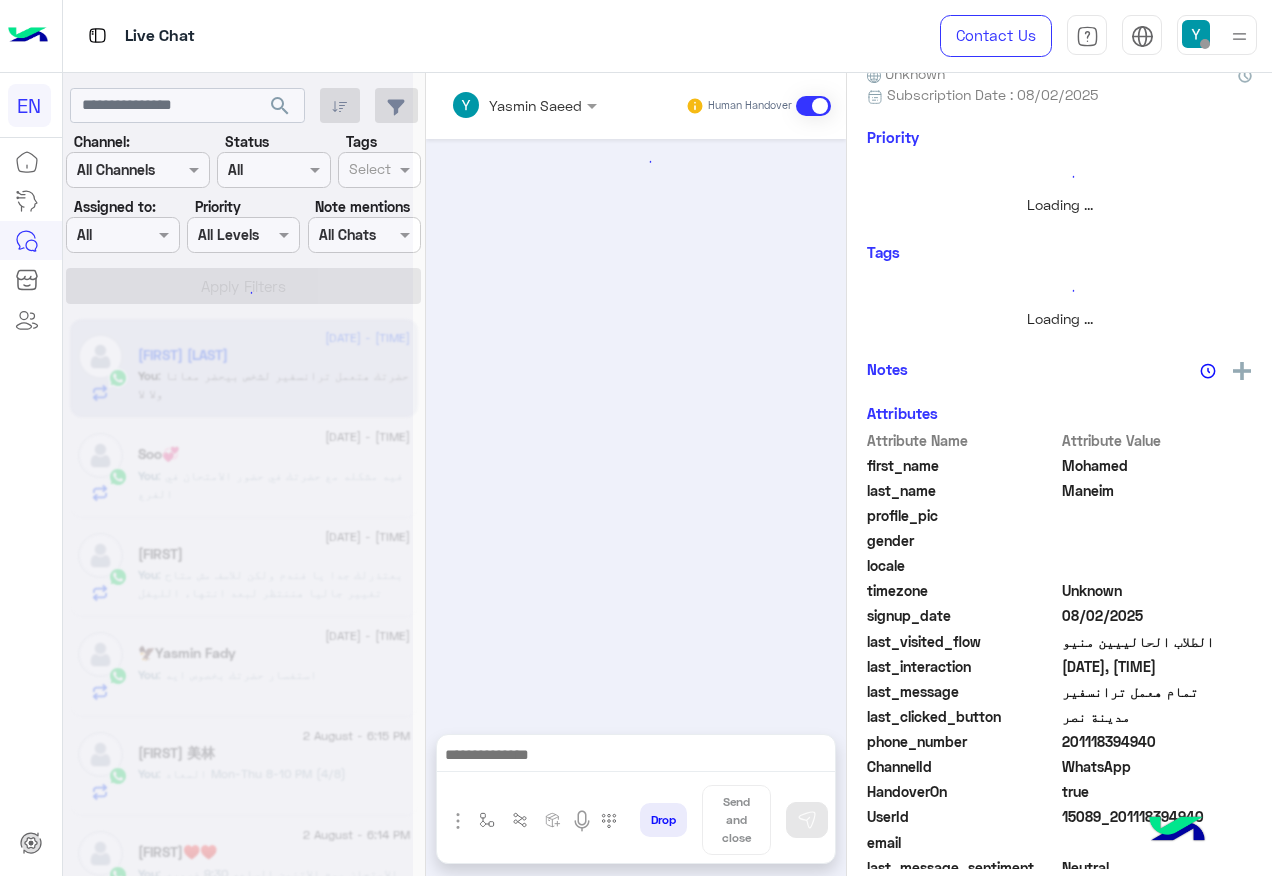 scroll, scrollTop: 0, scrollLeft: 0, axis: both 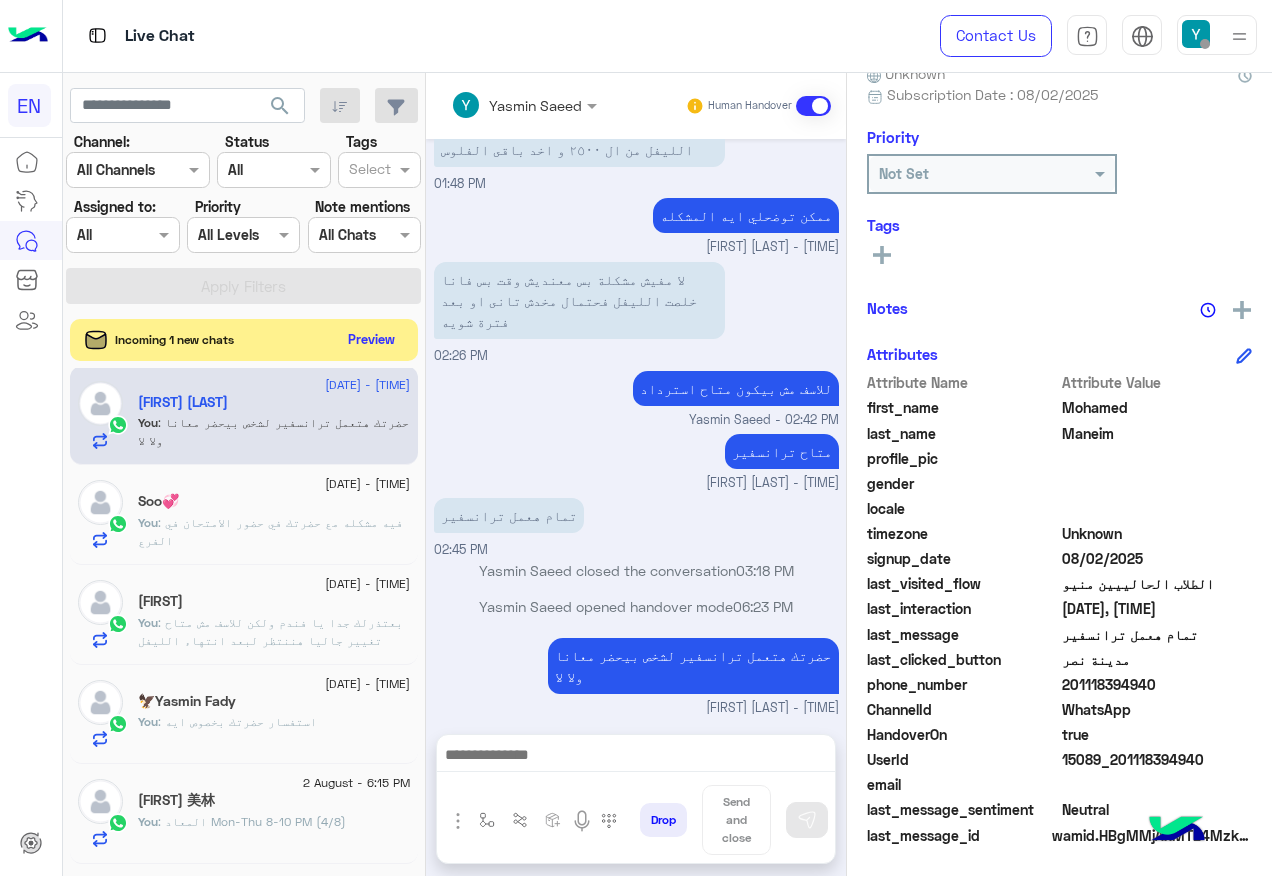 click on "Preview" 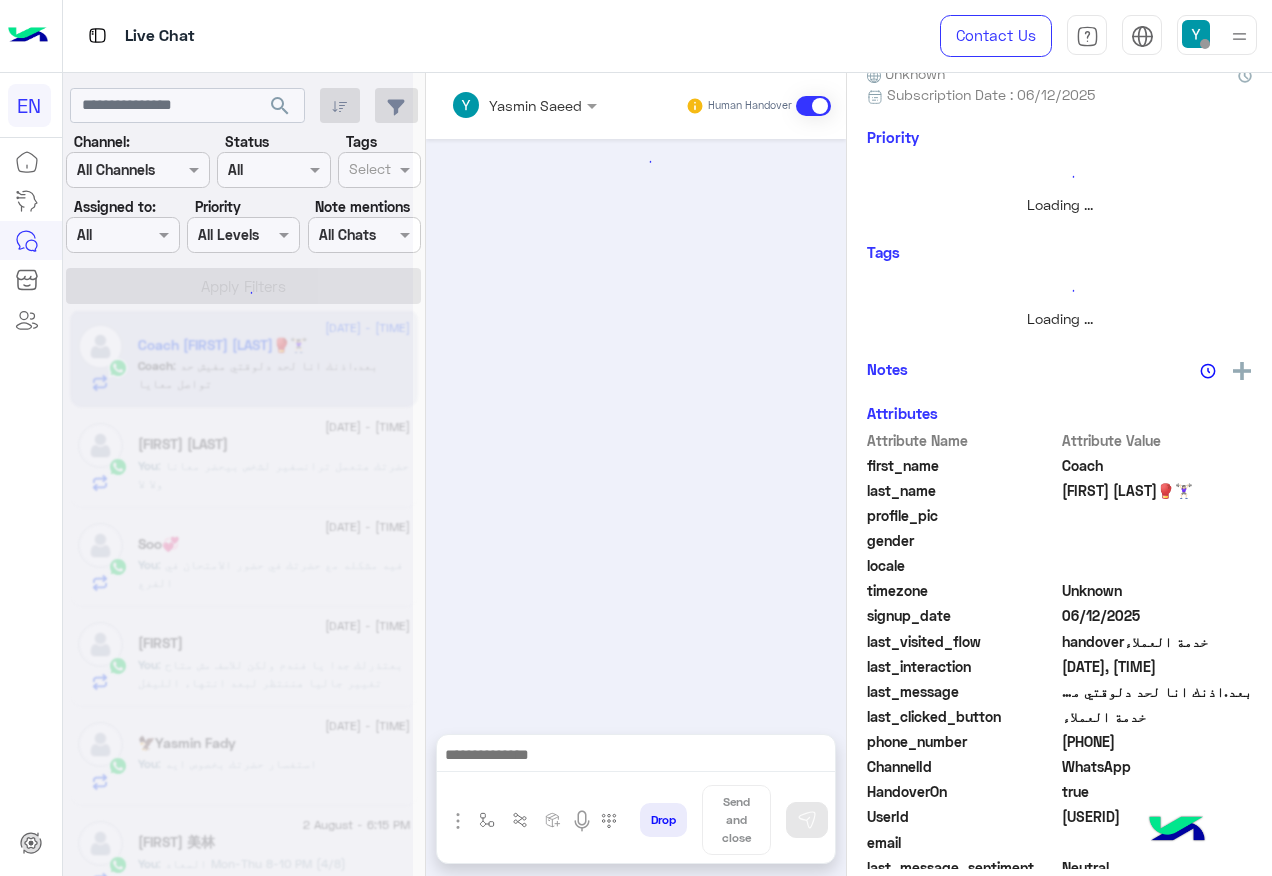 scroll, scrollTop: 0, scrollLeft: 0, axis: both 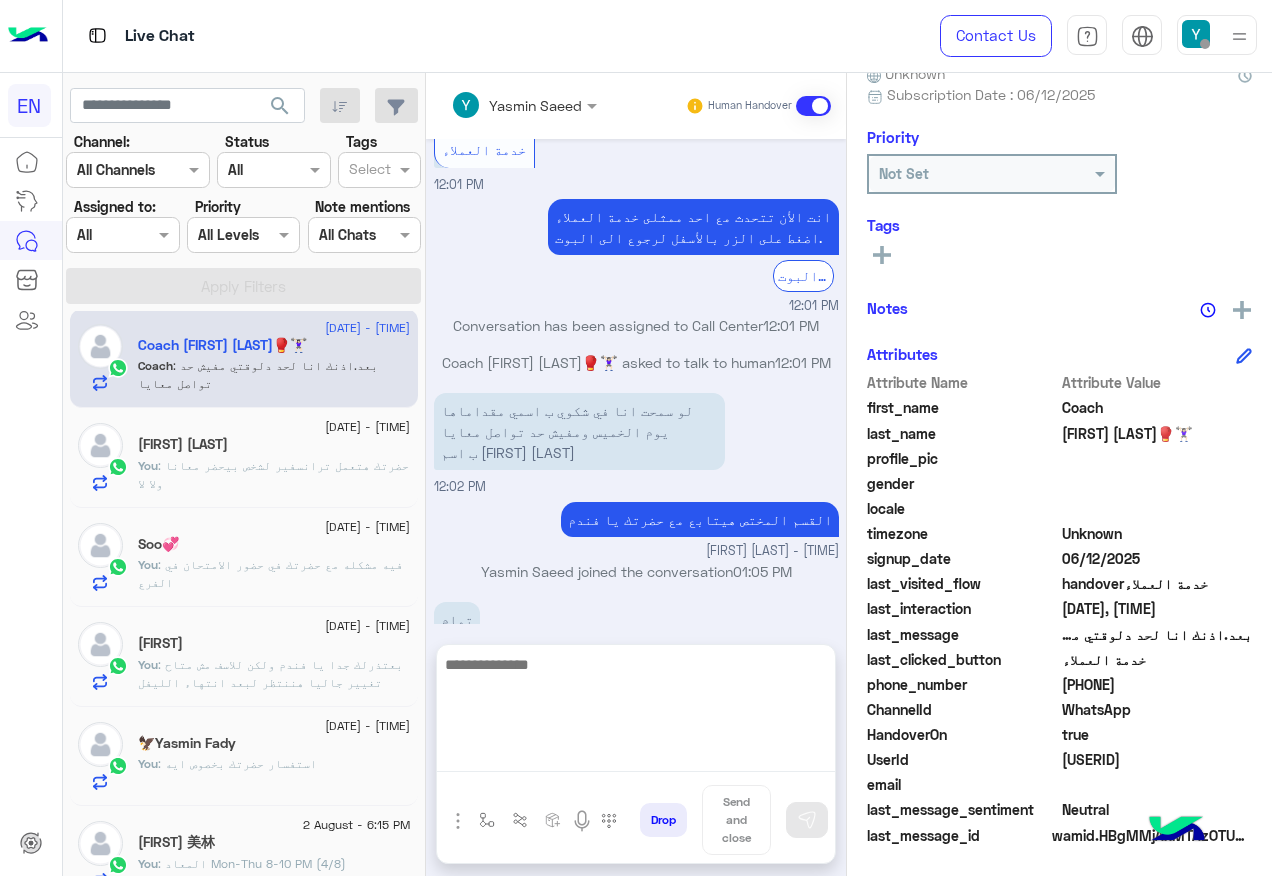 click at bounding box center (636, 712) 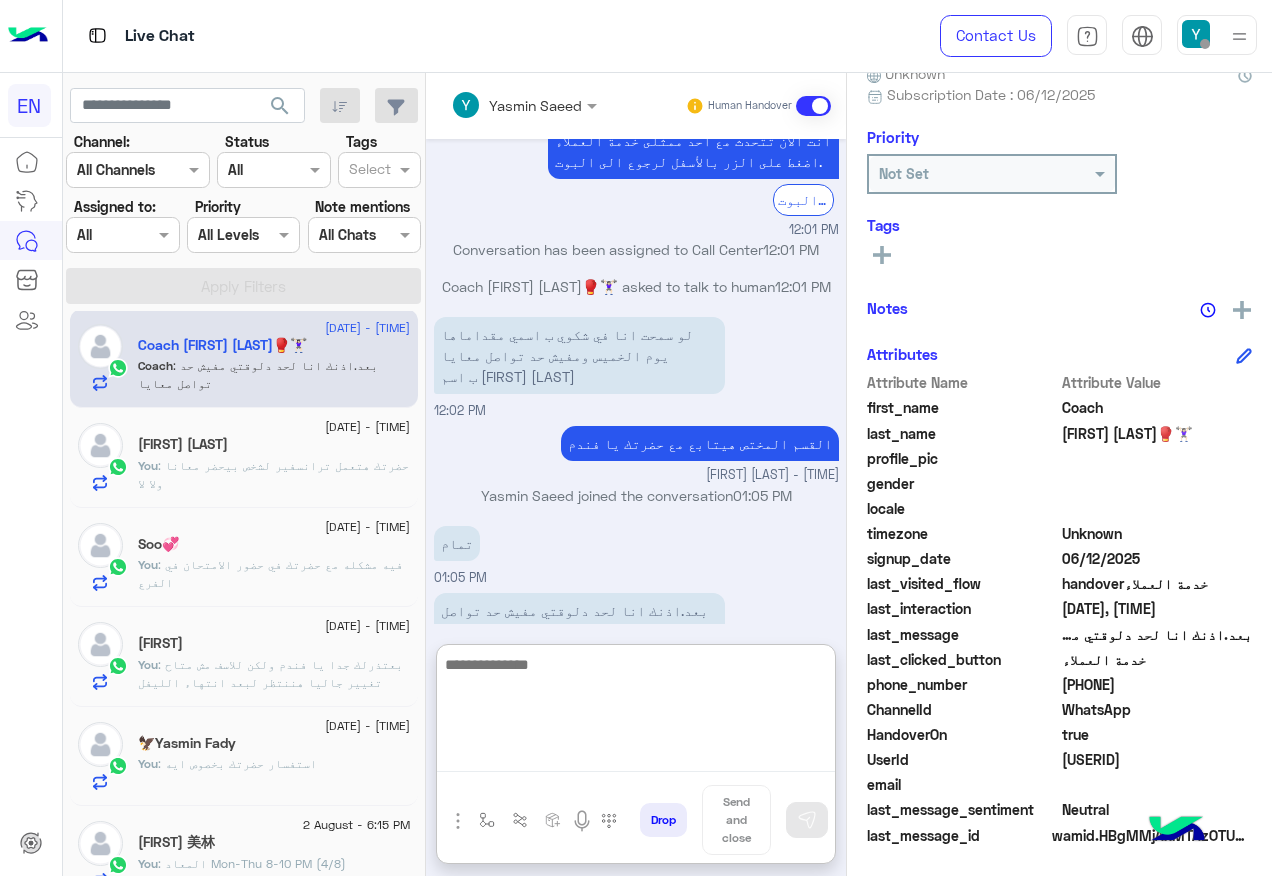 scroll, scrollTop: 1275, scrollLeft: 0, axis: vertical 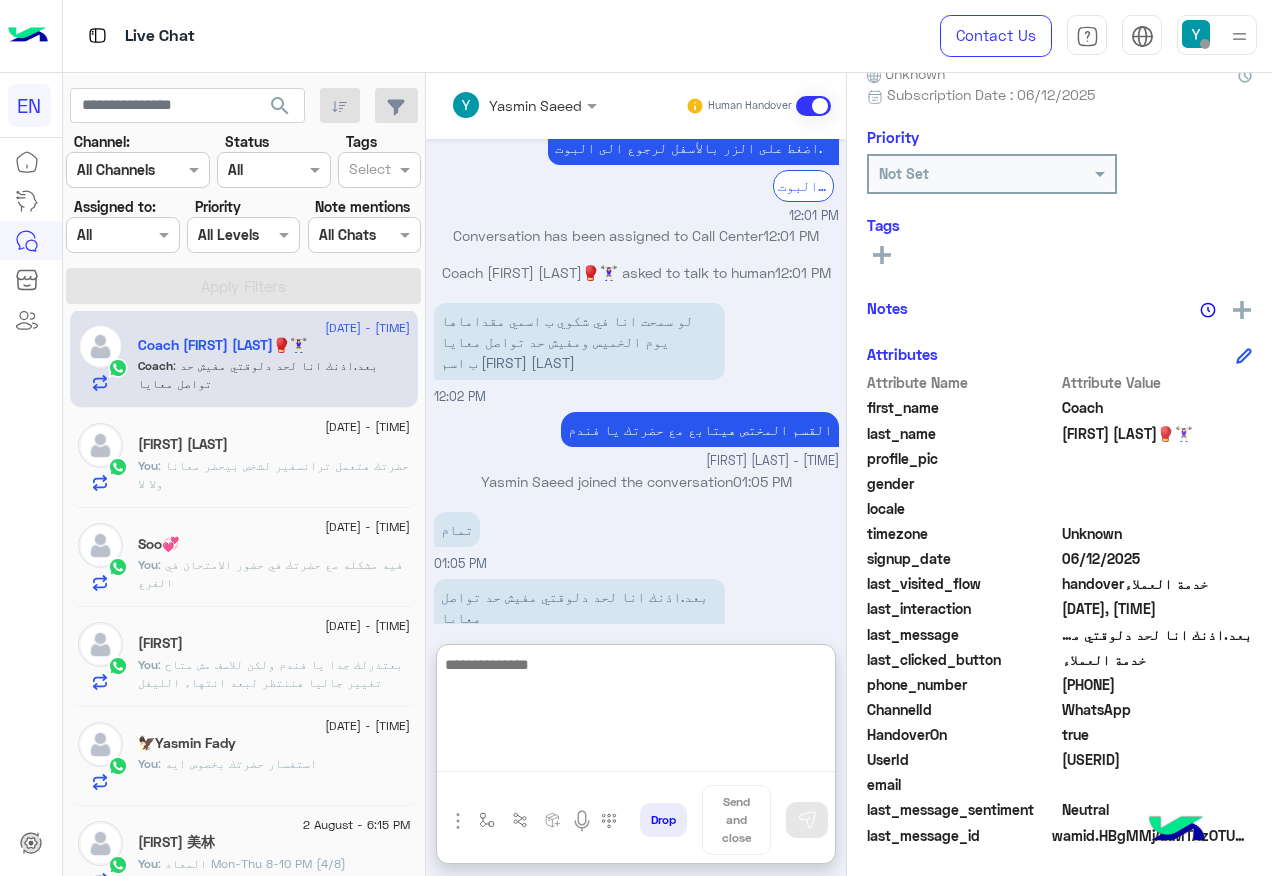 click at bounding box center (636, 712) 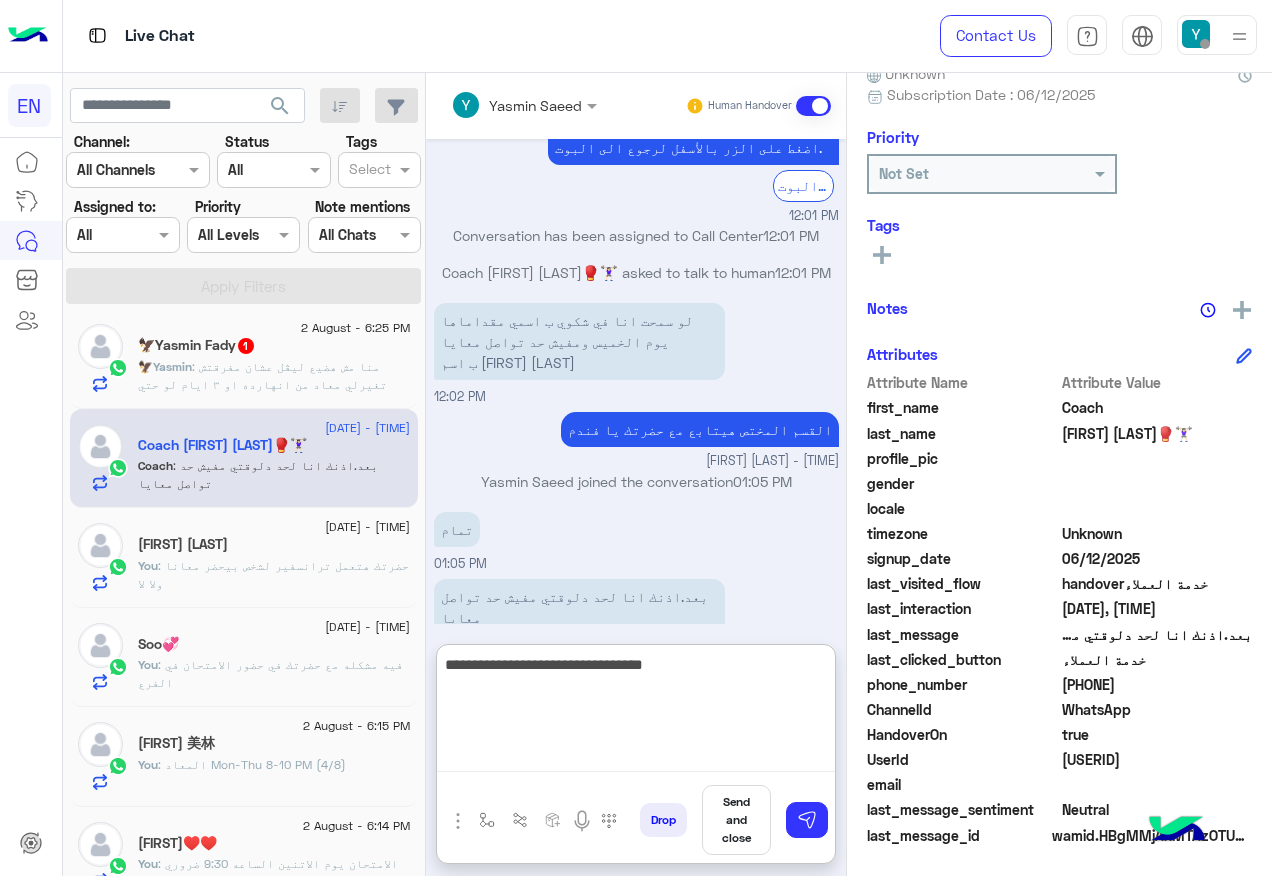 type on "**********" 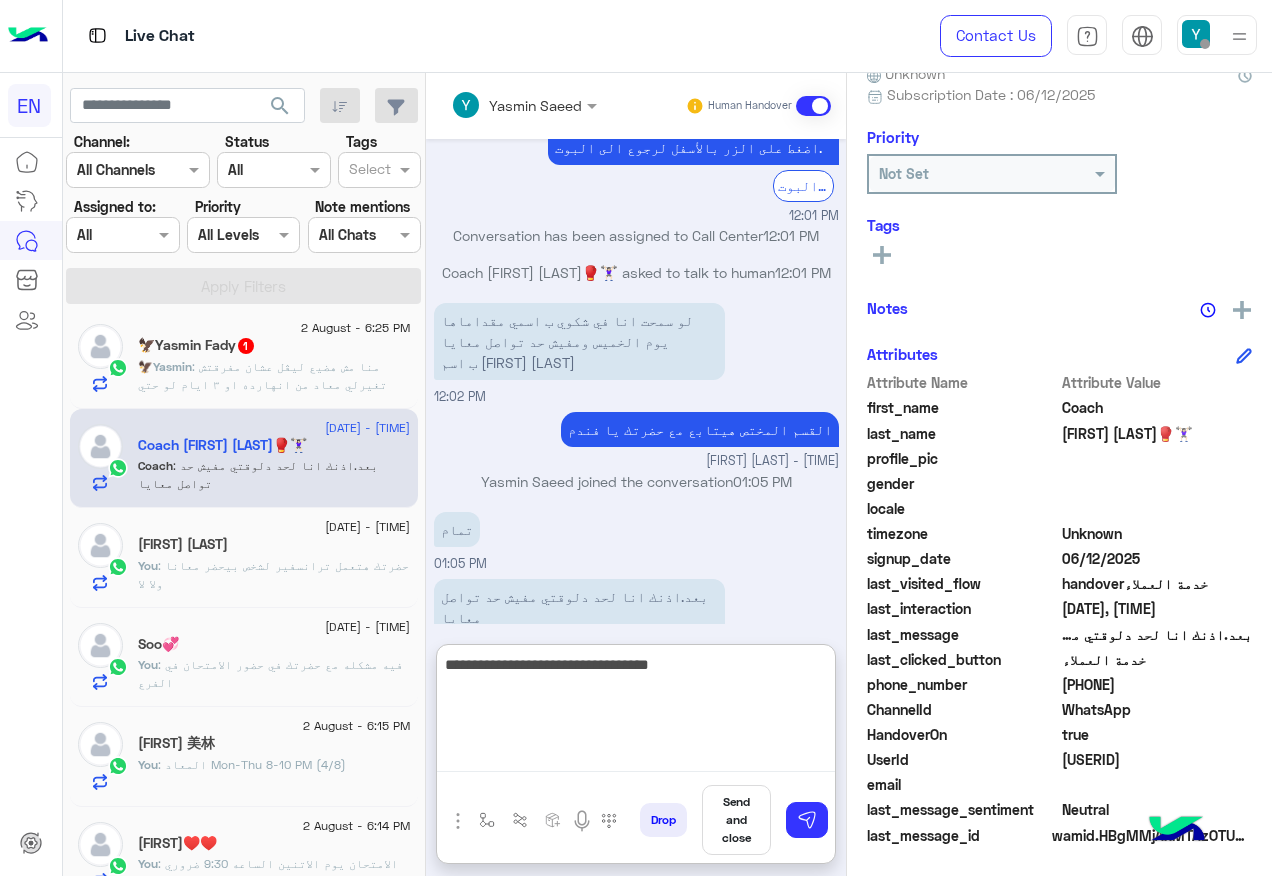 type 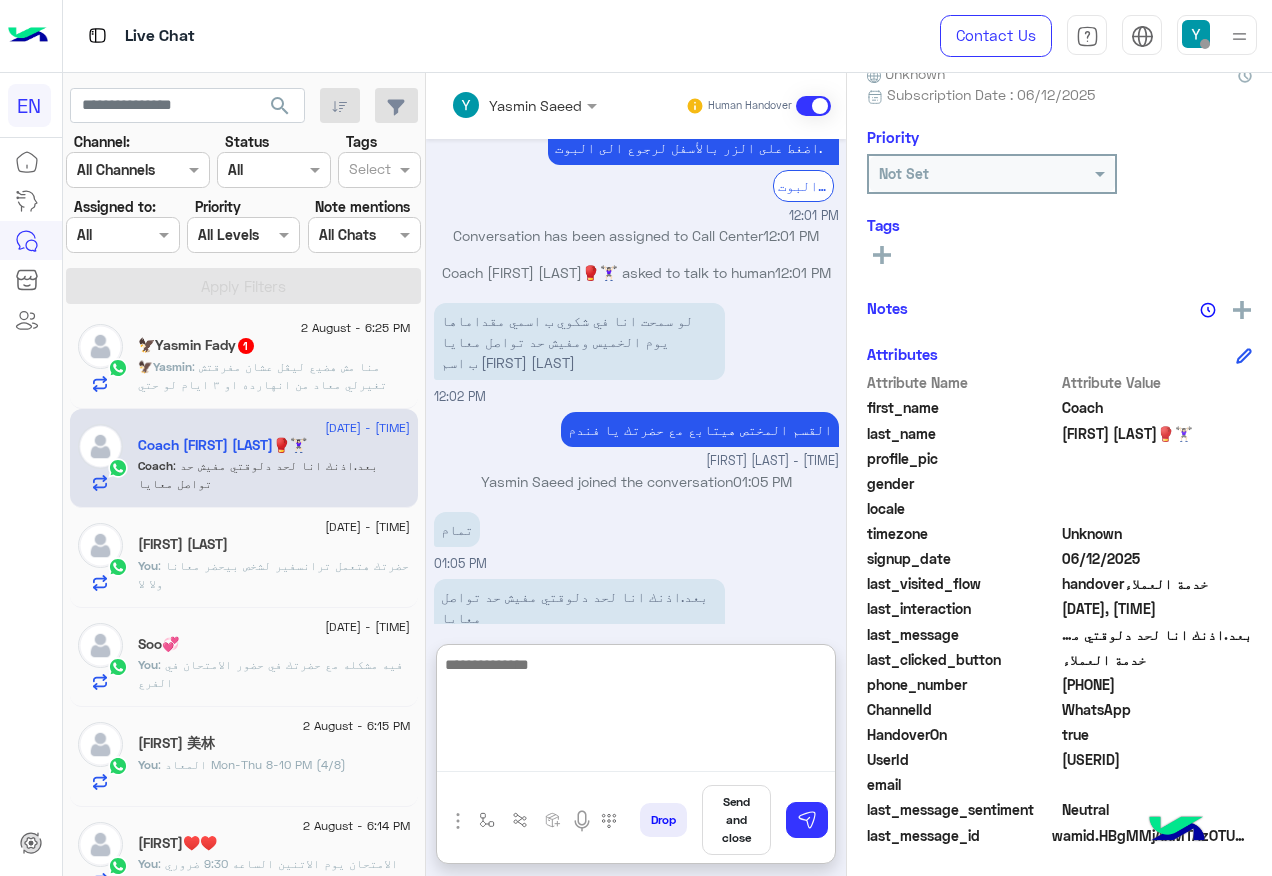scroll, scrollTop: 1339, scrollLeft: 0, axis: vertical 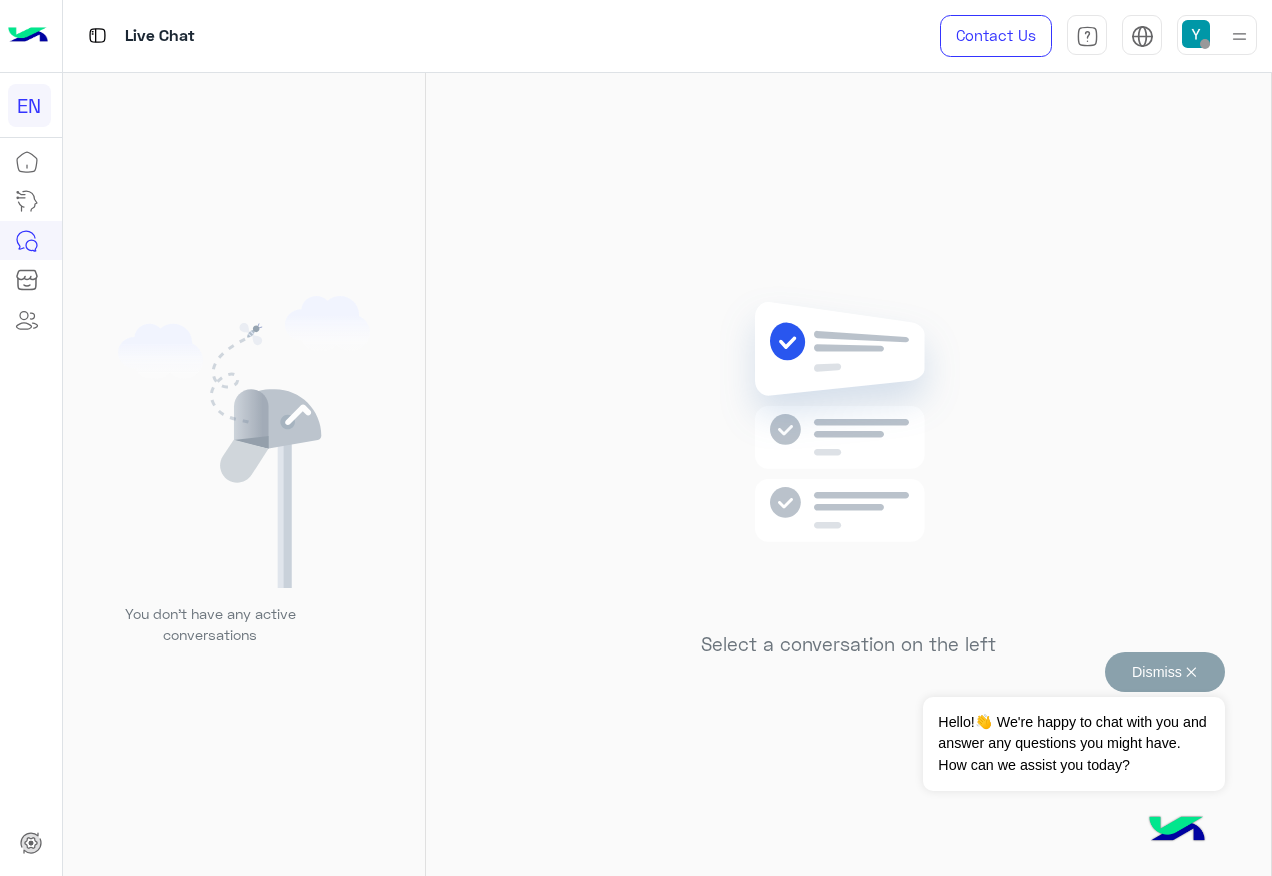 click on "Dismiss ✕" at bounding box center [1165, 672] 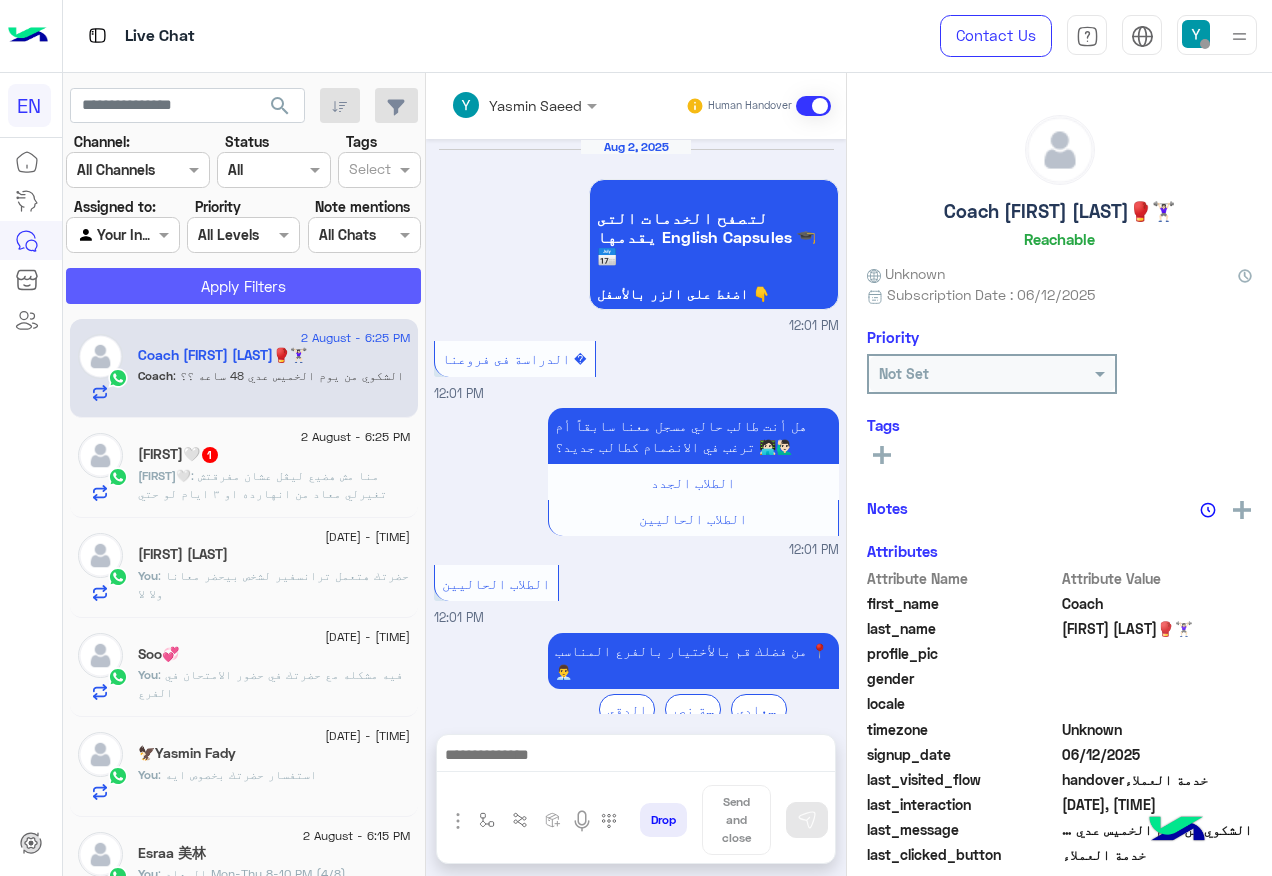 scroll, scrollTop: 1212, scrollLeft: 0, axis: vertical 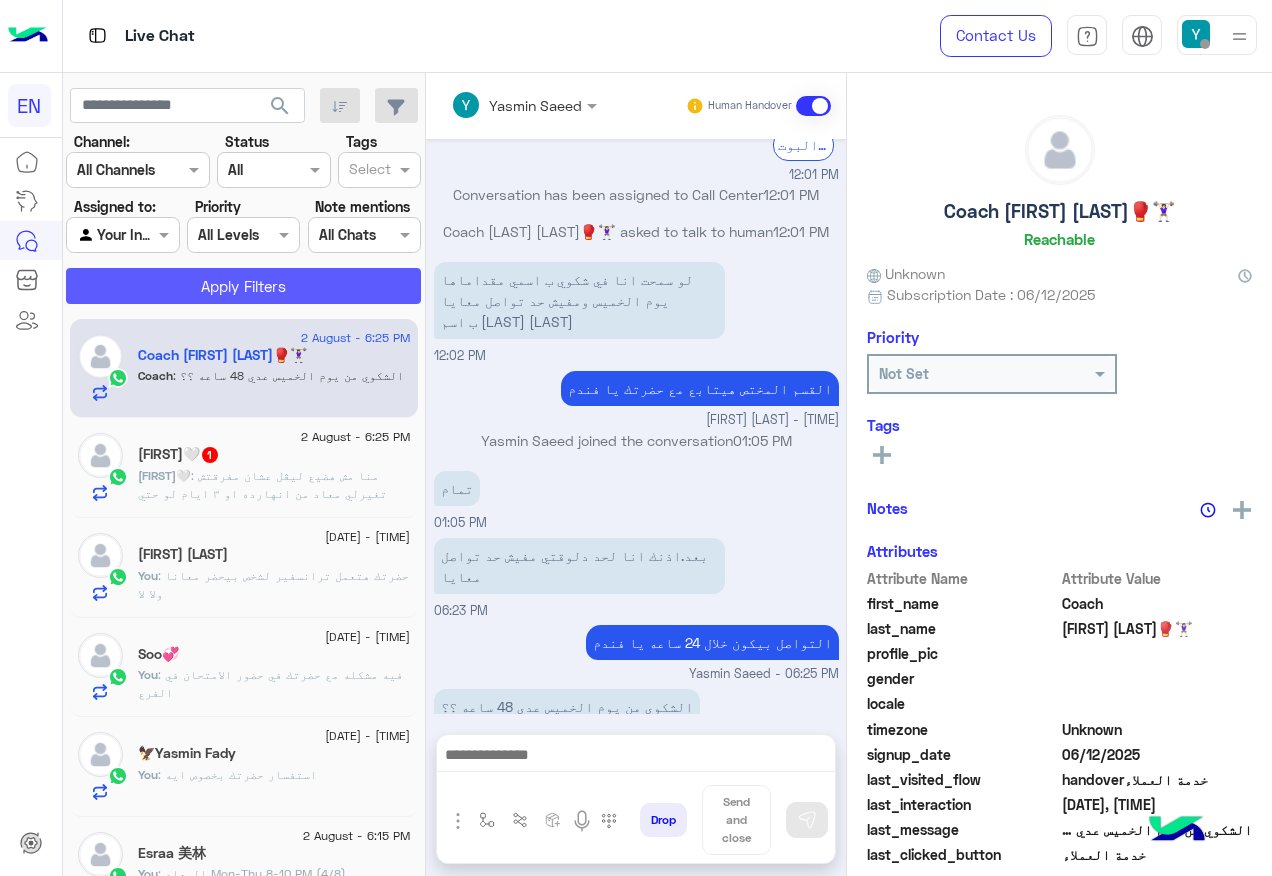 click on "Apply Filters" 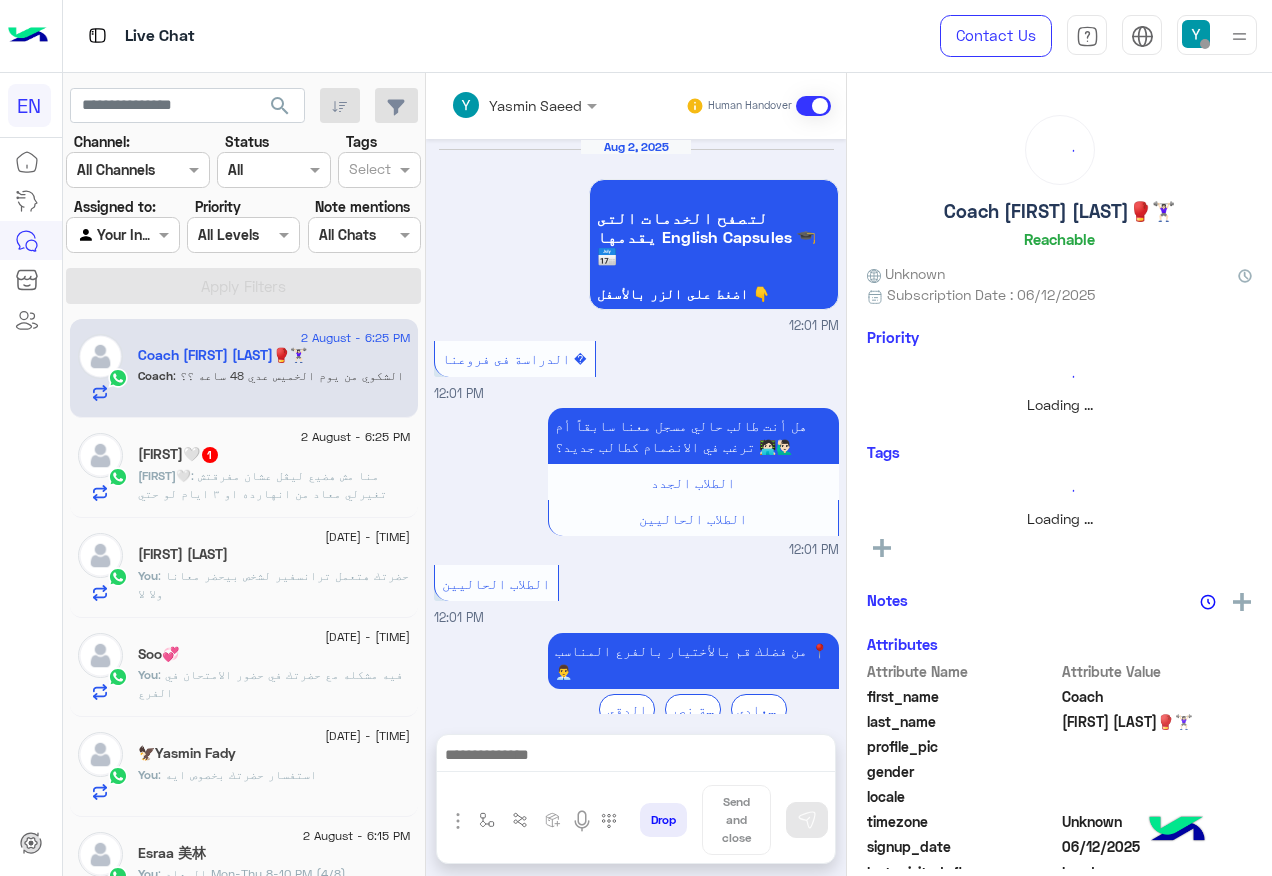 scroll, scrollTop: 1212, scrollLeft: 0, axis: vertical 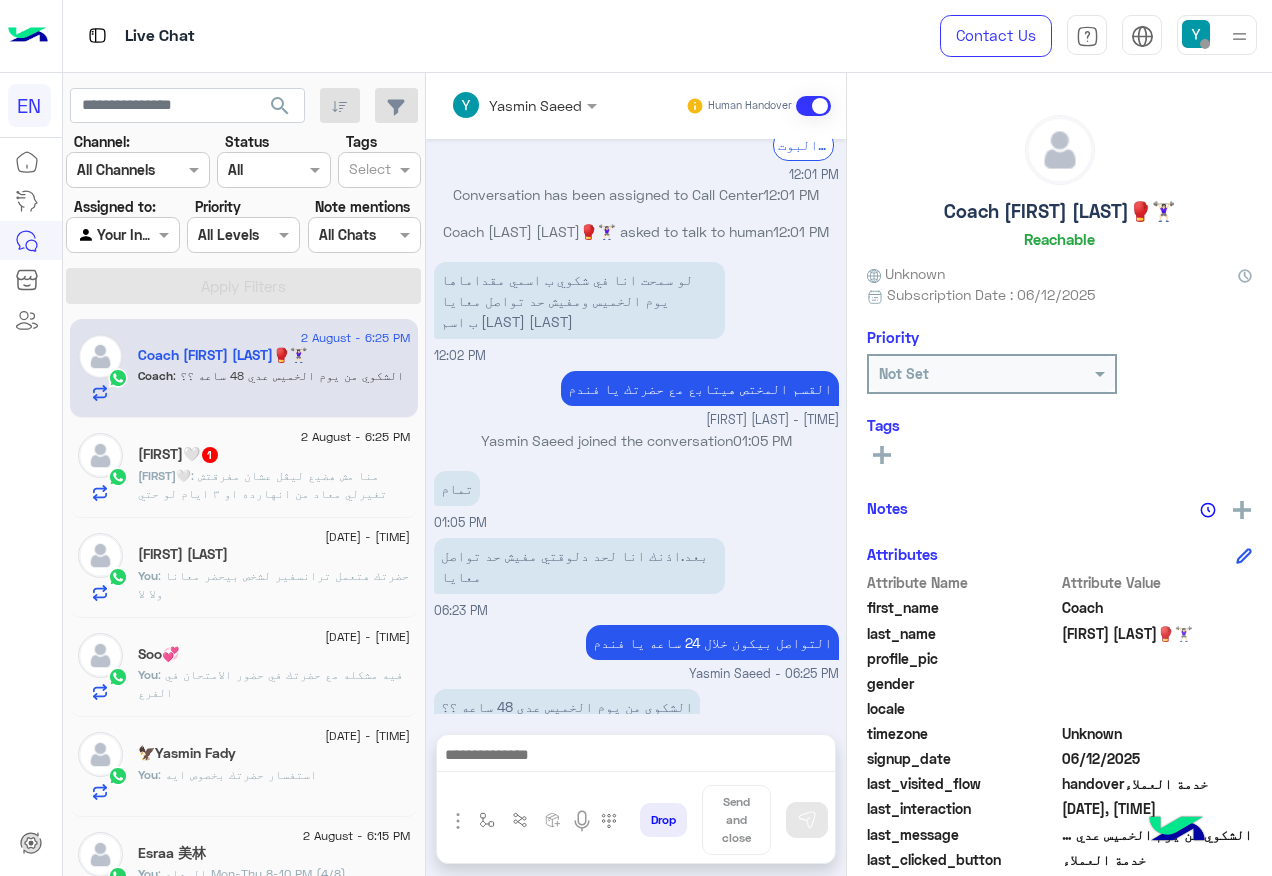 click at bounding box center [636, 760] 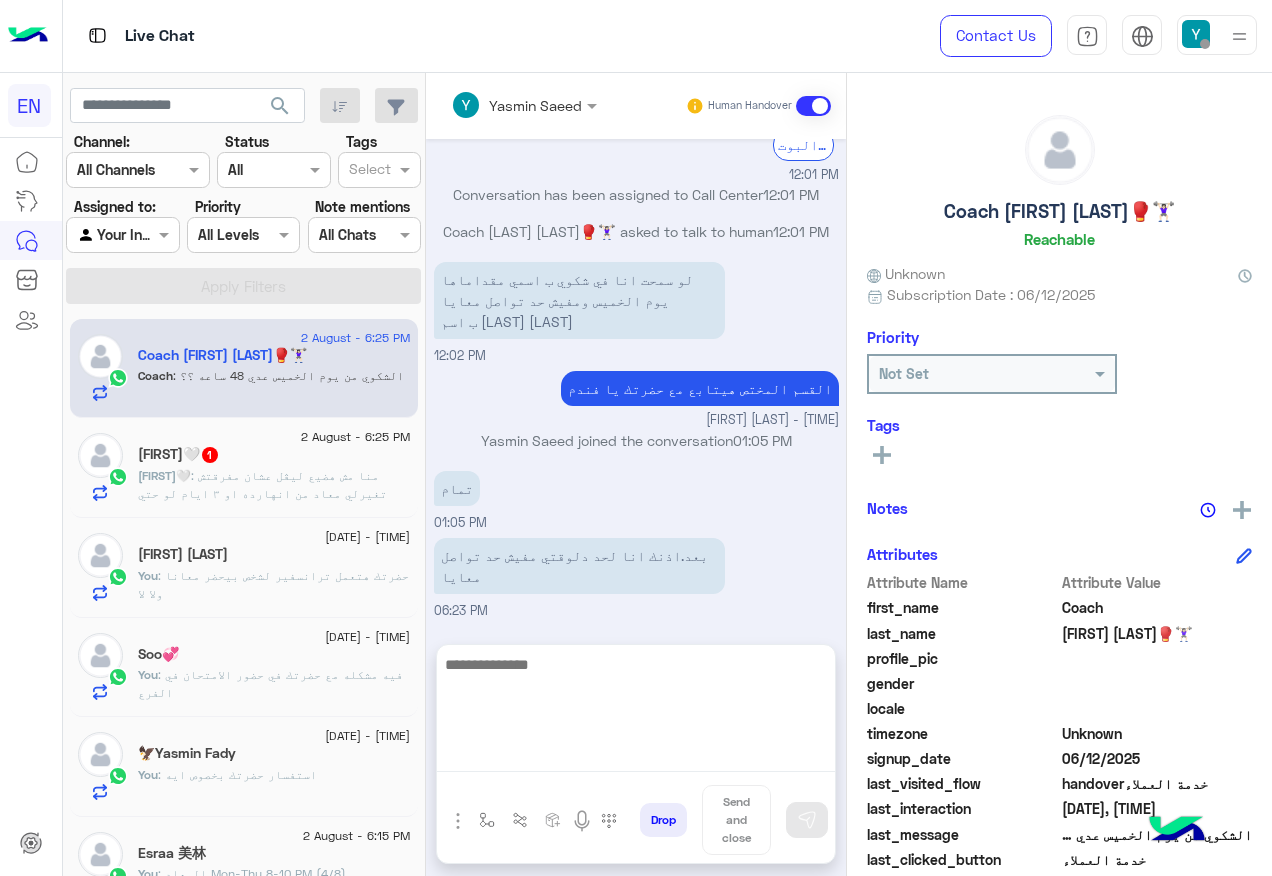 click at bounding box center (636, 712) 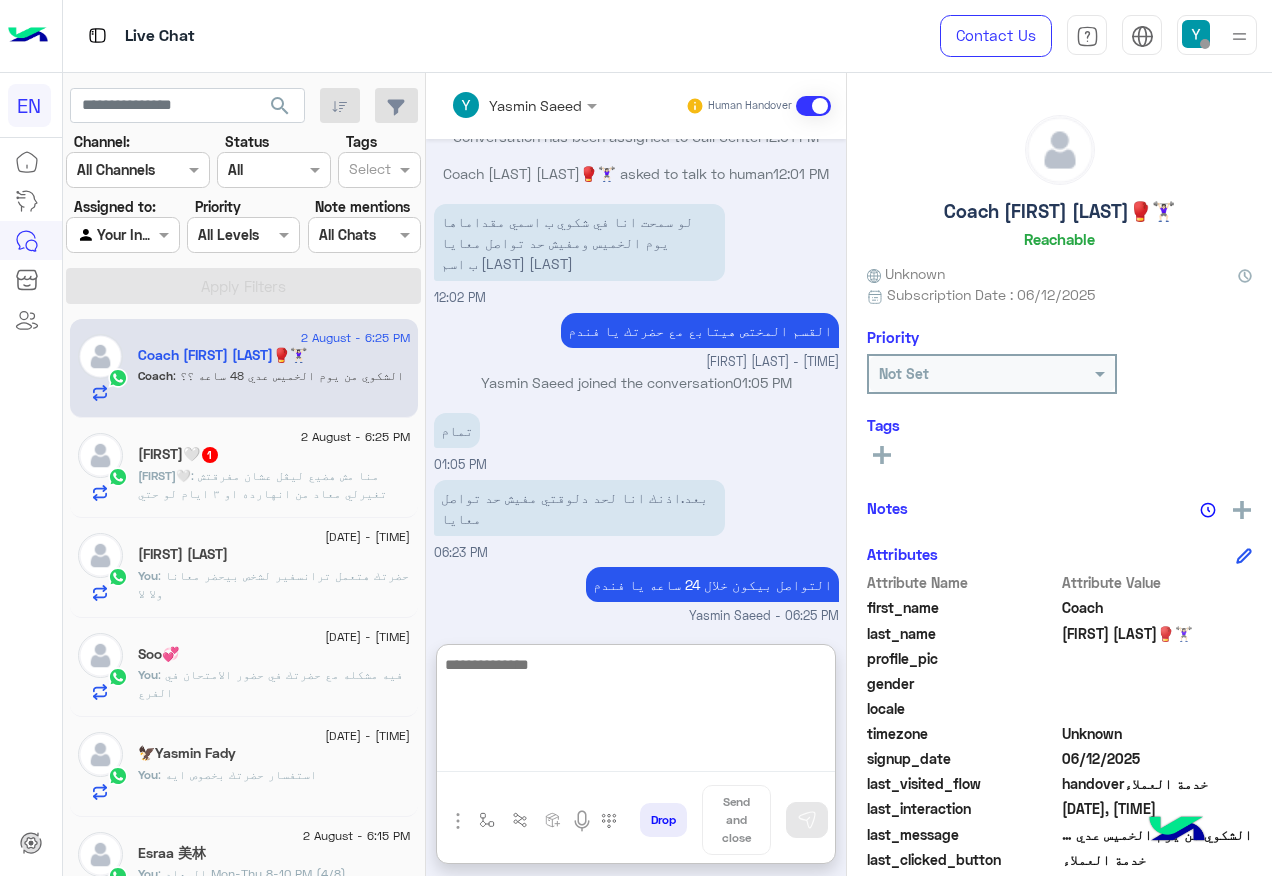 scroll, scrollTop: 1301, scrollLeft: 0, axis: vertical 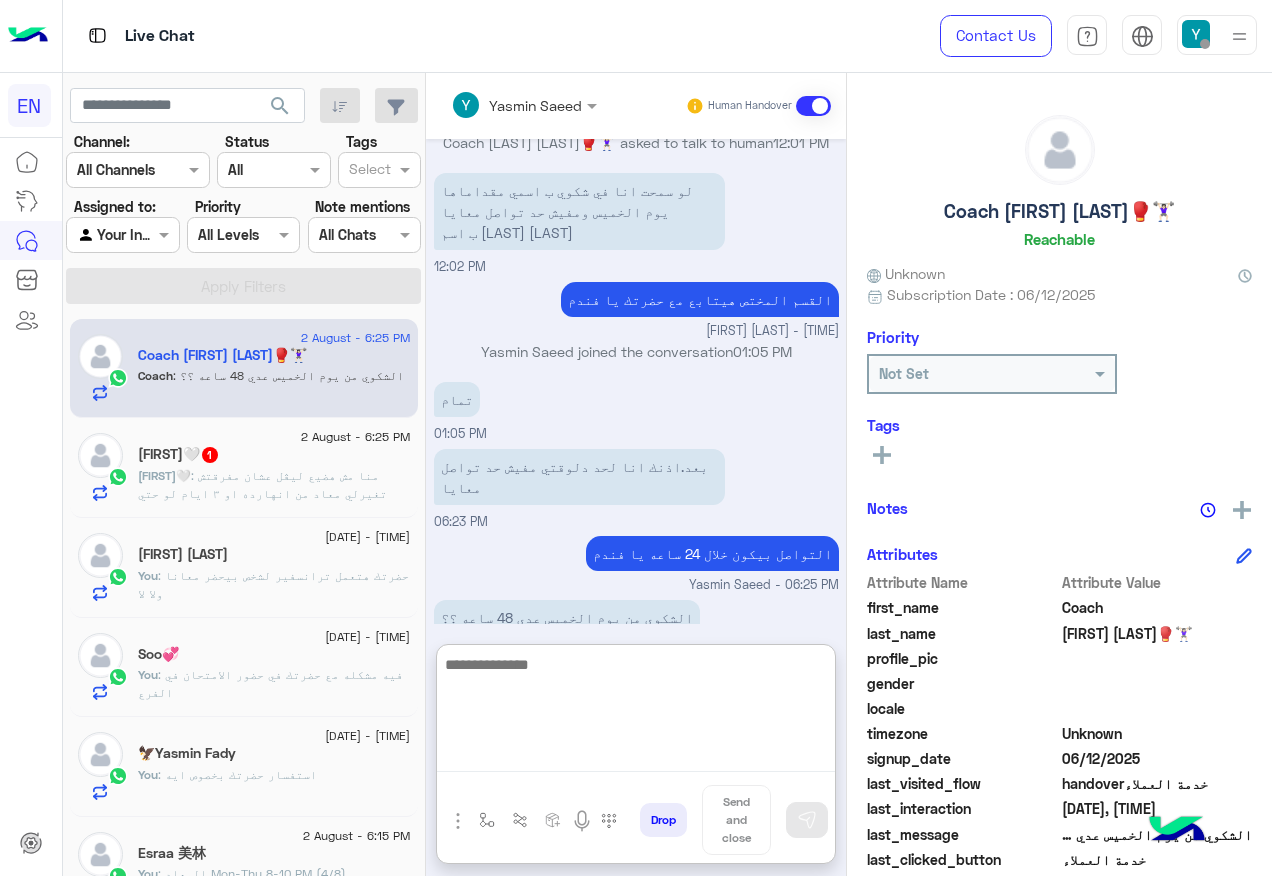 click at bounding box center [636, 712] 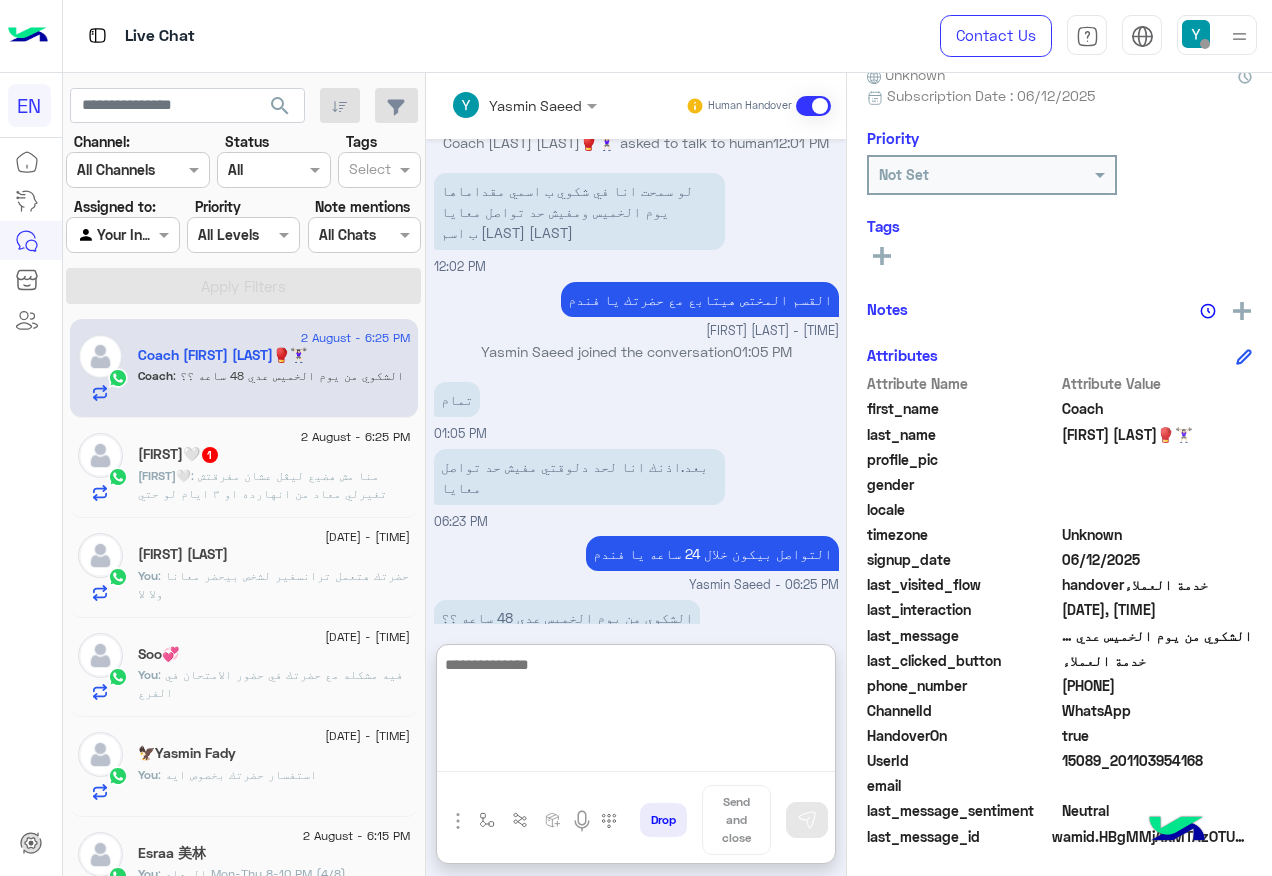 scroll, scrollTop: 201, scrollLeft: 0, axis: vertical 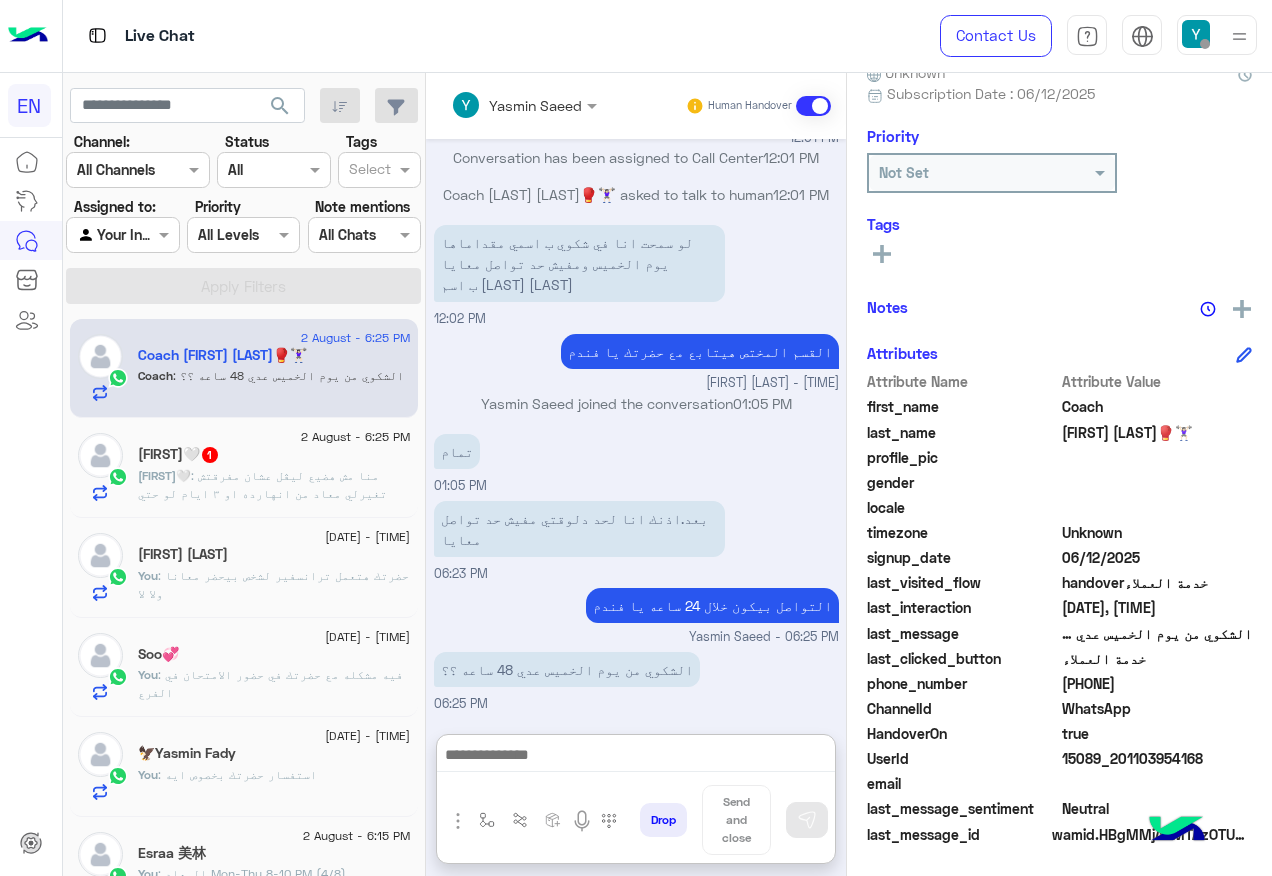click on "[PHONE]" 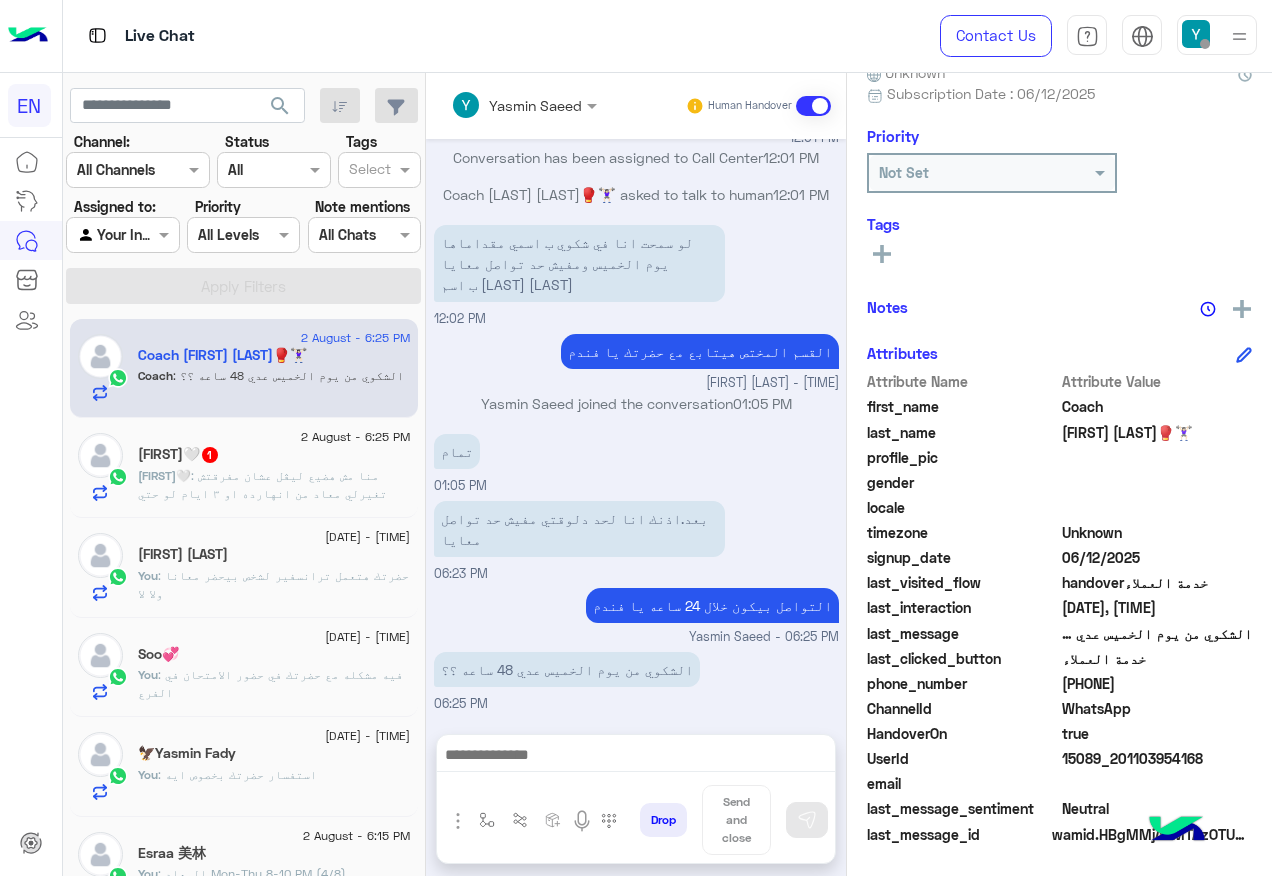 scroll, scrollTop: 1212, scrollLeft: 0, axis: vertical 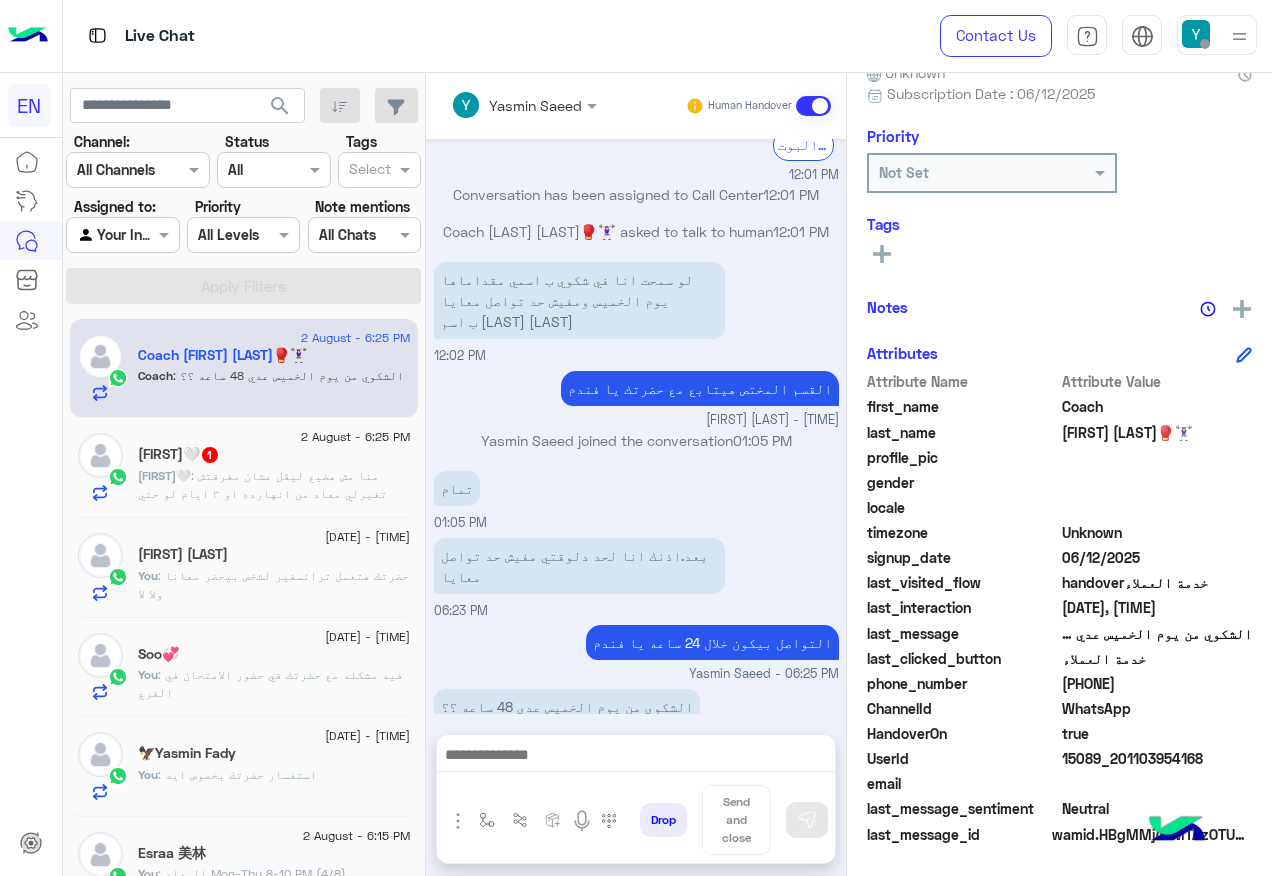 copy on "[PHONE]" 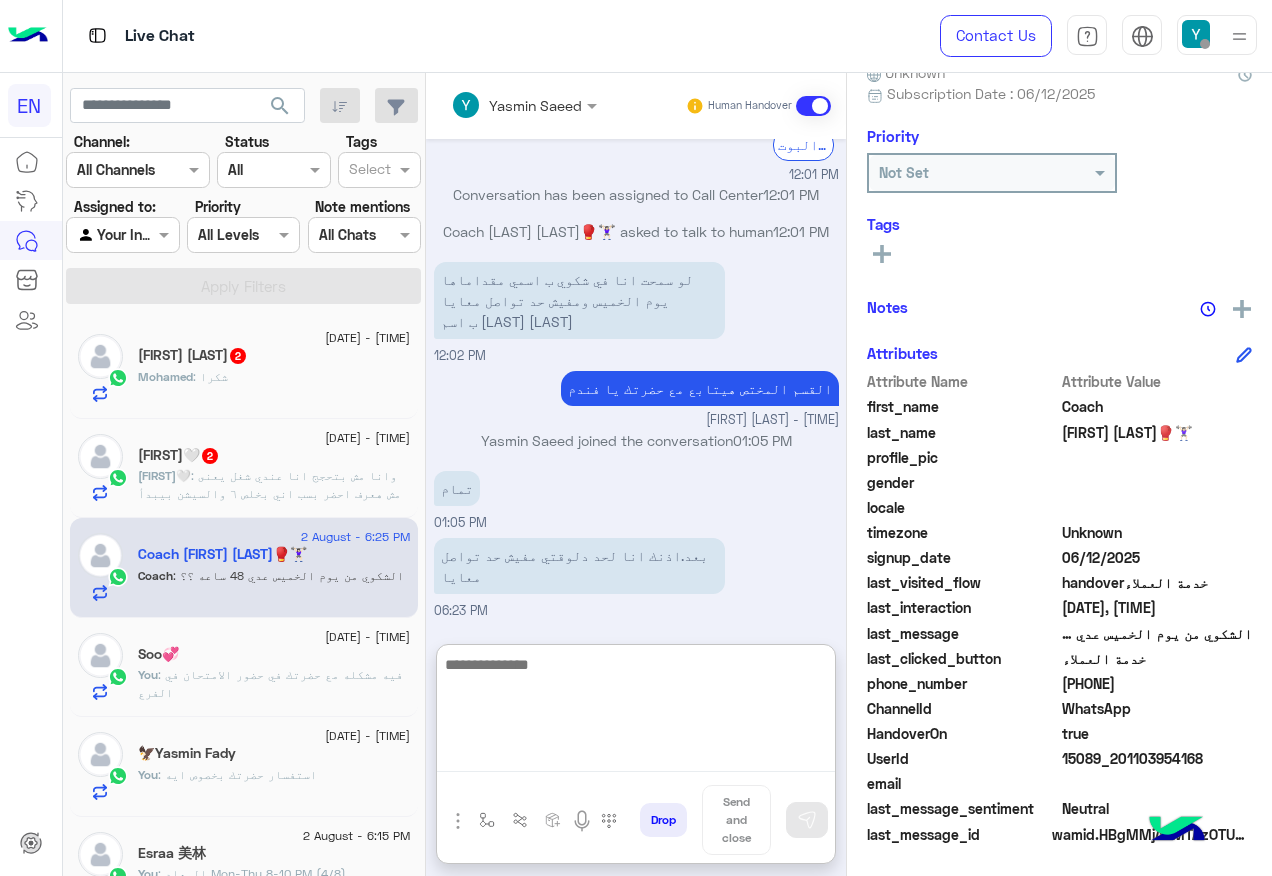 click at bounding box center (636, 712) 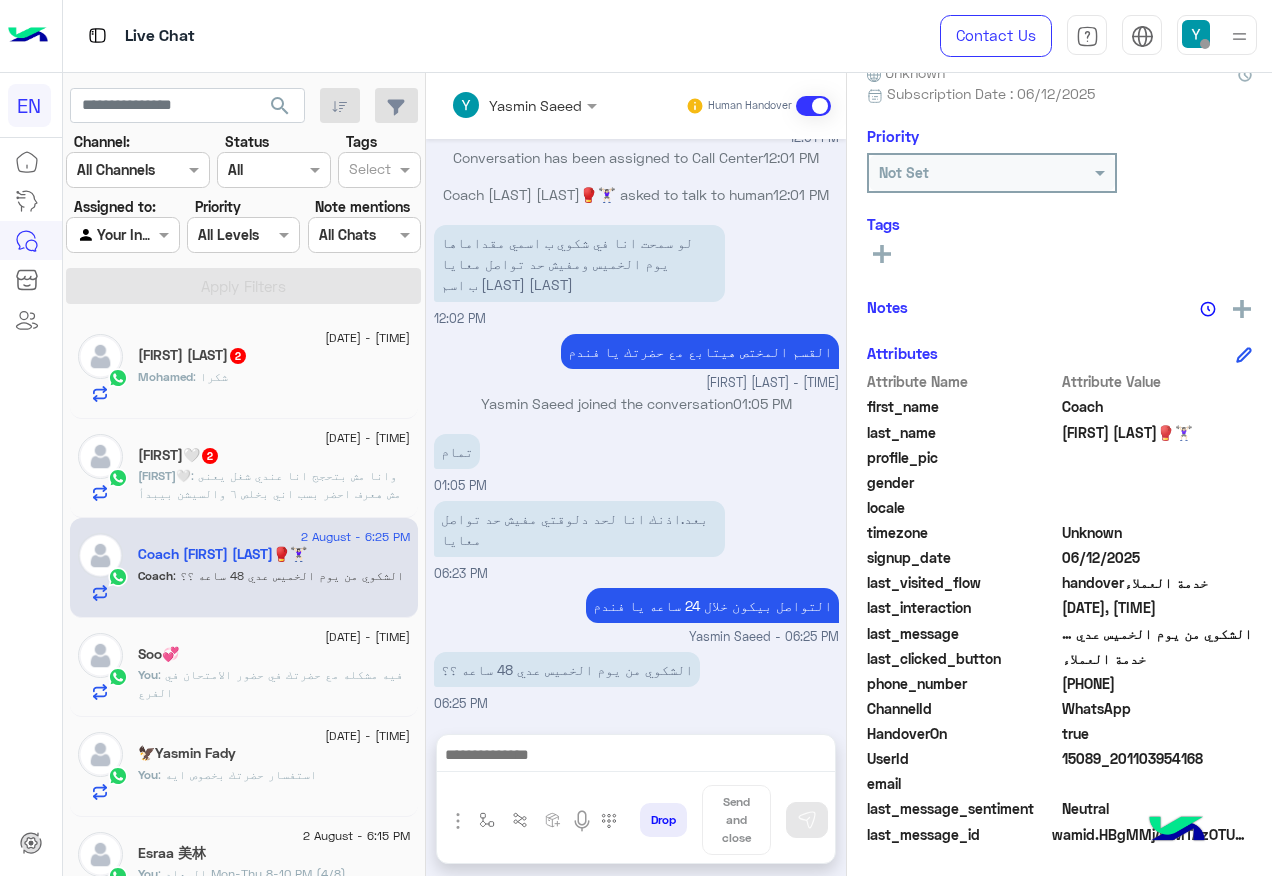 scroll, scrollTop: 1212, scrollLeft: 0, axis: vertical 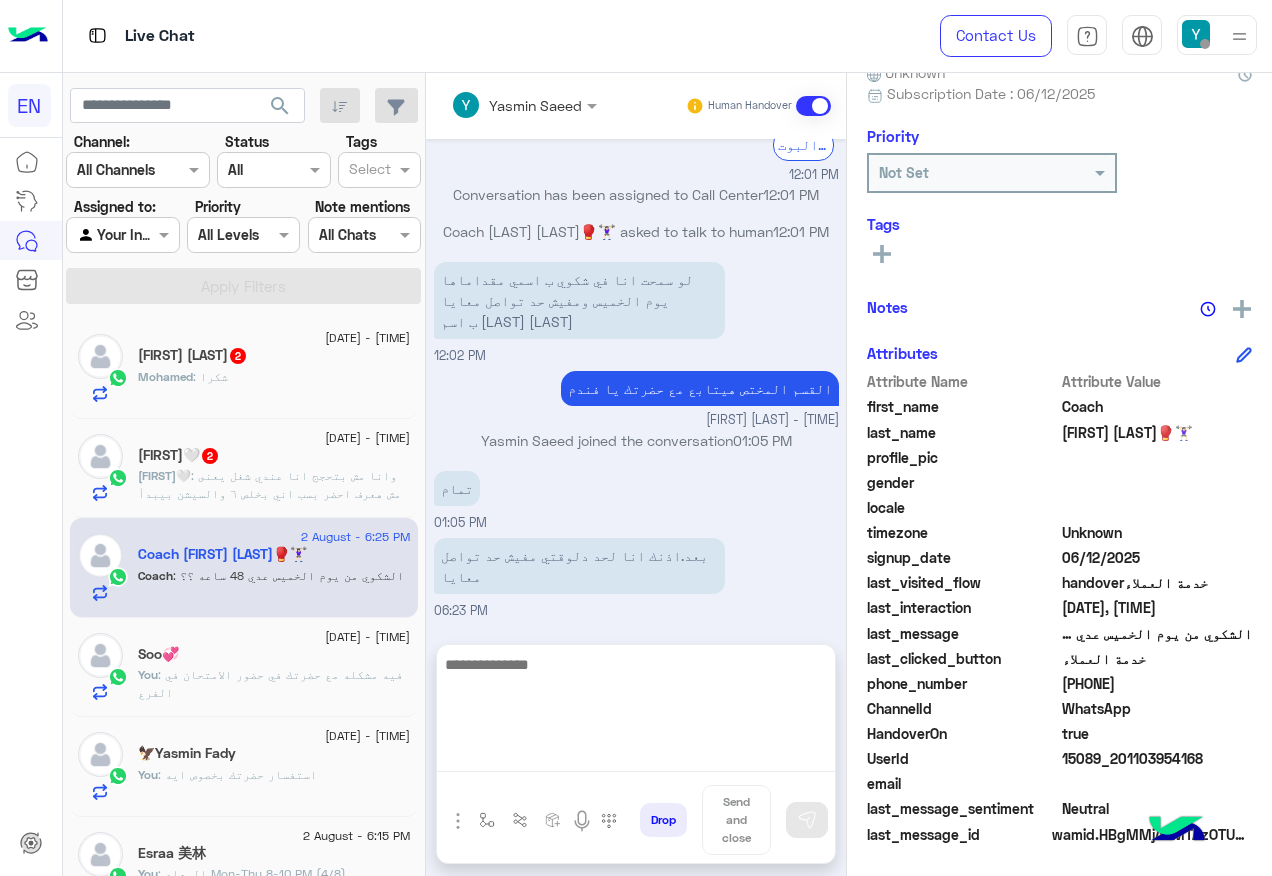 click at bounding box center (636, 712) 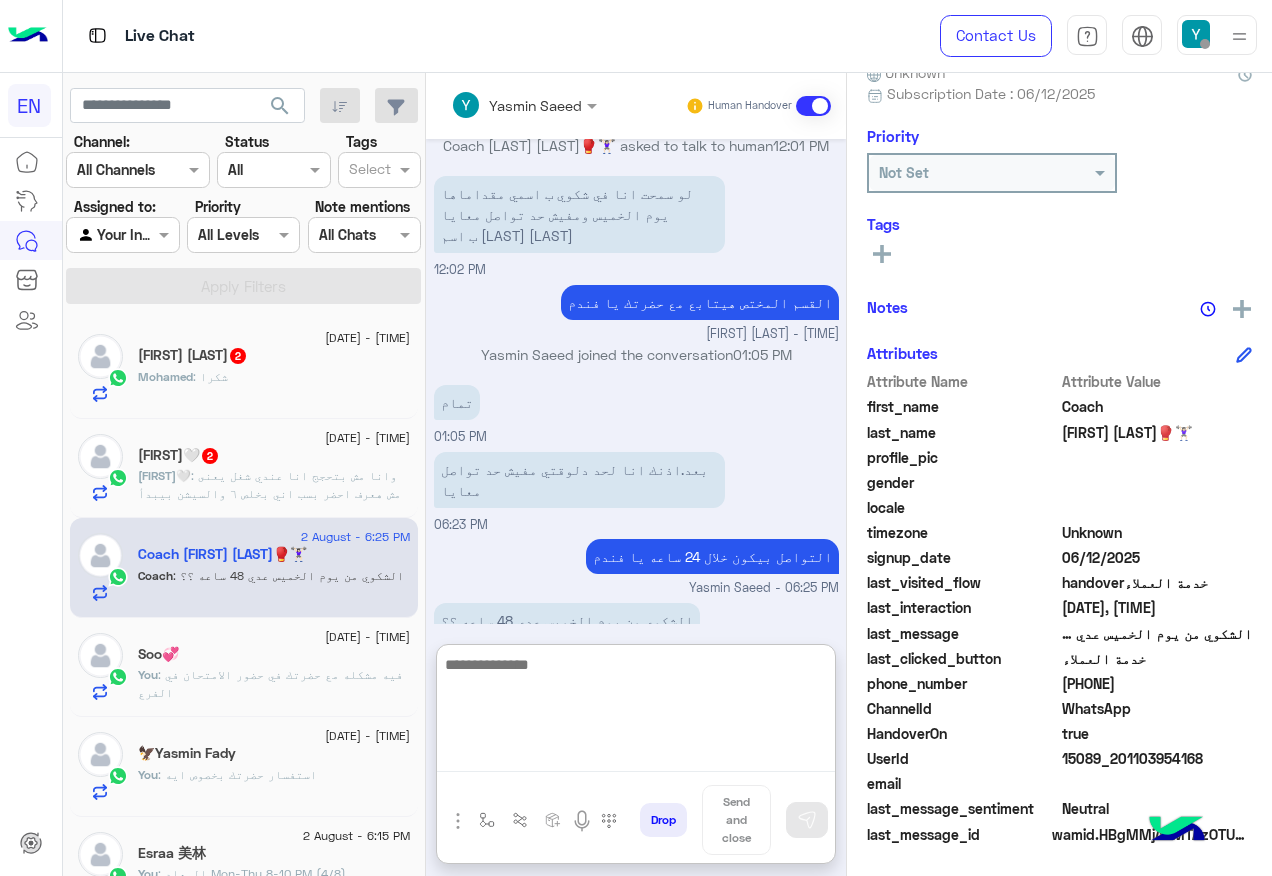 scroll, scrollTop: 1301, scrollLeft: 0, axis: vertical 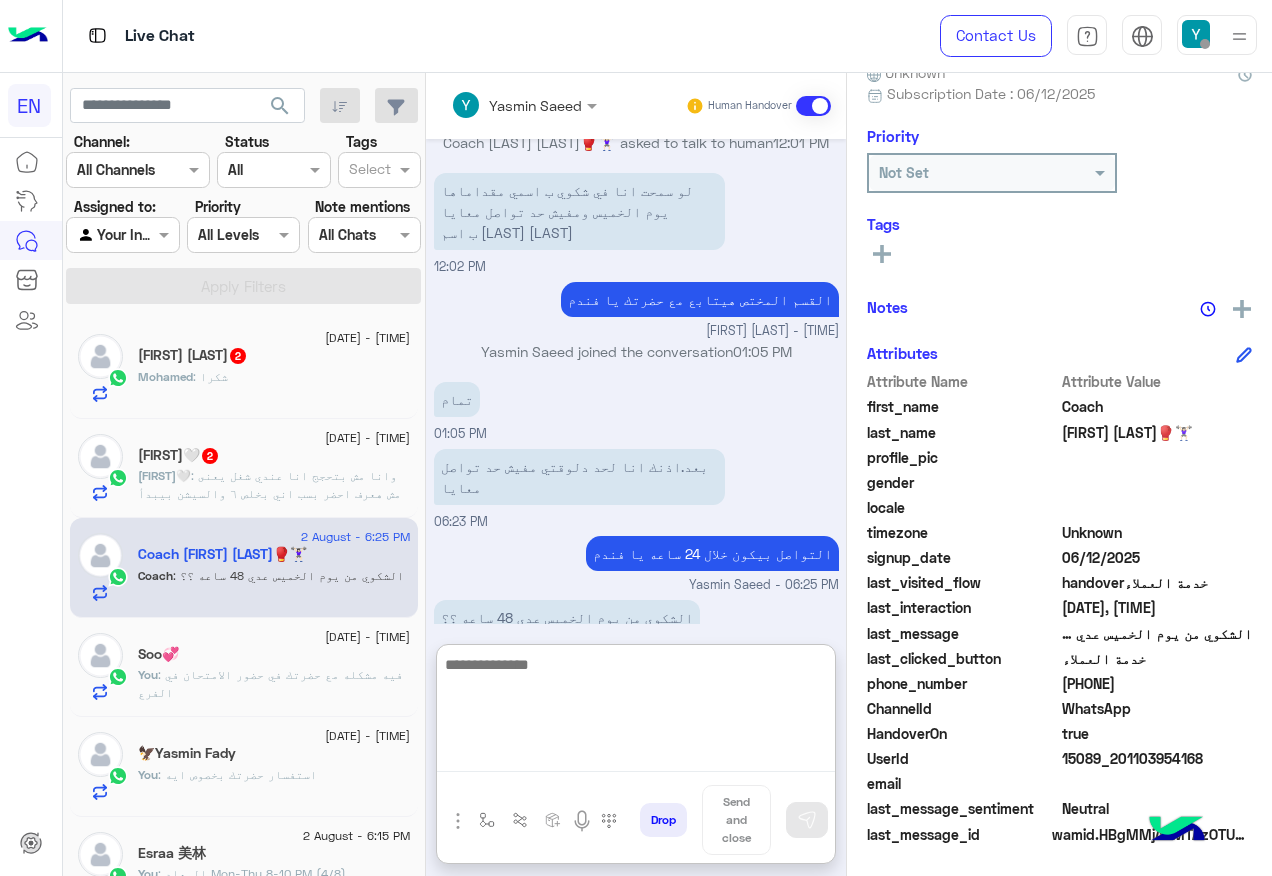 drag, startPoint x: 625, startPoint y: 703, endPoint x: 725, endPoint y: 660, distance: 108.85311 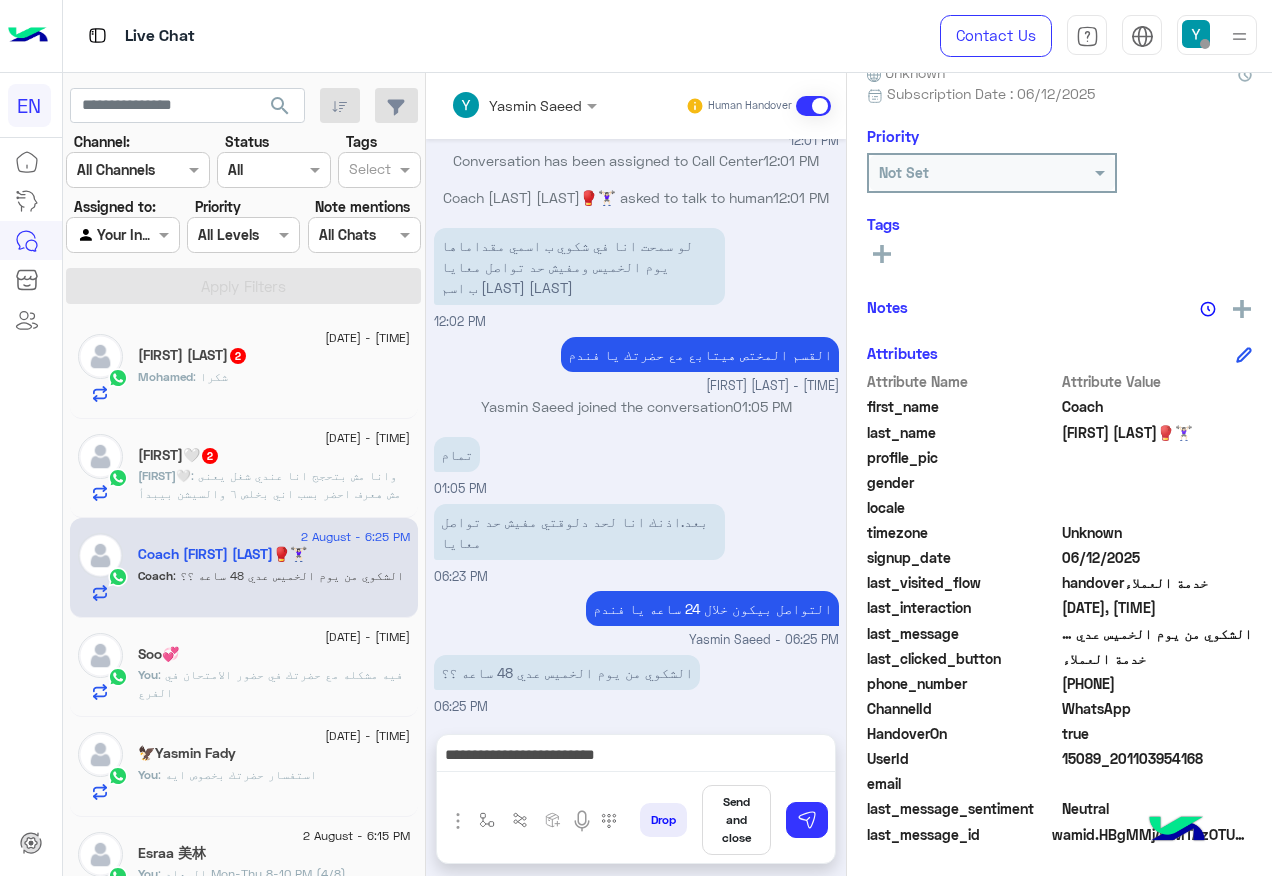 scroll, scrollTop: 1212, scrollLeft: 0, axis: vertical 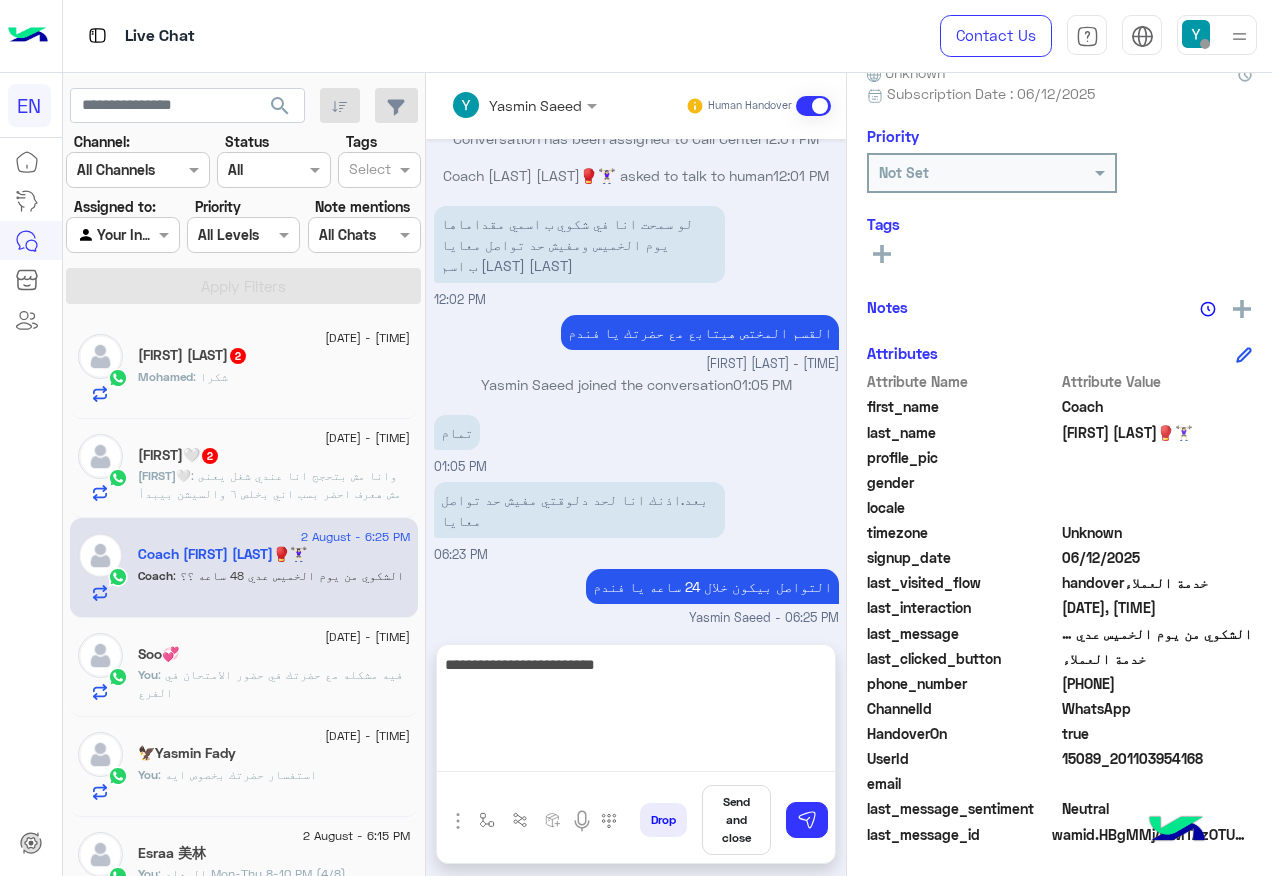 click on "**********" at bounding box center (636, 712) 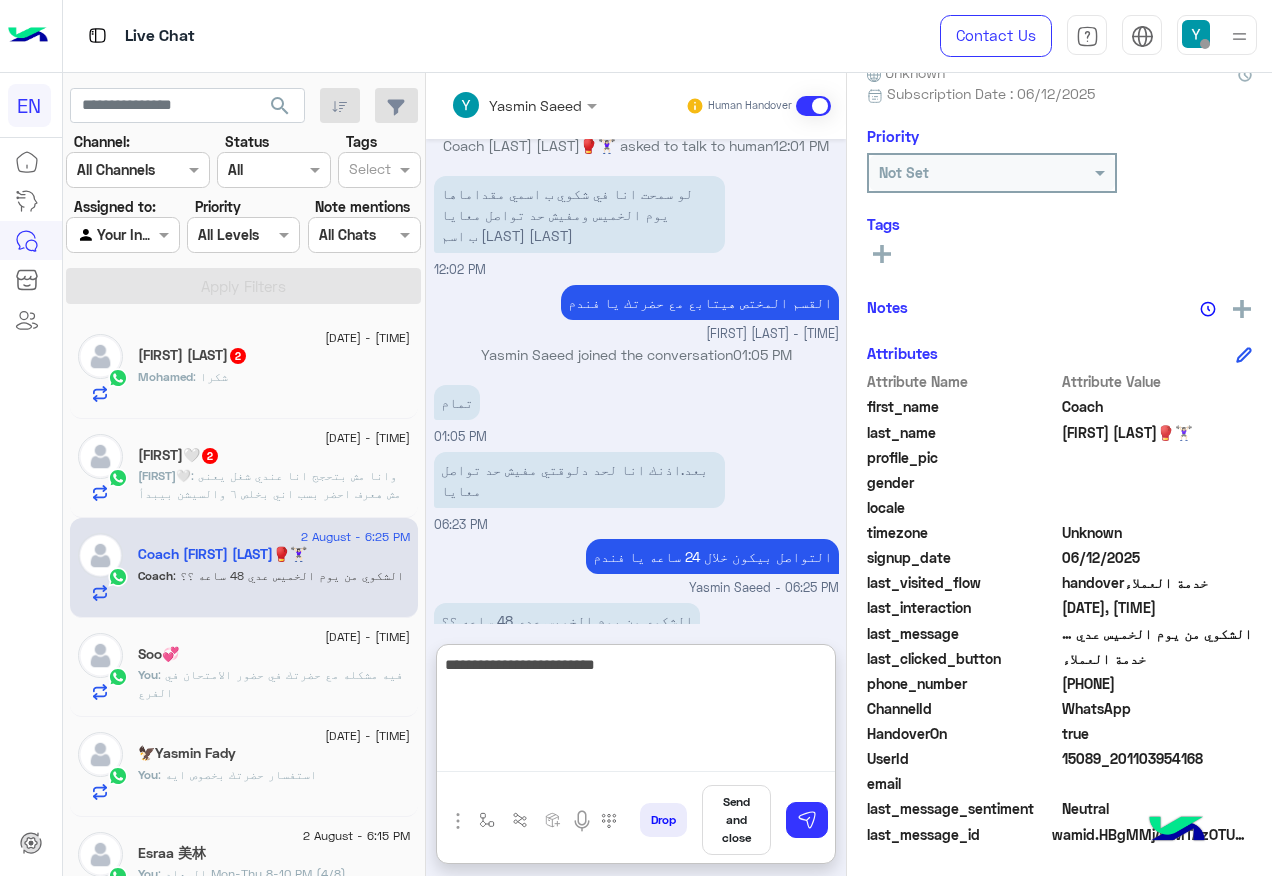 scroll, scrollTop: 1301, scrollLeft: 0, axis: vertical 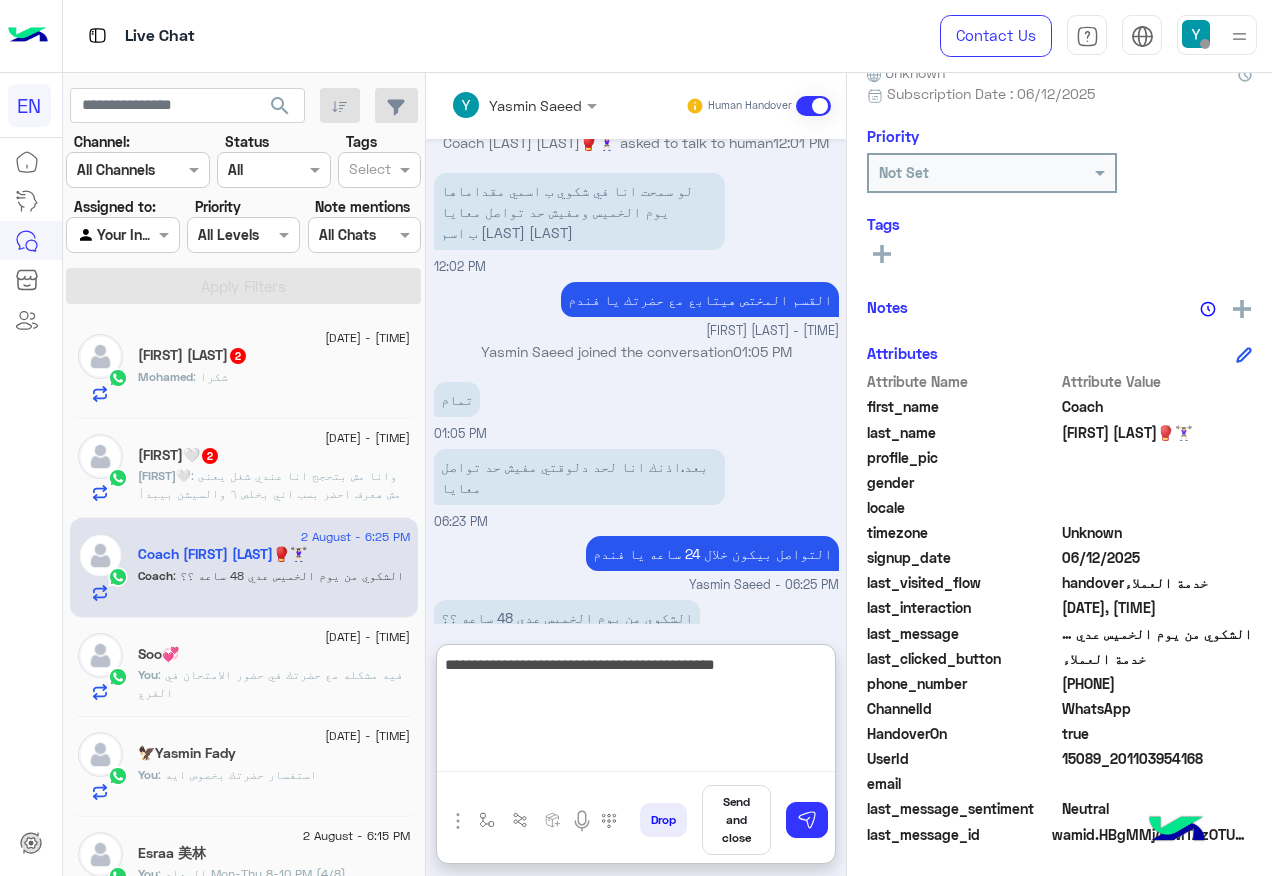type on "**********" 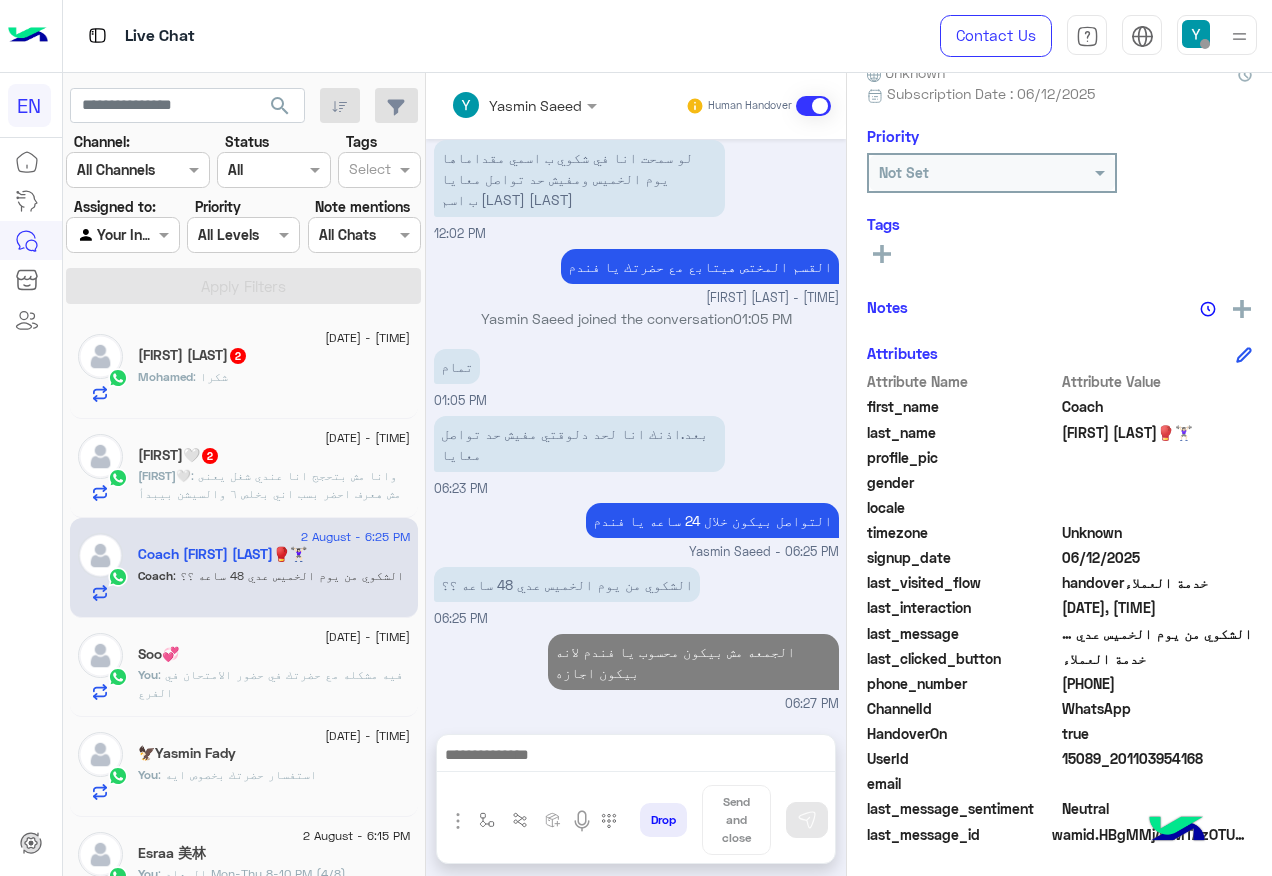 scroll, scrollTop: 1296, scrollLeft: 0, axis: vertical 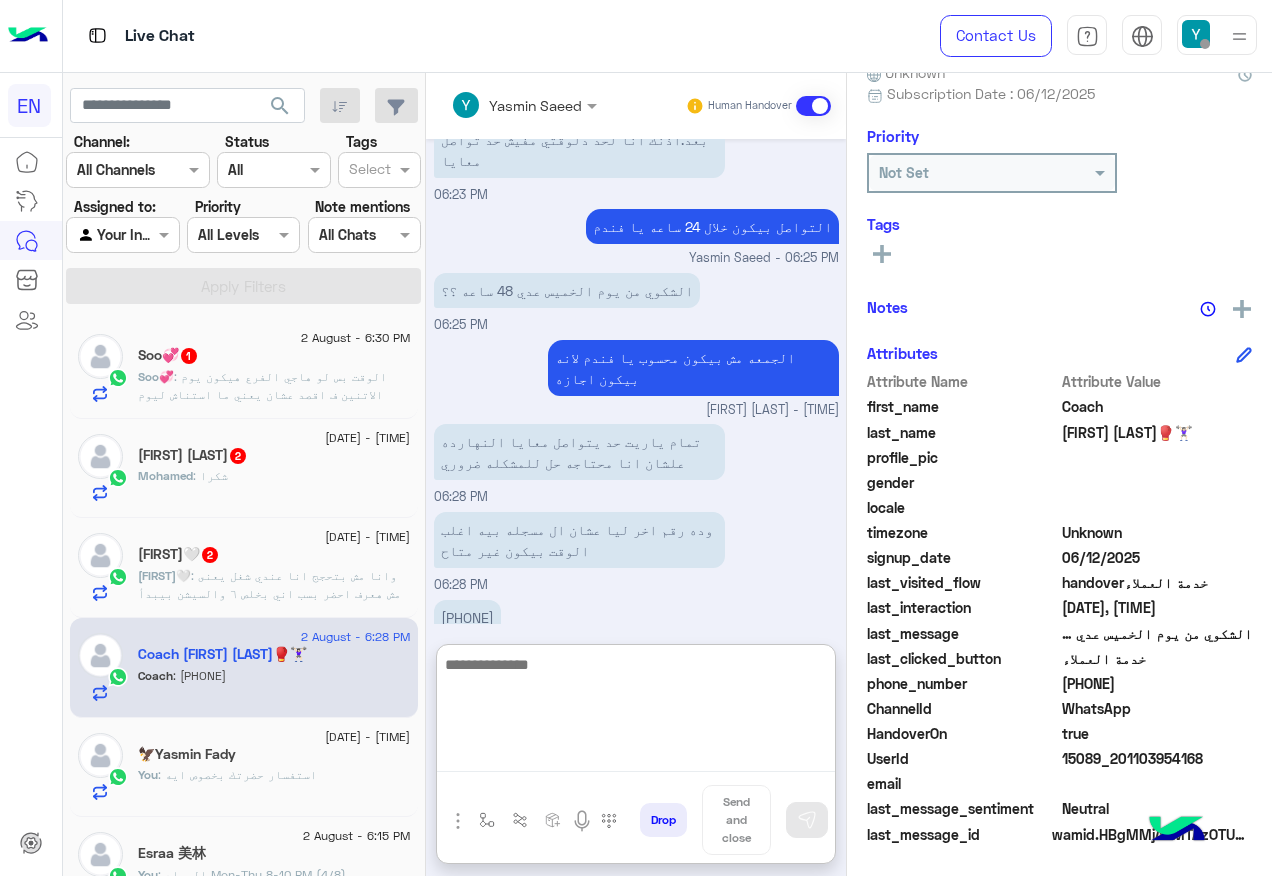 click at bounding box center [636, 712] 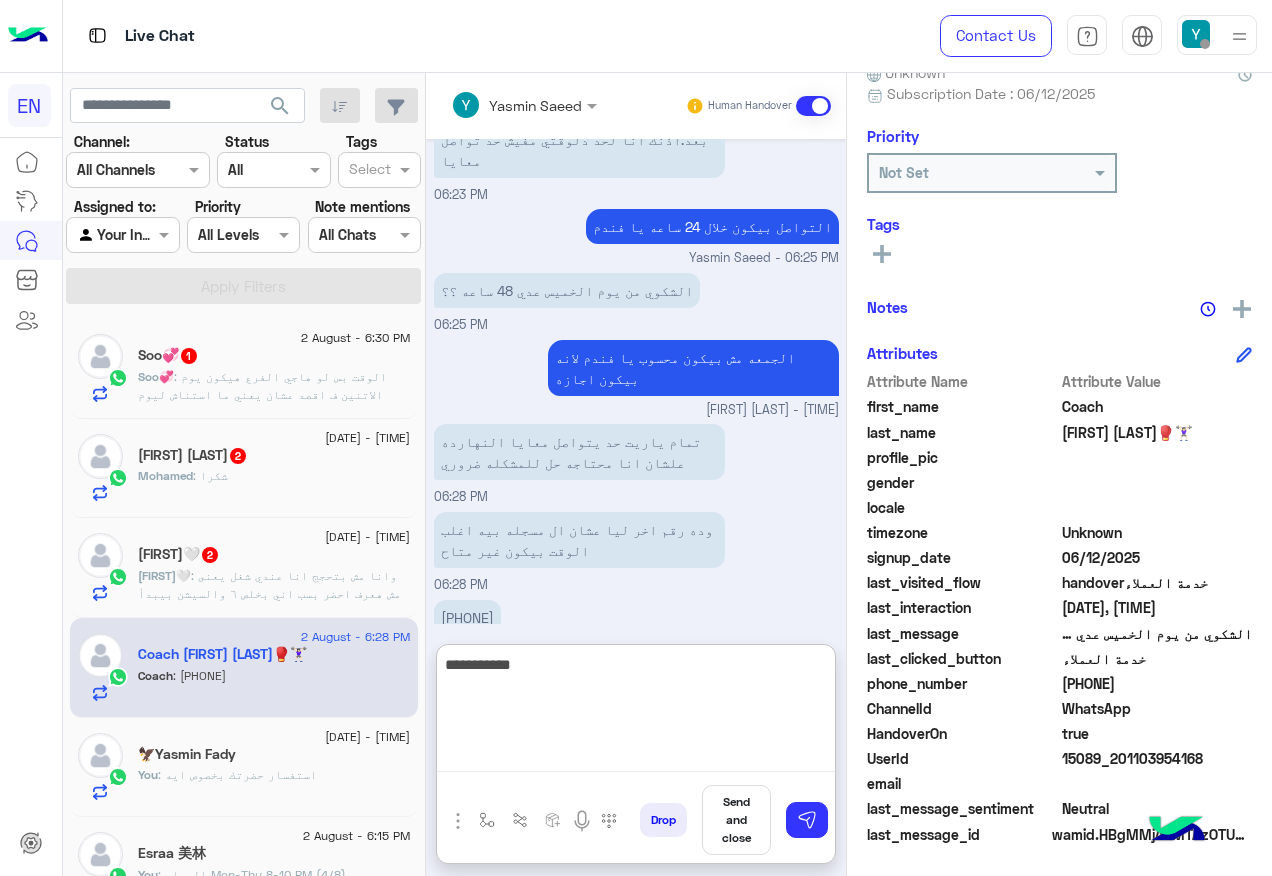 type on "**********" 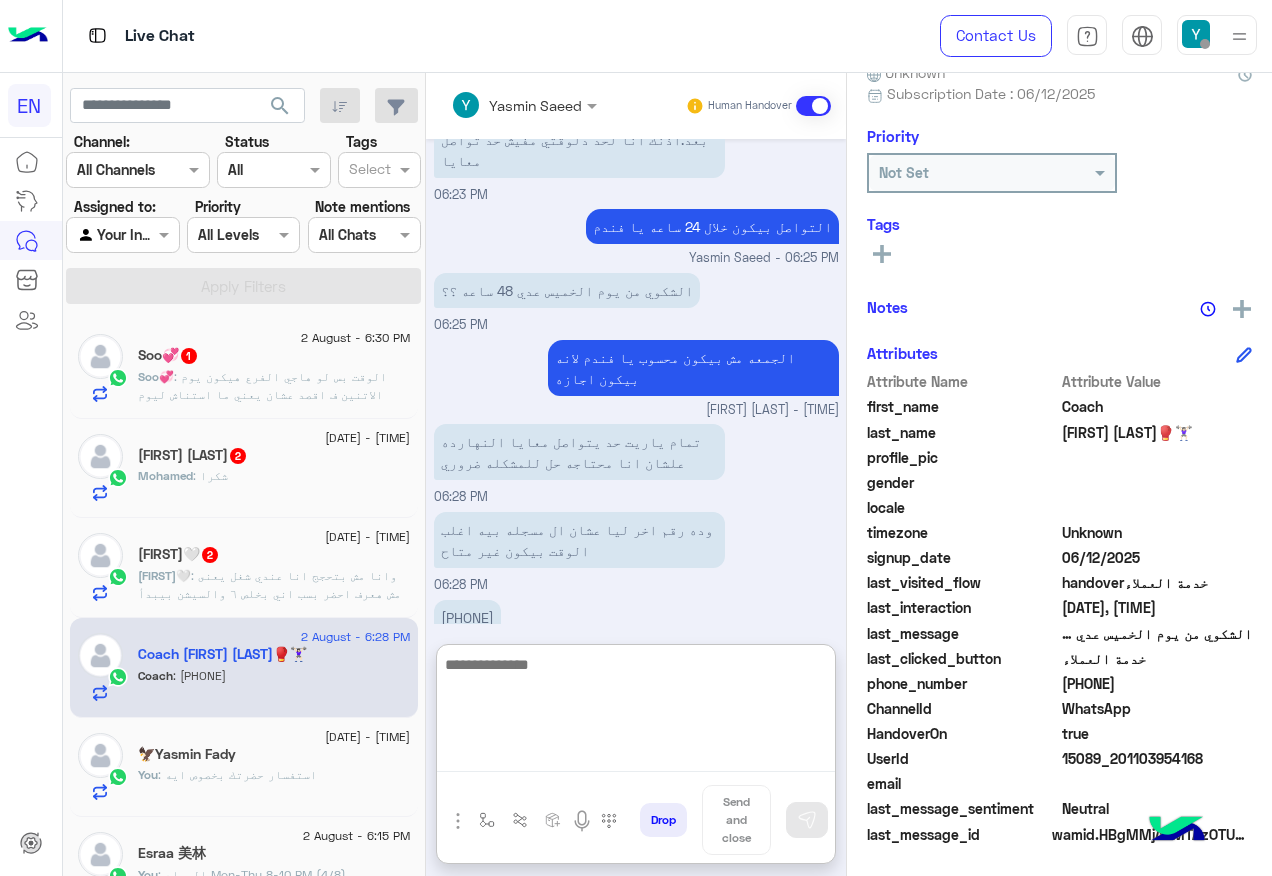 scroll, scrollTop: 1692, scrollLeft: 0, axis: vertical 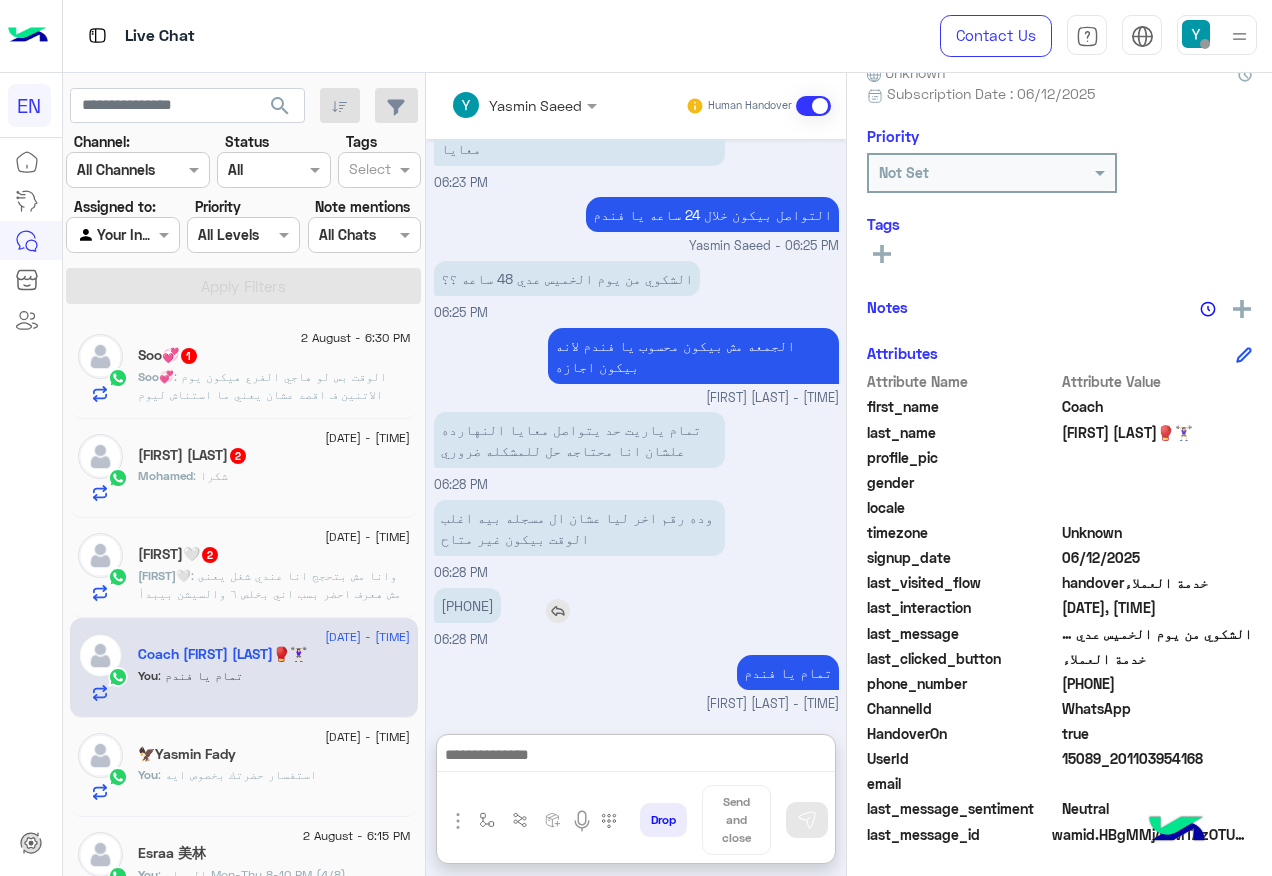 click on "01205310211" at bounding box center [467, 605] 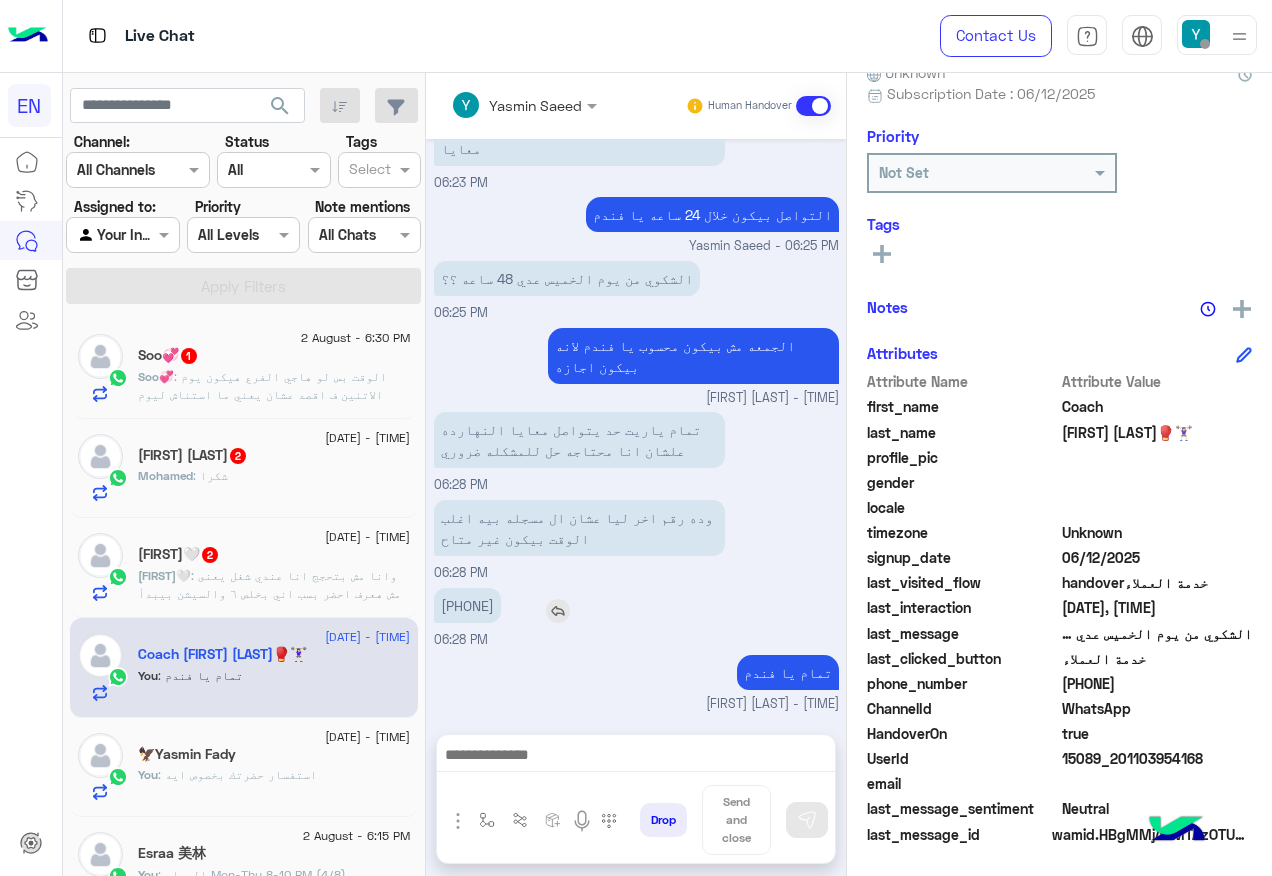 scroll, scrollTop: 1602, scrollLeft: 0, axis: vertical 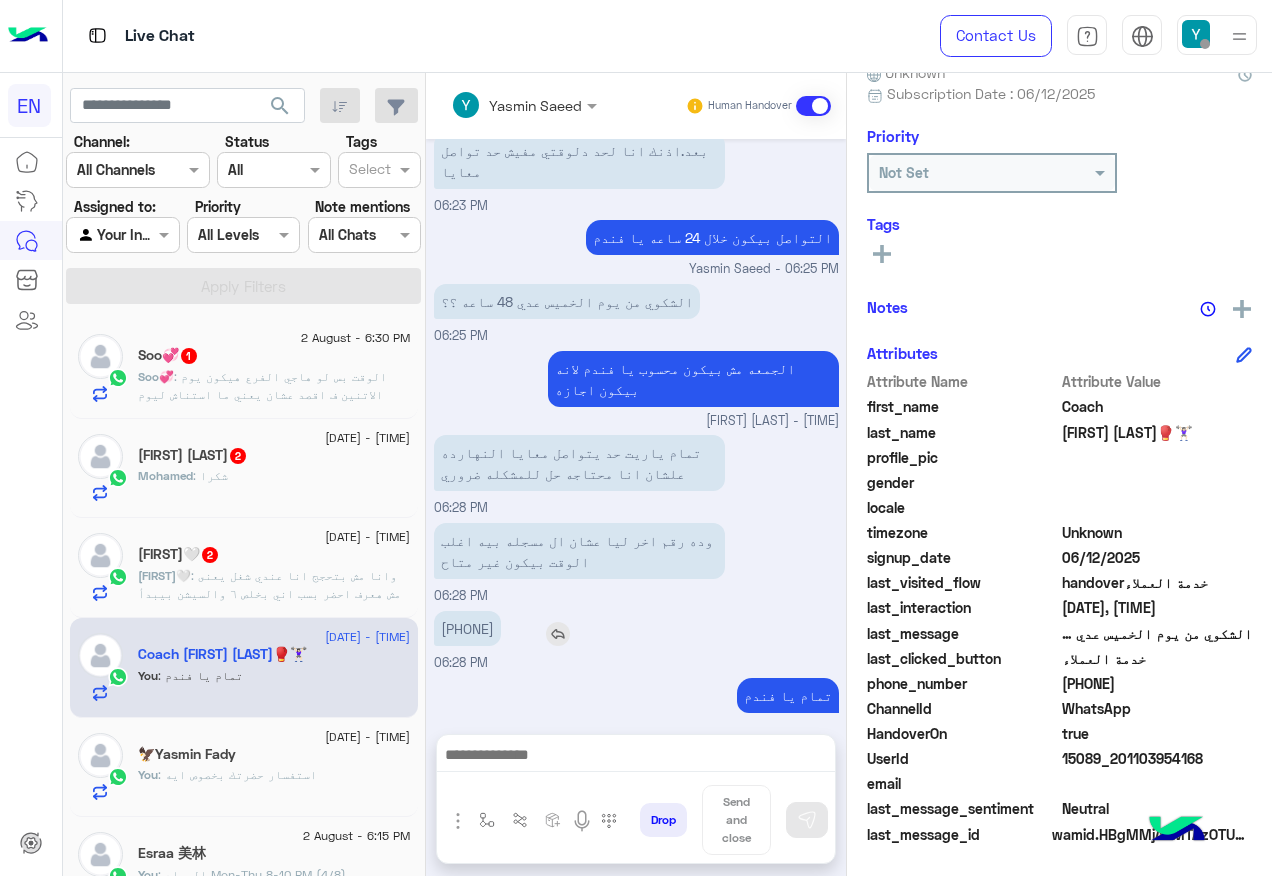 click on "وده رقم اخر ليا عشان ال مسجله بيه اغلب الوقت بيكون غير متاح   06:28 PM" at bounding box center (636, 562) 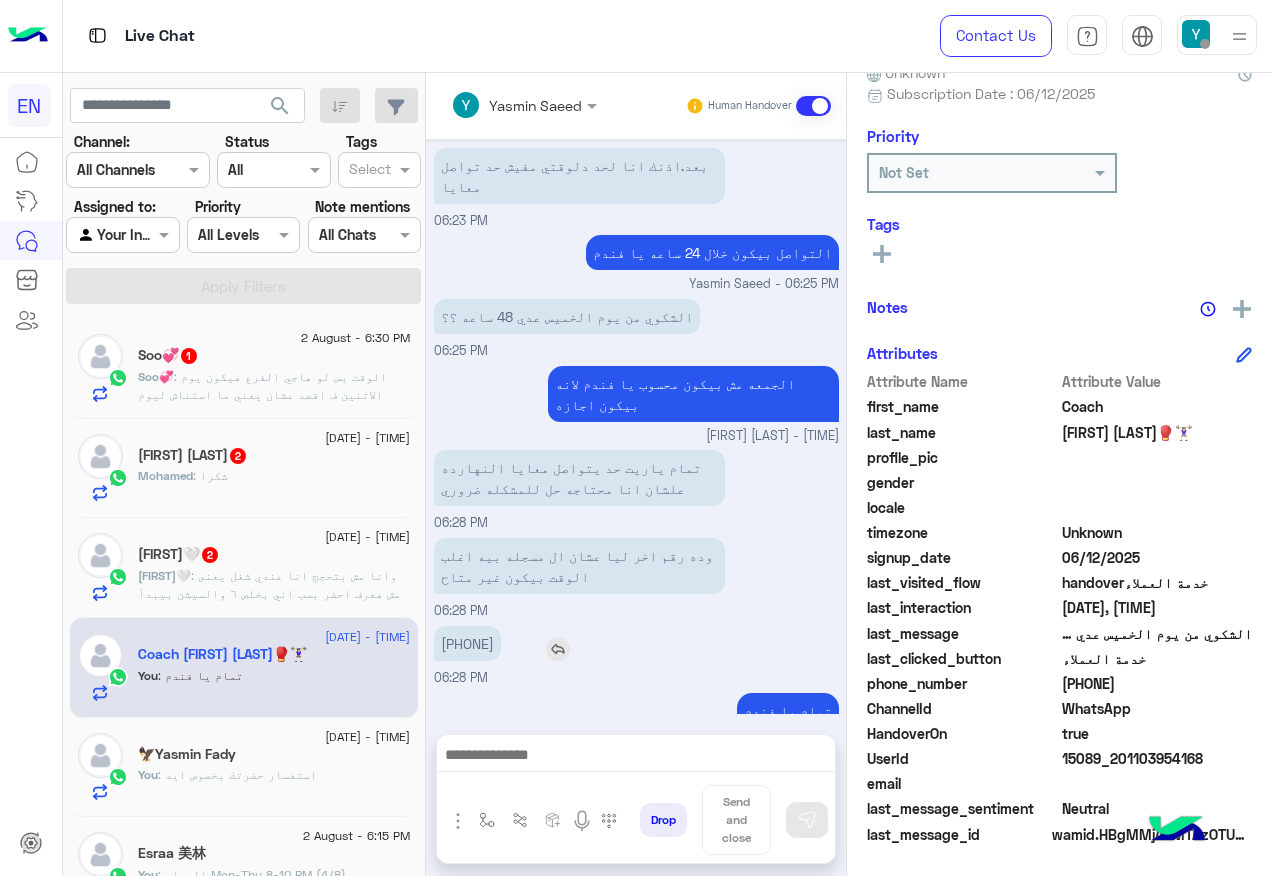 drag, startPoint x: 503, startPoint y: 517, endPoint x: 485, endPoint y: 598, distance: 82.9759 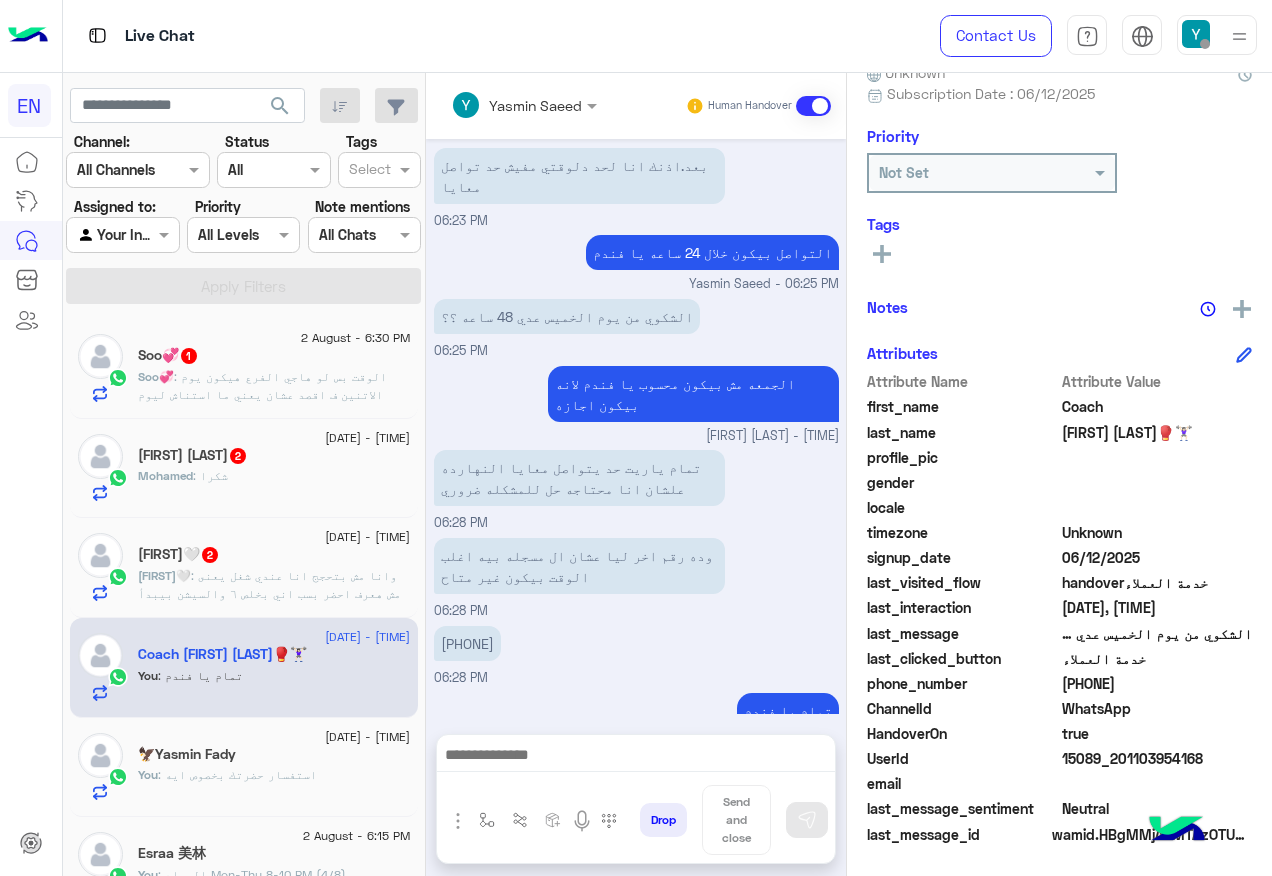 click on "Mohamed : شكرا" 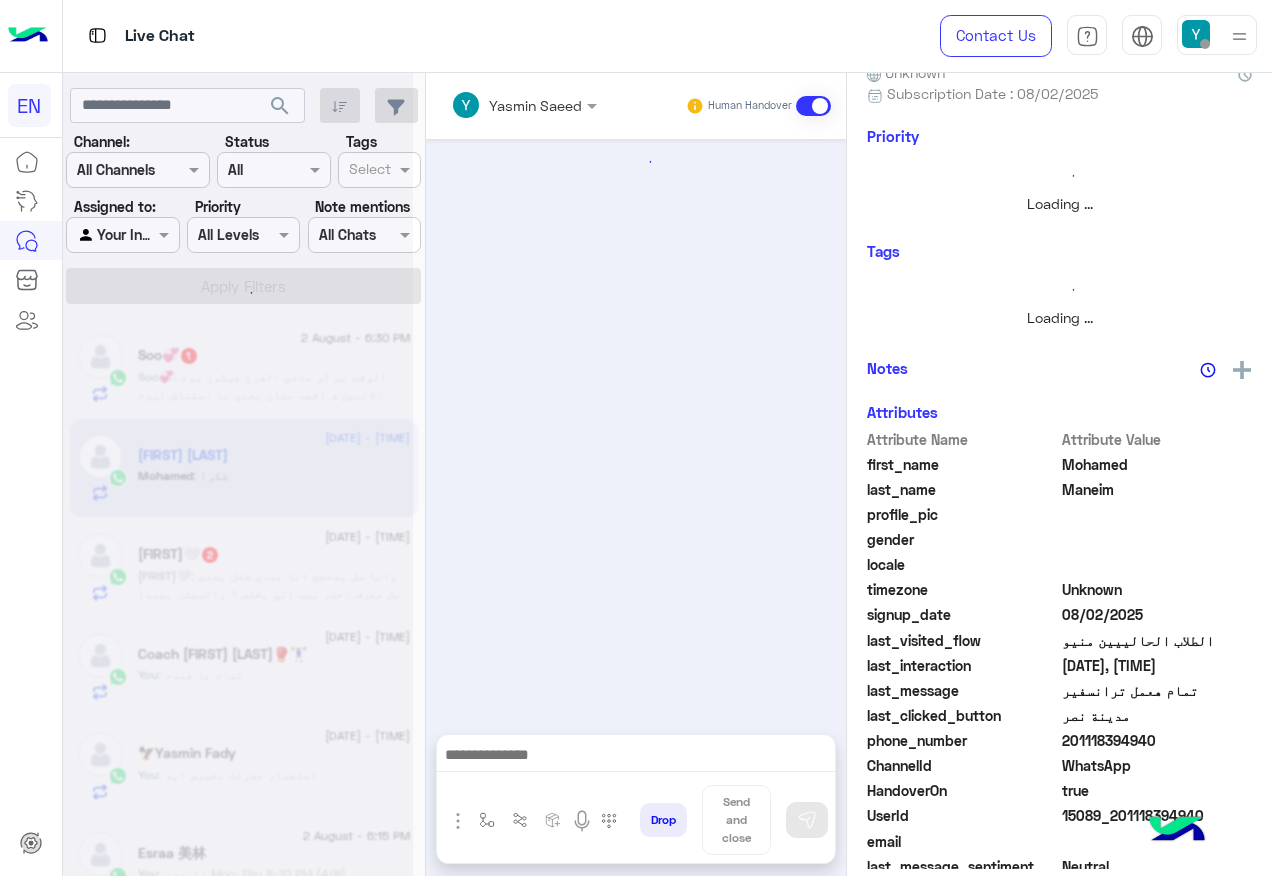scroll, scrollTop: 0, scrollLeft: 0, axis: both 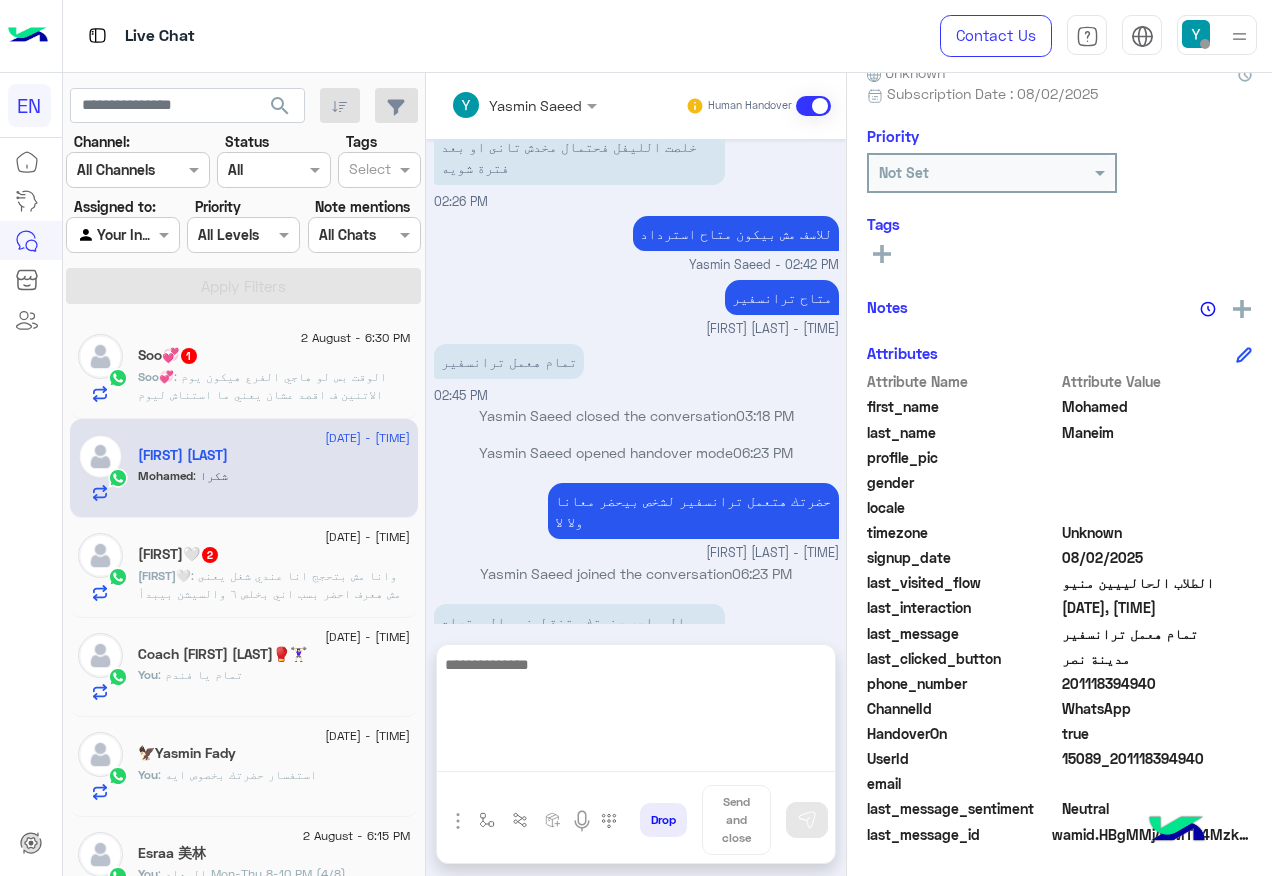 click at bounding box center (636, 712) 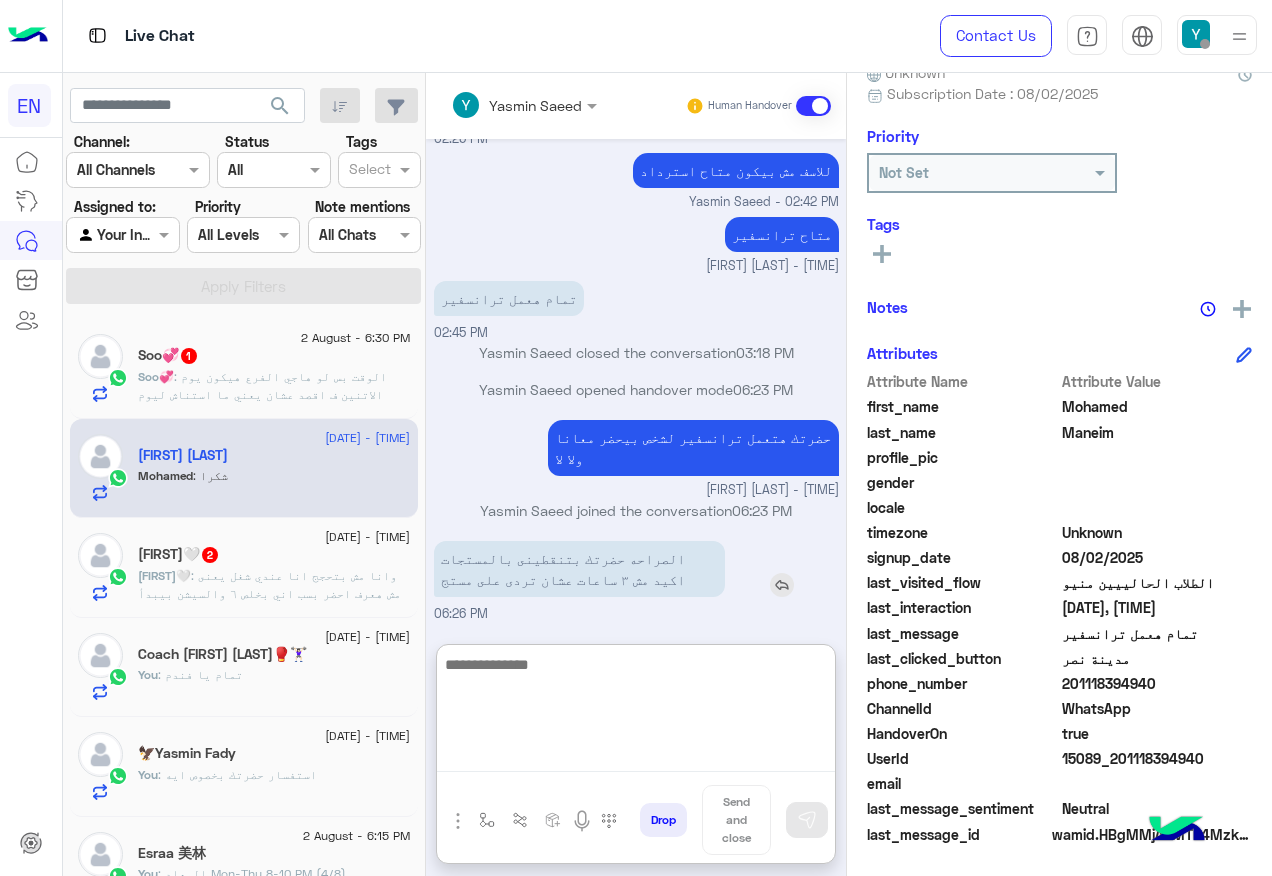 scroll, scrollTop: 918, scrollLeft: 0, axis: vertical 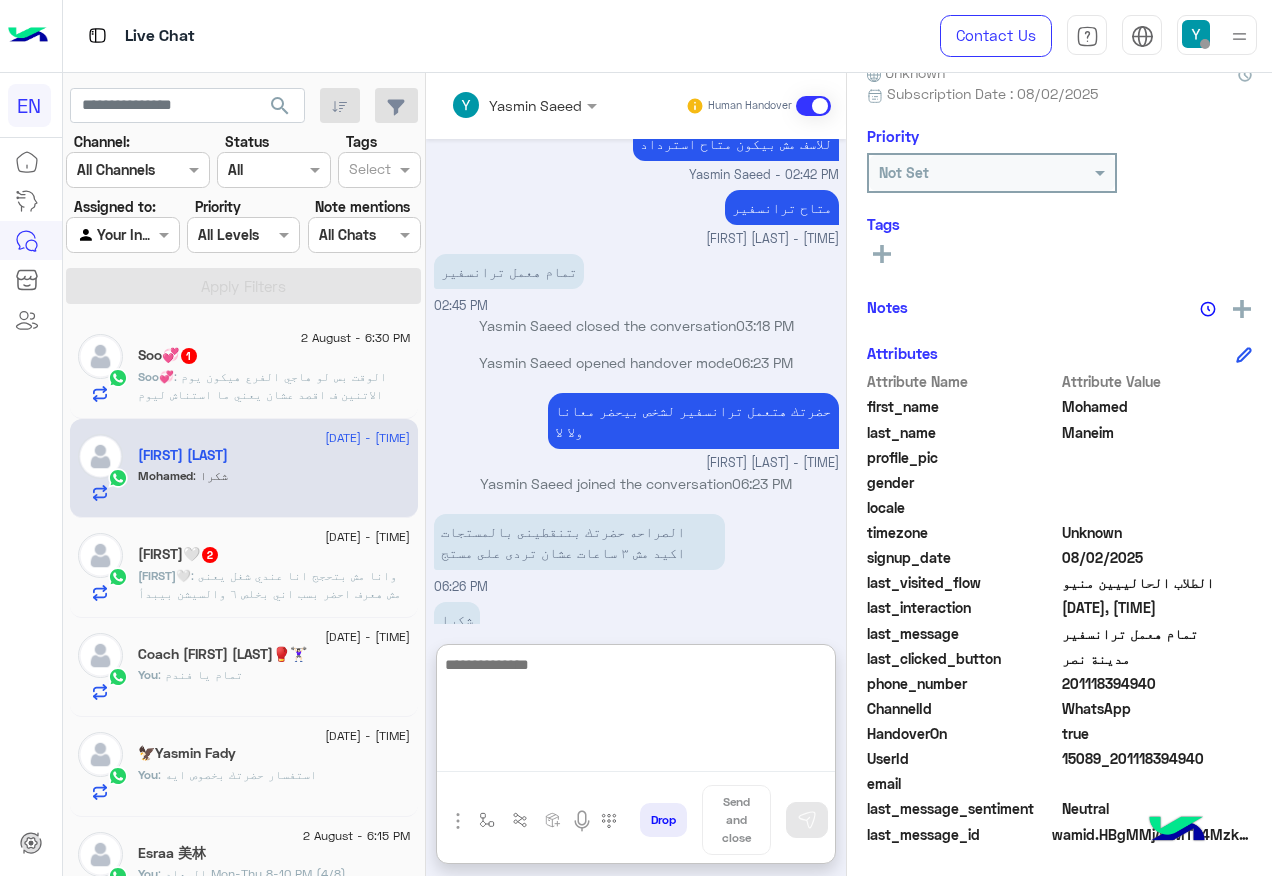 click at bounding box center [636, 712] 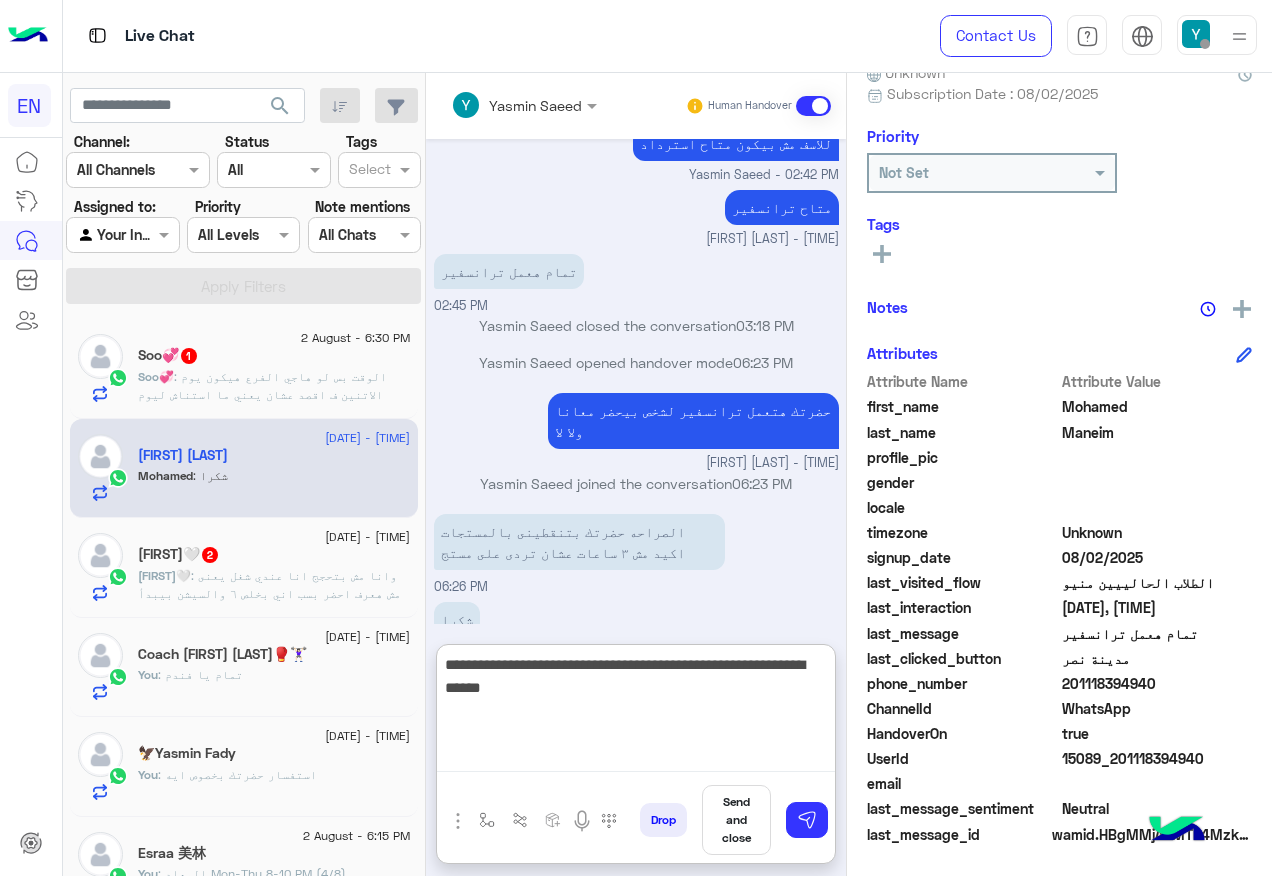 type on "**********" 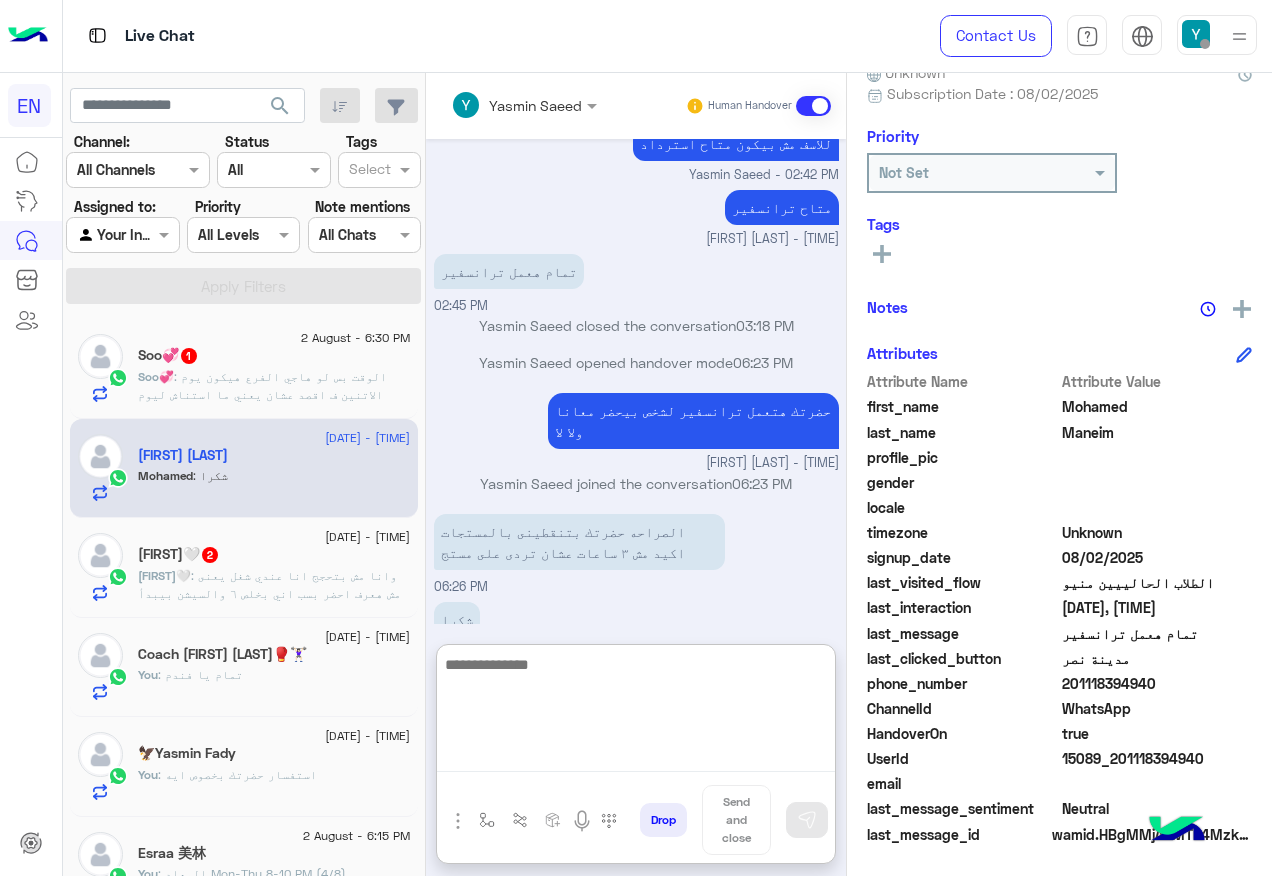 scroll, scrollTop: 1003, scrollLeft: 0, axis: vertical 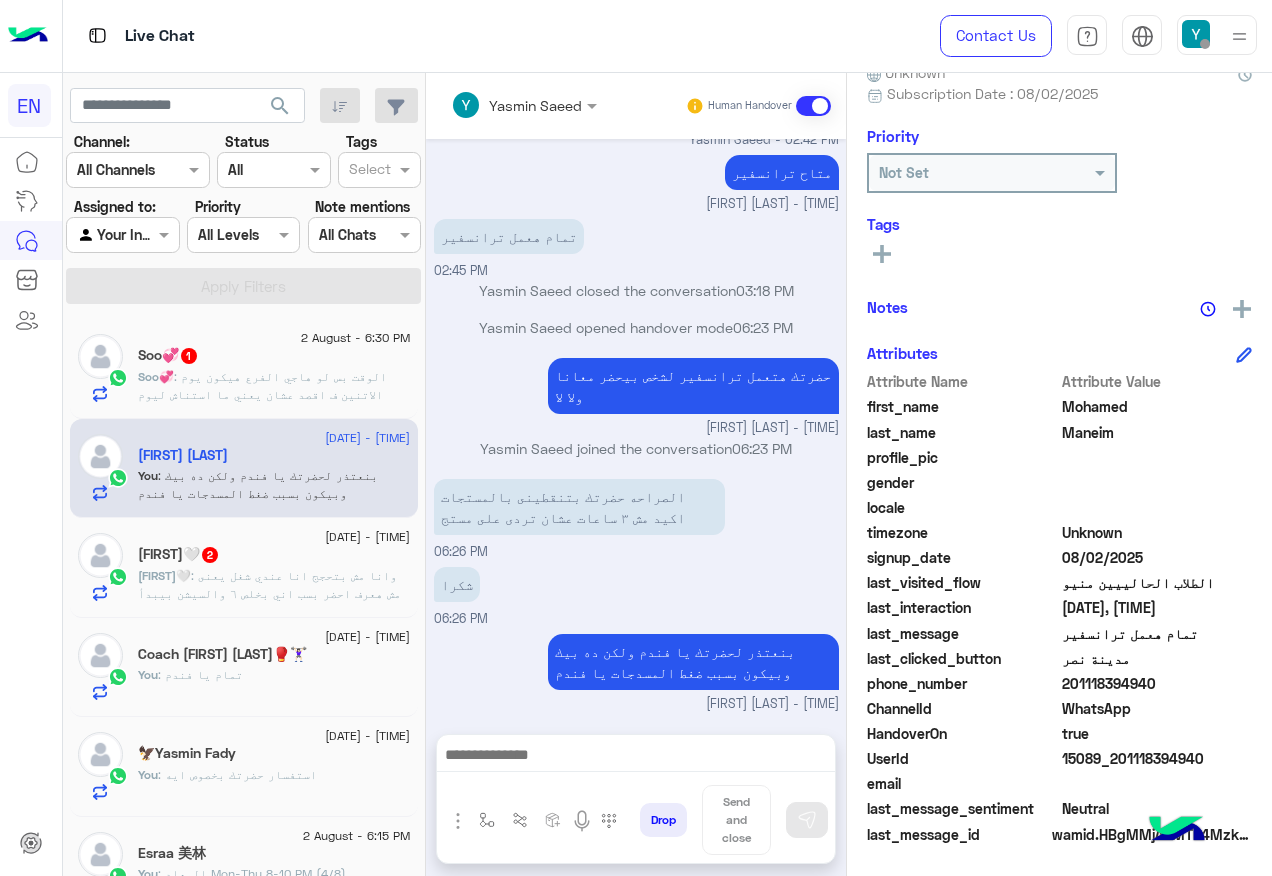 click on ": وانا مش بتحجج انا عندي شغل يعنى مش هعرف احضر بسب اني بخلص ٦ والسيشن بيبدأ ٦ الاربع" 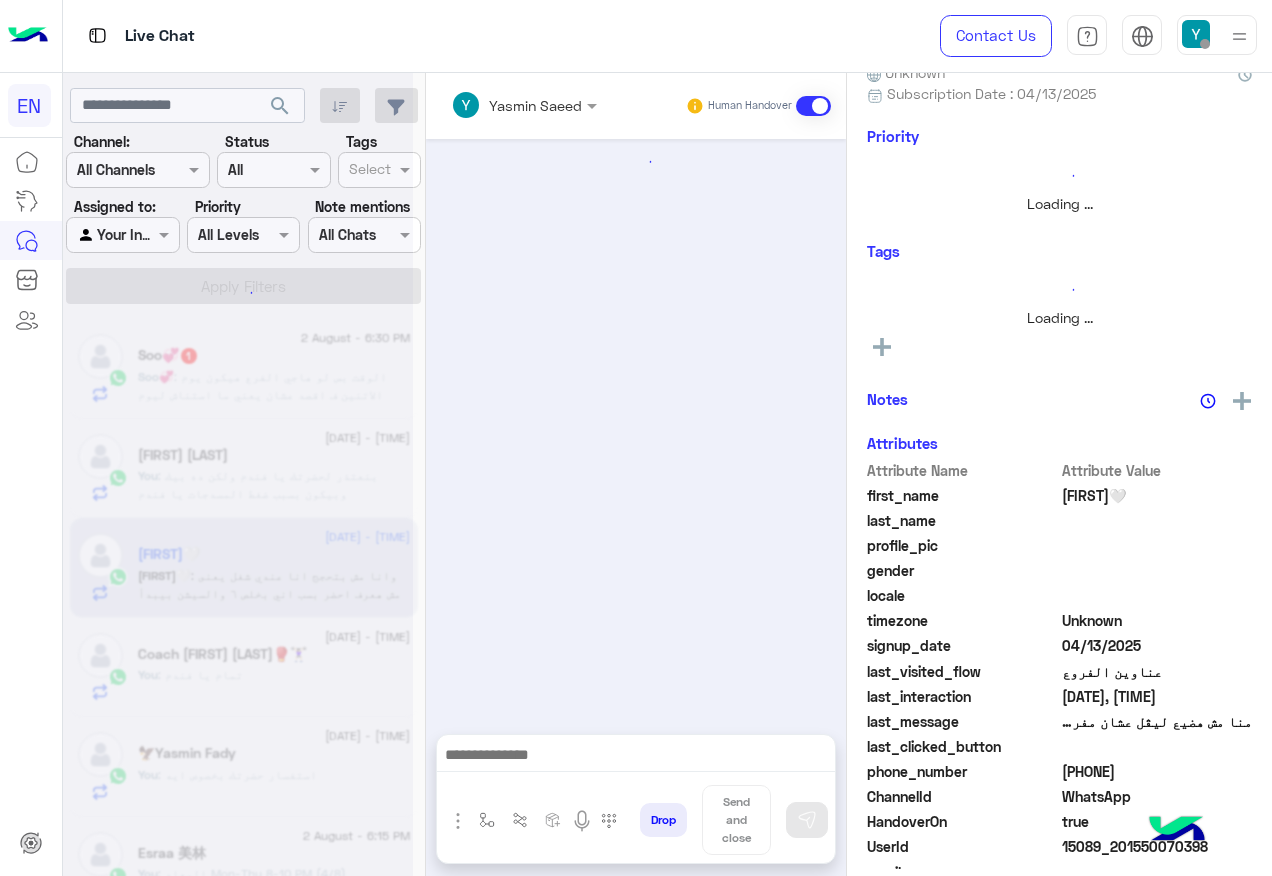 scroll, scrollTop: 2698, scrollLeft: 0, axis: vertical 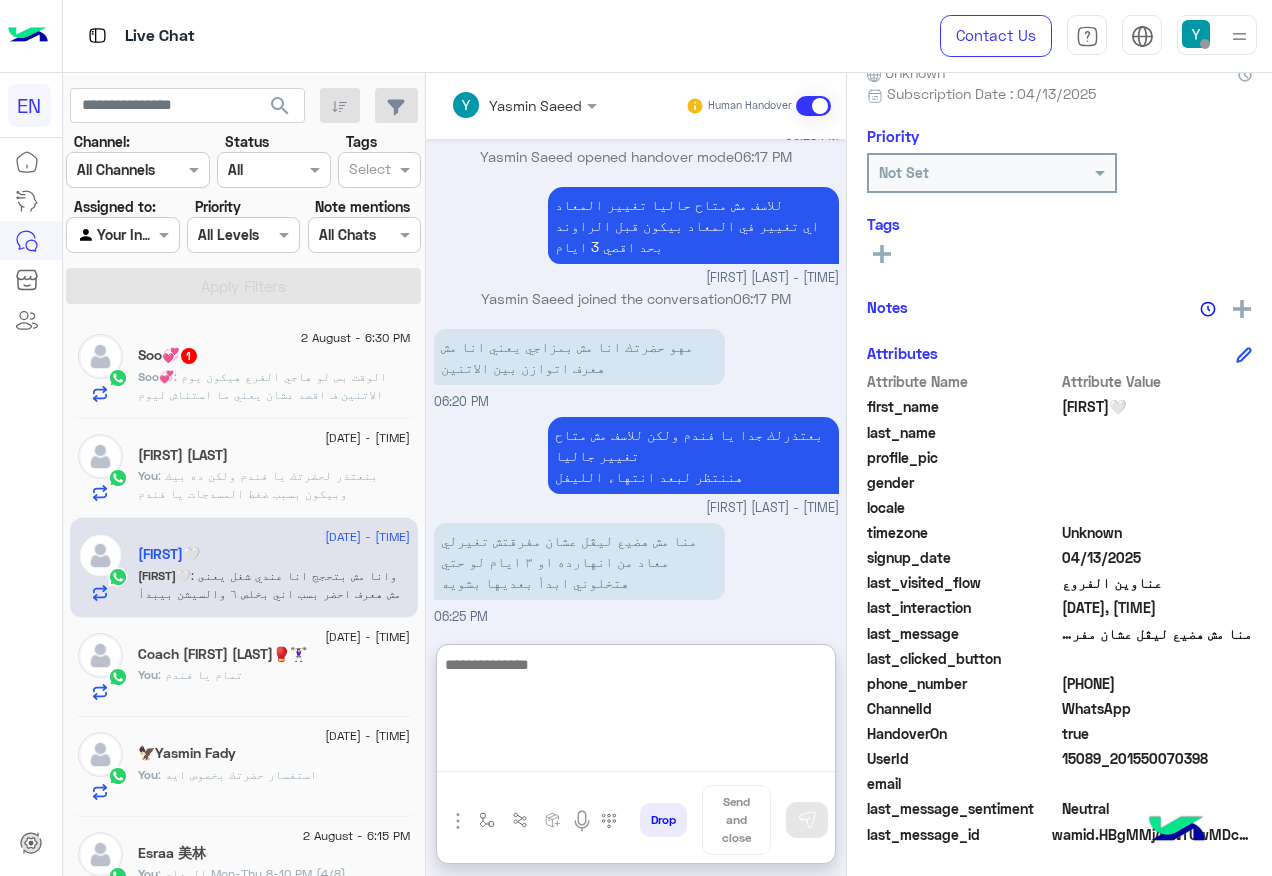 click at bounding box center [636, 712] 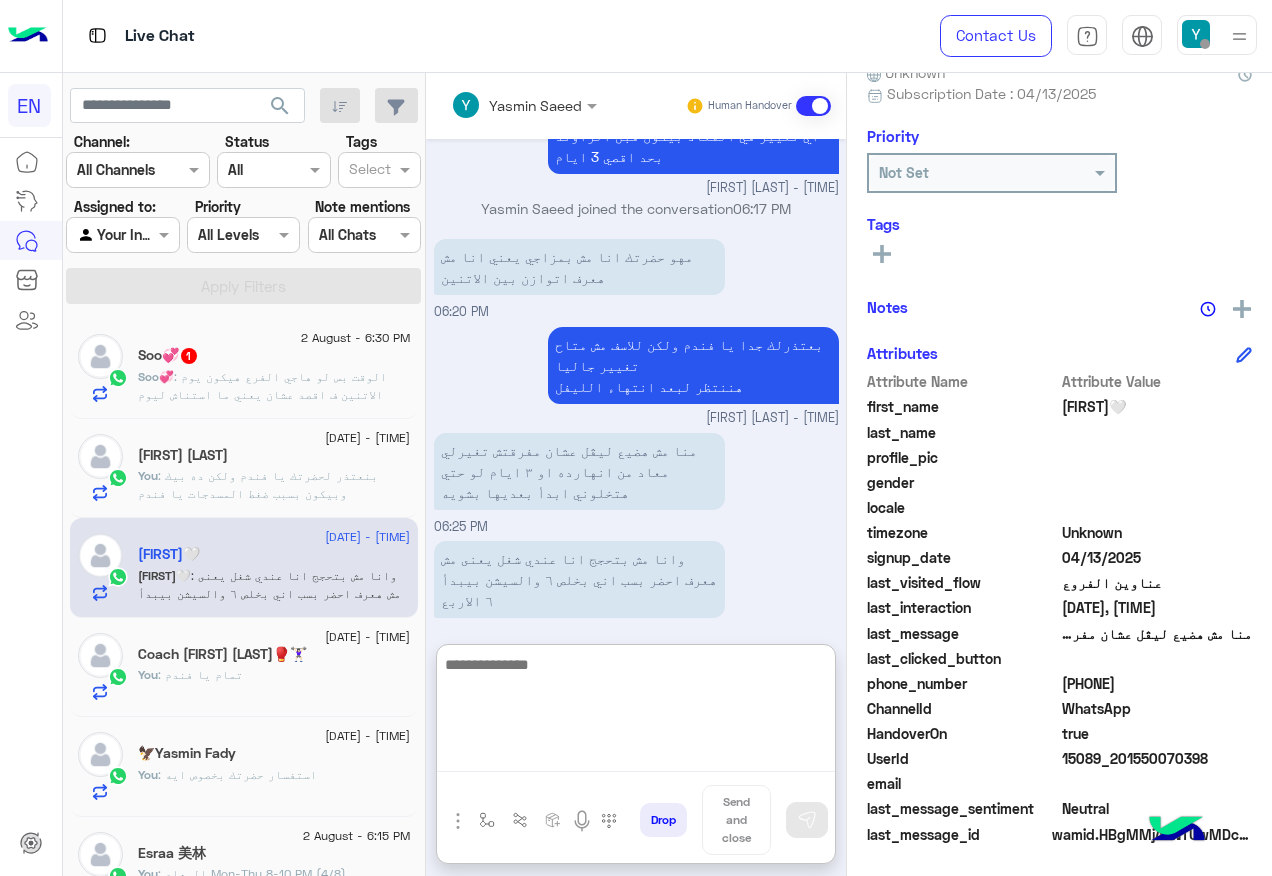 click at bounding box center [636, 712] 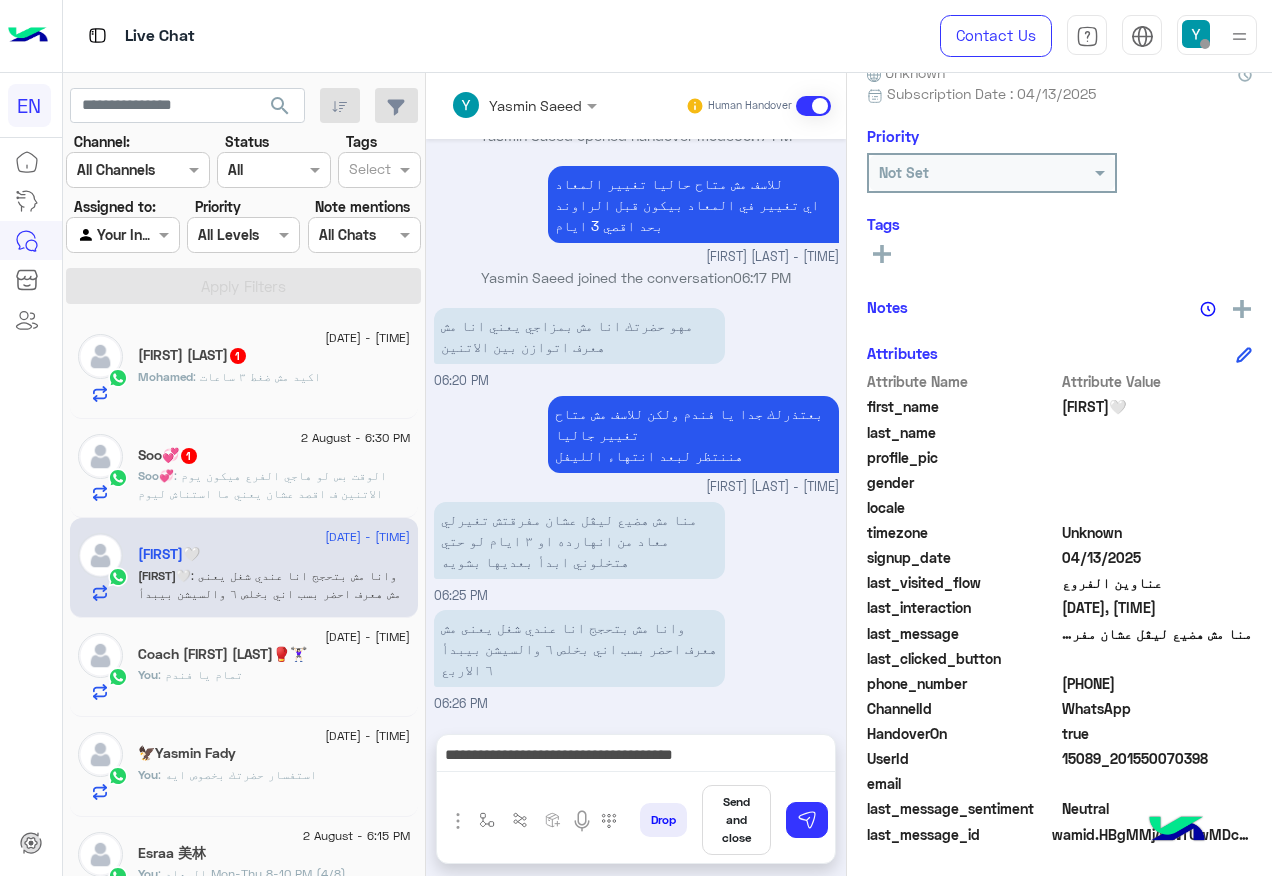 scroll, scrollTop: 2698, scrollLeft: 0, axis: vertical 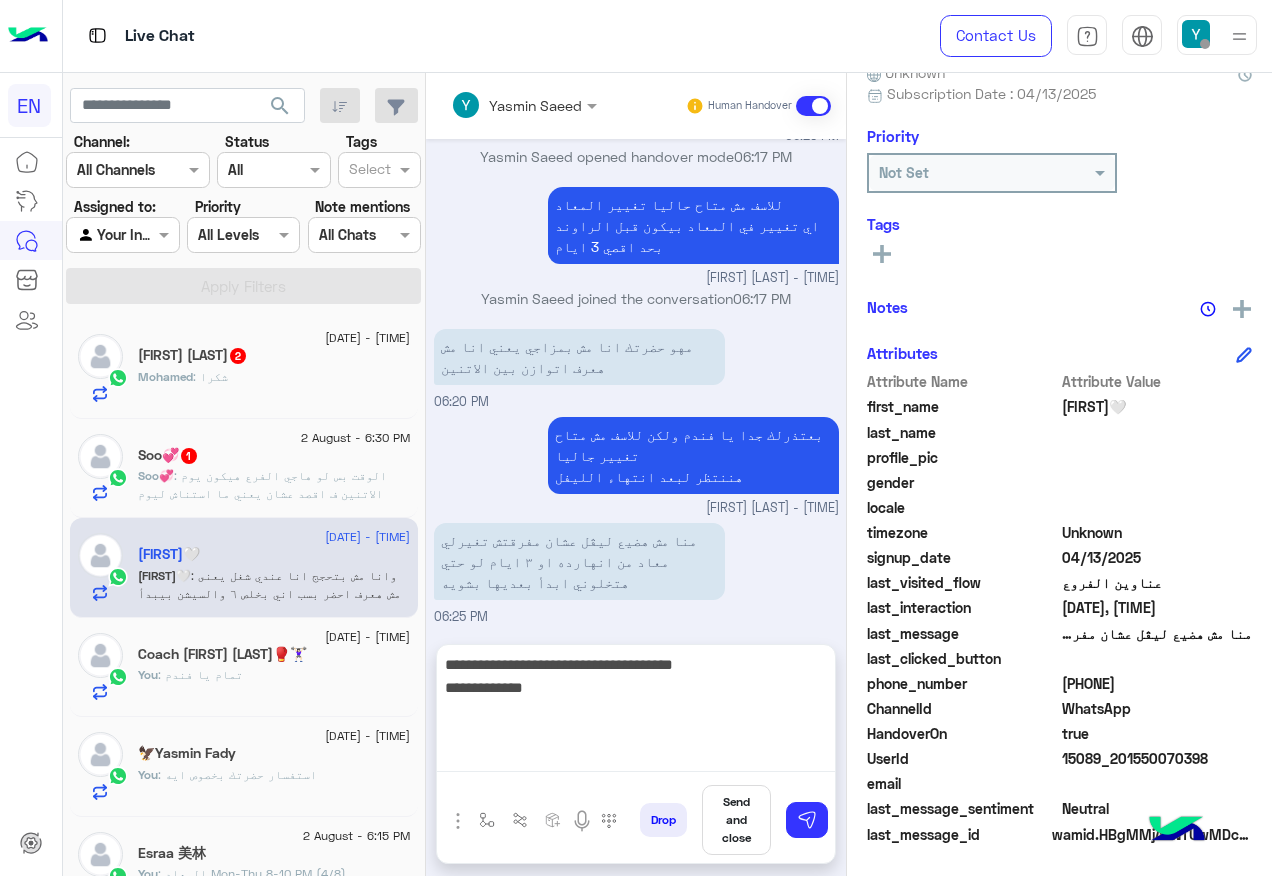 click on "**********" at bounding box center (636, 712) 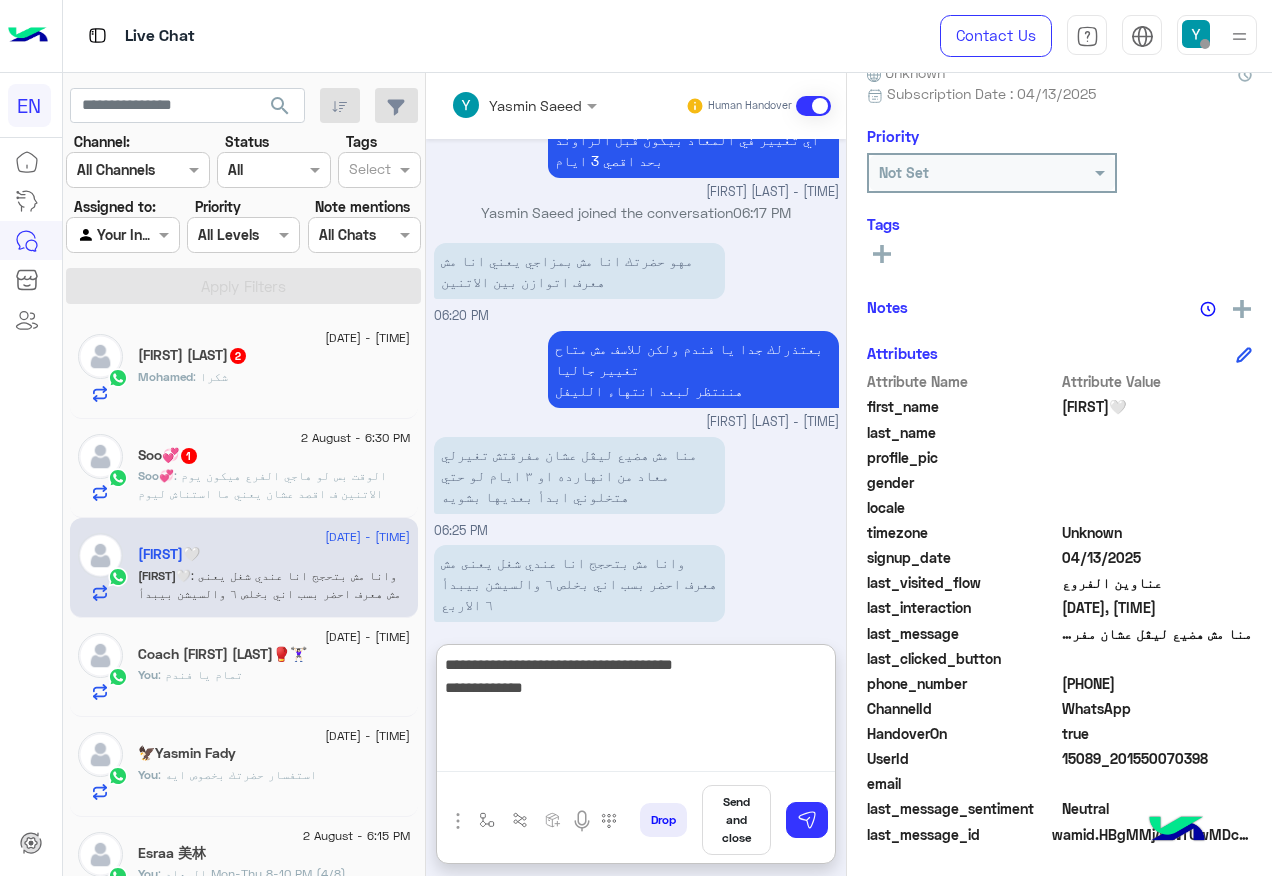 scroll, scrollTop: 2788, scrollLeft: 0, axis: vertical 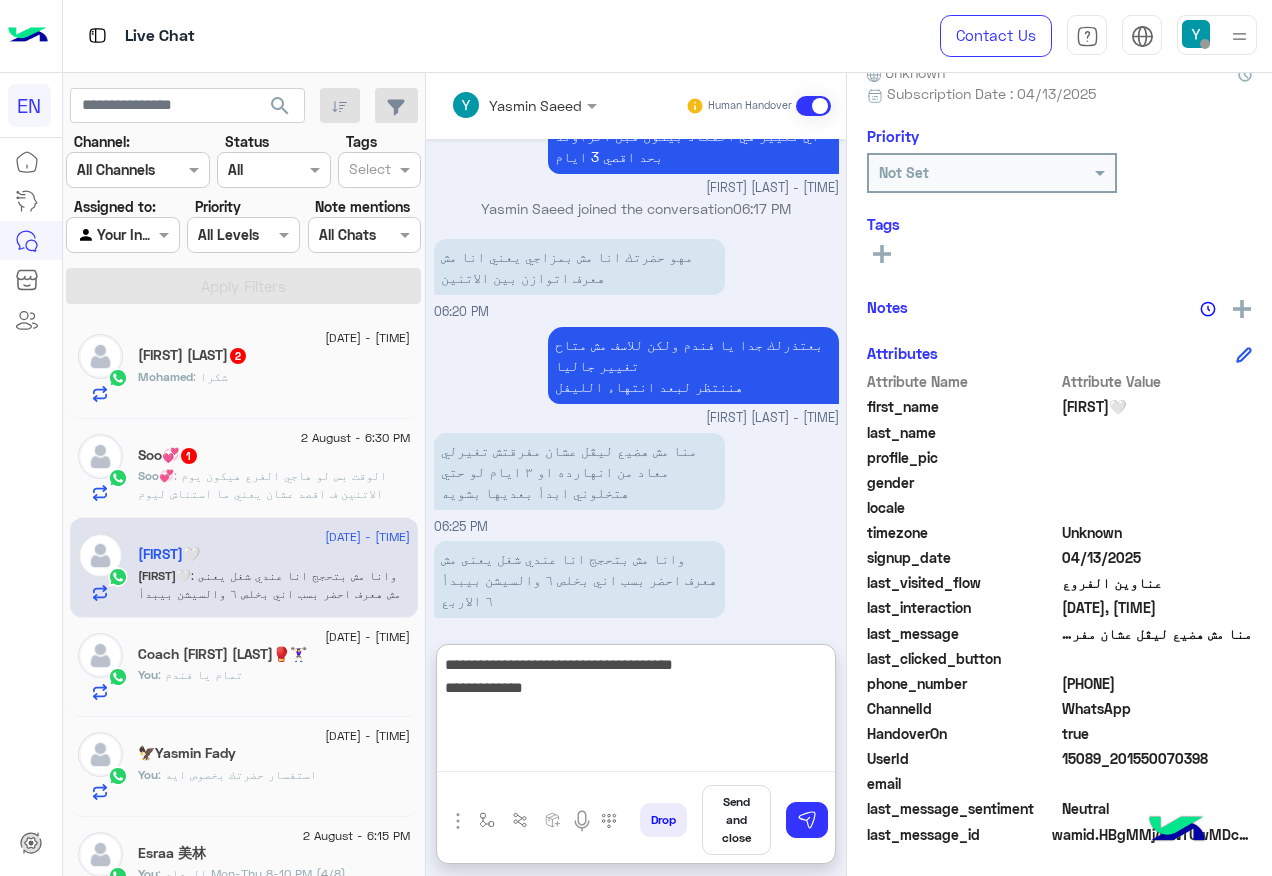 click on "**********" at bounding box center (636, 712) 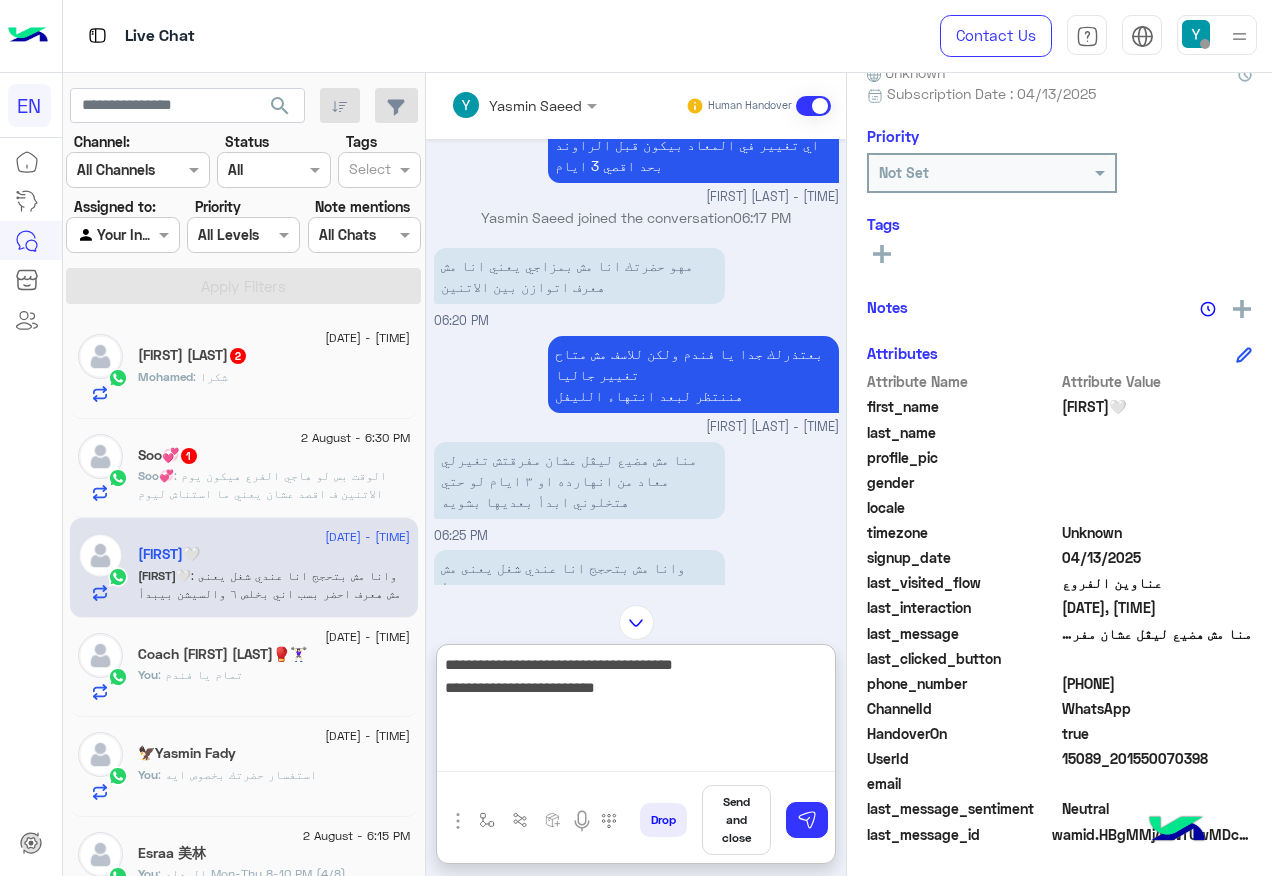 scroll, scrollTop: 2768, scrollLeft: 0, axis: vertical 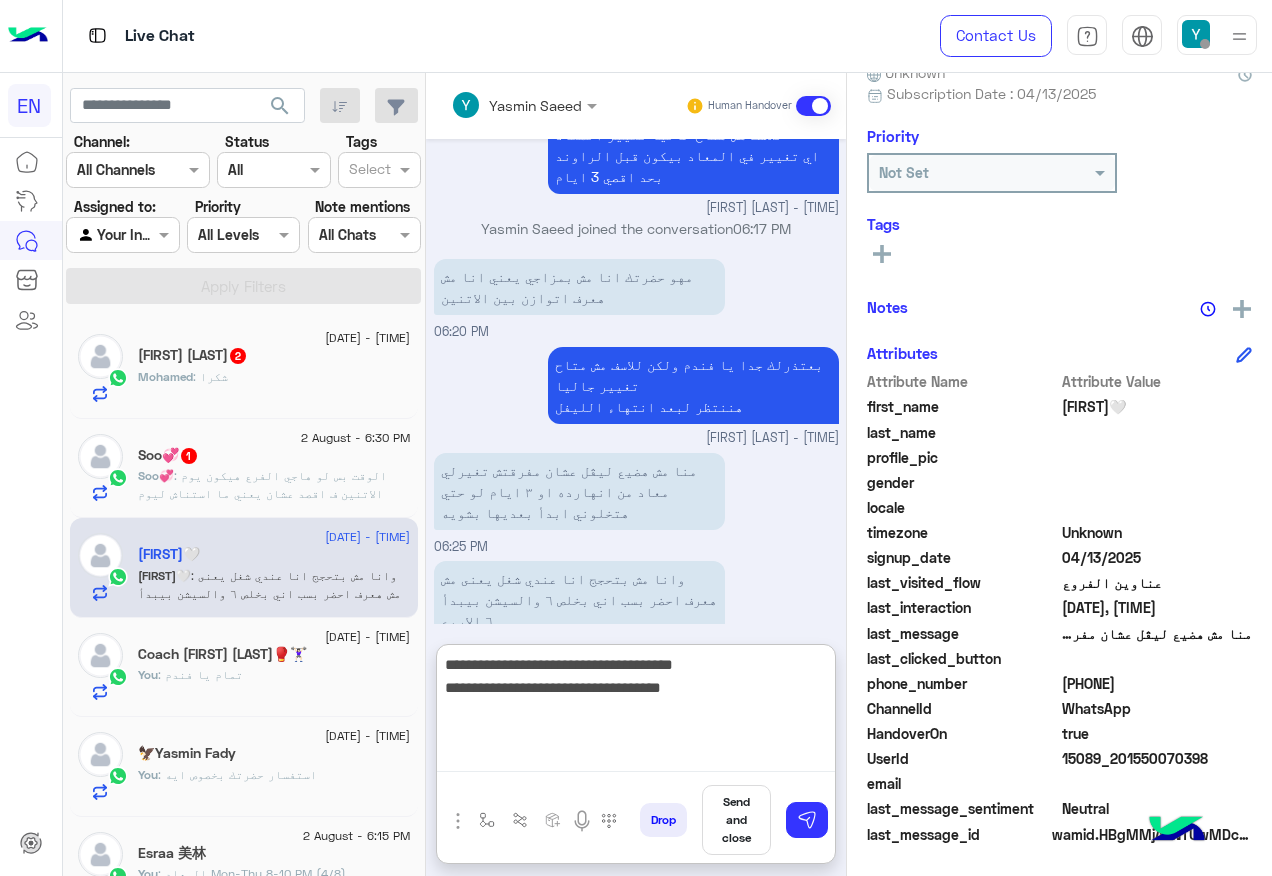 type on "**********" 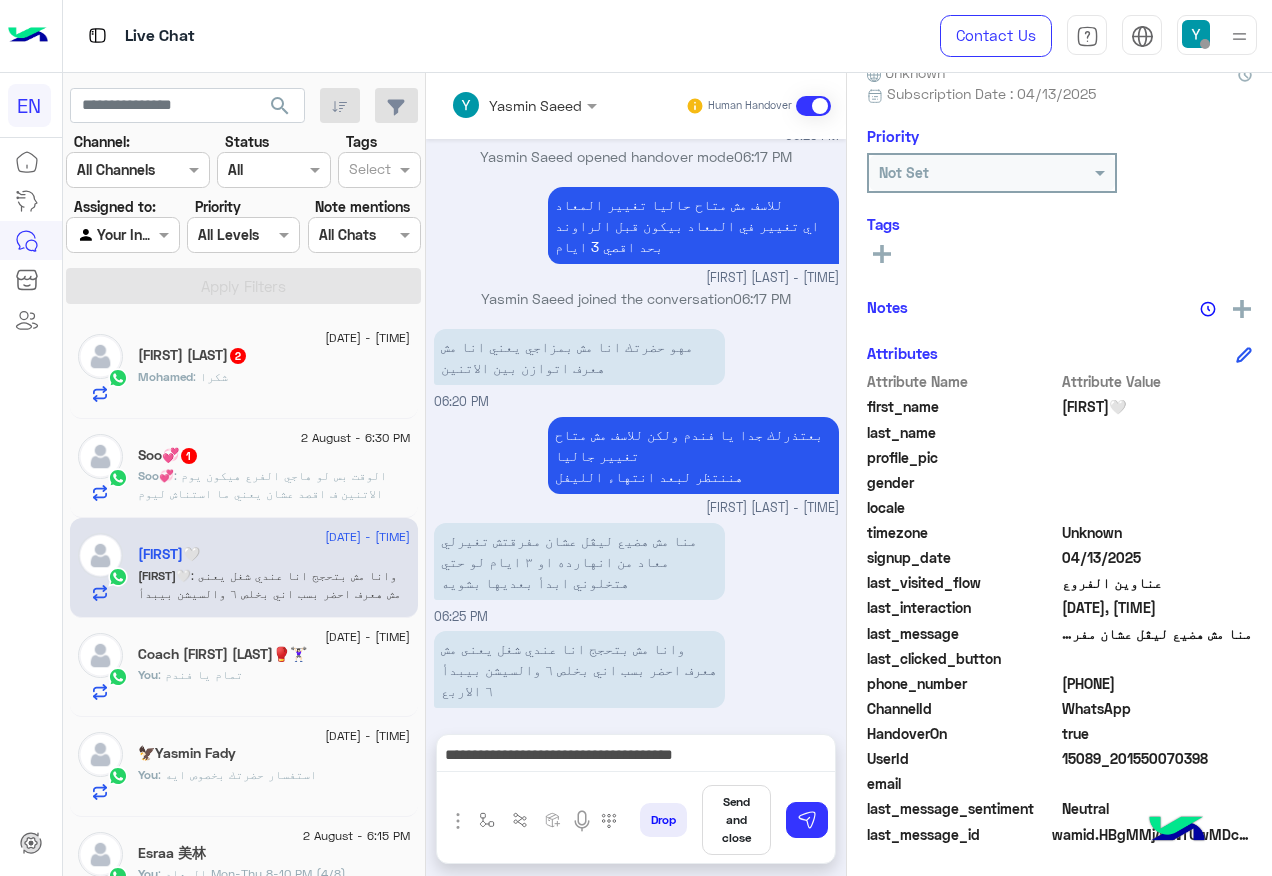 scroll, scrollTop: 2698, scrollLeft: 0, axis: vertical 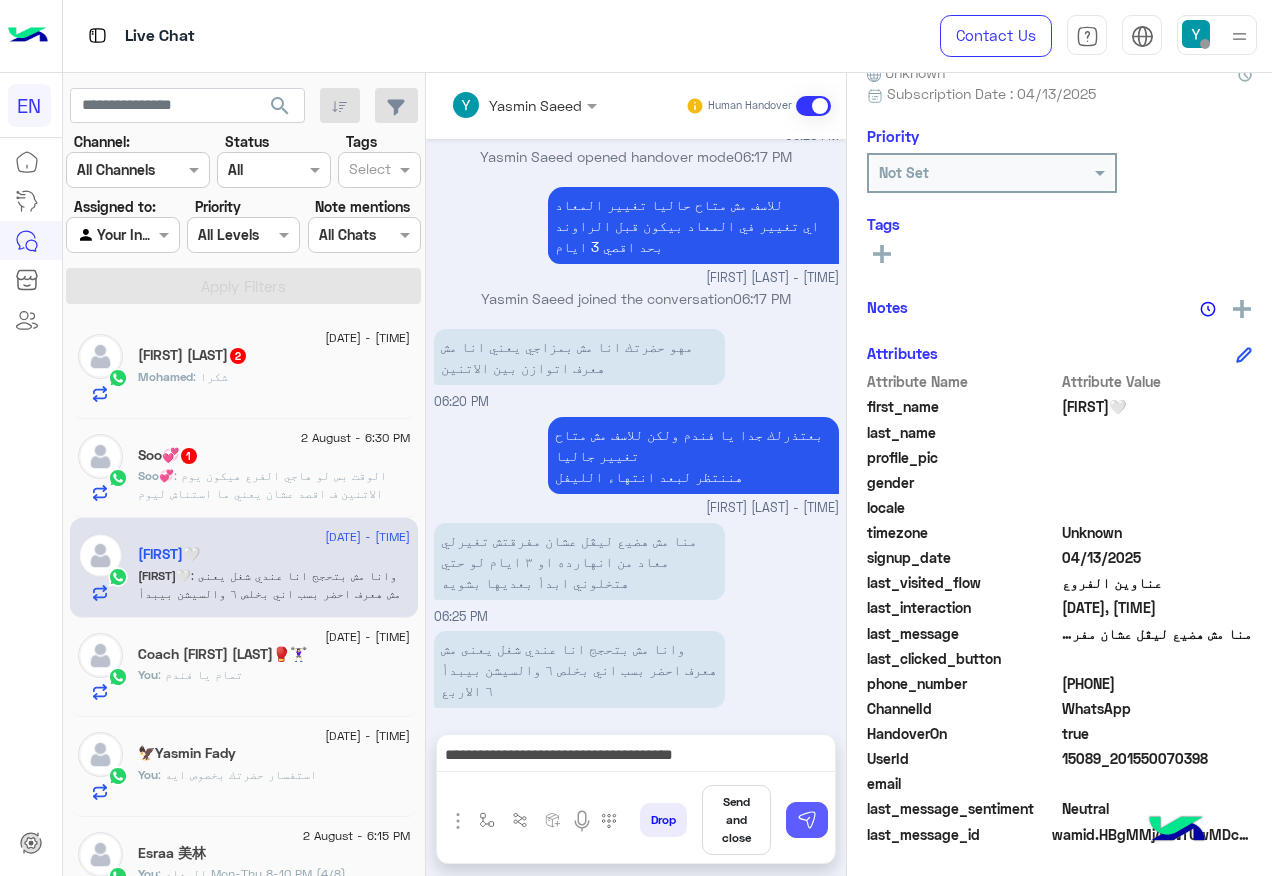 click at bounding box center [807, 820] 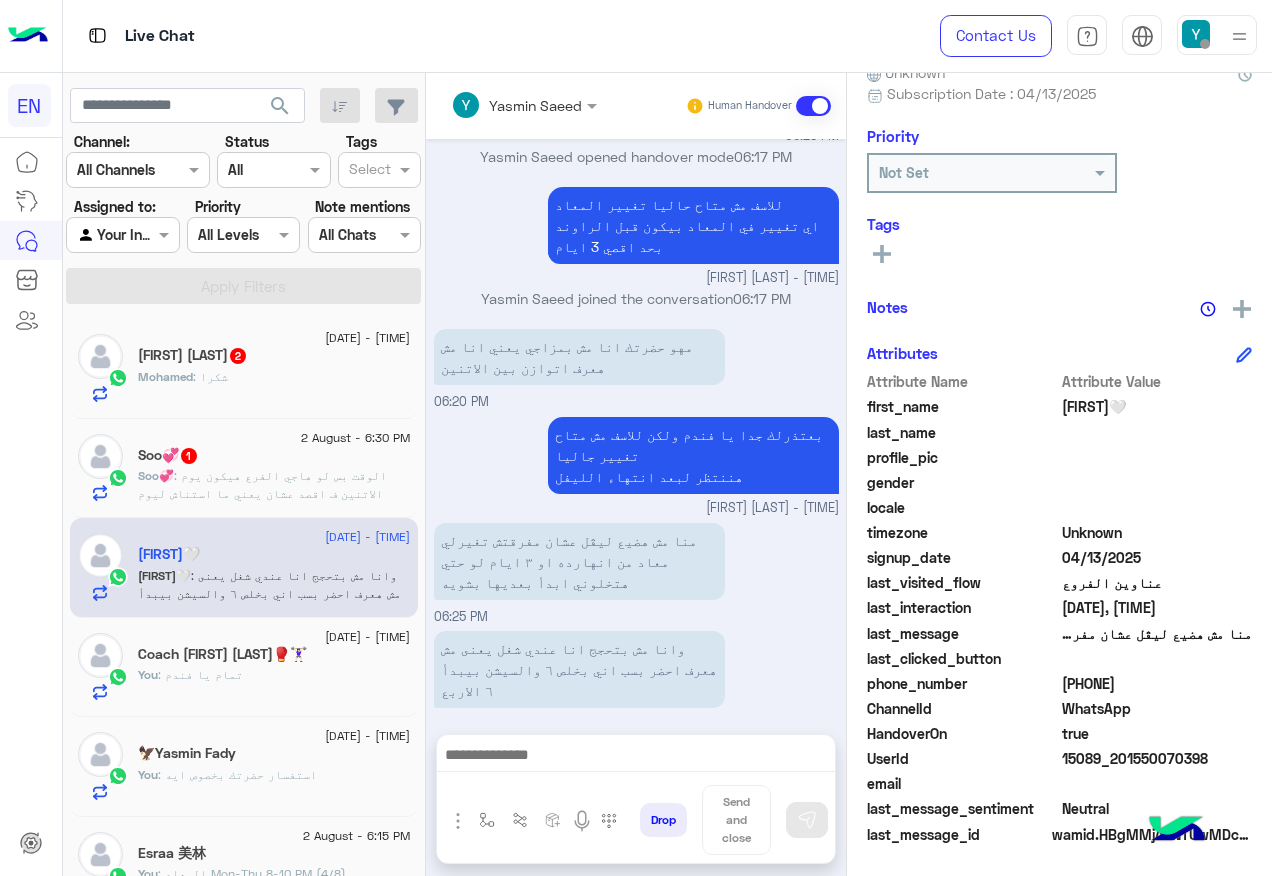 scroll, scrollTop: 2783, scrollLeft: 0, axis: vertical 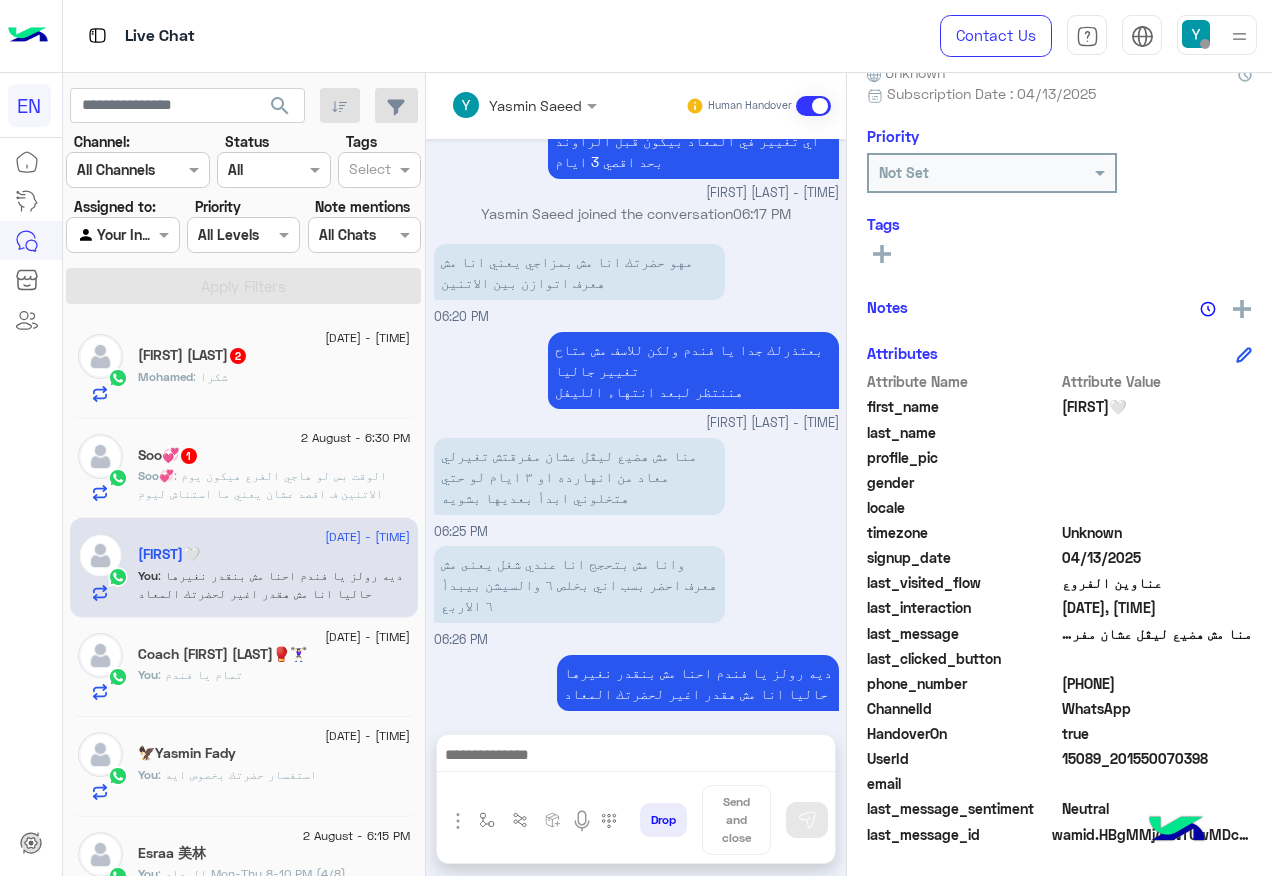 click on "Mohamed : شكرا" 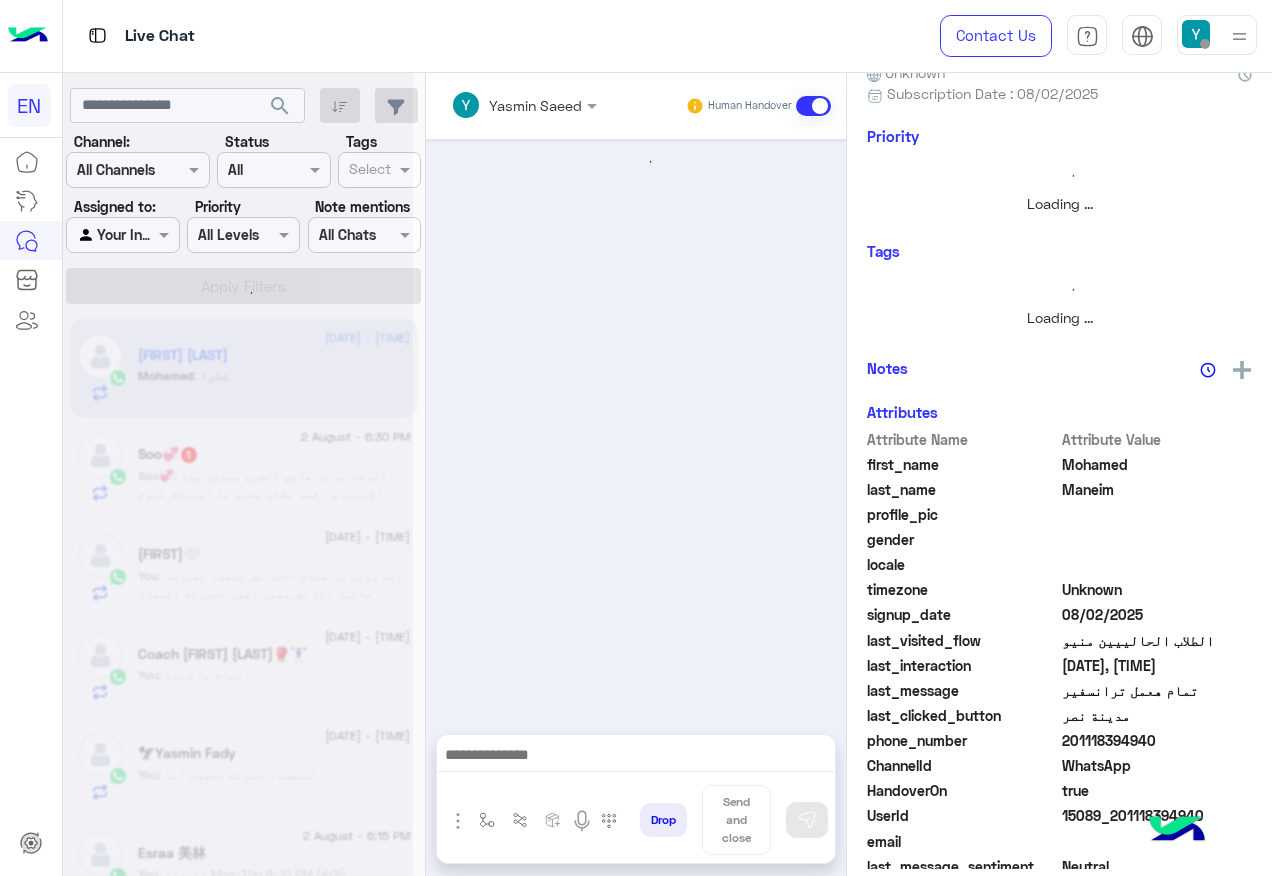 scroll, scrollTop: 0, scrollLeft: 0, axis: both 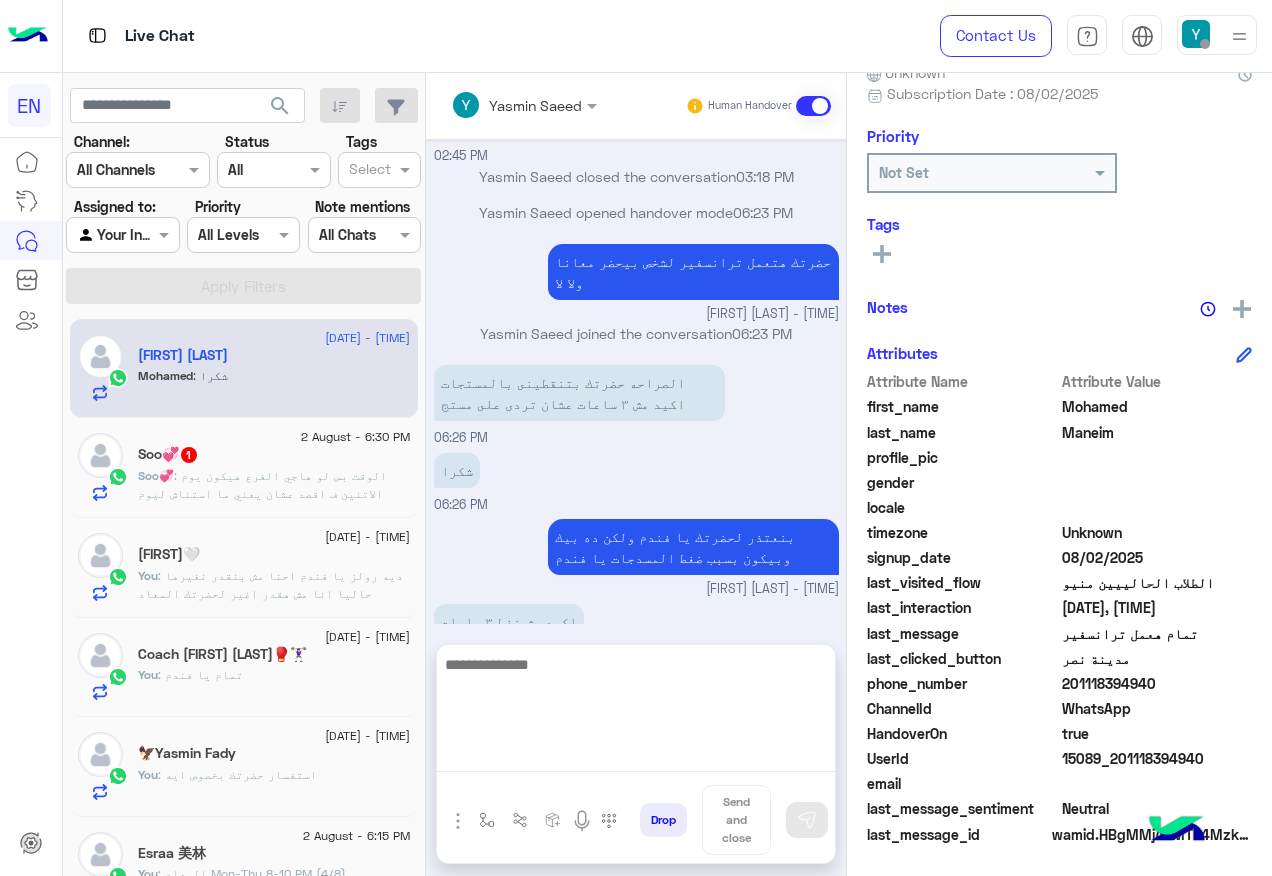 drag, startPoint x: 662, startPoint y: 767, endPoint x: 663, endPoint y: 751, distance: 16.03122 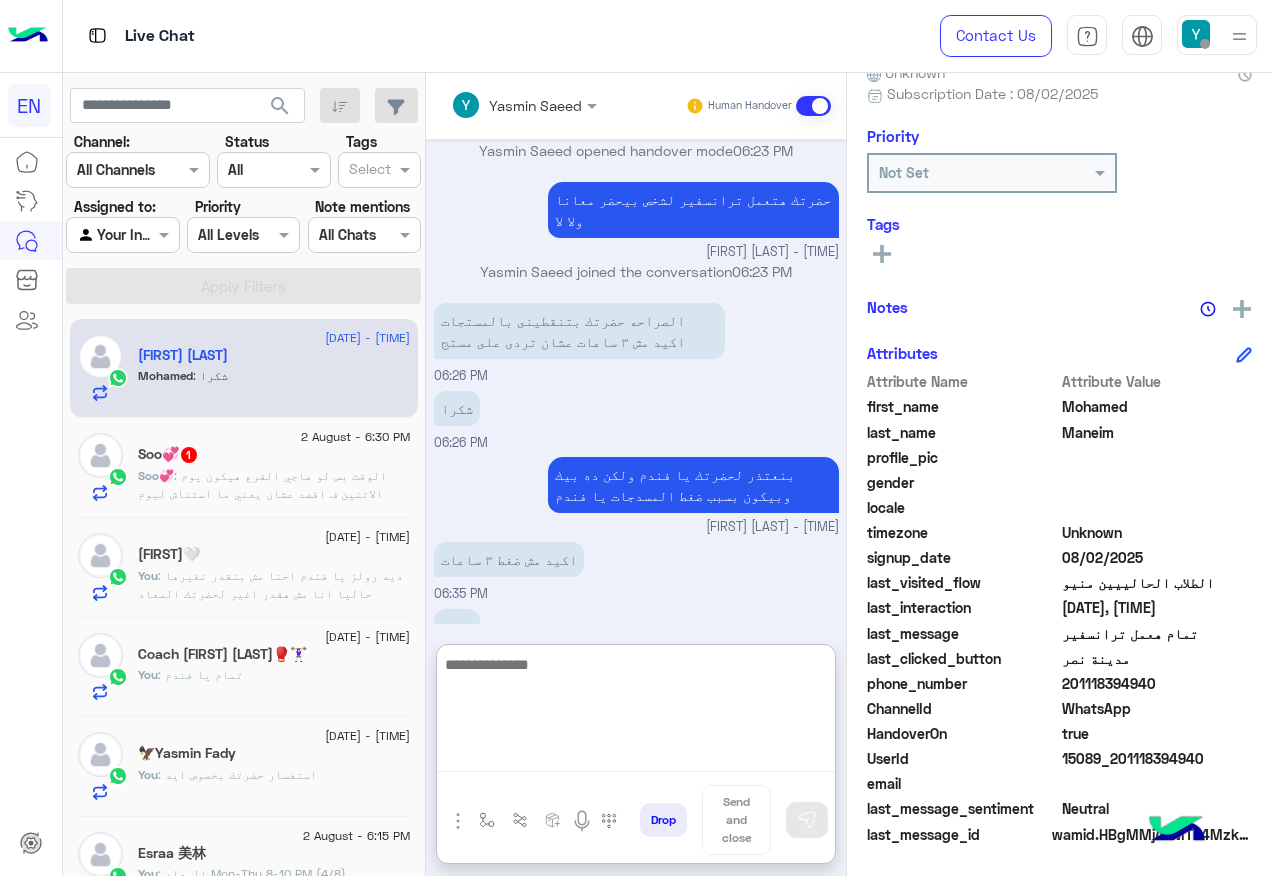scroll, scrollTop: 900, scrollLeft: 0, axis: vertical 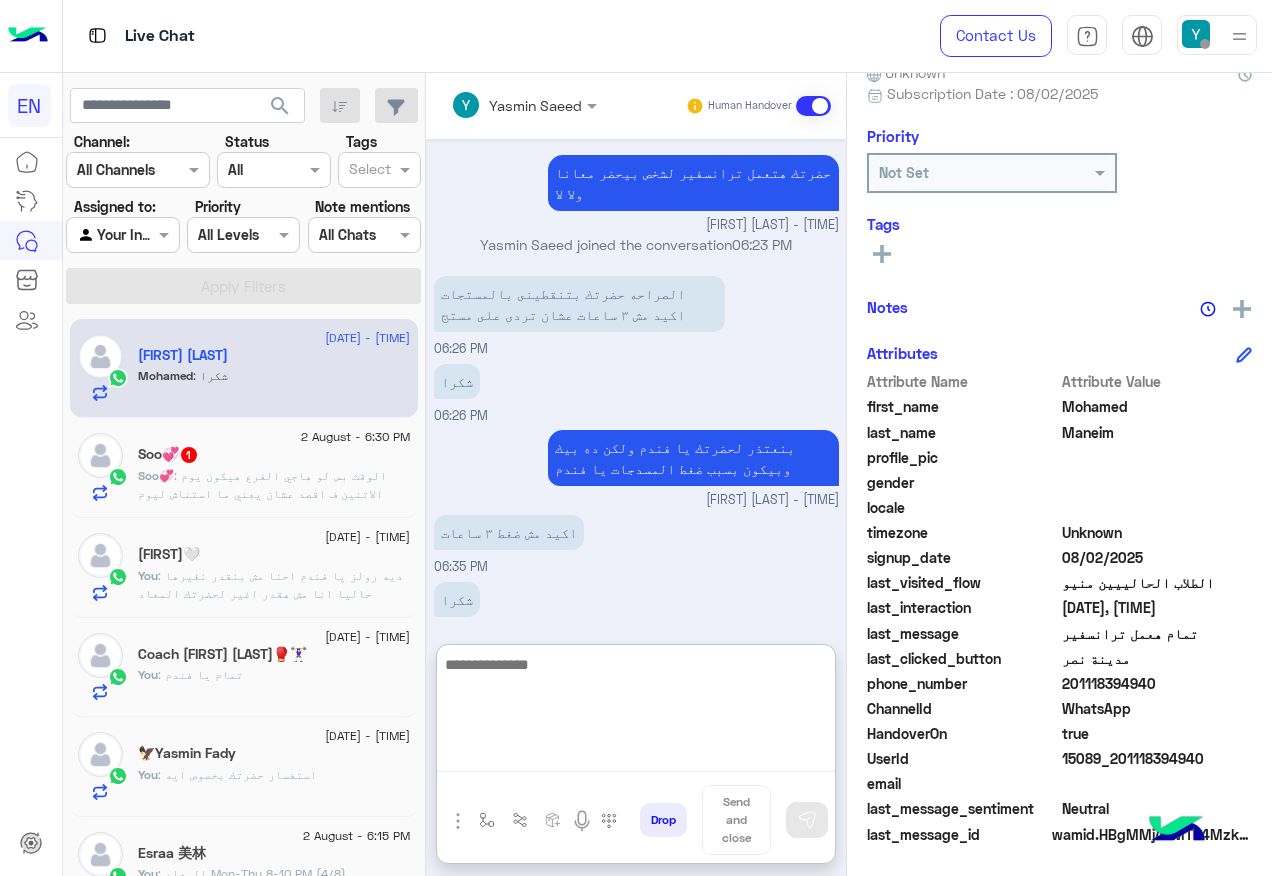 click at bounding box center (636, 712) 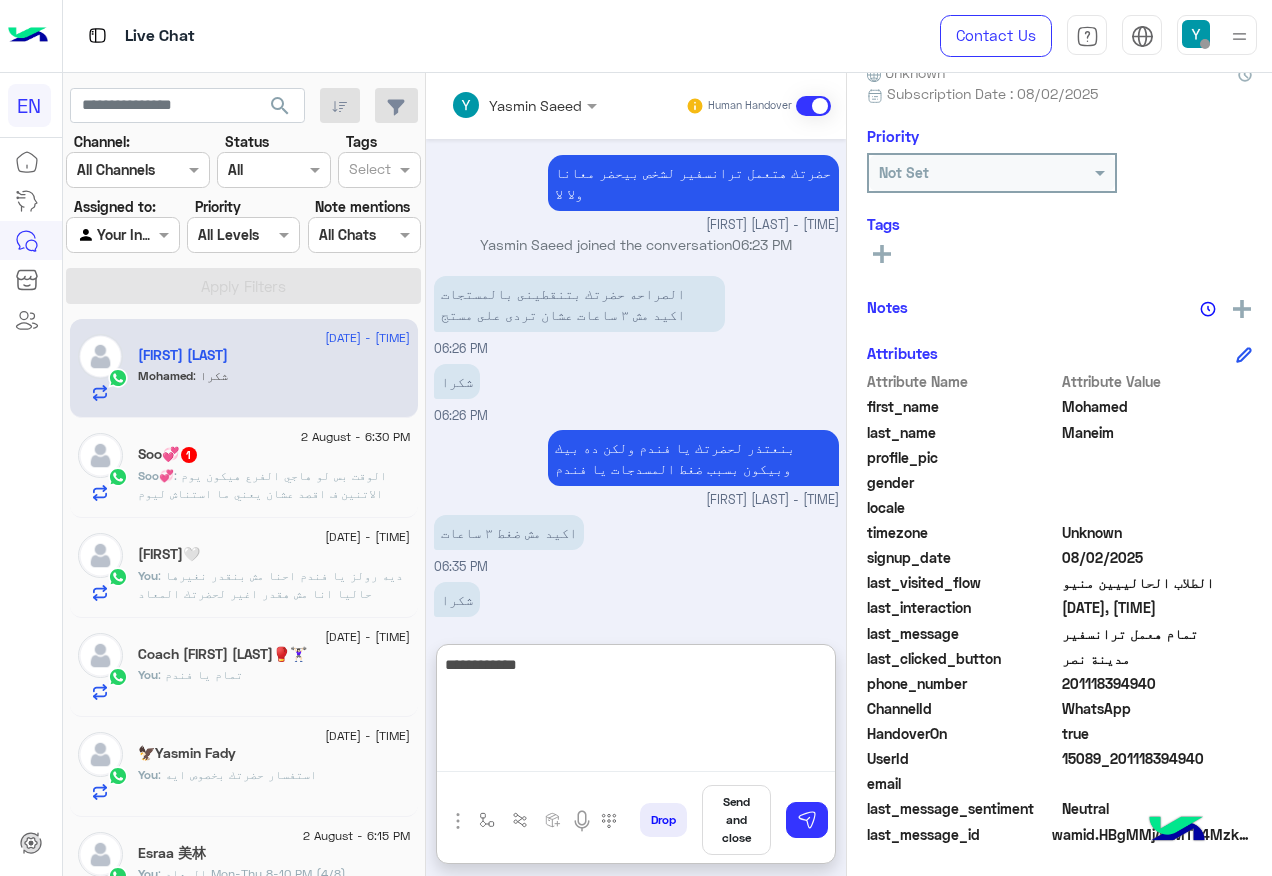 type on "**********" 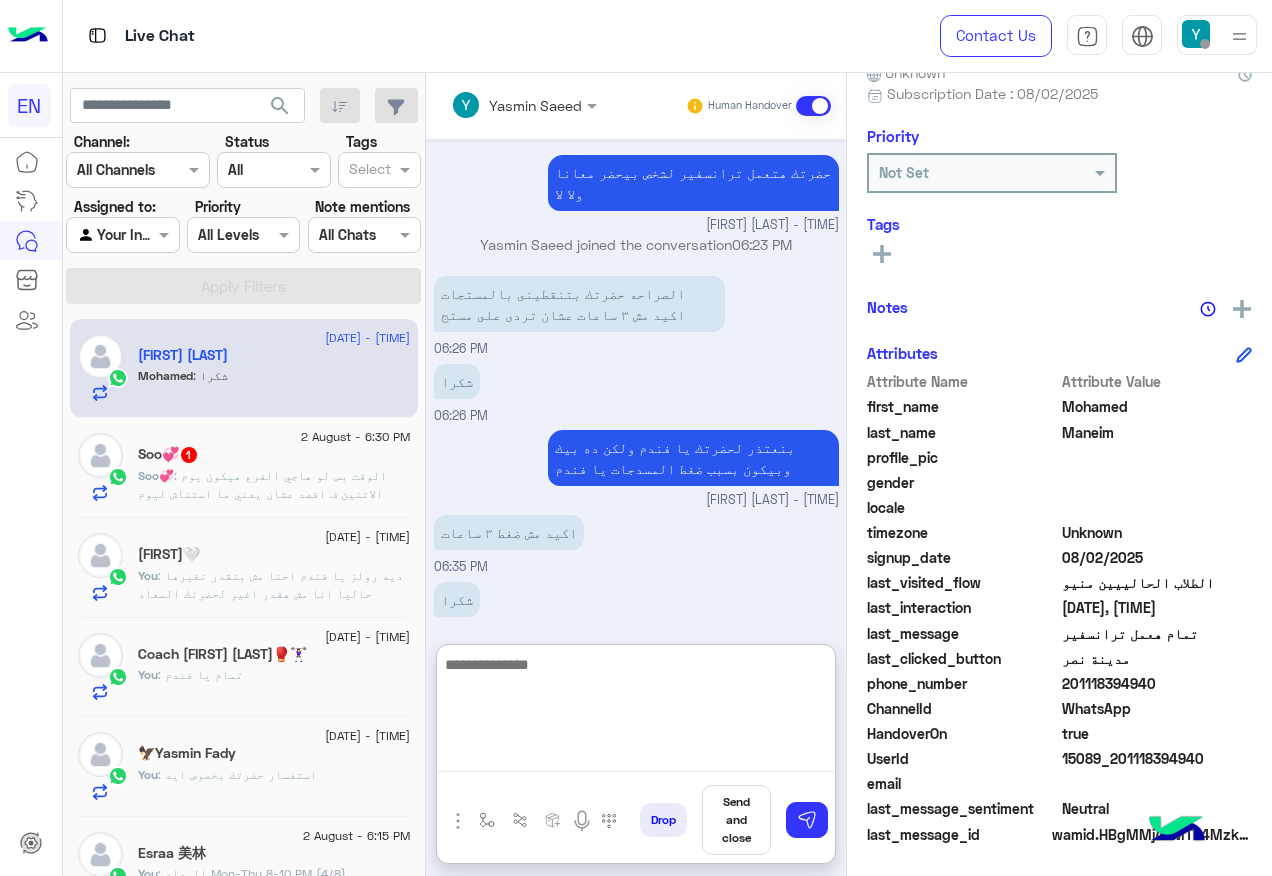 scroll, scrollTop: 965, scrollLeft: 0, axis: vertical 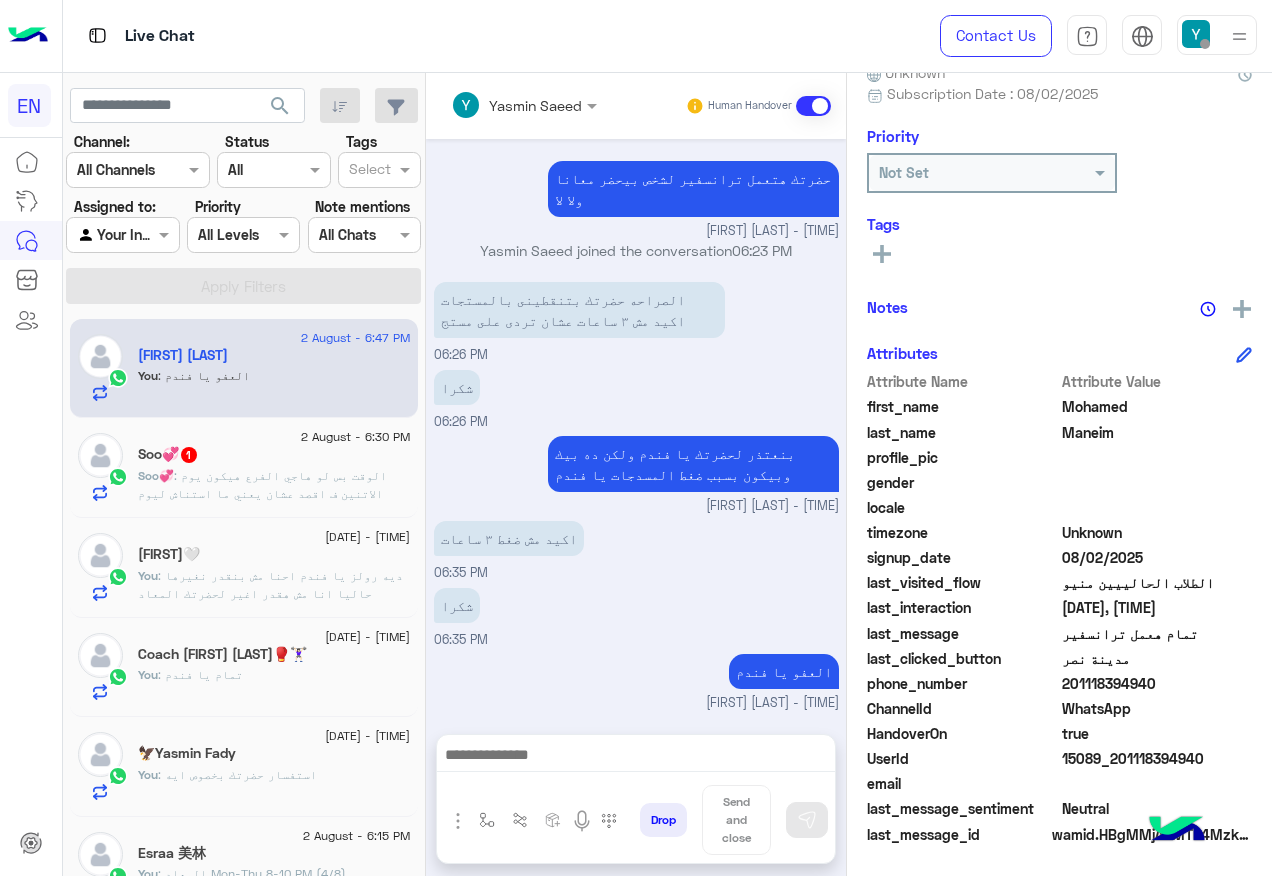 click on ": الوقت بس لو هاجي الفرع هيكون يوم الاتنين ف اقصد عشان يعني ما استناش ليوم الاتنين" 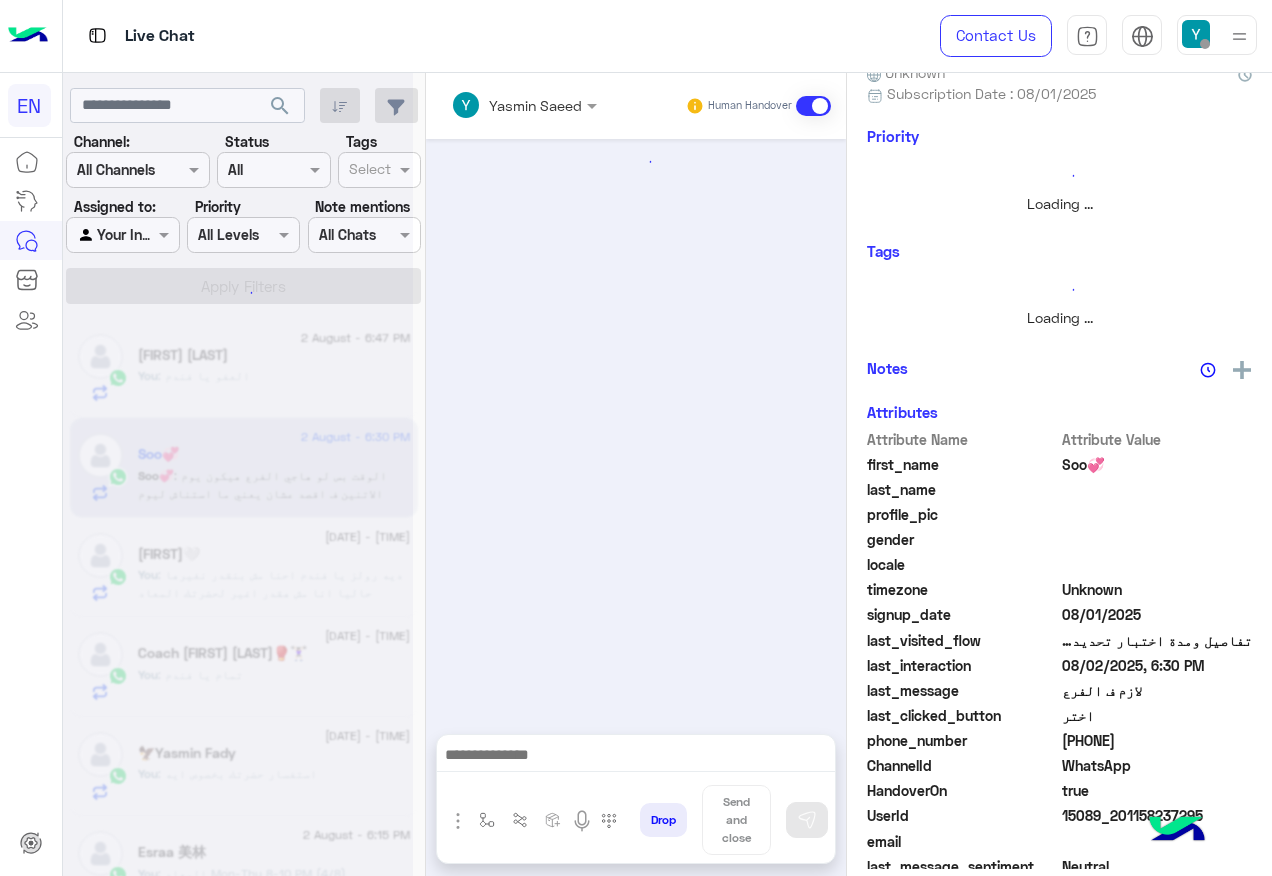 scroll, scrollTop: 197, scrollLeft: 0, axis: vertical 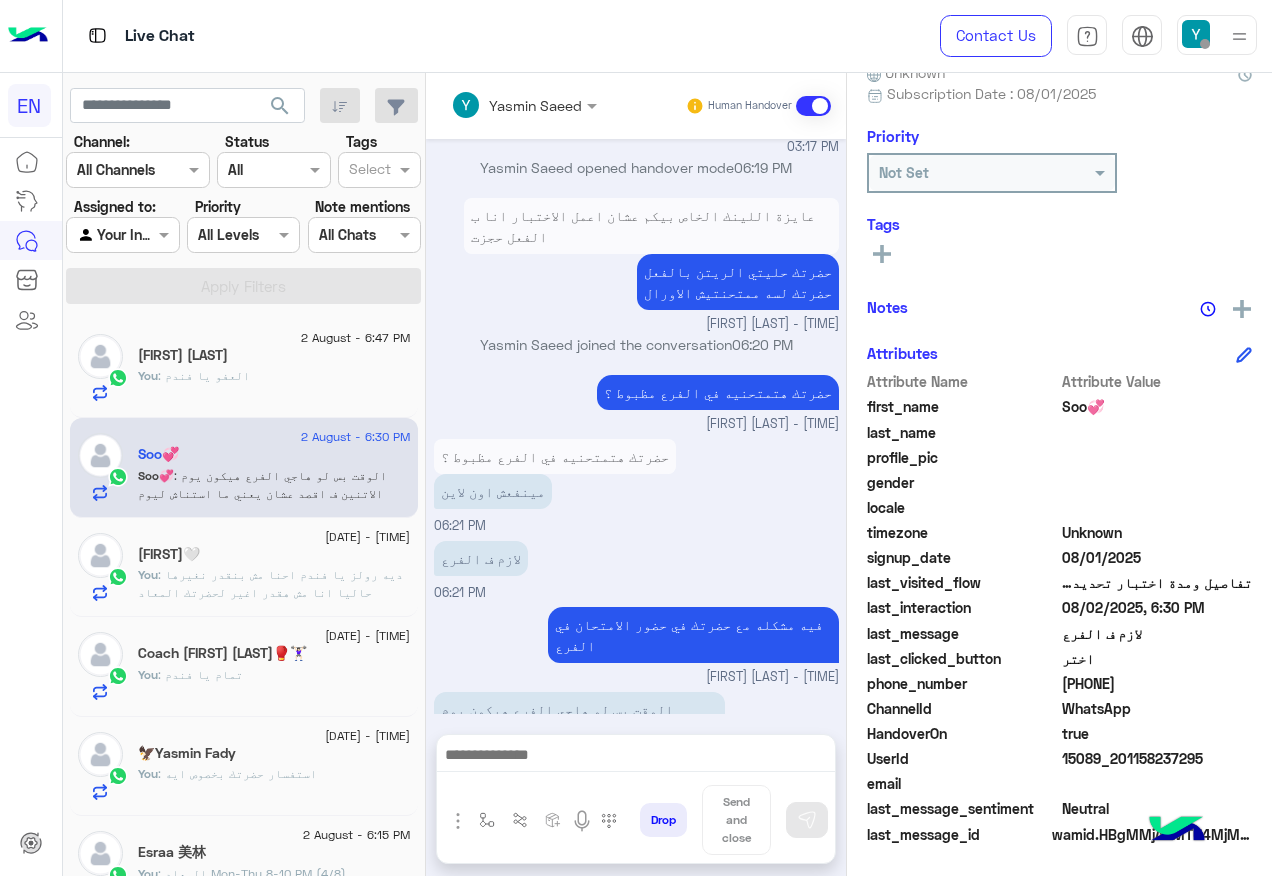 click at bounding box center [636, 760] 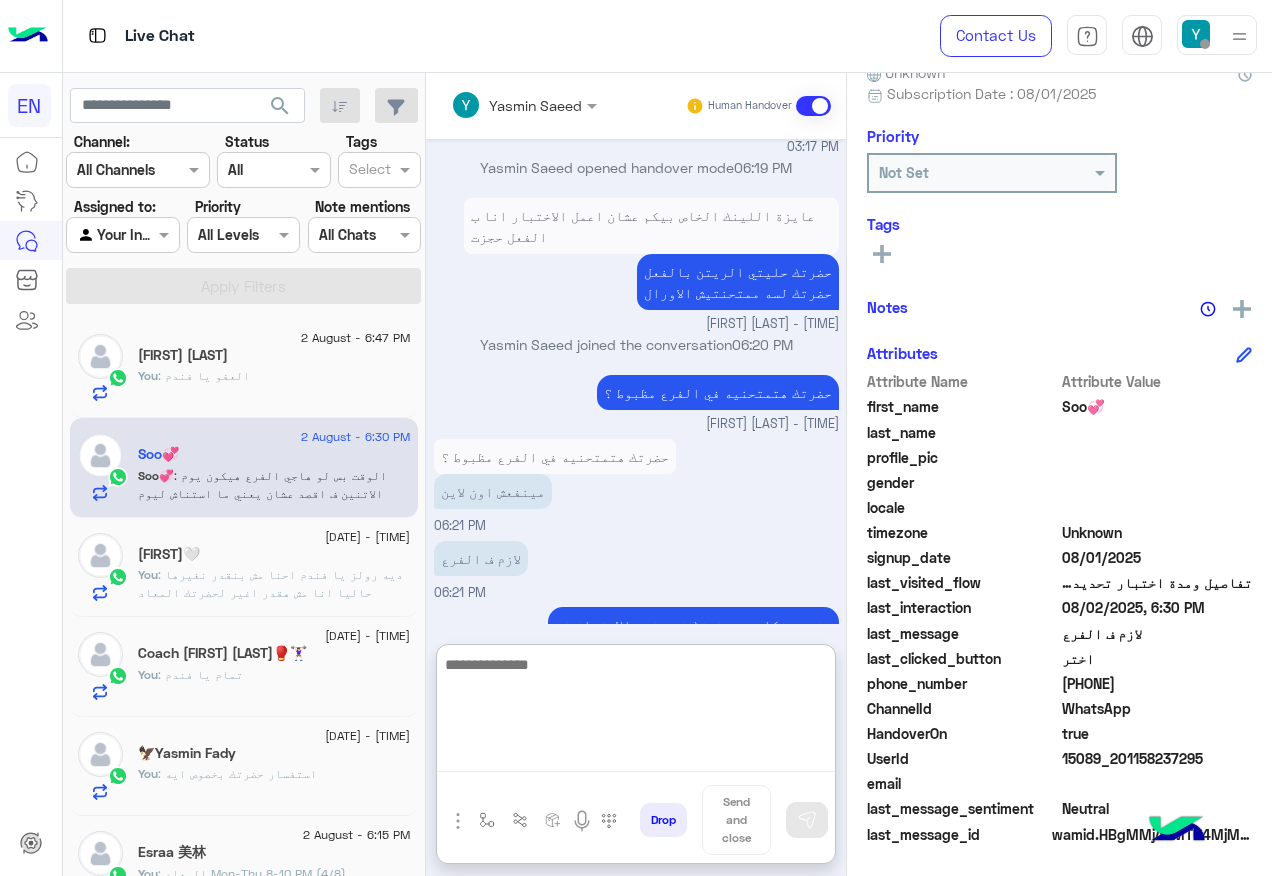 click at bounding box center (636, 712) 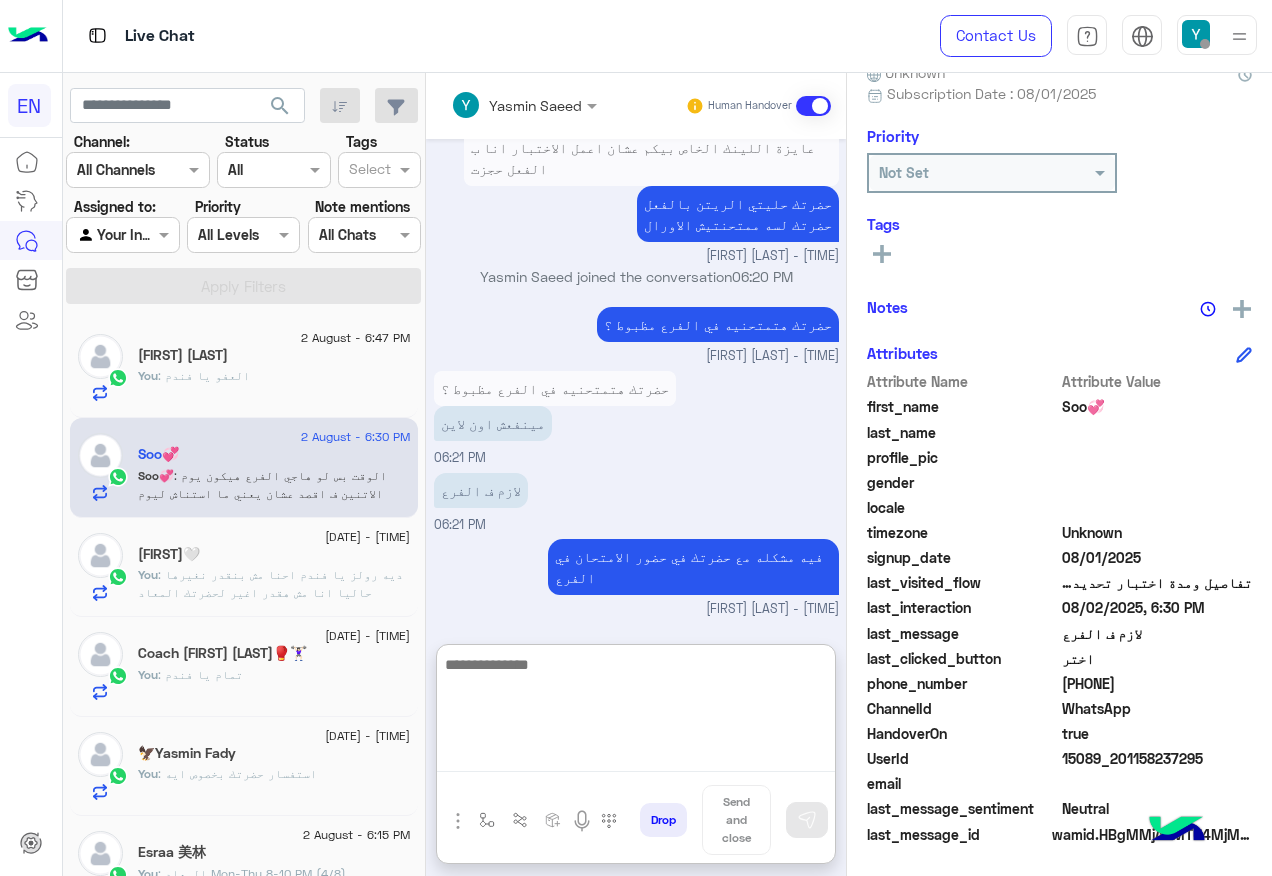 scroll, scrollTop: 2105, scrollLeft: 0, axis: vertical 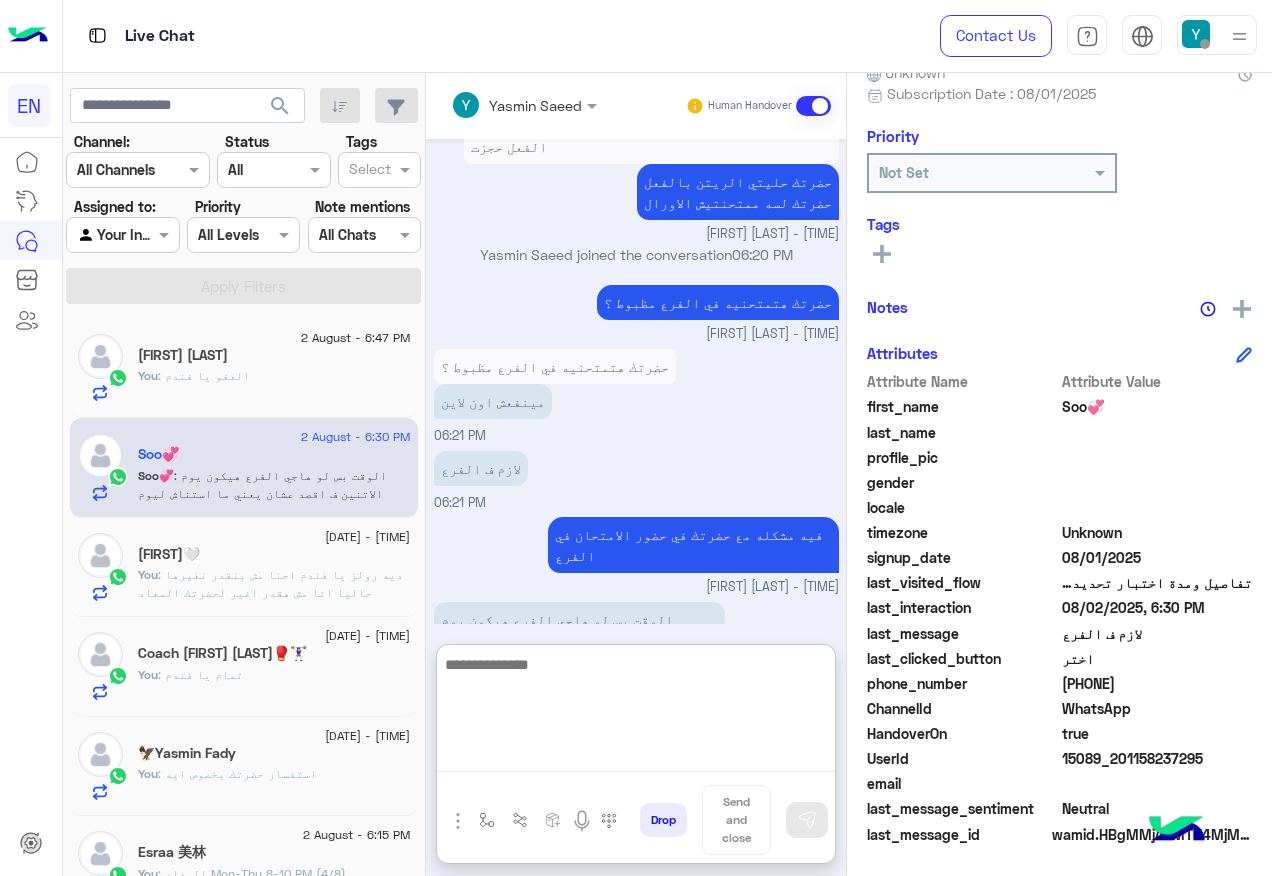 click at bounding box center (636, 712) 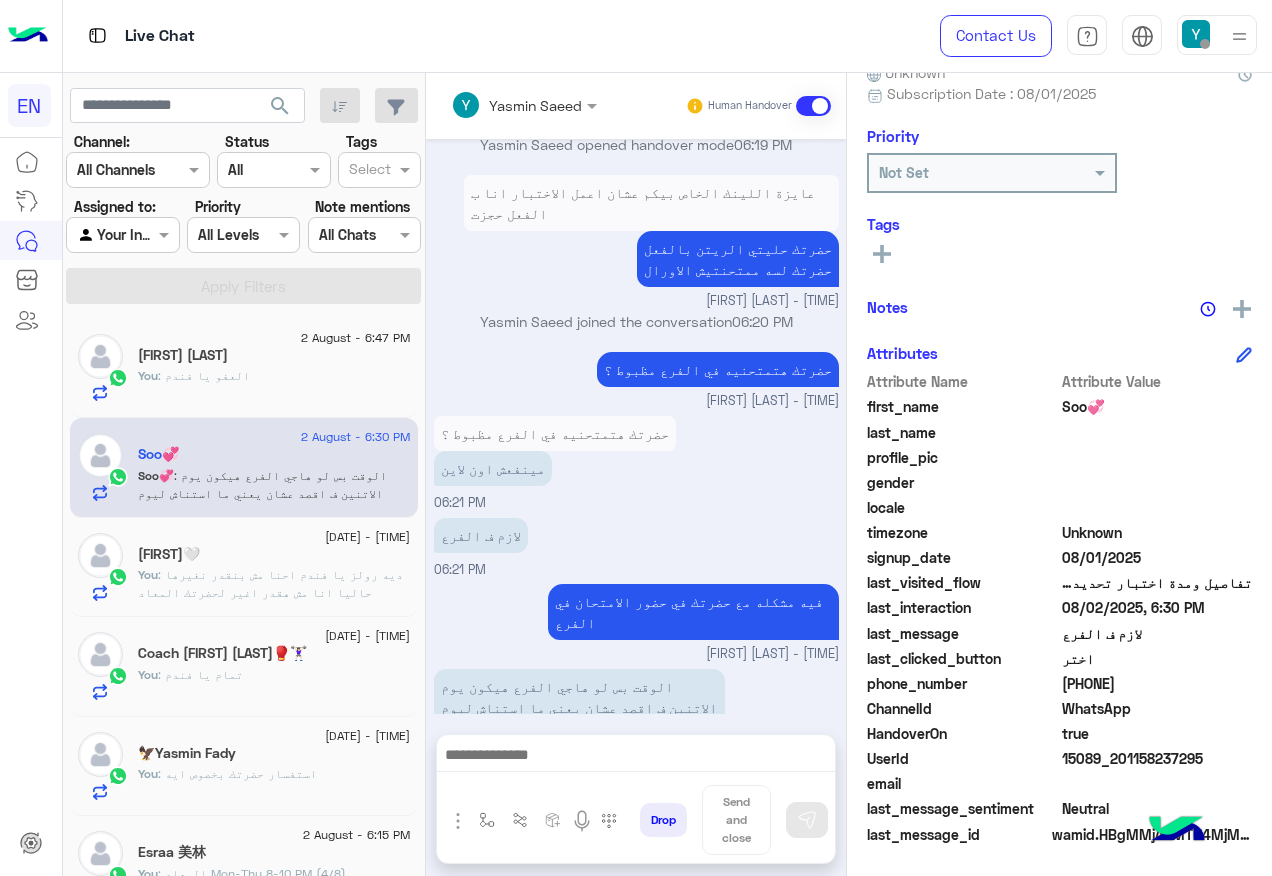 scroll, scrollTop: 2015, scrollLeft: 0, axis: vertical 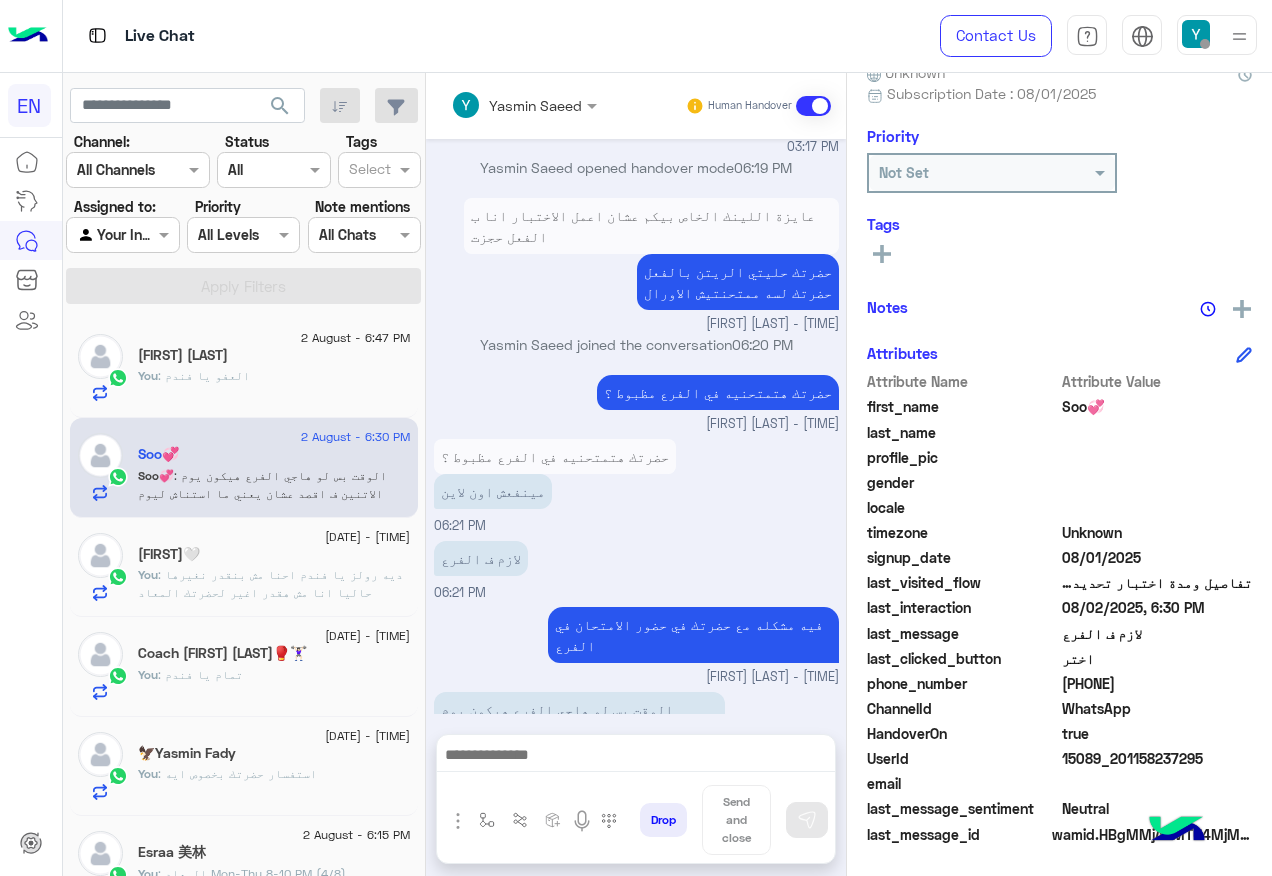 drag, startPoint x: 1071, startPoint y: 682, endPoint x: 1166, endPoint y: 684, distance: 95.02105 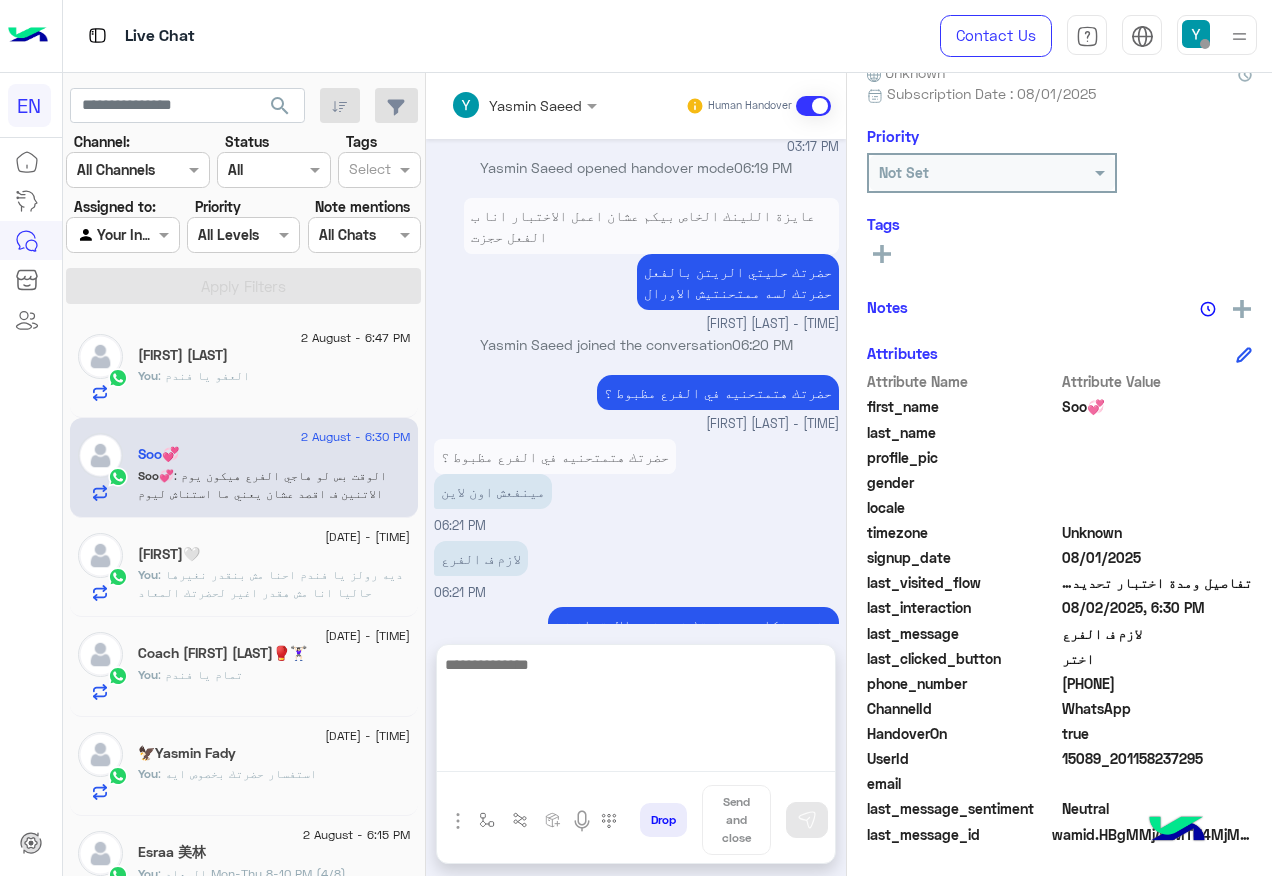click at bounding box center [636, 712] 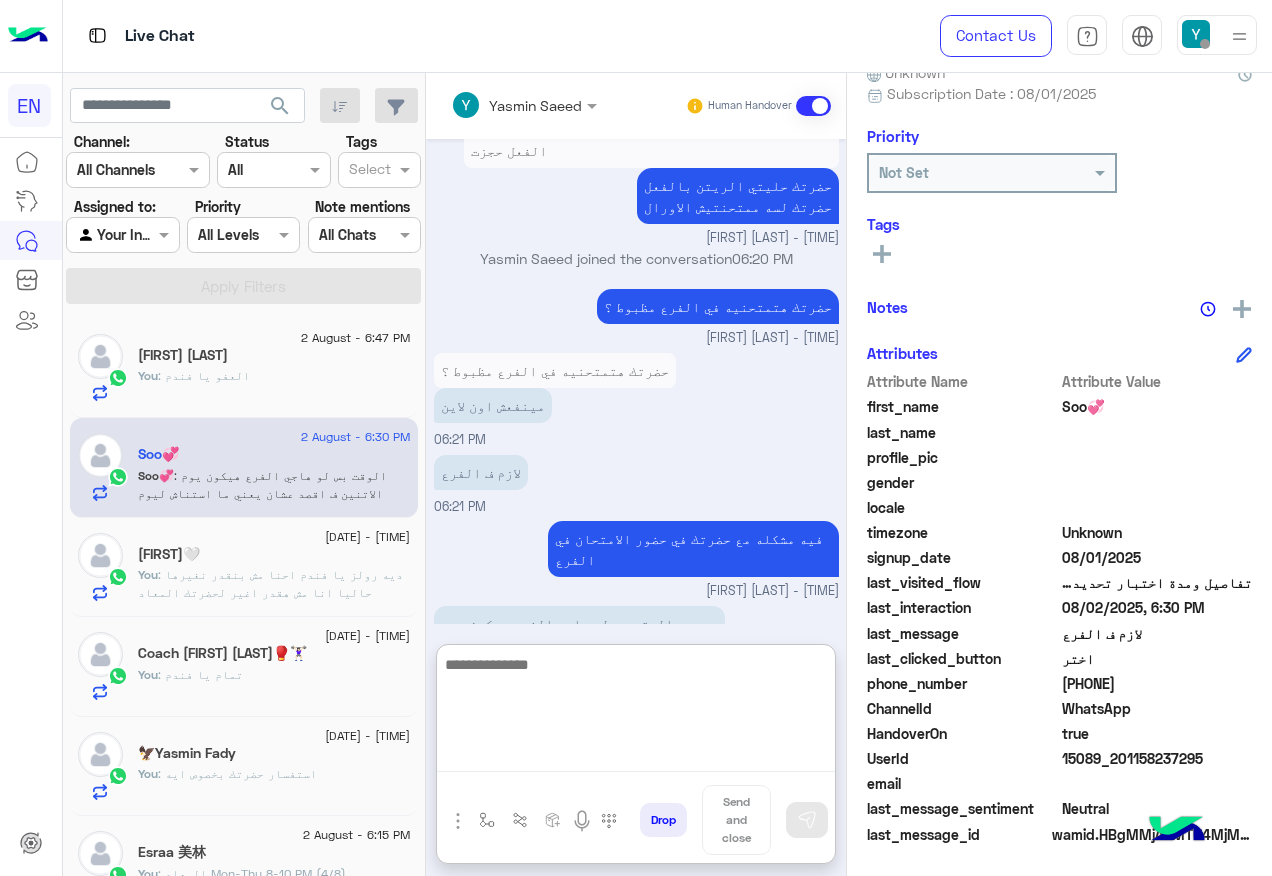 scroll, scrollTop: 2105, scrollLeft: 0, axis: vertical 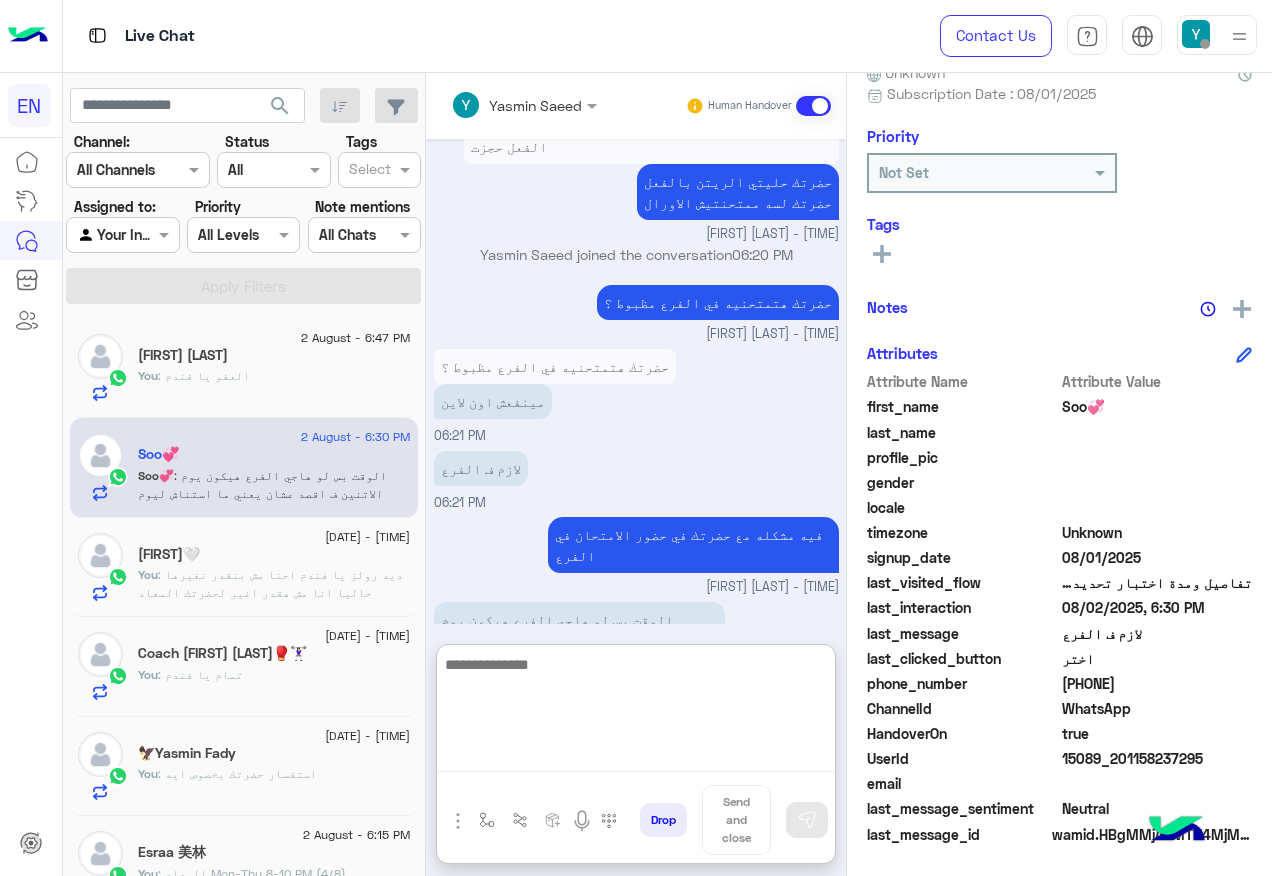 paste on "**********" 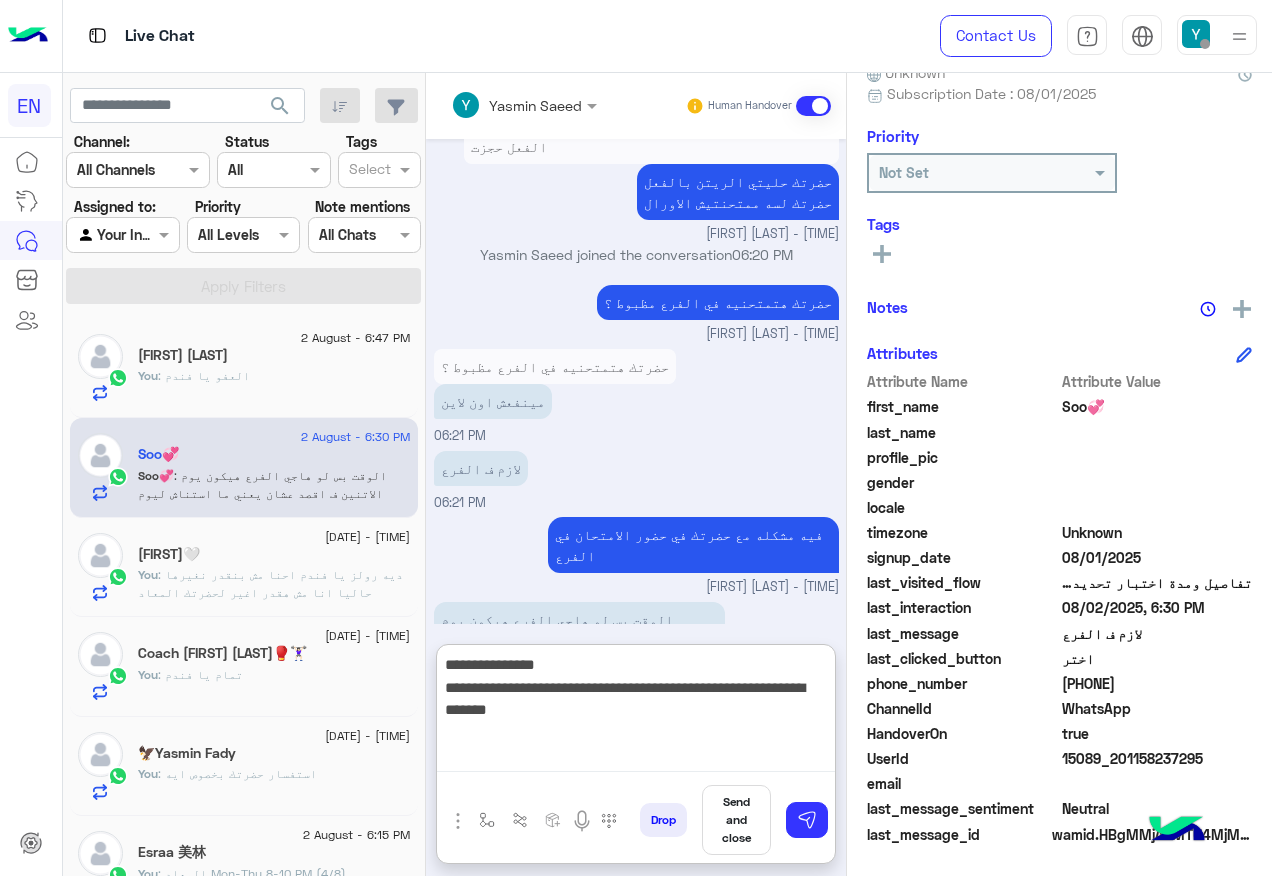 click on "**********" at bounding box center [636, 712] 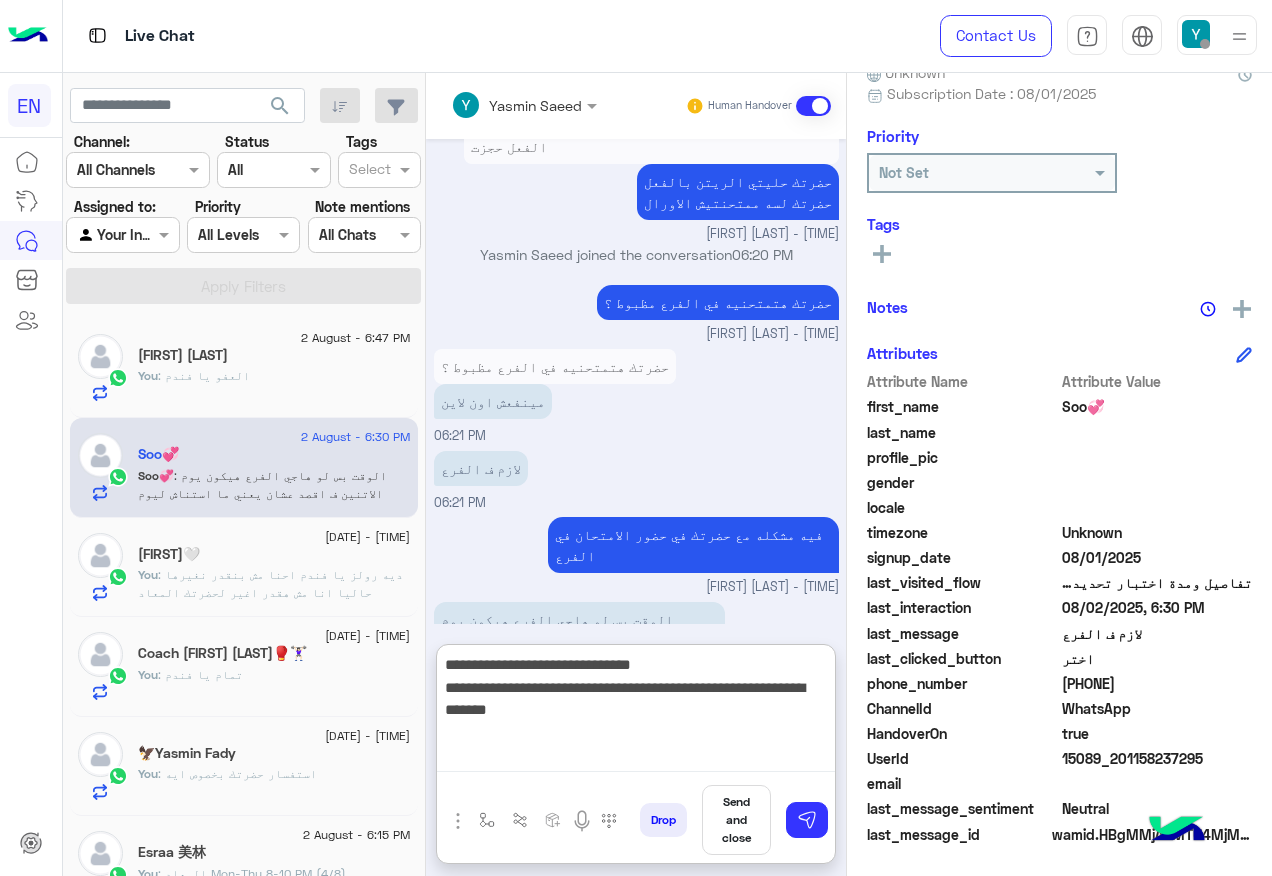type on "**********" 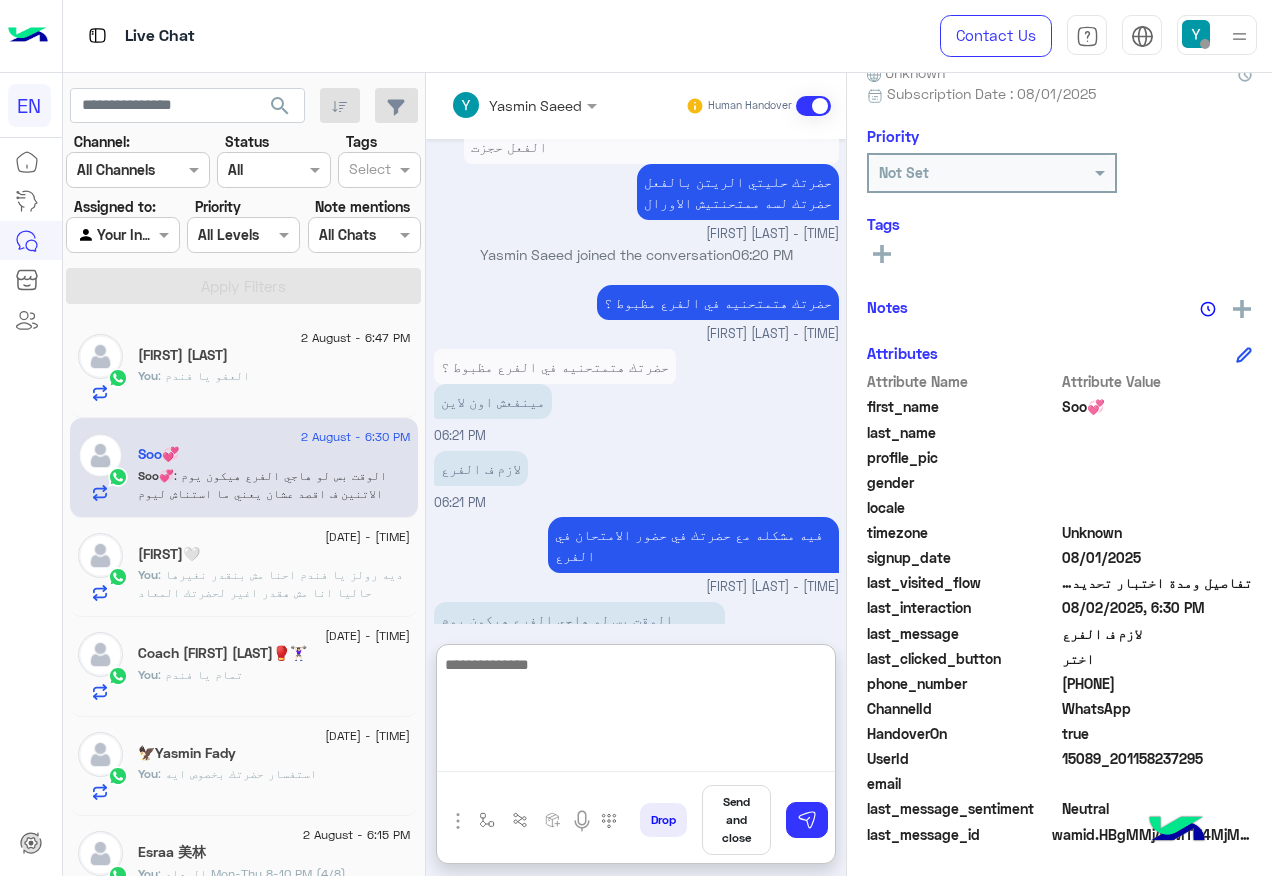 scroll, scrollTop: 2211, scrollLeft: 0, axis: vertical 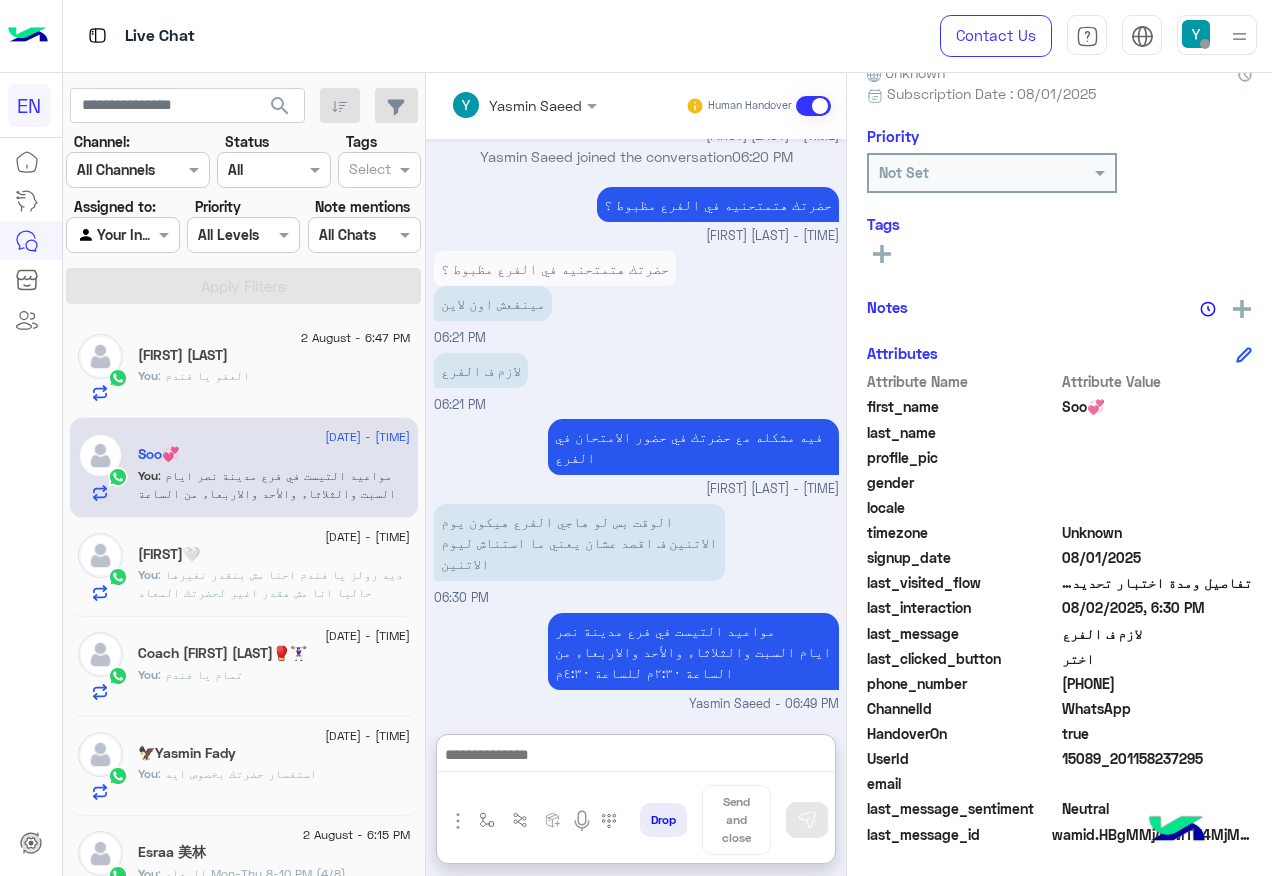 click at bounding box center [122, 234] 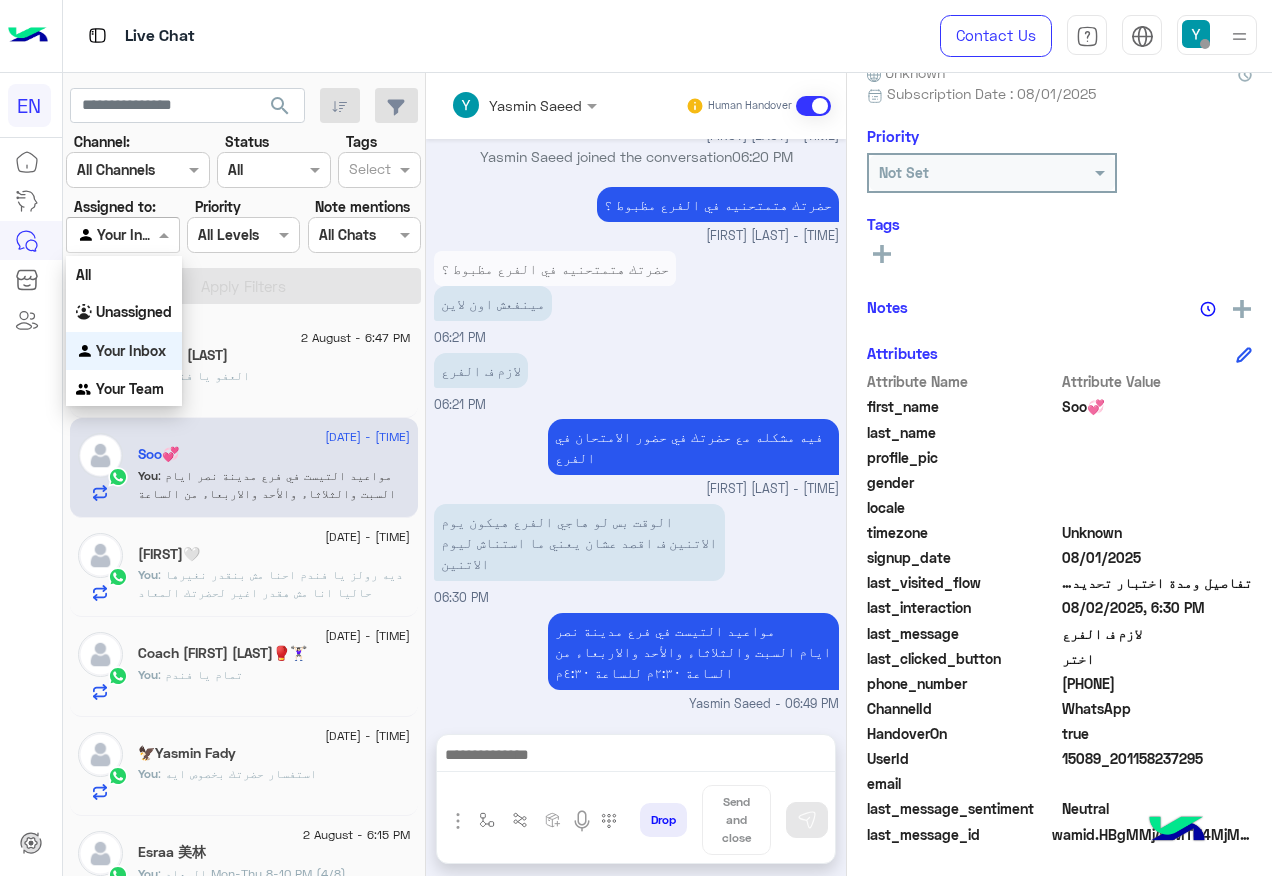 scroll, scrollTop: 2121, scrollLeft: 0, axis: vertical 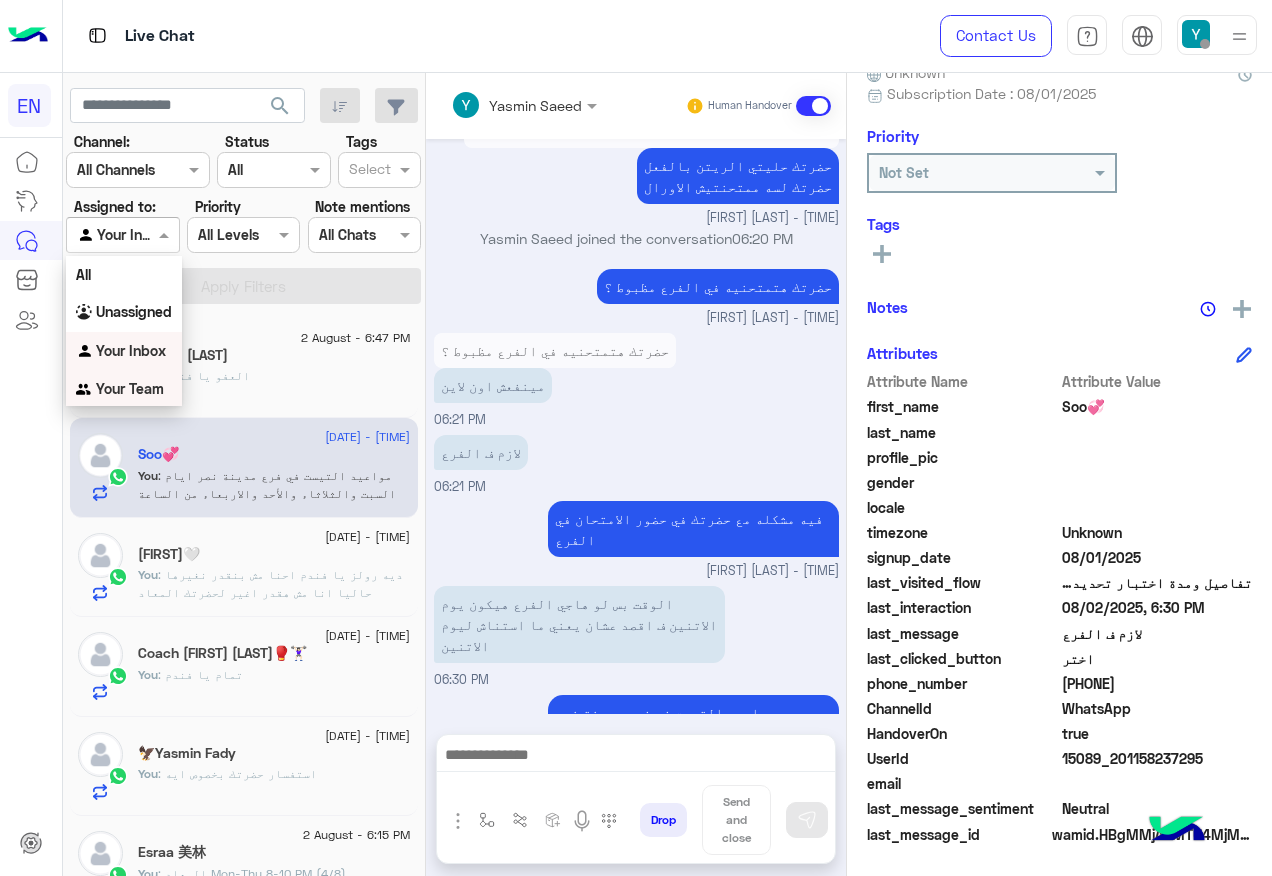 click on "Your Team" at bounding box center [124, 389] 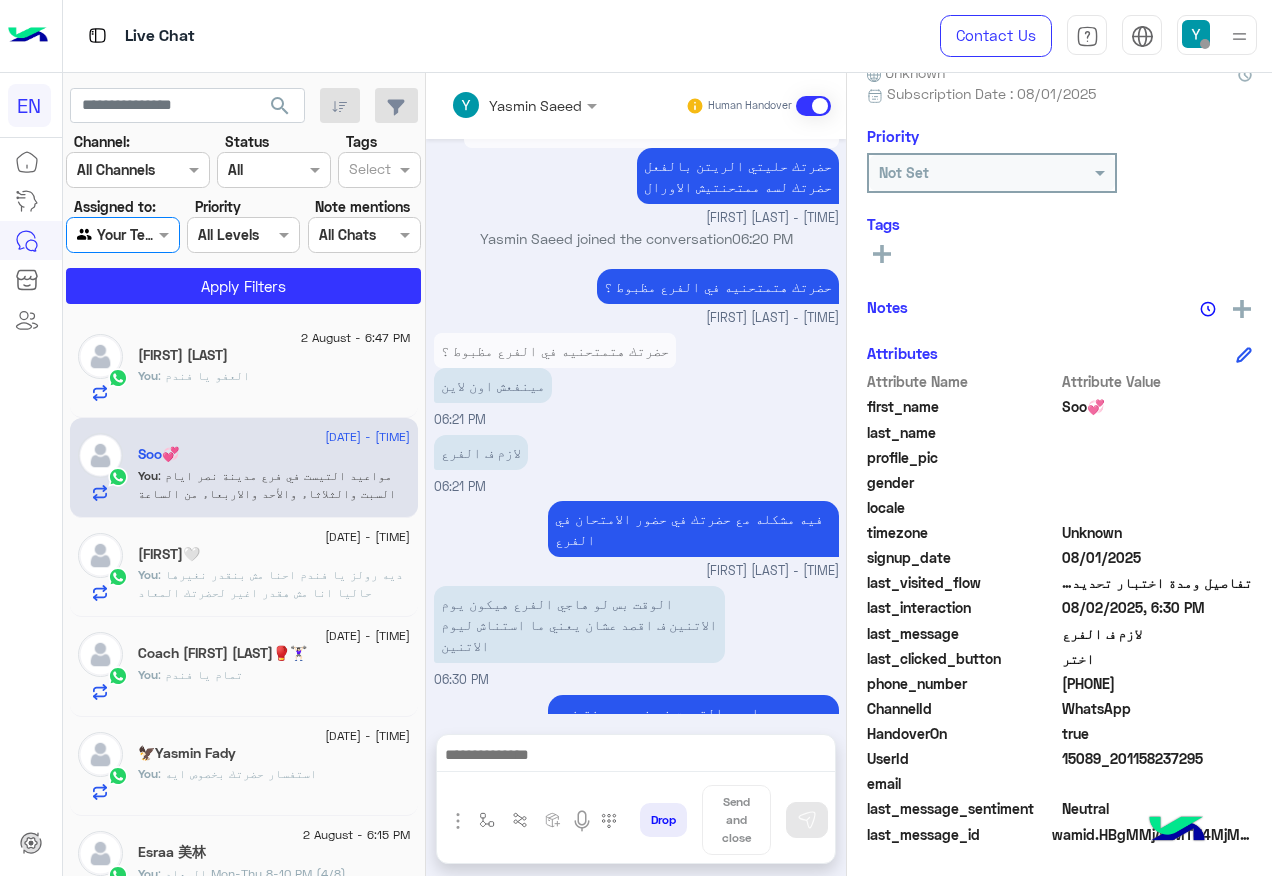 click on "Channel: Channel All Channels Status Channel All Tags Select Assigned to: Agent Filter Your Team Priority All Levels All Levels Note mentions Select All Chats Apply Filters" 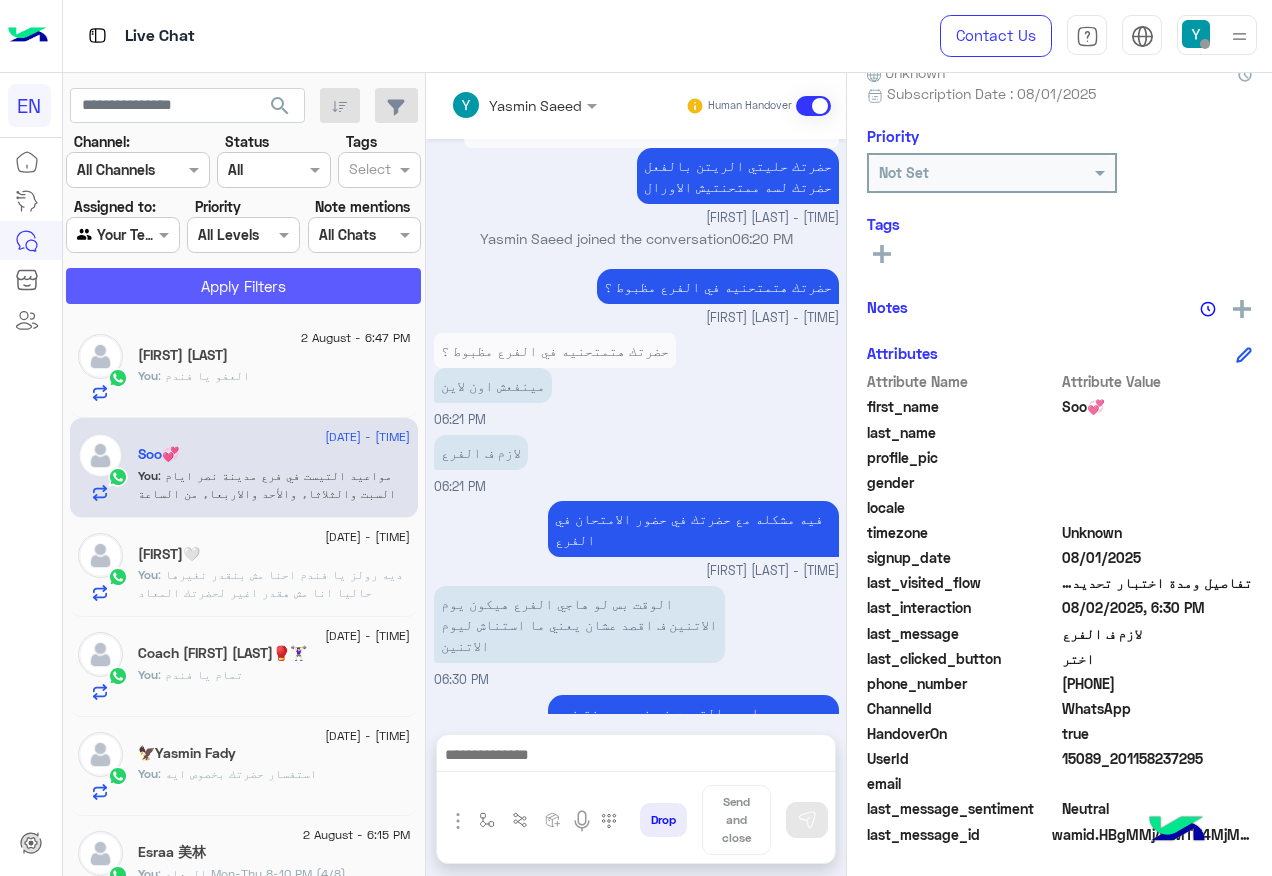 click on "Apply Filters" 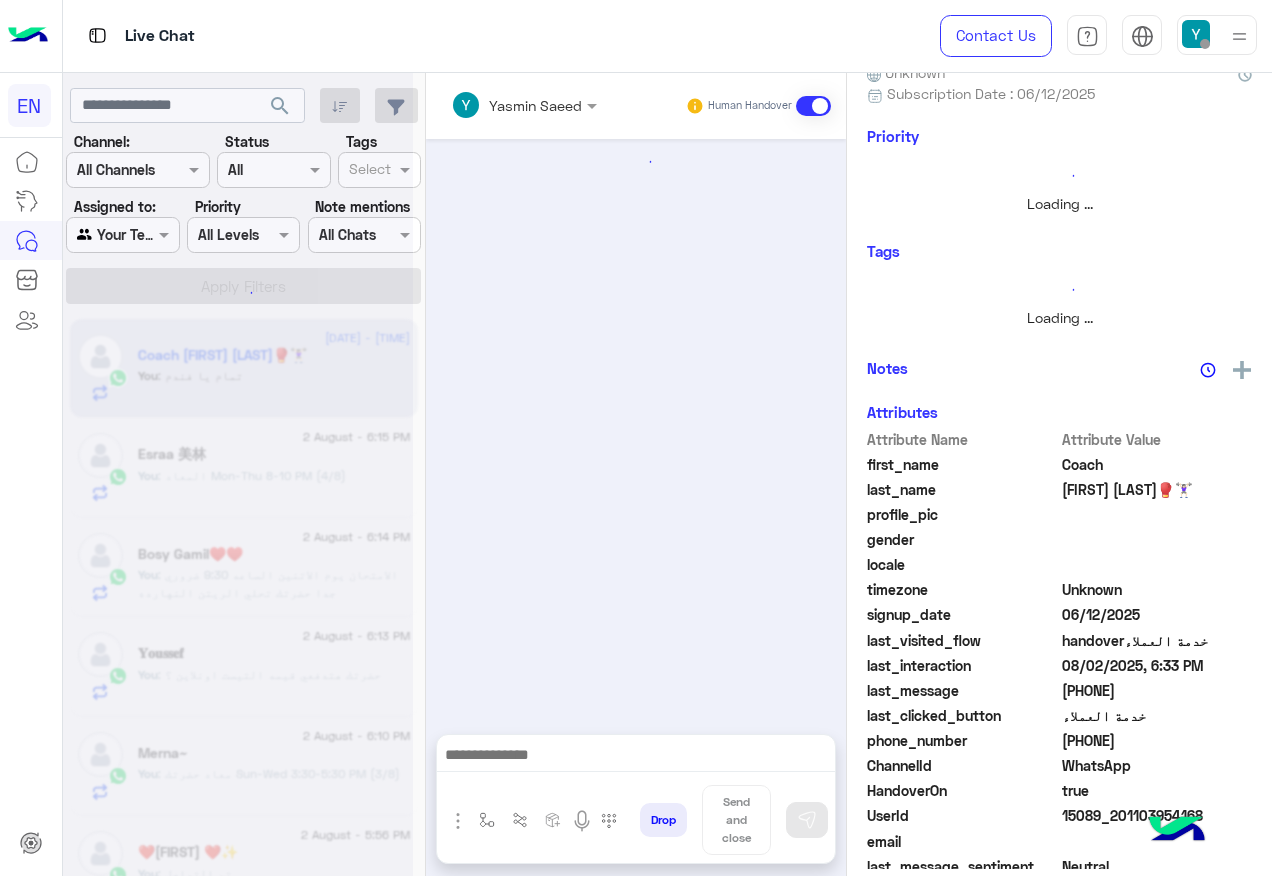 scroll, scrollTop: 1067, scrollLeft: 0, axis: vertical 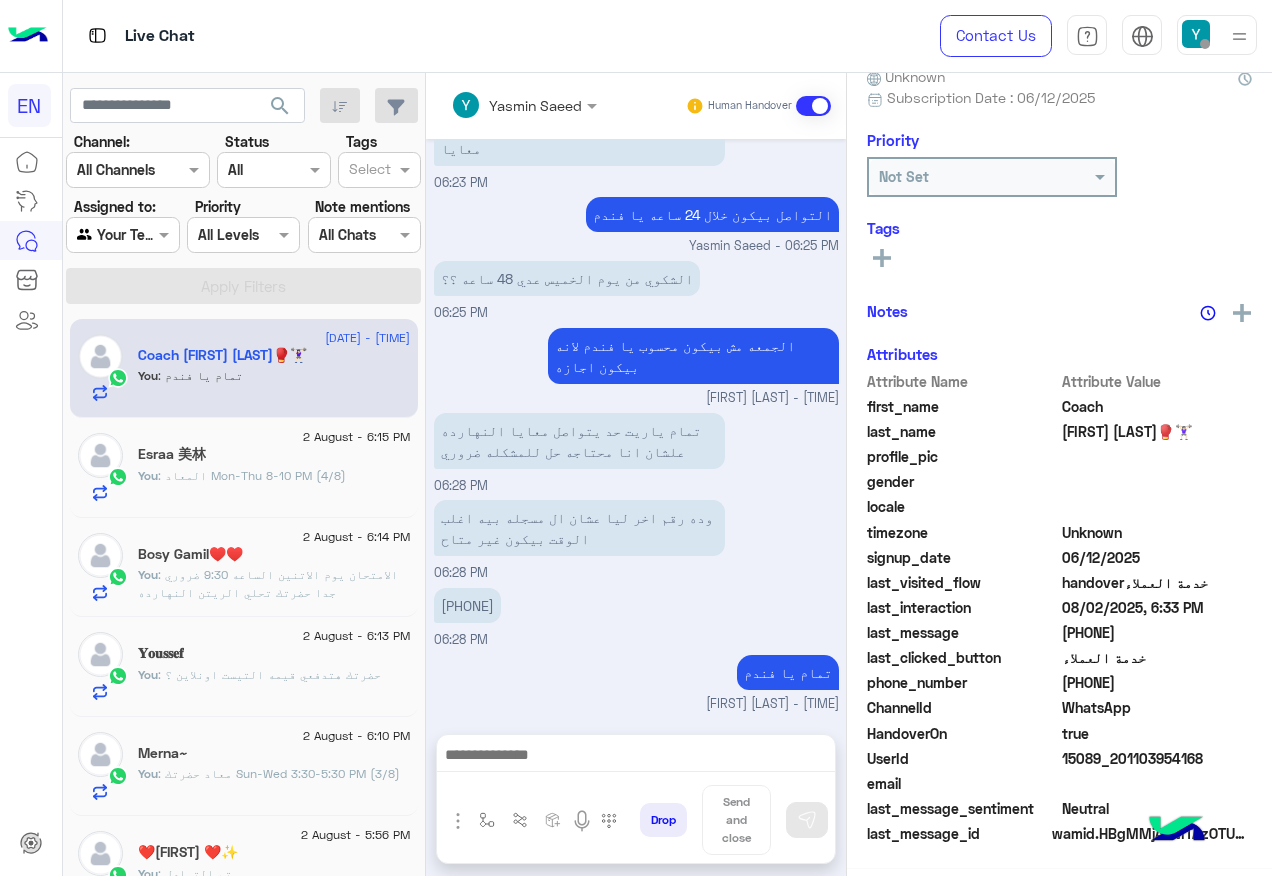 click at bounding box center (122, 234) 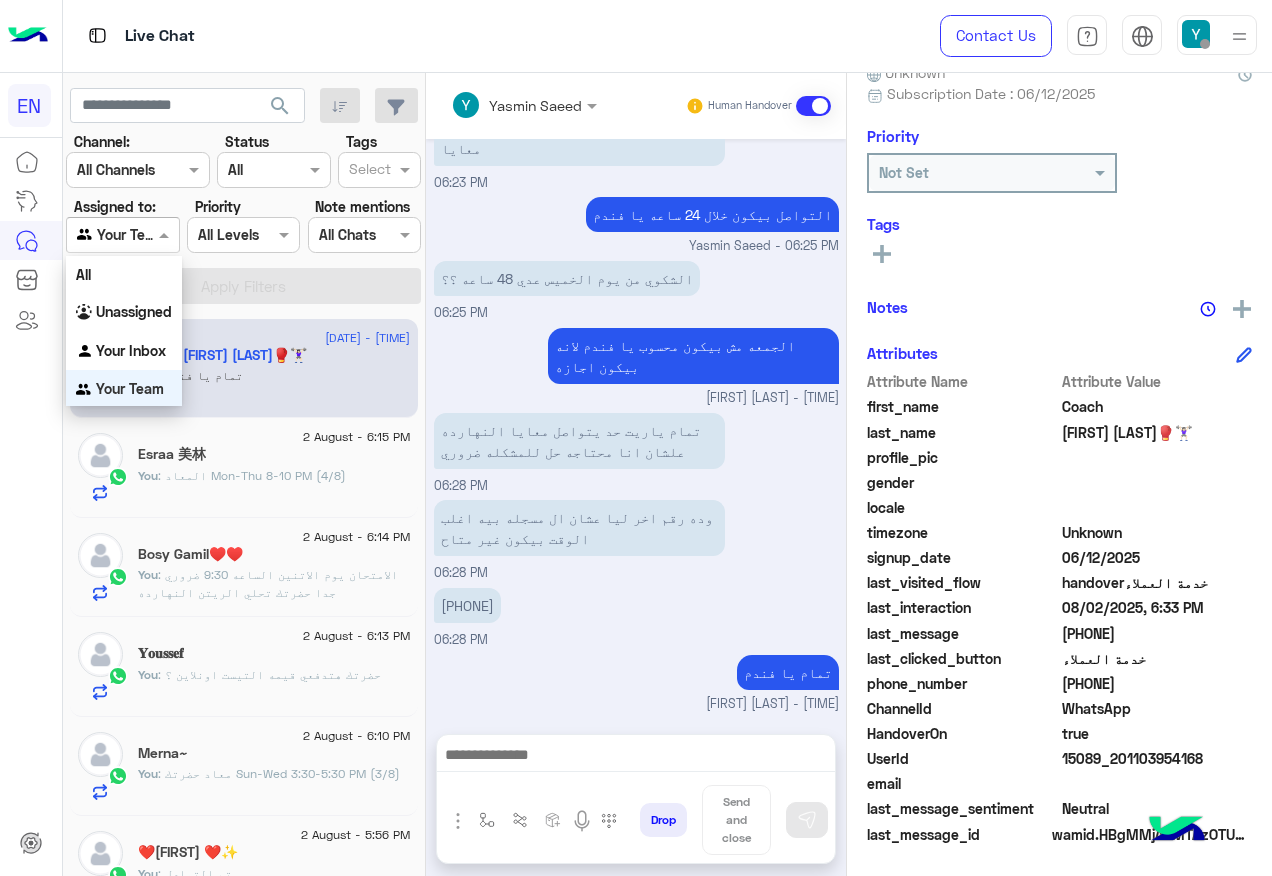 scroll, scrollTop: 3, scrollLeft: 0, axis: vertical 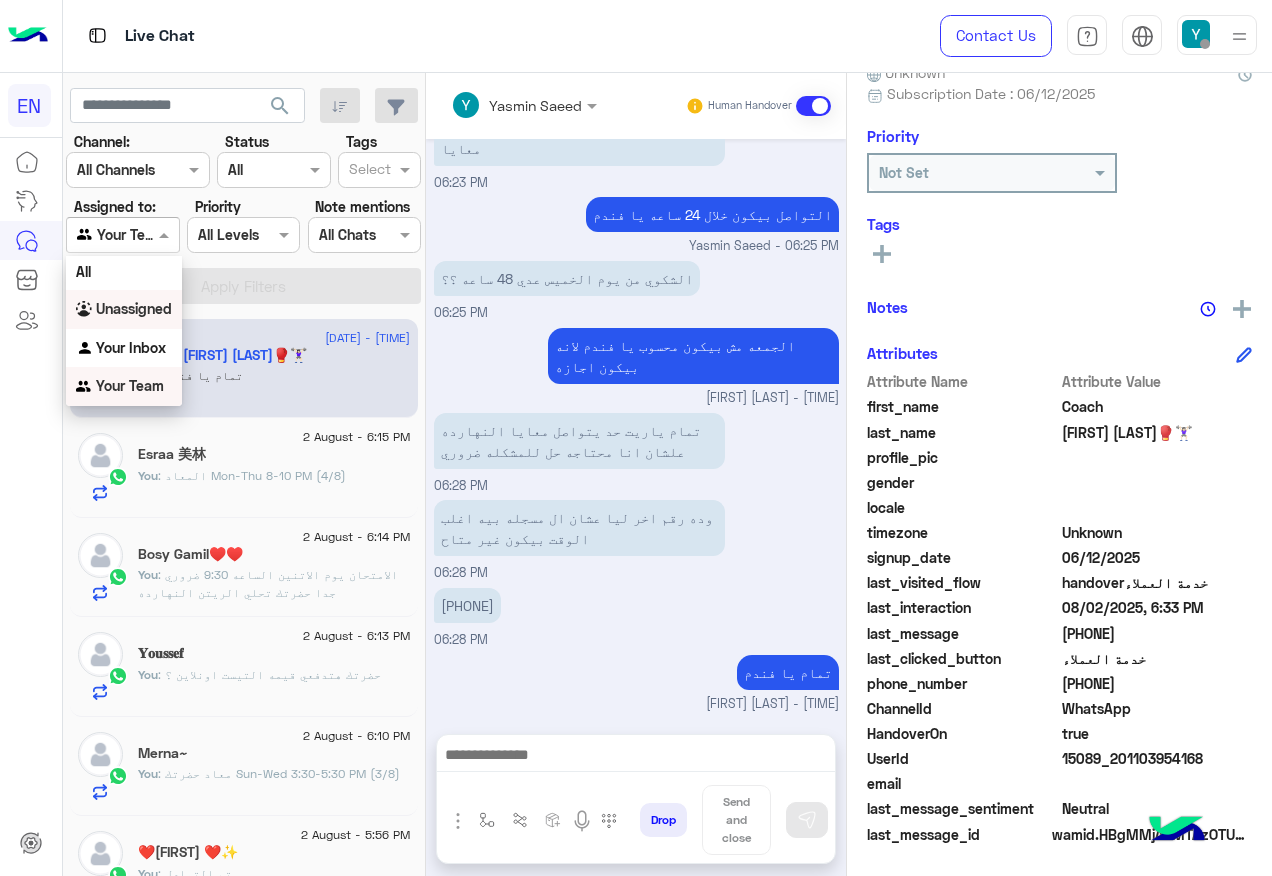 drag, startPoint x: 144, startPoint y: 305, endPoint x: 177, endPoint y: 292, distance: 35.468296 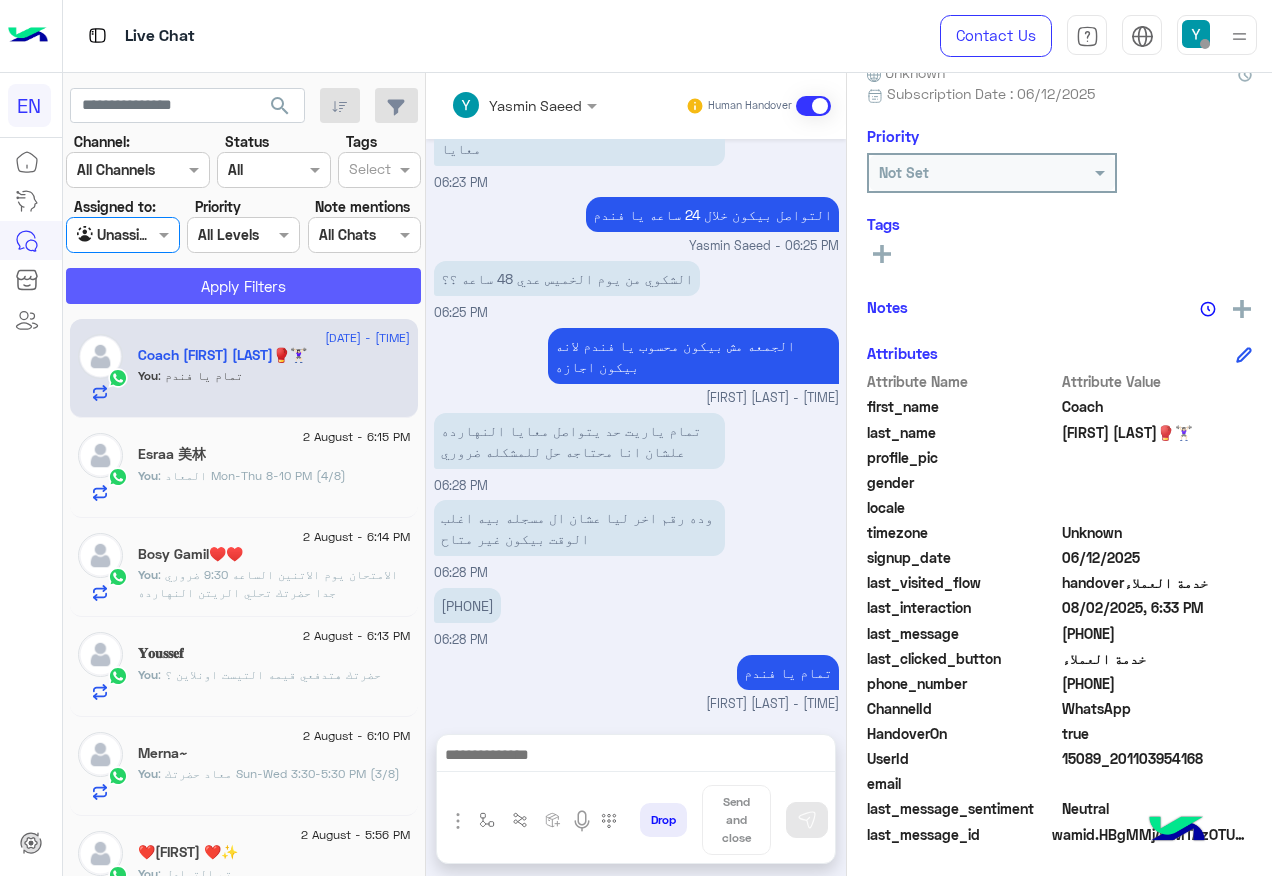 click on "Apply Filters" 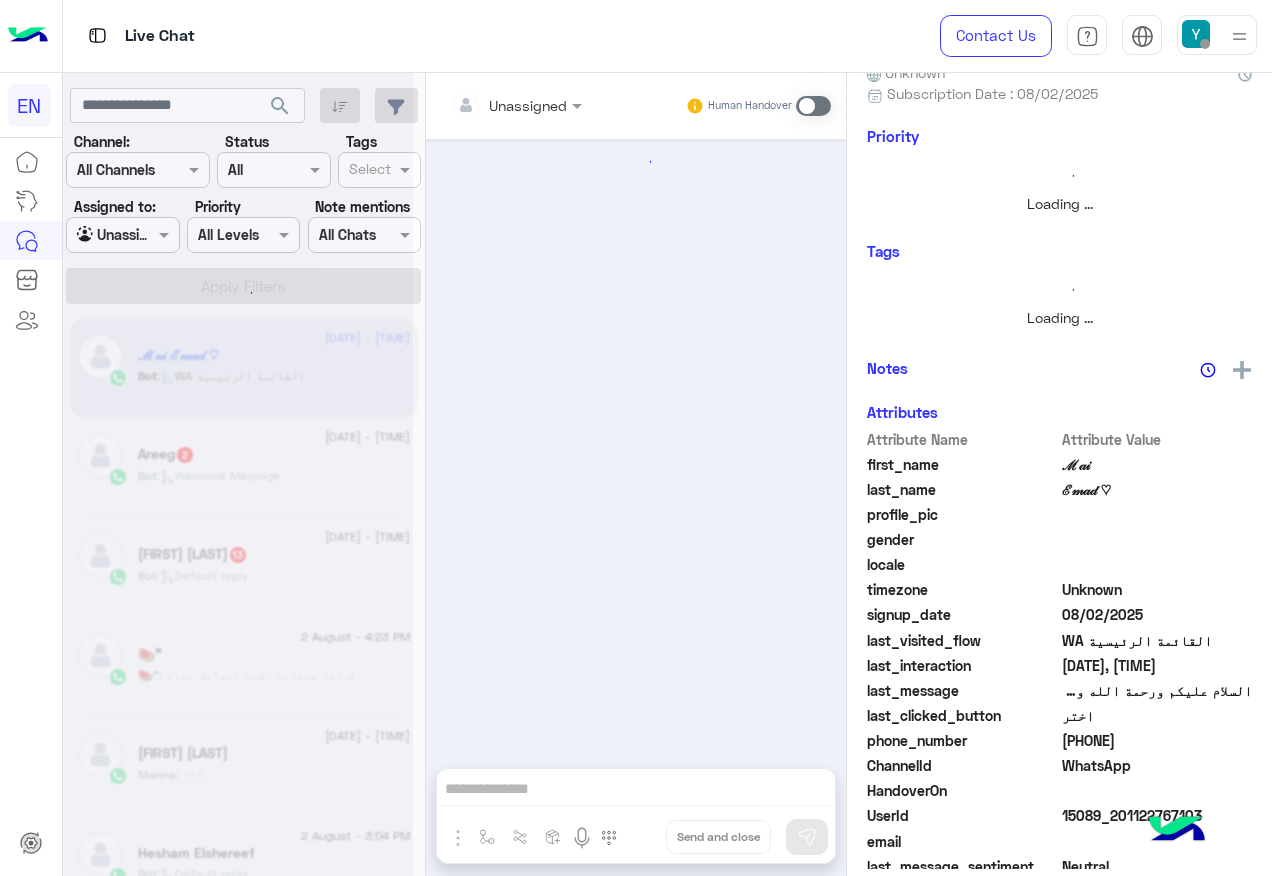 scroll, scrollTop: 185, scrollLeft: 0, axis: vertical 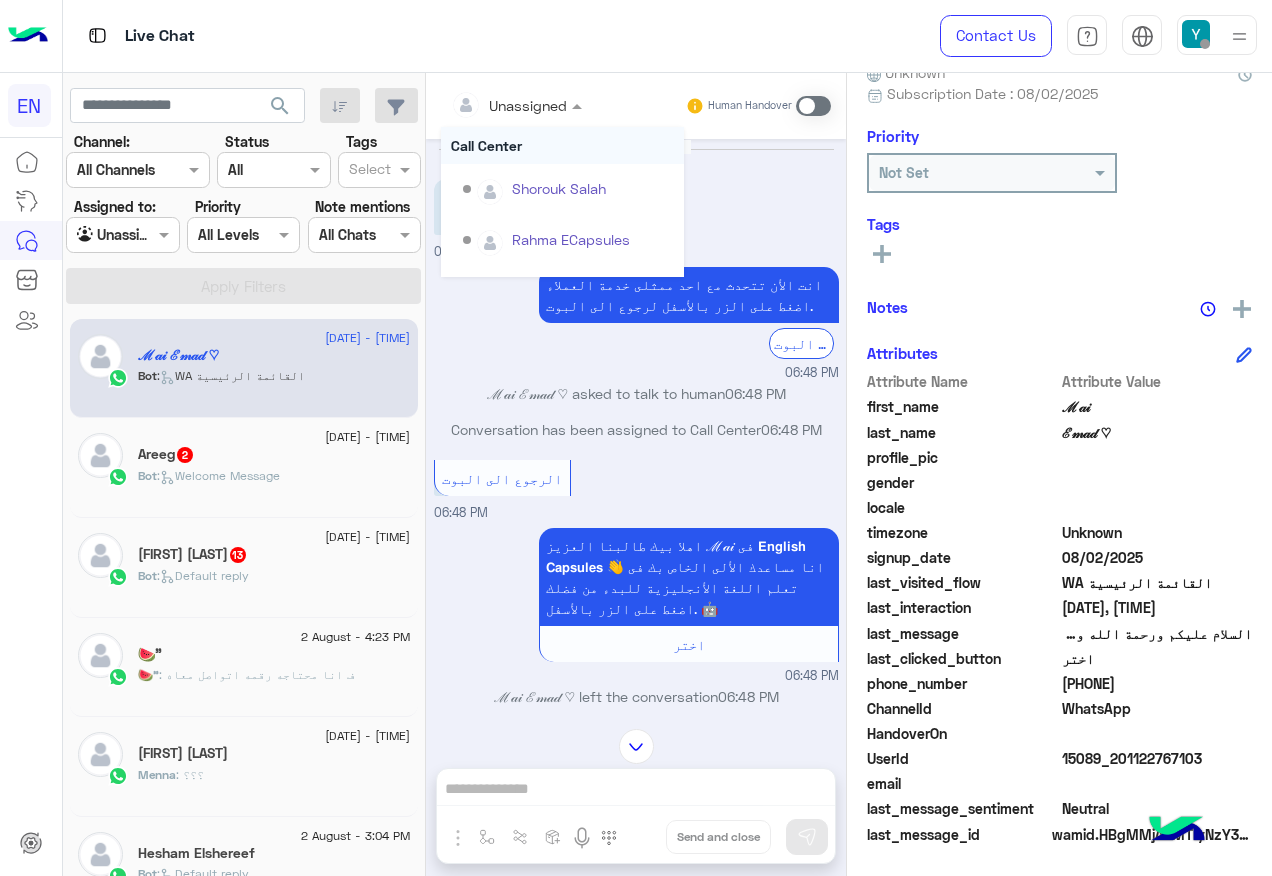click at bounding box center (491, 105) 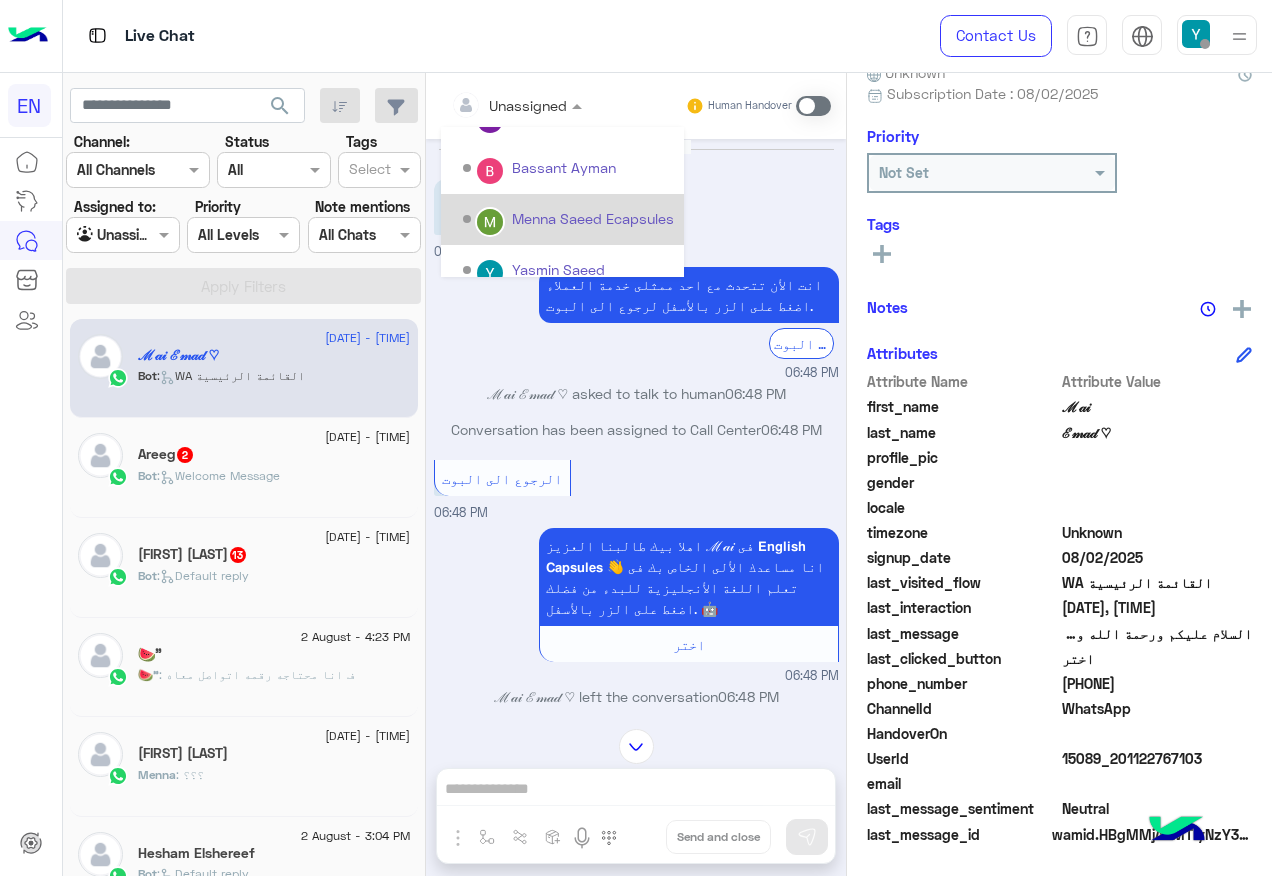 scroll, scrollTop: 332, scrollLeft: 0, axis: vertical 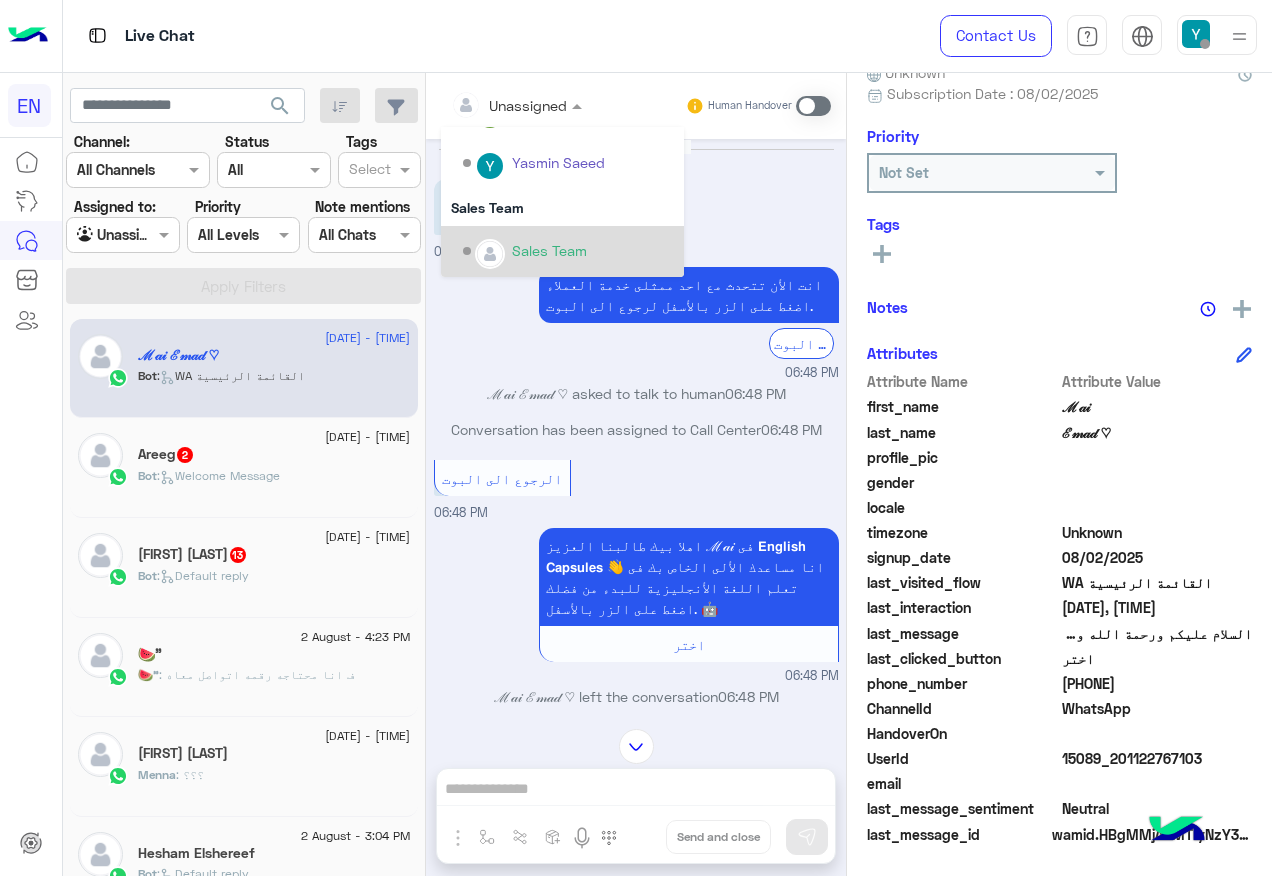 click on "Sales Team" at bounding box center (549, 250) 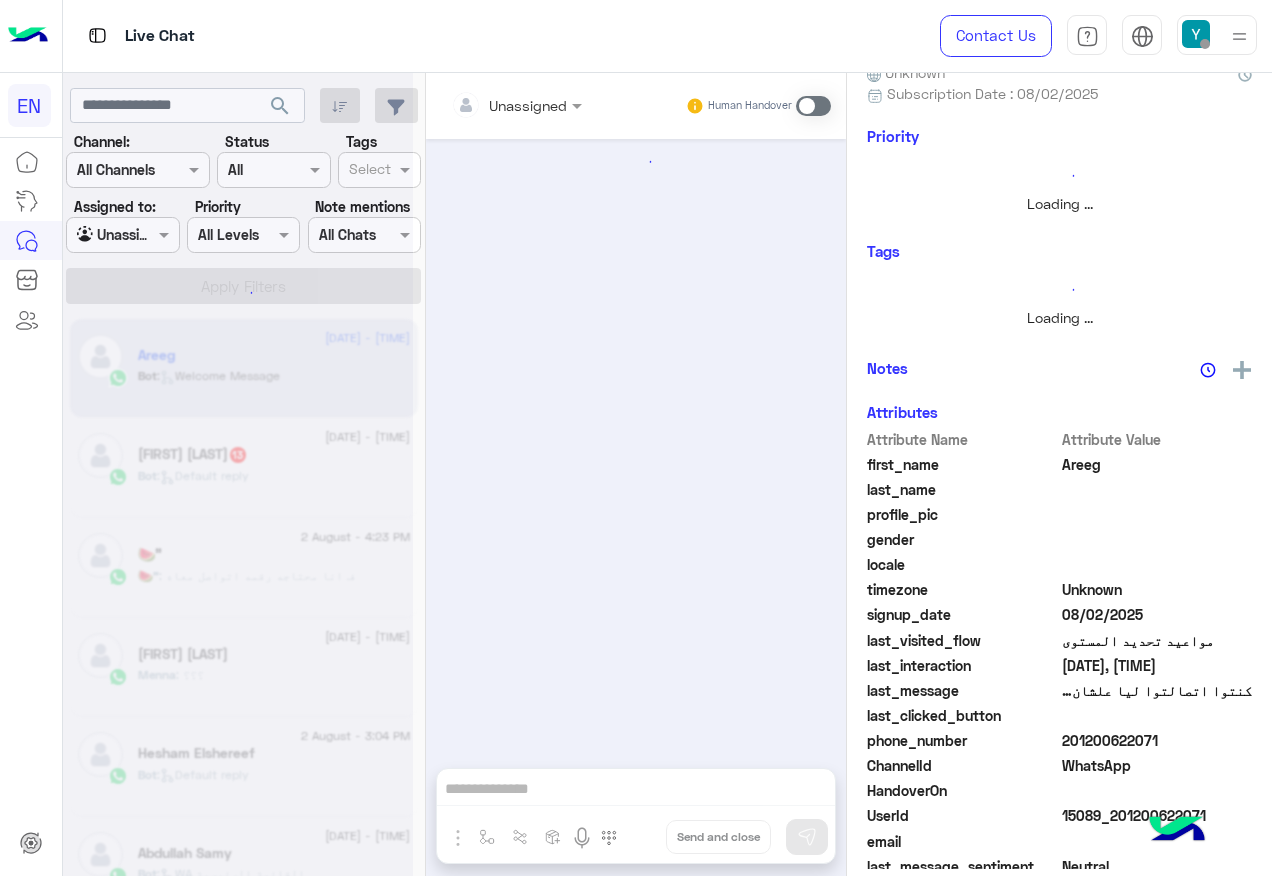 scroll, scrollTop: 197, scrollLeft: 0, axis: vertical 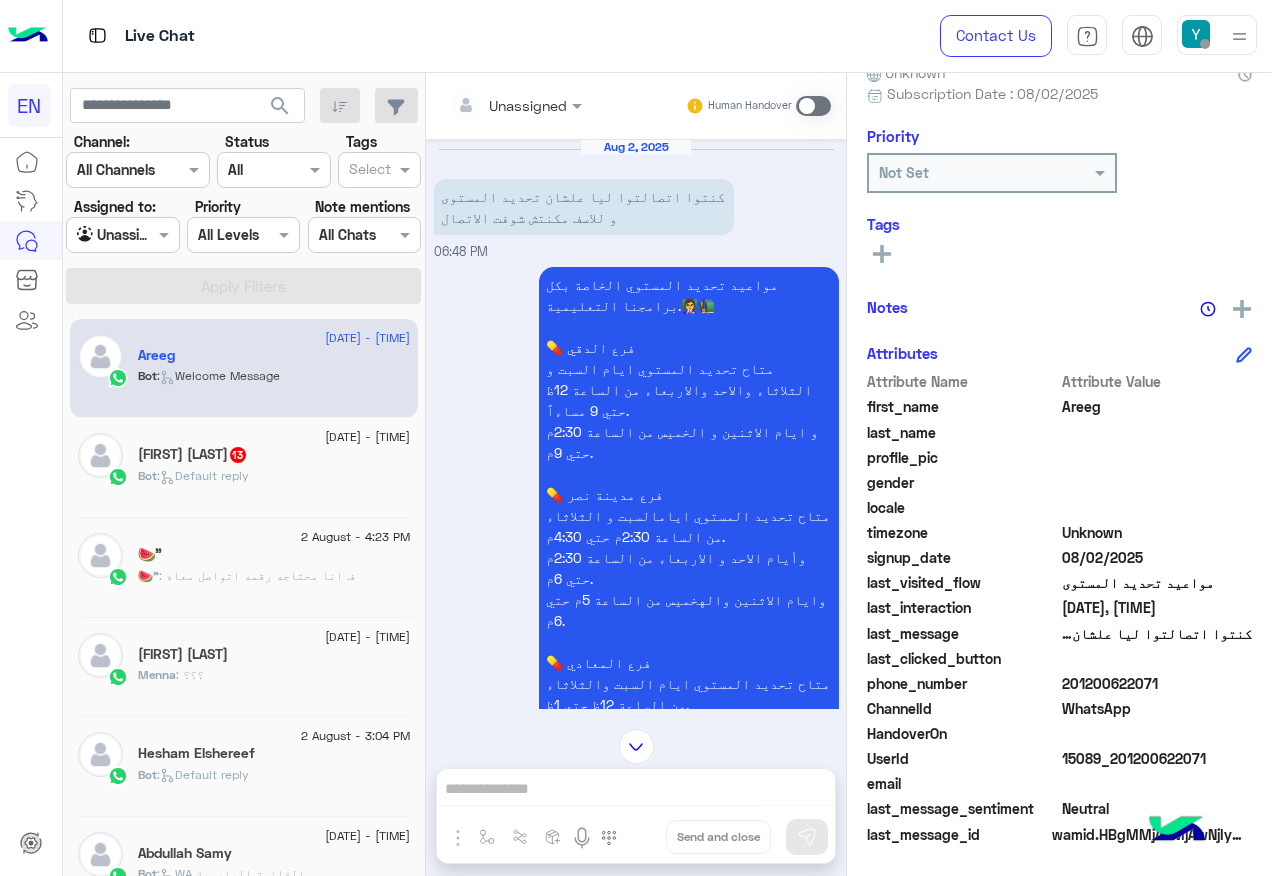 click on "201200622071" 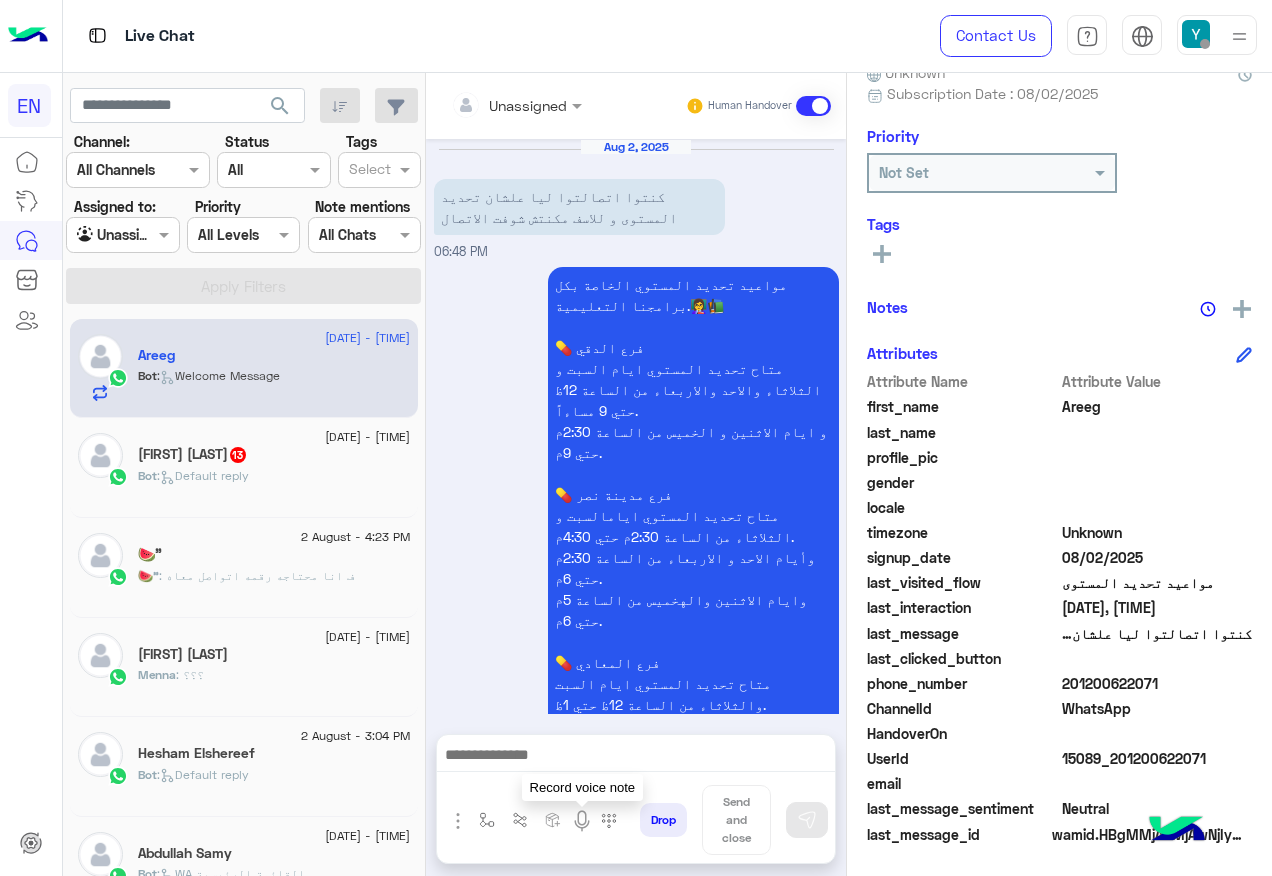 scroll, scrollTop: 348, scrollLeft: 0, axis: vertical 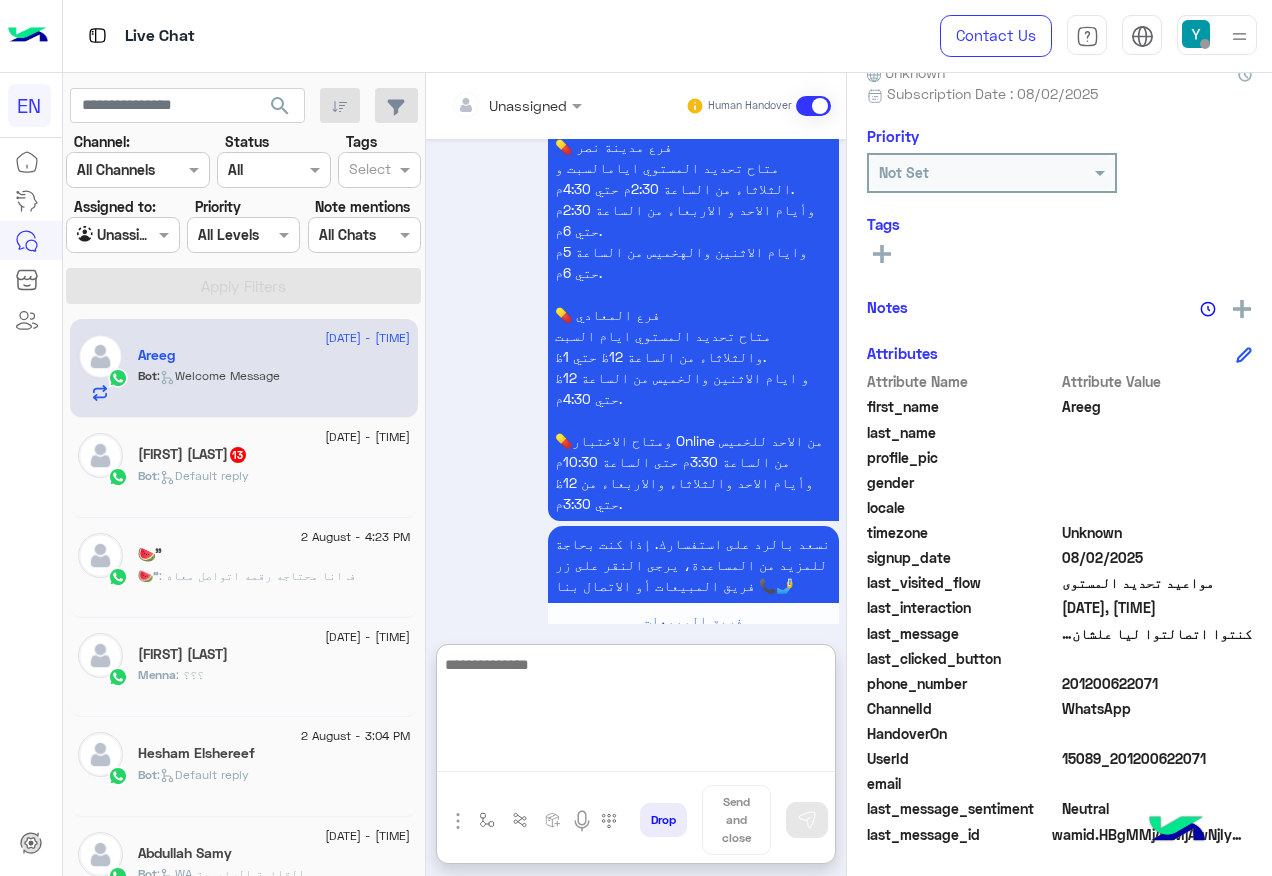 click at bounding box center (636, 712) 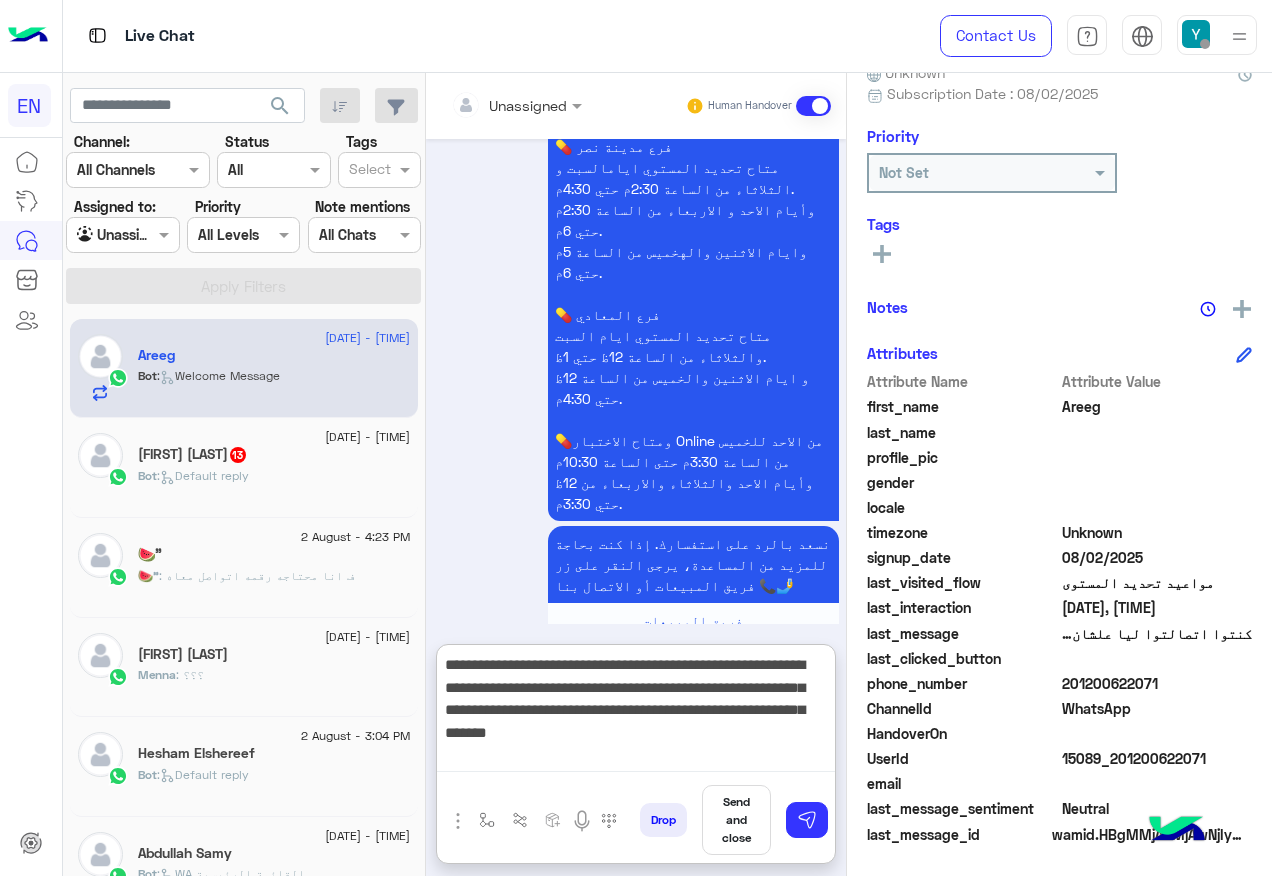 type on "**********" 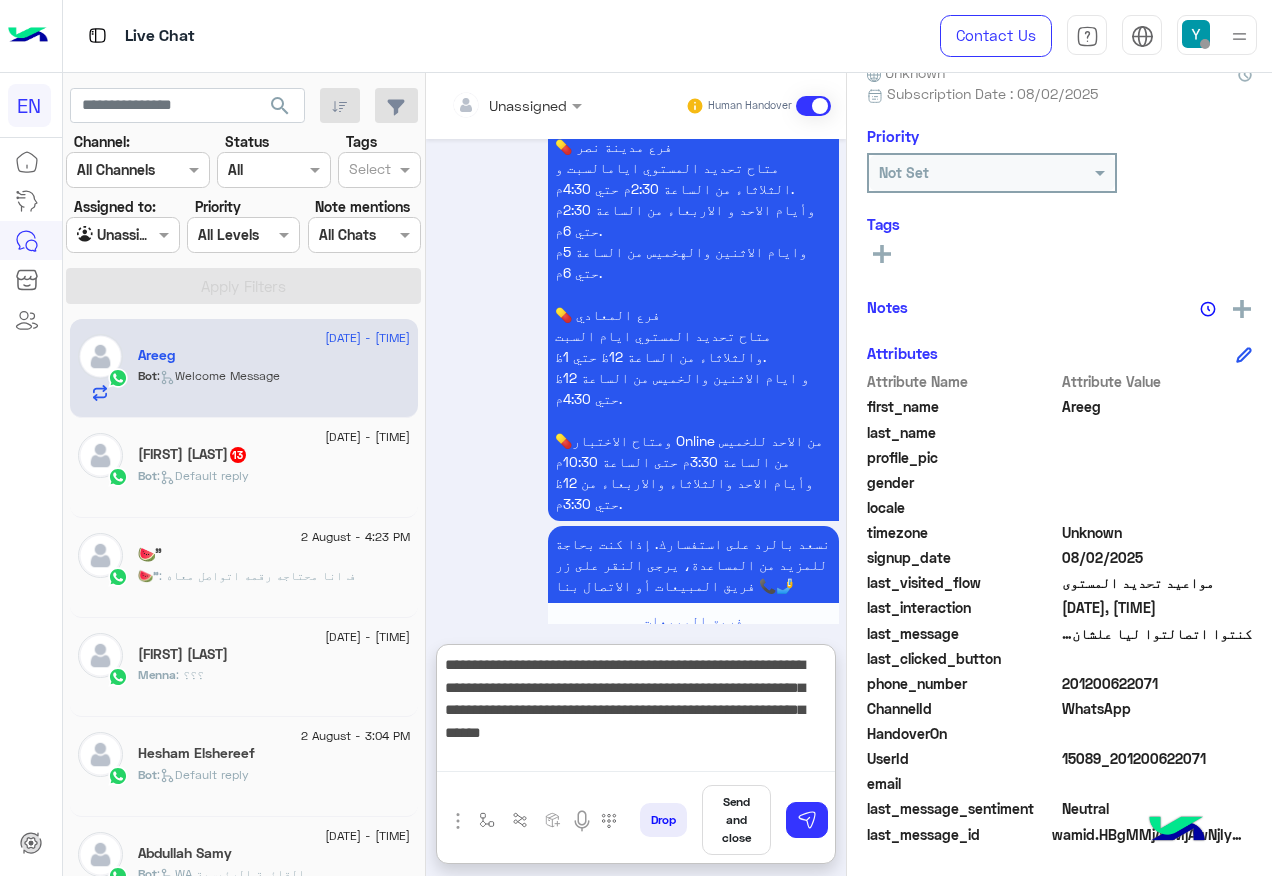 type 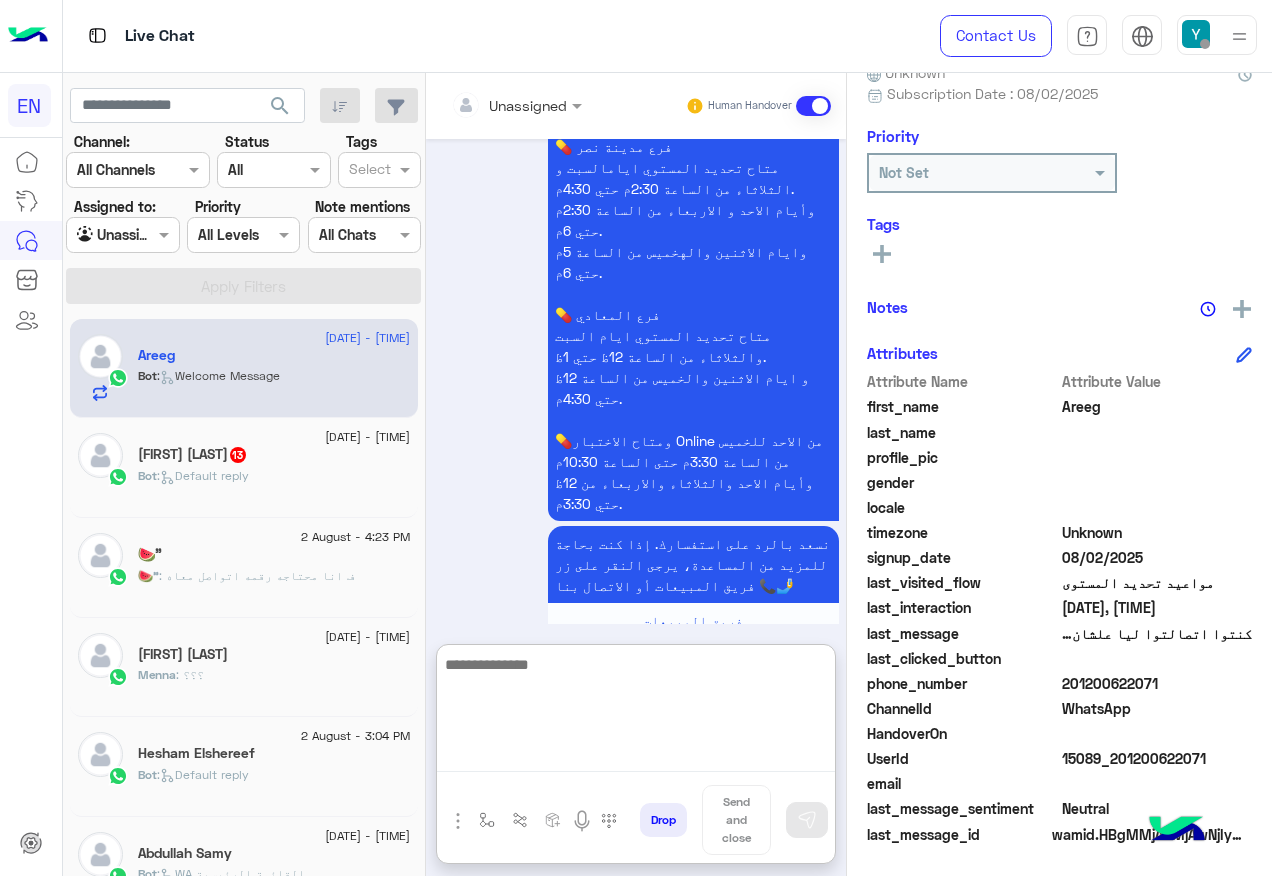 scroll, scrollTop: 586, scrollLeft: 0, axis: vertical 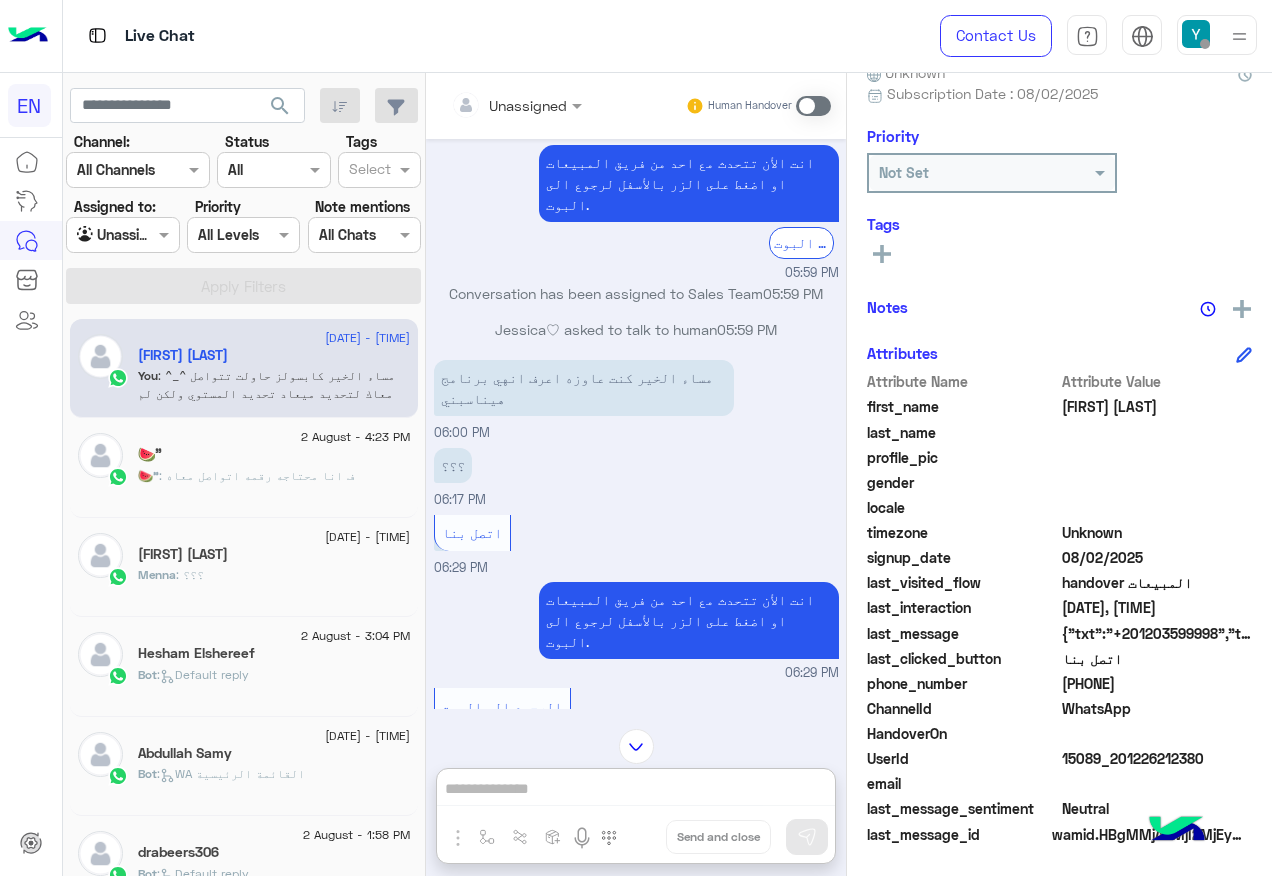 click at bounding box center (516, 104) 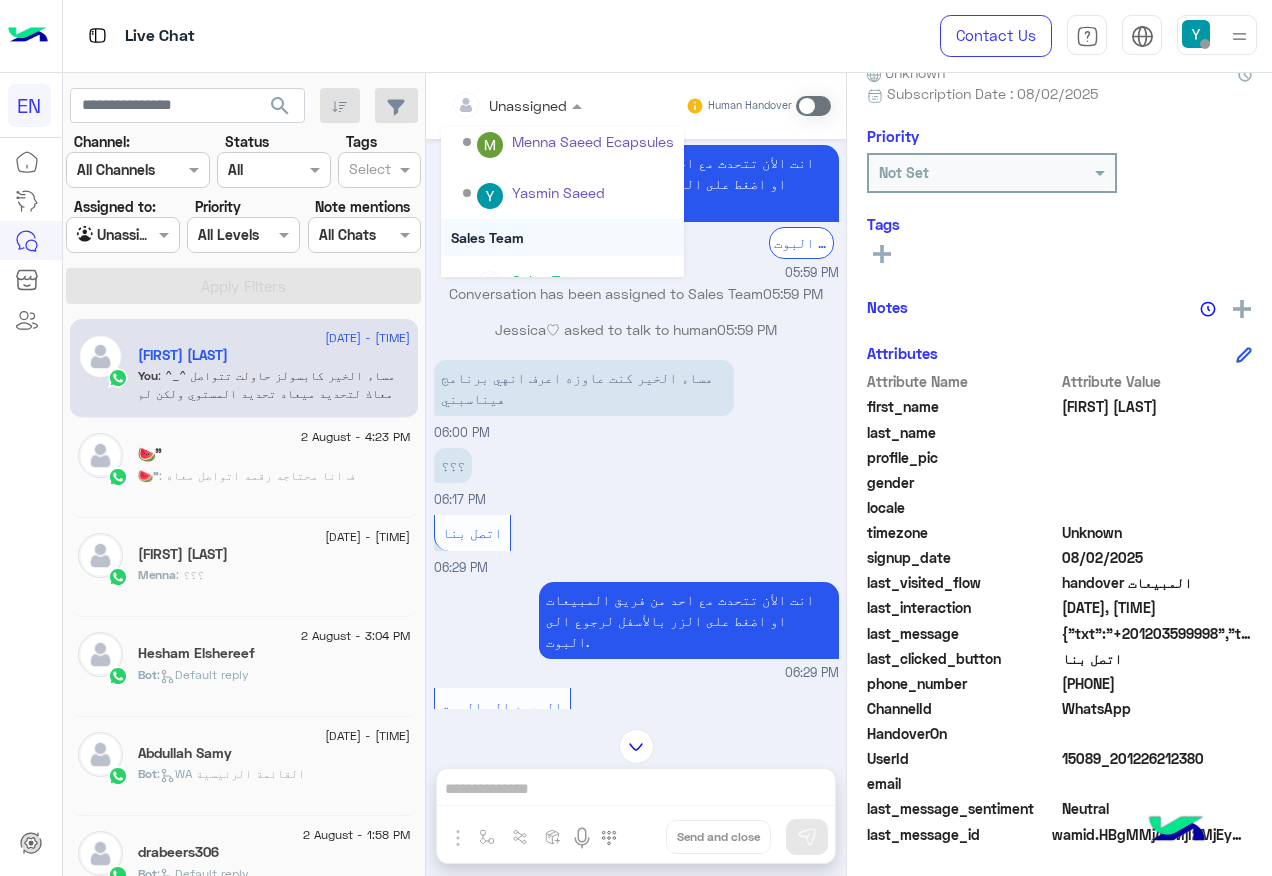 scroll, scrollTop: 332, scrollLeft: 0, axis: vertical 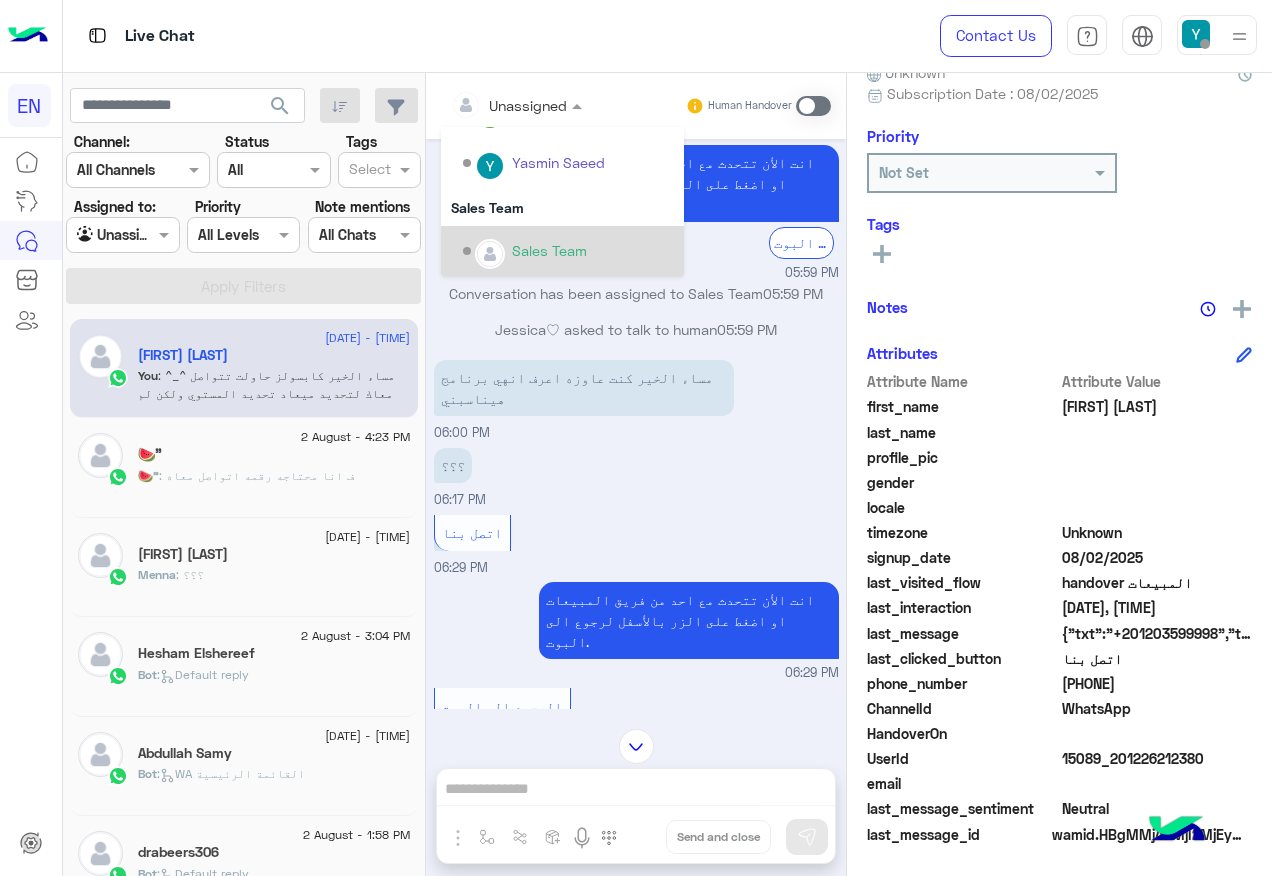 click on "Sales Team" at bounding box center [549, 250] 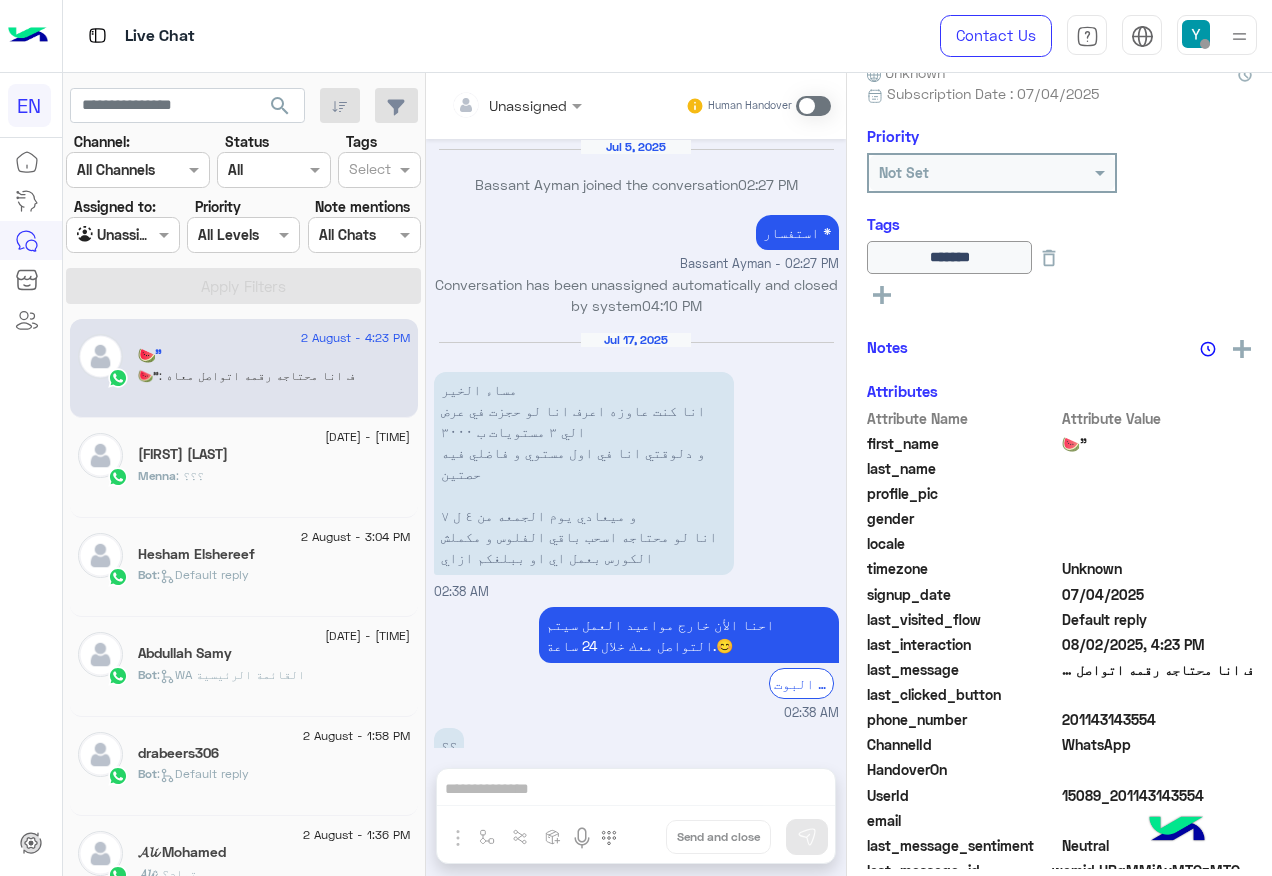 scroll, scrollTop: 1109, scrollLeft: 0, axis: vertical 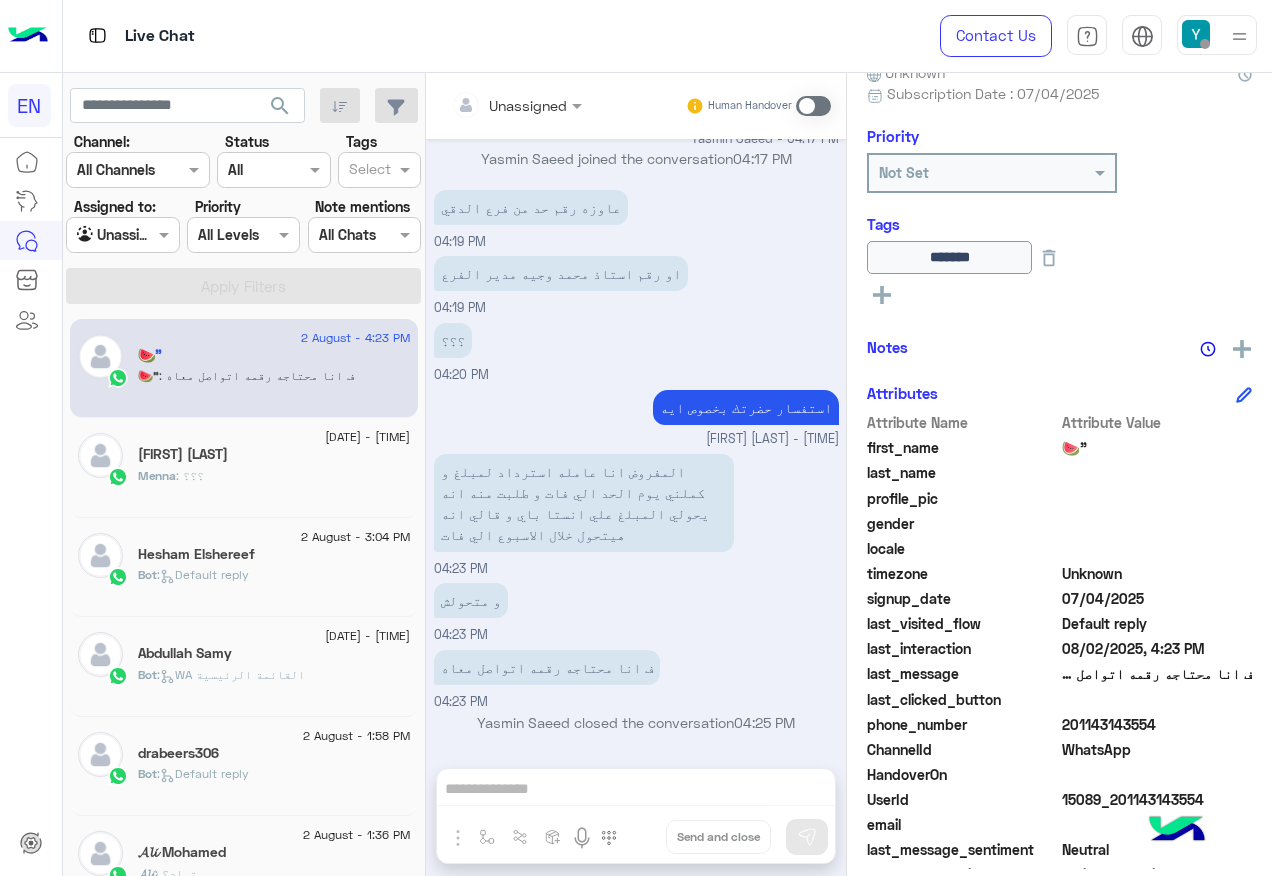 click on "2 August - 3:55 PM" 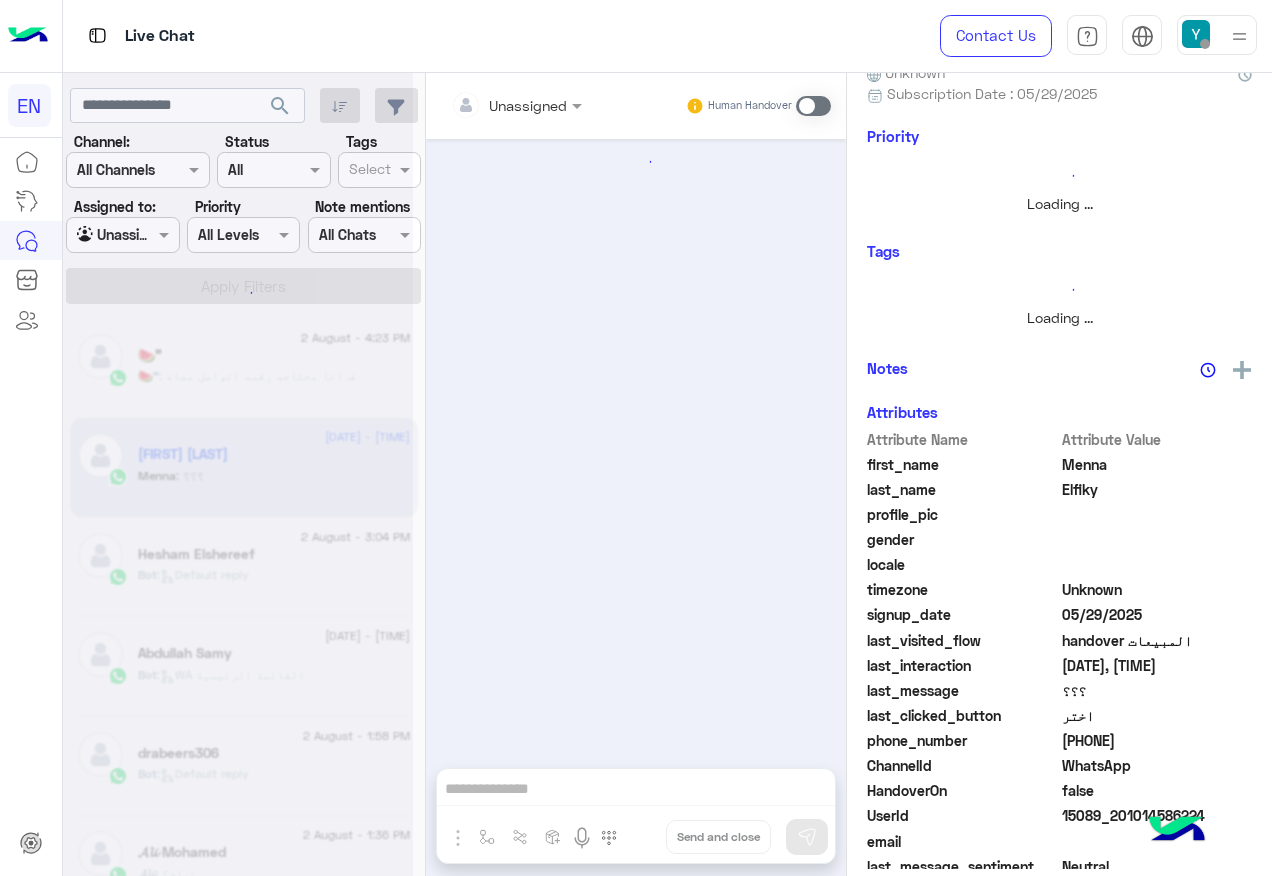 scroll, scrollTop: 0, scrollLeft: 0, axis: both 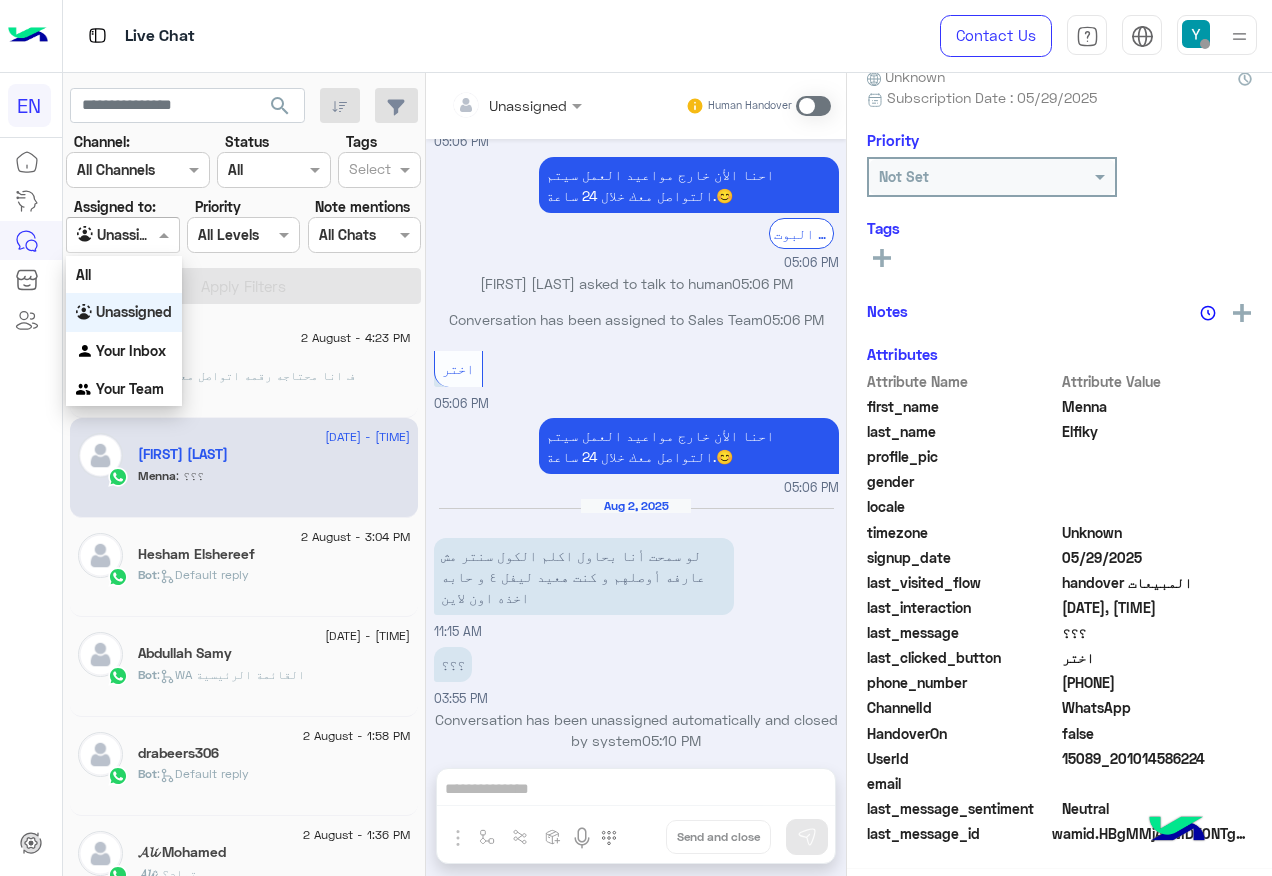 click at bounding box center (100, 235) 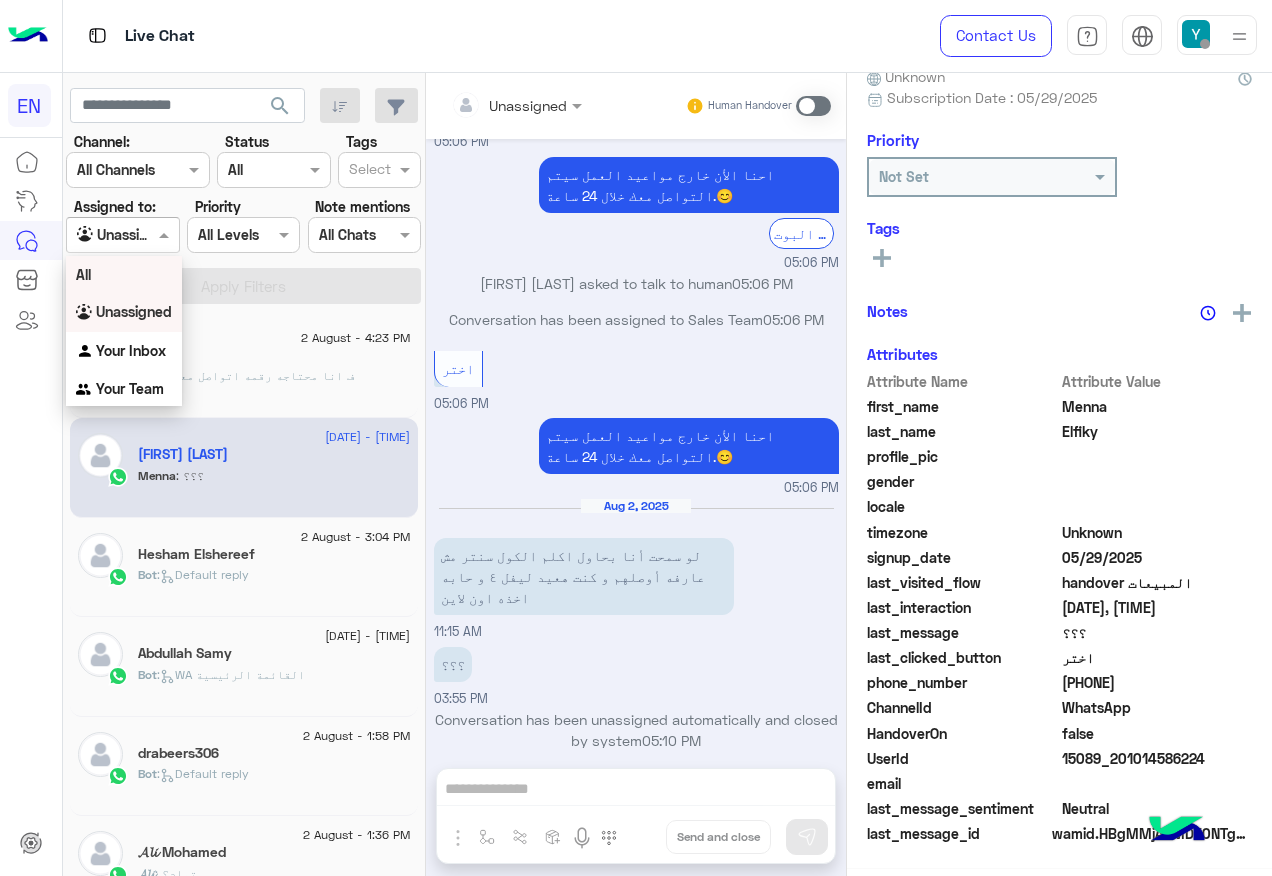 drag, startPoint x: 118, startPoint y: 274, endPoint x: 179, endPoint y: 301, distance: 66.70832 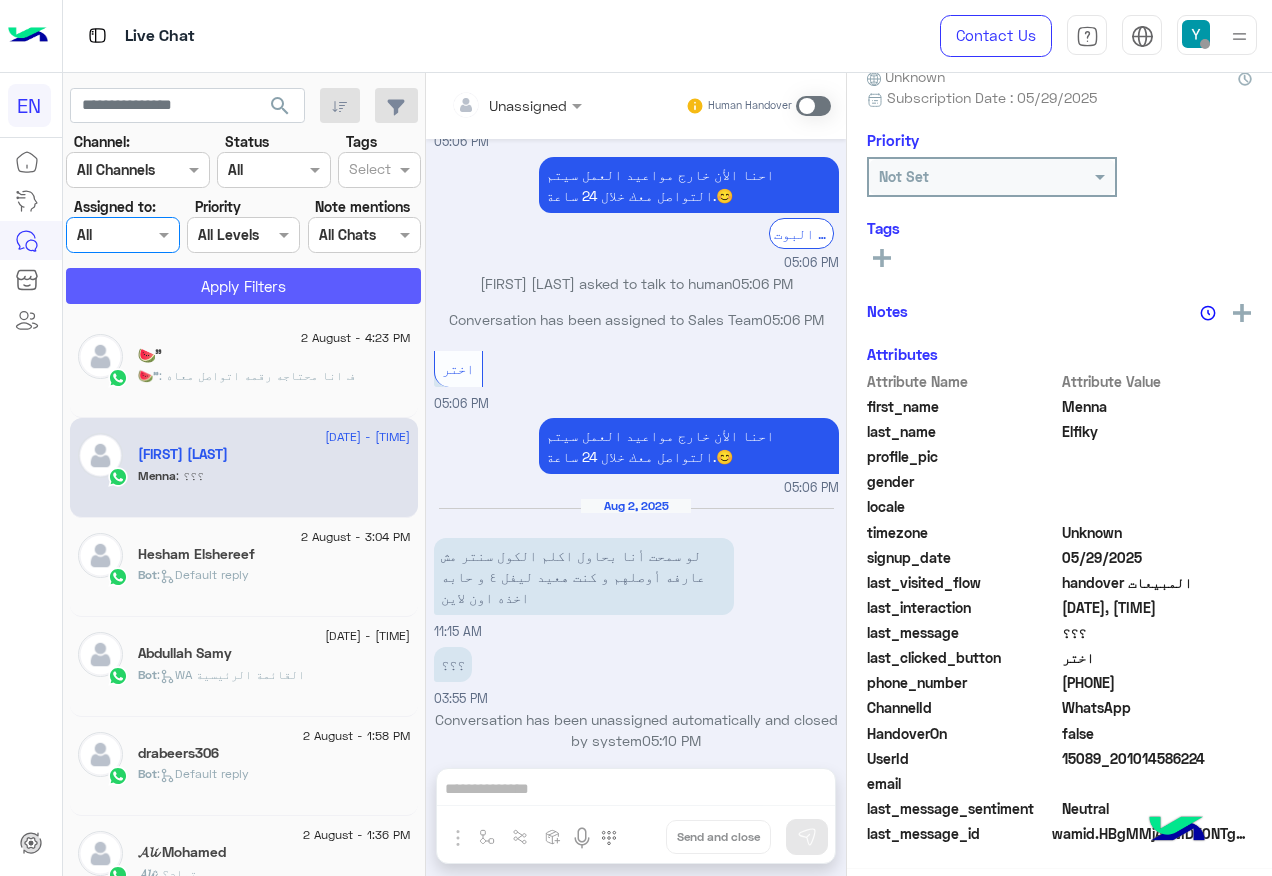 click on "Apply Filters" 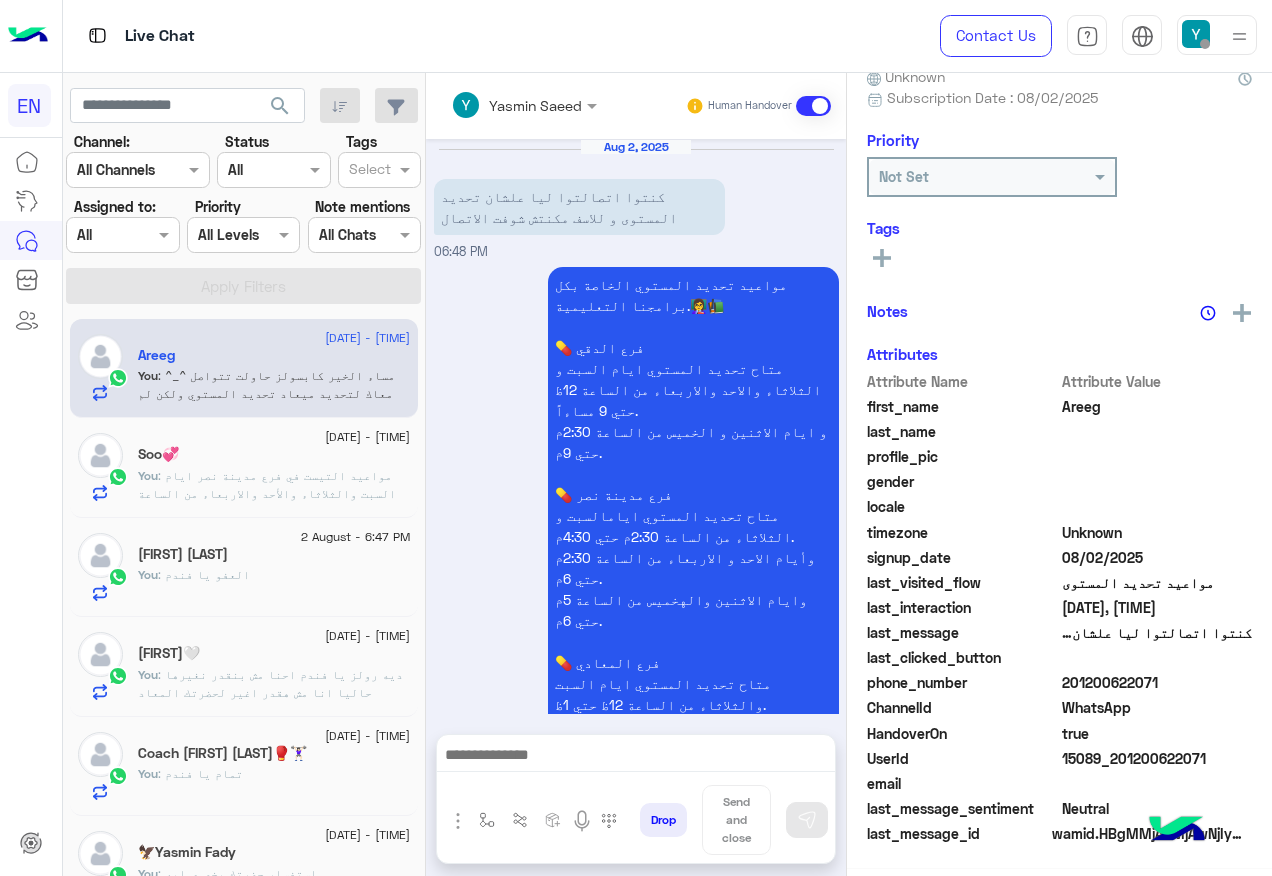 scroll, scrollTop: 532, scrollLeft: 0, axis: vertical 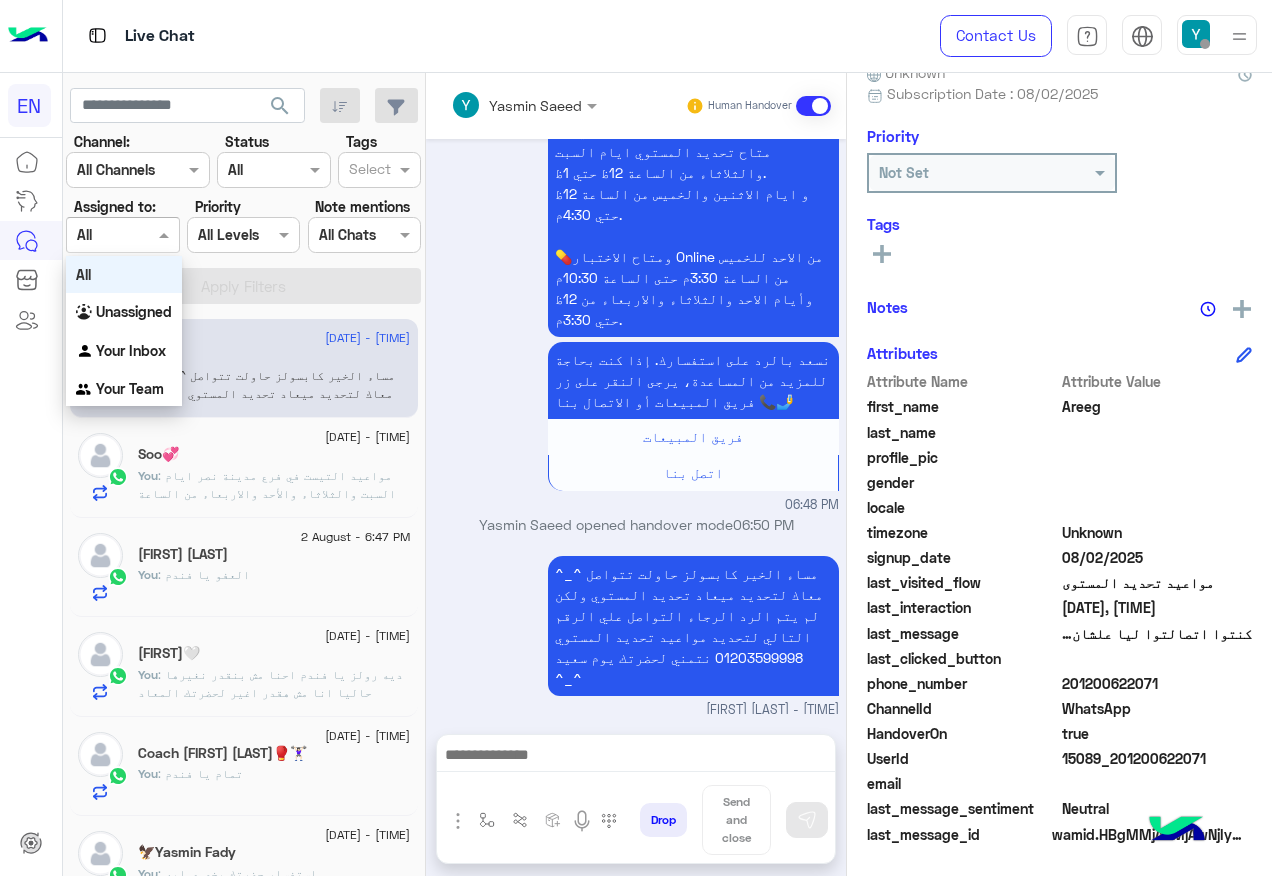 click at bounding box center [100, 235] 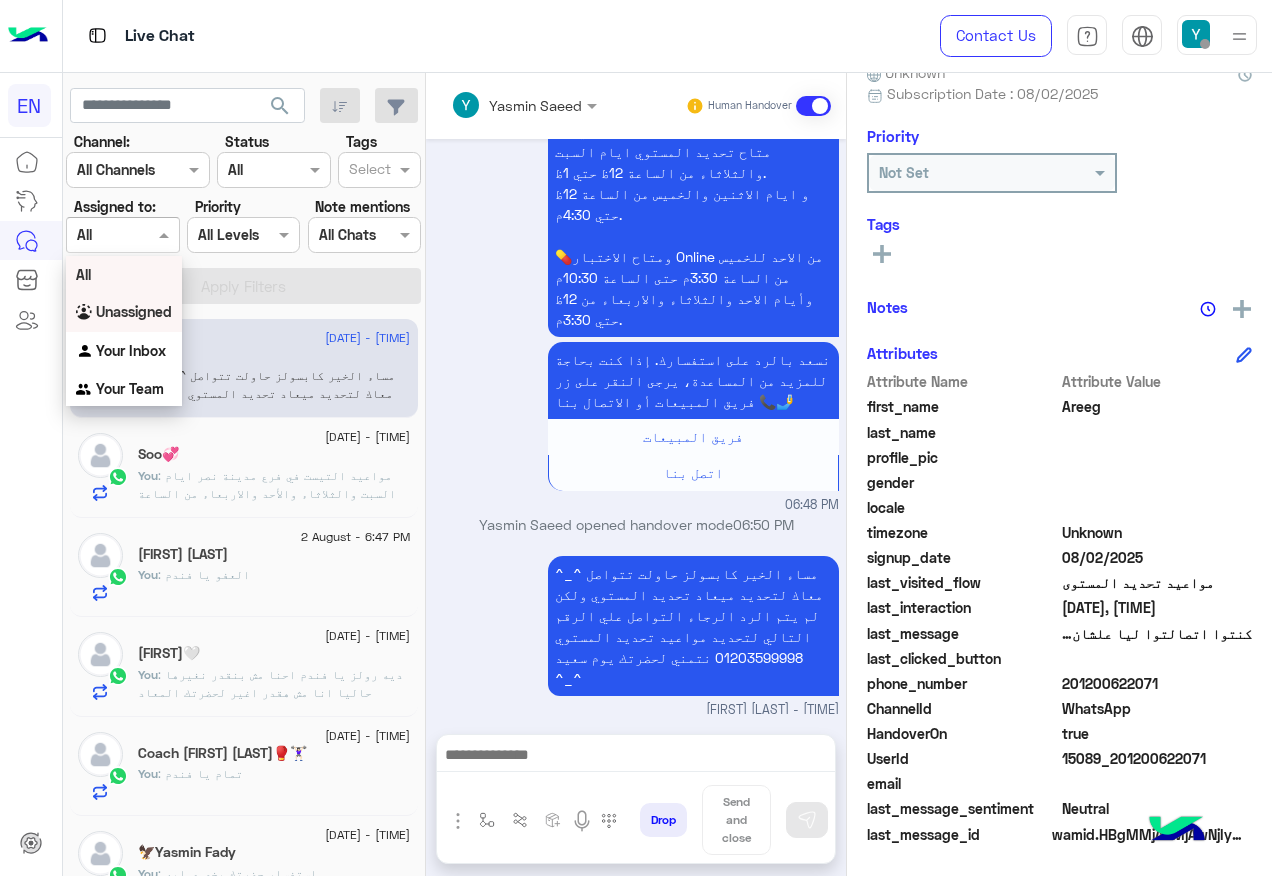 click on "Unassigned" at bounding box center [134, 311] 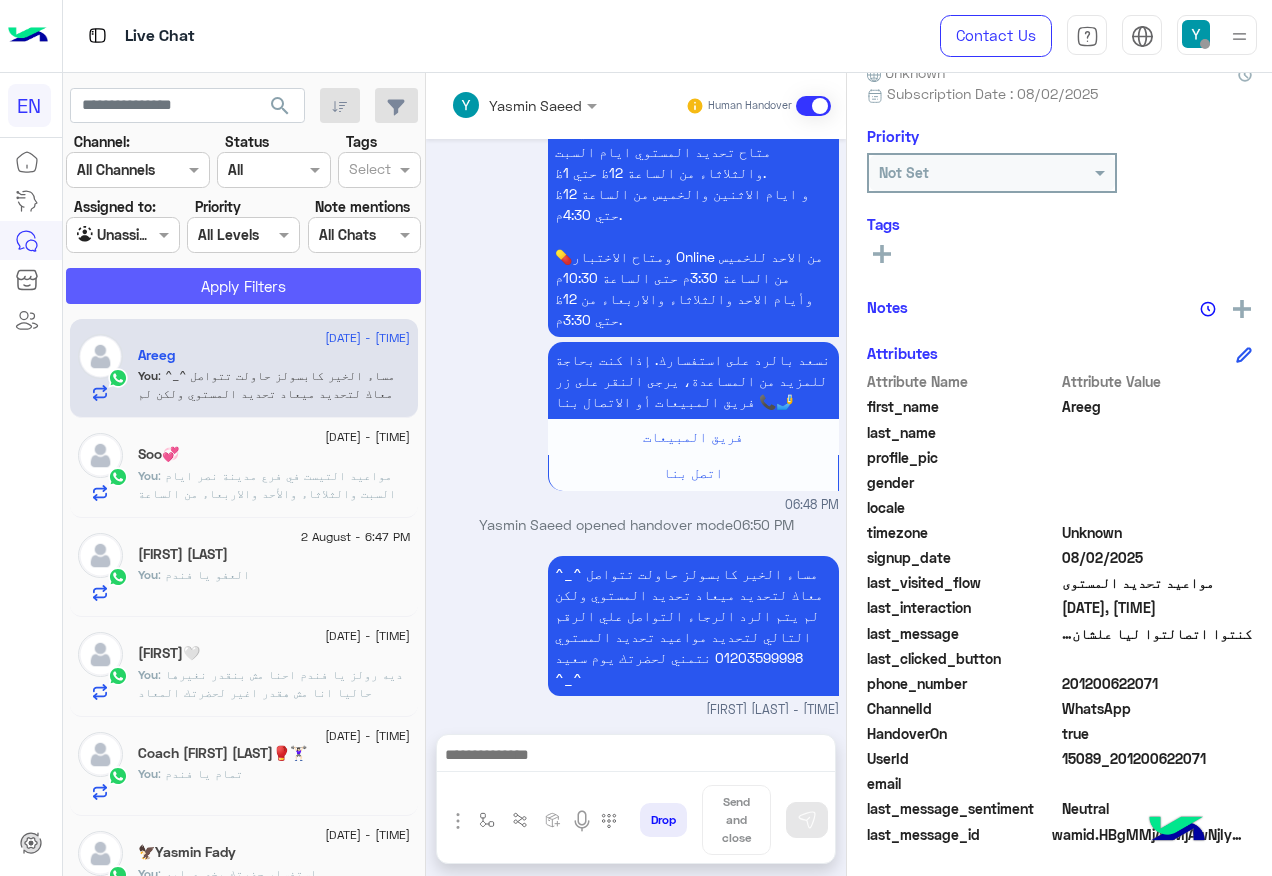 click on "Apply Filters" 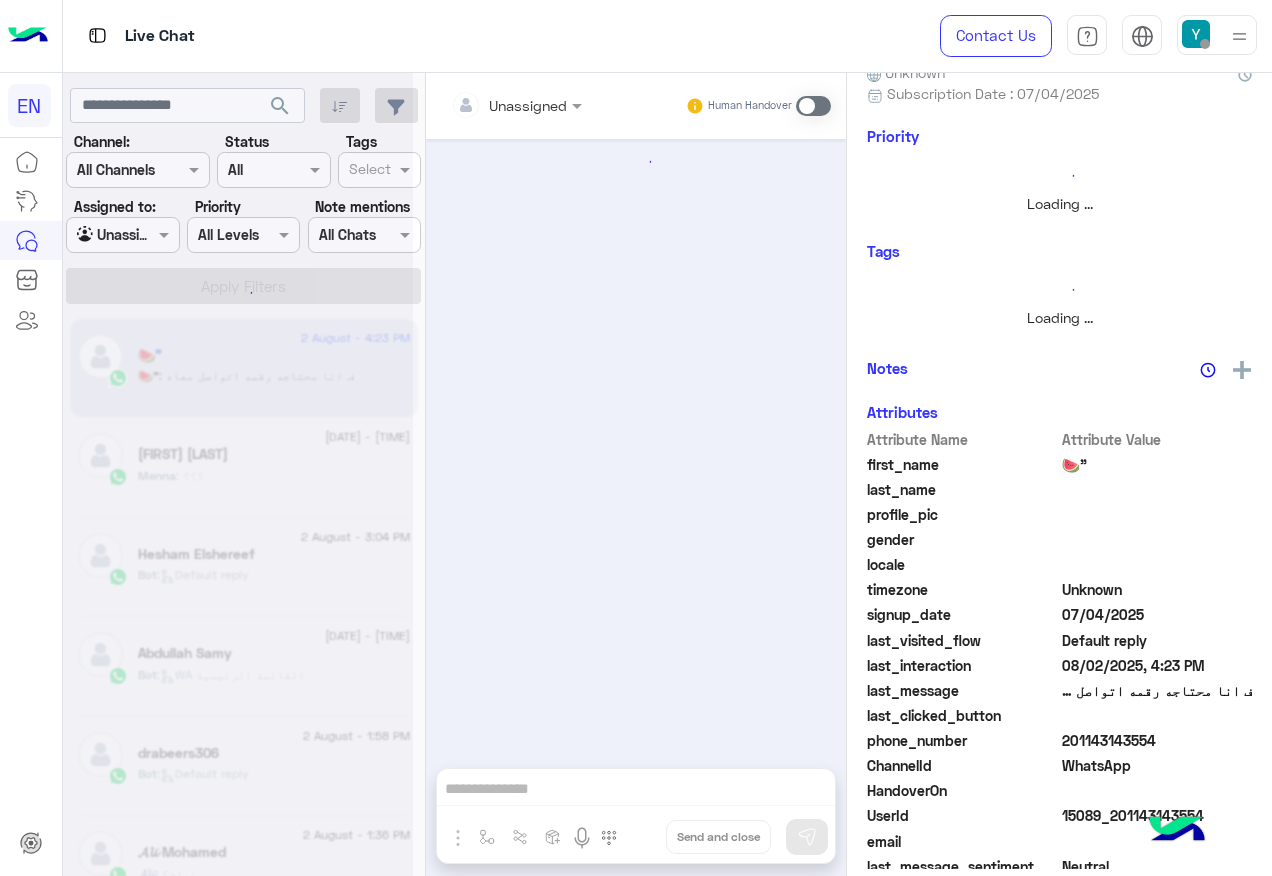 scroll, scrollTop: 0, scrollLeft: 0, axis: both 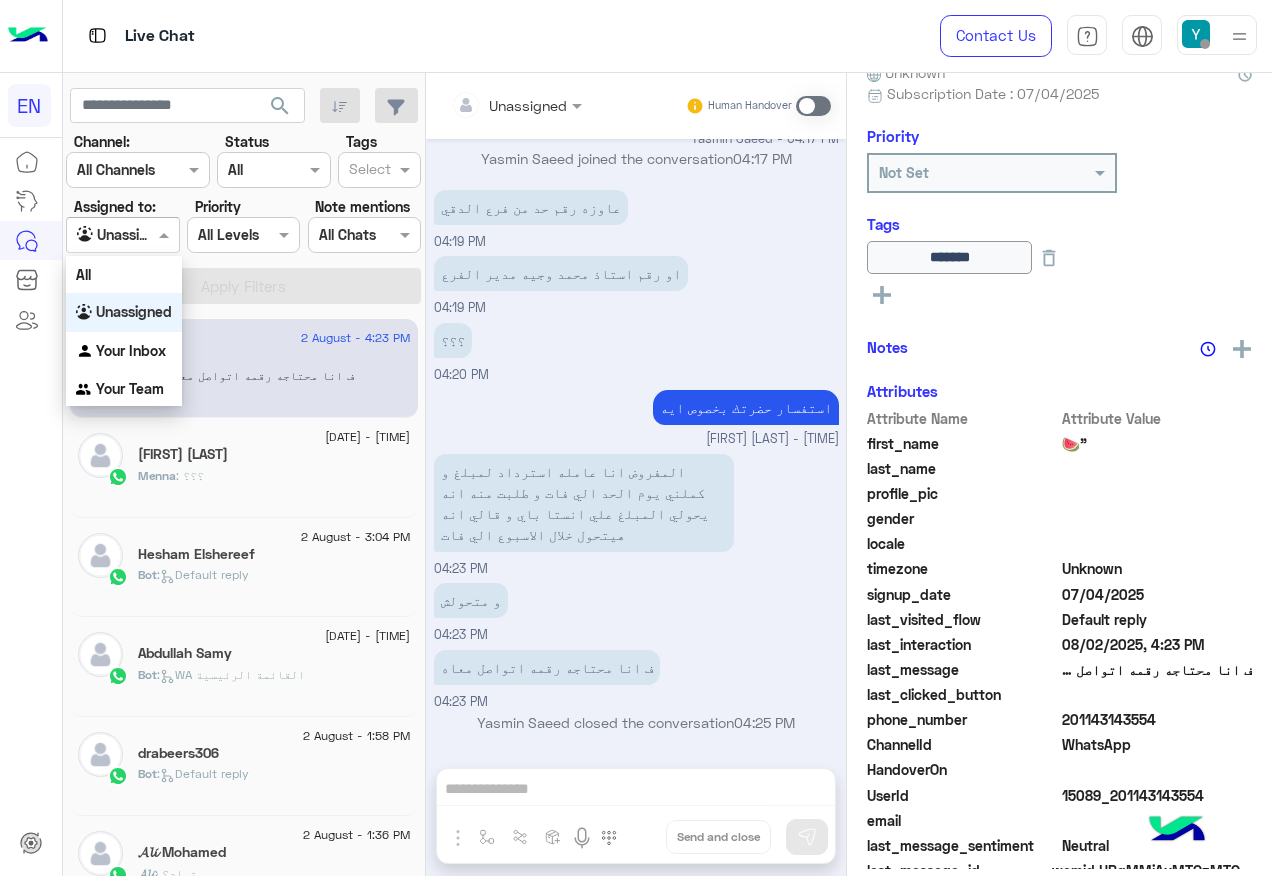 click at bounding box center (166, 234) 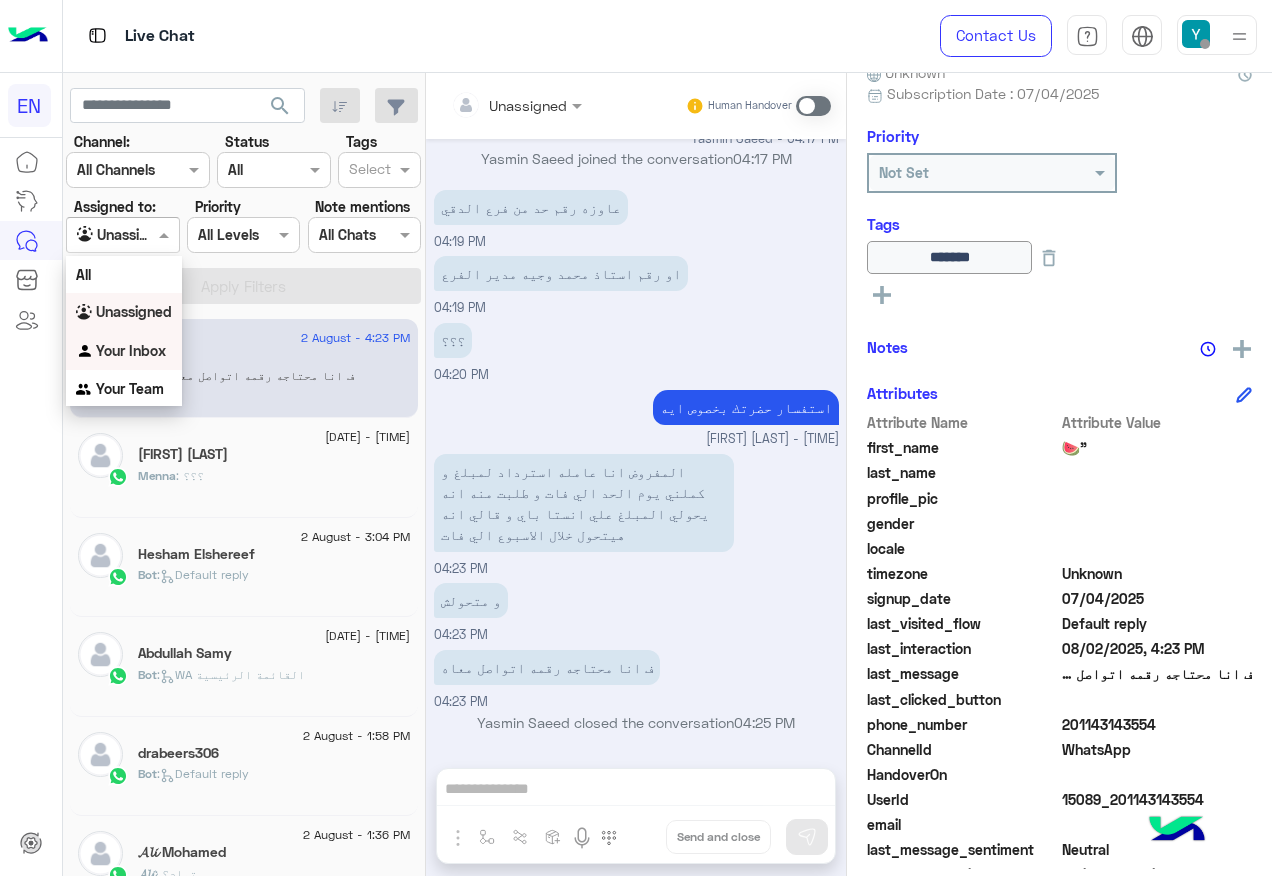 click on "Your Inbox" at bounding box center (131, 350) 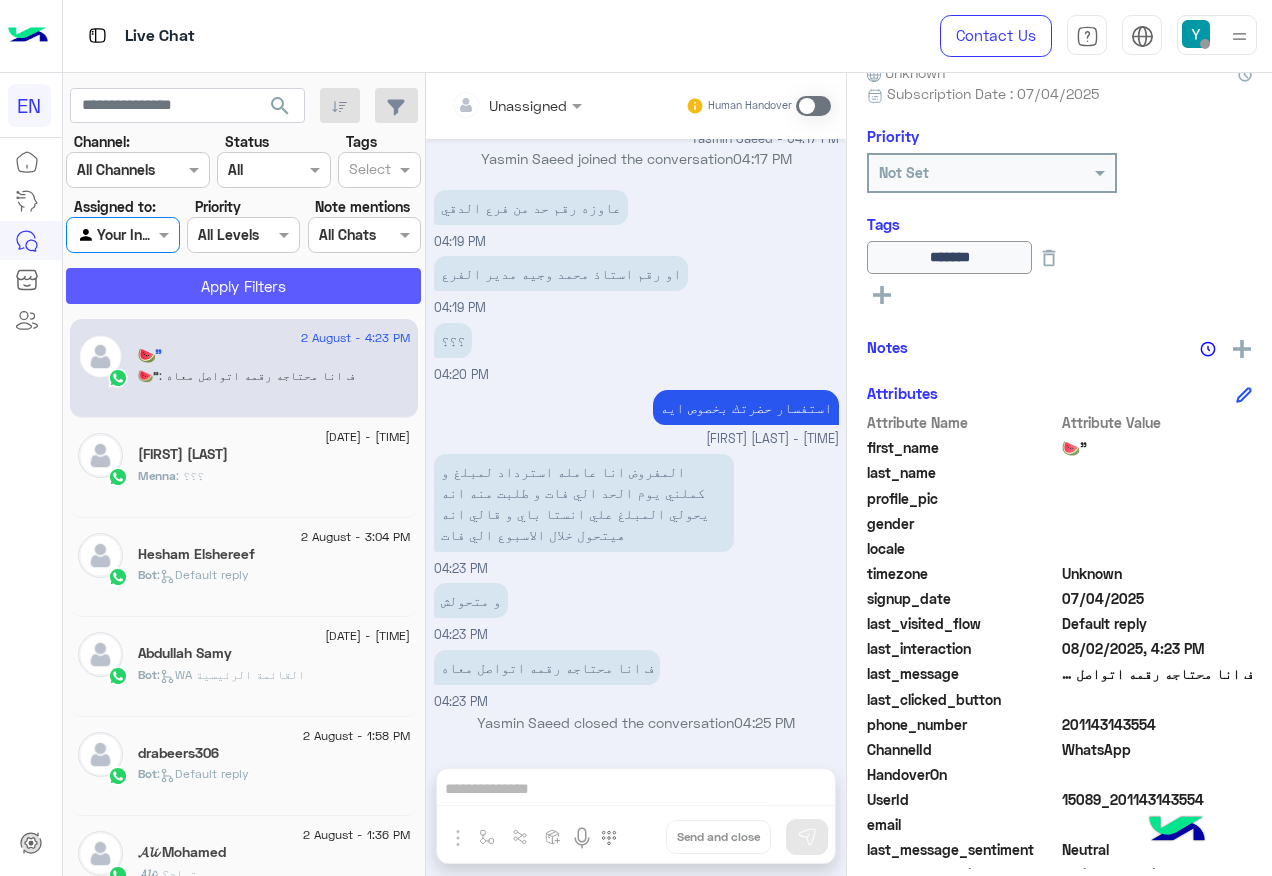 click on "Apply Filters" 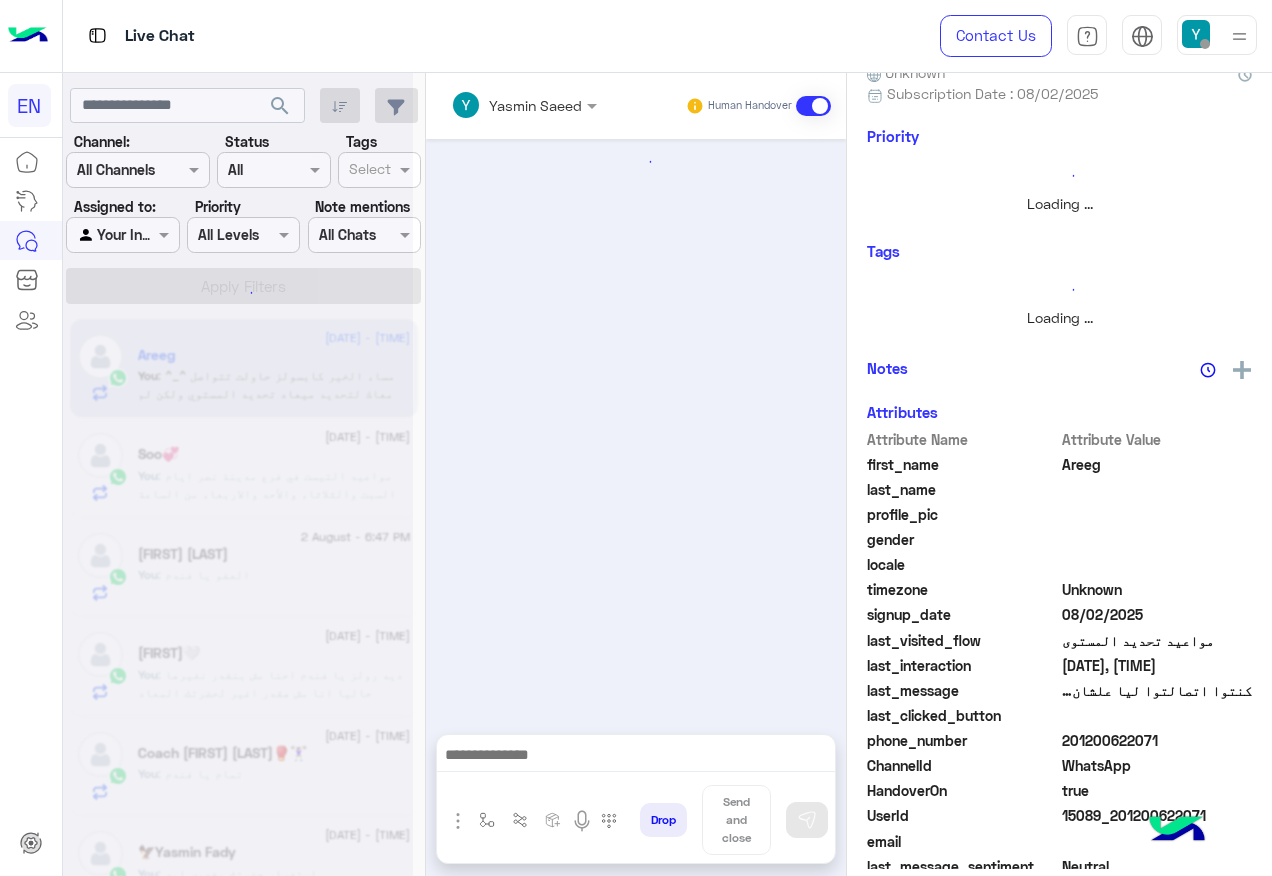 scroll, scrollTop: 0, scrollLeft: 0, axis: both 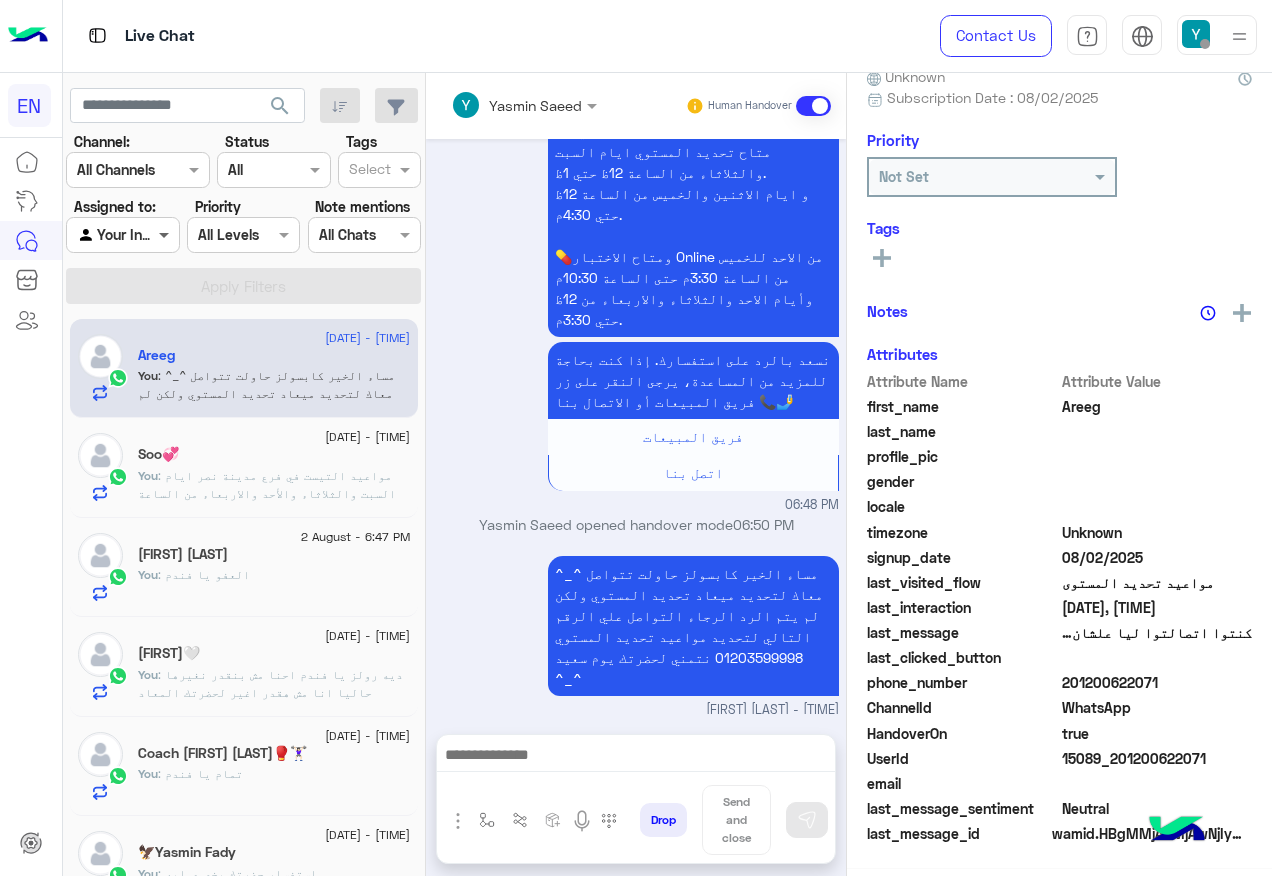 click at bounding box center [166, 234] 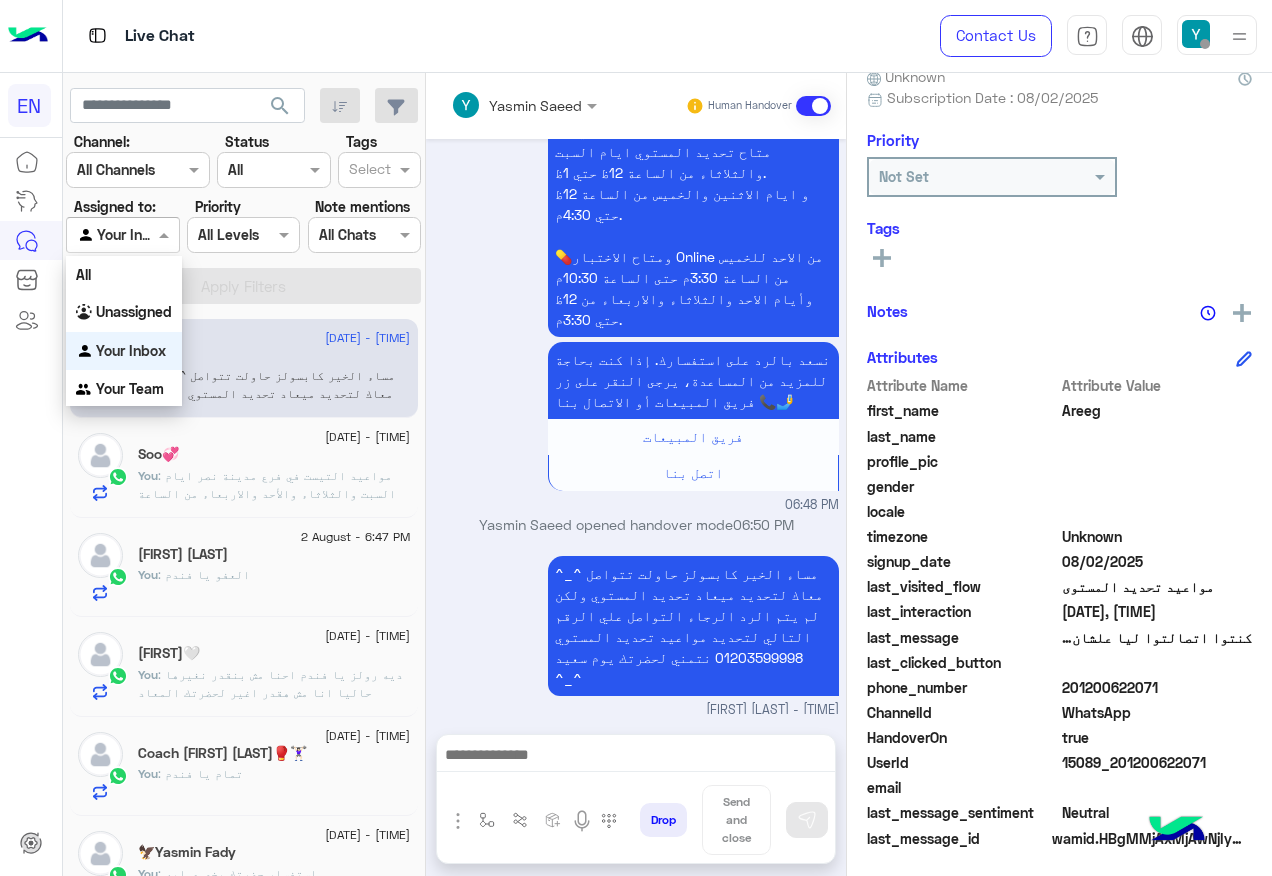 scroll, scrollTop: 201, scrollLeft: 0, axis: vertical 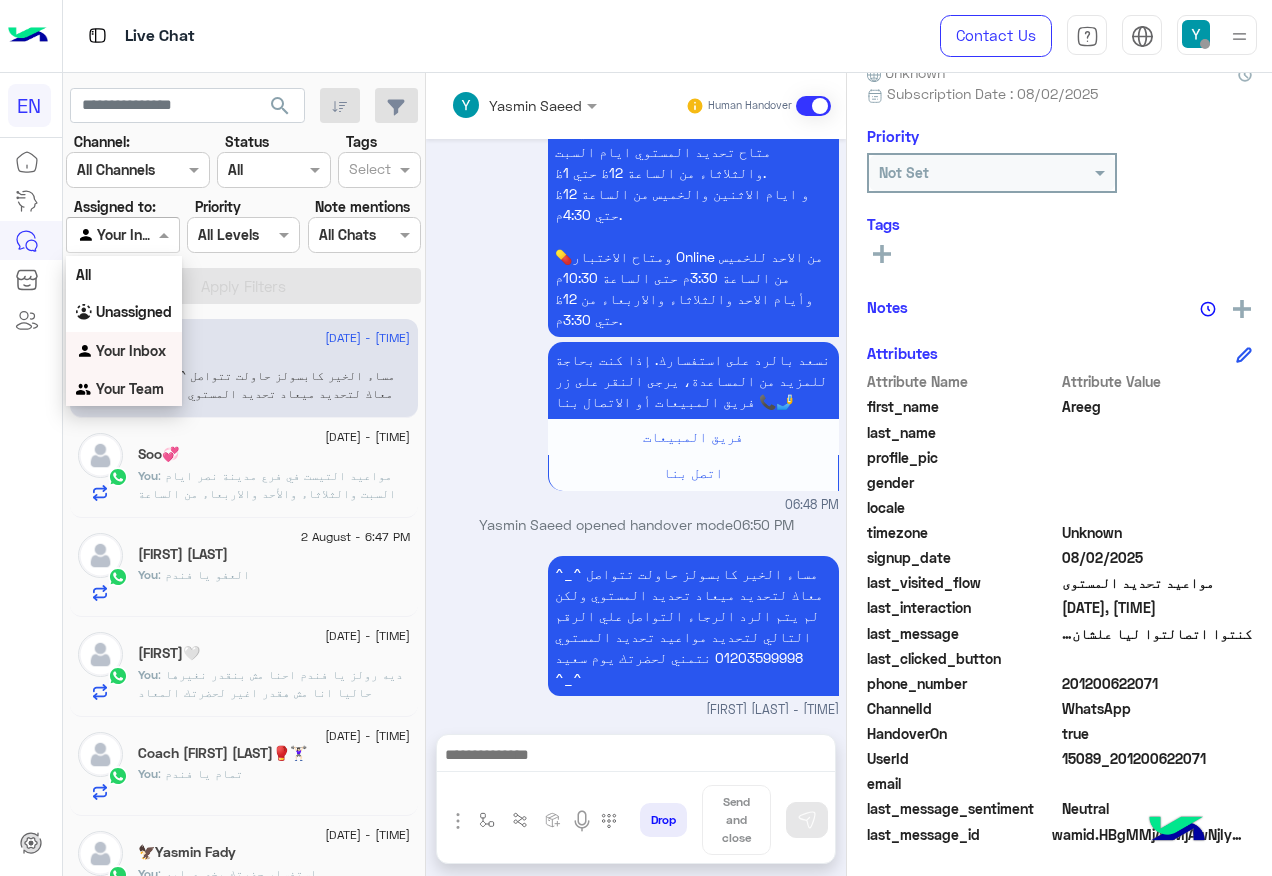 click on "Your Team" at bounding box center (130, 388) 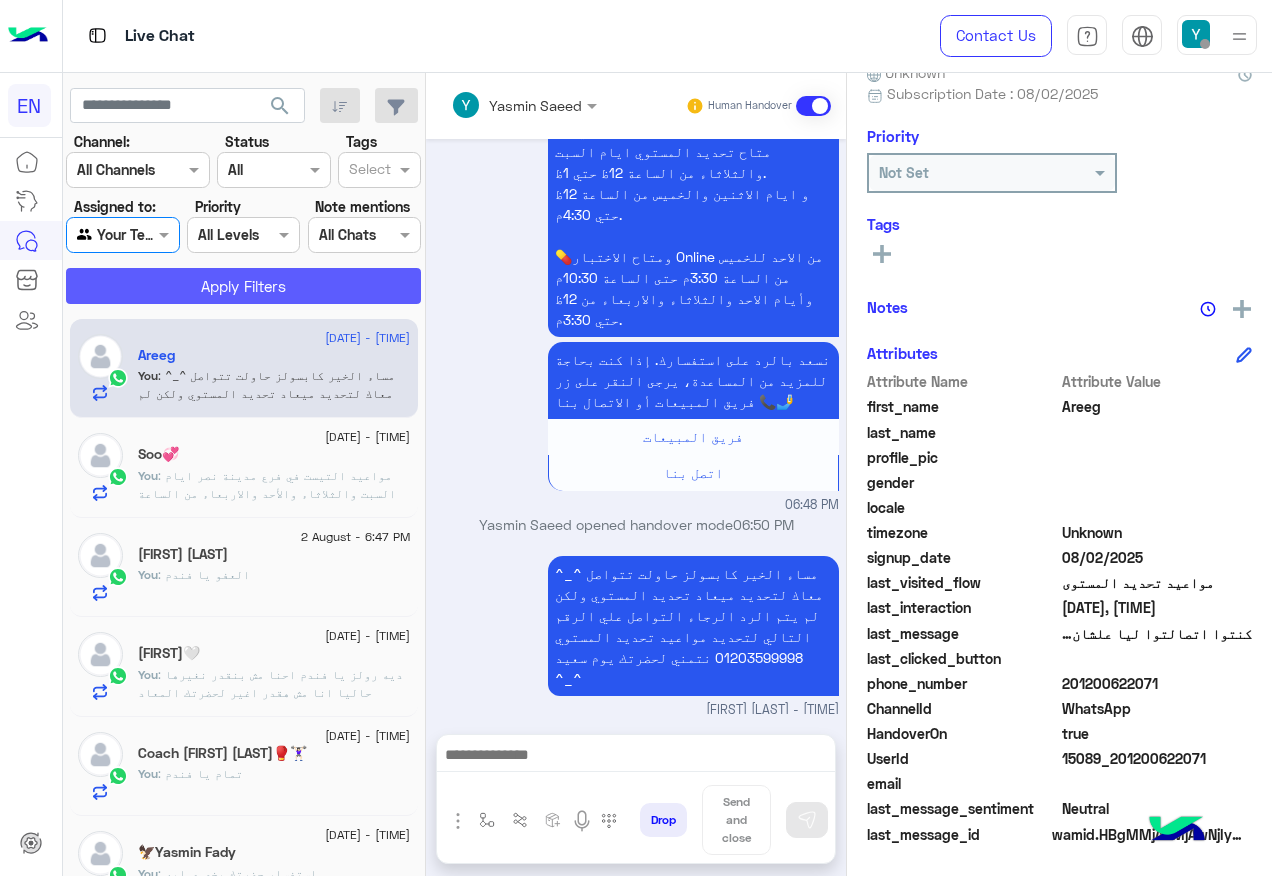 click on "Apply Filters" 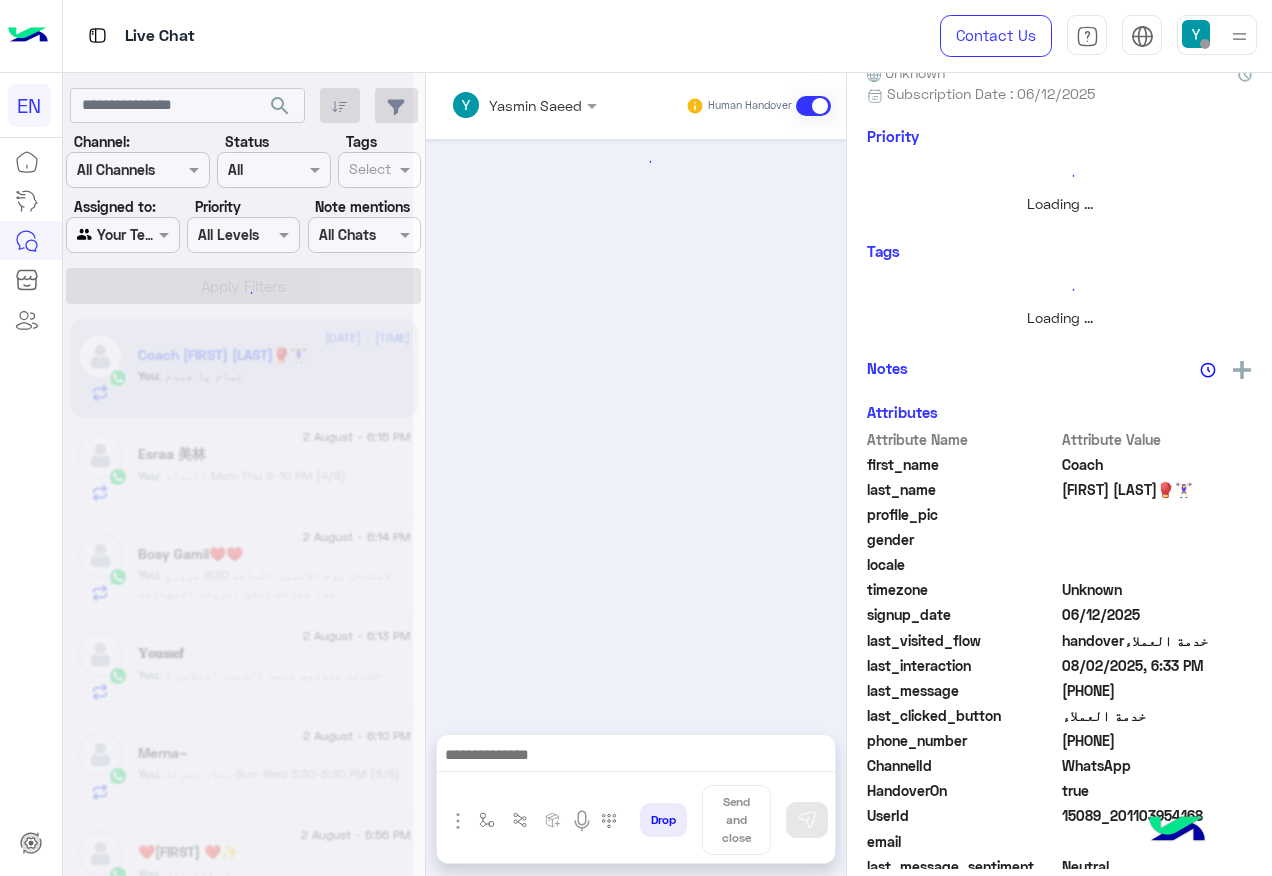scroll, scrollTop: 0, scrollLeft: 0, axis: both 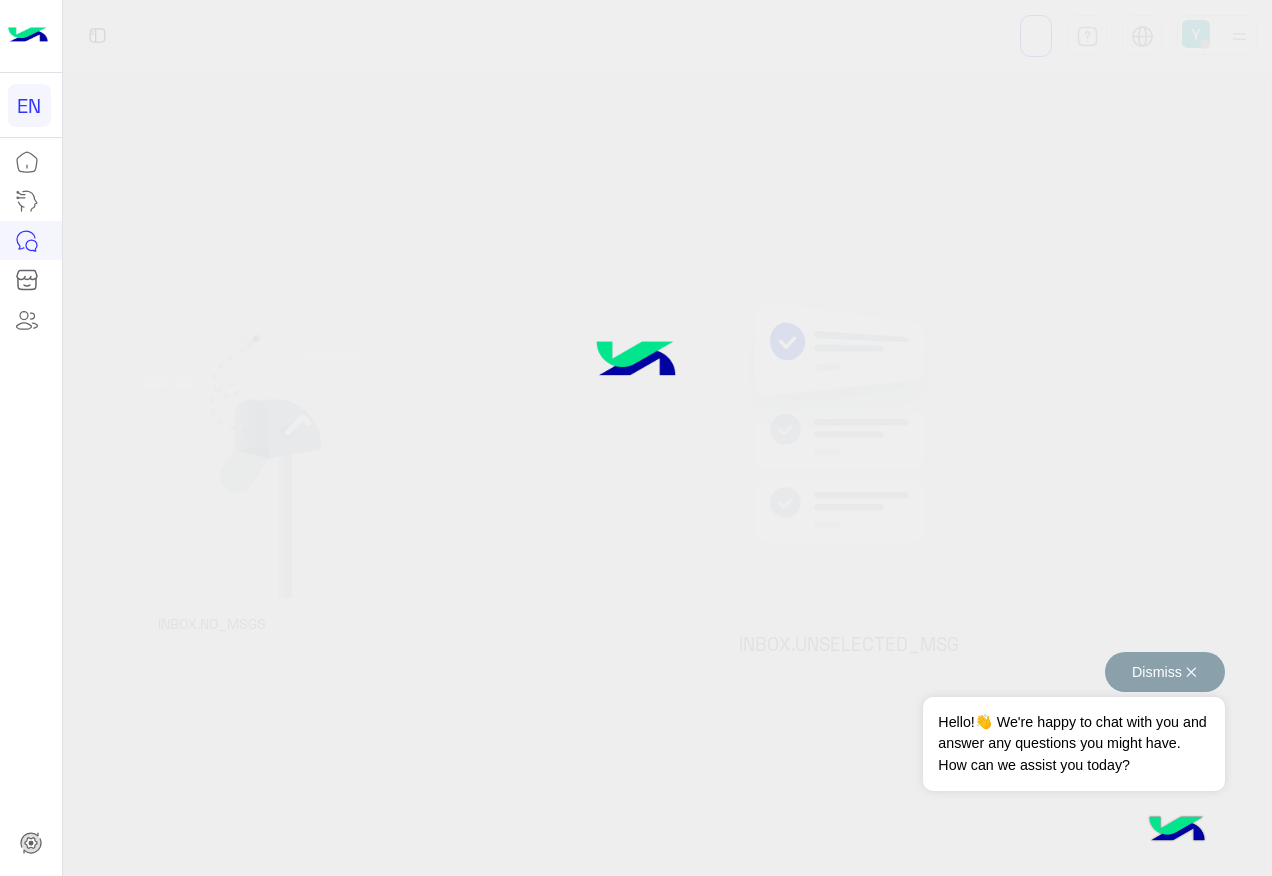 click on "Dismiss ✕" at bounding box center [1165, 672] 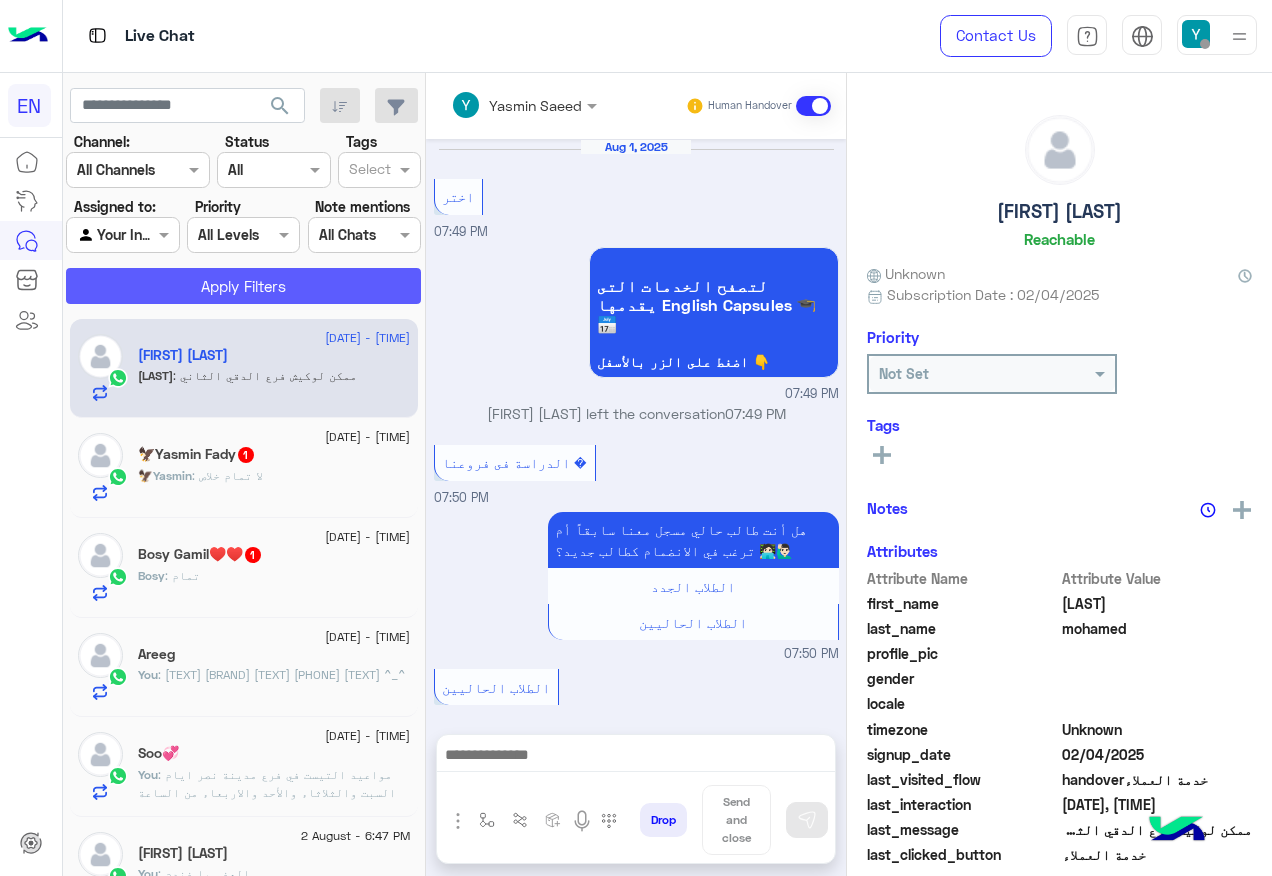 scroll, scrollTop: 1155, scrollLeft: 0, axis: vertical 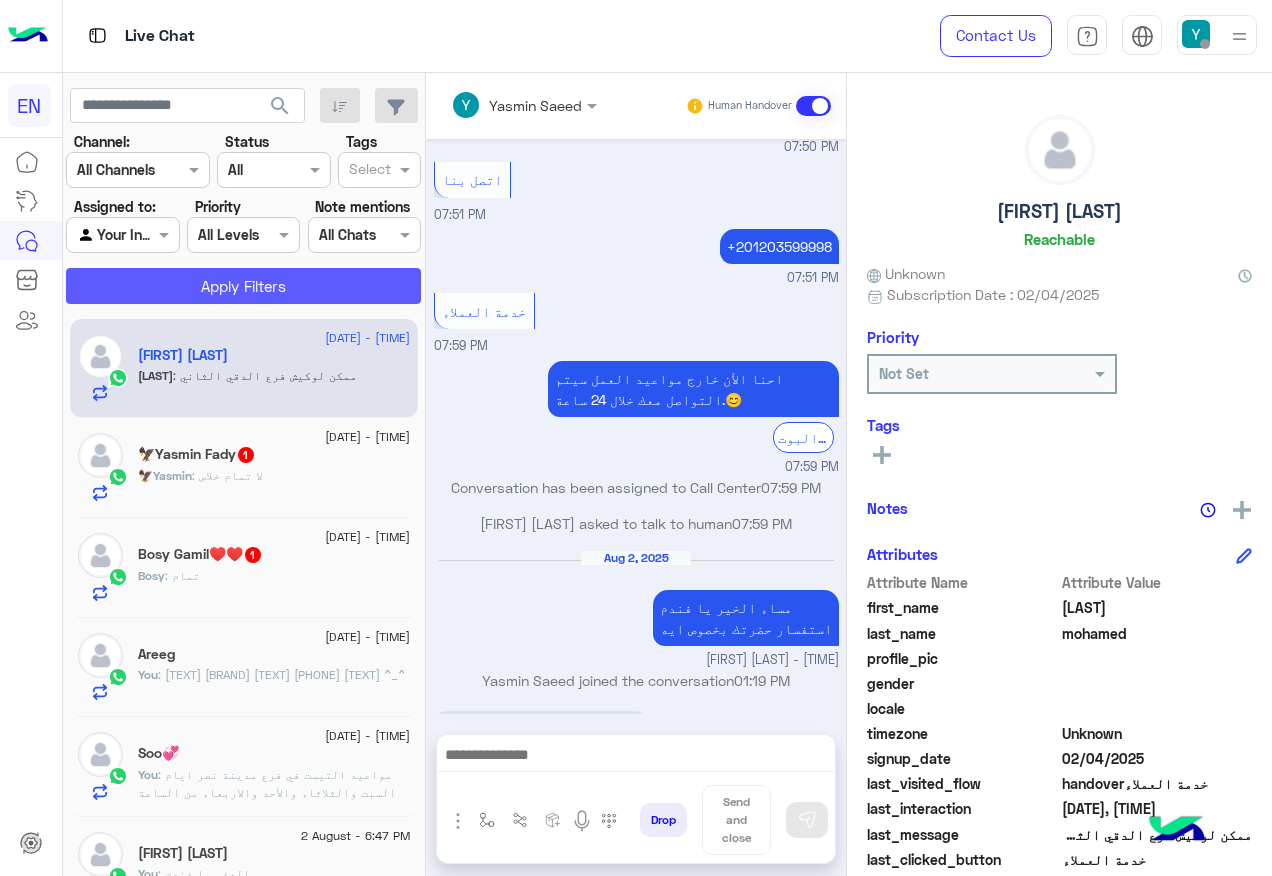 click on "Apply Filters" 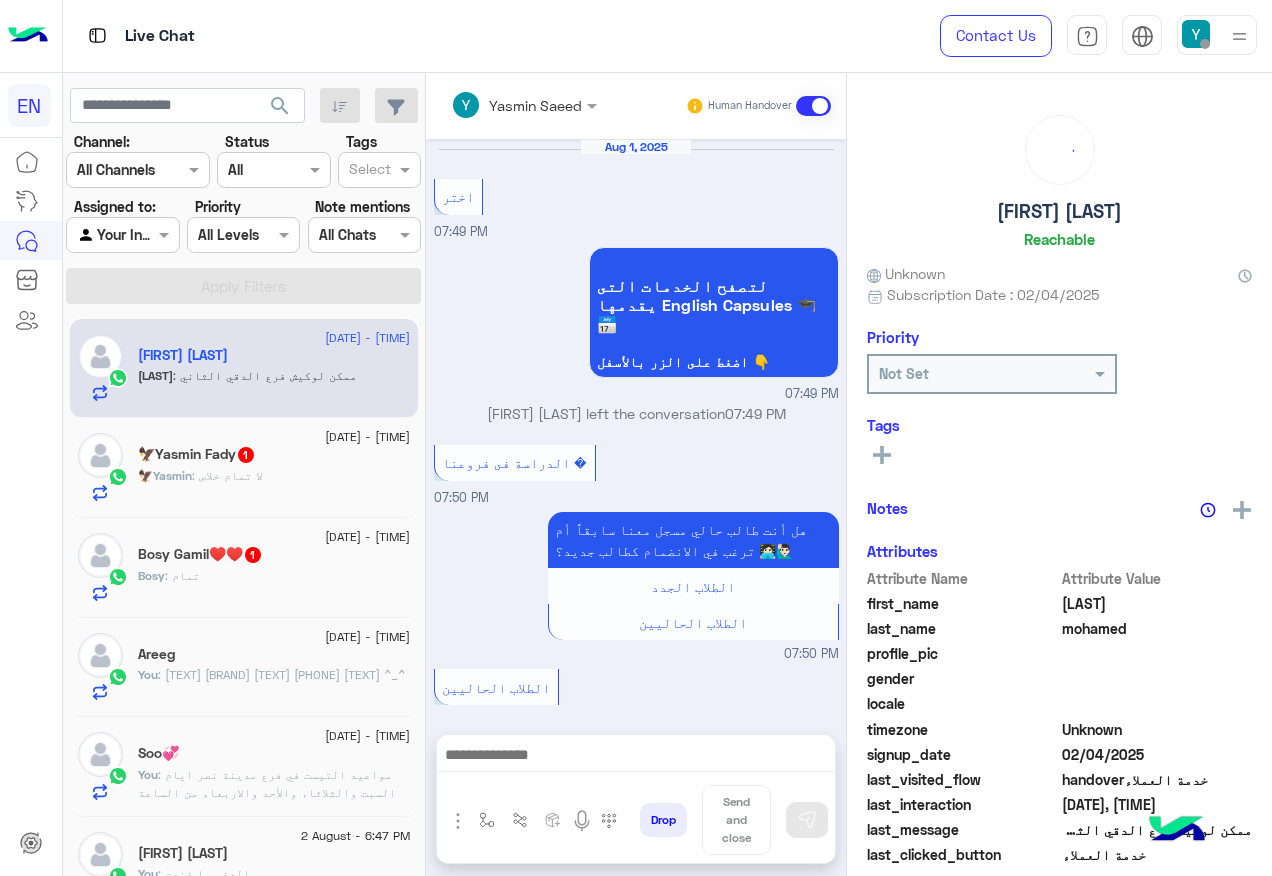 scroll, scrollTop: 1155, scrollLeft: 0, axis: vertical 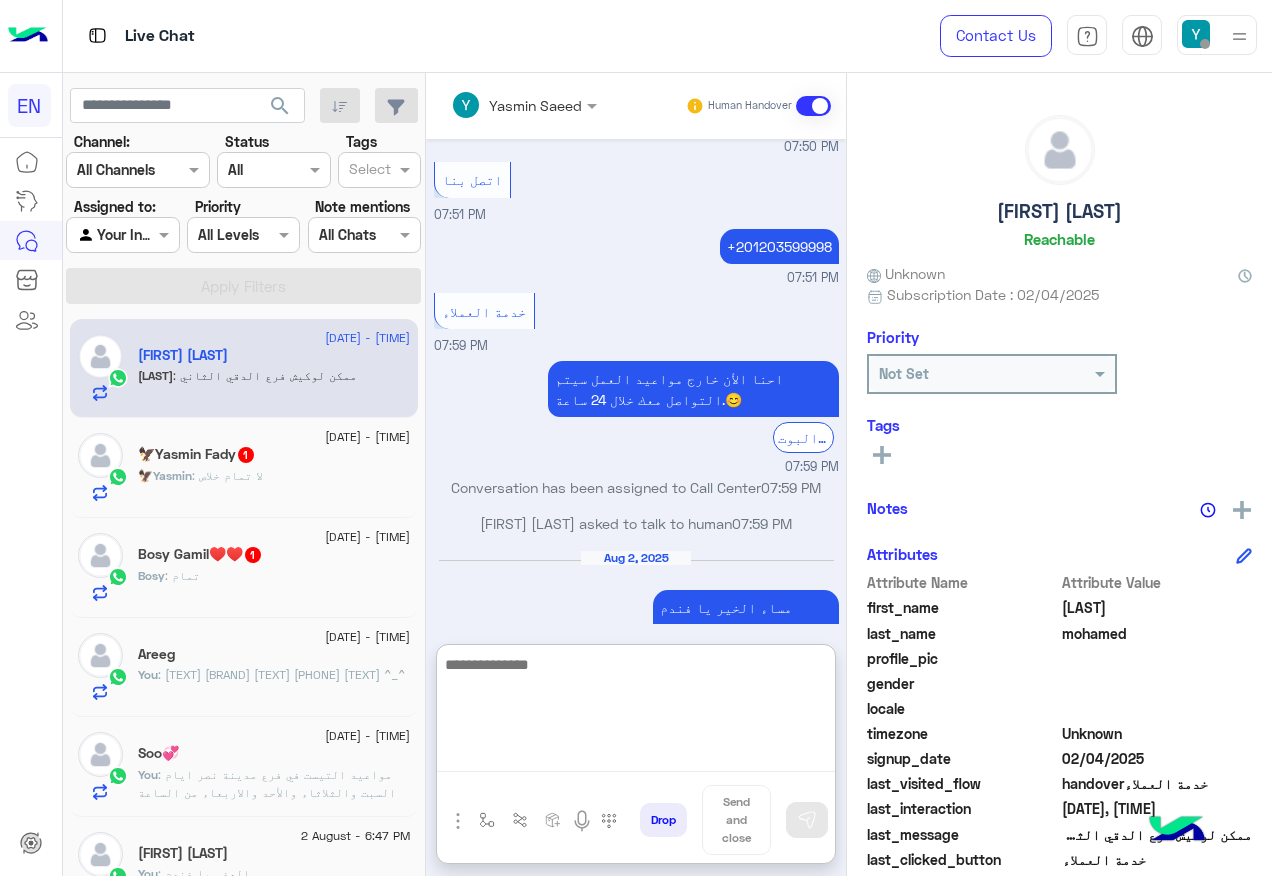 click at bounding box center (636, 712) 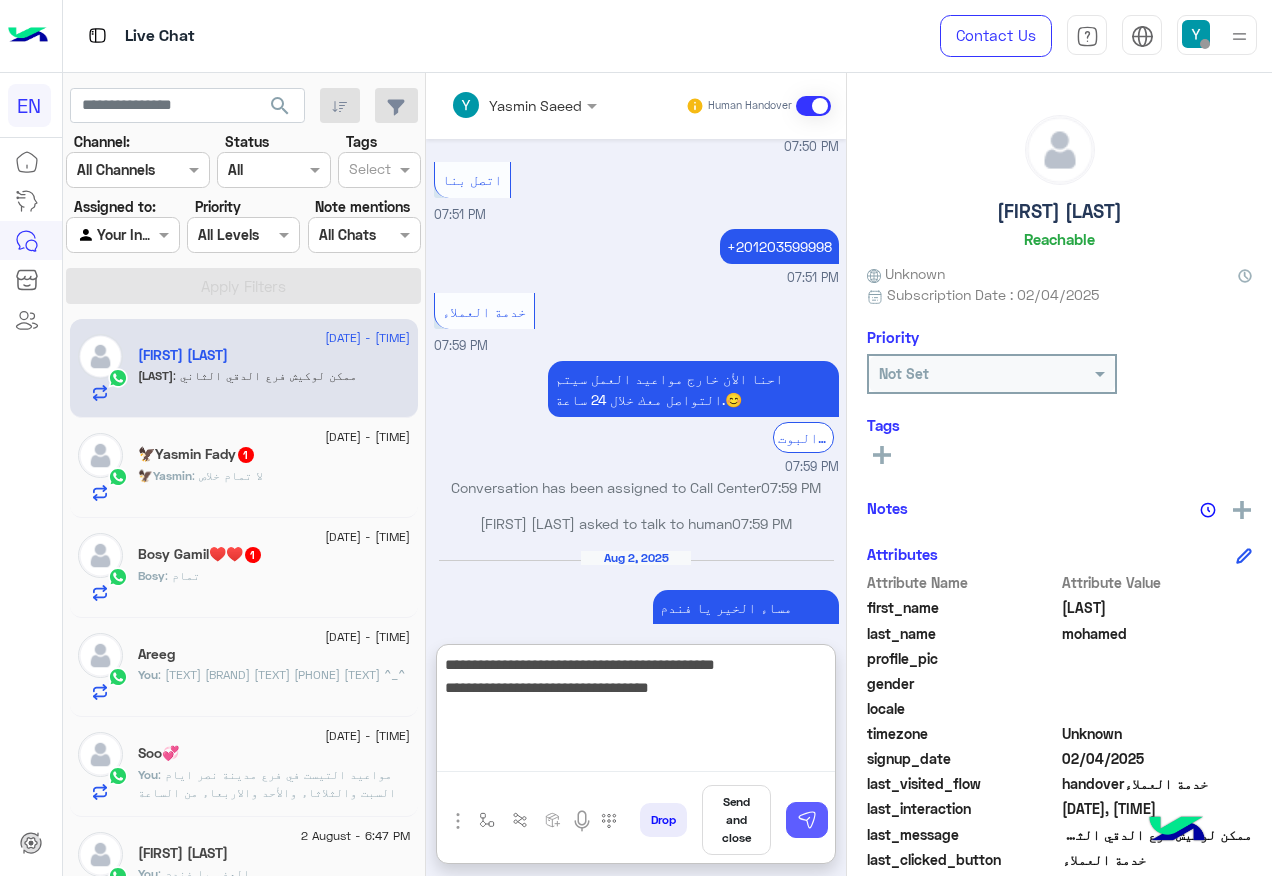 type on "**********" 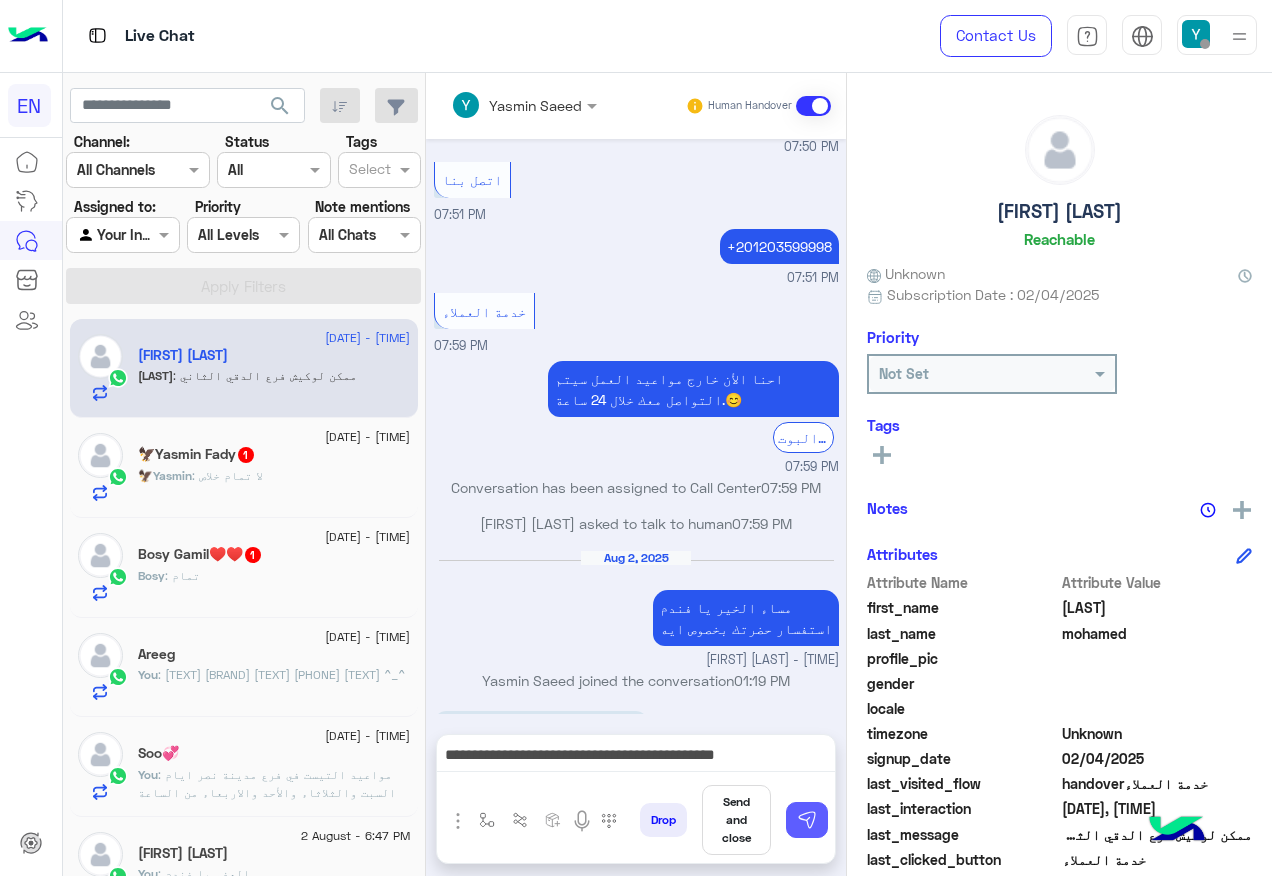 click at bounding box center [807, 820] 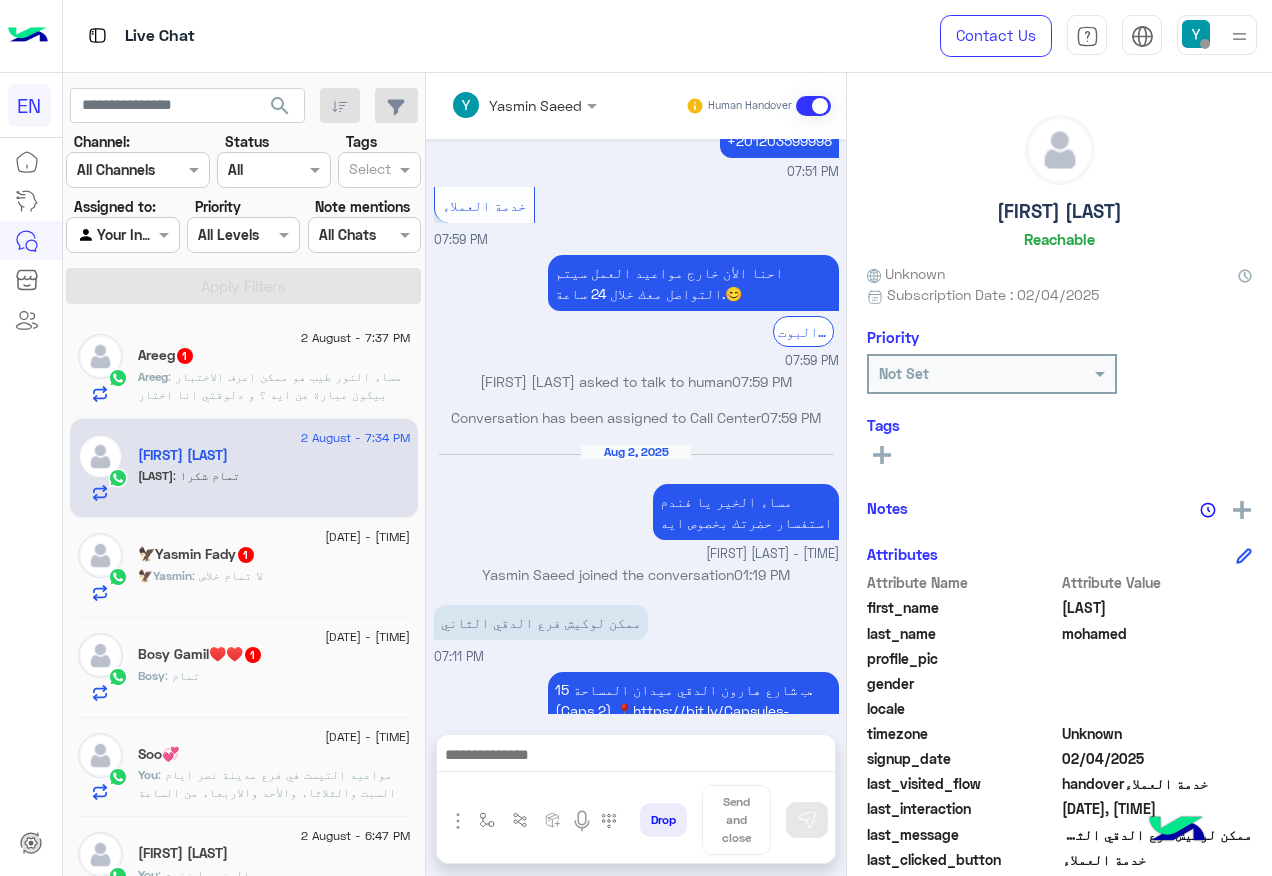 scroll, scrollTop: 1328, scrollLeft: 0, axis: vertical 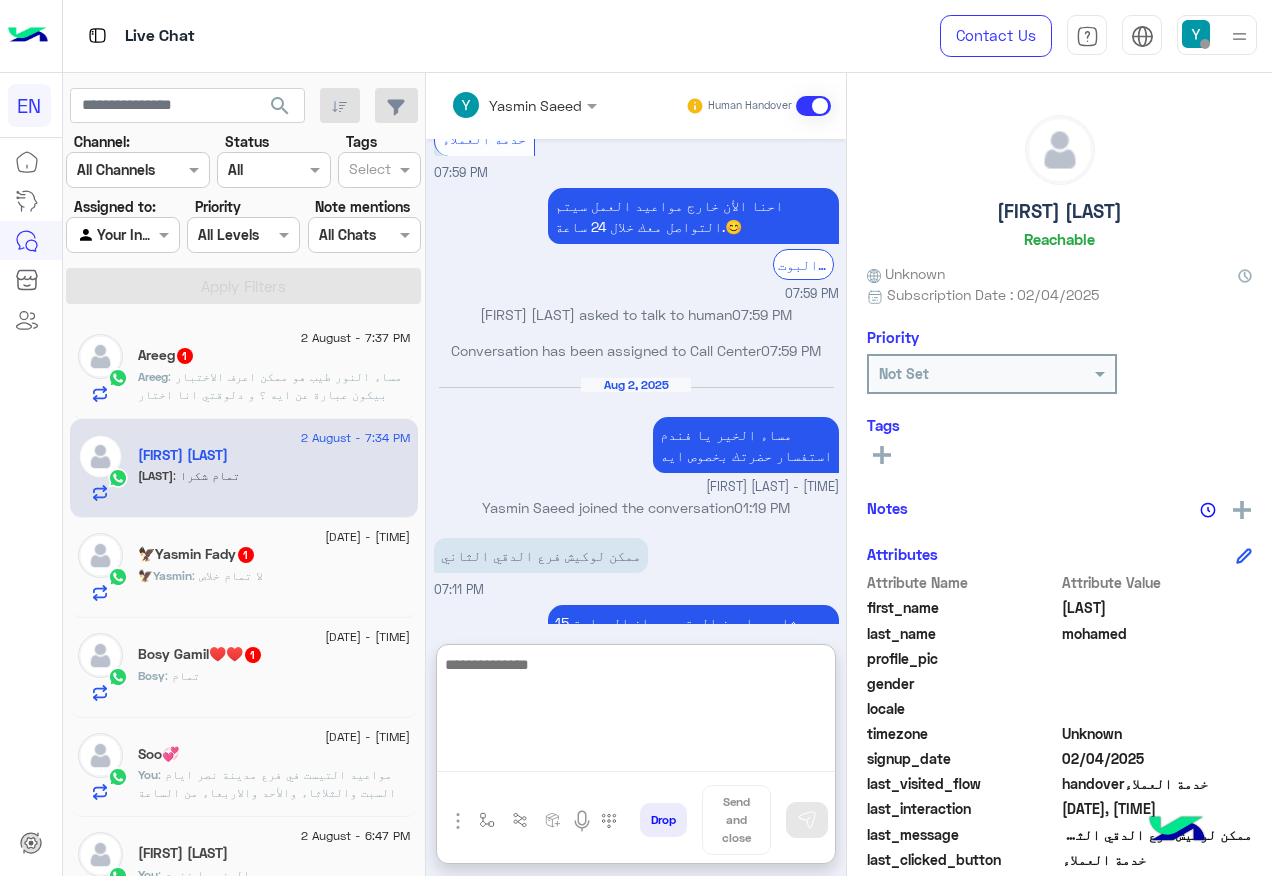 click at bounding box center [636, 712] 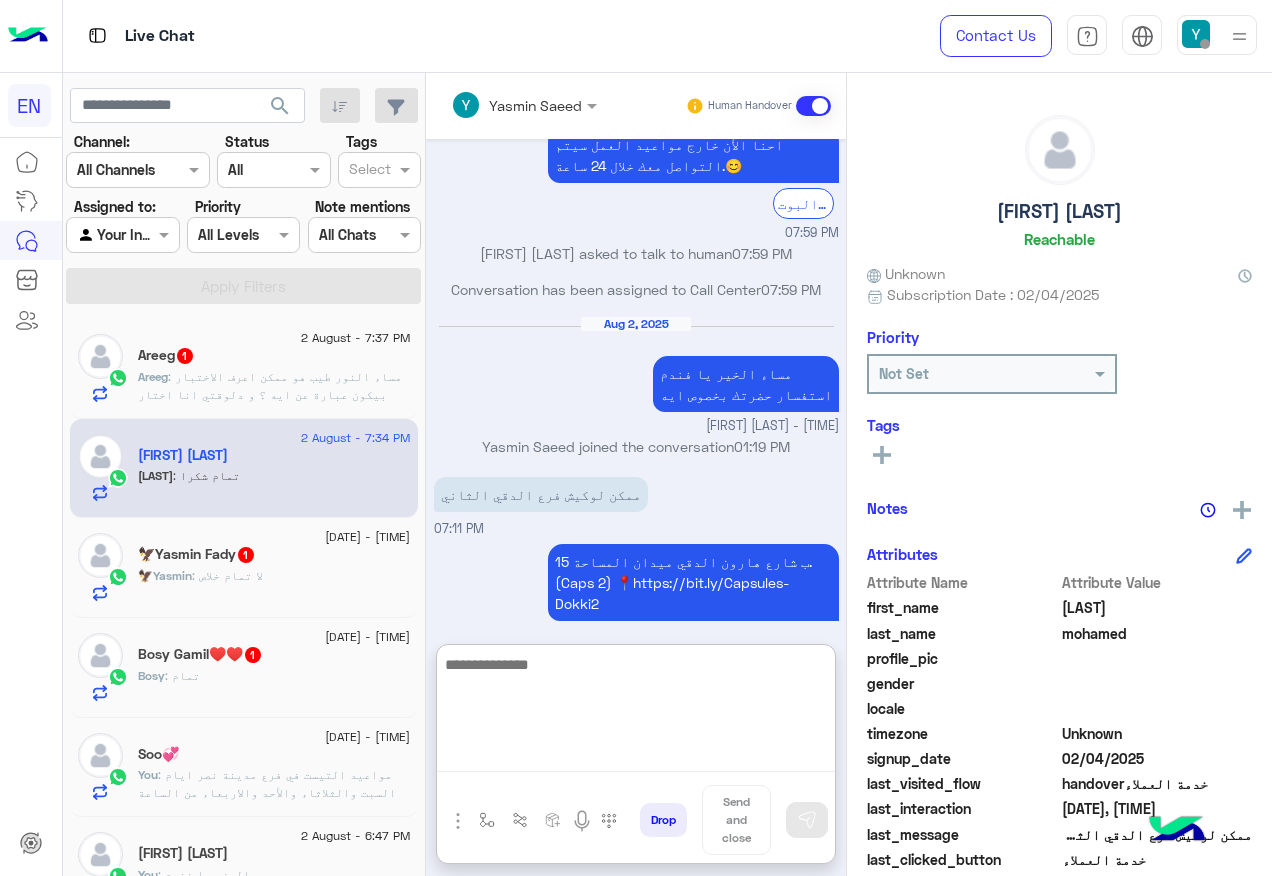scroll, scrollTop: 1417, scrollLeft: 0, axis: vertical 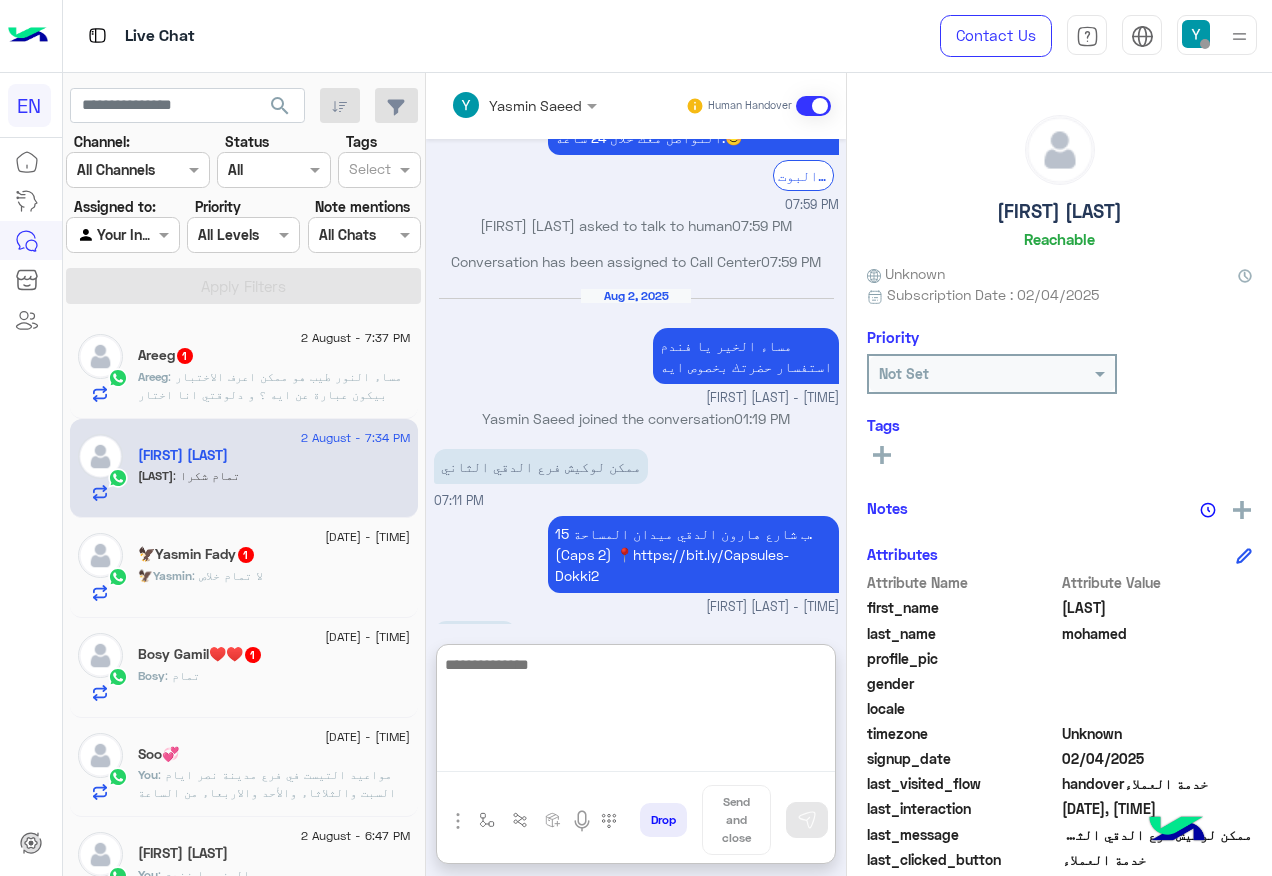 click at bounding box center (636, 712) 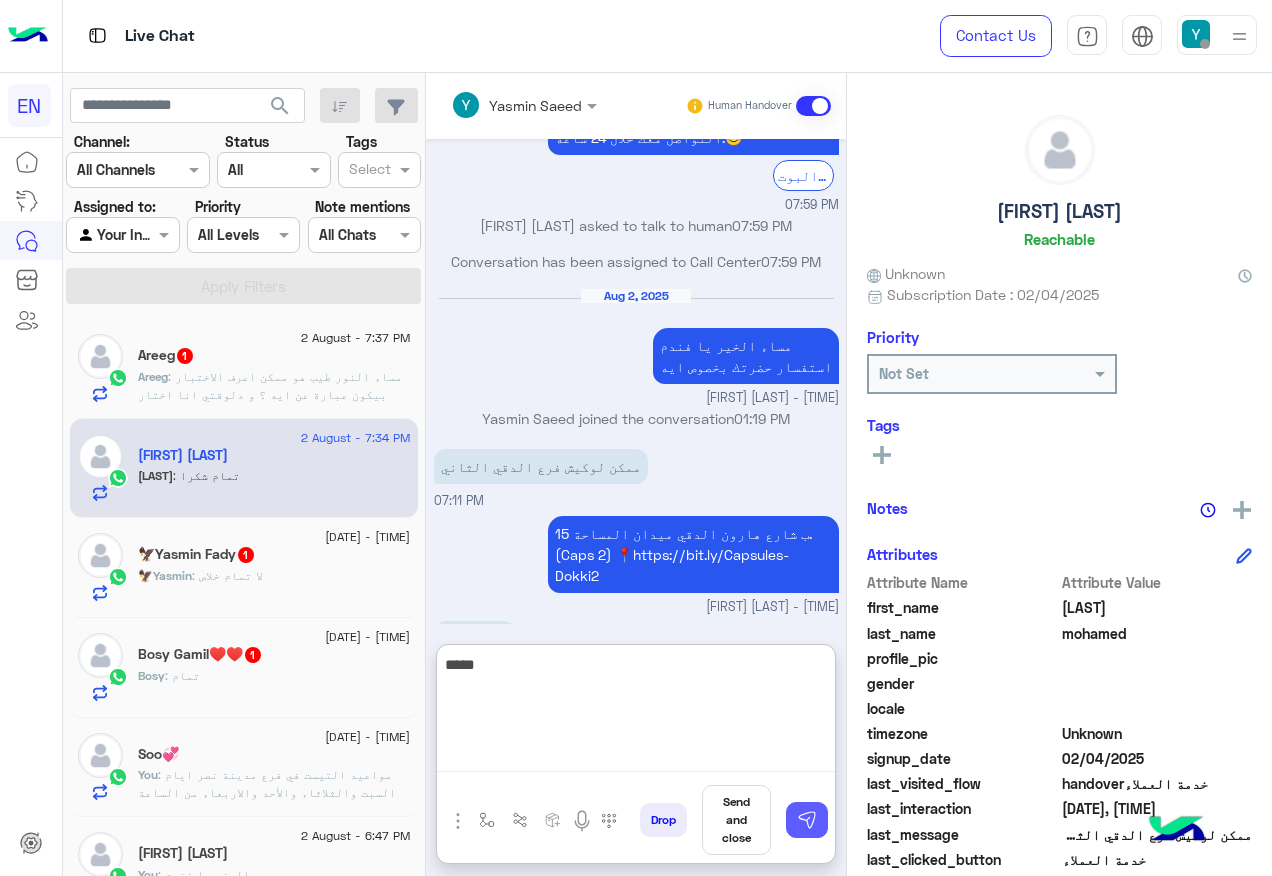 type on "*****" 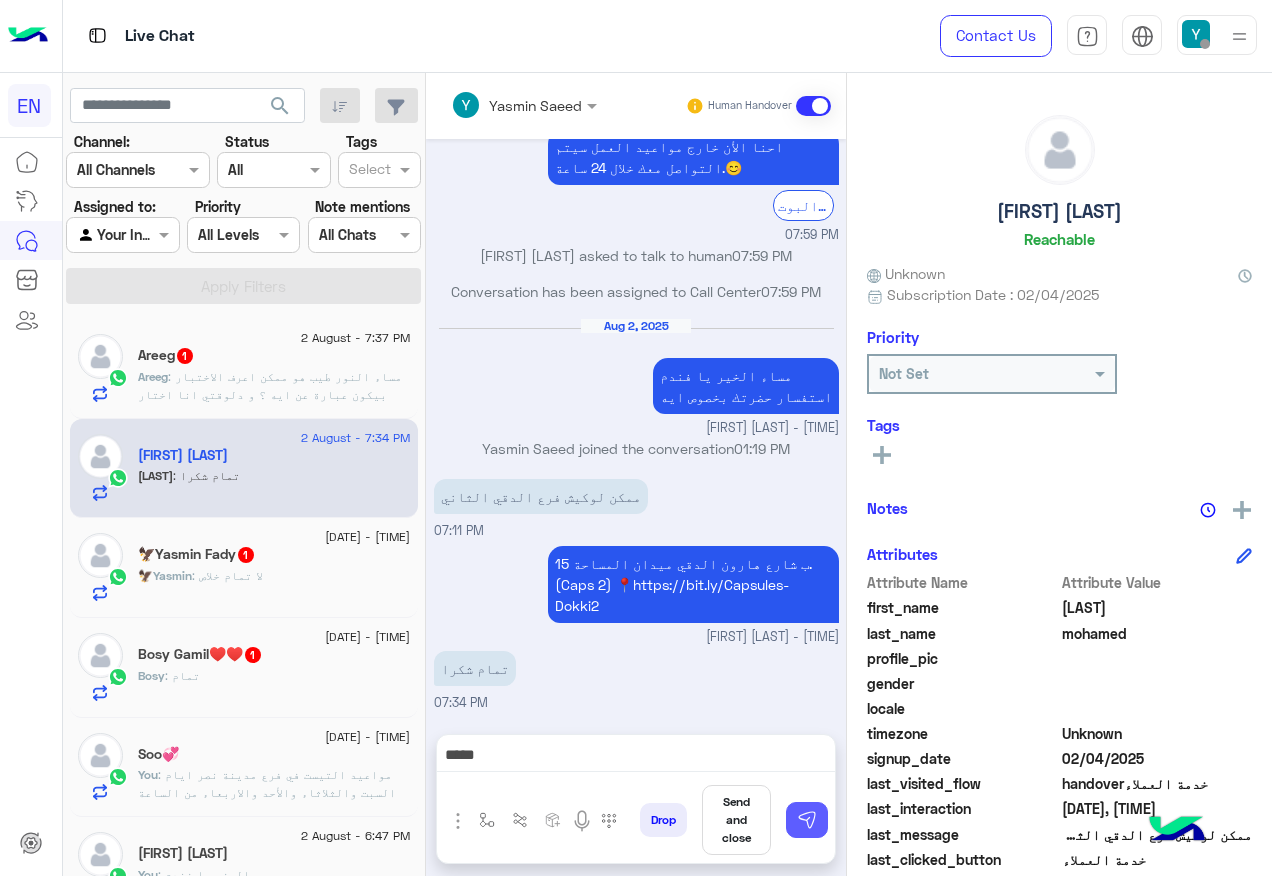 click at bounding box center (807, 820) 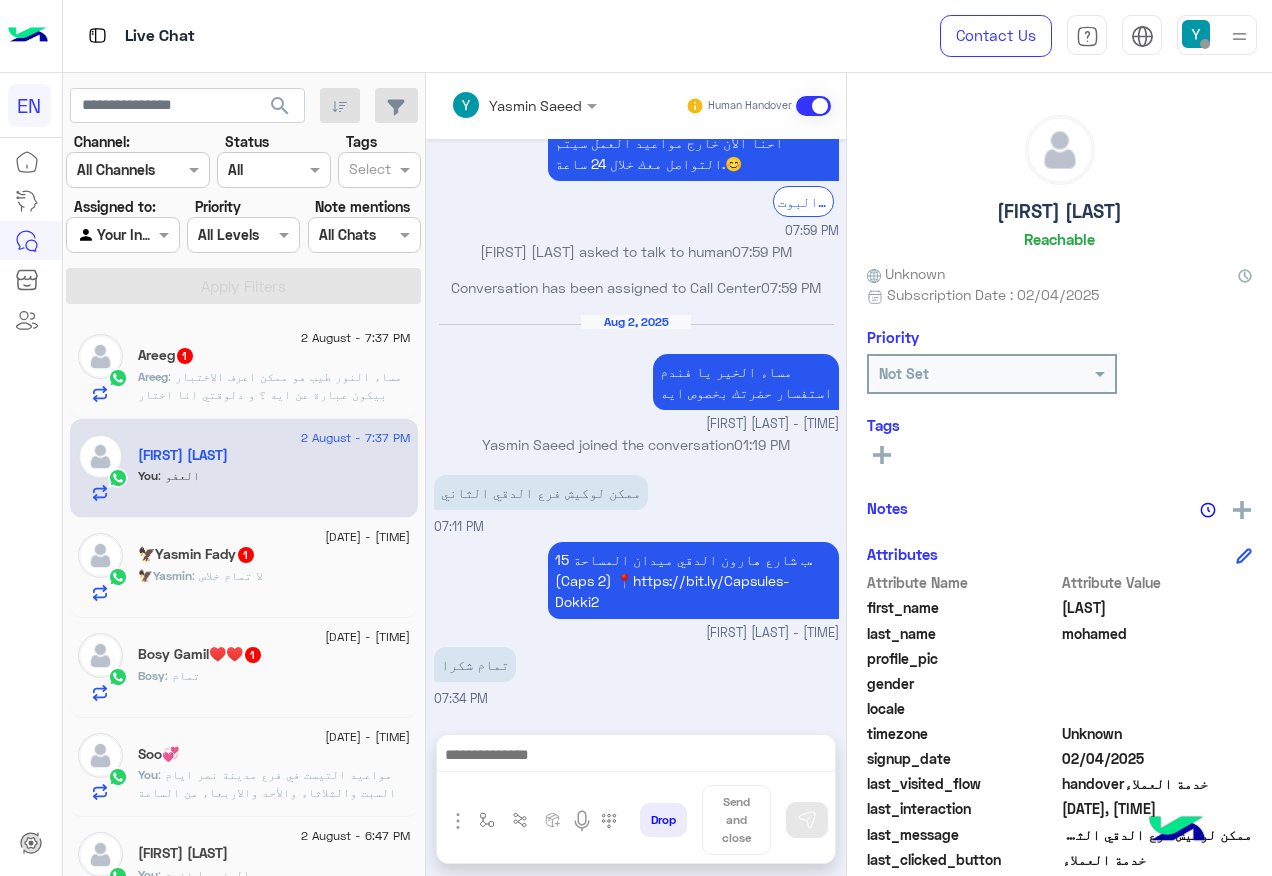 click on "[FIRST] : [TEXT]" 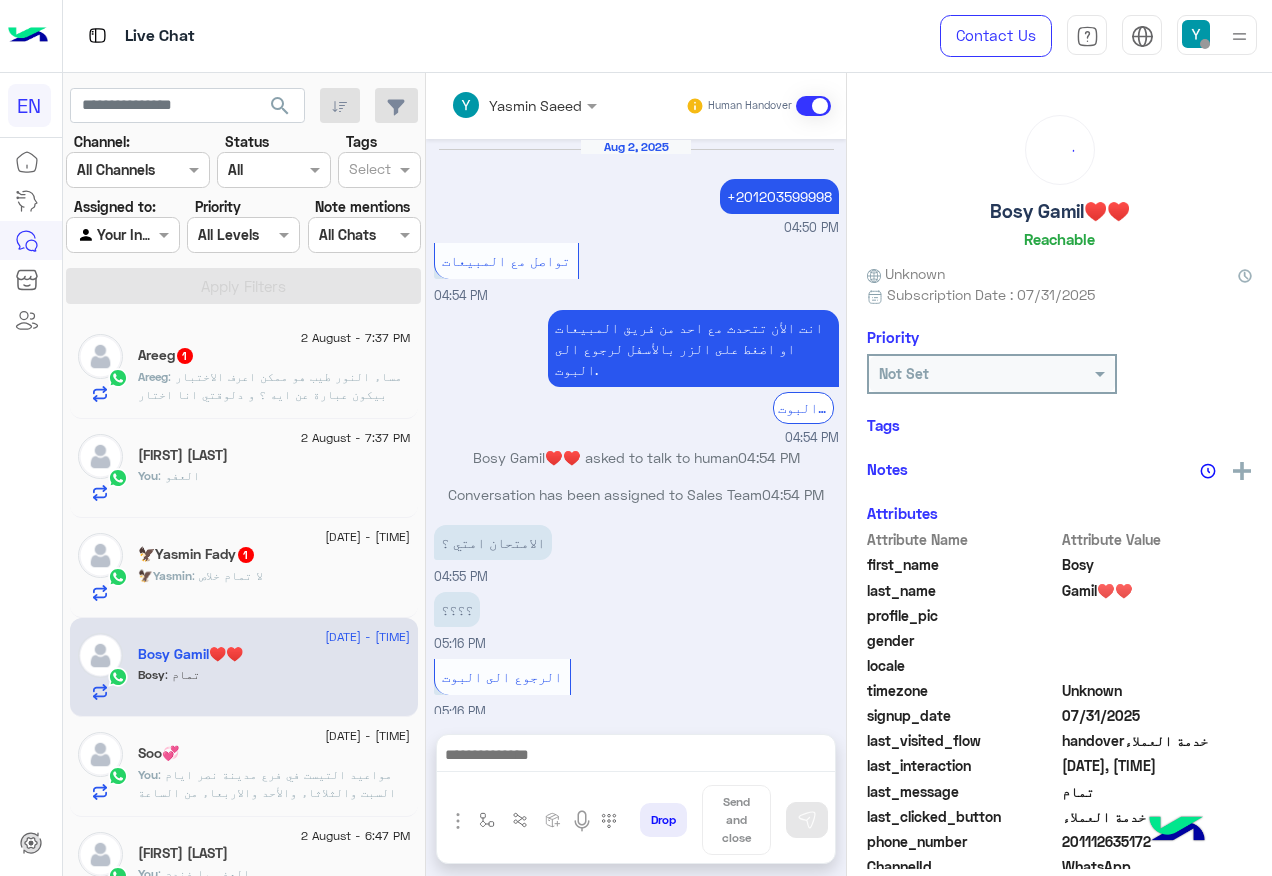 scroll, scrollTop: 1315, scrollLeft: 0, axis: vertical 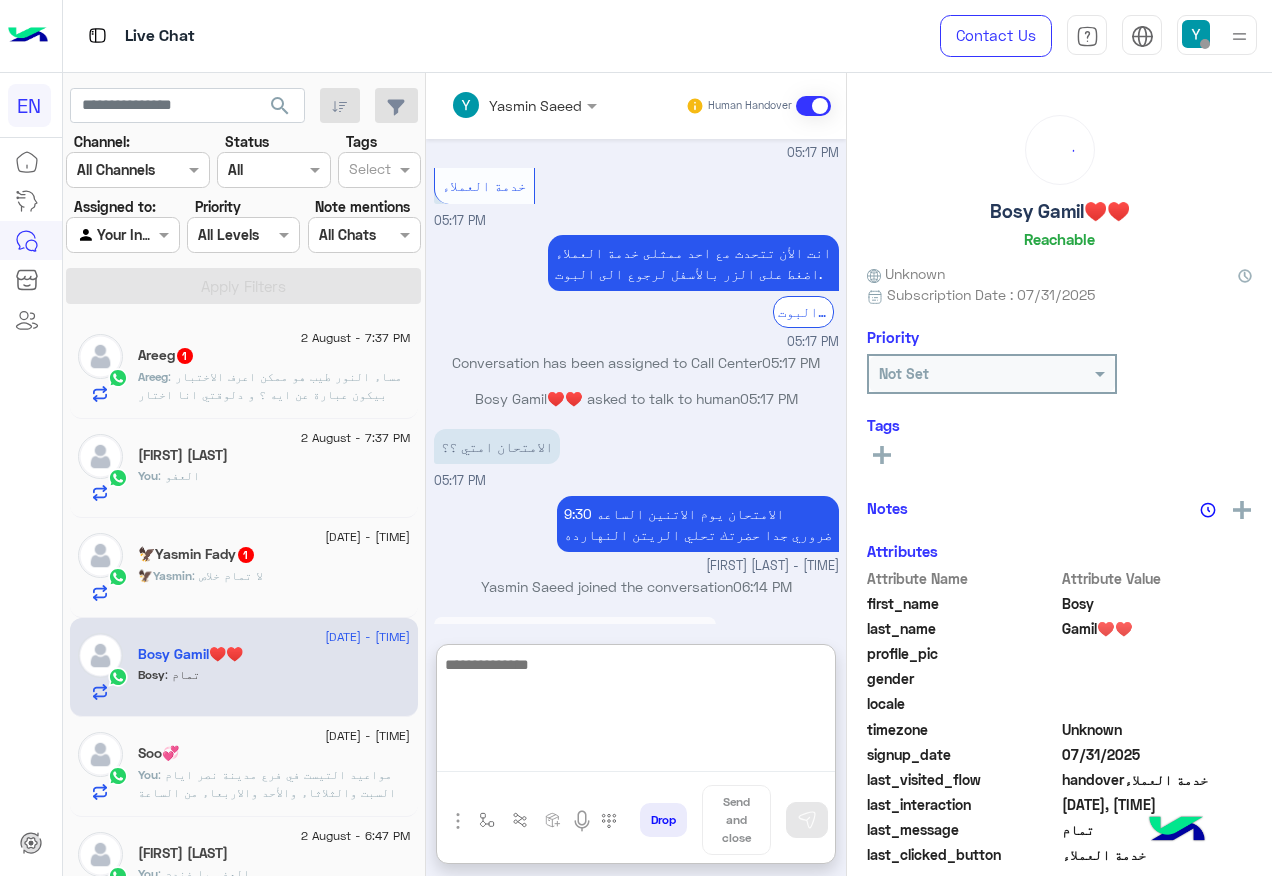 click at bounding box center (636, 712) 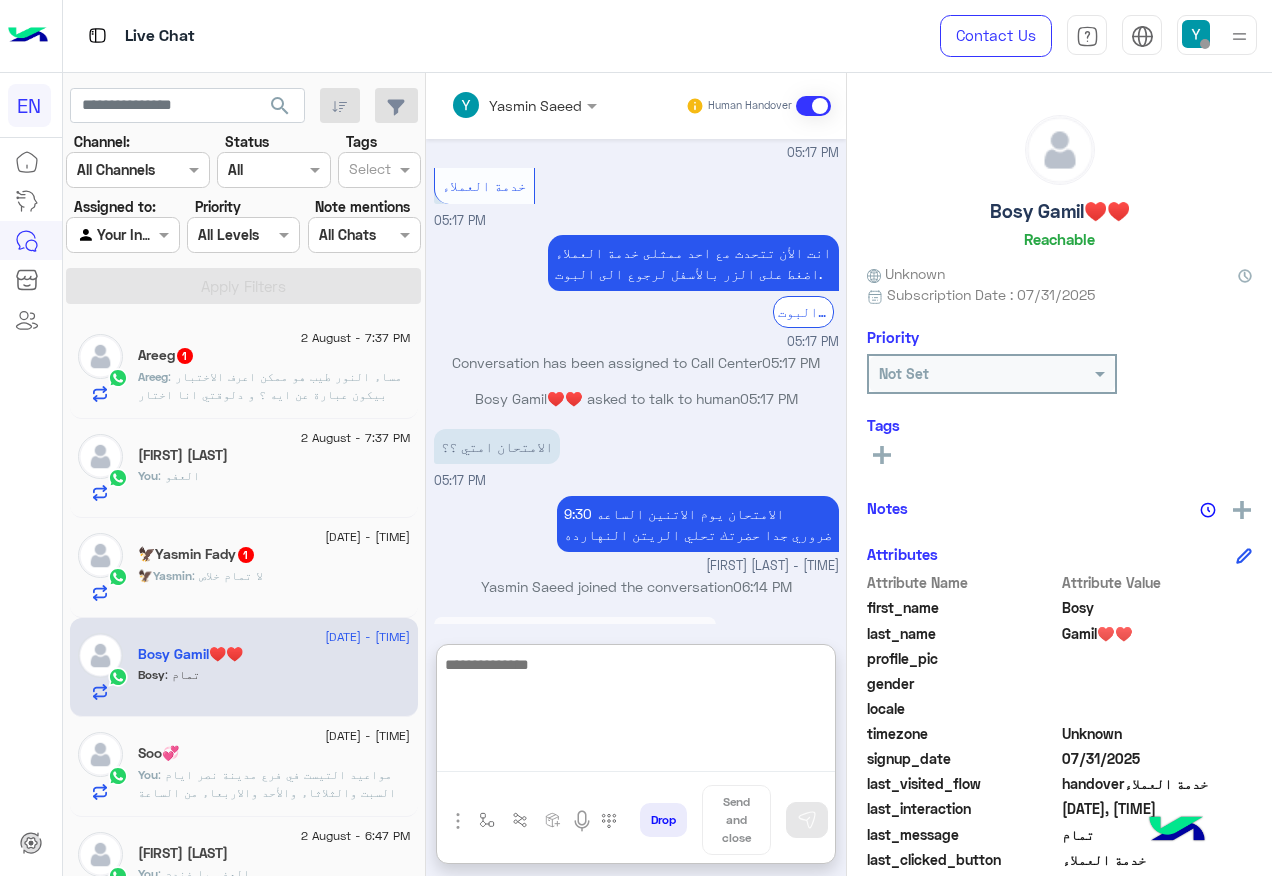 scroll, scrollTop: 1405, scrollLeft: 0, axis: vertical 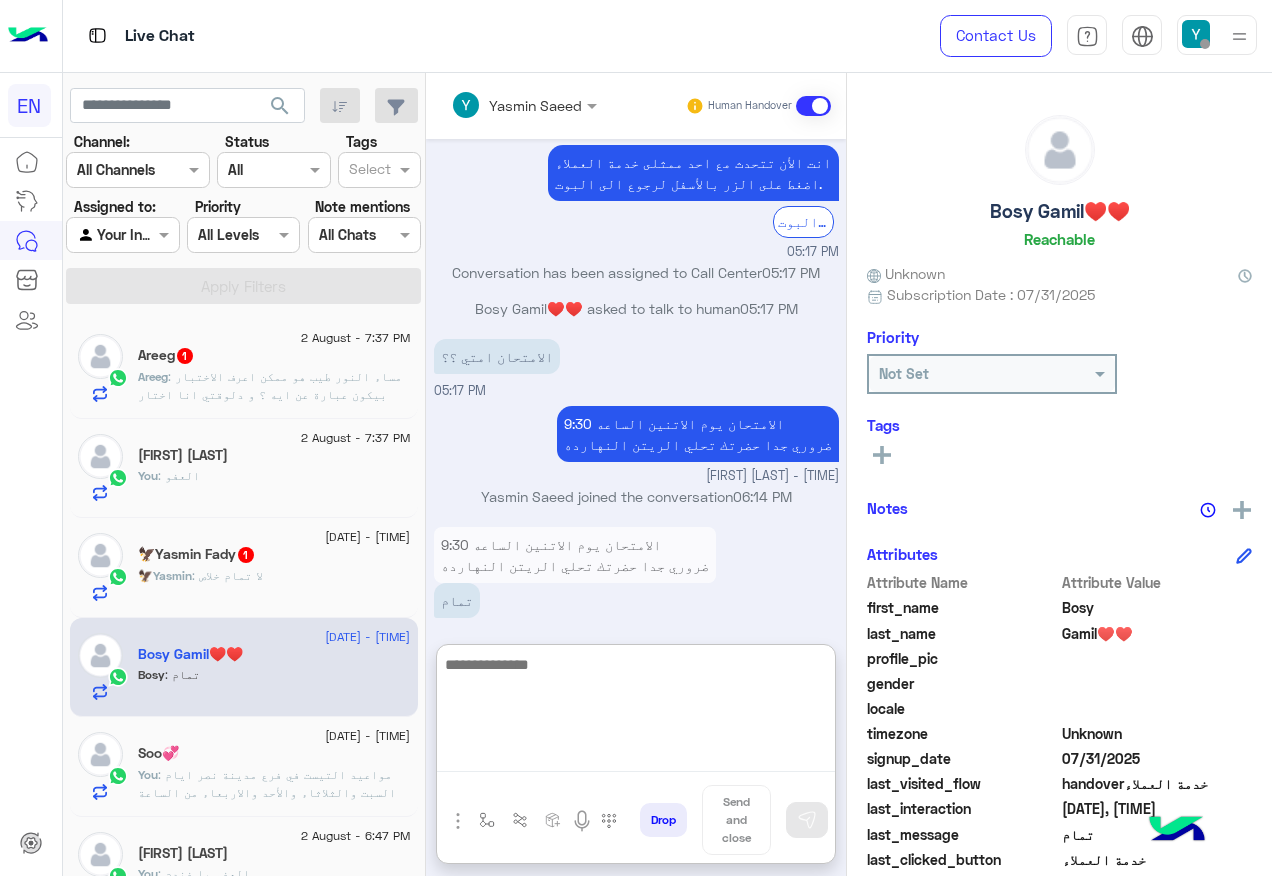 click at bounding box center (636, 712) 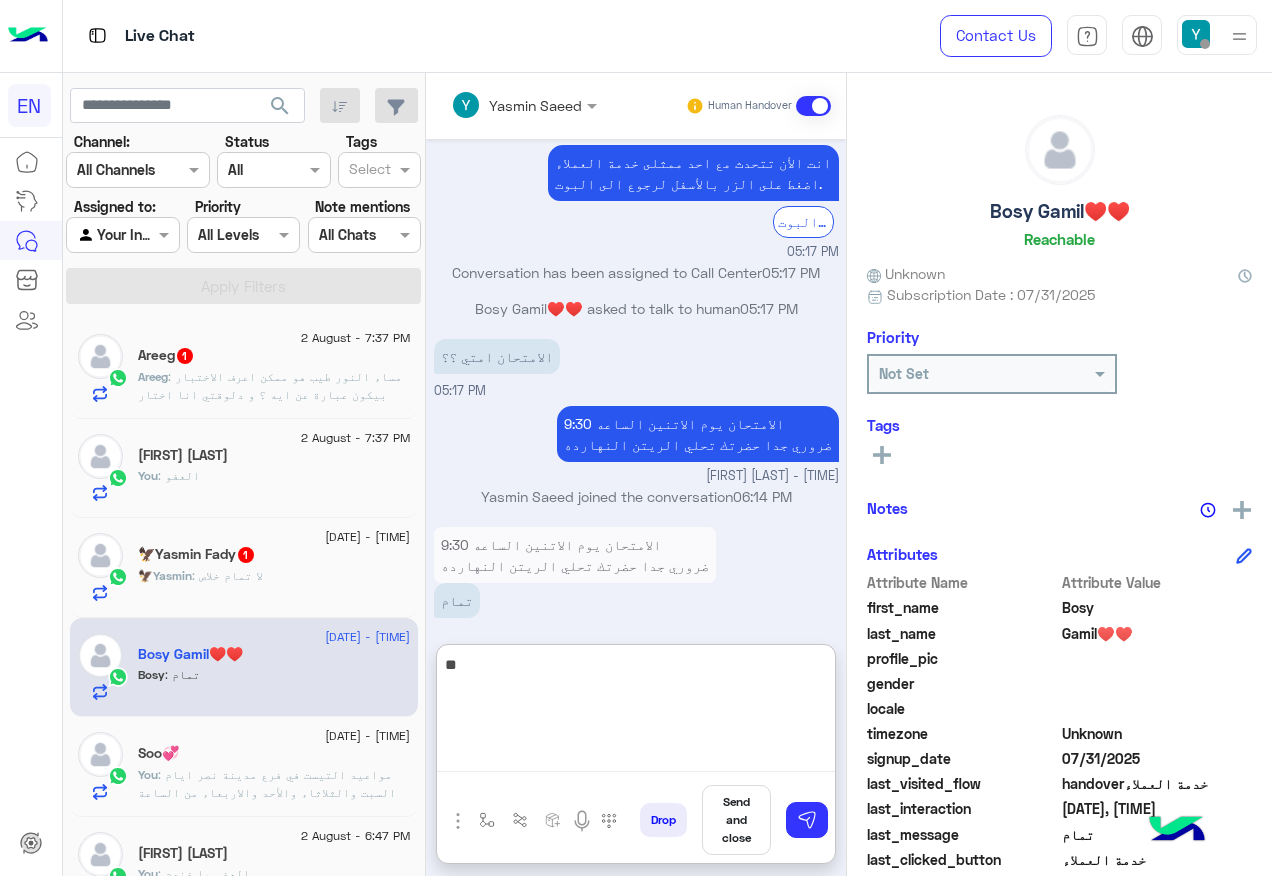 type on "*" 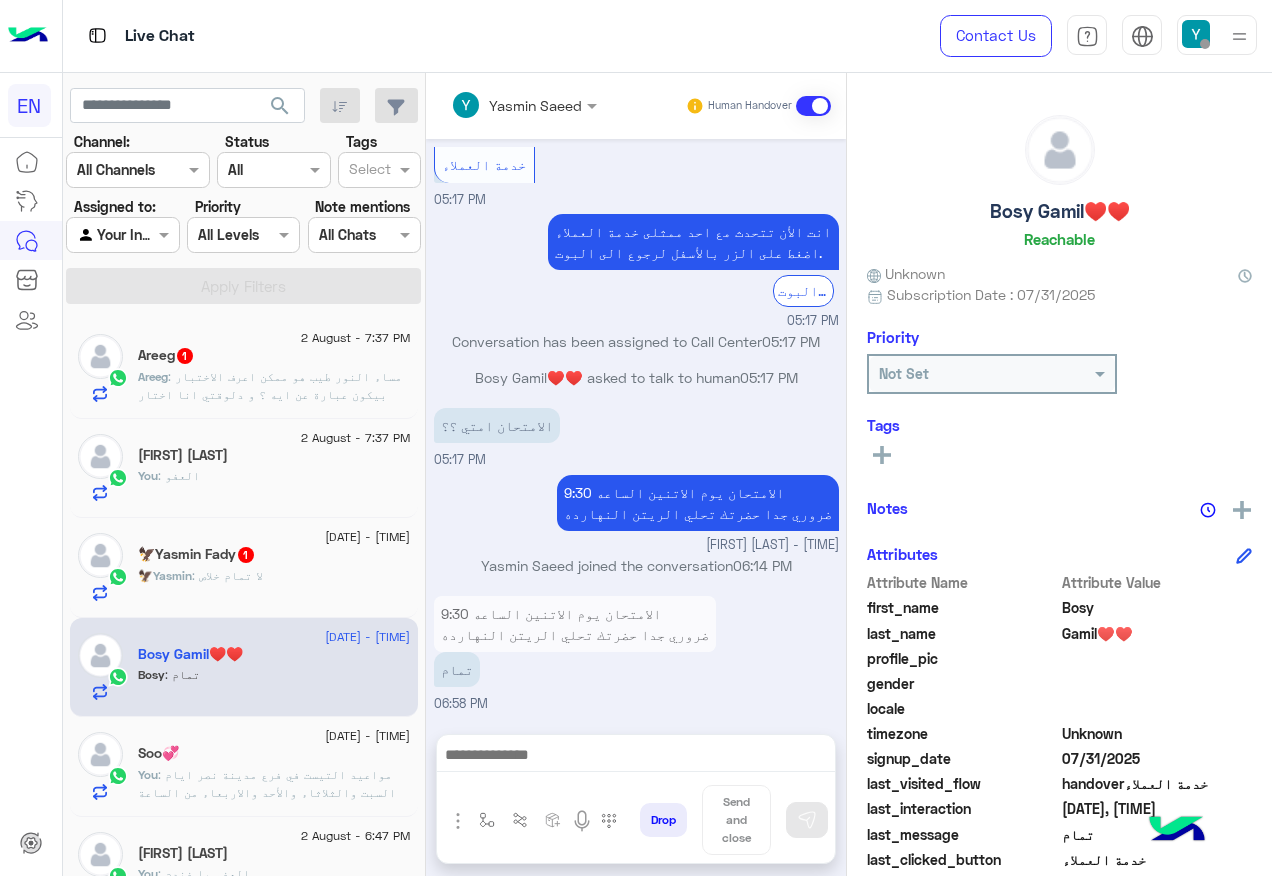 click on "🦅[FIRST] [LAST]  1" 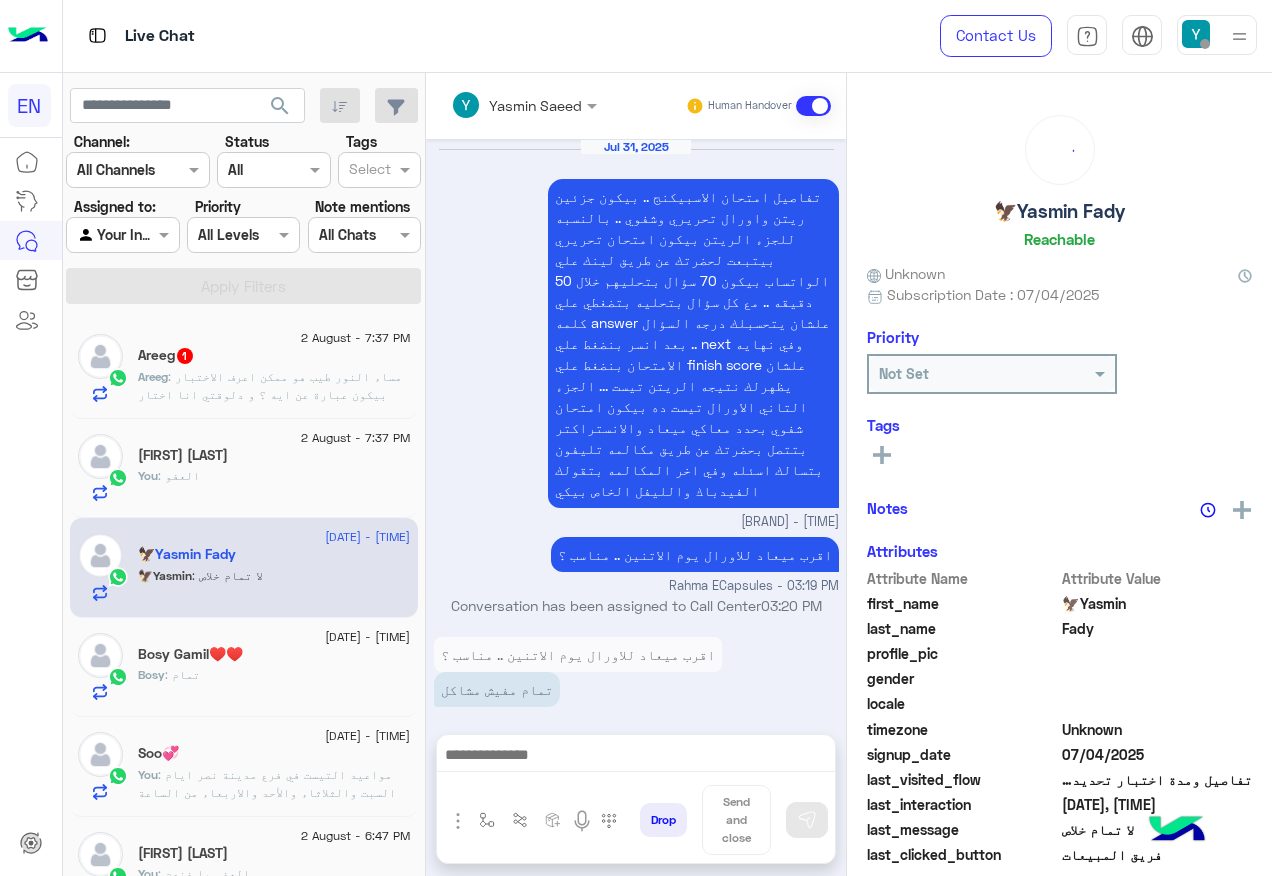 scroll, scrollTop: 1510, scrollLeft: 0, axis: vertical 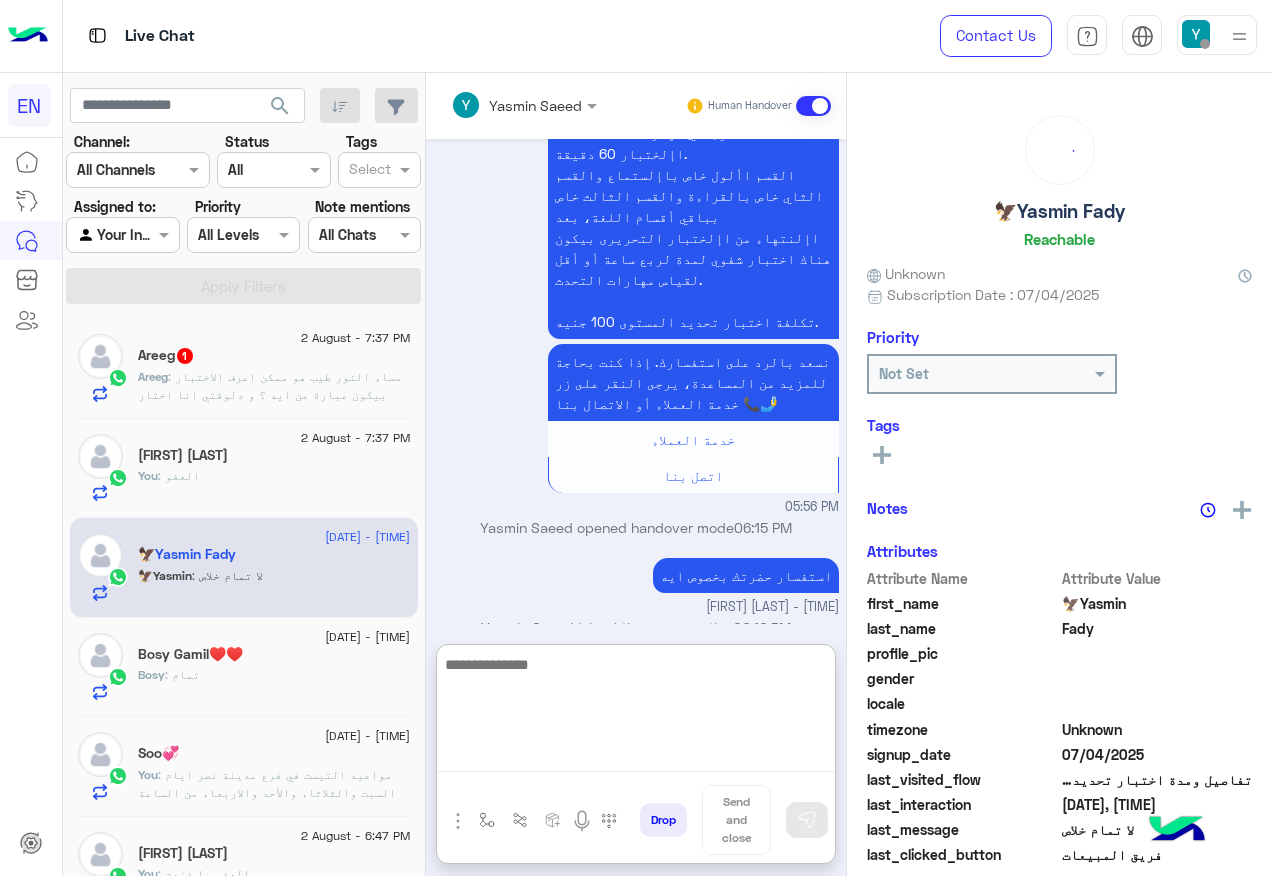 click at bounding box center (636, 712) 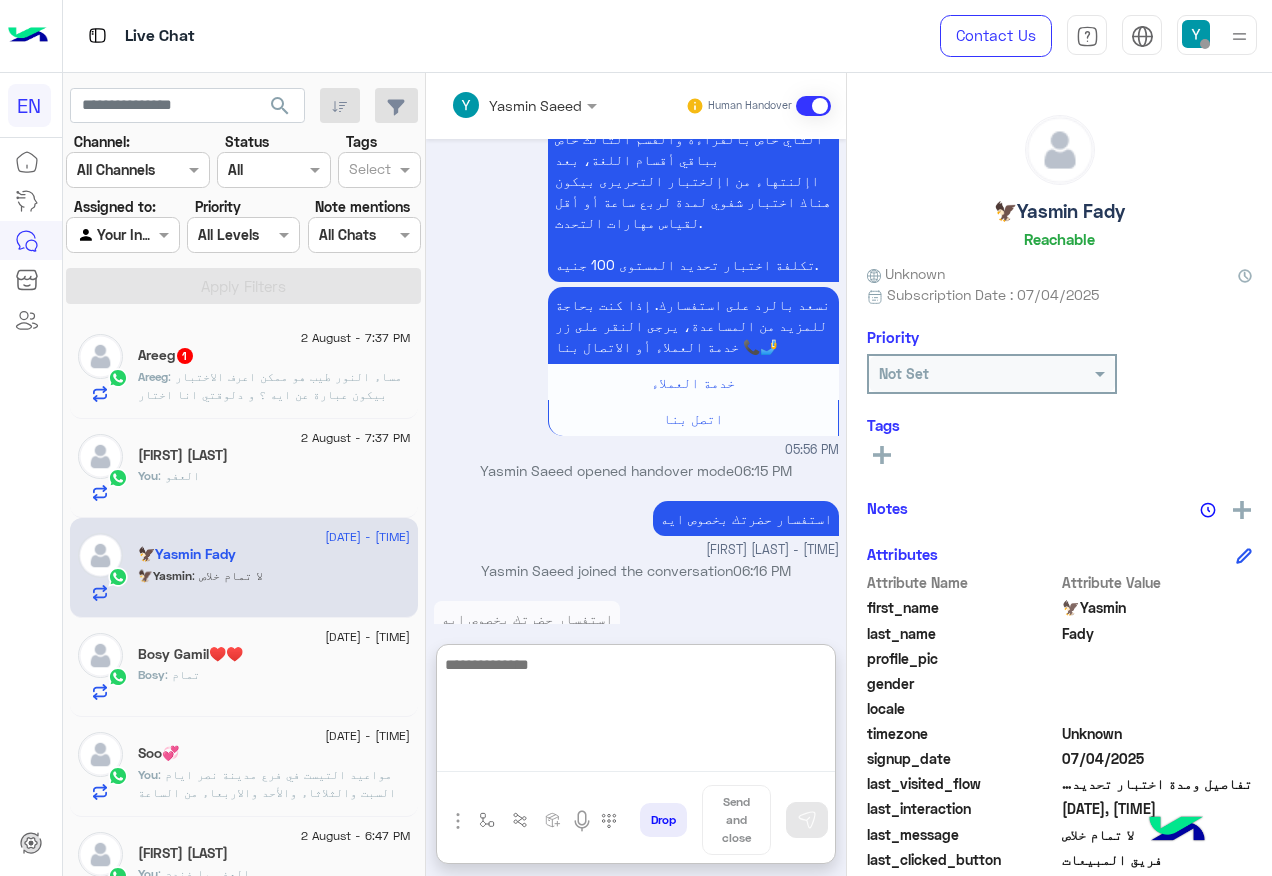 scroll, scrollTop: 1599, scrollLeft: 0, axis: vertical 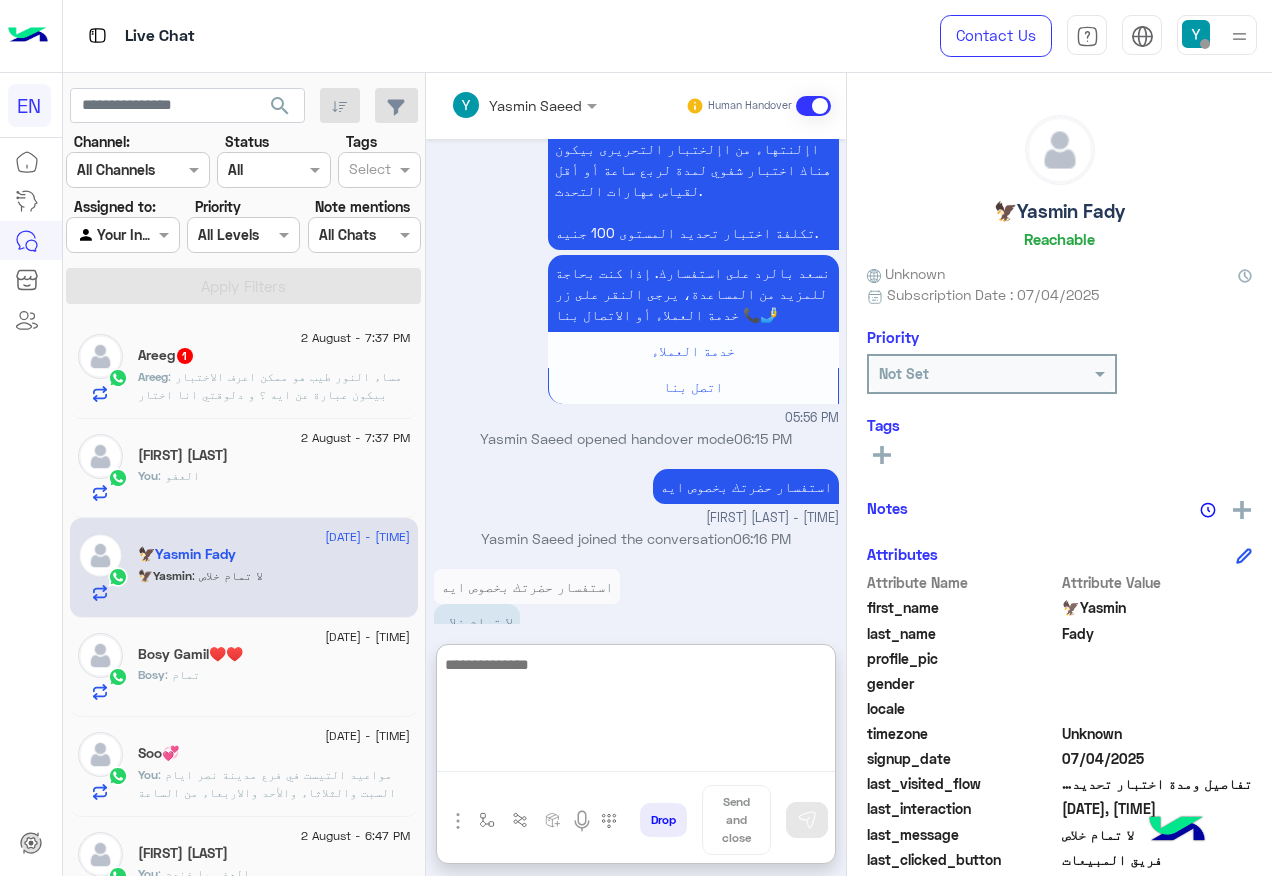 click at bounding box center (636, 712) 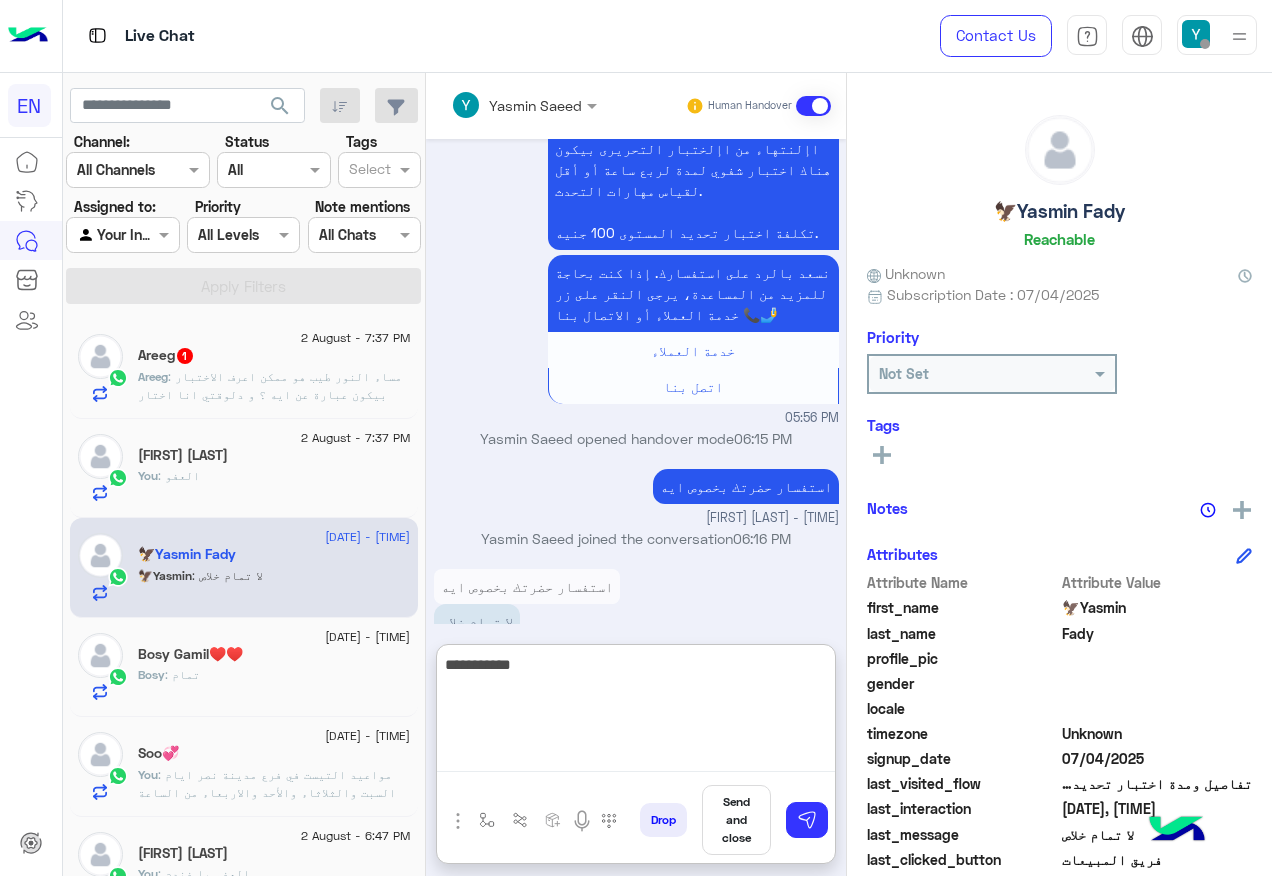 type on "**********" 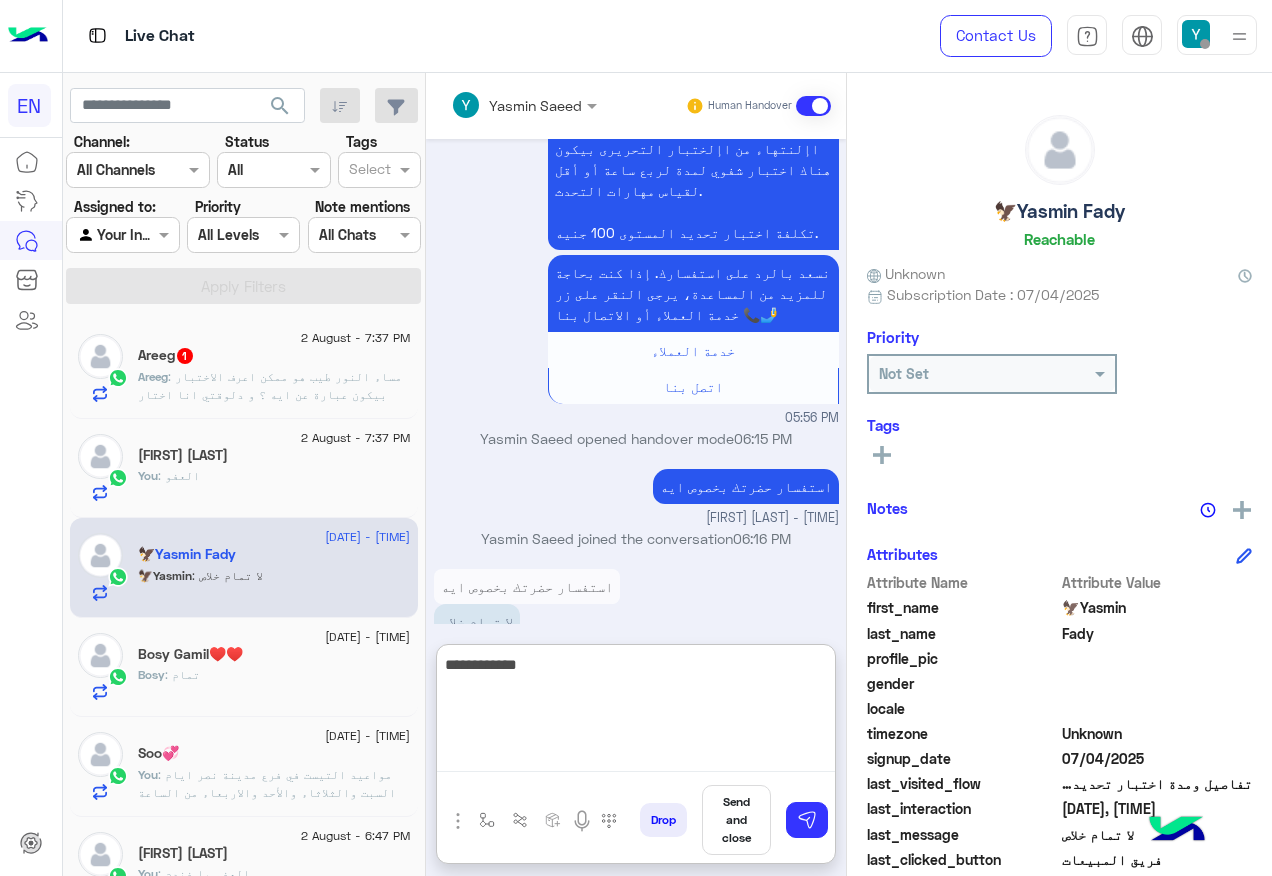 type 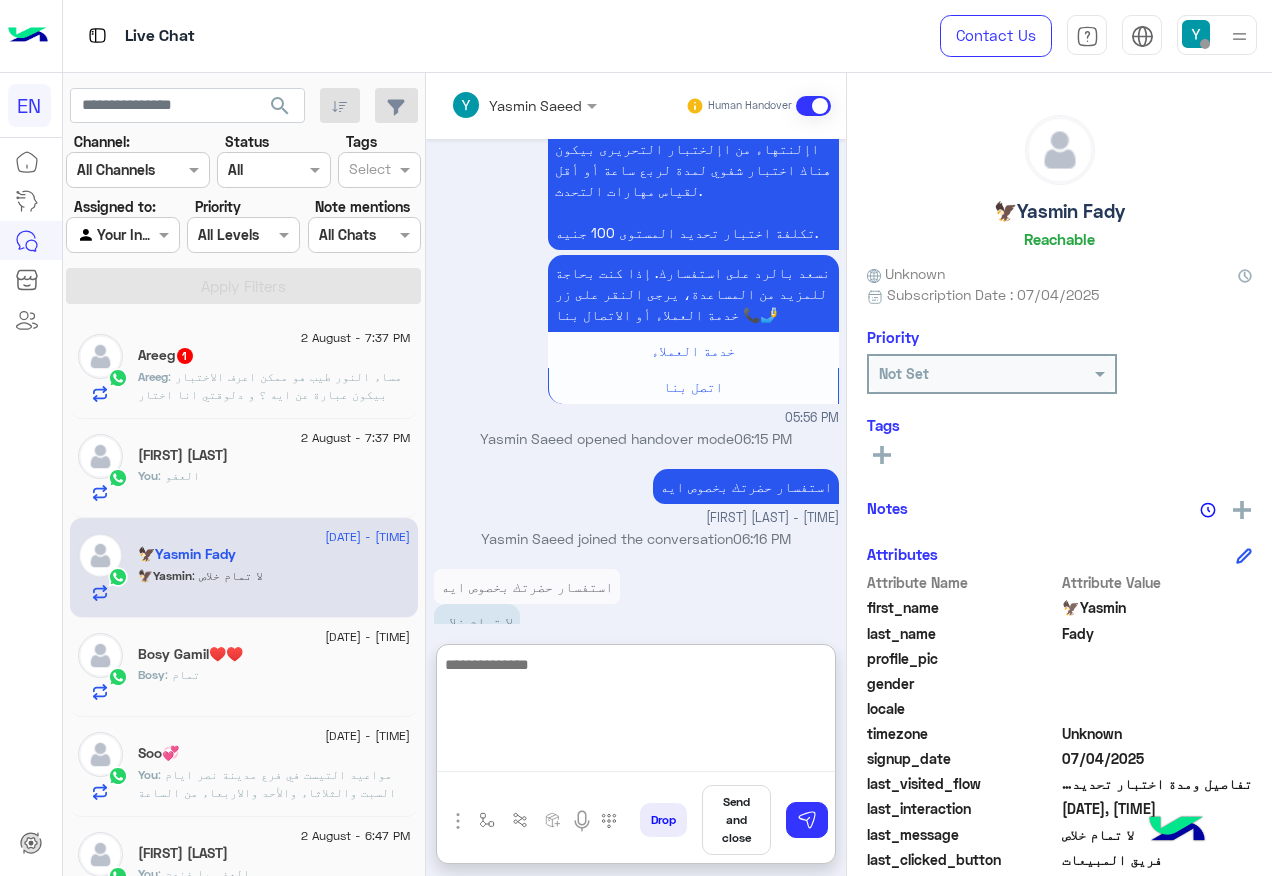 scroll, scrollTop: 1663, scrollLeft: 0, axis: vertical 